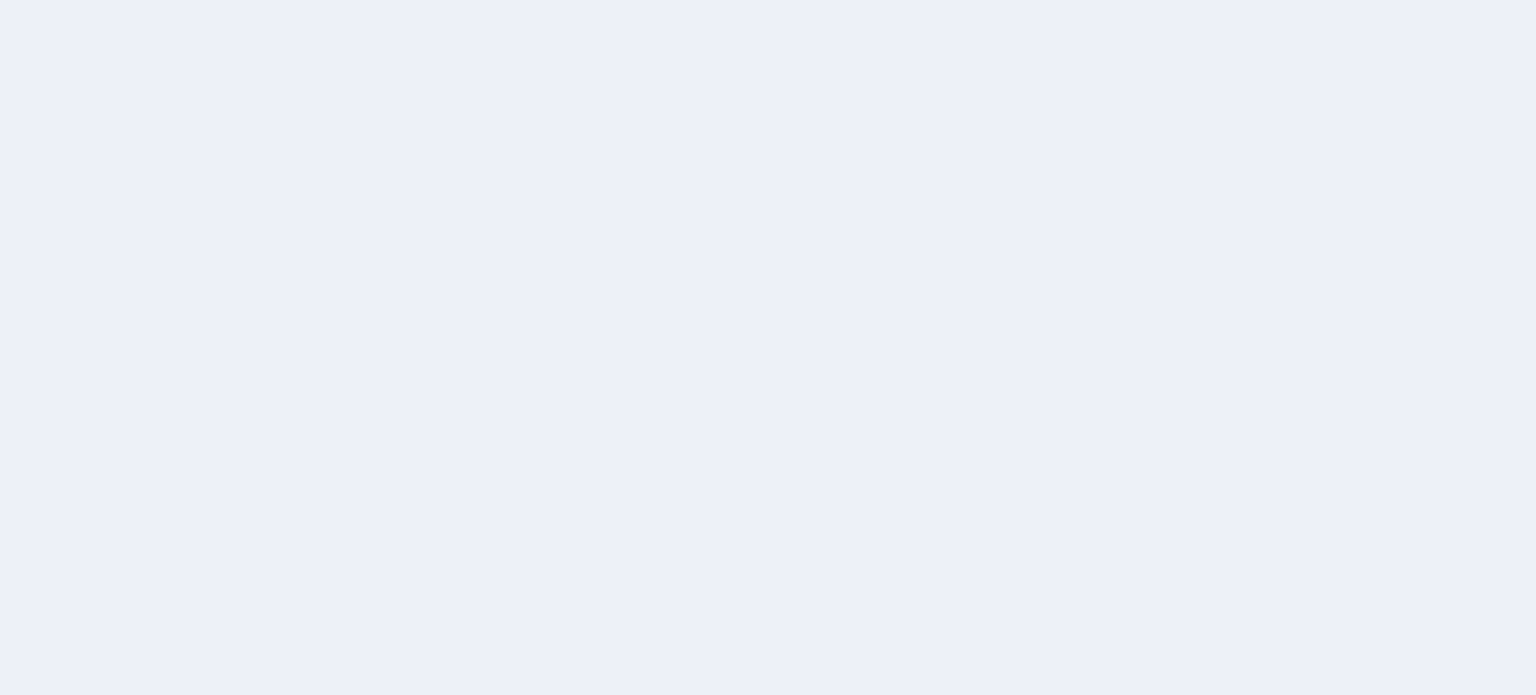 scroll, scrollTop: 0, scrollLeft: 0, axis: both 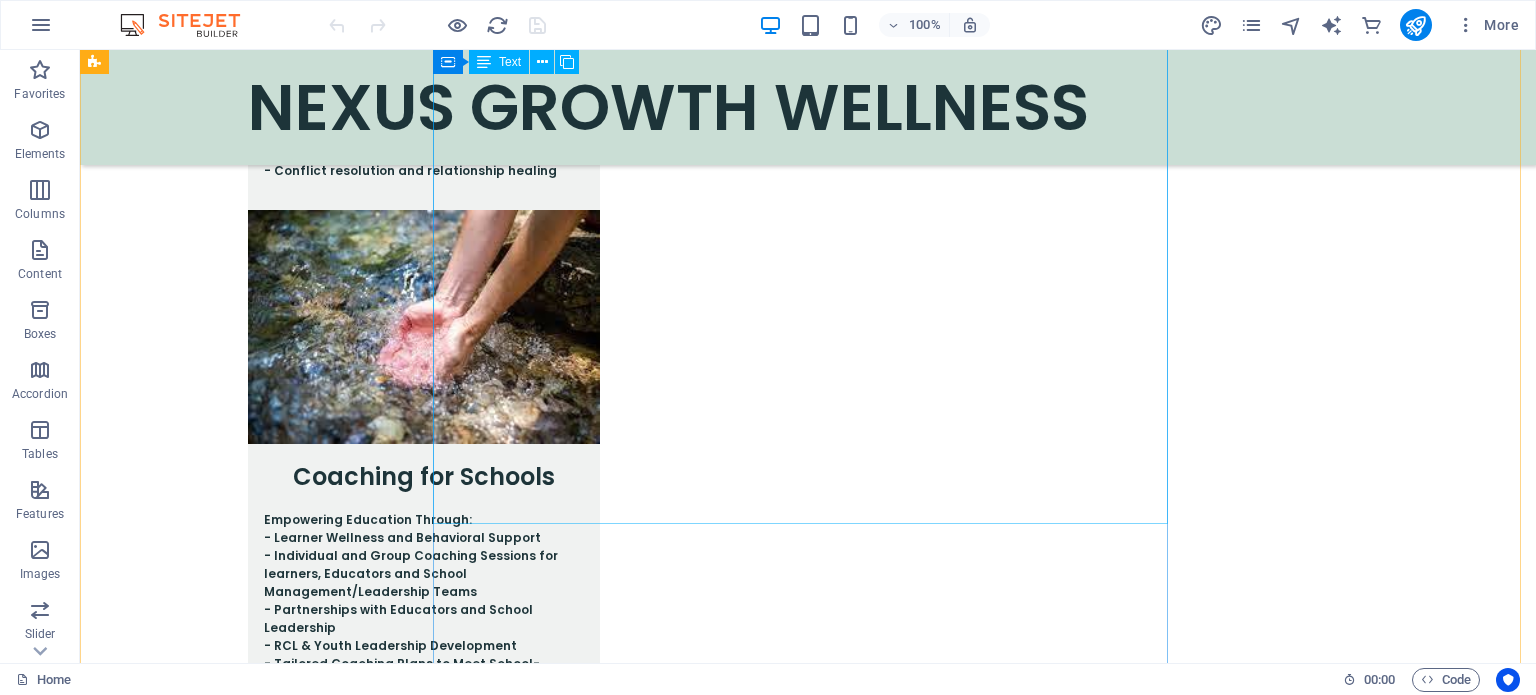 click on "📅 Schedule Your Session Select the support that best aligns with your journey: 💬 Complimentary Discovery Call (15 min) 👤 Individual Coaching Session (60 min) 👨‍👩‍👧 Family or Teen Coaching 🏫 Educational Workshop or Visit 💼 Corporate Wellness Package Email: [EMAIL] WhatsApp/Call: [PHONE] | [PHONE] Reserve Your Session Today" at bounding box center [808, 2649] 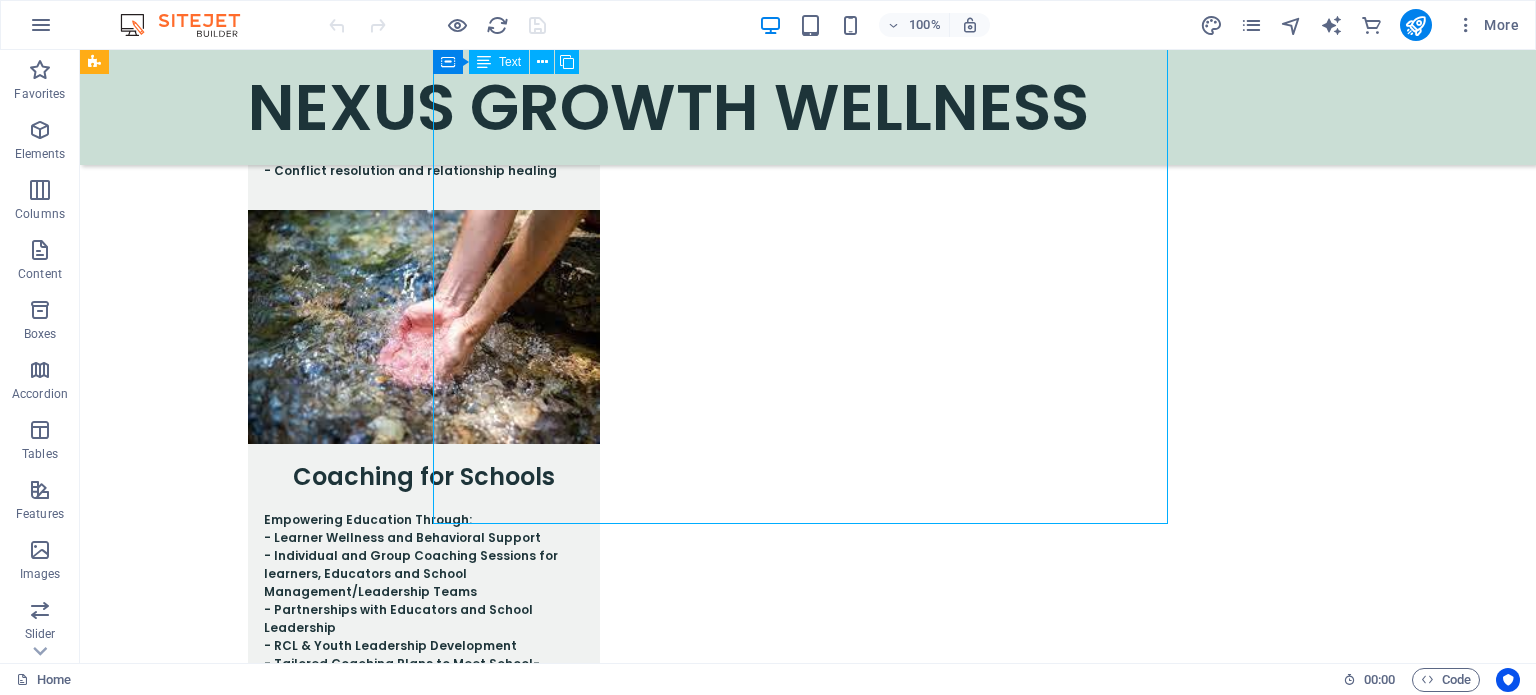 click on "📅 Schedule Your Session Select the support that best aligns with your journey: 💬 Complimentary Discovery Call (15 min) 👤 Individual Coaching Session (60 min) 👨‍👩‍👧 Family or Teen Coaching 🏫 Educational Workshop or Visit 💼 Corporate Wellness Package Email: [EMAIL] WhatsApp/Call: [PHONE] | [PHONE] Reserve Your Session Today" at bounding box center (808, 2649) 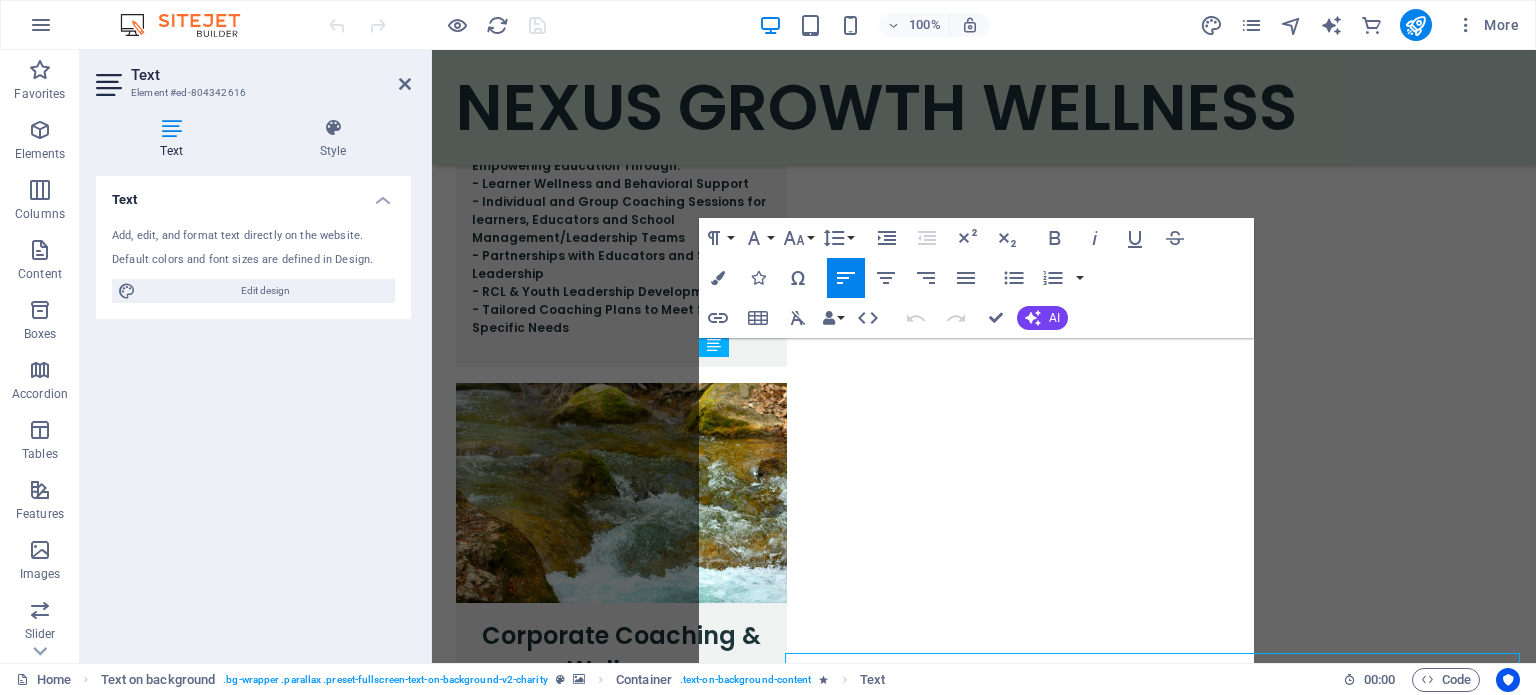 scroll, scrollTop: 3536, scrollLeft: 0, axis: vertical 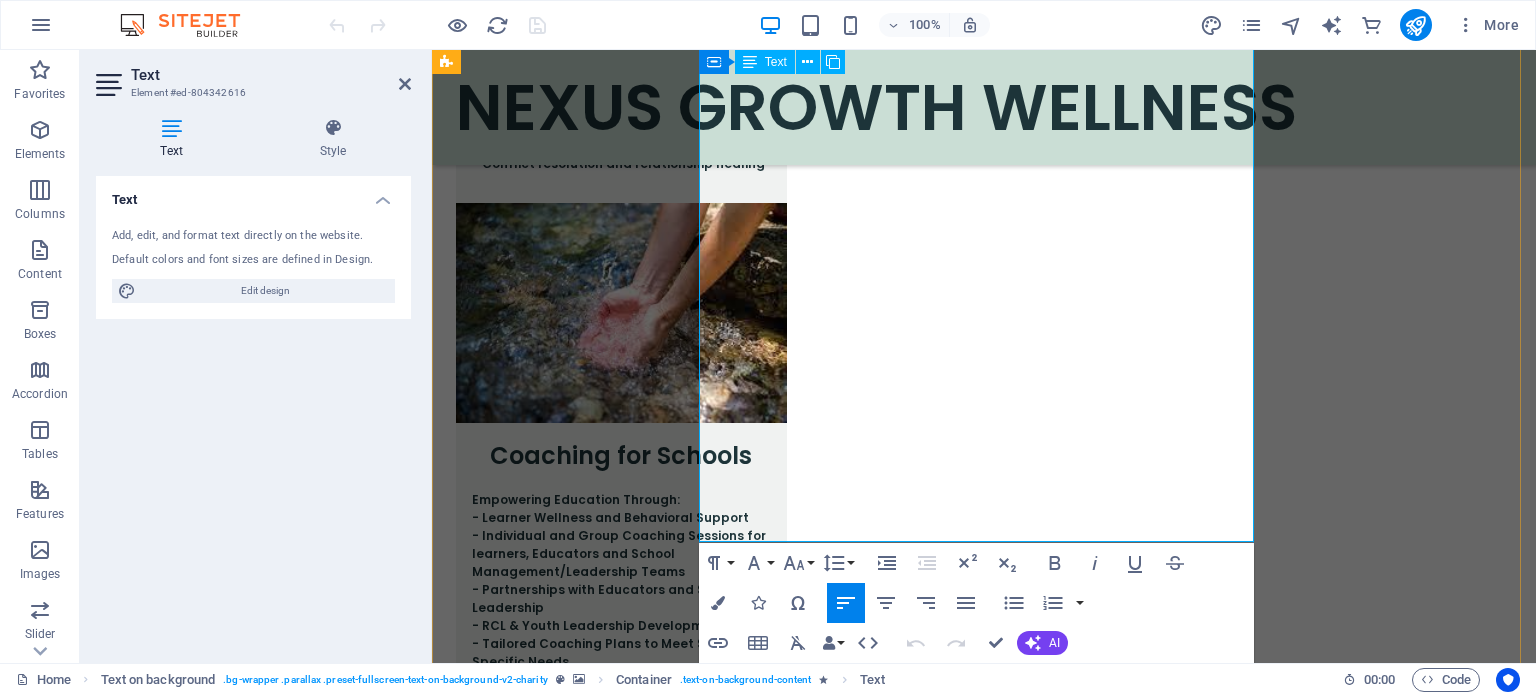click on "📅 Schedule Your Session Select the support that best aligns with your journey: 💬 Complimentary Discovery Call (15 min) 👤 Individual Coaching Session (60 min) 👨‍👩‍👧 Family or Teen Coaching 🏫 Educational Workshop or Visit 💼 Corporate Wellness Package Email: [EMAIL] WhatsApp/Call: [PHONE] | [PHONE] Reserve Your Session Today" at bounding box center [984, 2632] 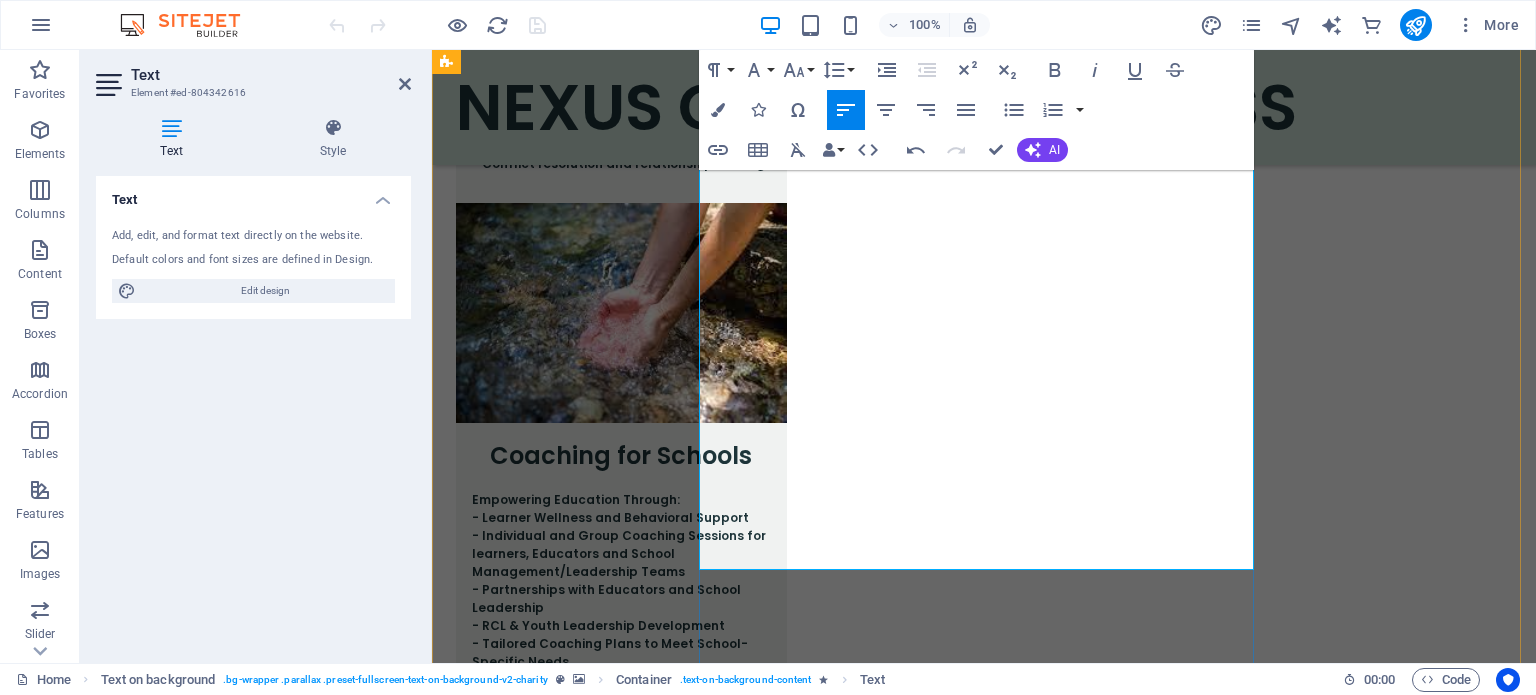 click on "📅 Schedule Your Session Select the support that best aligns with your journey: 💬 Complimentary Discovery Call (15 min) 👤 Individual Coaching Session (60 min) 👨‍👩‍👧 Family or Teen Coaching 🏫 Educational Workshop or Visit 💼 Corporate Wellness Package Email: [EMAIL]/ [EMAIL] WhatsApp/Call: [PHONE] | [PHONE] Reserve Your Session Today" at bounding box center [984, 2645] 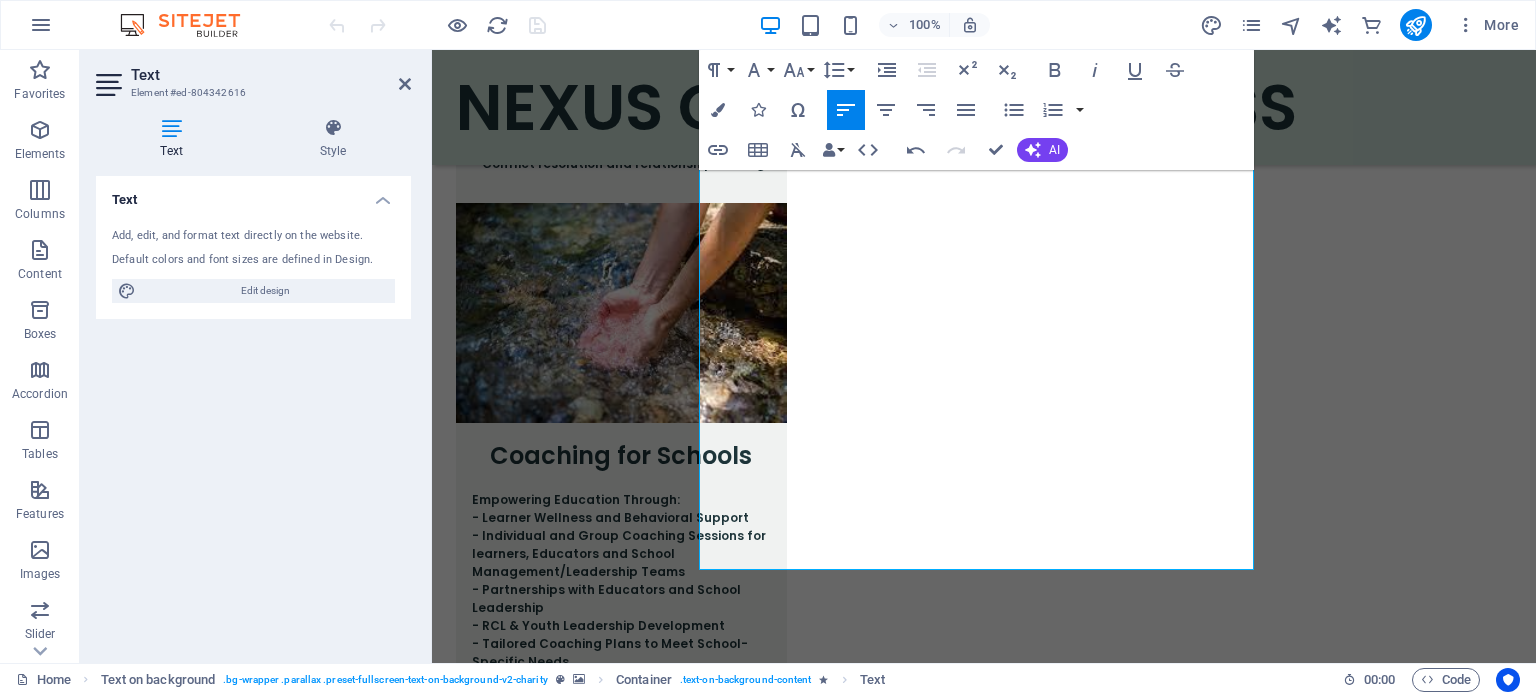 click at bounding box center (984, 1923) 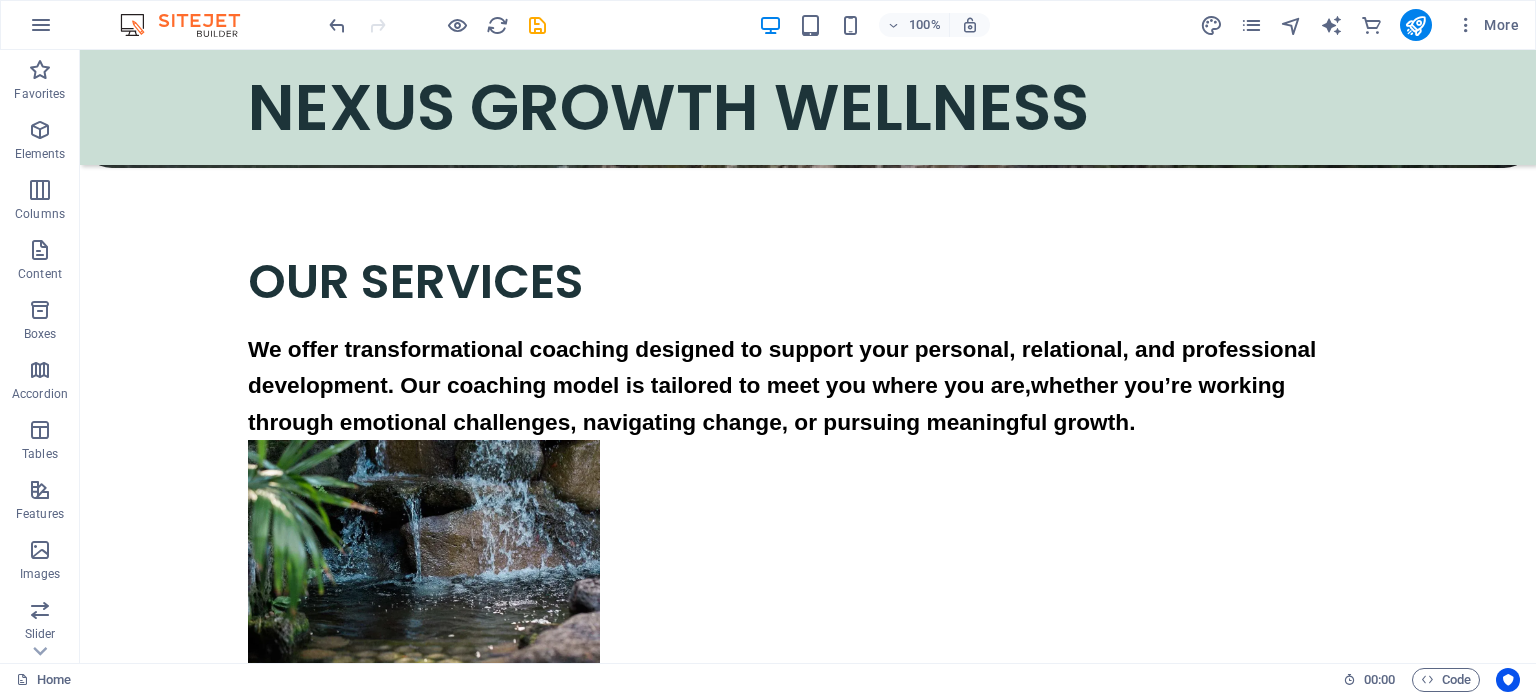 scroll, scrollTop: 2456, scrollLeft: 0, axis: vertical 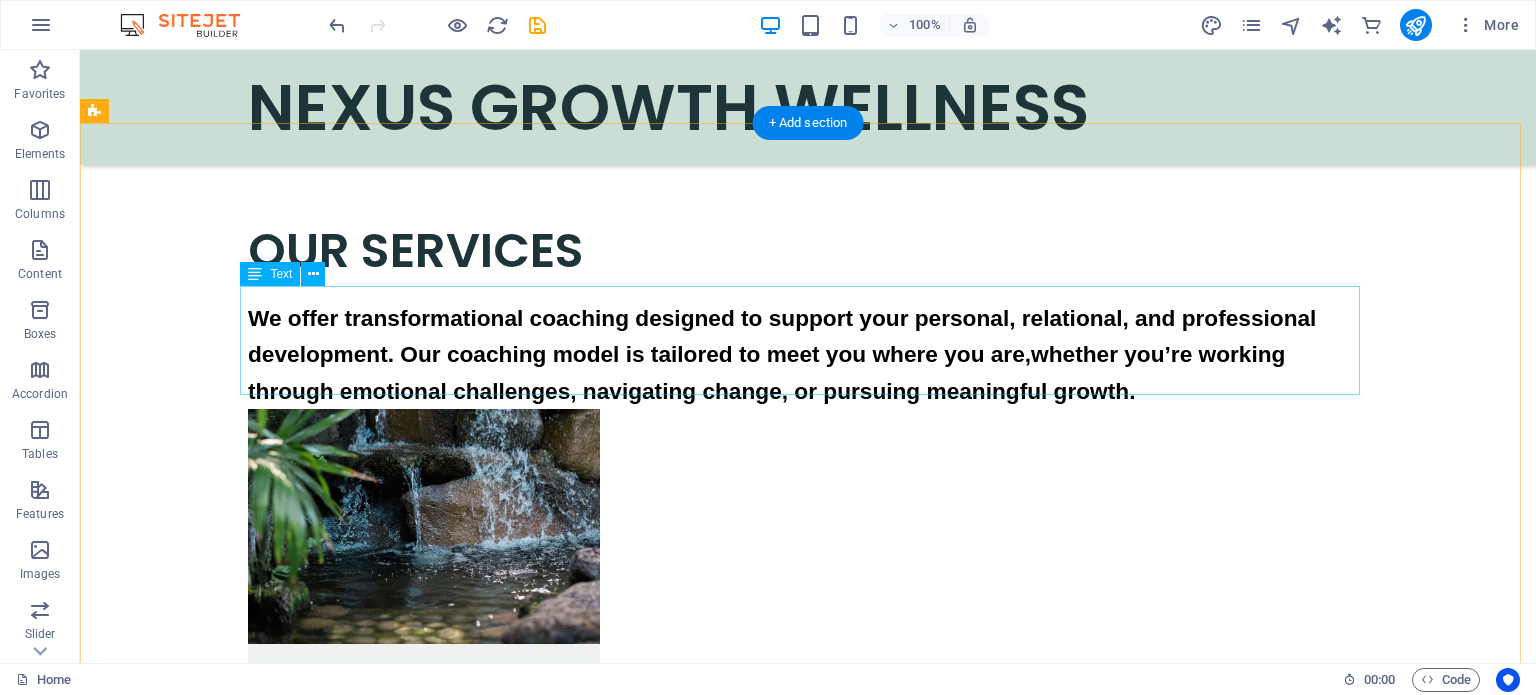 click on "We offer transformational coaching designed to support your personal, relational, and professional development. Our coaching model is tailored to meet you where you are,whether you’re working through emotional challenges, navigating change, or pursuing meaningful growth." at bounding box center [808, 354] 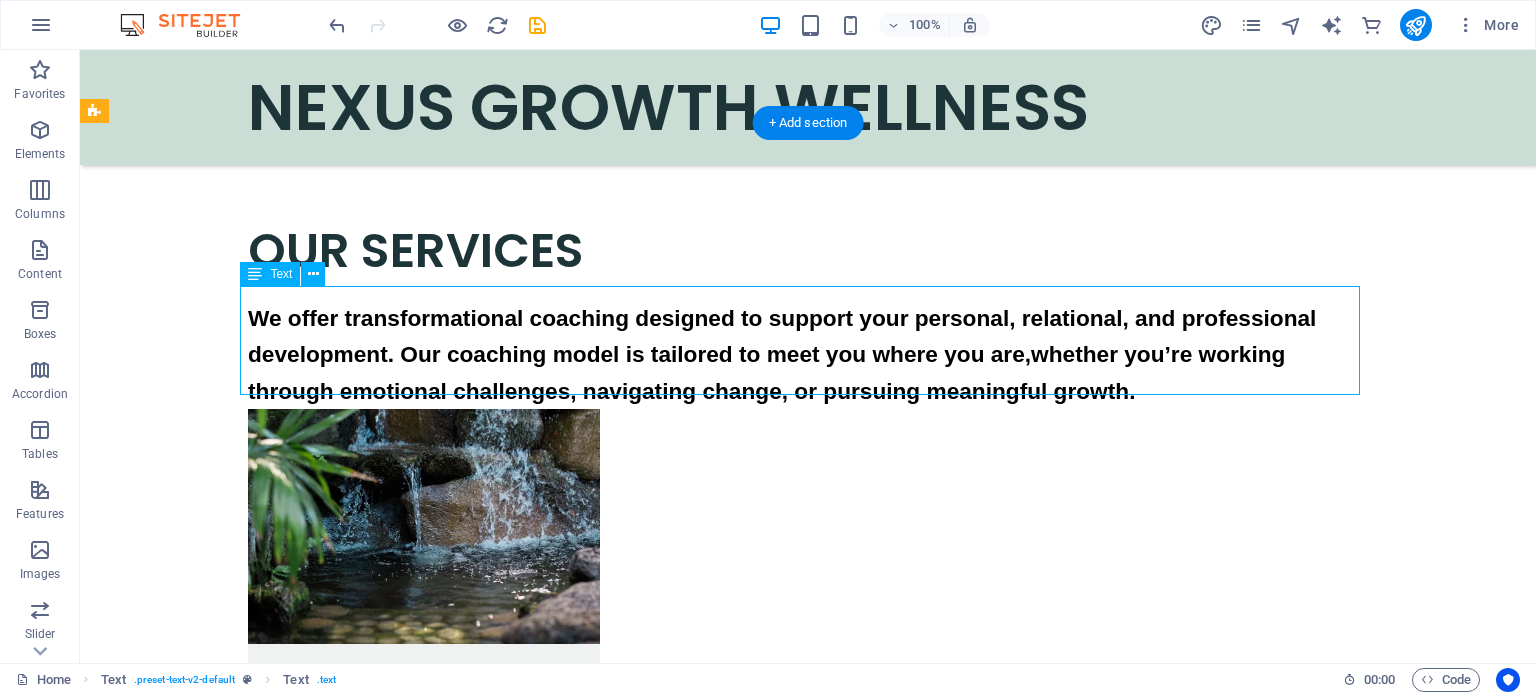 click on "We offer transformational coaching designed to support your personal, relational, and professional development. Our coaching model is tailored to meet you where you are,whether you’re working through emotional challenges, navigating change, or pursuing meaningful growth." at bounding box center [808, 354] 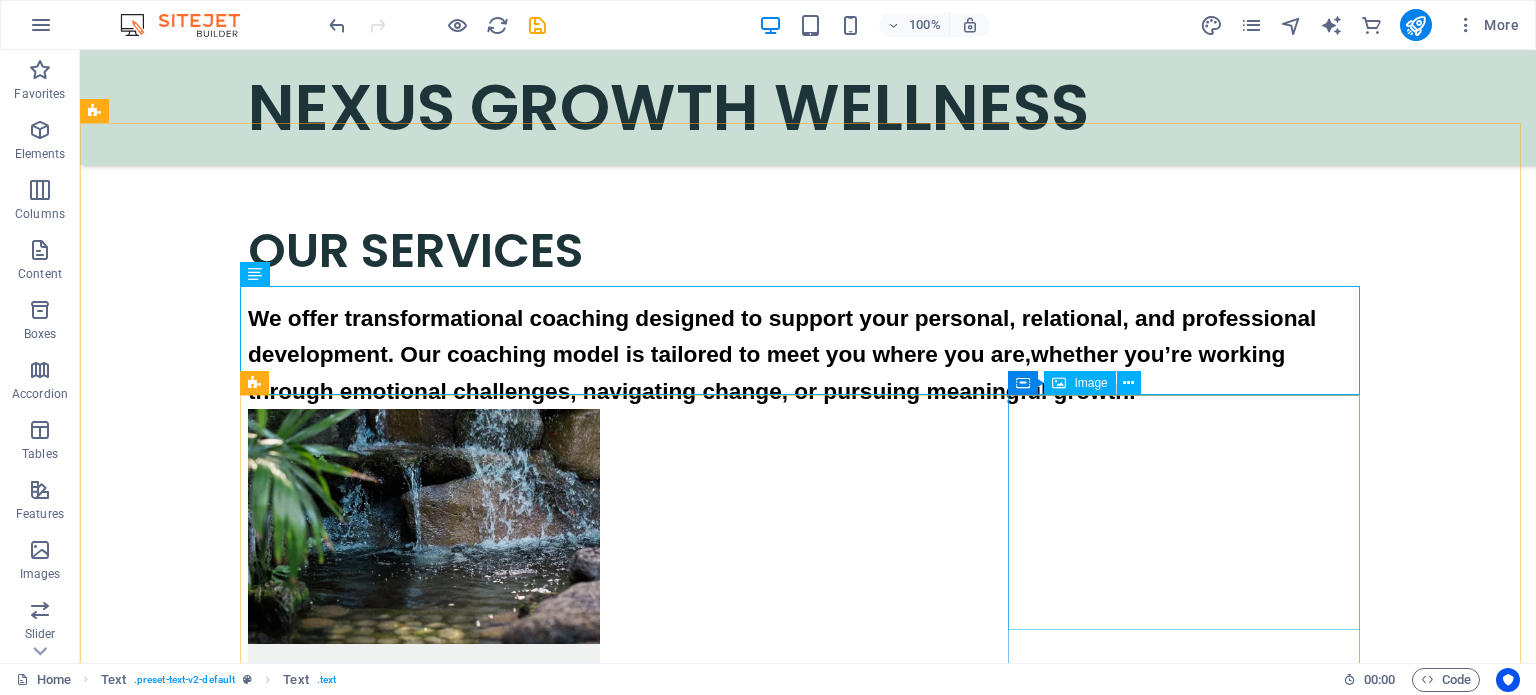 click on "Container   Image" at bounding box center (1080, 383) 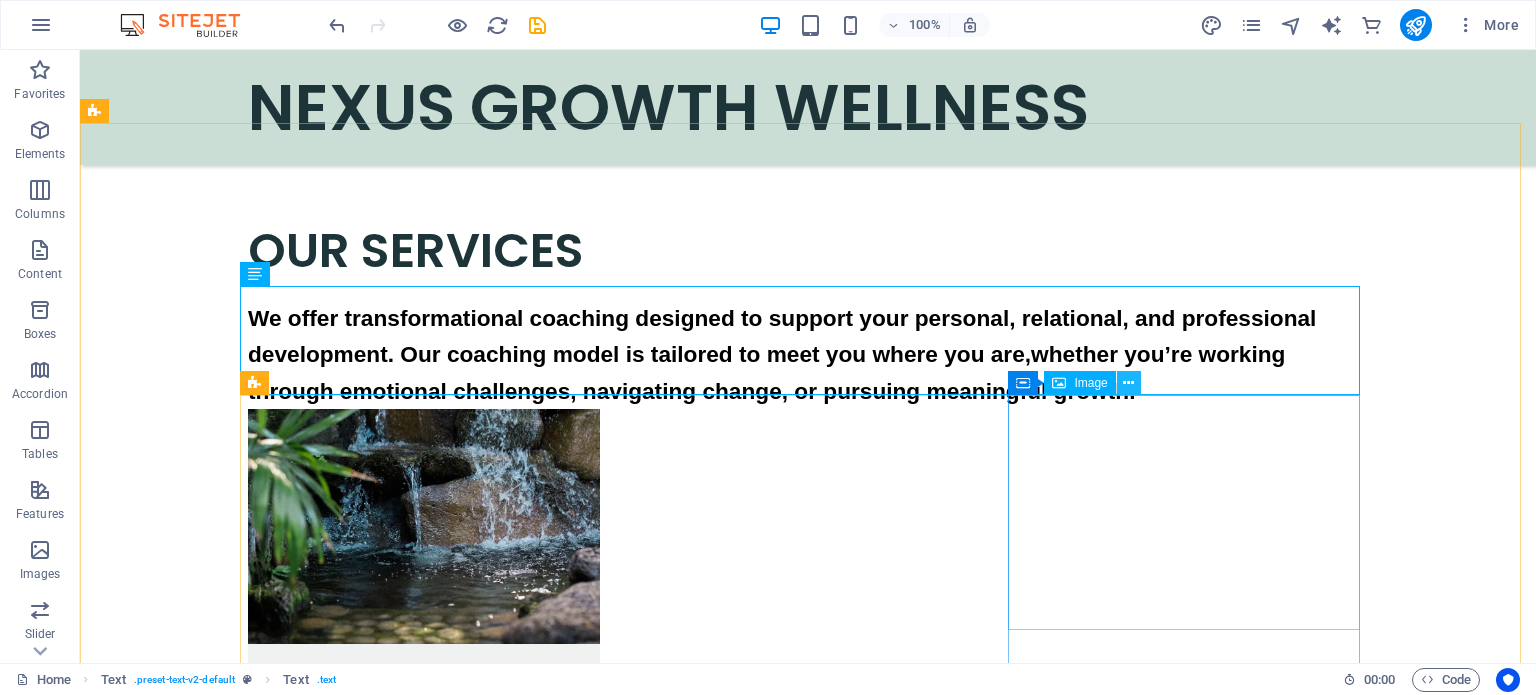 click at bounding box center (1129, 383) 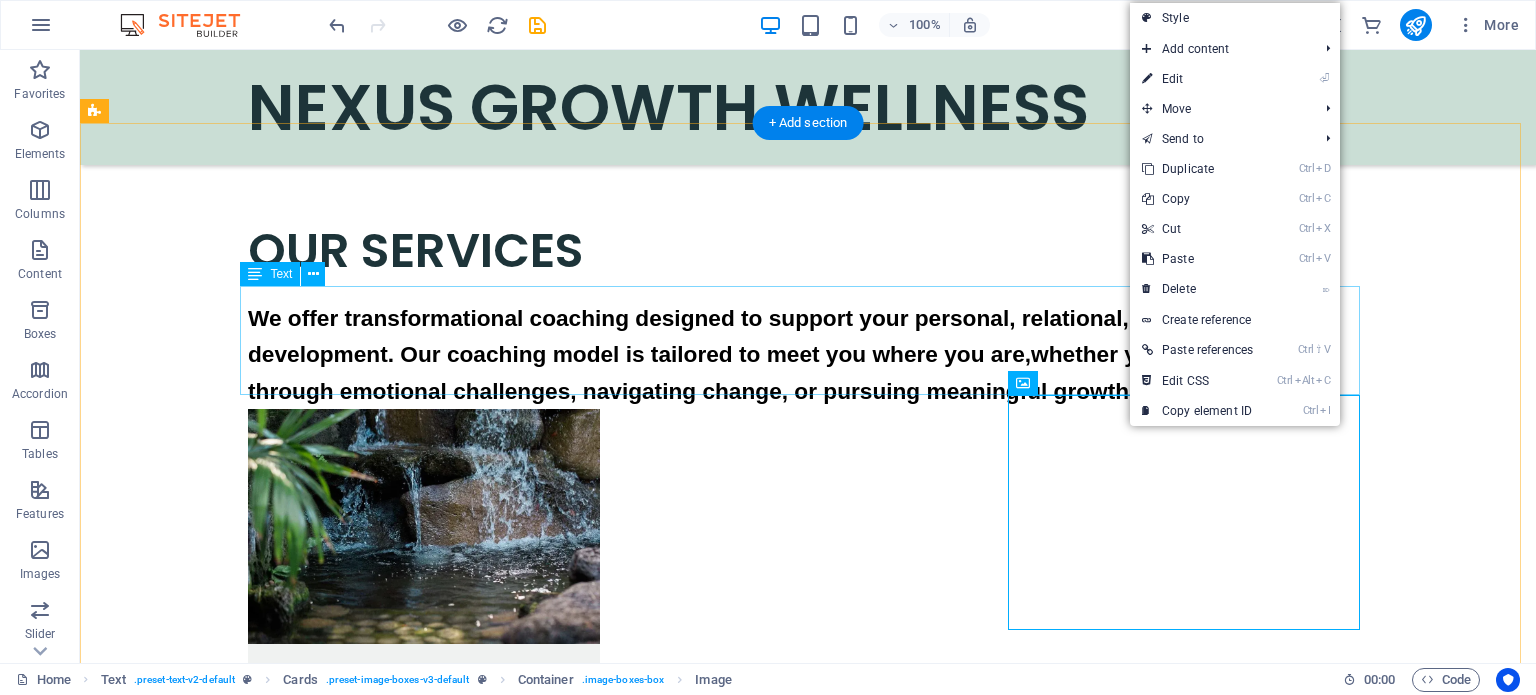 click on "We offer transformational coaching designed to support your personal, relational, and professional development. Our coaching model is tailored to meet you where you are,whether you’re working through emotional challenges, navigating change, or pursuing meaningful growth." at bounding box center [808, 354] 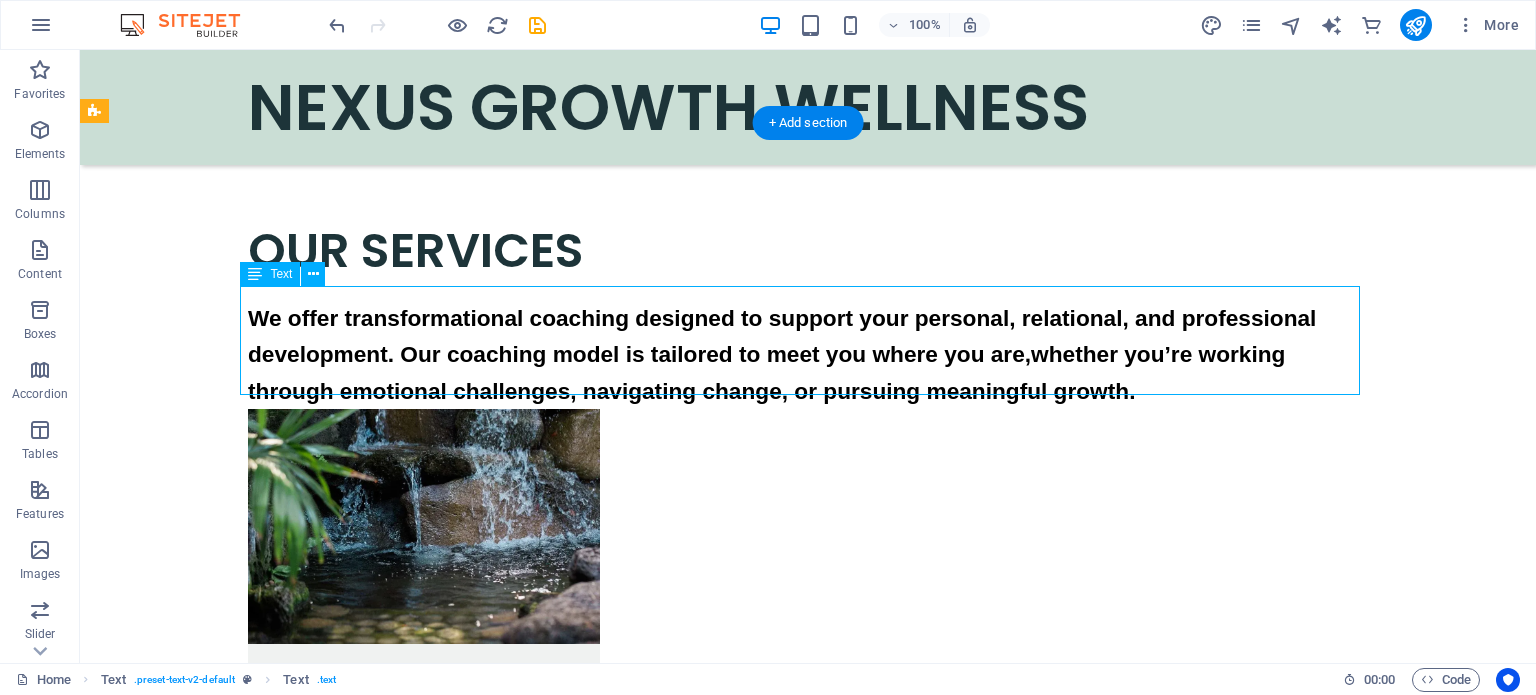 click on "We offer transformational coaching designed to support your personal, relational, and professional development. Our coaching model is tailored to meet you where you are,whether you’re working through emotional challenges, navigating change, or pursuing meaningful growth." at bounding box center (808, 354) 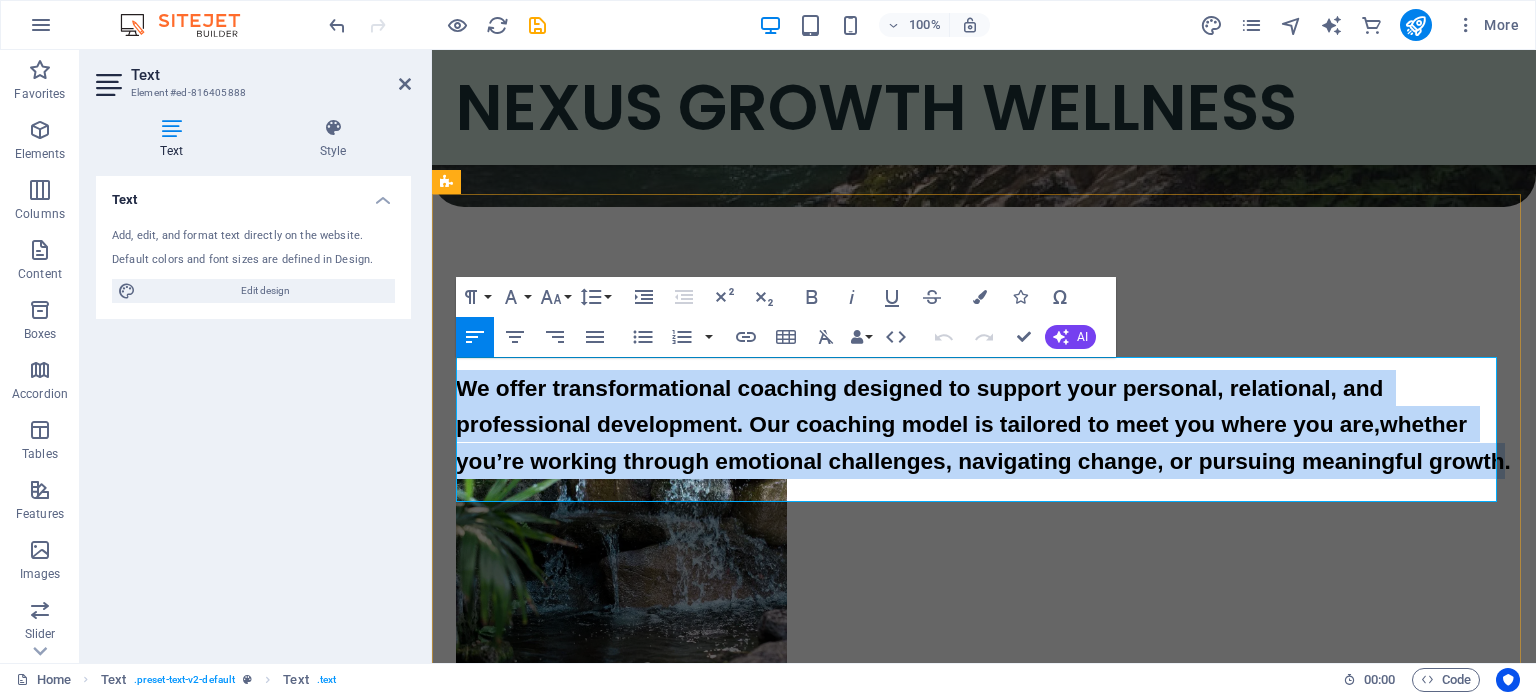 drag, startPoint x: 528, startPoint y: 483, endPoint x: 460, endPoint y: 378, distance: 125.09596 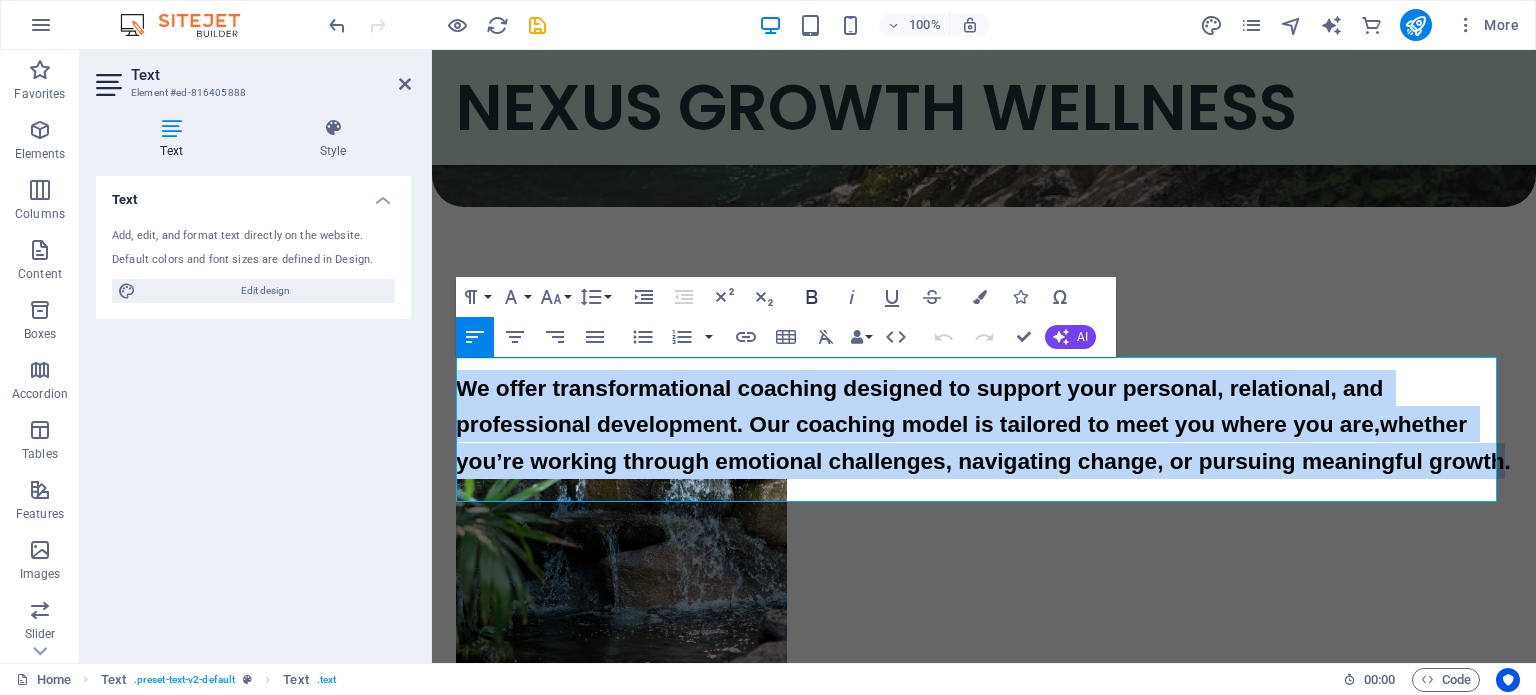 click 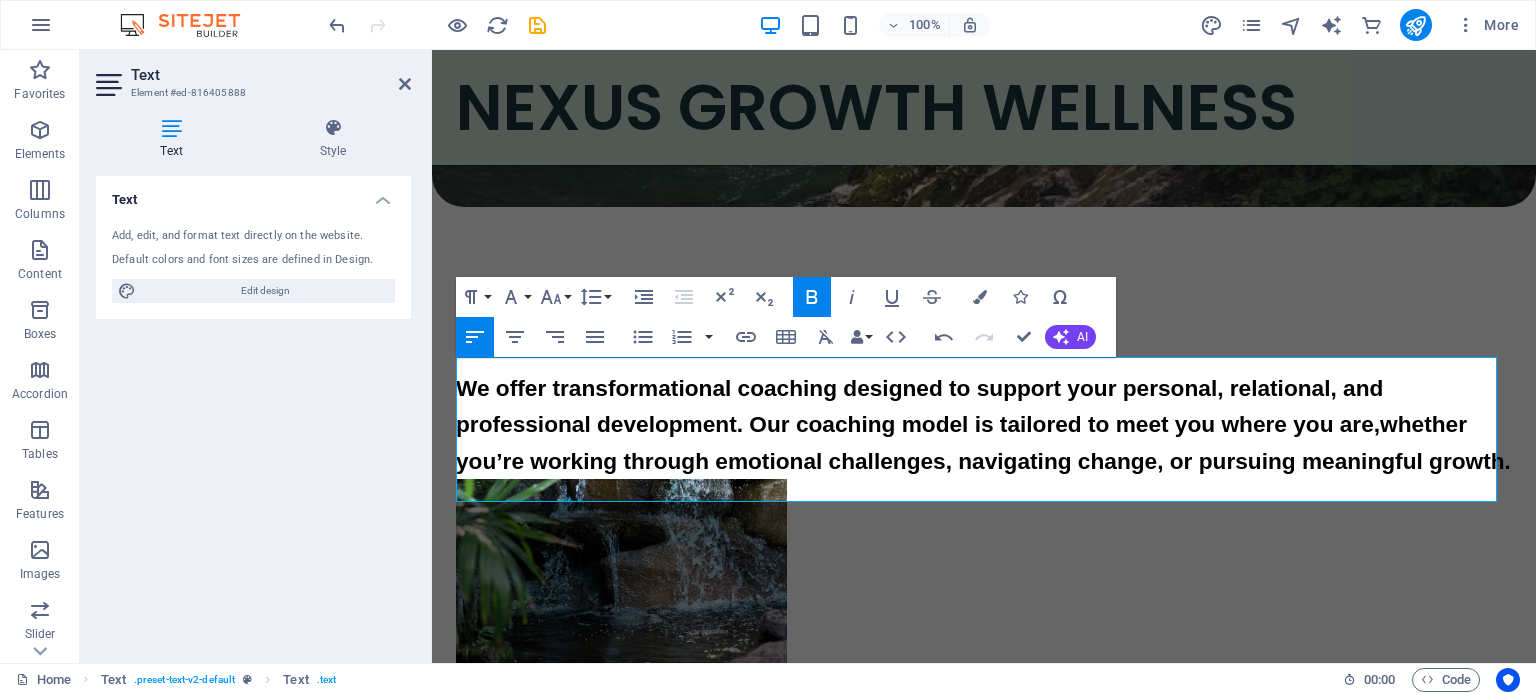 click 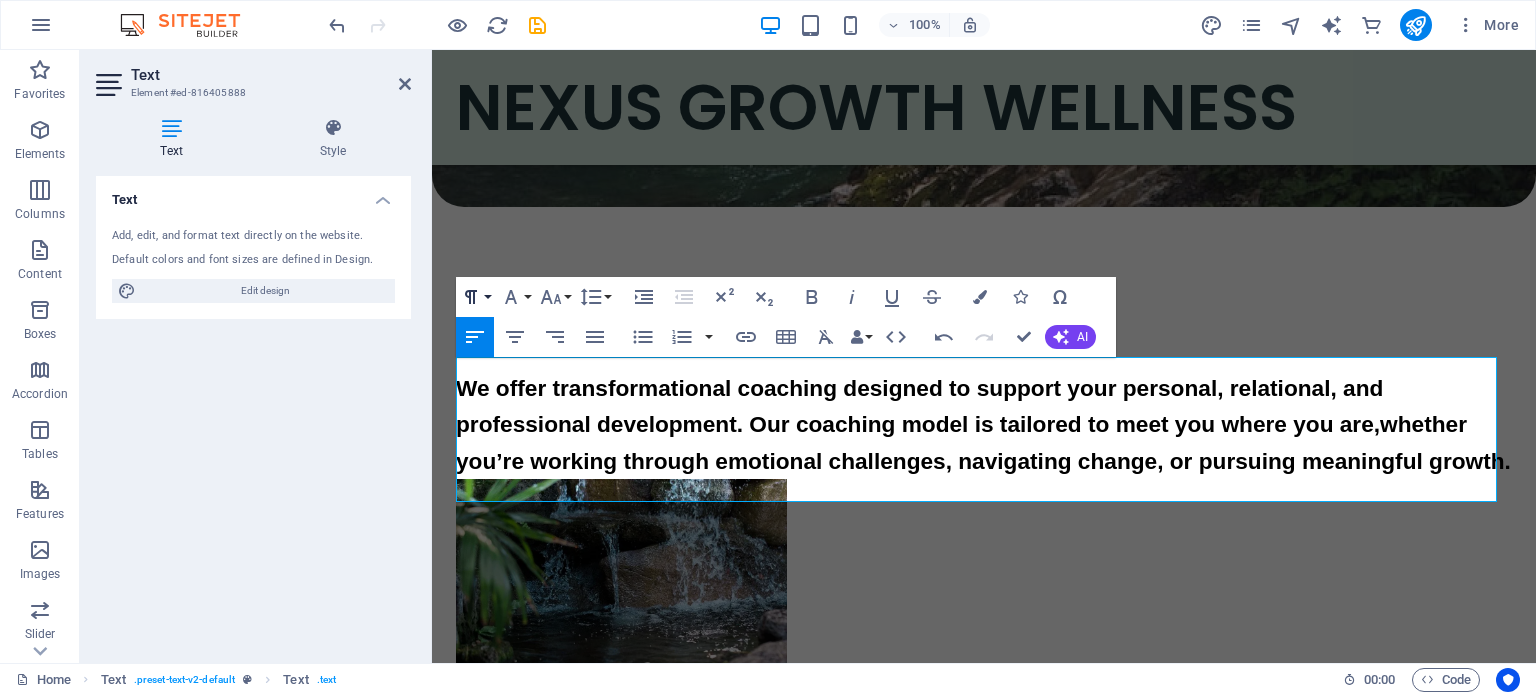 click on "Paragraph Format" at bounding box center [475, 297] 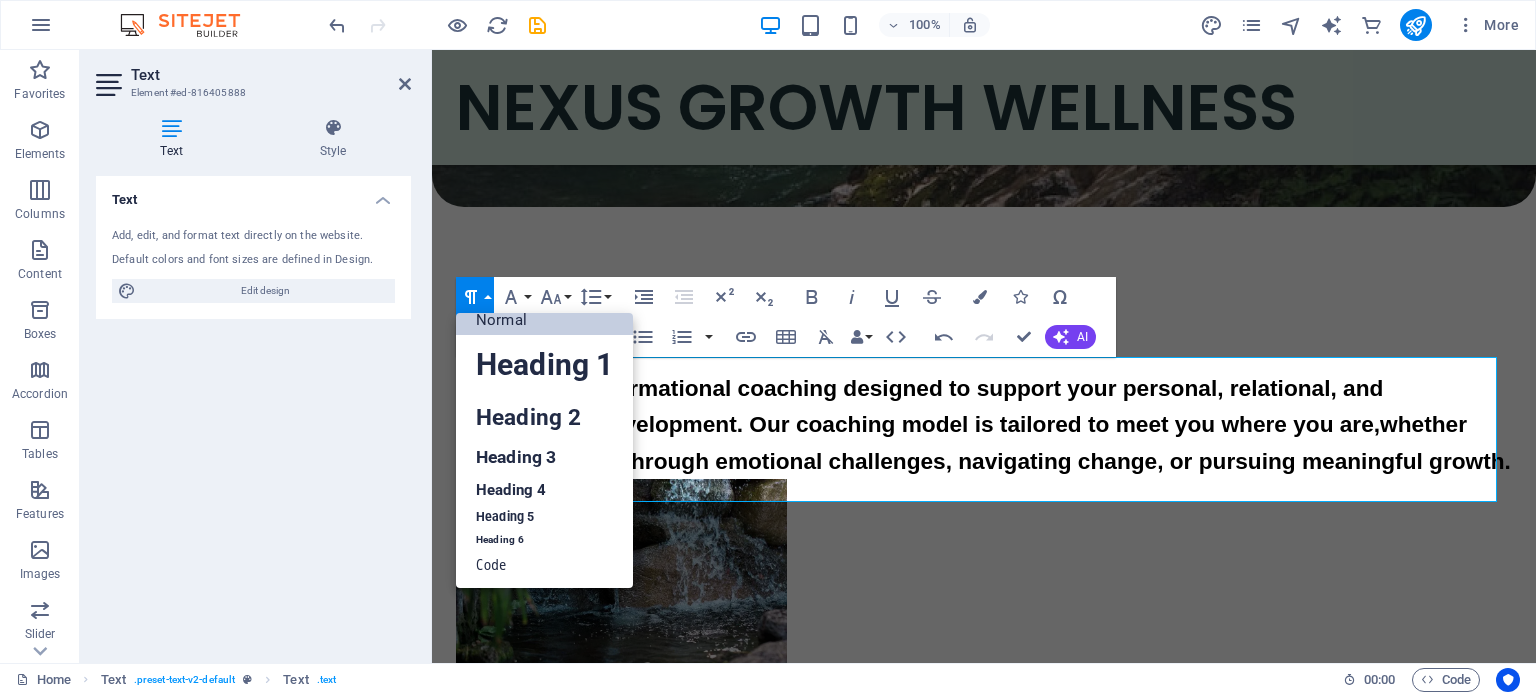 scroll, scrollTop: 16, scrollLeft: 0, axis: vertical 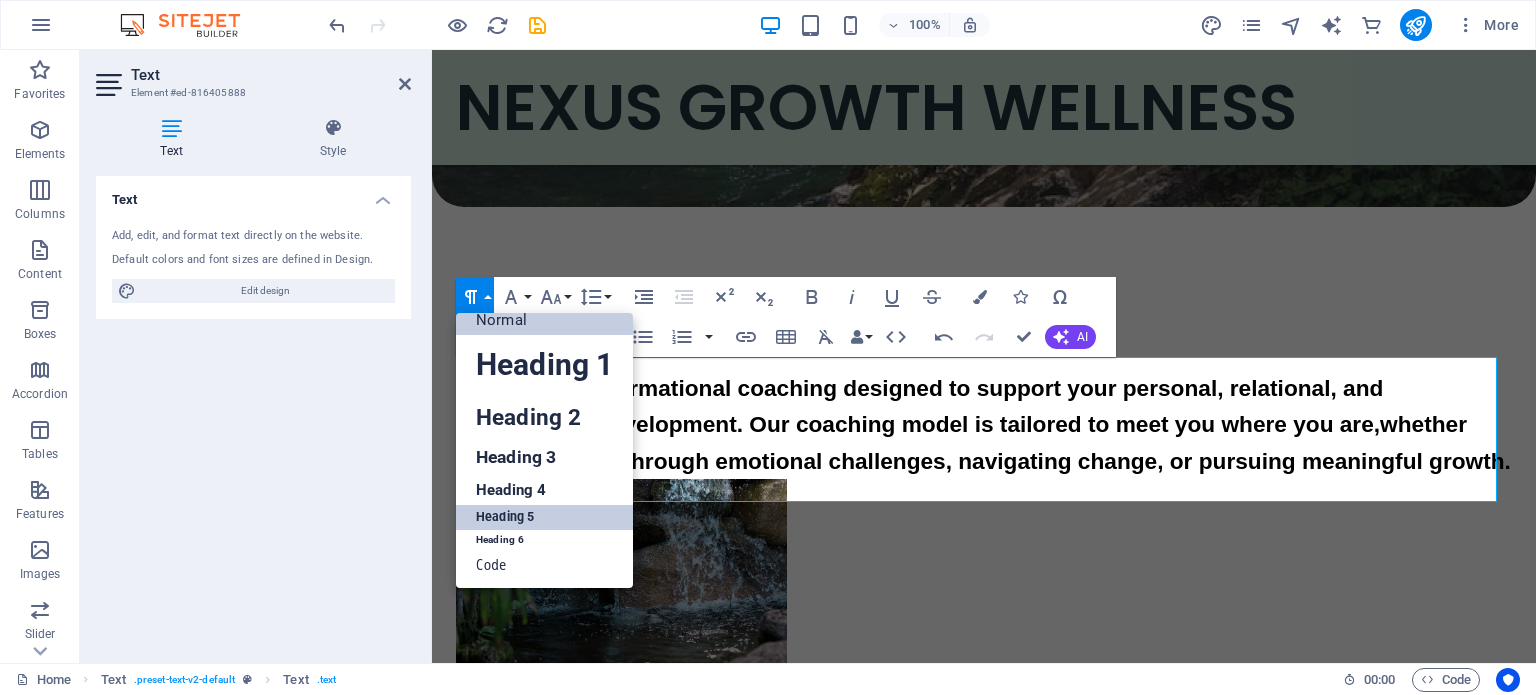 click on "Heading 5" at bounding box center [544, 517] 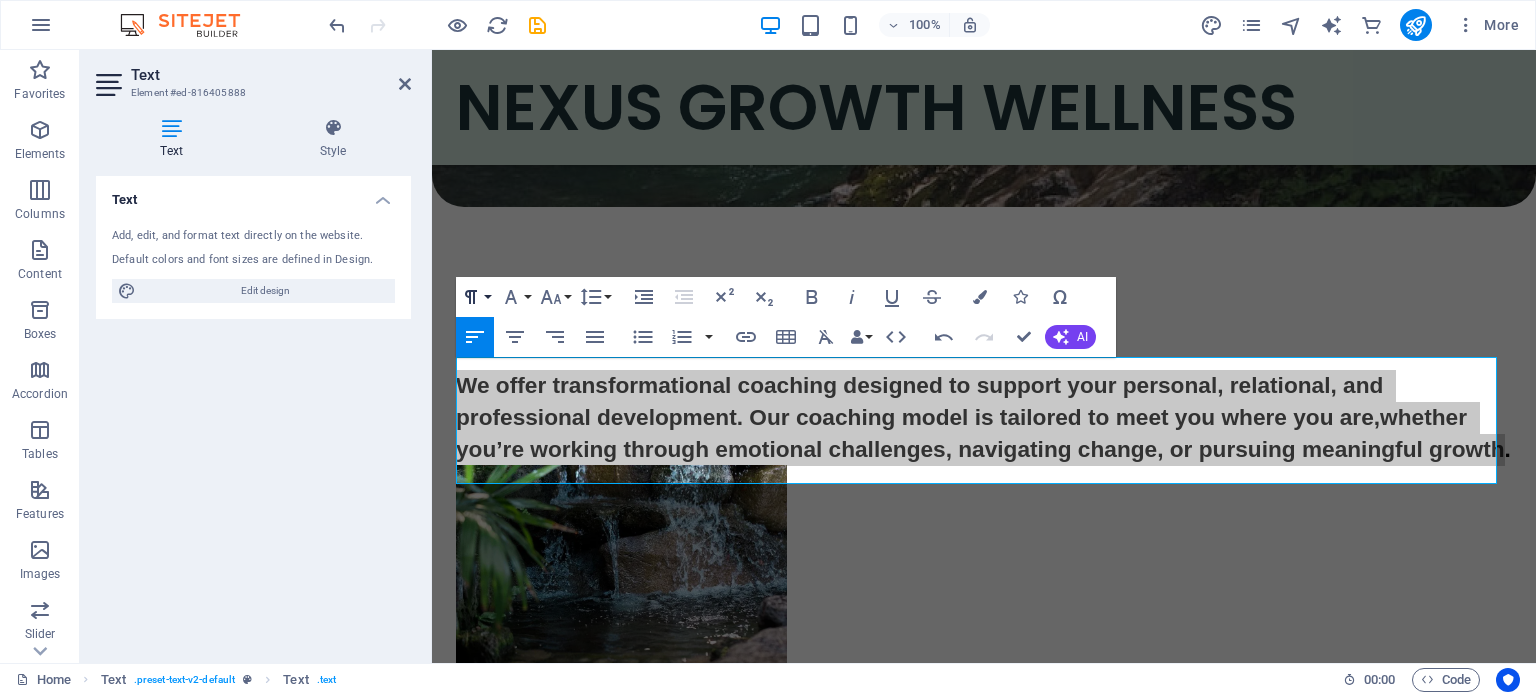 click 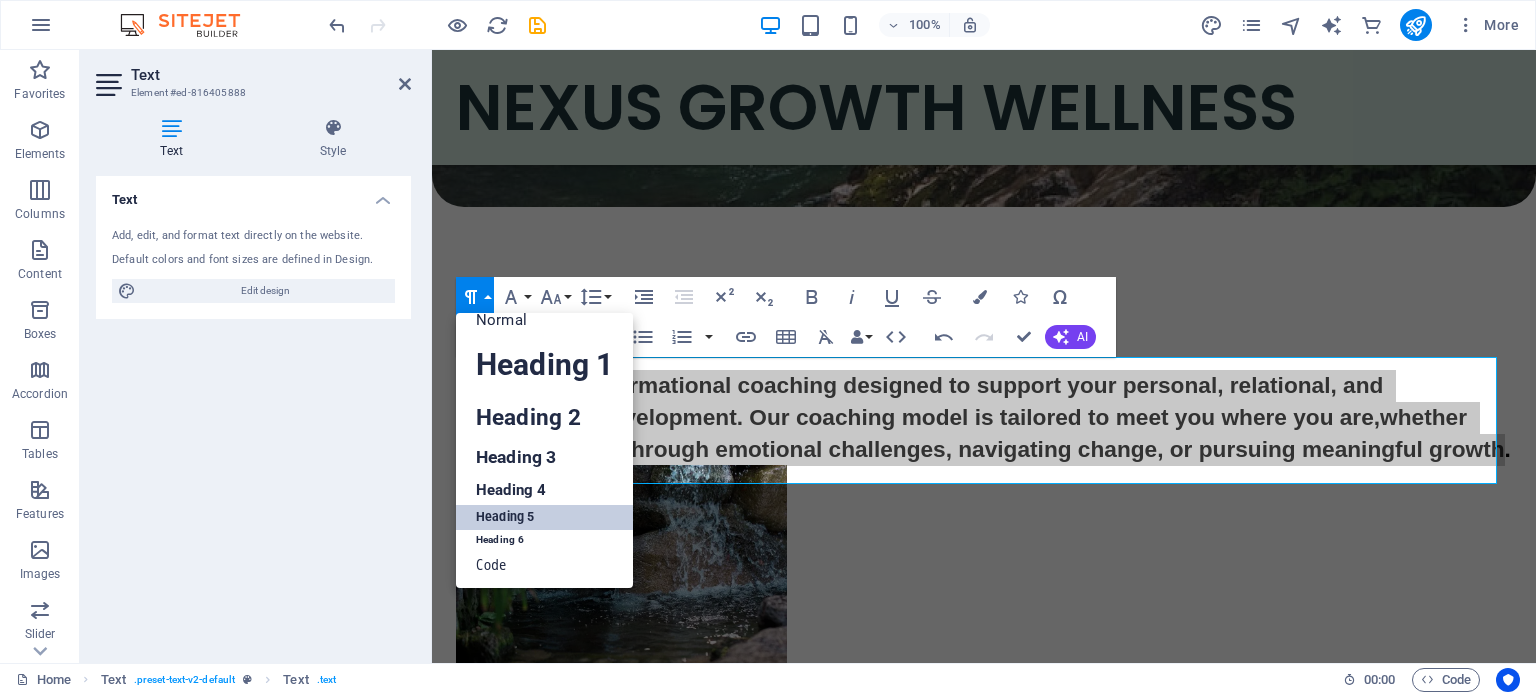 scroll, scrollTop: 16, scrollLeft: 0, axis: vertical 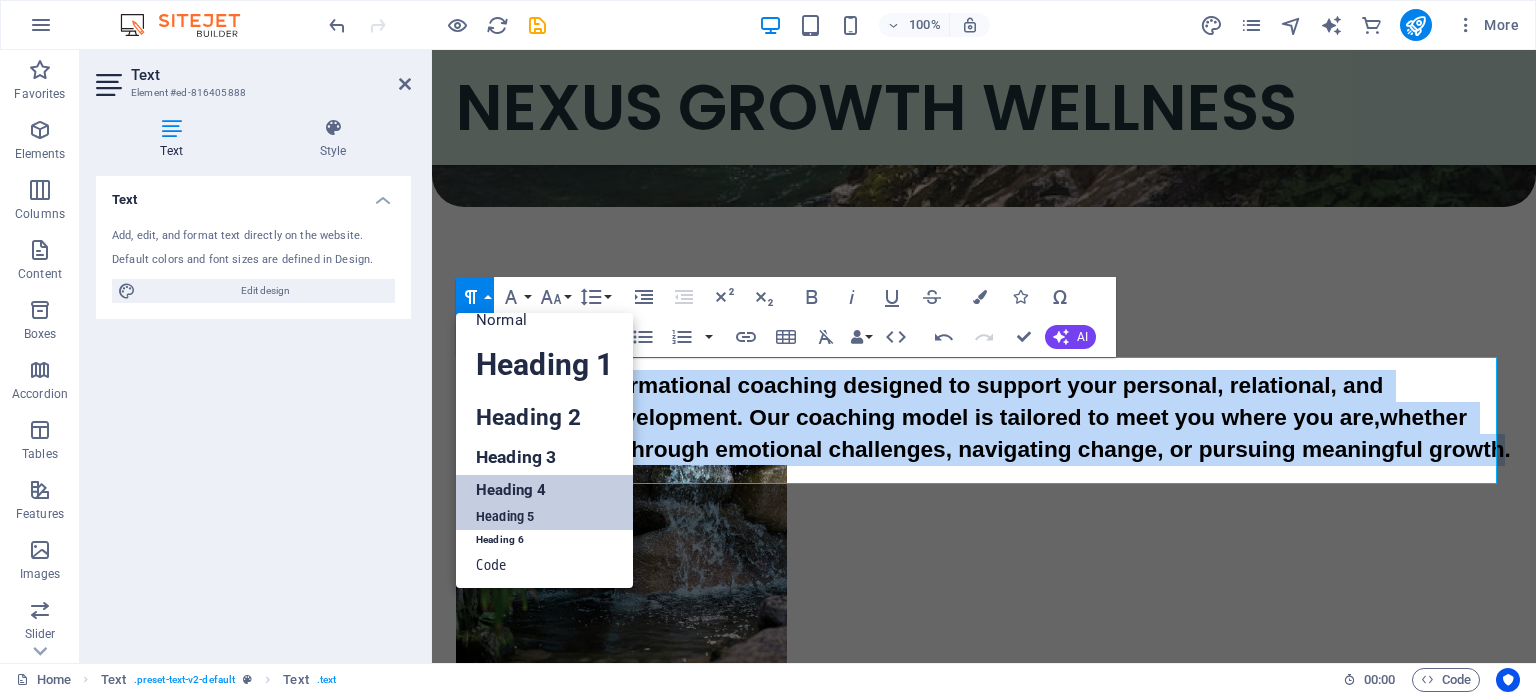 click on "Heading 4" at bounding box center [544, 490] 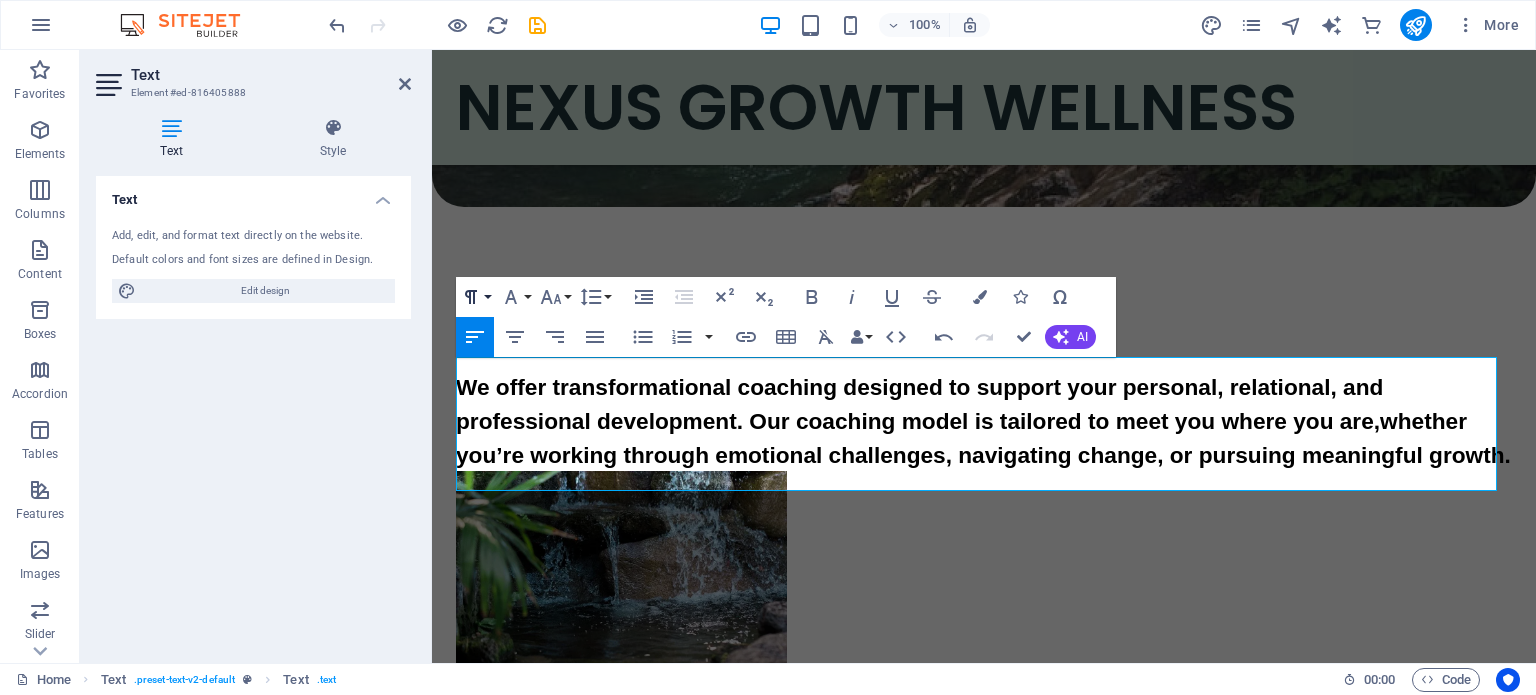 click on "Paragraph Format" at bounding box center [475, 297] 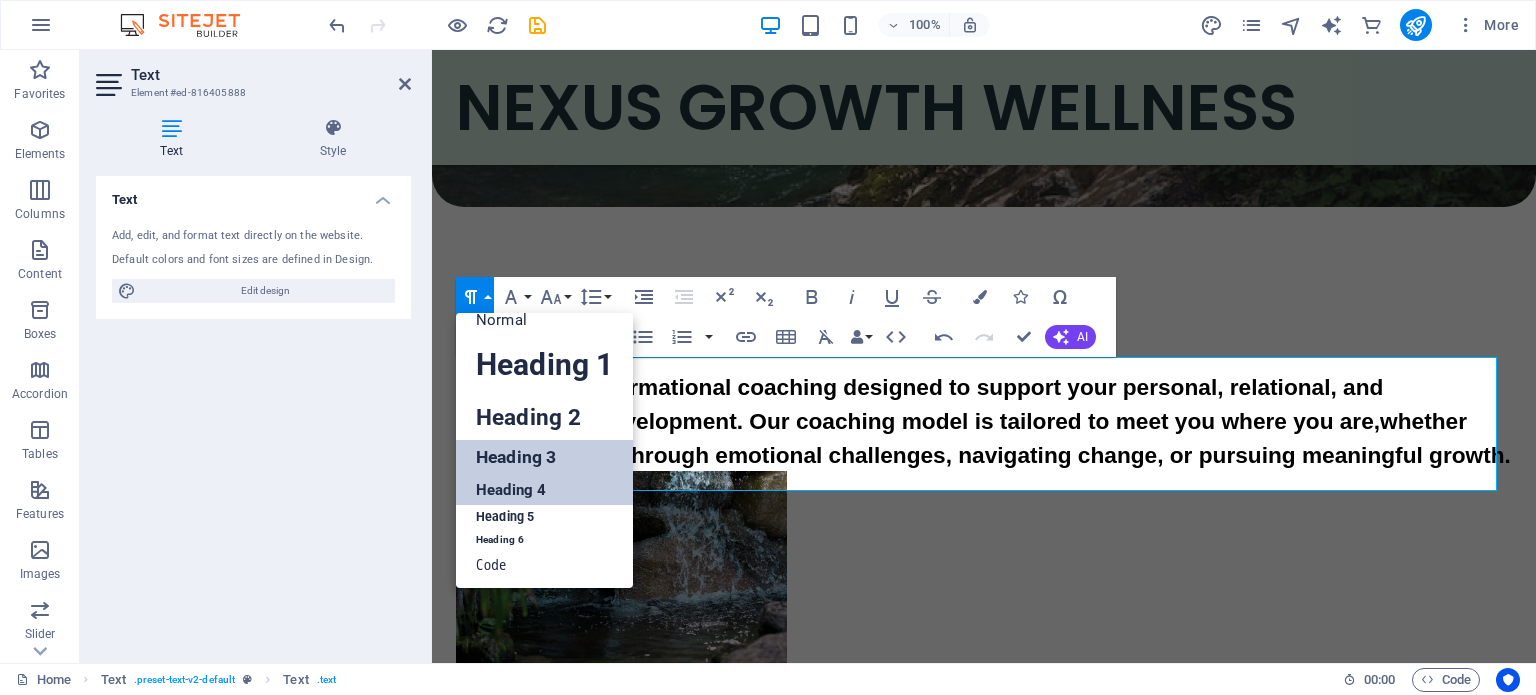 scroll, scrollTop: 16, scrollLeft: 0, axis: vertical 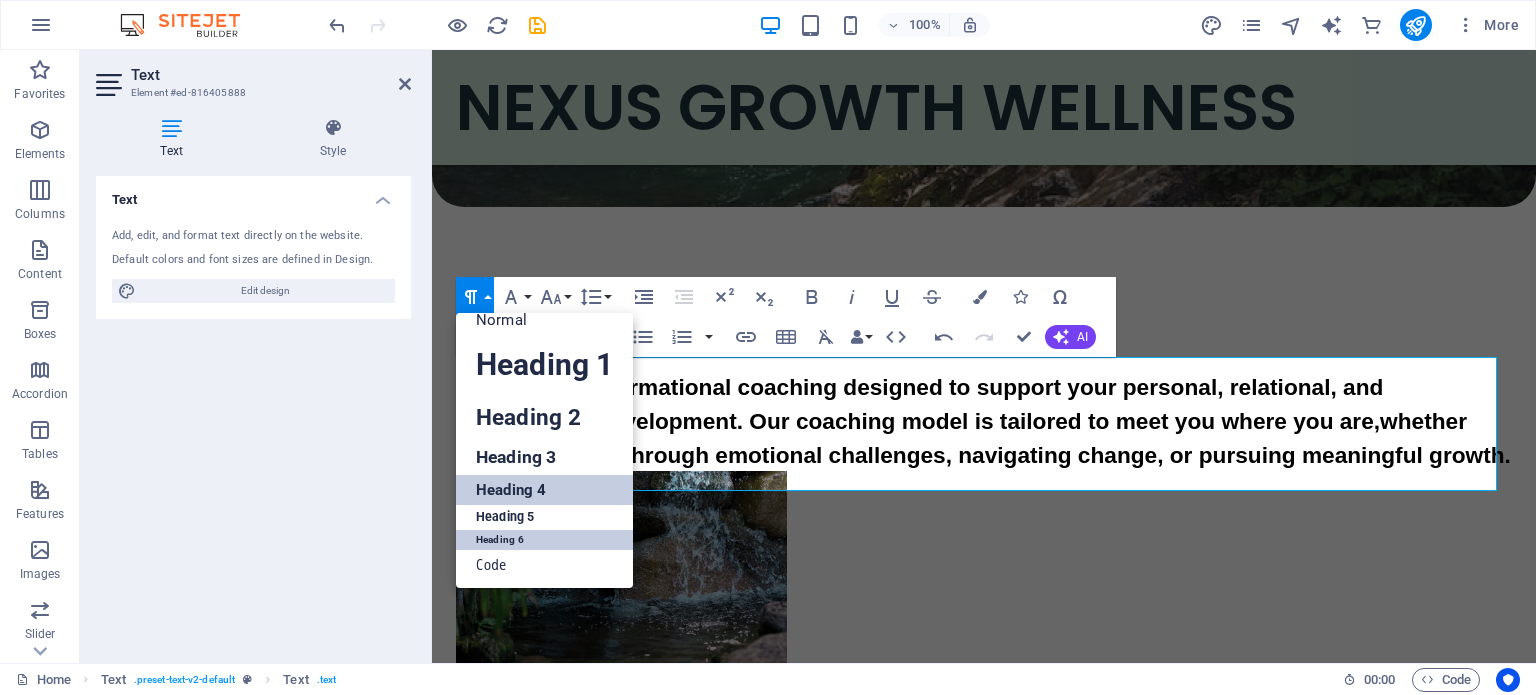 click on "Heading 6" at bounding box center [544, 540] 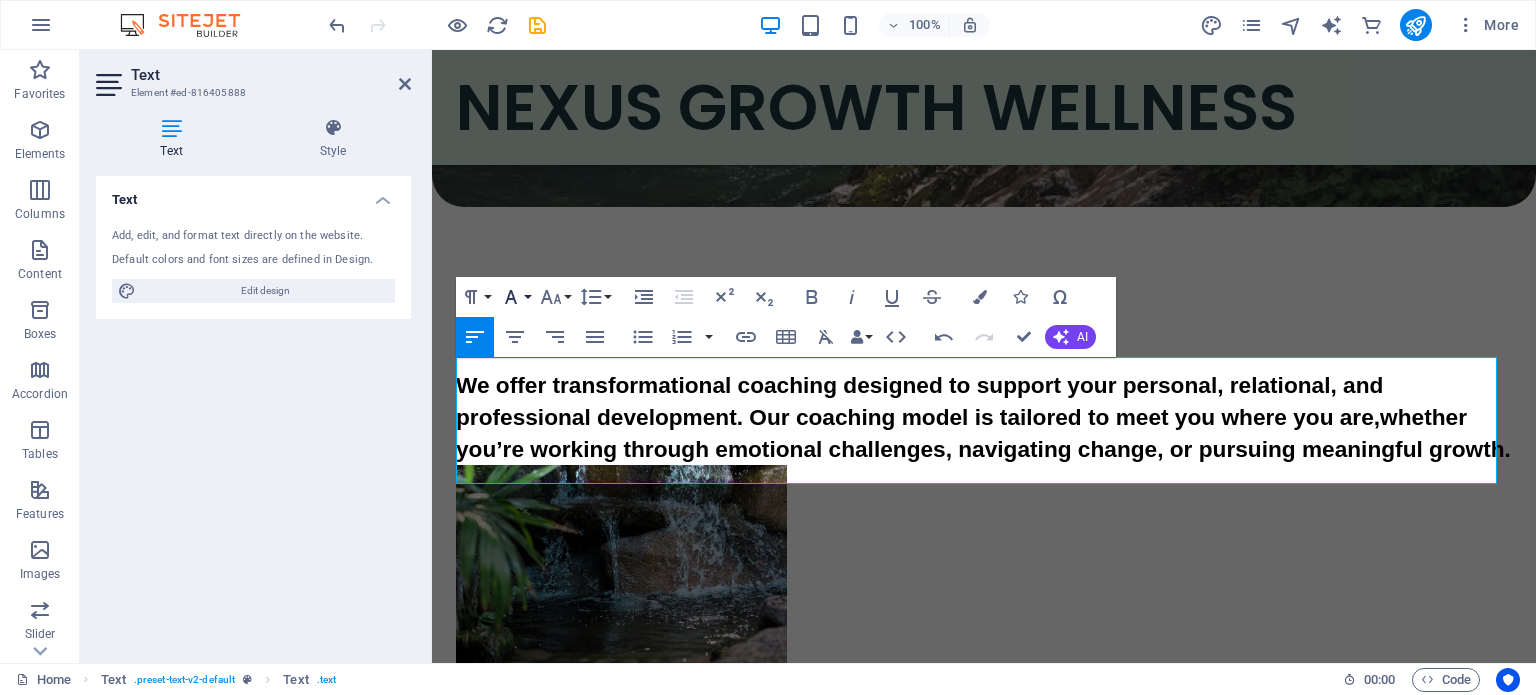 click on "Font Family" at bounding box center (515, 297) 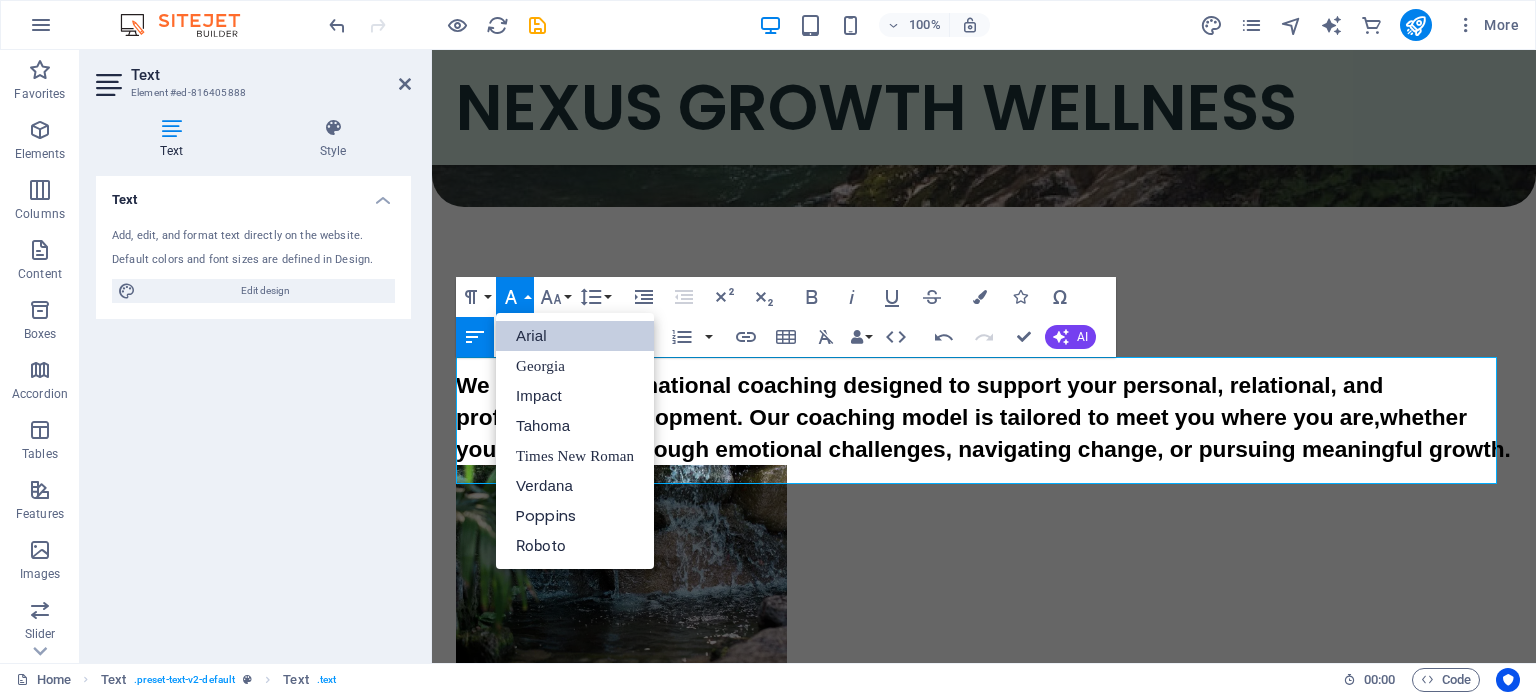 scroll, scrollTop: 0, scrollLeft: 0, axis: both 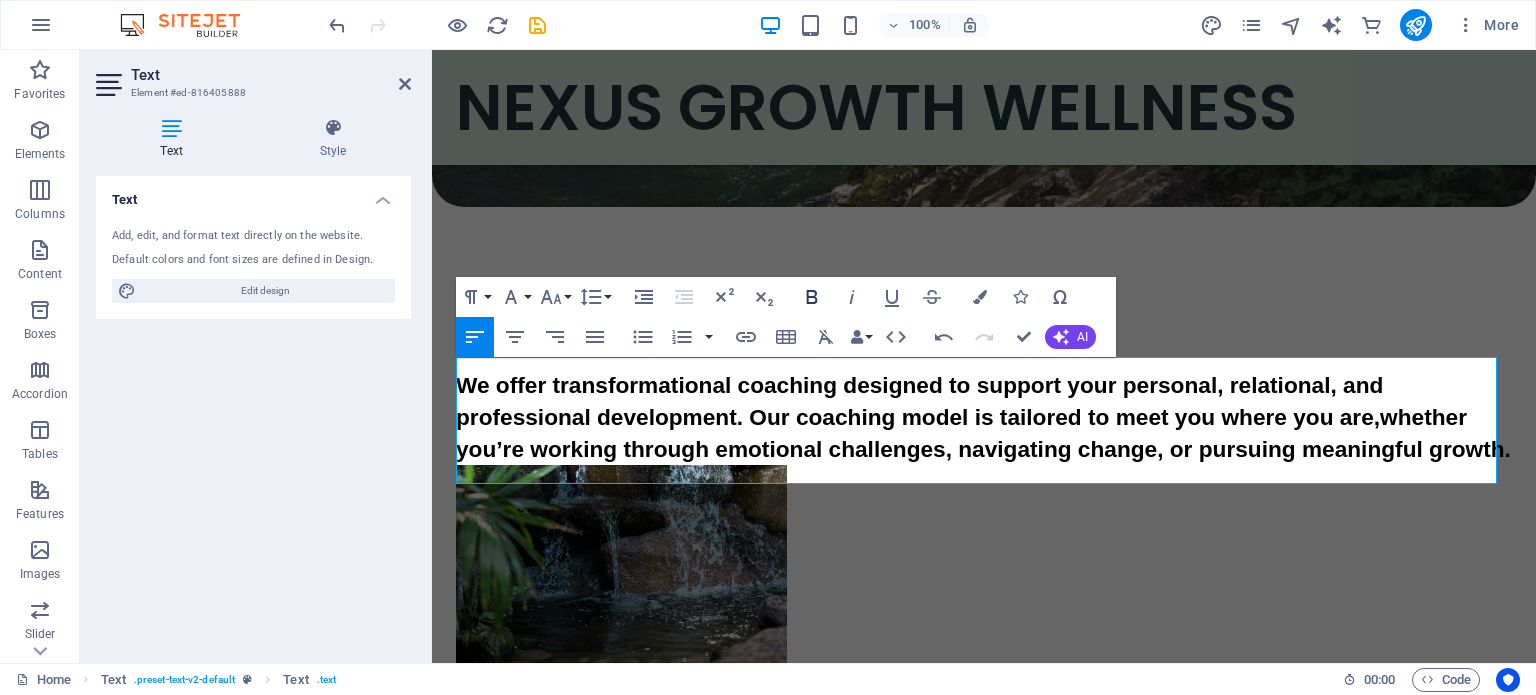 click 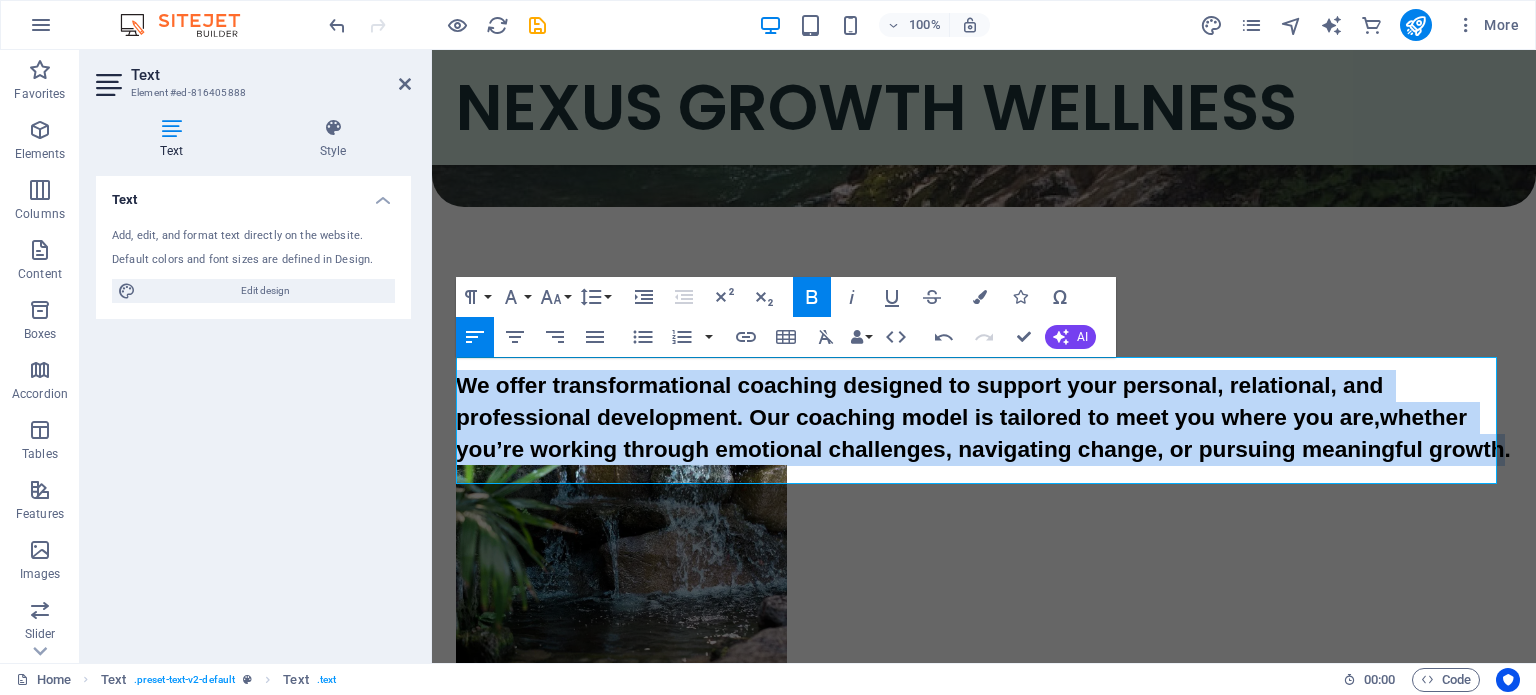 click 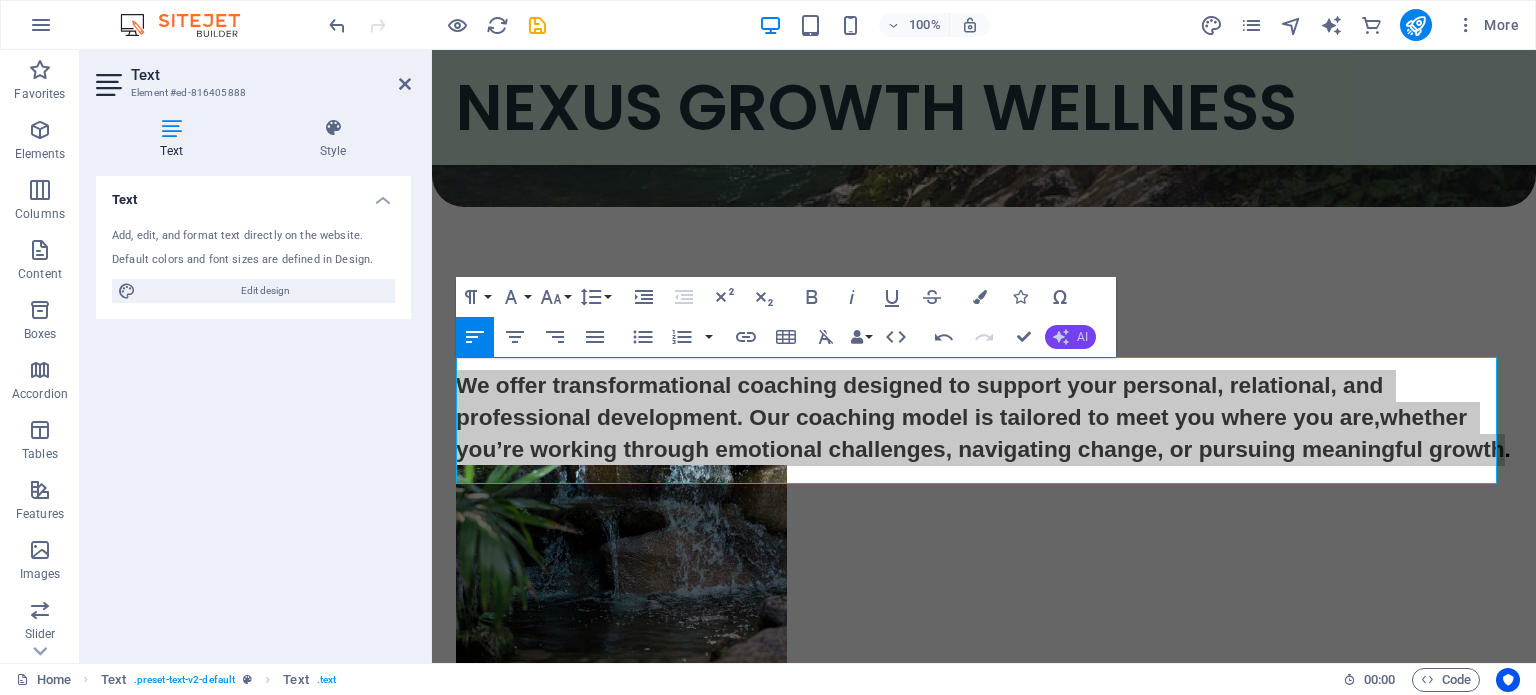click on "AI" at bounding box center [1070, 337] 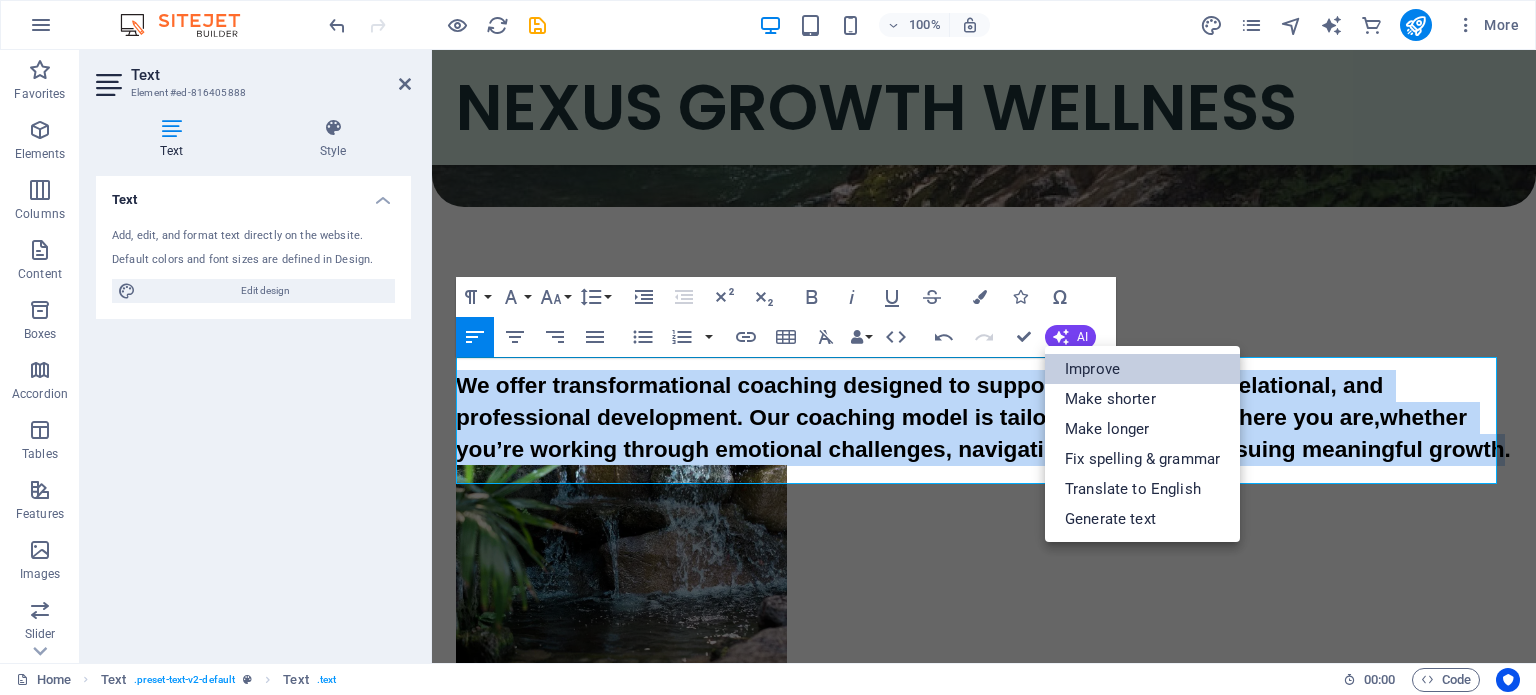 click on "Improve" at bounding box center (1142, 369) 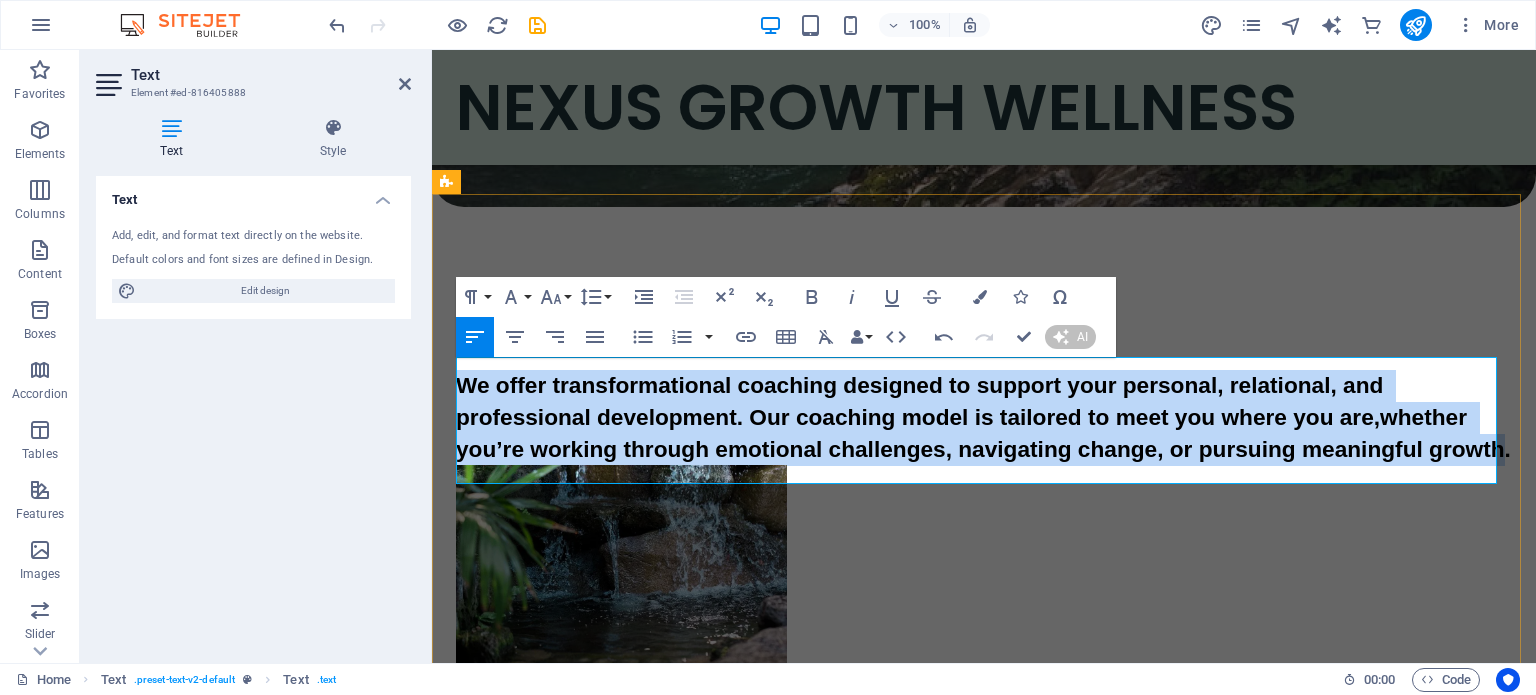 type 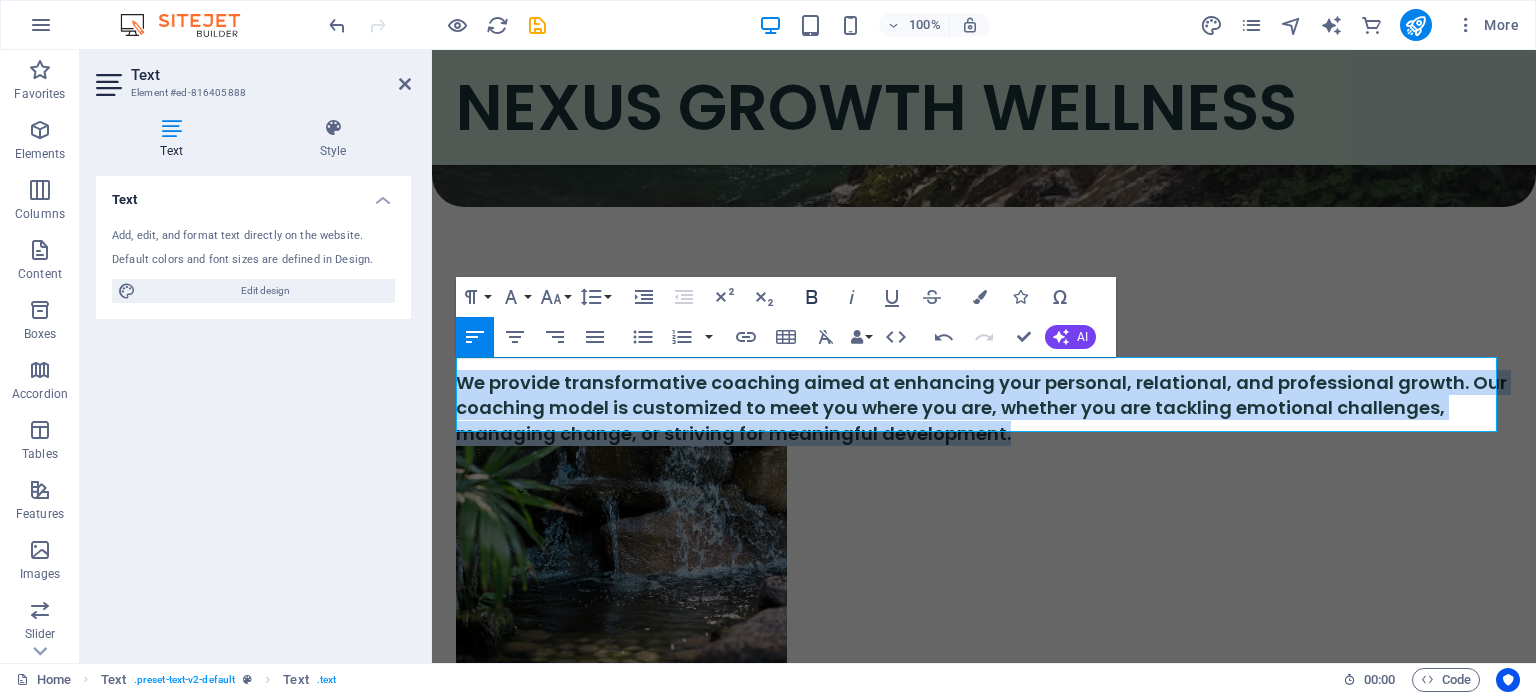 click 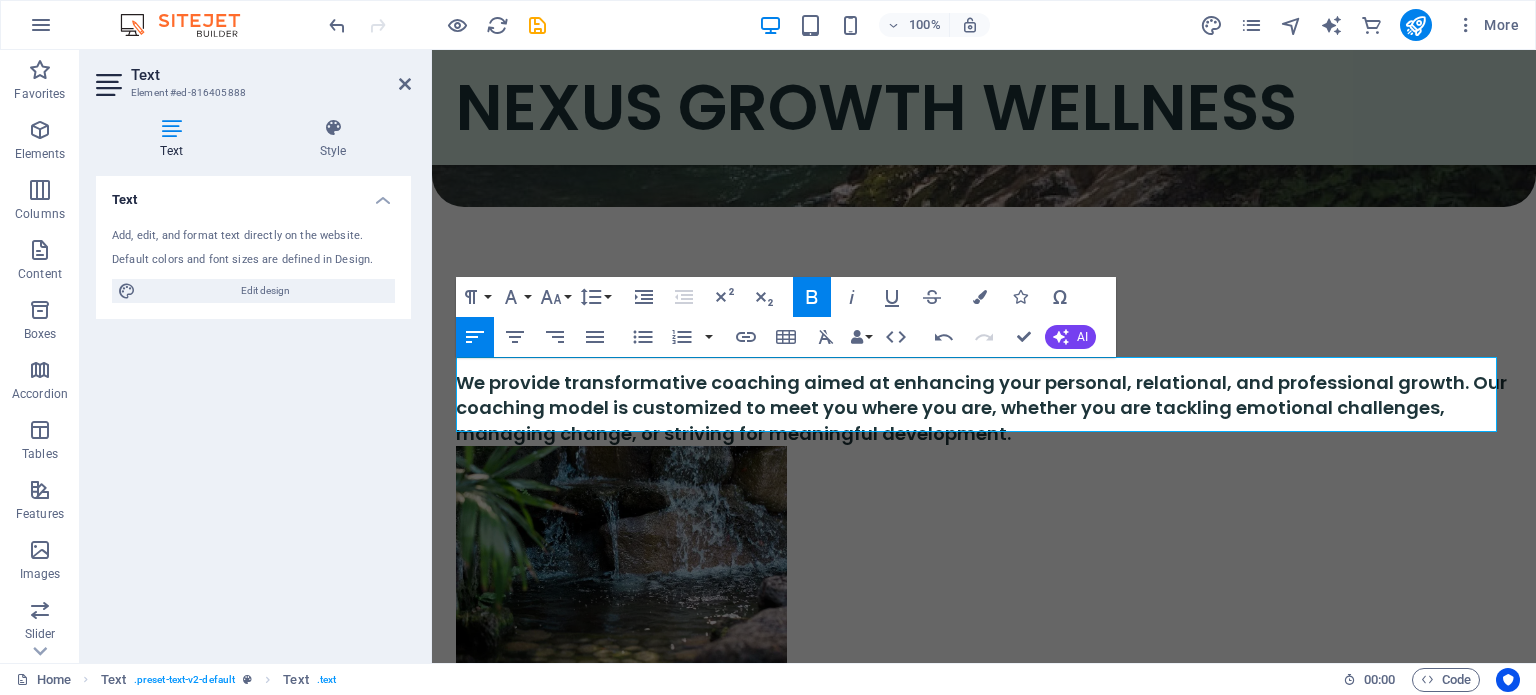 click 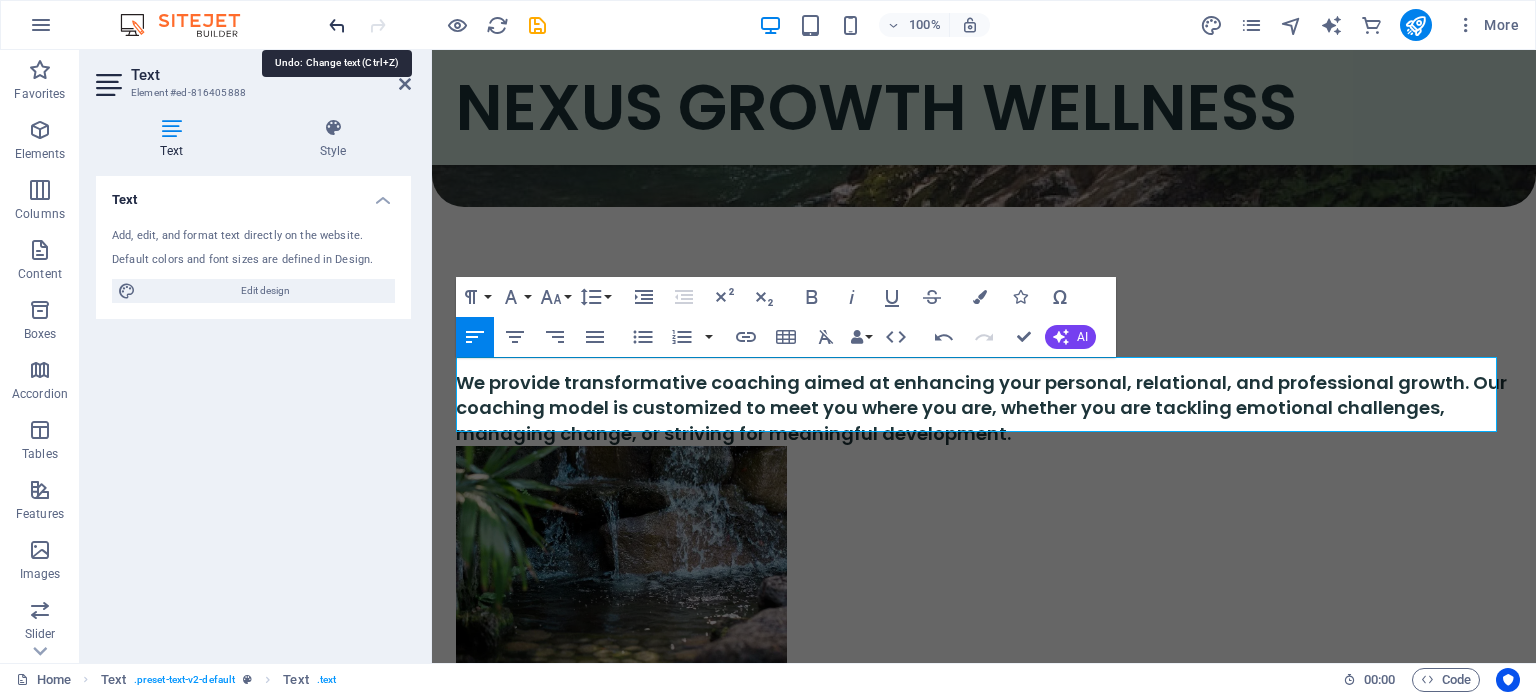 click at bounding box center (337, 25) 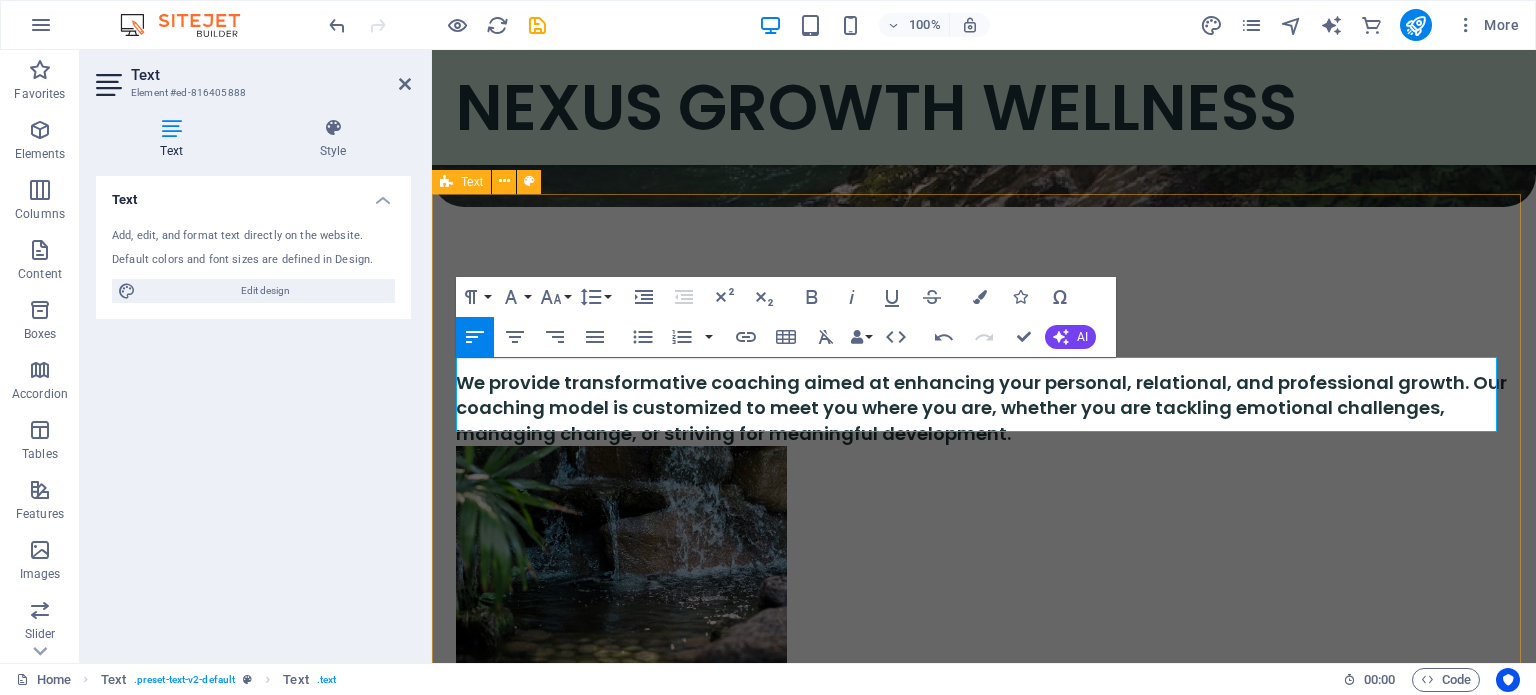 click on "OUR SERVICES We provide transformative coaching aimed at enhancing your personal, relational, and professional growth. Our coaching model is customized to meet you where you are, whether you are tackling emotional challenges, managing change, or striving for meaningful development. Life Coaching for Adults We offer support to individuals in the following areas: - Emotional healing and regulation - Managing grief, trauma, and significant life transitions - Building confidence during career transitions - Overcoming toxic work environments - Restoring identity, self-worth, and fostering healthy relationships - Goal setting and personal development Coaching for Children and Teens We empower learners to: -Correct disruptive behavior with positive, structured approaches -Build confidence and effective communication skills -Navigate emotions such as anxiety, fear, anger, and loneliness -Take responsibility, set goals, and foster independence -Grow emotionally, mentally, and spiritually Coaching for Schools" at bounding box center [984, 1685] 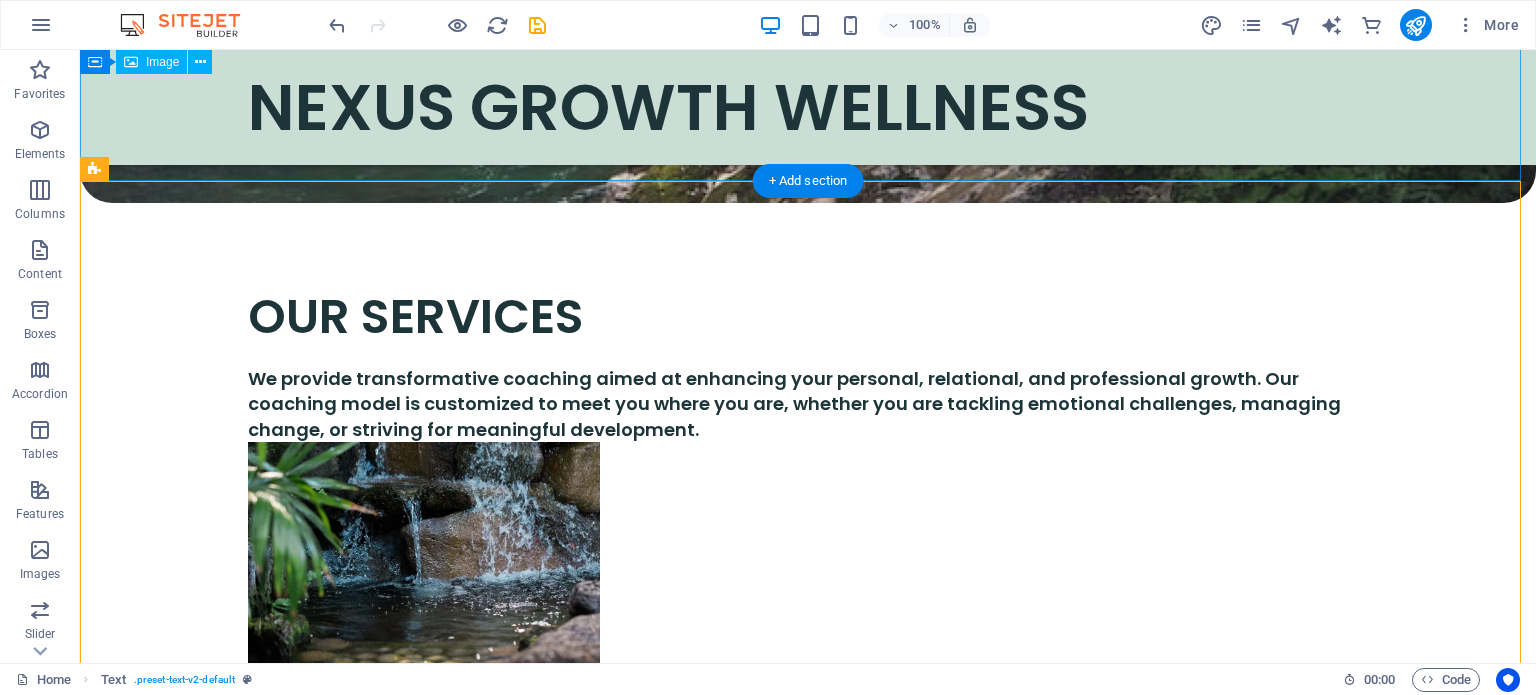 scroll, scrollTop: 2424, scrollLeft: 0, axis: vertical 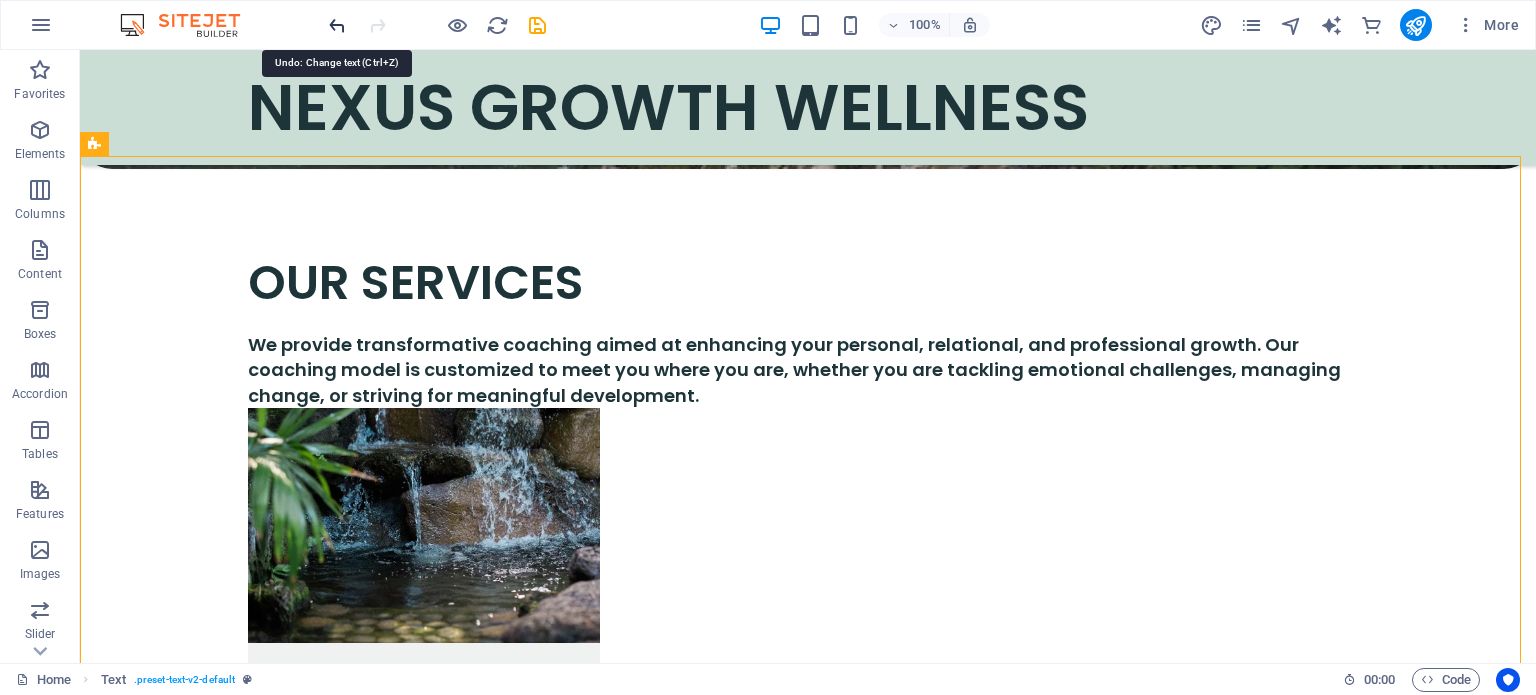 click at bounding box center [337, 25] 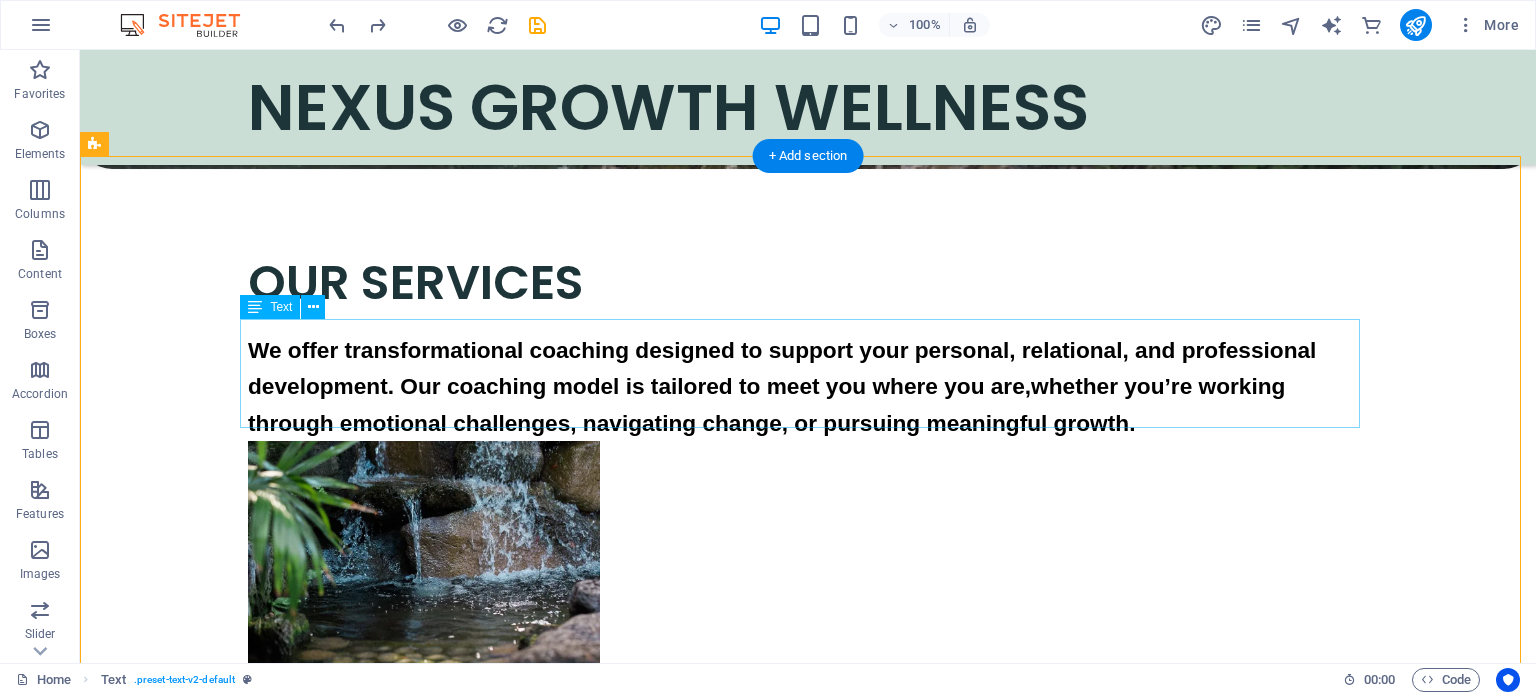 click on "We offer transformational coaching designed to support your personal, relational, and professional development. Our coaching model is tailored to meet you where you are,whether you’re working through emotional challenges, navigating change, or pursuing meaningful growth." at bounding box center [808, 386] 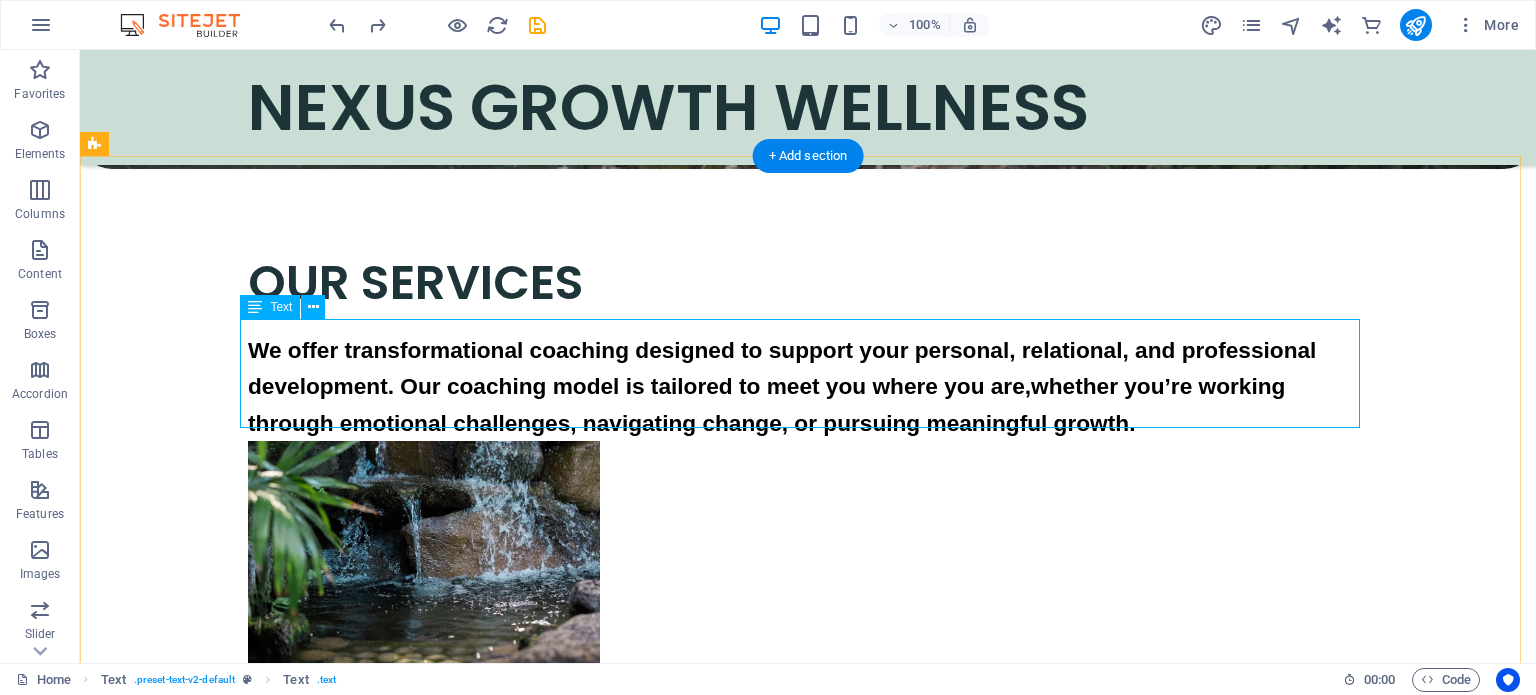 click on "We offer transformational coaching designed to support your personal, relational, and professional development. Our coaching model is tailored to meet you where you are,whether you’re working through emotional challenges, navigating change, or pursuing meaningful growth." at bounding box center (808, 386) 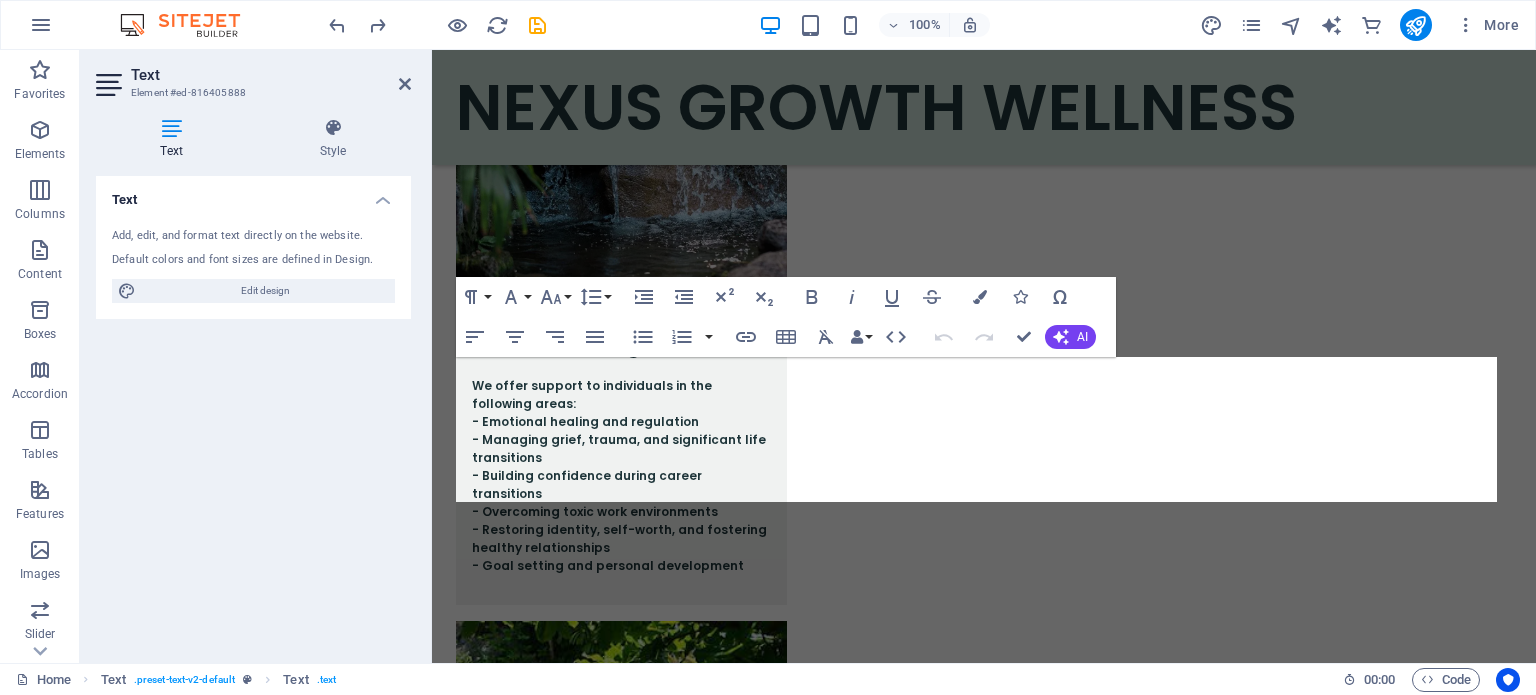 scroll, scrollTop: 2034, scrollLeft: 0, axis: vertical 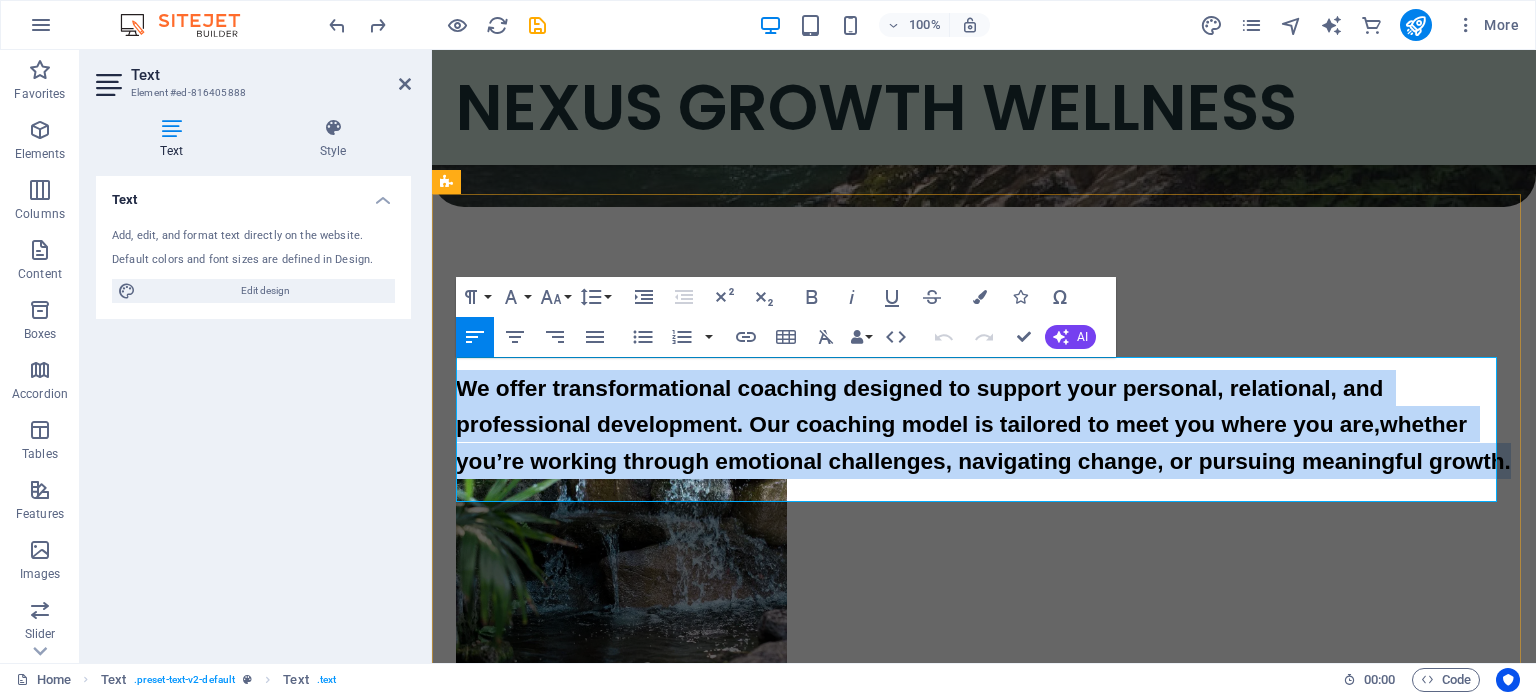 drag, startPoint x: 543, startPoint y: 490, endPoint x: 461, endPoint y: 375, distance: 141.24094 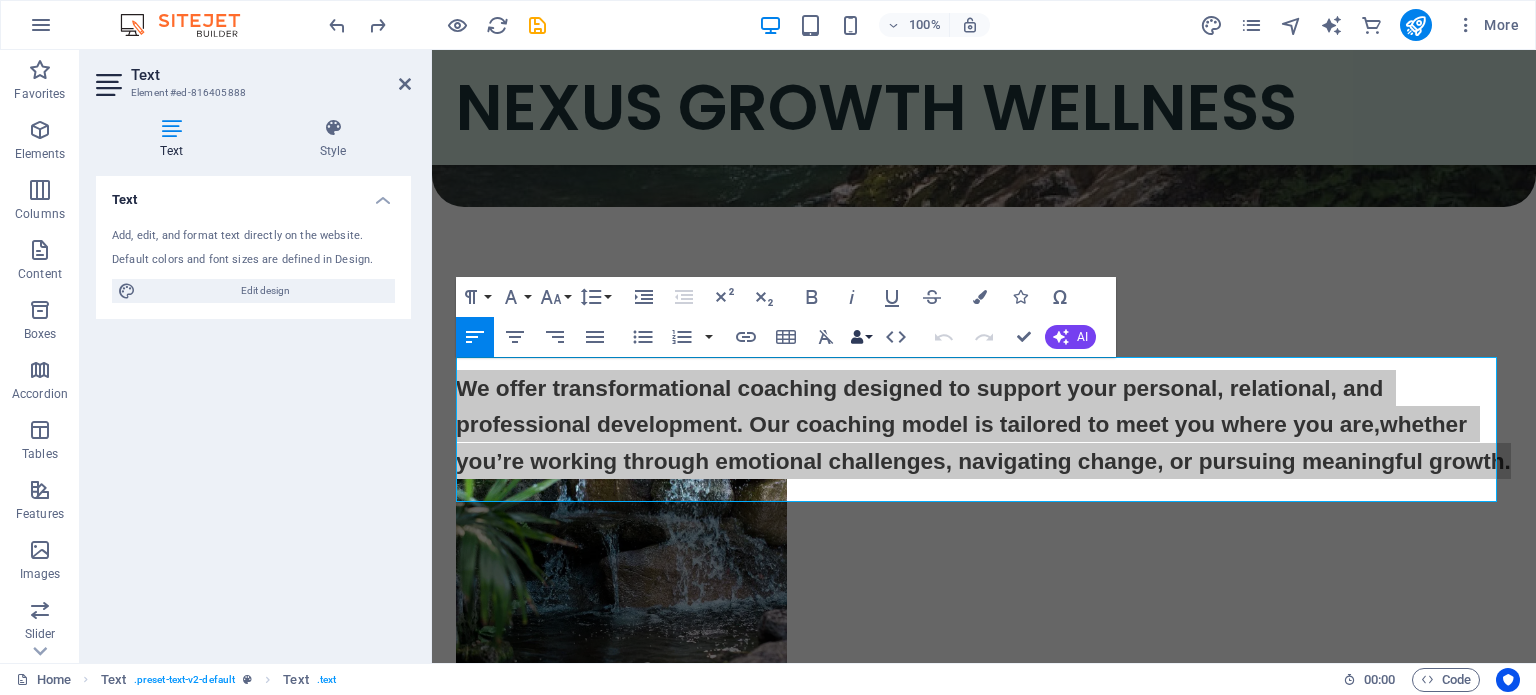 click on "Data Bindings" at bounding box center (861, 337) 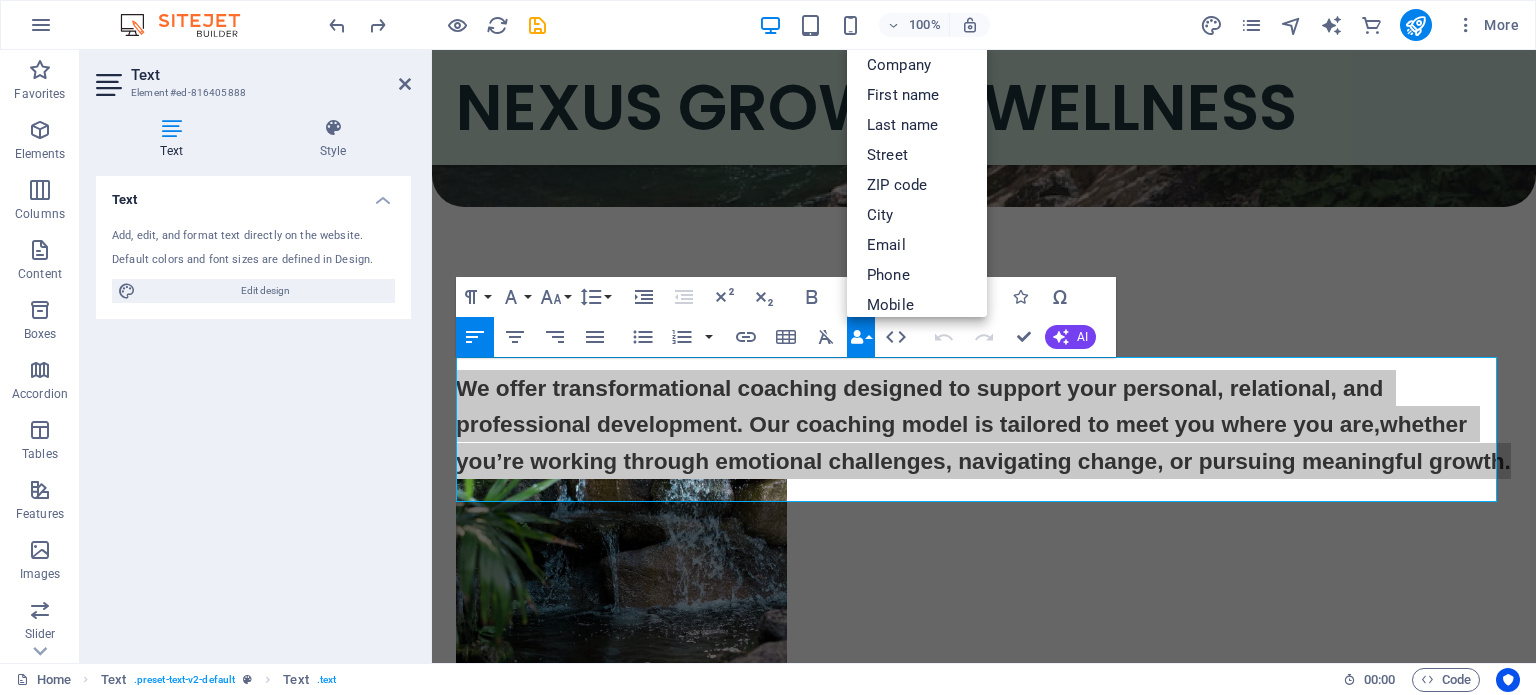 click on "Data Bindings" at bounding box center (861, 337) 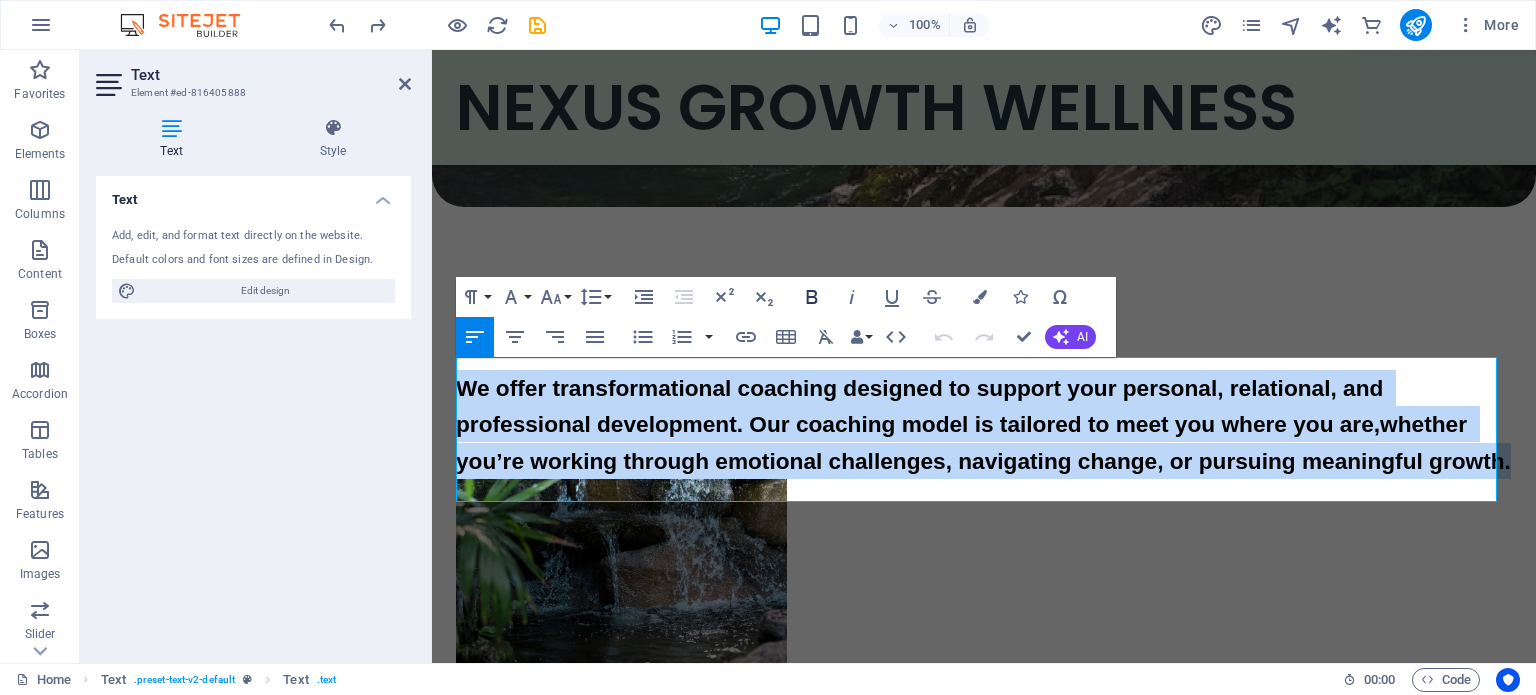 click 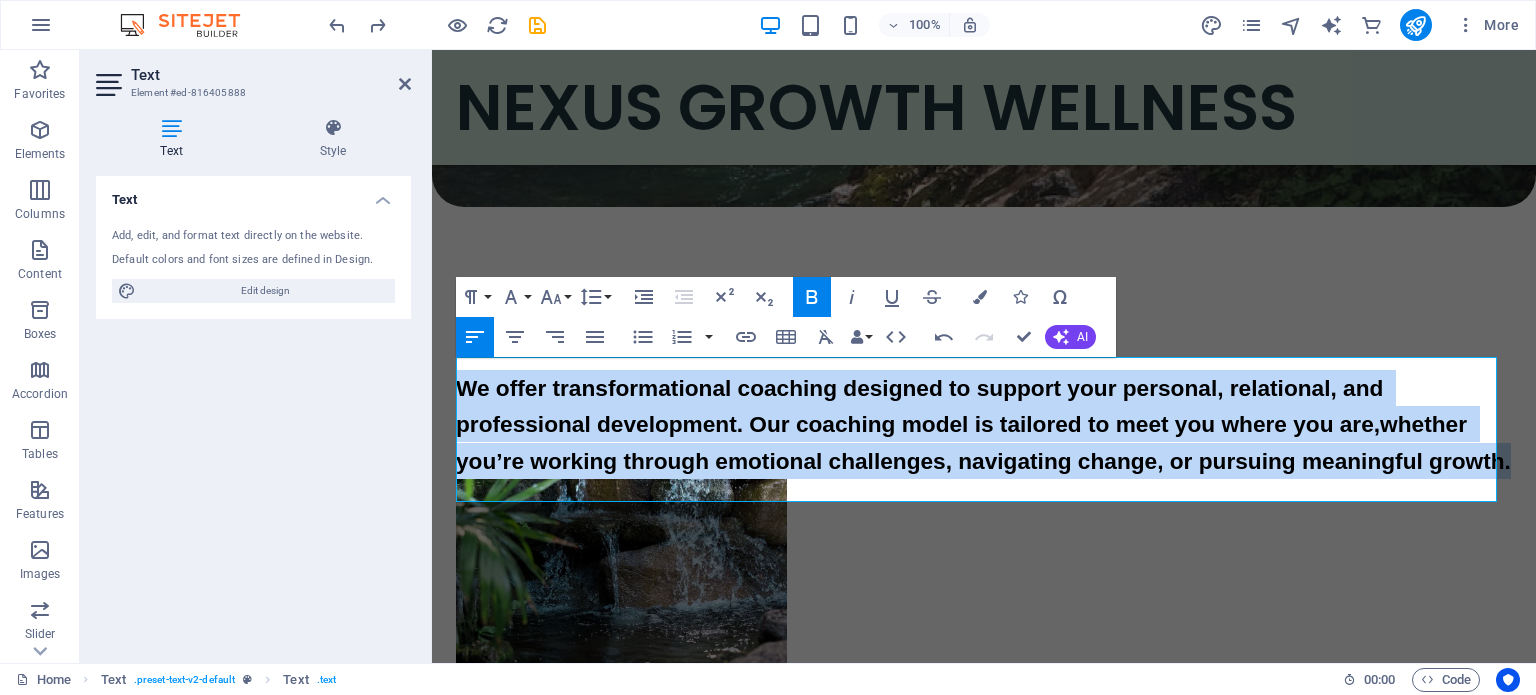 click 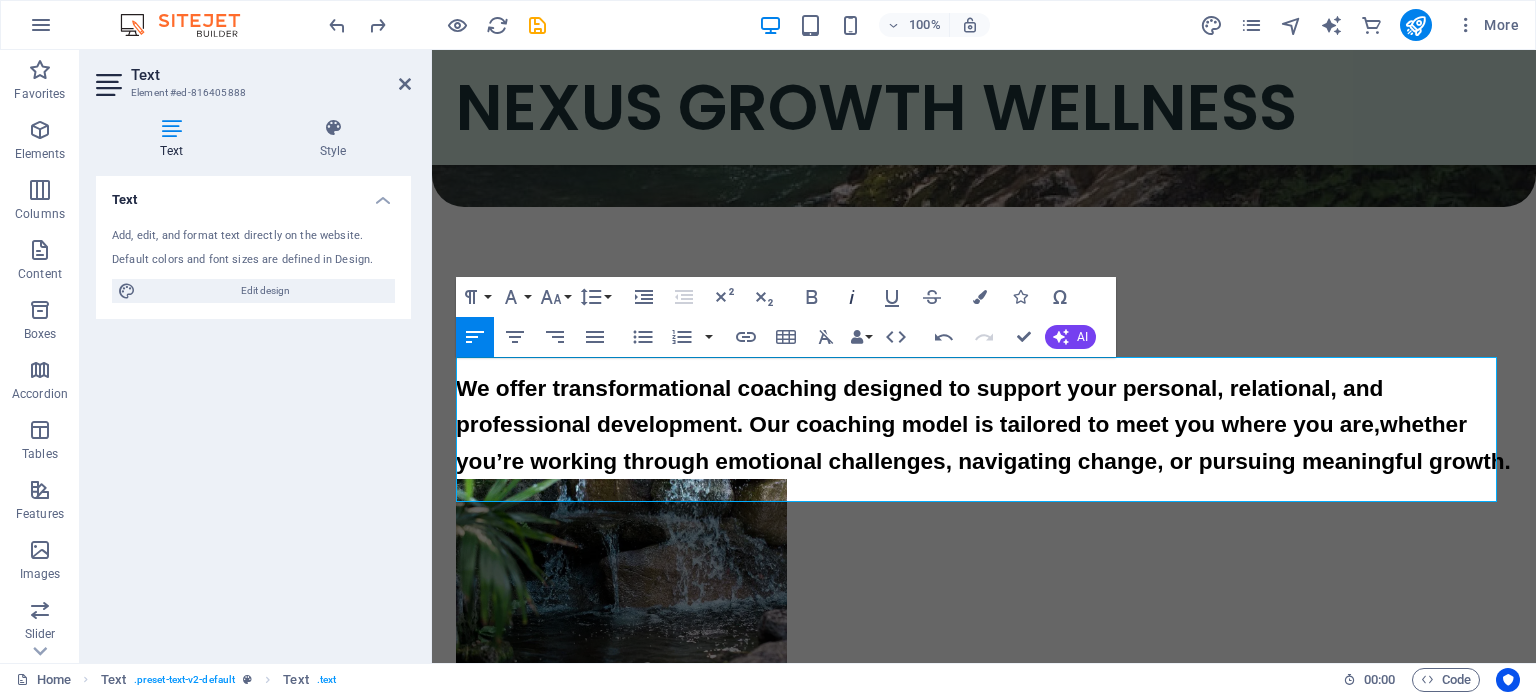 click 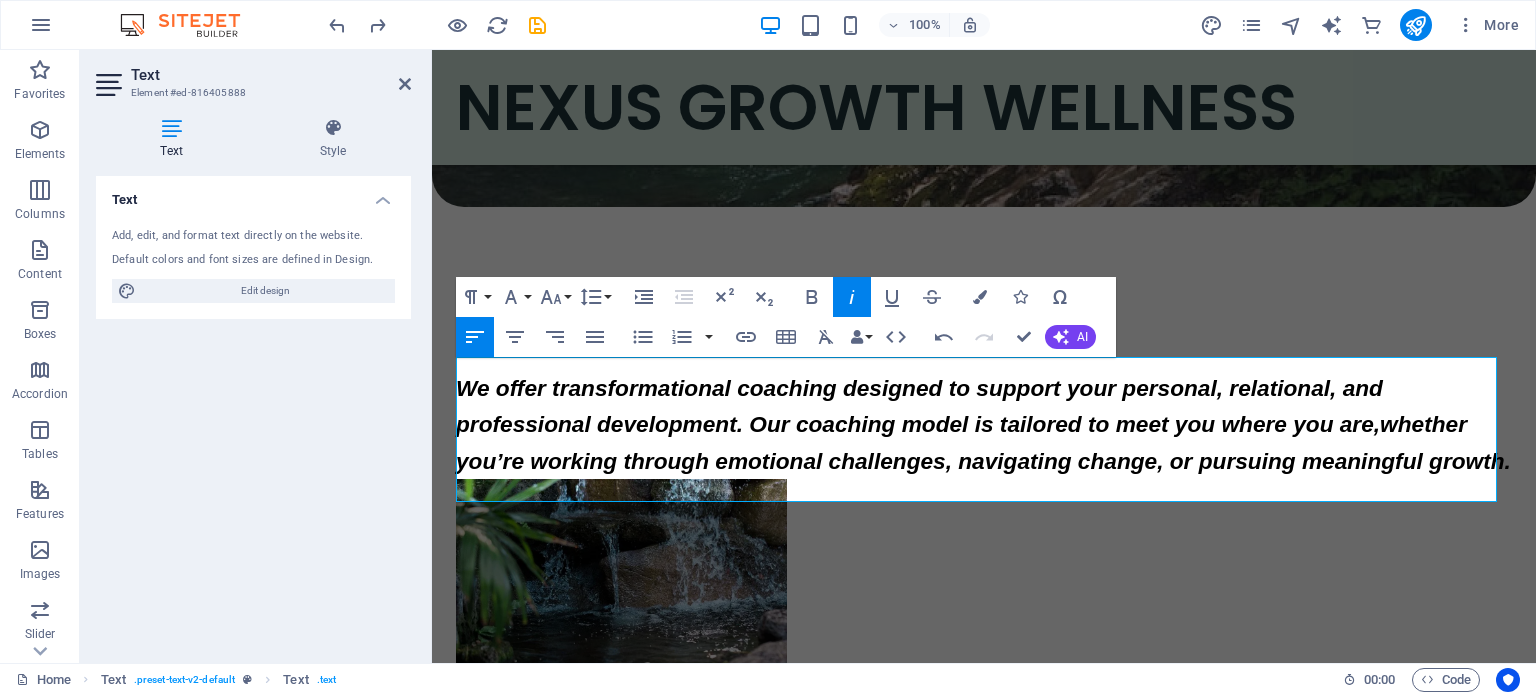 click 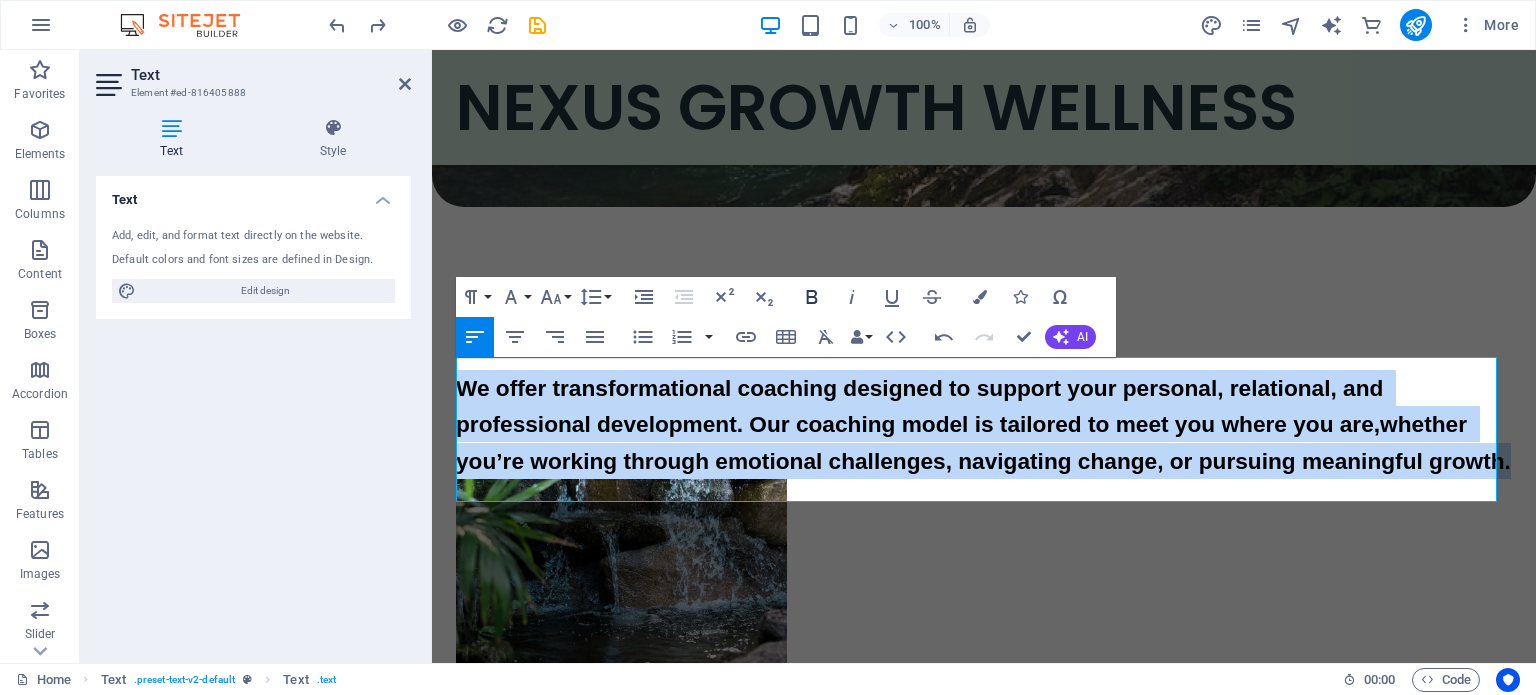 click 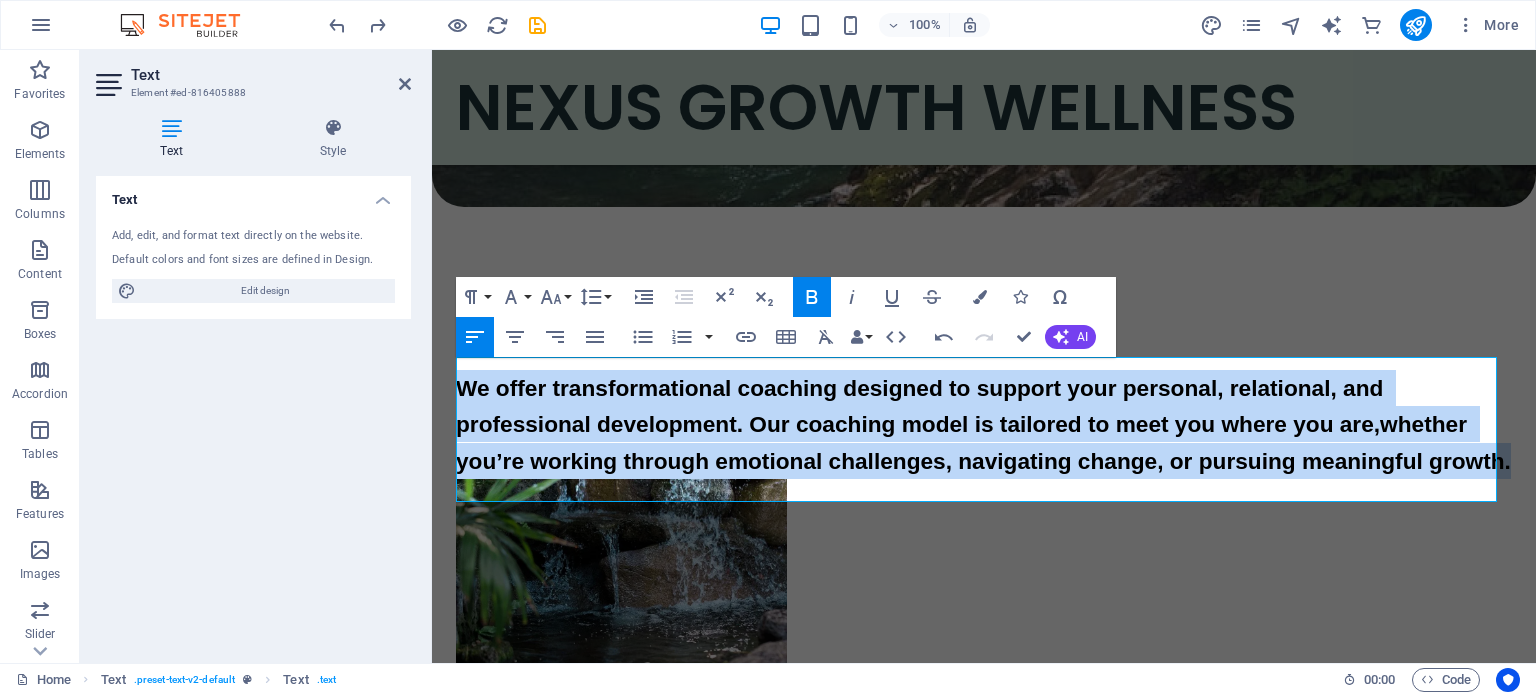 click 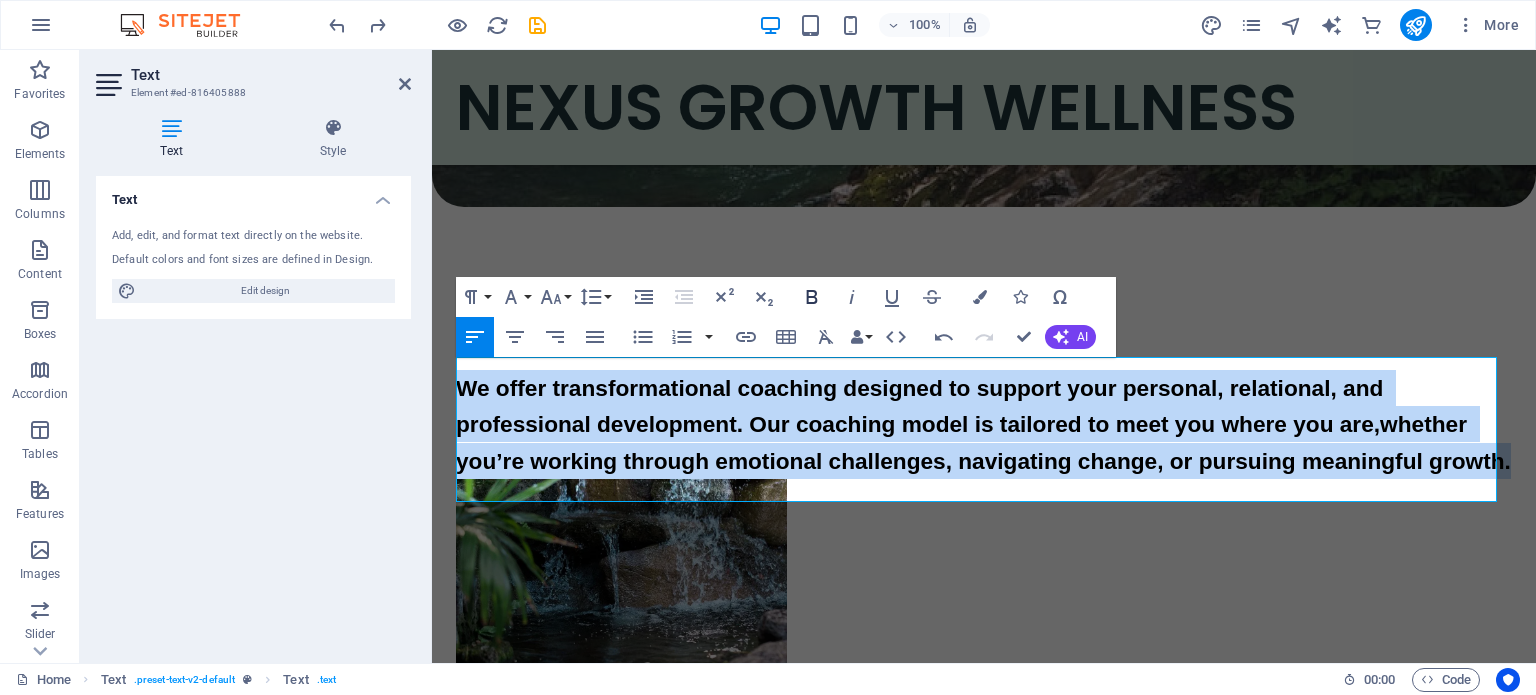 click 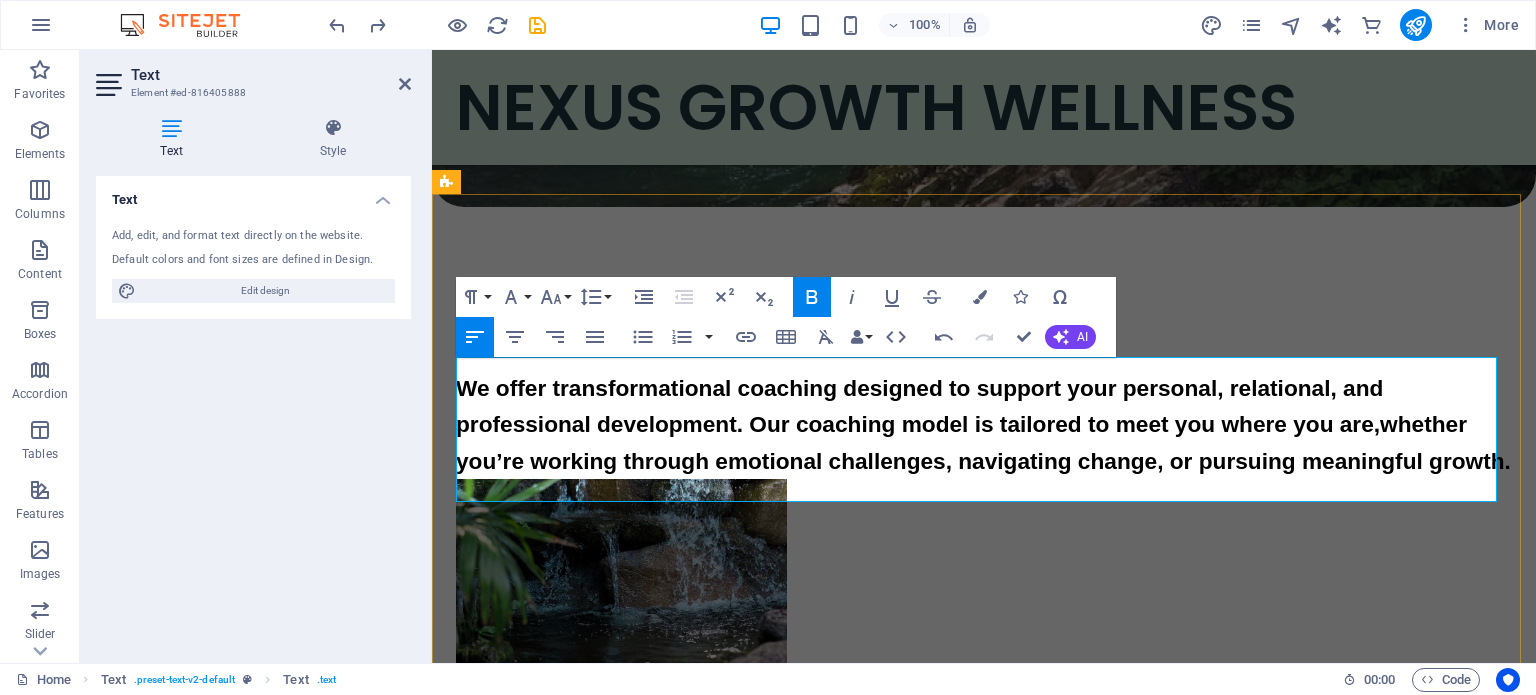 click on "We offer transformational coaching designed to support your personal, relational, and professional development. Our coaching model is tailored to meet you where you are,whether you’re working through emotional challenges, navigating change, or pursuing meaningful growth." at bounding box center [983, 424] 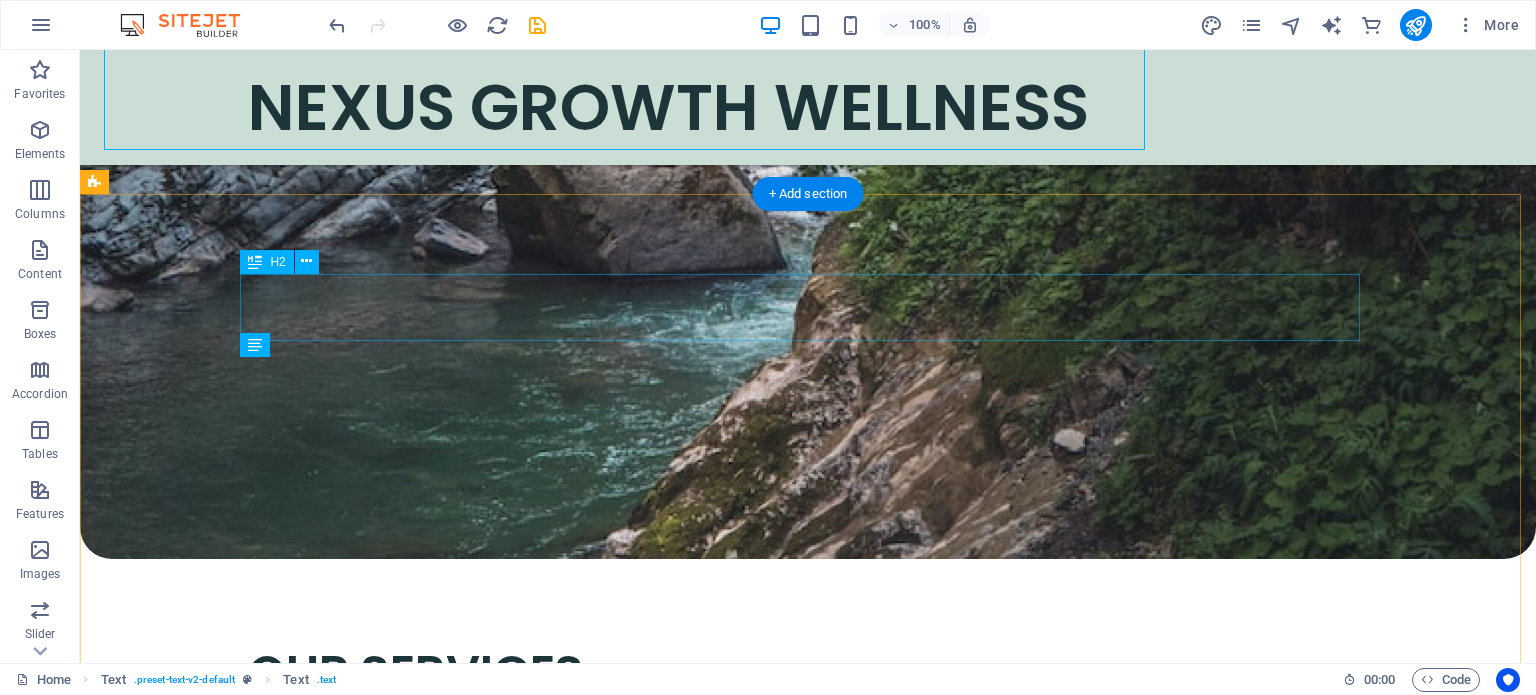scroll, scrollTop: 2386, scrollLeft: 0, axis: vertical 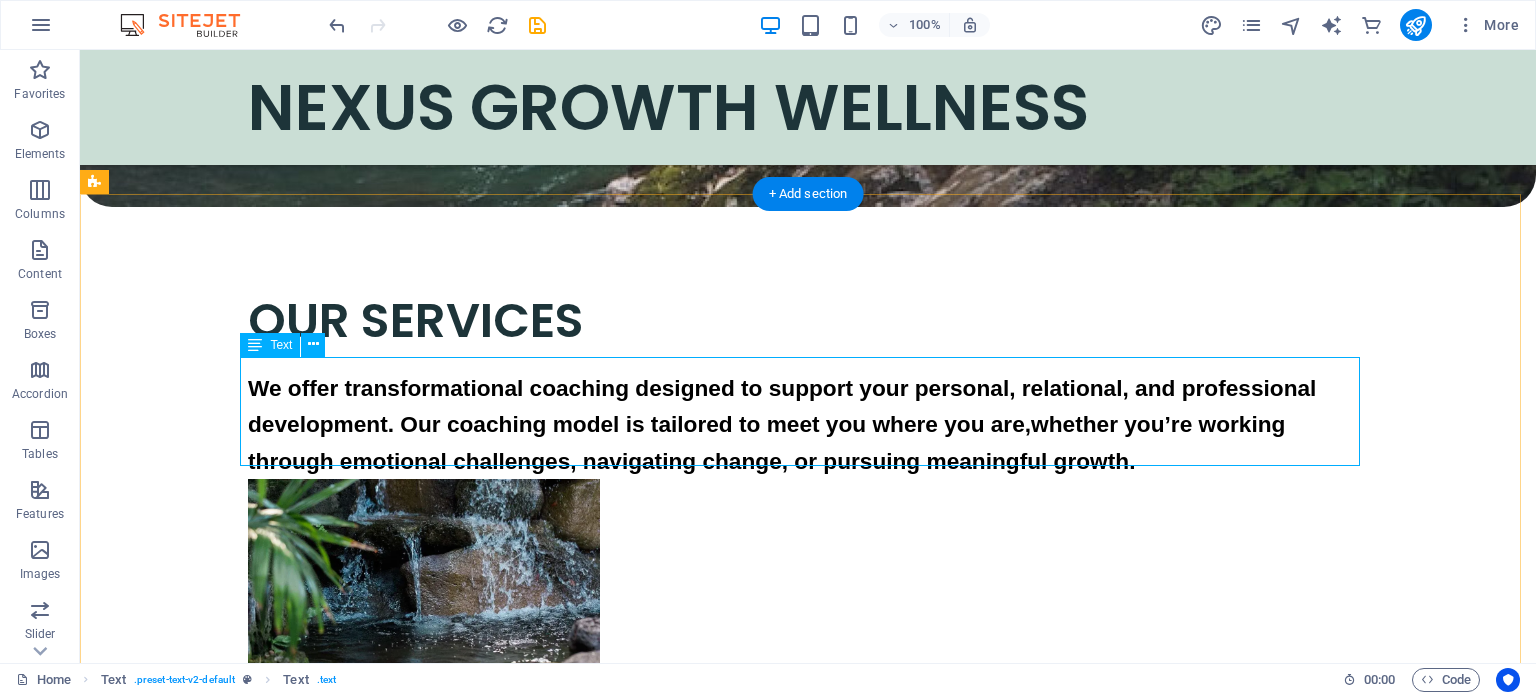 click on "We offer transformational coaching designed to support your personal, relational, and professional development. Our coaching model is tailored to meet you where you are,whether you’re working through emotional challenges, navigating change, or pursuing meaningful growth." at bounding box center [808, 424] 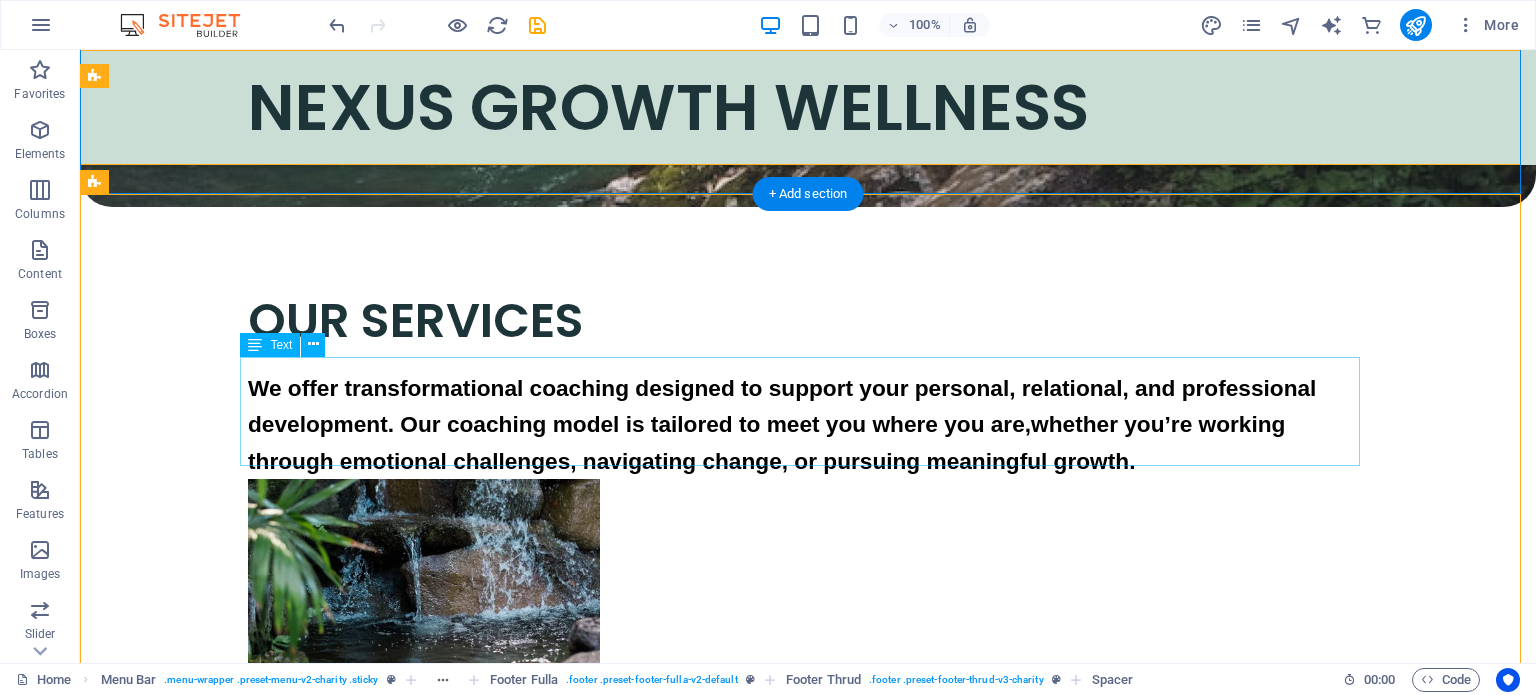 click on "We offer transformational coaching designed to support your personal, relational, and professional development. Our coaching model is tailored to meet you where you are,whether you’re working through emotional challenges, navigating change, or pursuing meaningful growth." at bounding box center (808, 424) 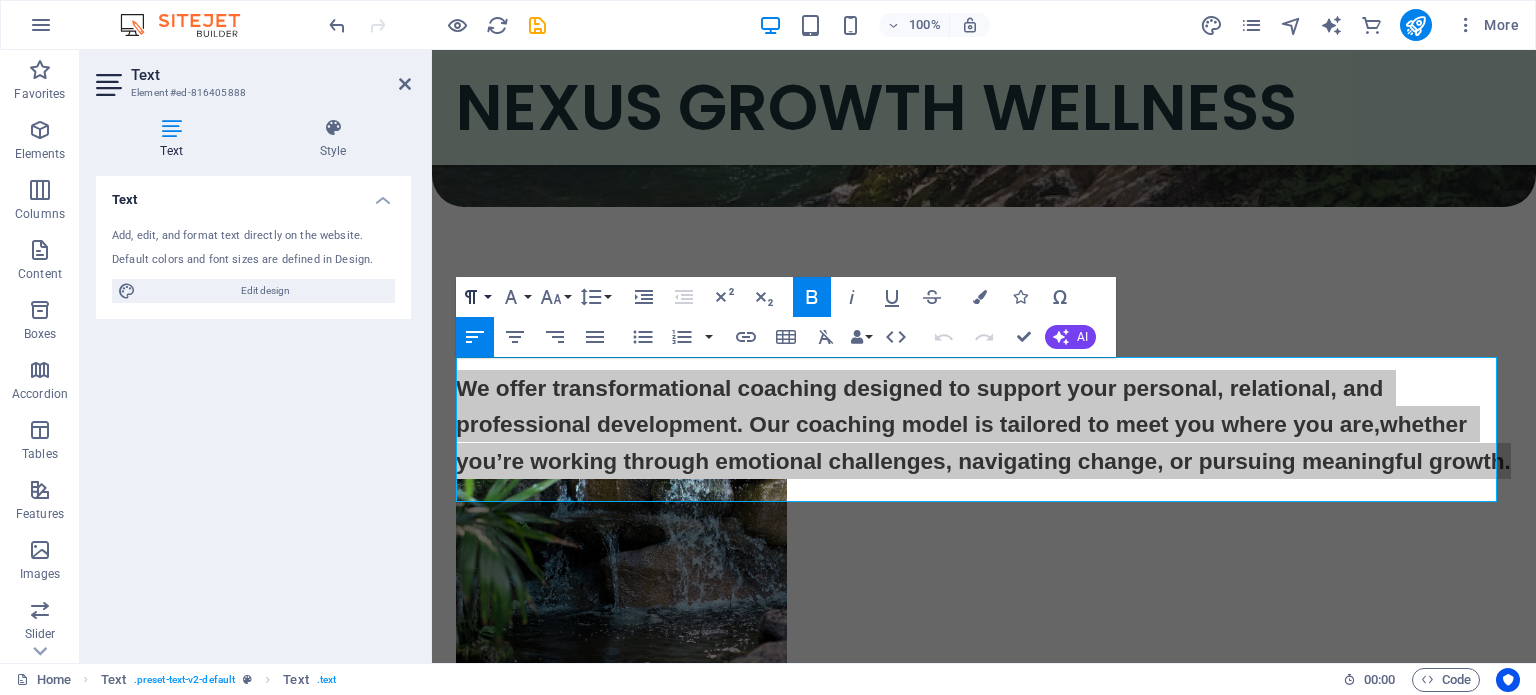 click on "Paragraph Format" at bounding box center [475, 297] 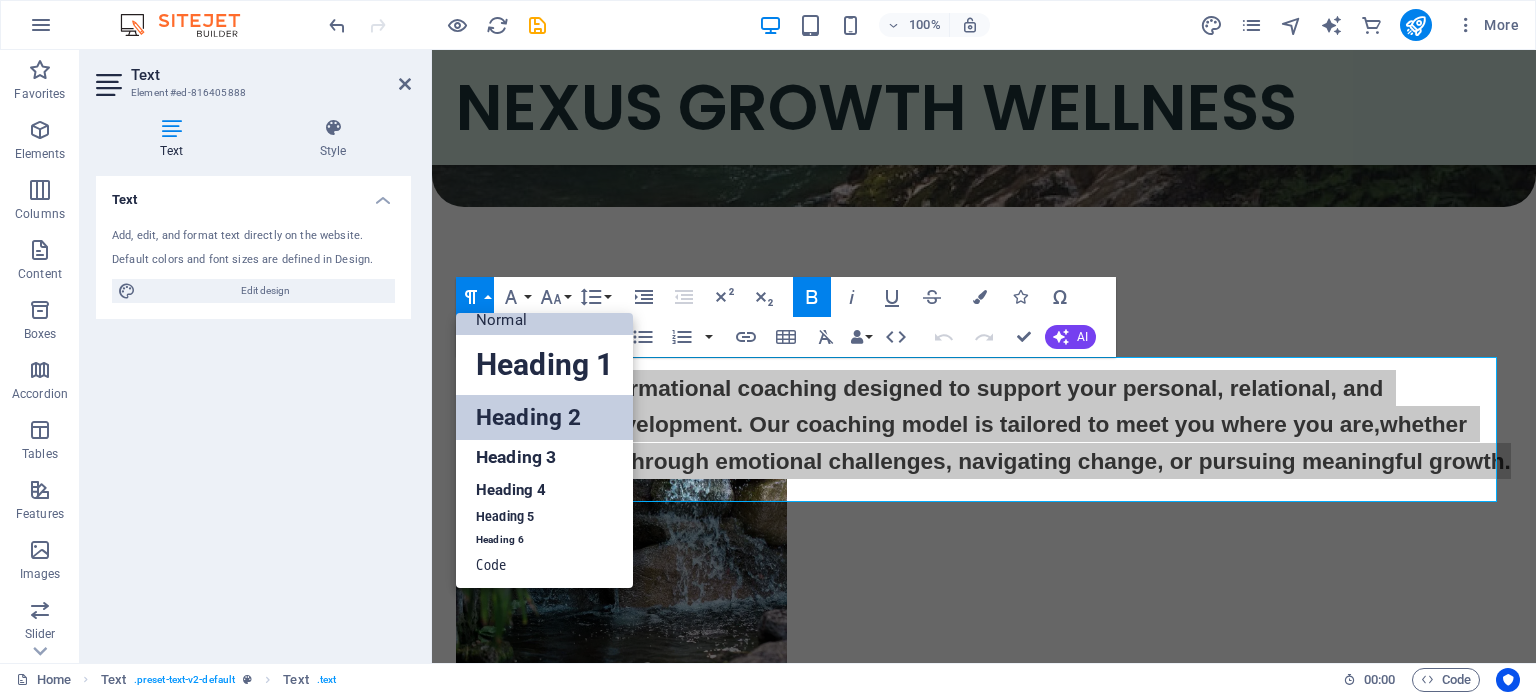 scroll, scrollTop: 16, scrollLeft: 0, axis: vertical 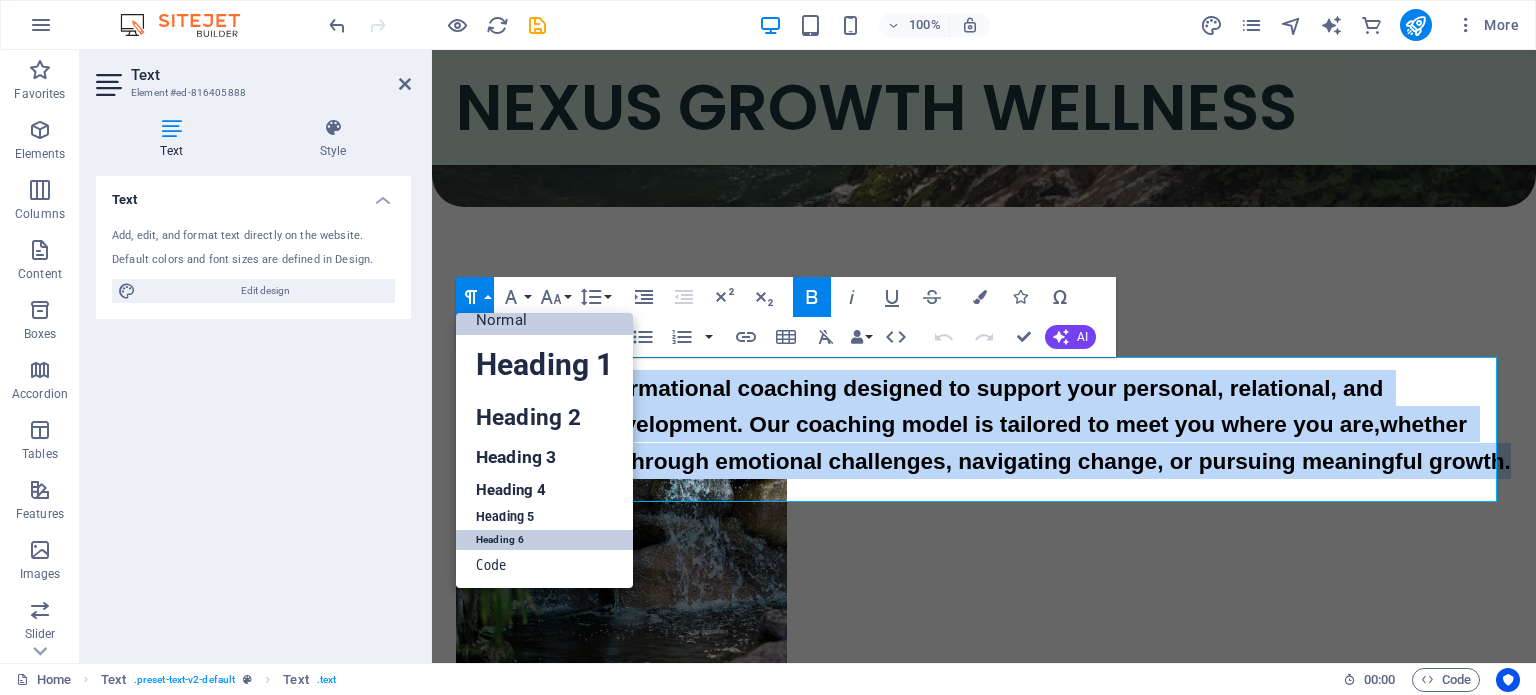 click on "Heading 6" at bounding box center [544, 540] 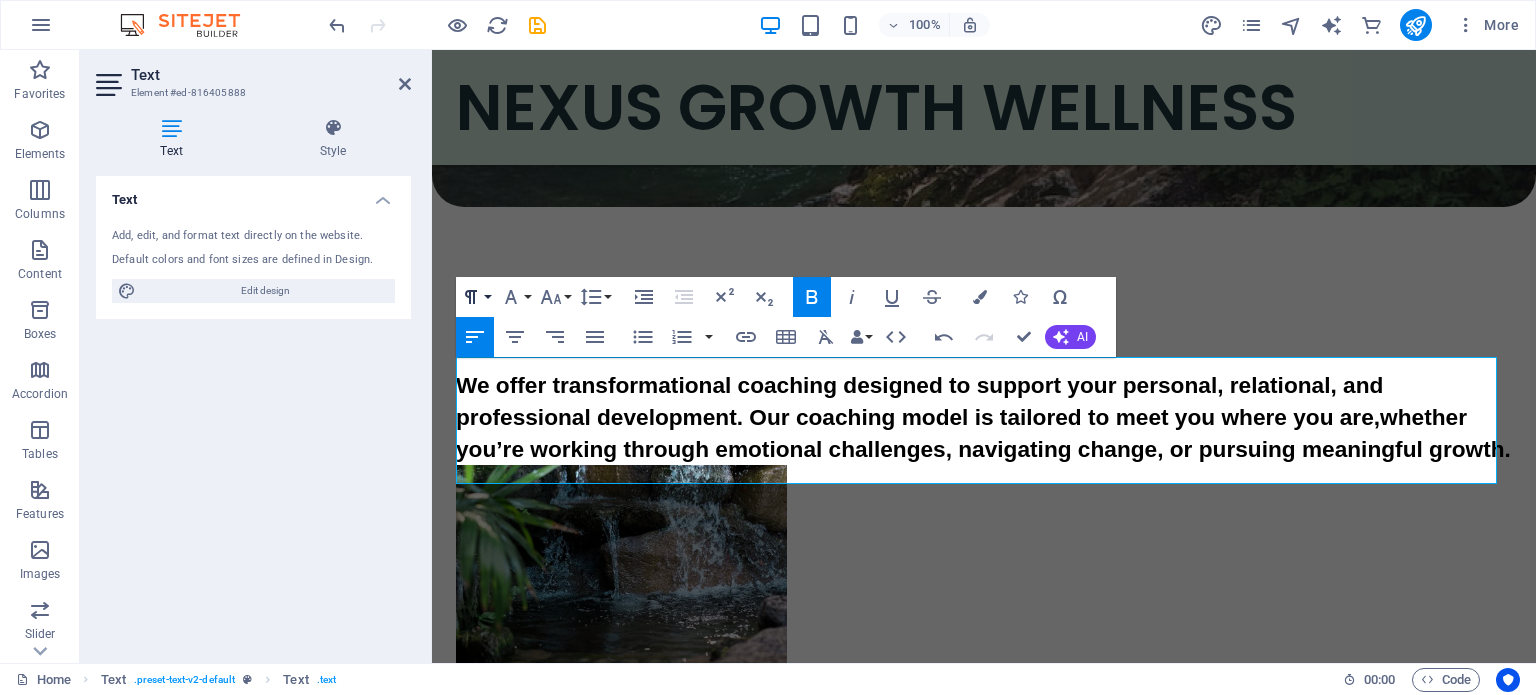 click on "Paragraph Format" at bounding box center [475, 297] 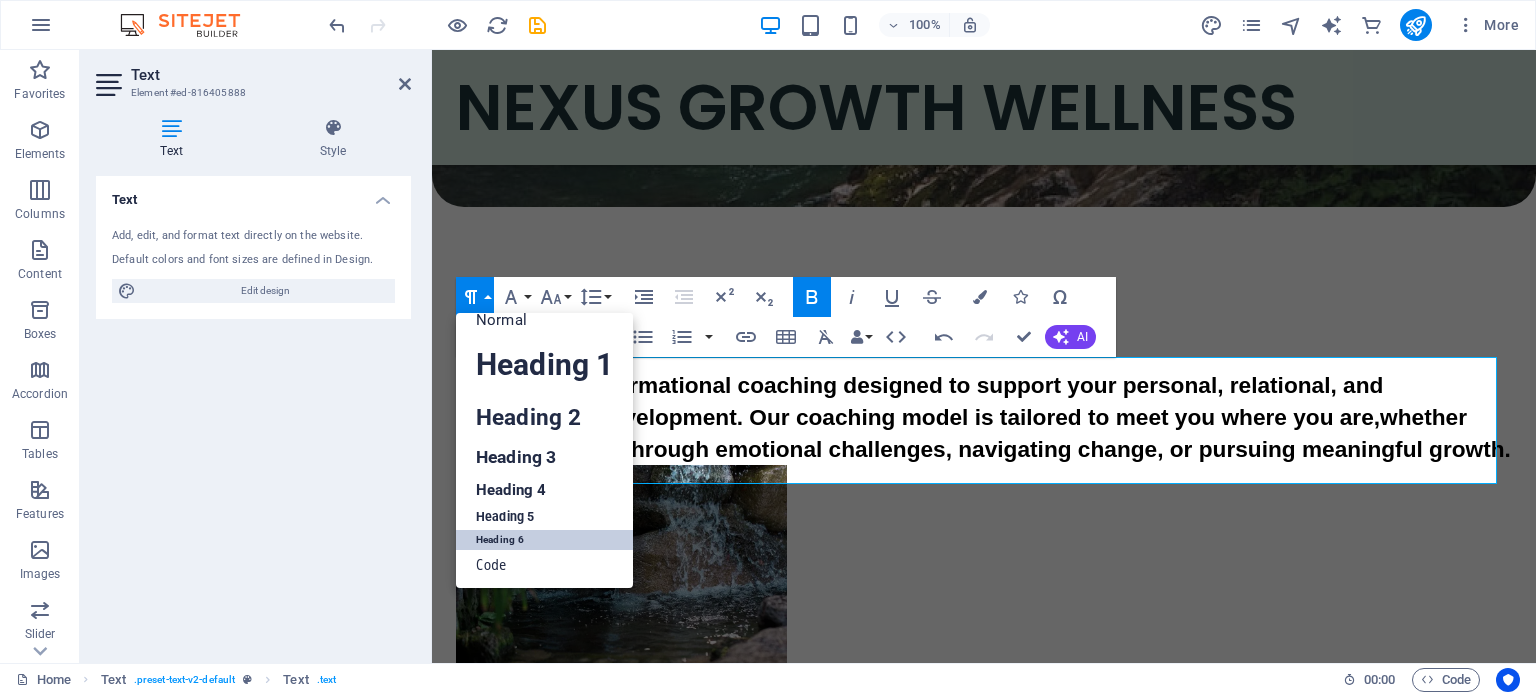 scroll, scrollTop: 16, scrollLeft: 0, axis: vertical 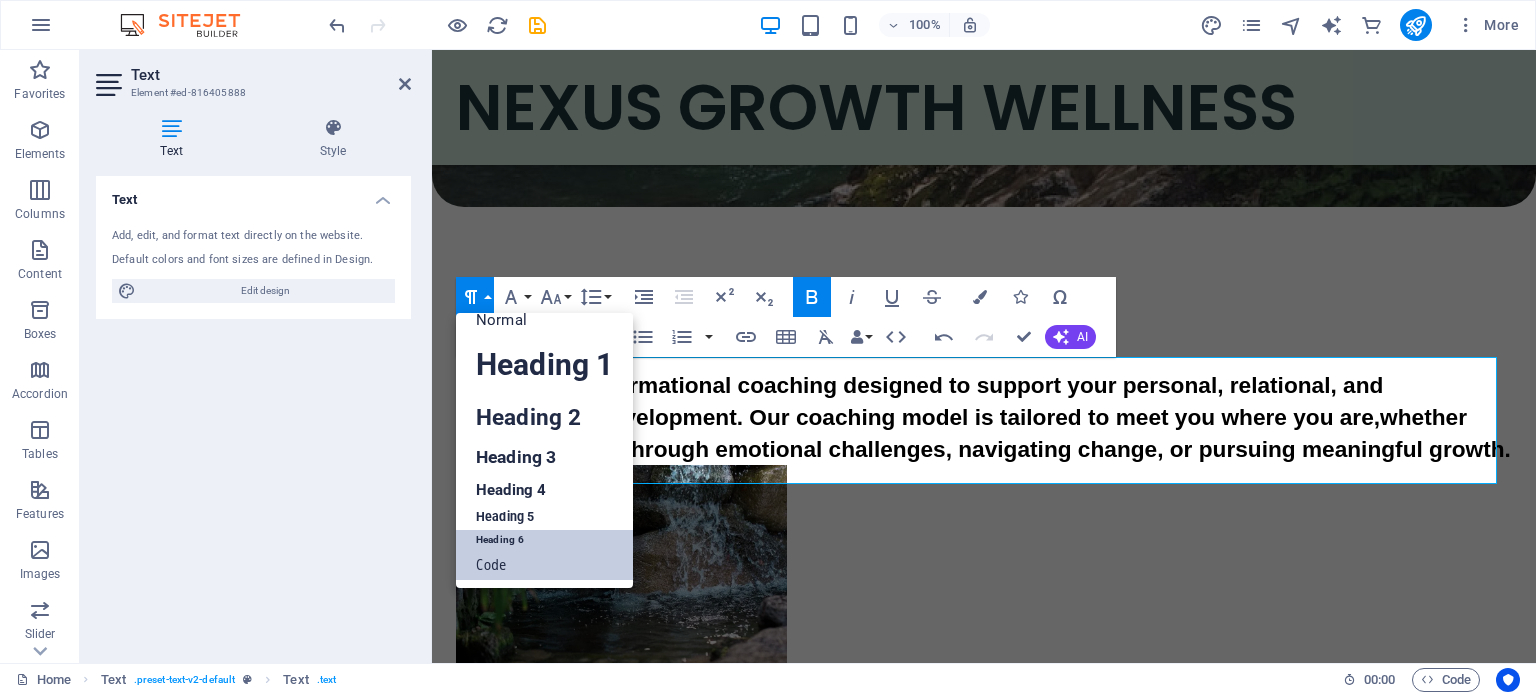 click on "Code" at bounding box center [544, 565] 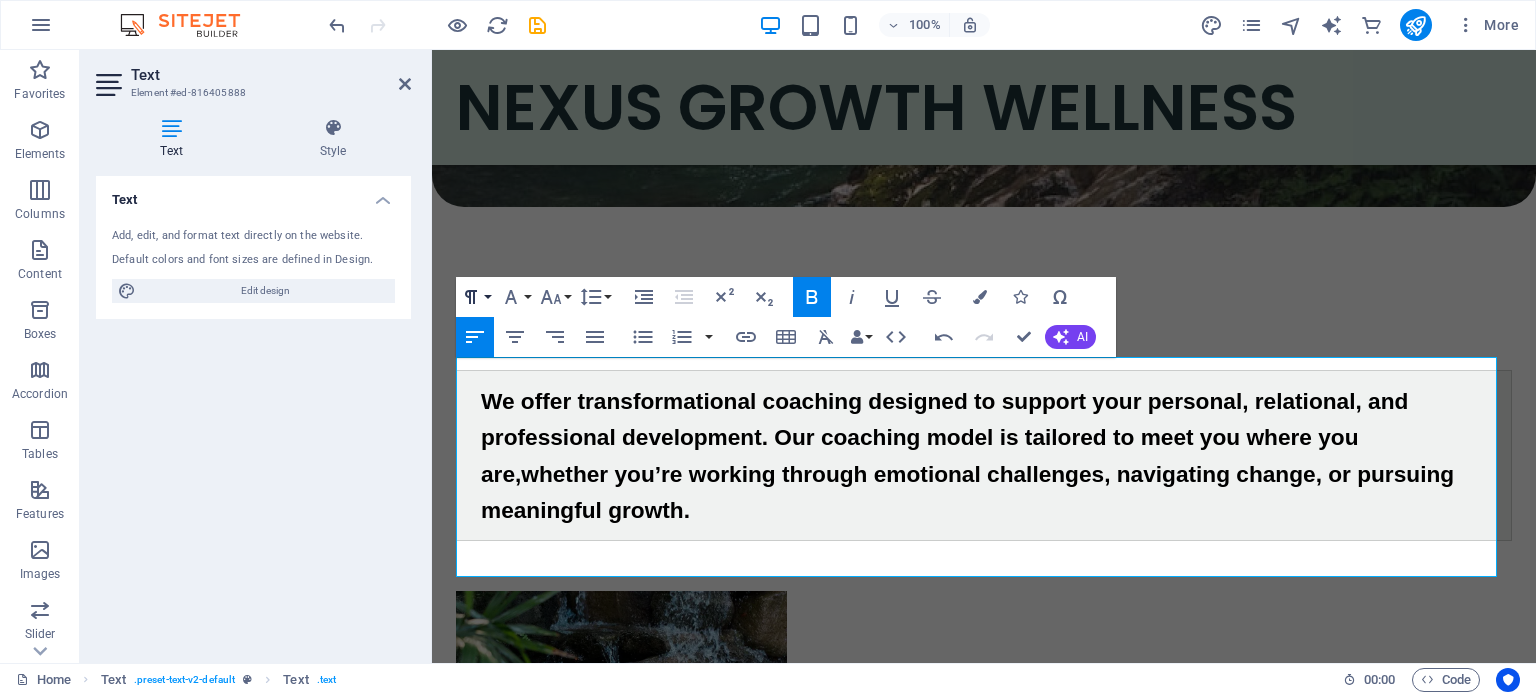 click on "Paragraph Format" at bounding box center [475, 297] 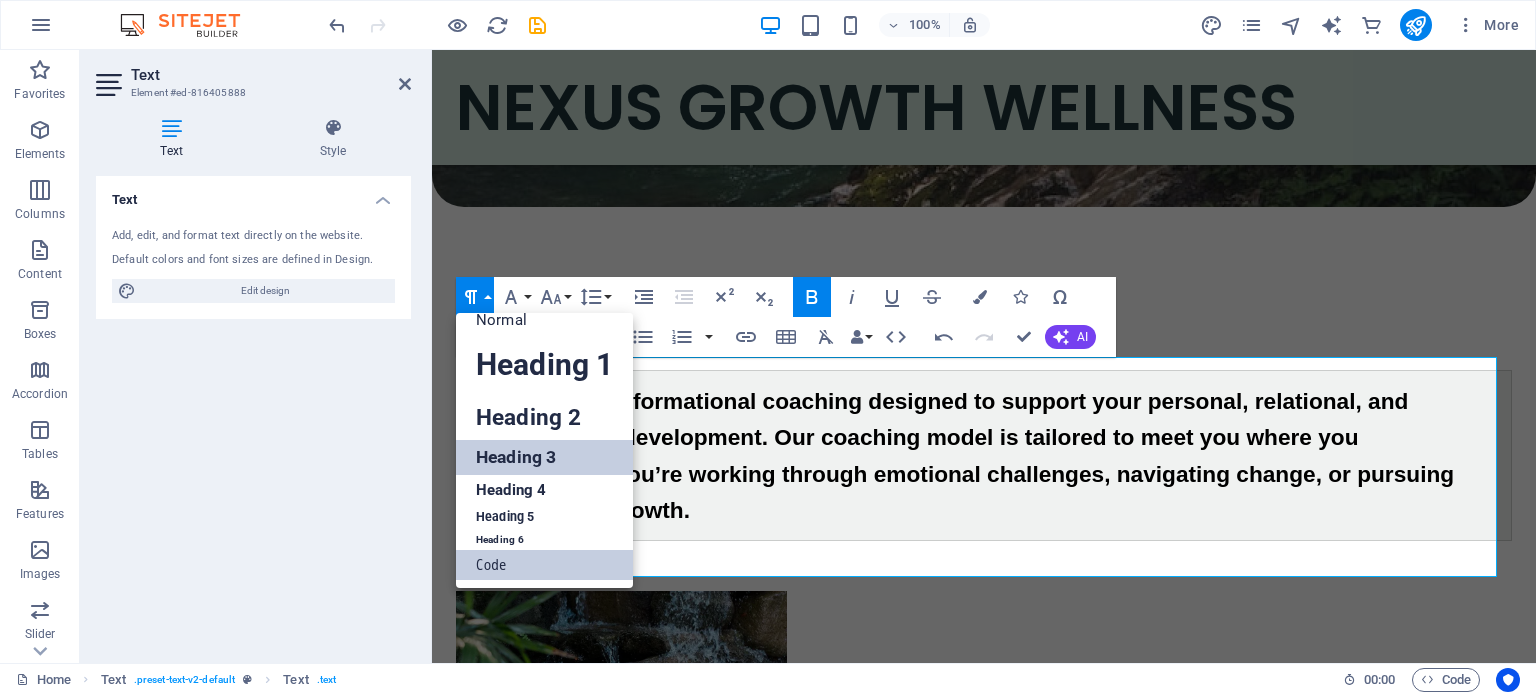 scroll, scrollTop: 16, scrollLeft: 0, axis: vertical 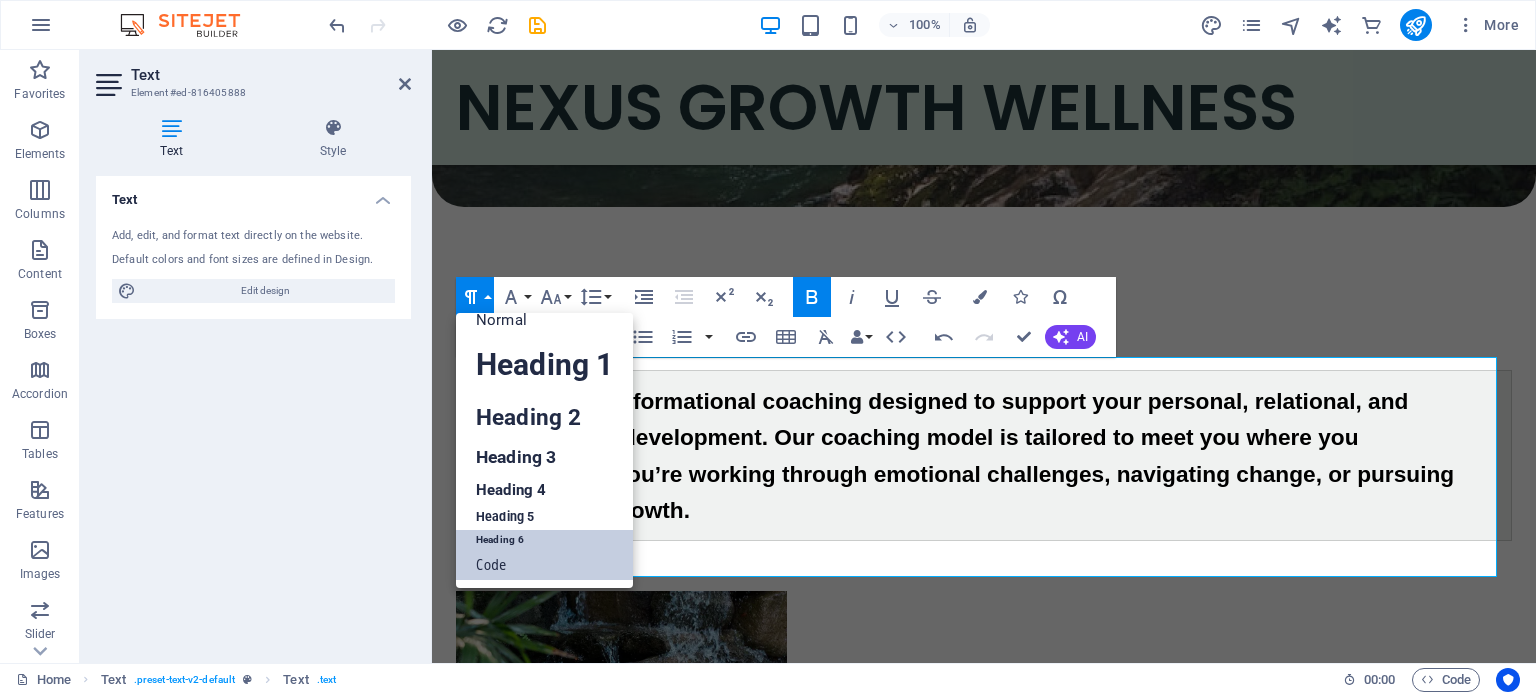 click on "Heading 6" at bounding box center (544, 540) 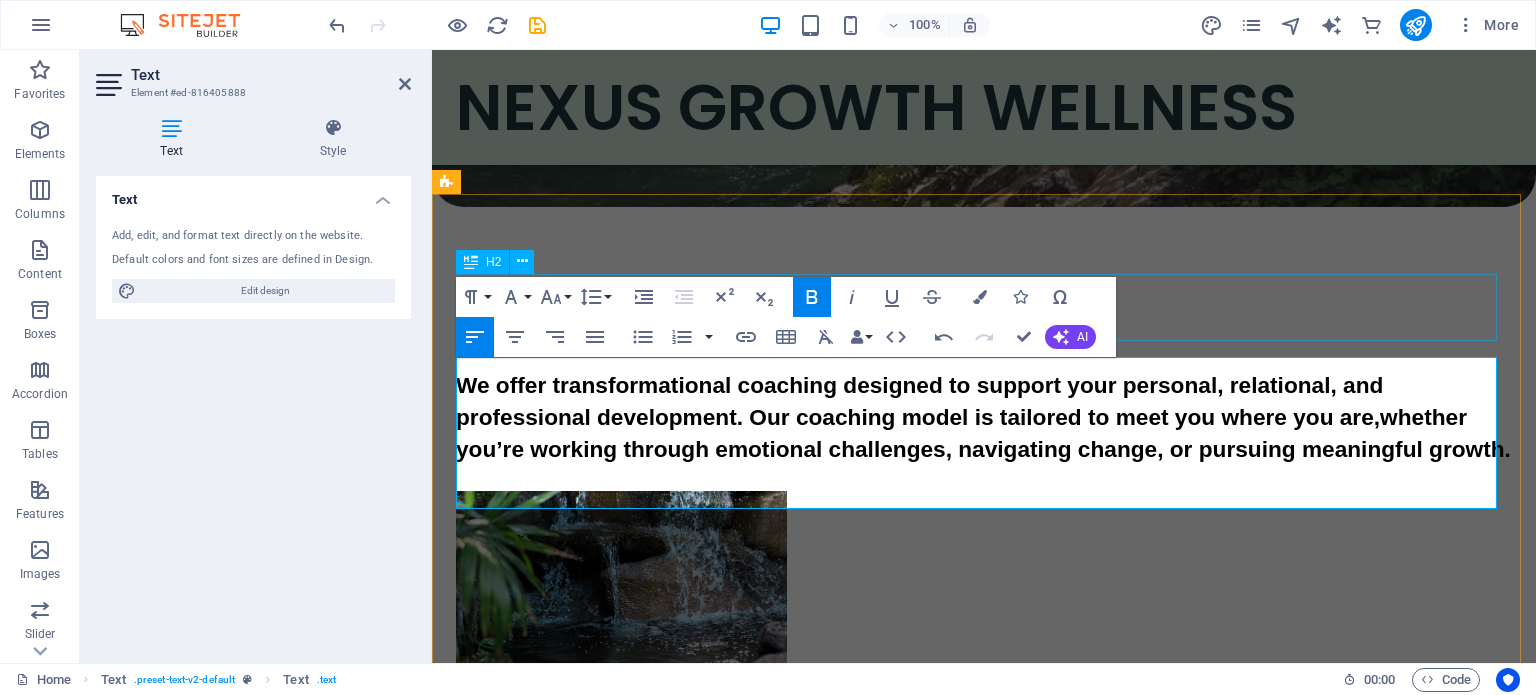 click on "OUR SERVICES" at bounding box center (984, 320) 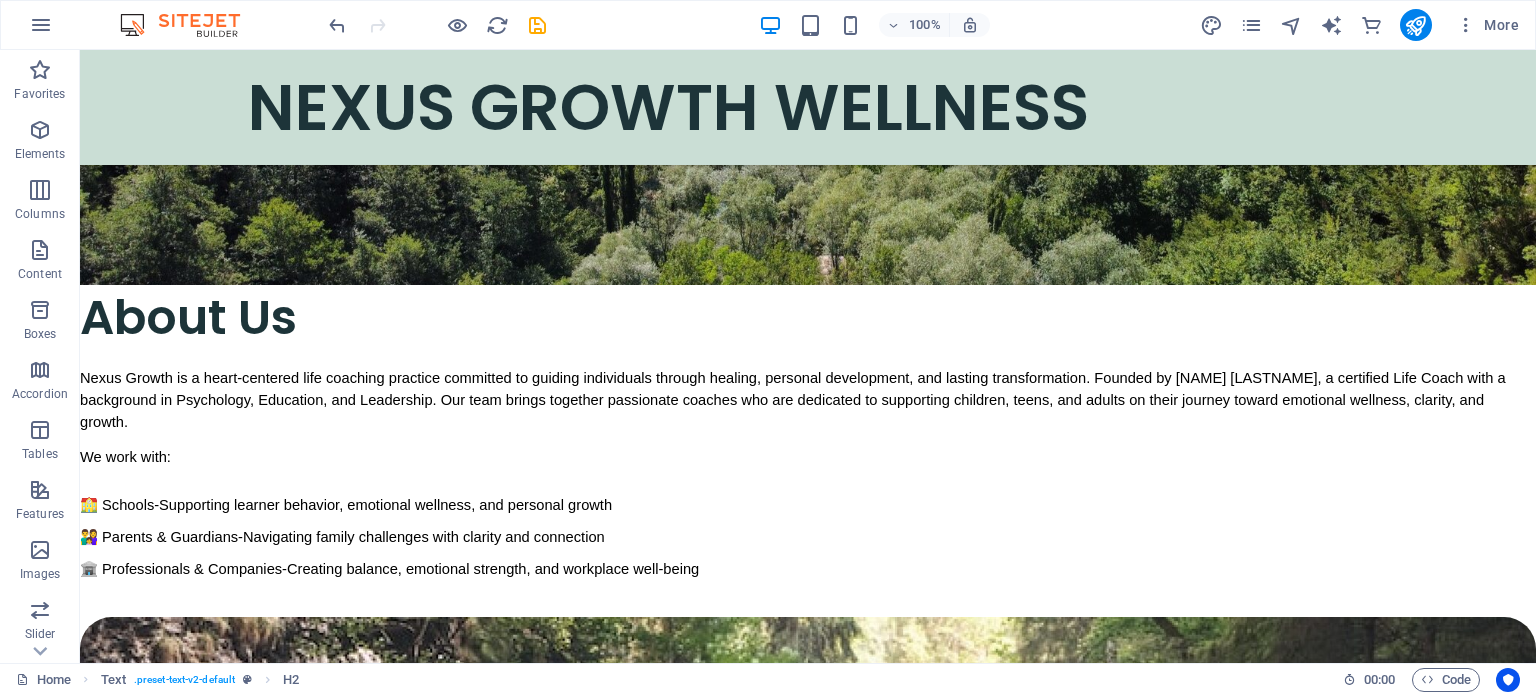 scroll, scrollTop: 520, scrollLeft: 0, axis: vertical 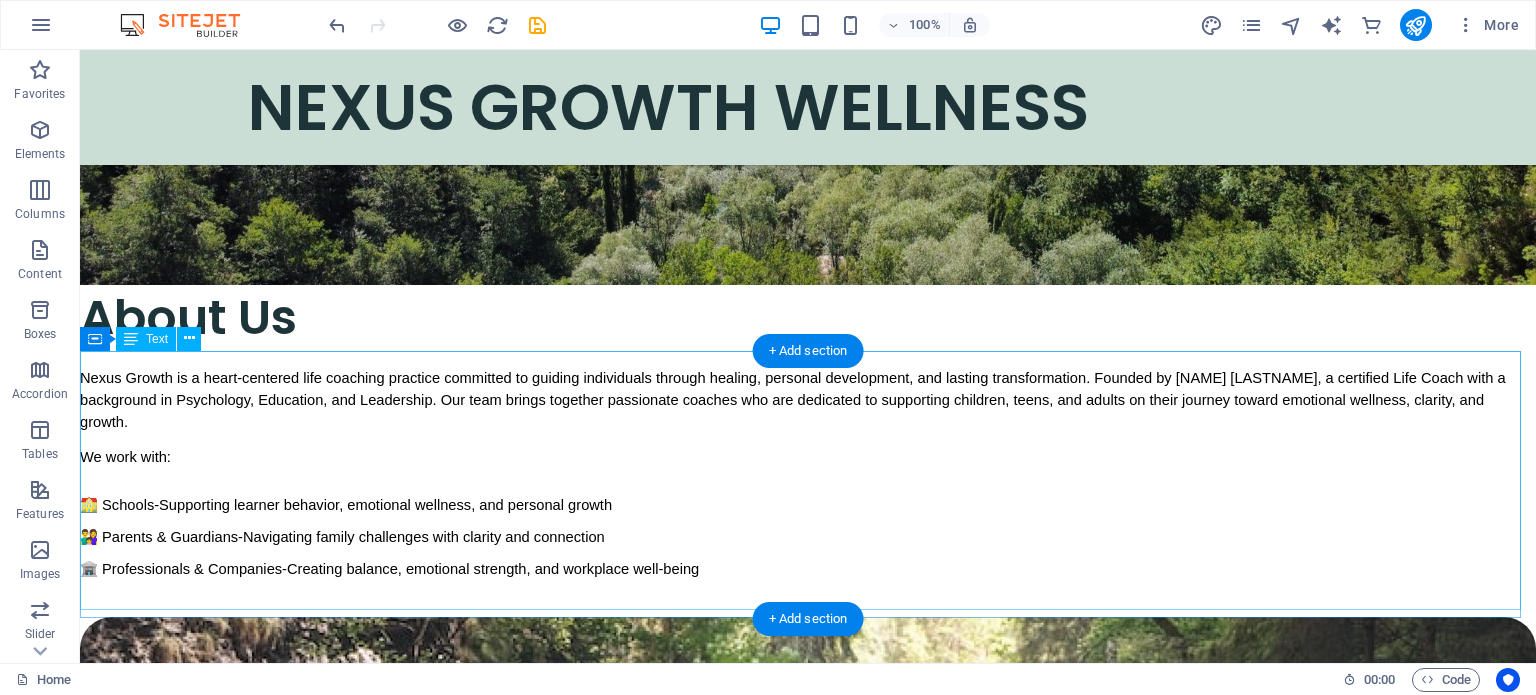 click on "Nexus Growth is a heart-centered life coaching practice committed to guiding individuals through healing, personal development, and lasting transformation. Founded by [FIRST] [LAST], a certified Life Coach with a background in Psychology, Education, and Leadership. Our team brings together passionate coaches who are dedicated to supporting children, teens, and adults on their journey toward emotional wellness, clarity, and growth. We work with: 🏫 Schools-Supporting learner behavior, emotional wellness, and personal growth 👨‍👩‍👧 Parents & Guardians-Navigating family challenges with clarity and connection 🏦 Professionals & Companies-Creating balance, emotional strength, and workplace well-being" at bounding box center (808, 472) 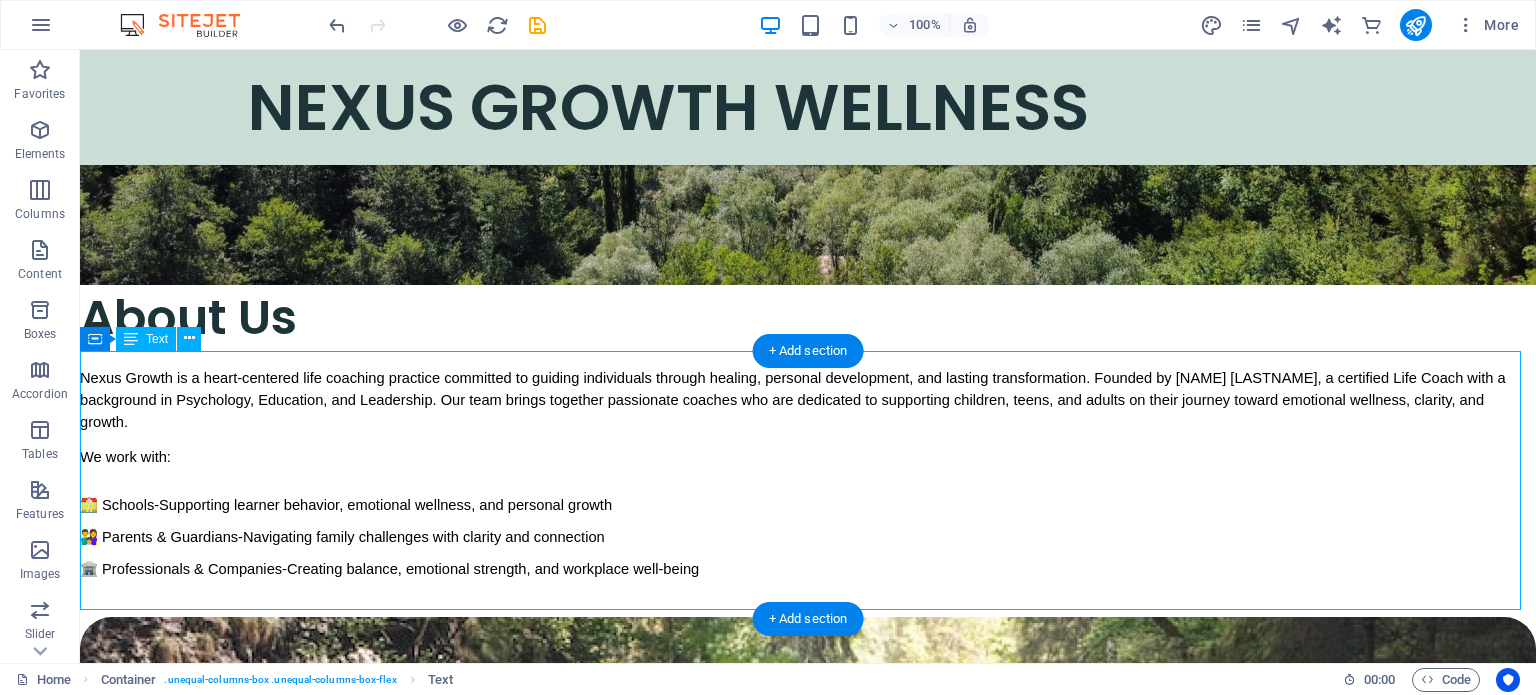 click on "Nexus Growth is a heart-centered life coaching practice committed to guiding individuals through healing, personal development, and lasting transformation. Founded by [FIRST] [LAST], a certified Life Coach with a background in Psychology, Education, and Leadership. Our team brings together passionate coaches who are dedicated to supporting children, teens, and adults on their journey toward emotional wellness, clarity, and growth. We work with: 🏫 Schools-Supporting learner behavior, emotional wellness, and personal growth 👨‍👩‍👧 Parents & Guardians-Navigating family challenges with clarity and connection 🏦 Professionals & Companies-Creating balance, emotional strength, and workplace well-being" at bounding box center [808, 472] 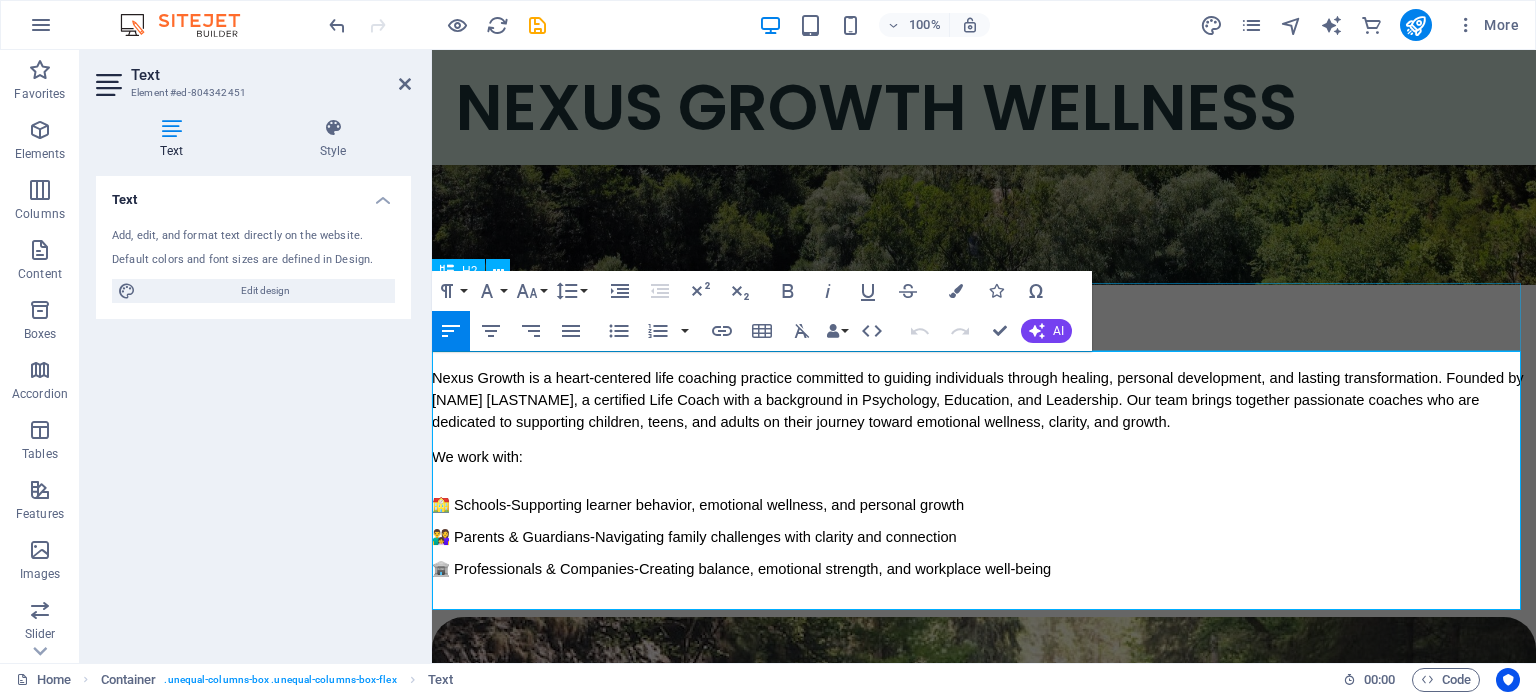 click on "About Us" at bounding box center [984, 317] 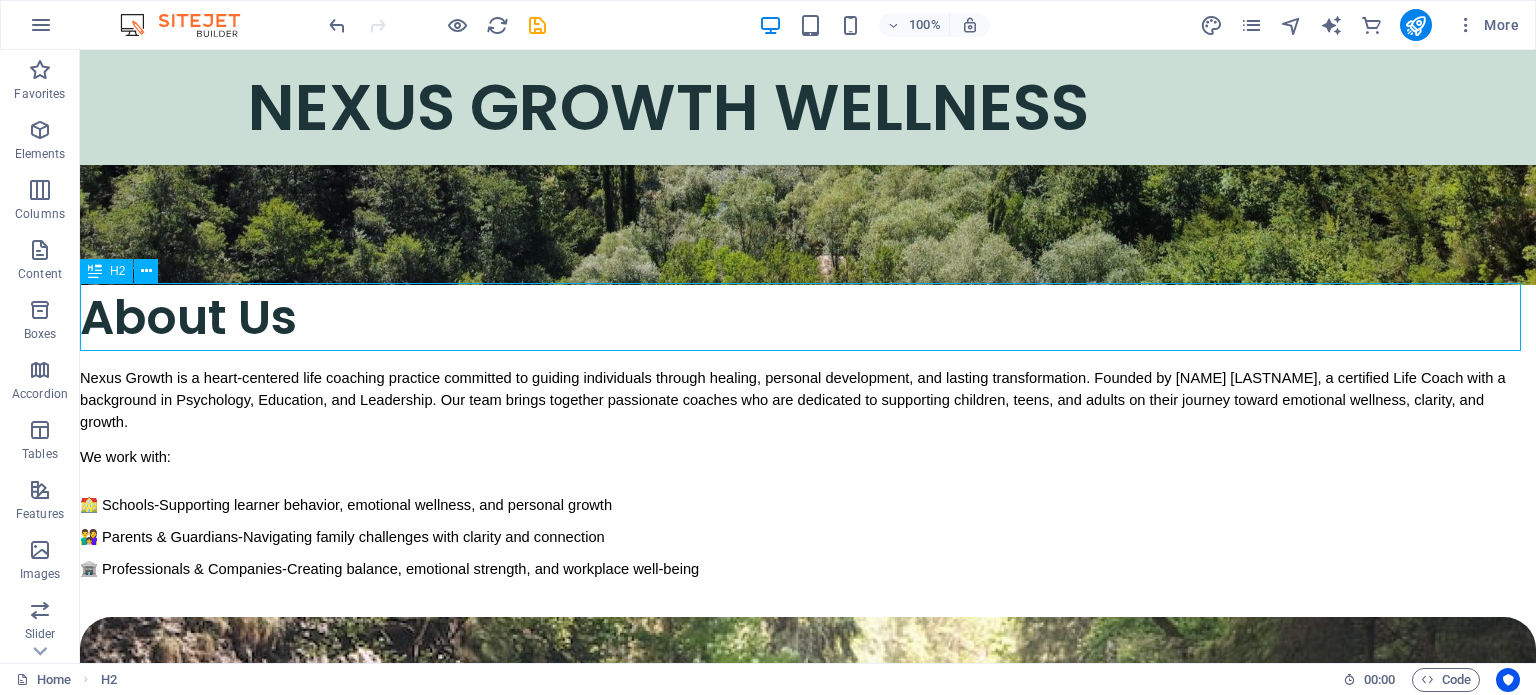 click on "About Us" at bounding box center (808, 317) 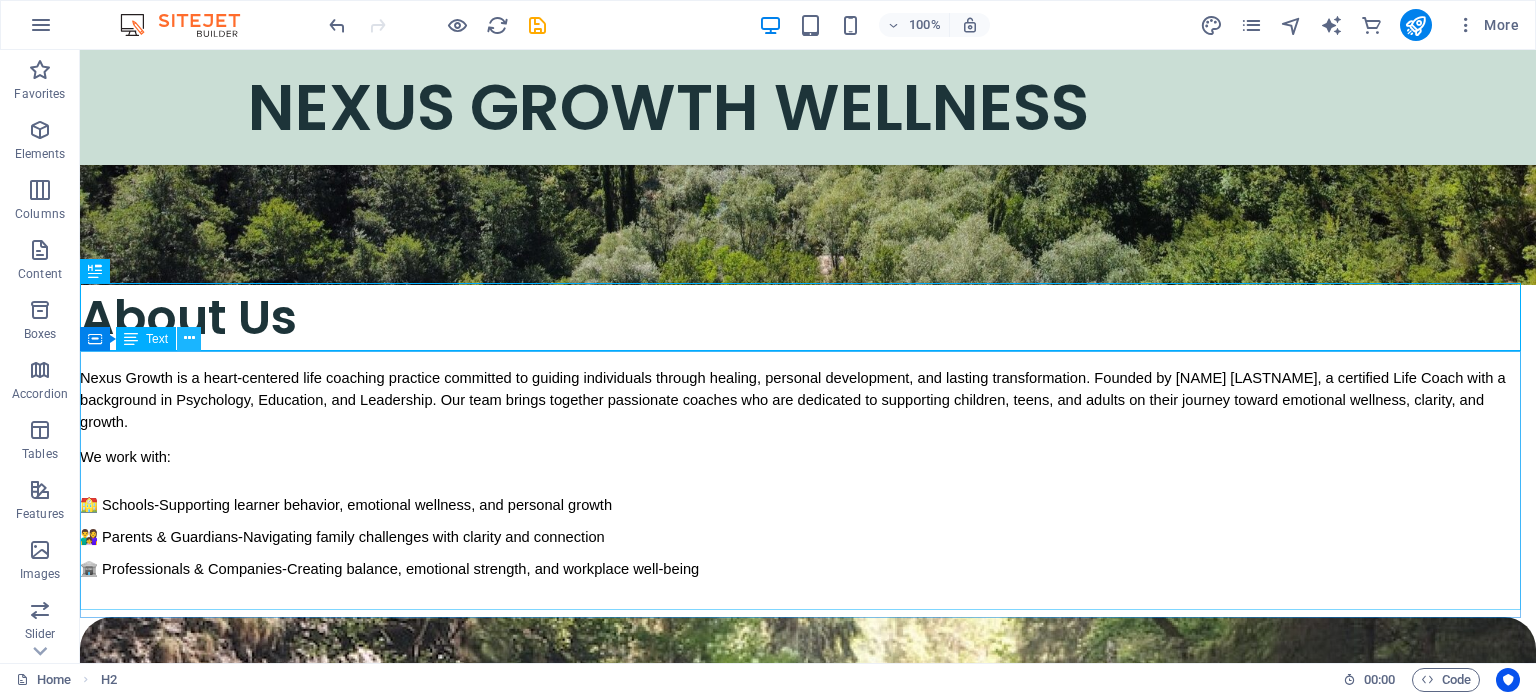 click at bounding box center (189, 338) 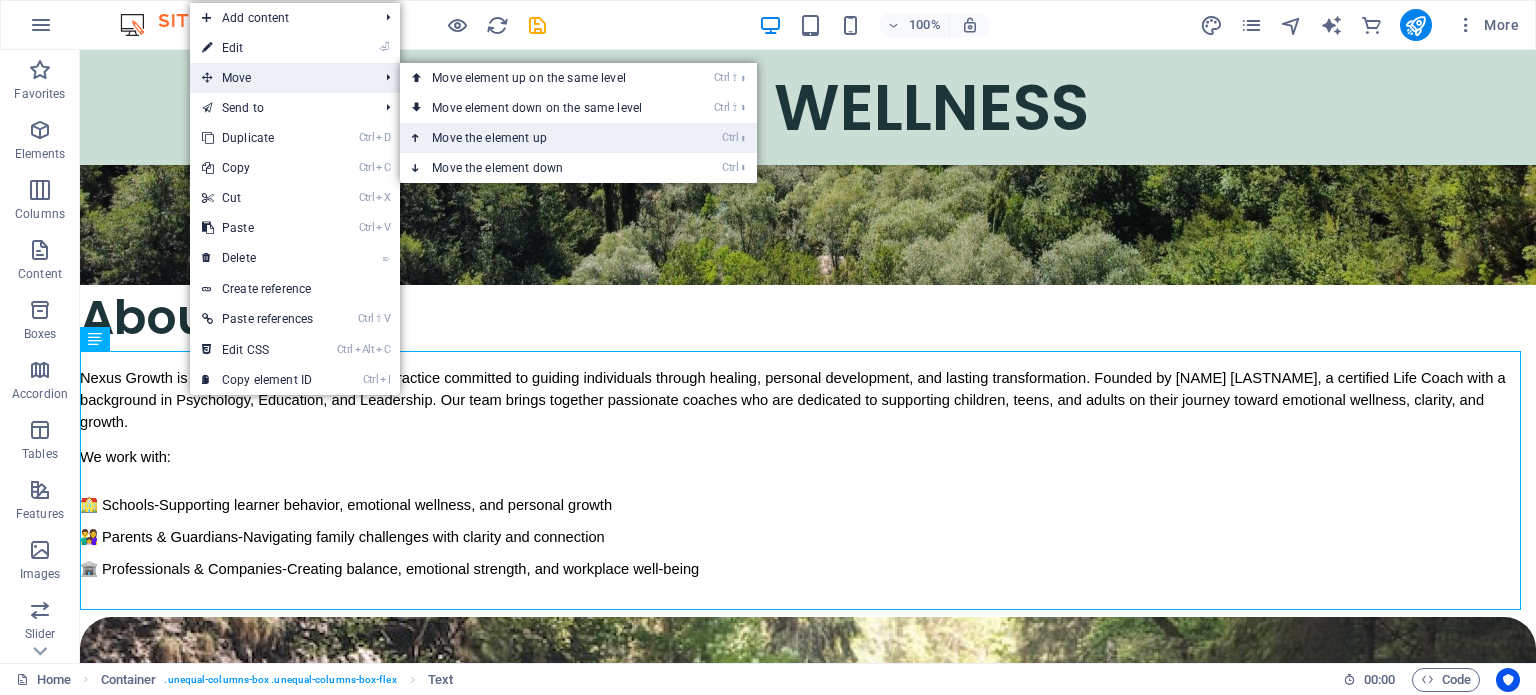 click on "Ctrl ⬆  Move the element up" at bounding box center [541, 138] 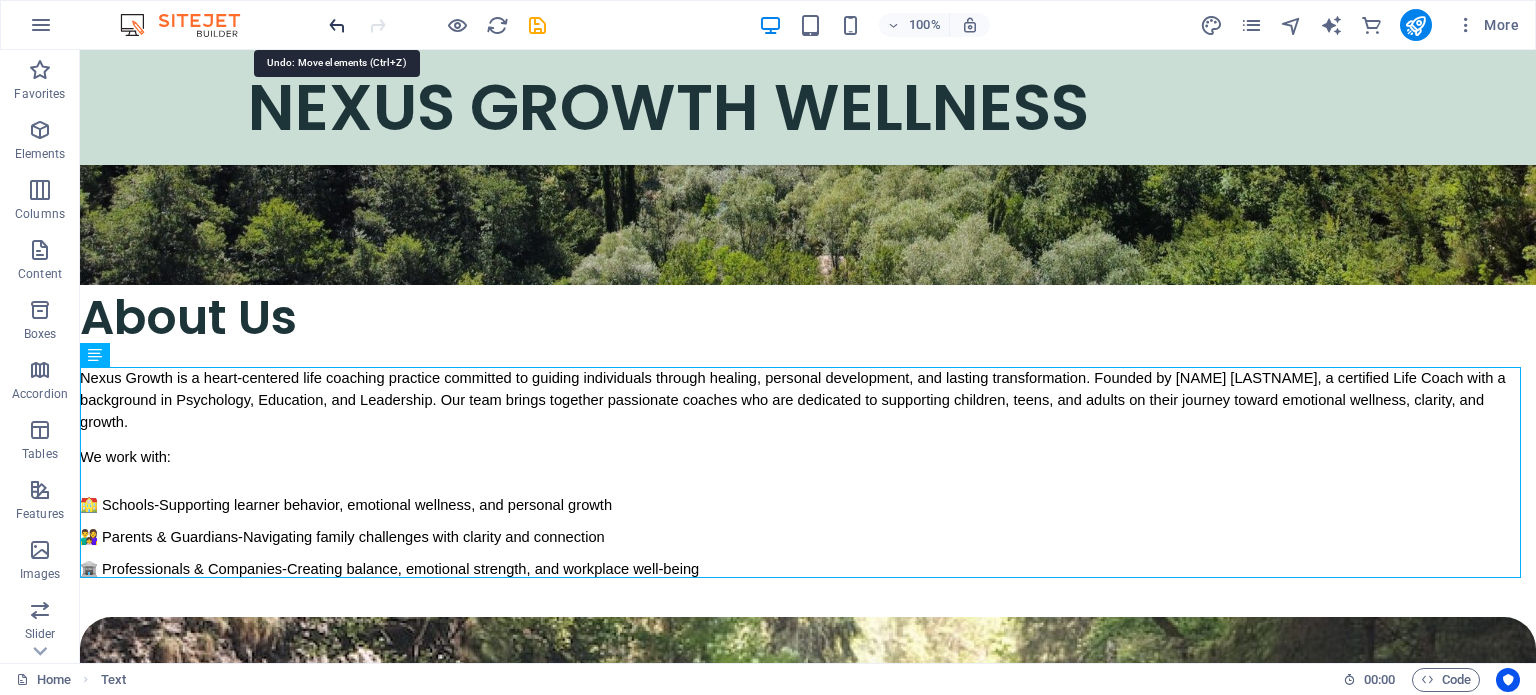 click at bounding box center [337, 25] 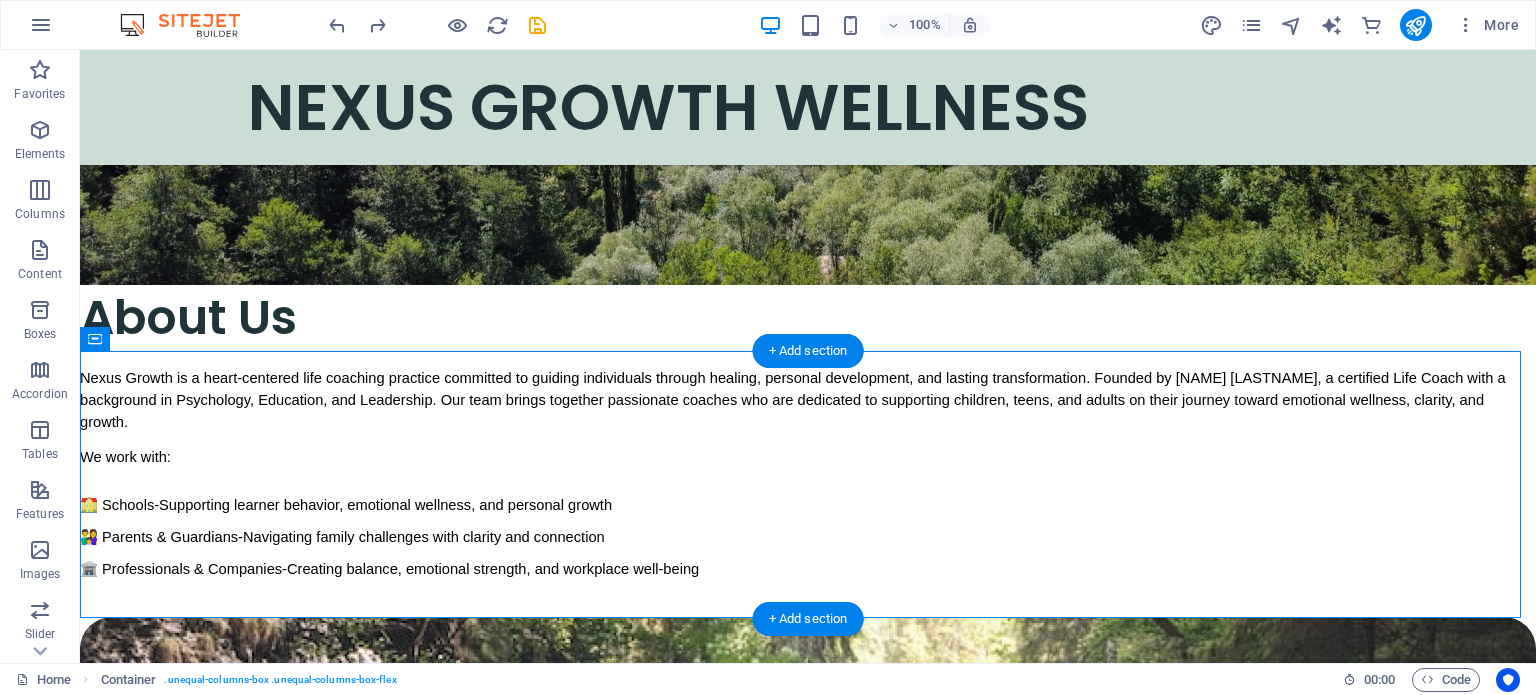 drag, startPoint x: 178, startPoint y: 396, endPoint x: 235, endPoint y: 364, distance: 65.36819 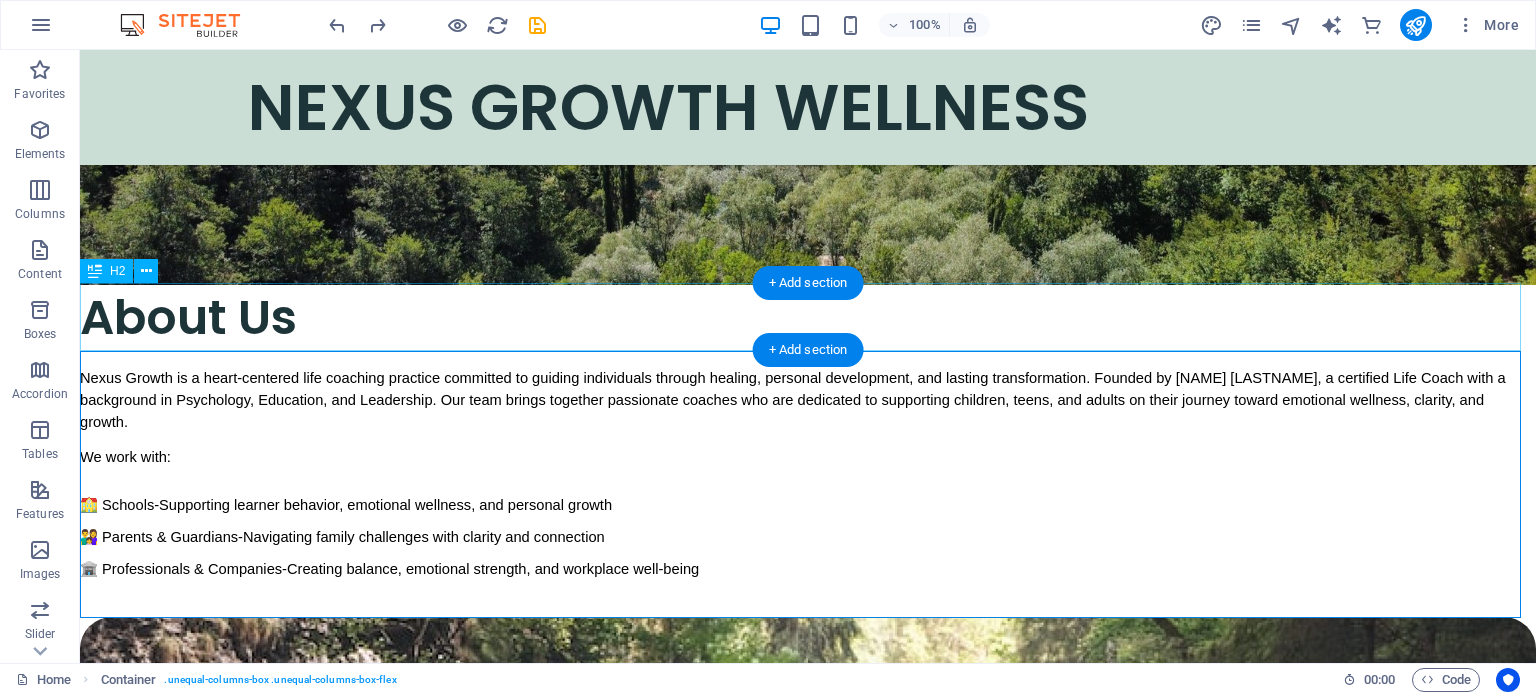 click on "About Us" at bounding box center [808, 317] 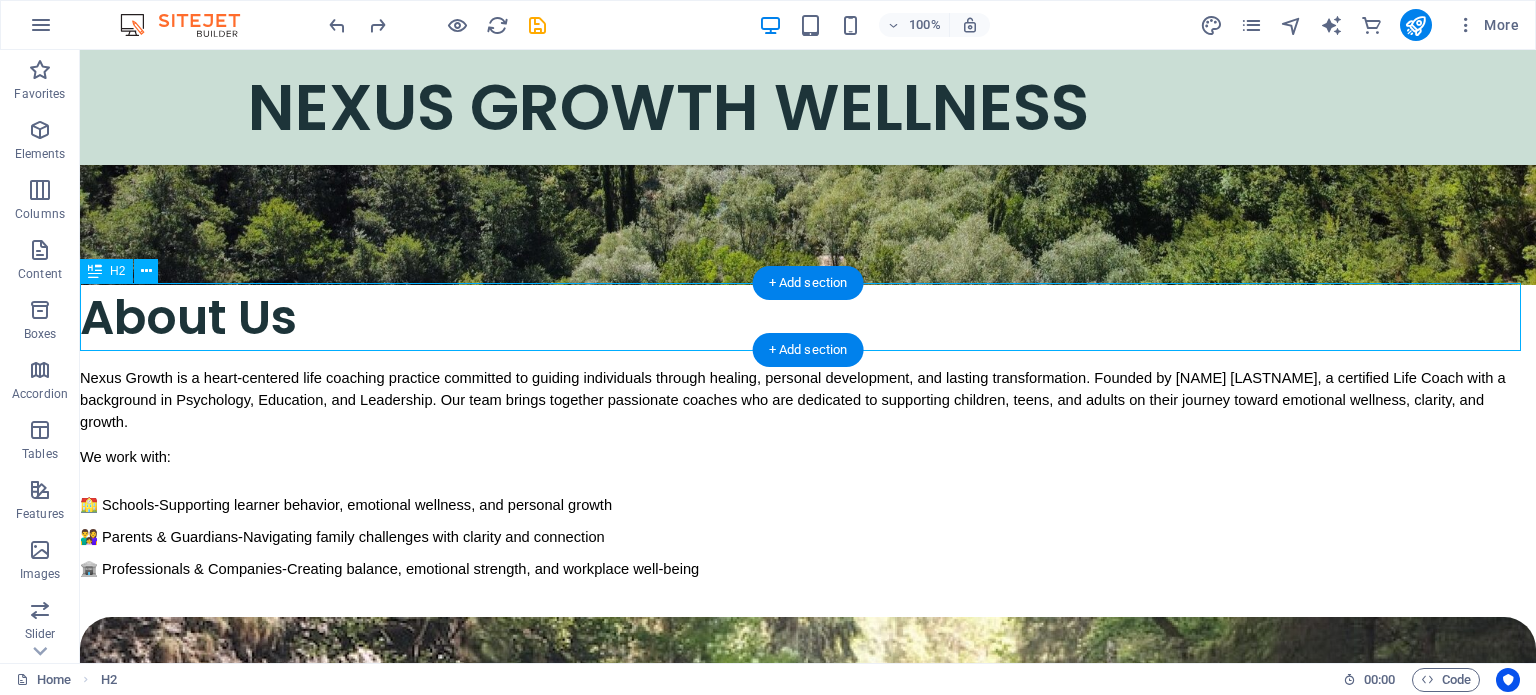 click on "About Us" at bounding box center (808, 317) 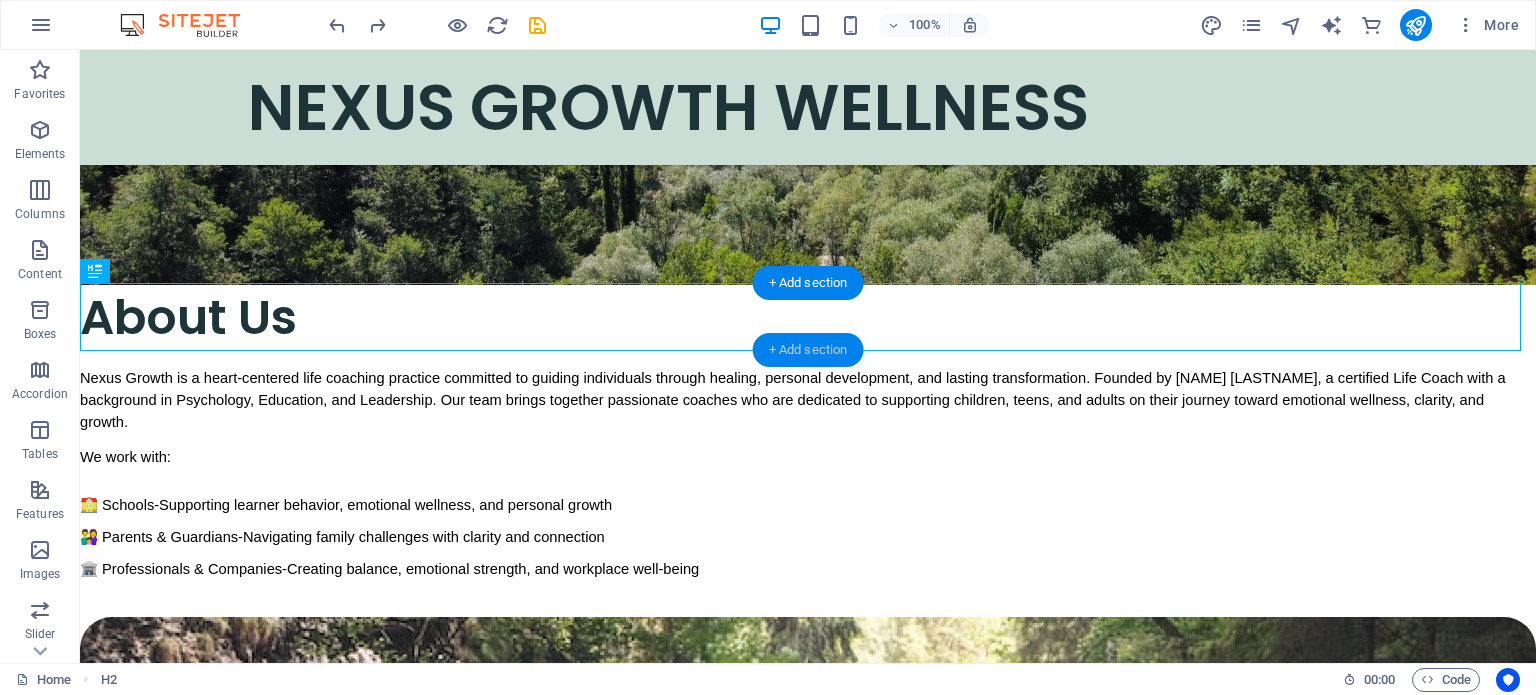 click on "+ Add section" at bounding box center (808, 350) 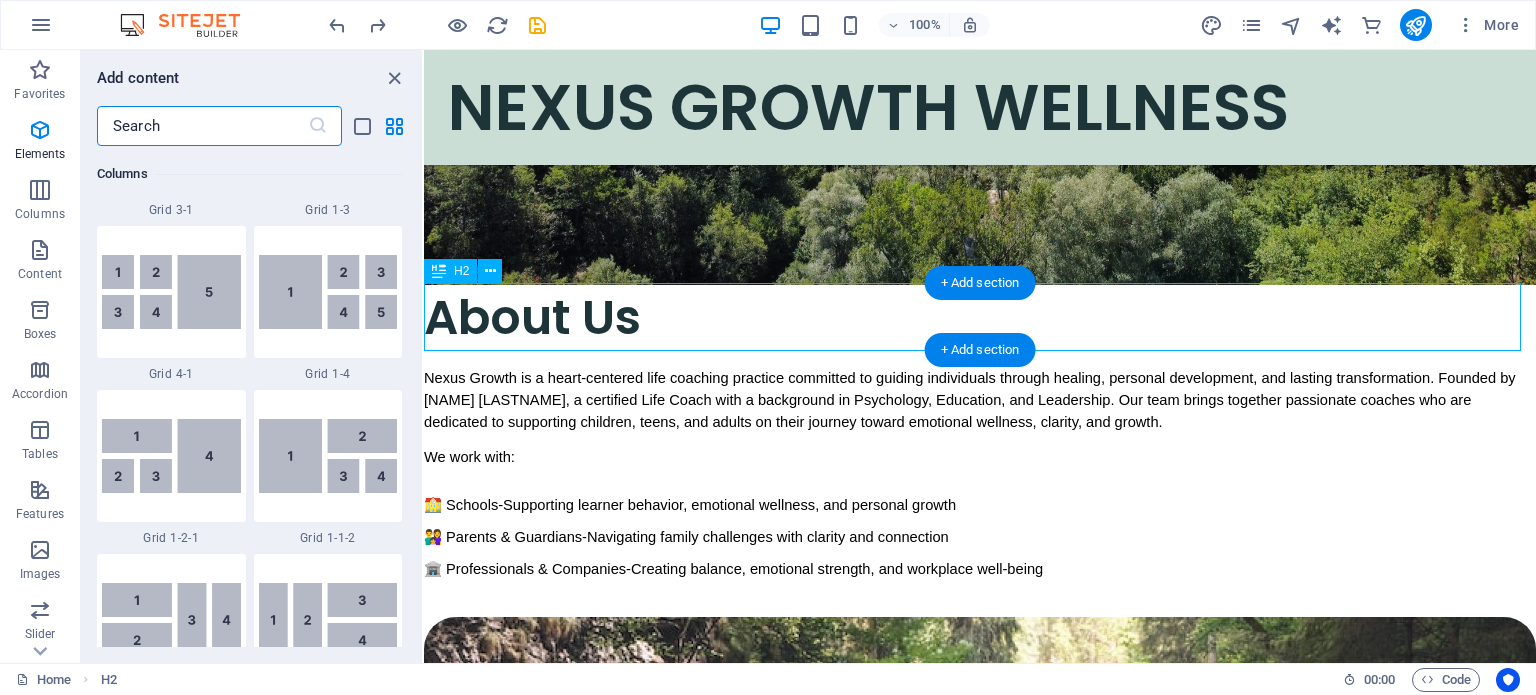 scroll, scrollTop: 3499, scrollLeft: 0, axis: vertical 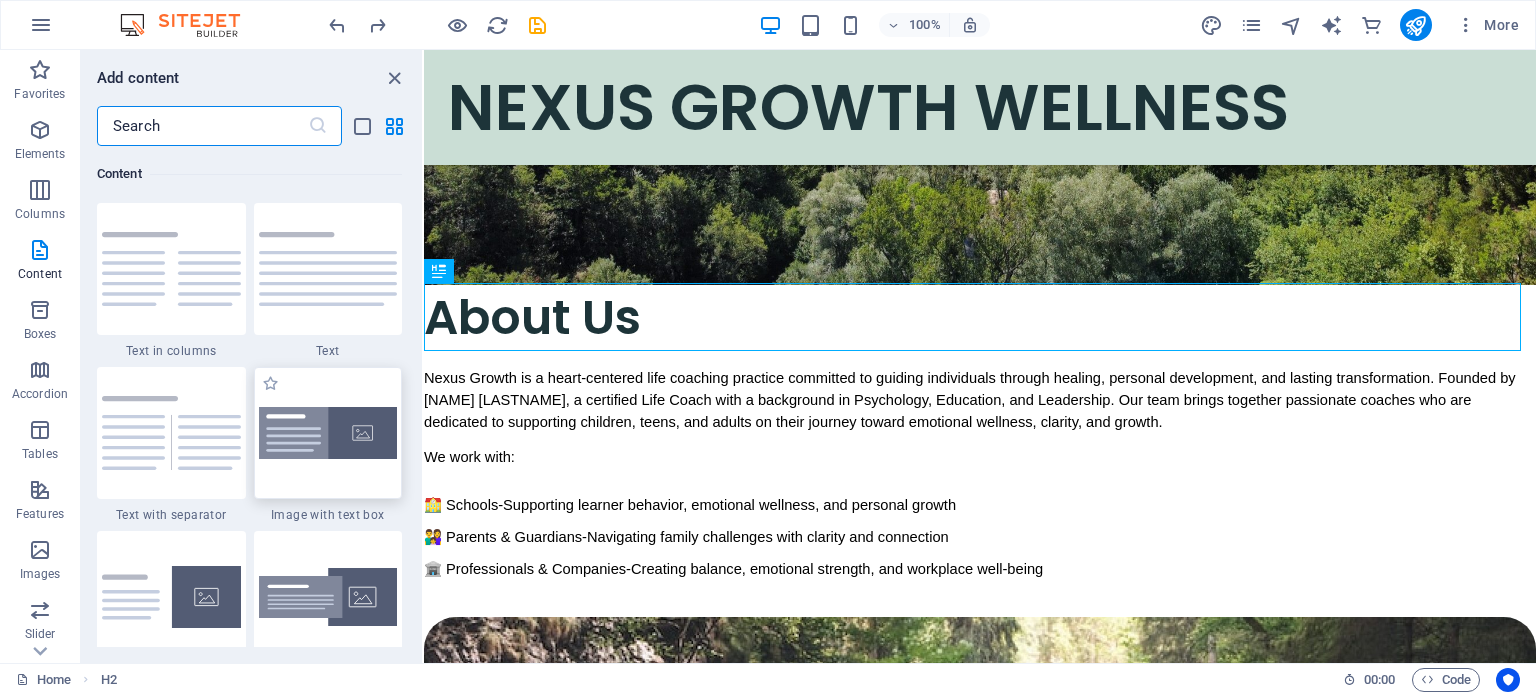 click at bounding box center [328, 433] 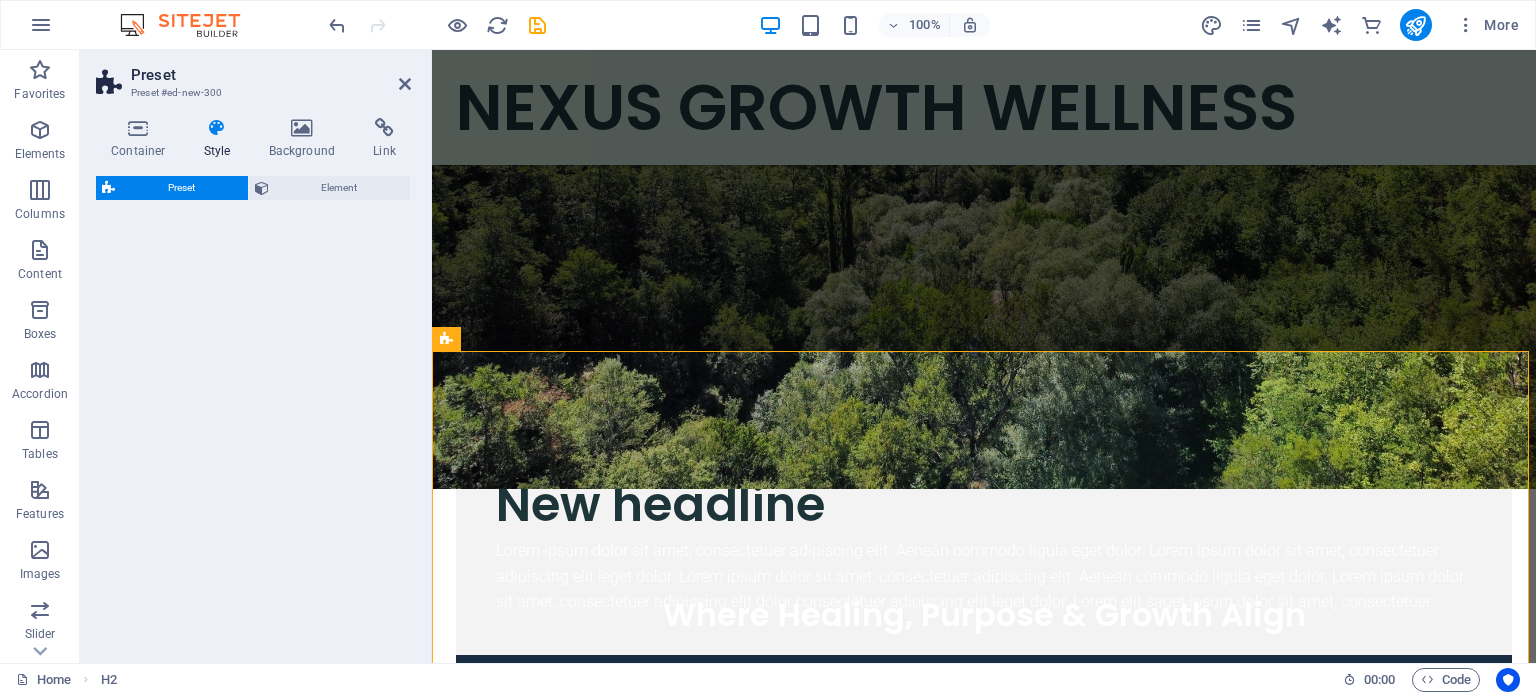 select on "rem" 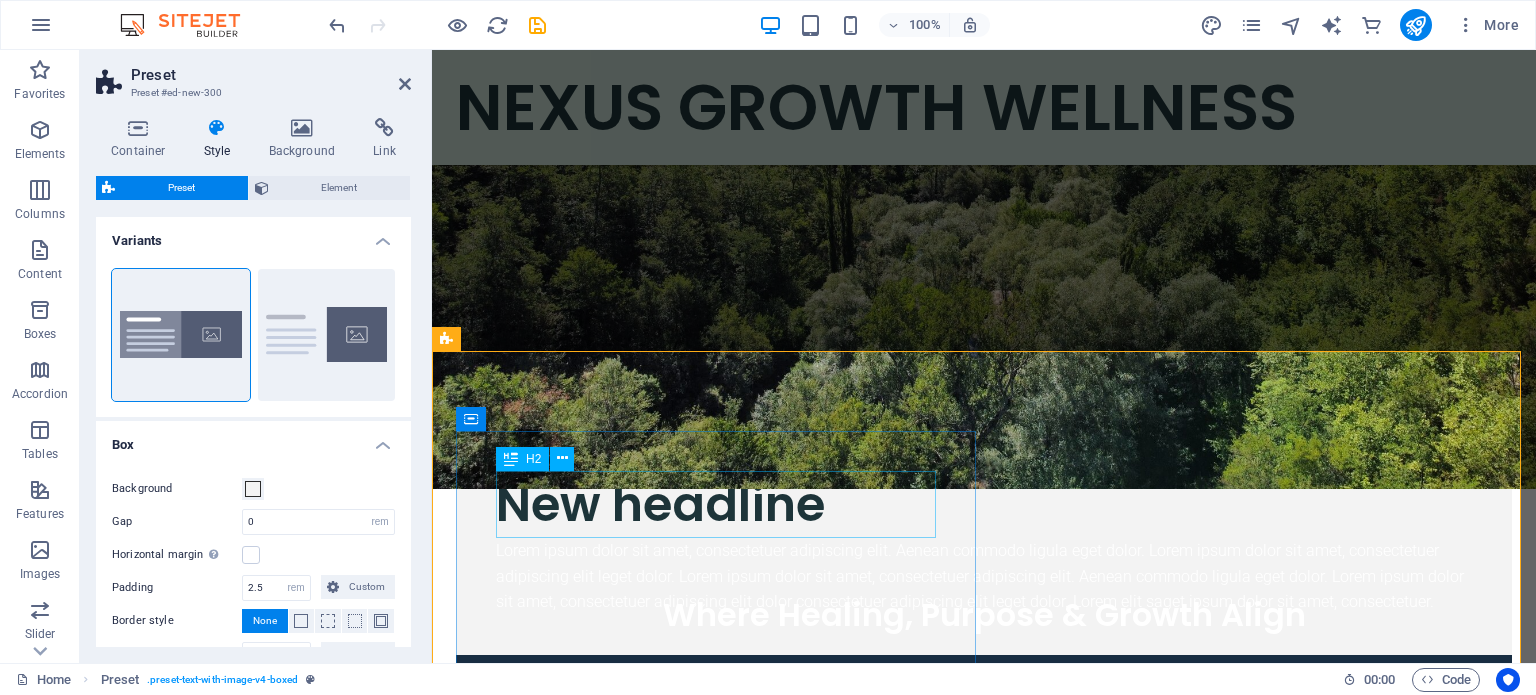 click on "New headline" at bounding box center (984, 504) 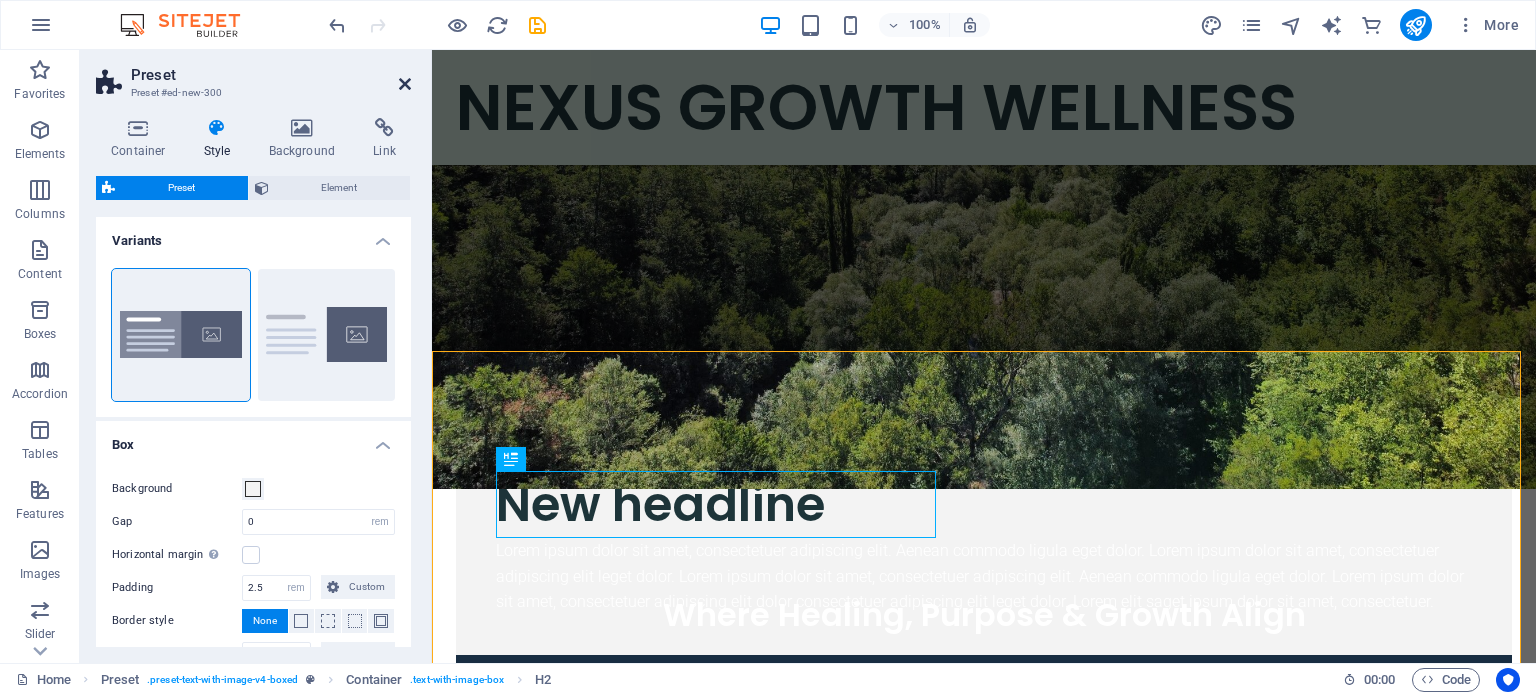 click at bounding box center (405, 84) 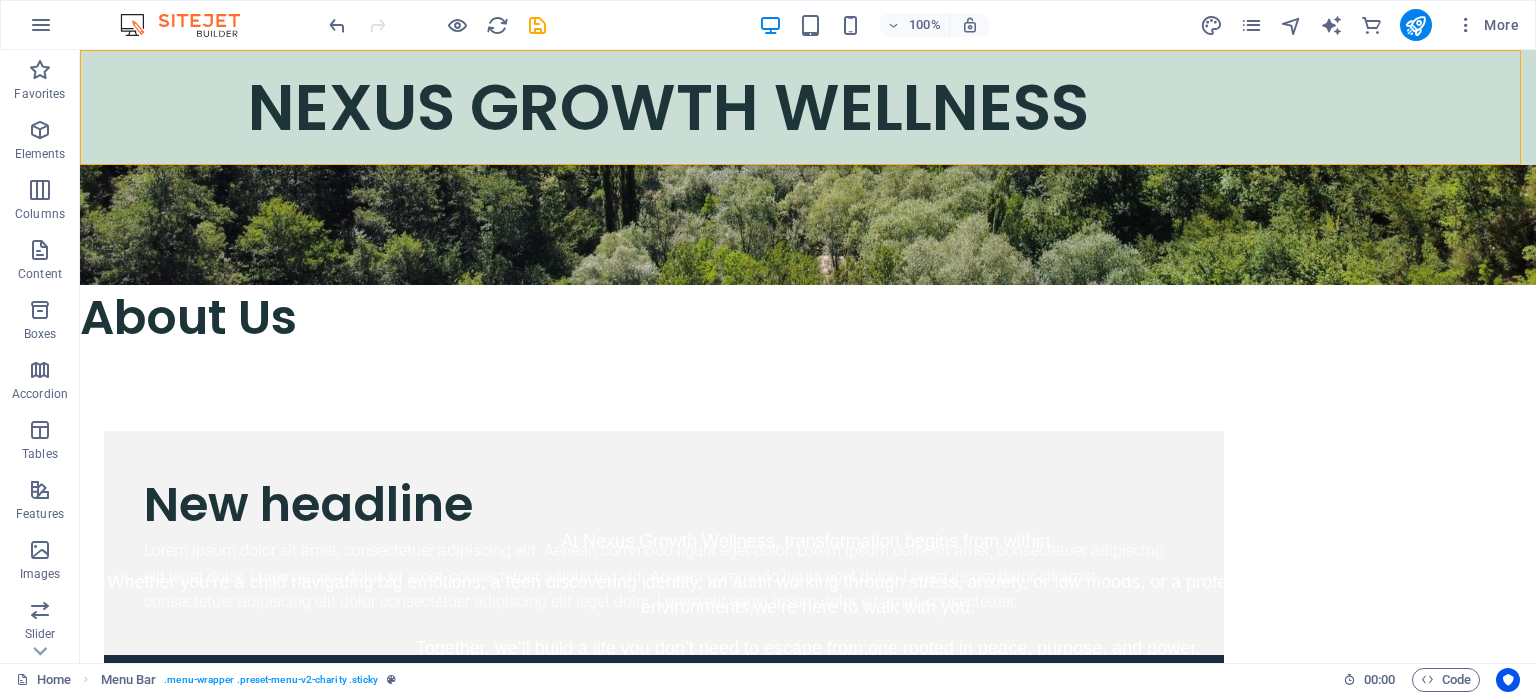 drag, startPoint x: 1519, startPoint y: 143, endPoint x: 1527, endPoint y: 182, distance: 39.812057 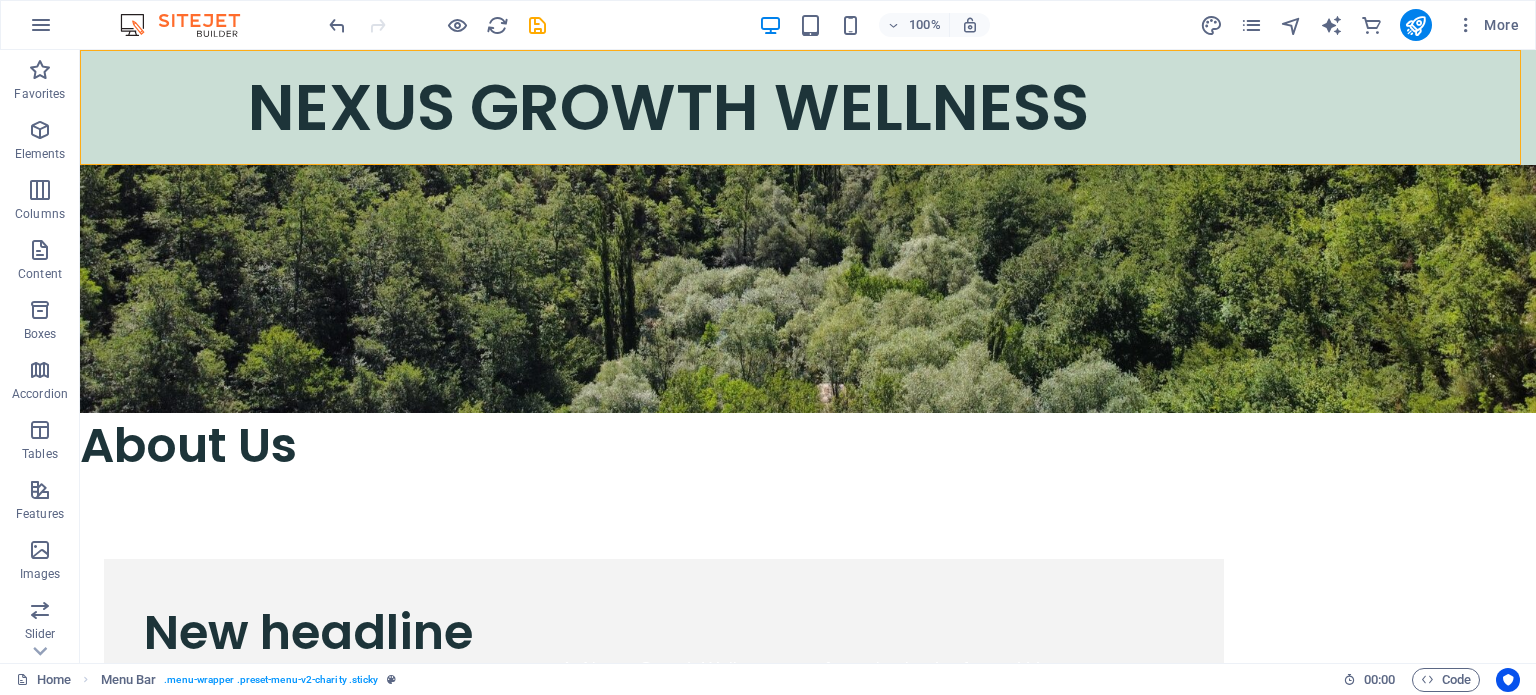 scroll, scrollTop: 0, scrollLeft: 0, axis: both 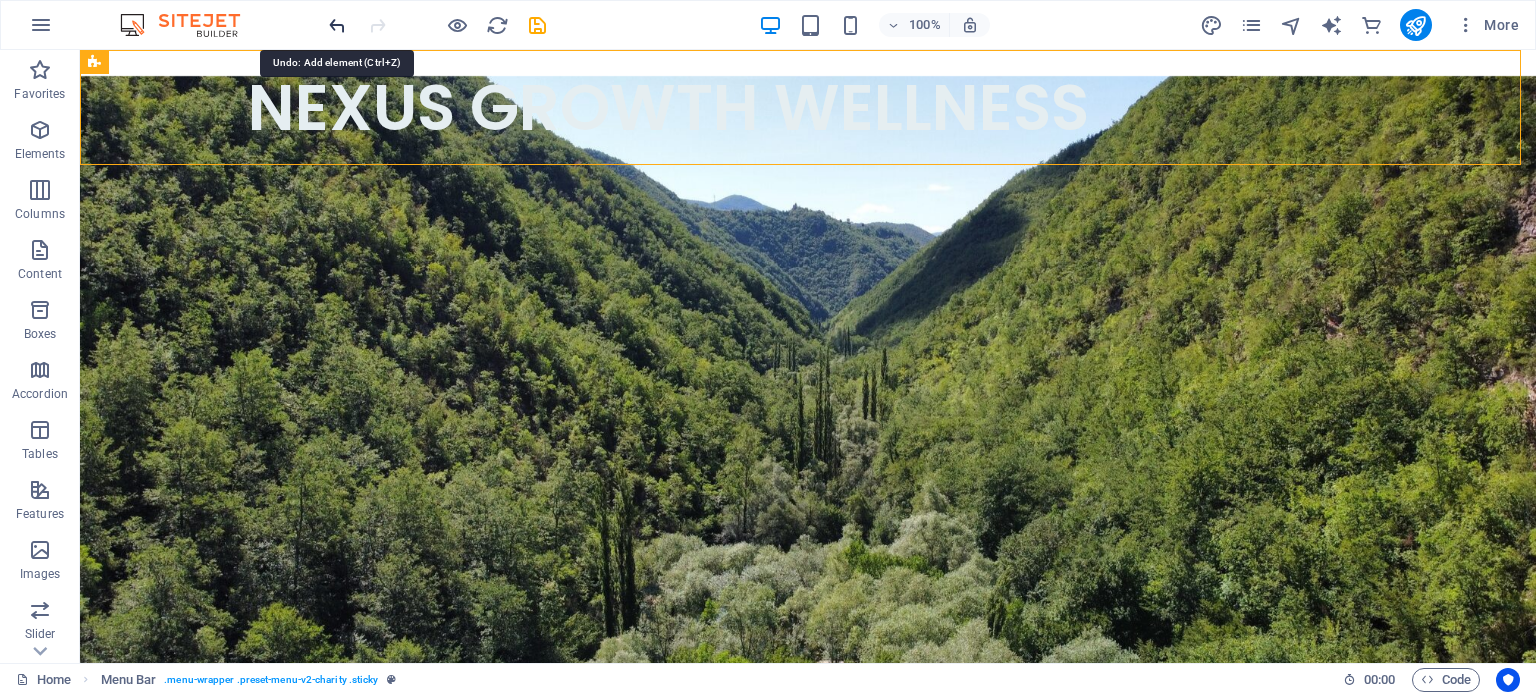 click at bounding box center [337, 25] 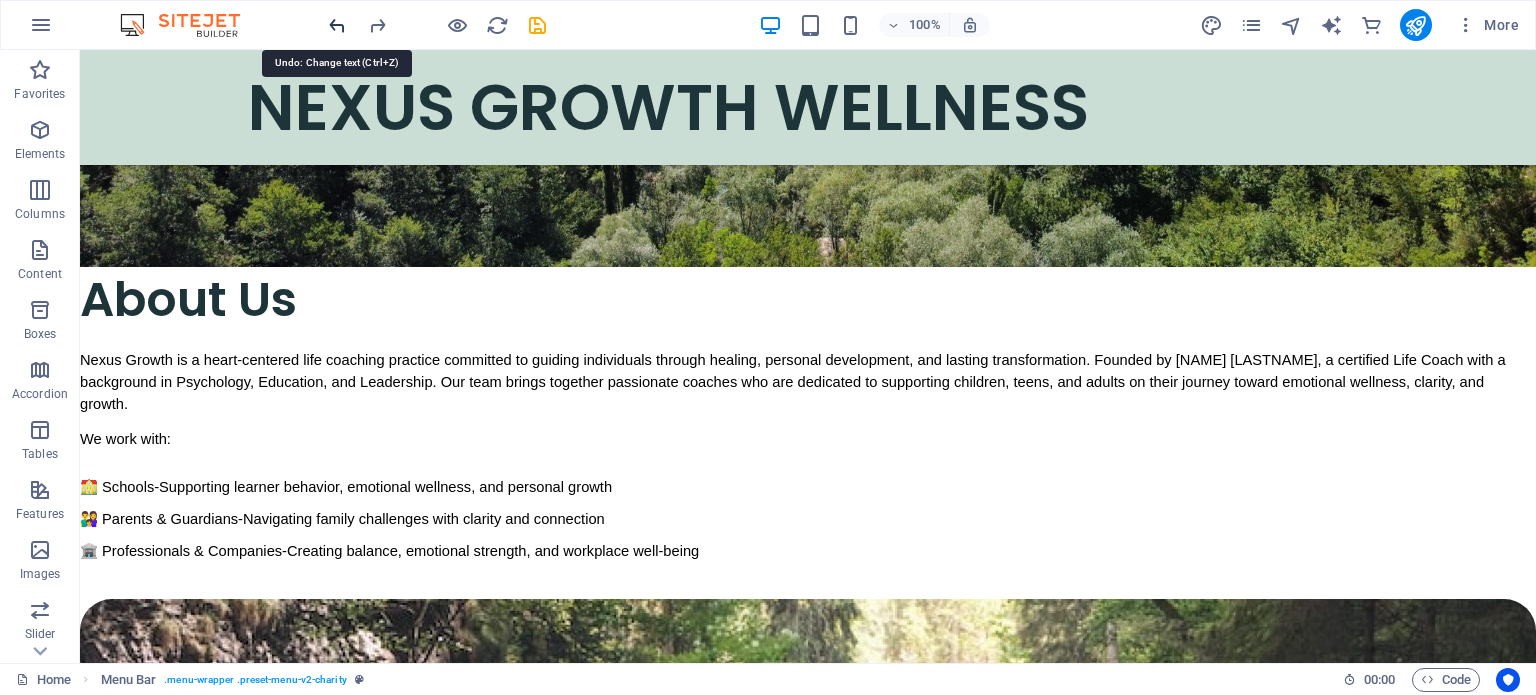 scroll, scrollTop: 642, scrollLeft: 0, axis: vertical 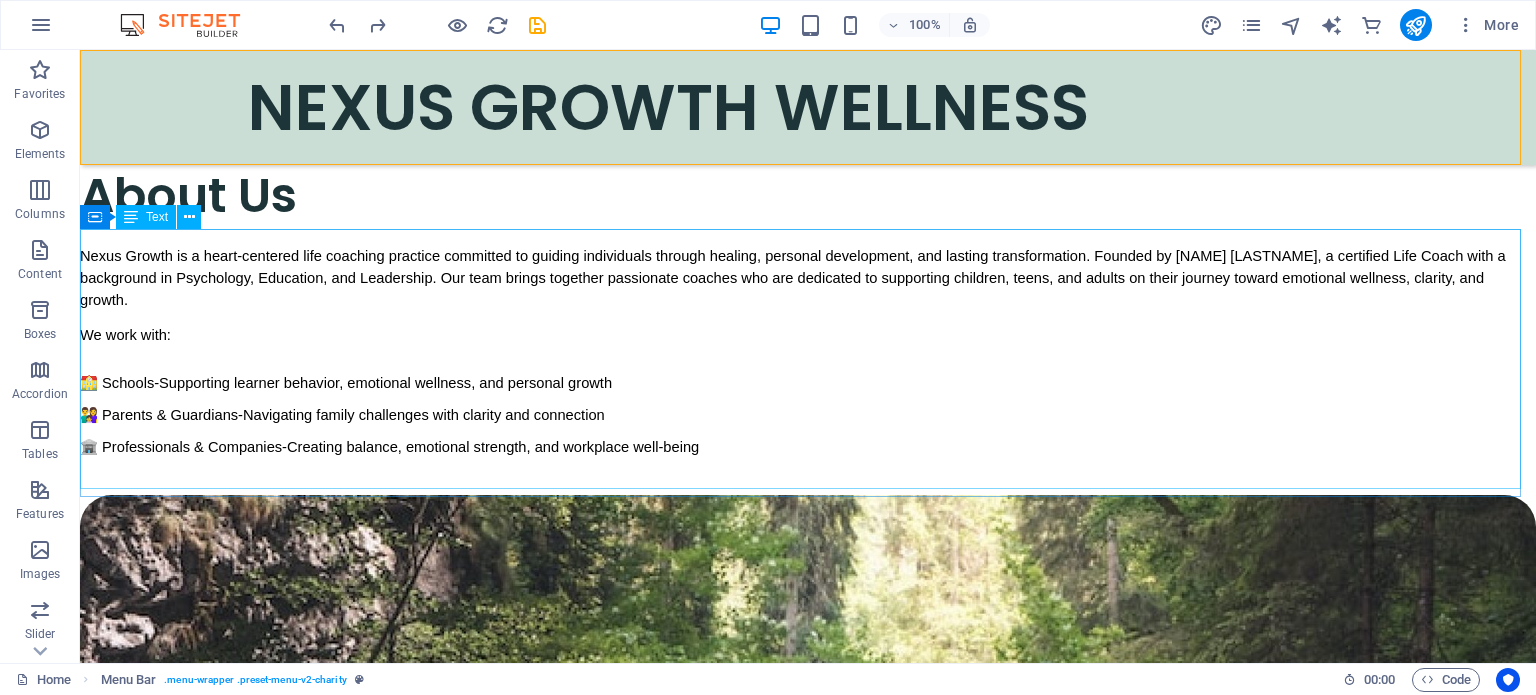 click on "Text" at bounding box center [157, 217] 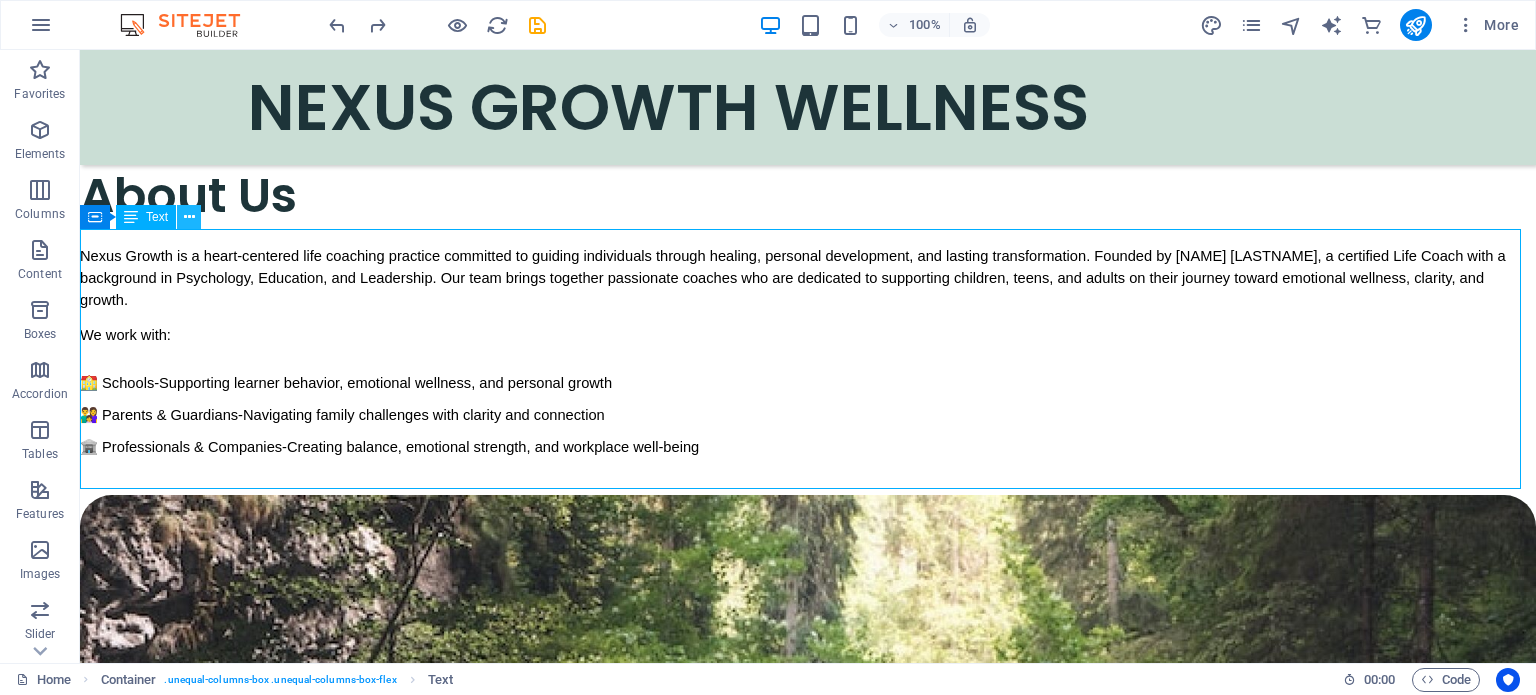 click at bounding box center [189, 217] 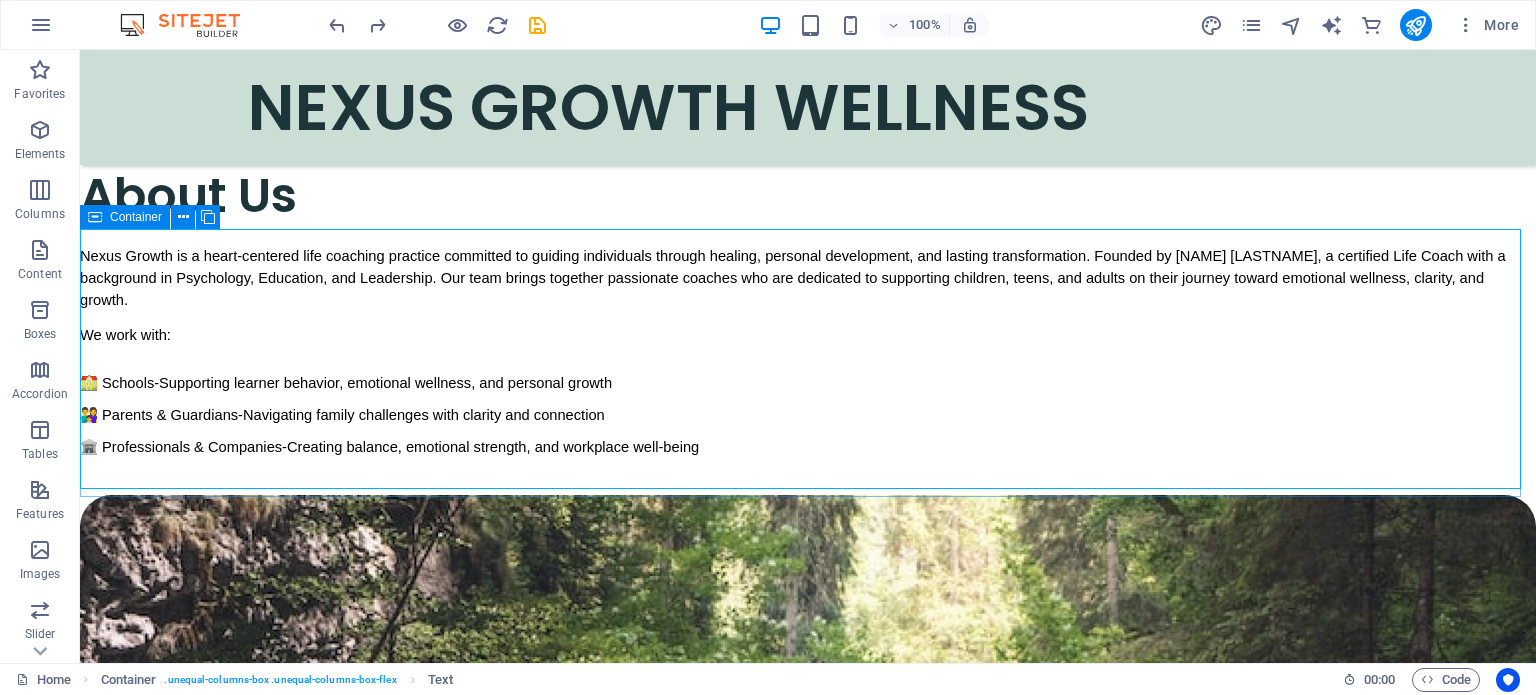 click at bounding box center (95, 217) 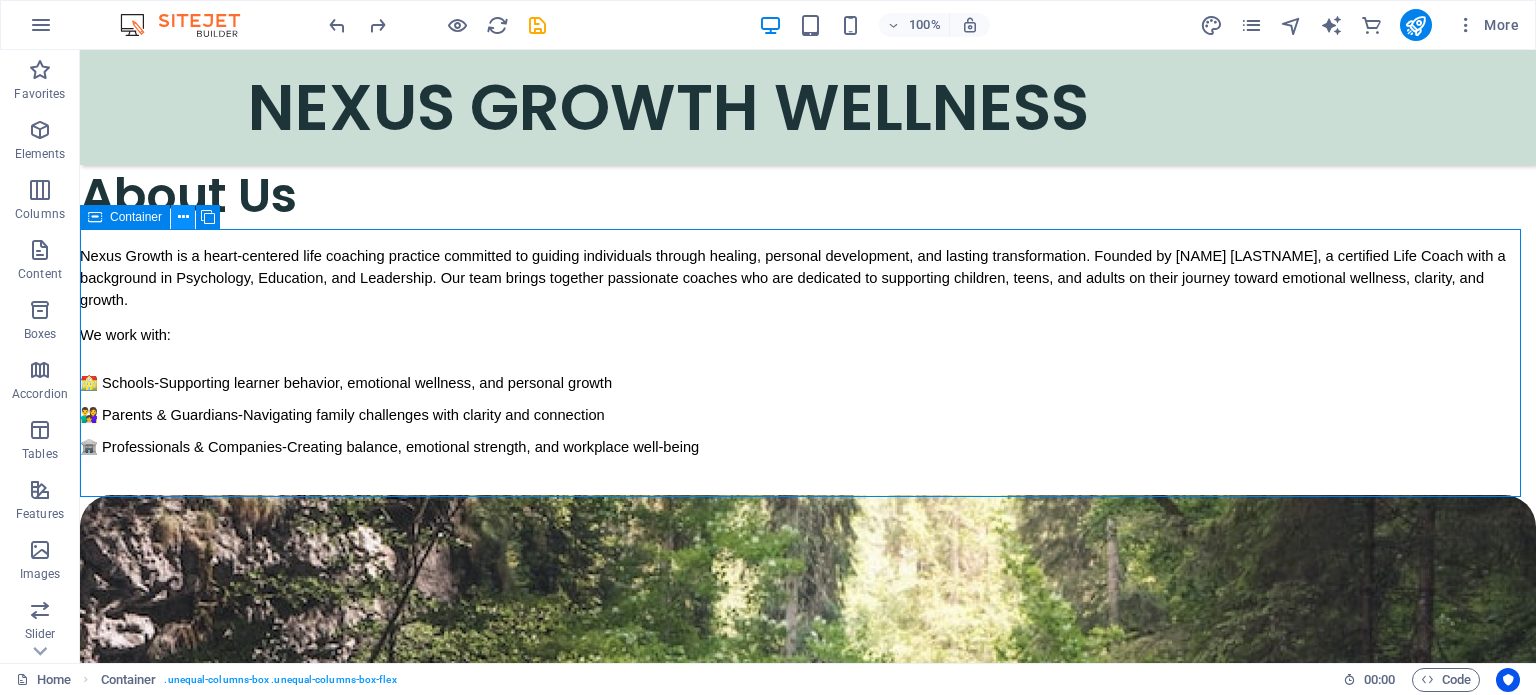 click at bounding box center (183, 217) 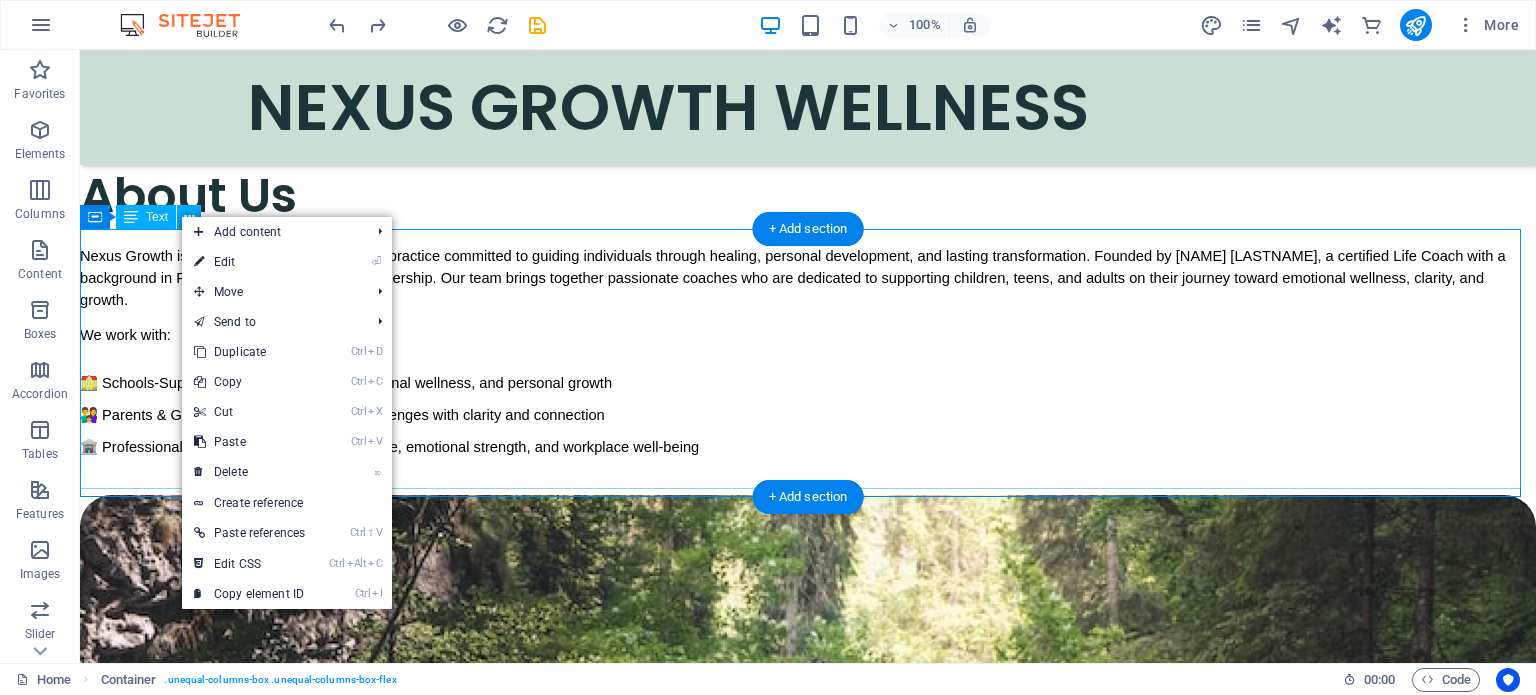 click on "Nexus Growth is a heart-centered life coaching practice committed to guiding individuals through healing, personal development, and lasting transformation. Founded by [FIRST] [LAST], a certified Life Coach with a background in Psychology, Education, and Leadership. Our team brings together passionate coaches who are dedicated to supporting children, teens, and adults on their journey toward emotional wellness, clarity, and growth. We work with: 🏫 Schools-Supporting learner behavior, emotional wellness, and personal growth 👨‍👩‍👧 Parents & Guardians-Navigating family challenges with clarity and connection 🏦 Professionals & Companies-Creating balance, emotional strength, and workplace well-being" at bounding box center [808, 350] 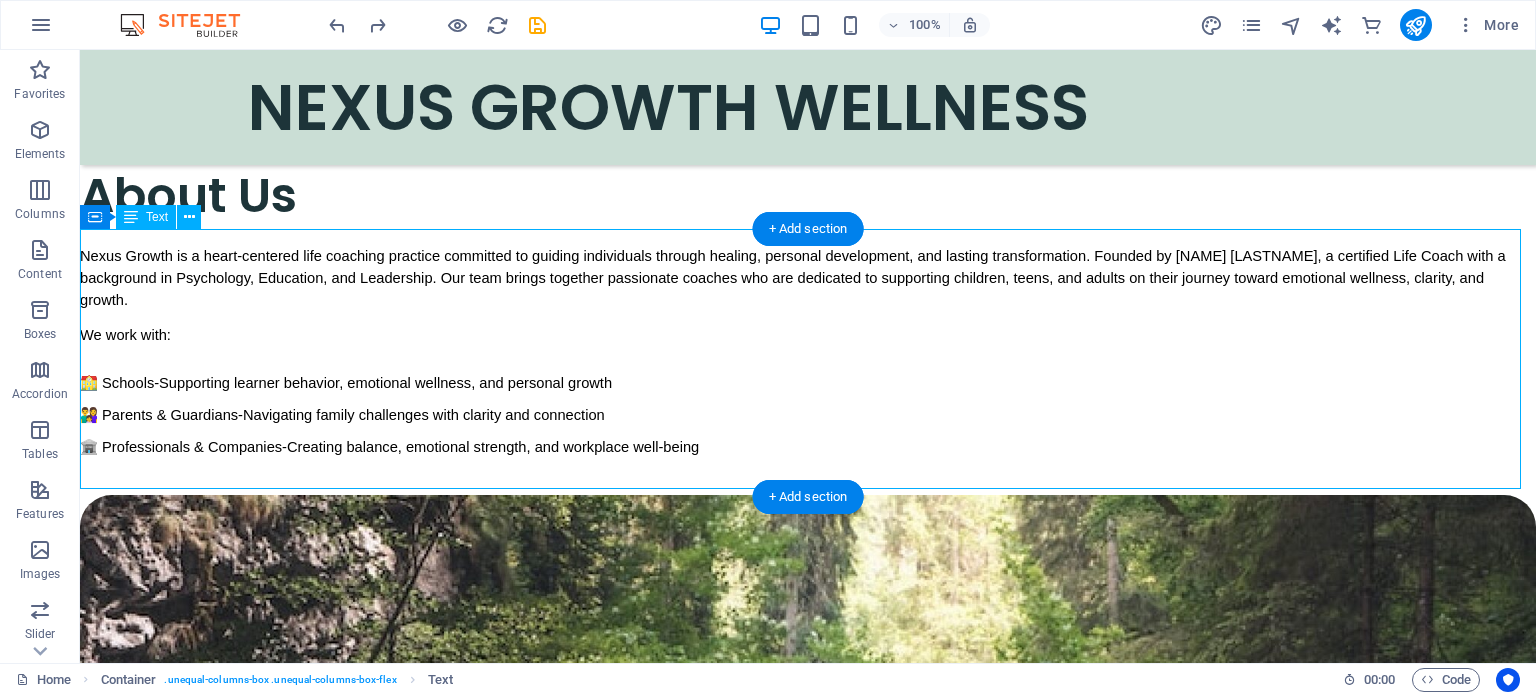 click on "Nexus Growth is a heart-centered life coaching practice committed to guiding individuals through healing, personal development, and lasting transformation. Founded by [FIRST] [LAST], a certified Life Coach with a background in Psychology, Education, and Leadership. Our team brings together passionate coaches who are dedicated to supporting children, teens, and adults on their journey toward emotional wellness, clarity, and growth. We work with: 🏫 Schools-Supporting learner behavior, emotional wellness, and personal growth 👨‍👩‍👧 Parents & Guardians-Navigating family challenges with clarity and connection 🏦 Professionals & Companies-Creating balance, emotional strength, and workplace well-being" at bounding box center [808, 350] 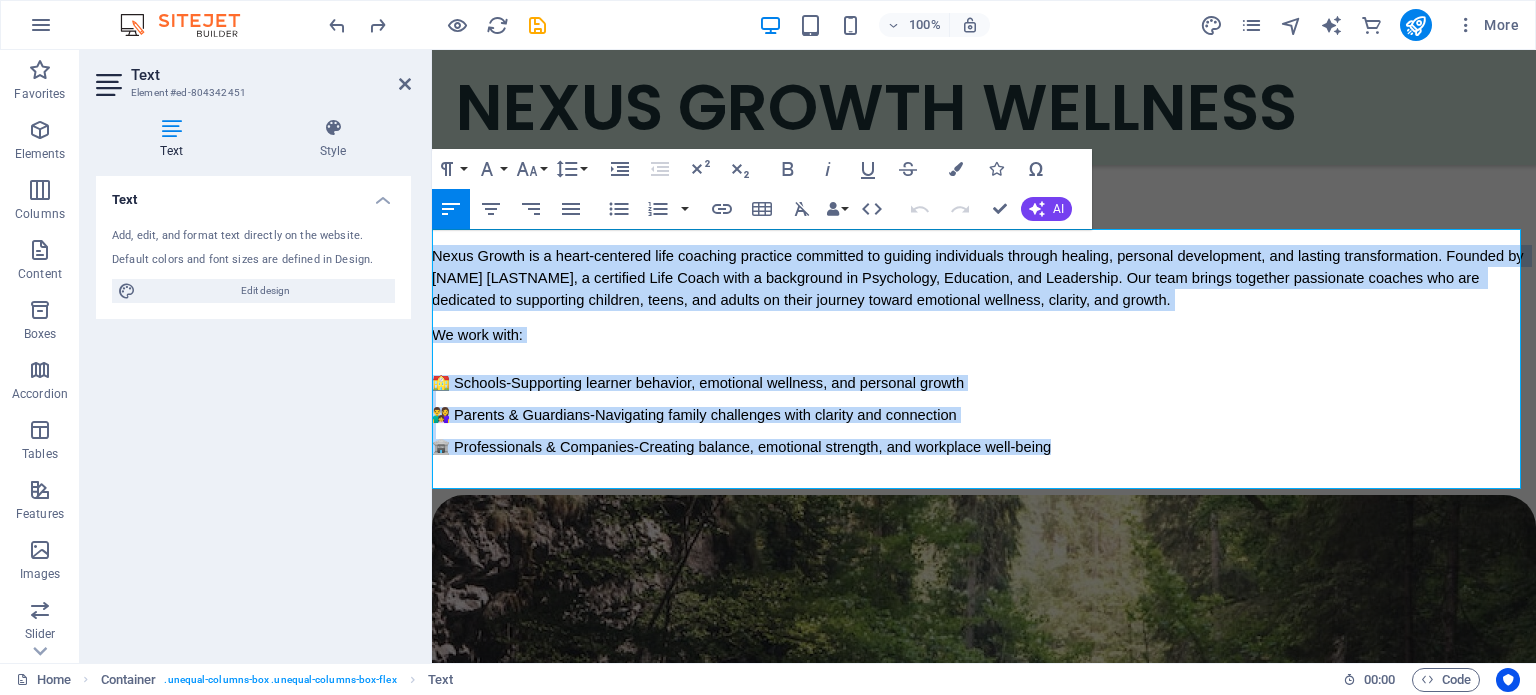 drag, startPoint x: 1058, startPoint y: 447, endPoint x: 415, endPoint y: 254, distance: 671.34045 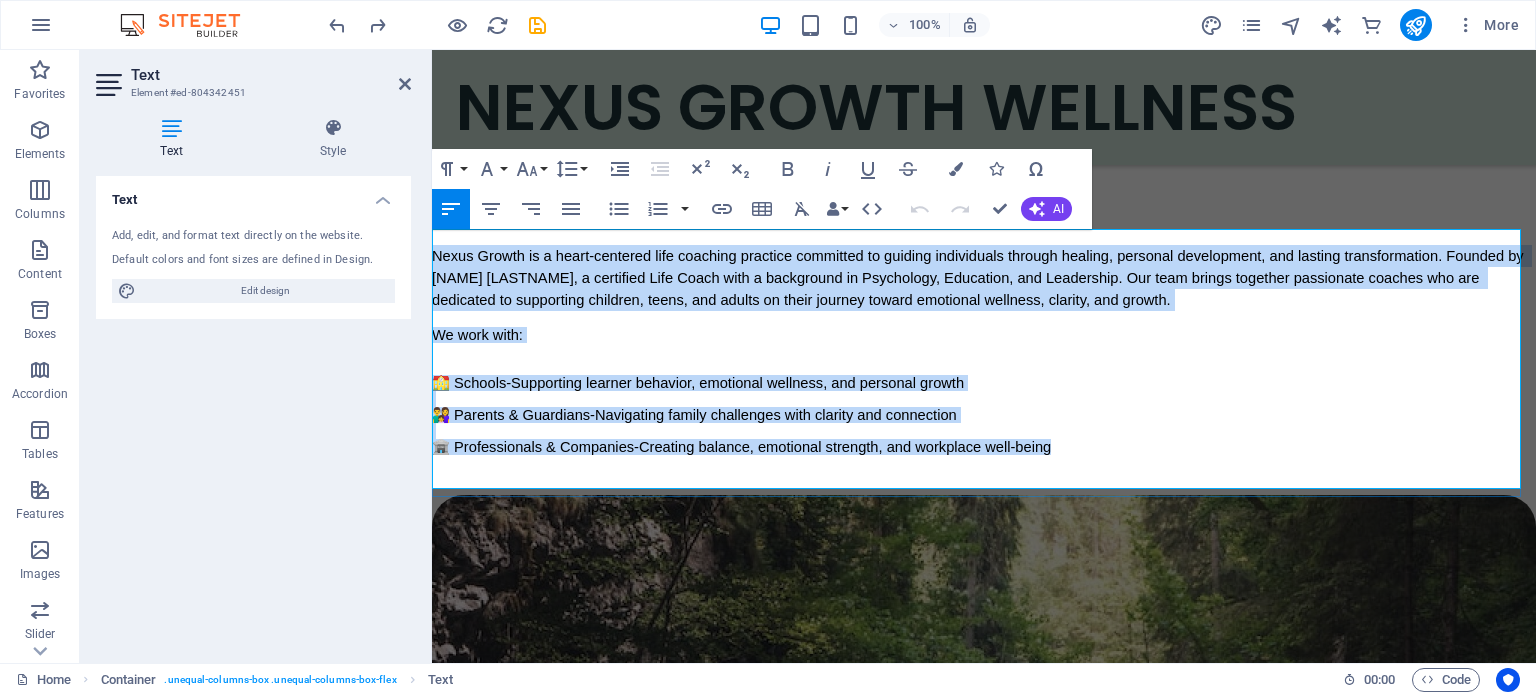 click on "Nexus Growth is a heart-centered life coaching practice committed to guiding individuals through healing, personal development, and lasting transformation. Founded by [FIRST] [LAST], a certified Life Coach with a background in Psychology, Education, and Leadership. Our team brings together passionate coaches who are dedicated to supporting children, teens, and adults on their journey toward emotional wellness, clarity, and growth. We work with: 🏫 Schools-Supporting learner behavior, emotional wellness, and personal growth 👨‍👩‍👧 Parents & Guardians-Navigating family challenges with clarity and connection 🏦 Professionals & Companies-Creating balance, emotional strength, and workplace well-being" at bounding box center [984, 350] 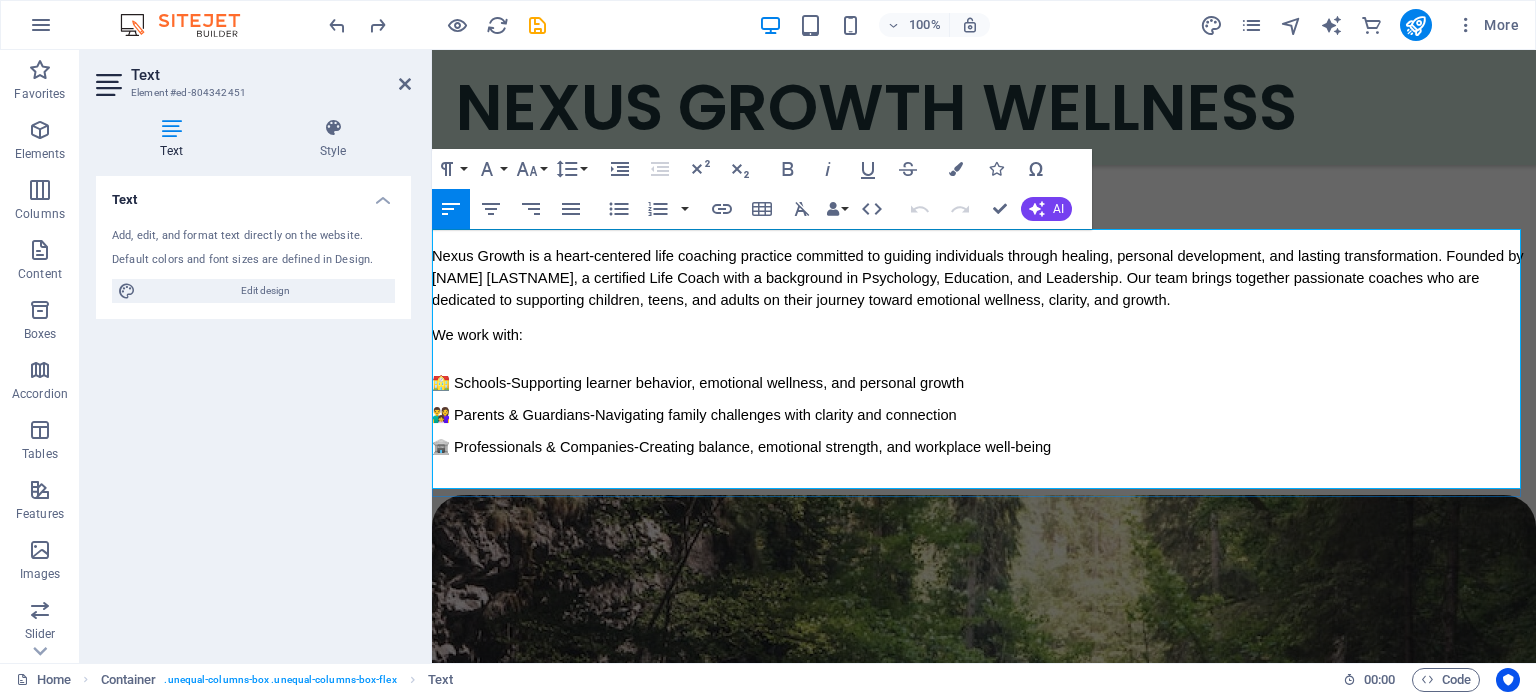 click on "Nexus Growth is a heart-centered life coaching practice committed to guiding individuals through healing, personal development, and lasting transformation. Founded by [FIRST] [LAST], a certified Life Coach with a background in Psychology, Education, and Leadership. Our team brings together passionate coaches who are dedicated to supporting children, teens, and adults on their journey toward emotional wellness, clarity, and growth. We work with: 🏫 Schools-Supporting learner behavior, emotional wellness, and personal growth 👨‍👩‍👧 Parents & Guardians-Navigating family challenges with clarity and connection 🏦 Professionals & Companies-Creating balance, emotional strength, and workplace well-being" at bounding box center (984, 350) 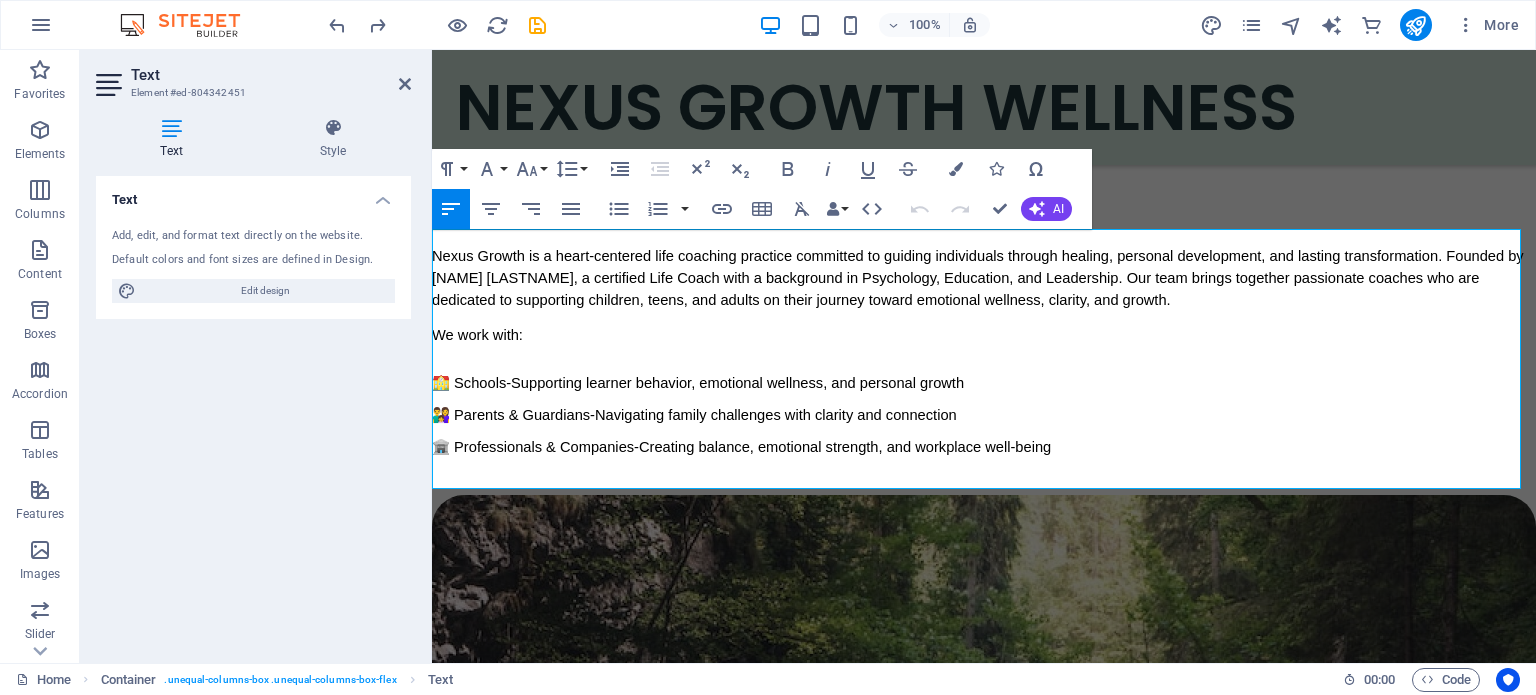 scroll, scrollTop: 408, scrollLeft: 0, axis: vertical 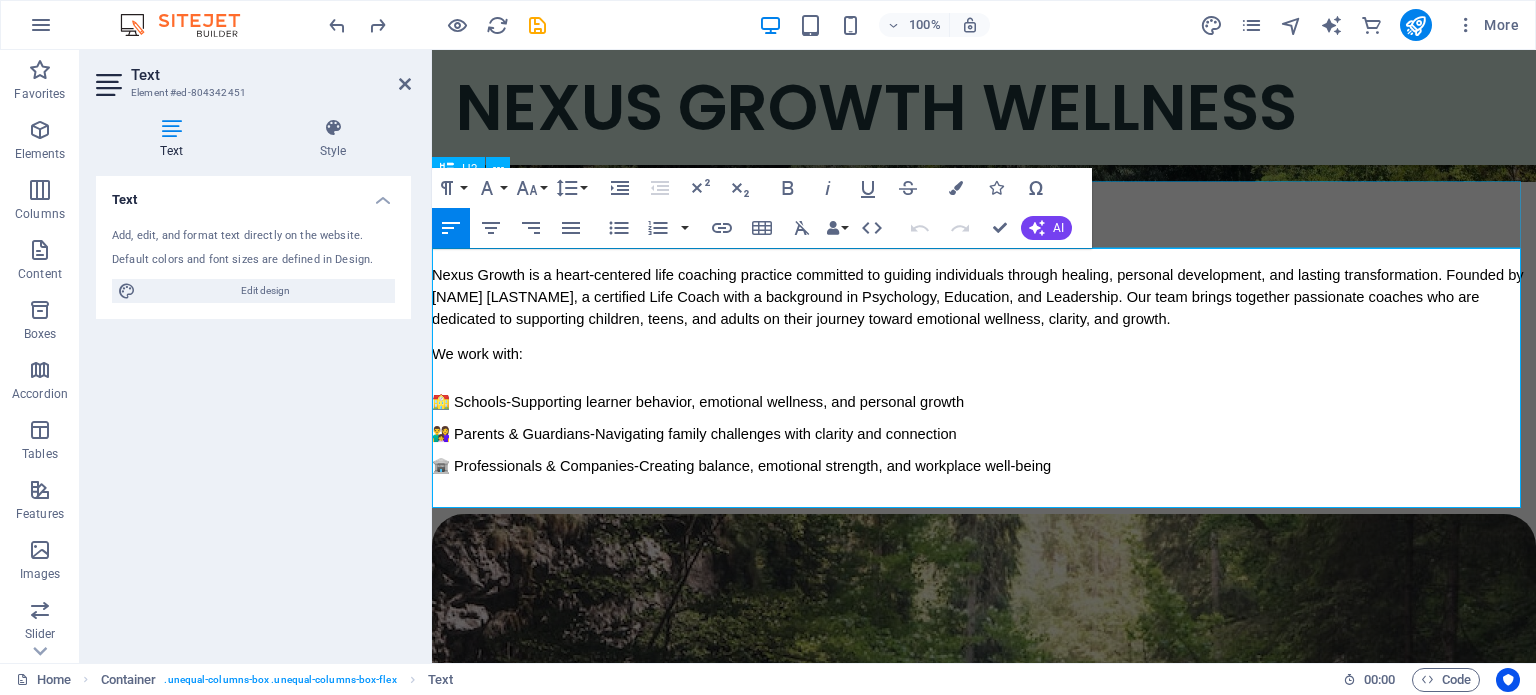 click on "About Us" at bounding box center (984, 214) 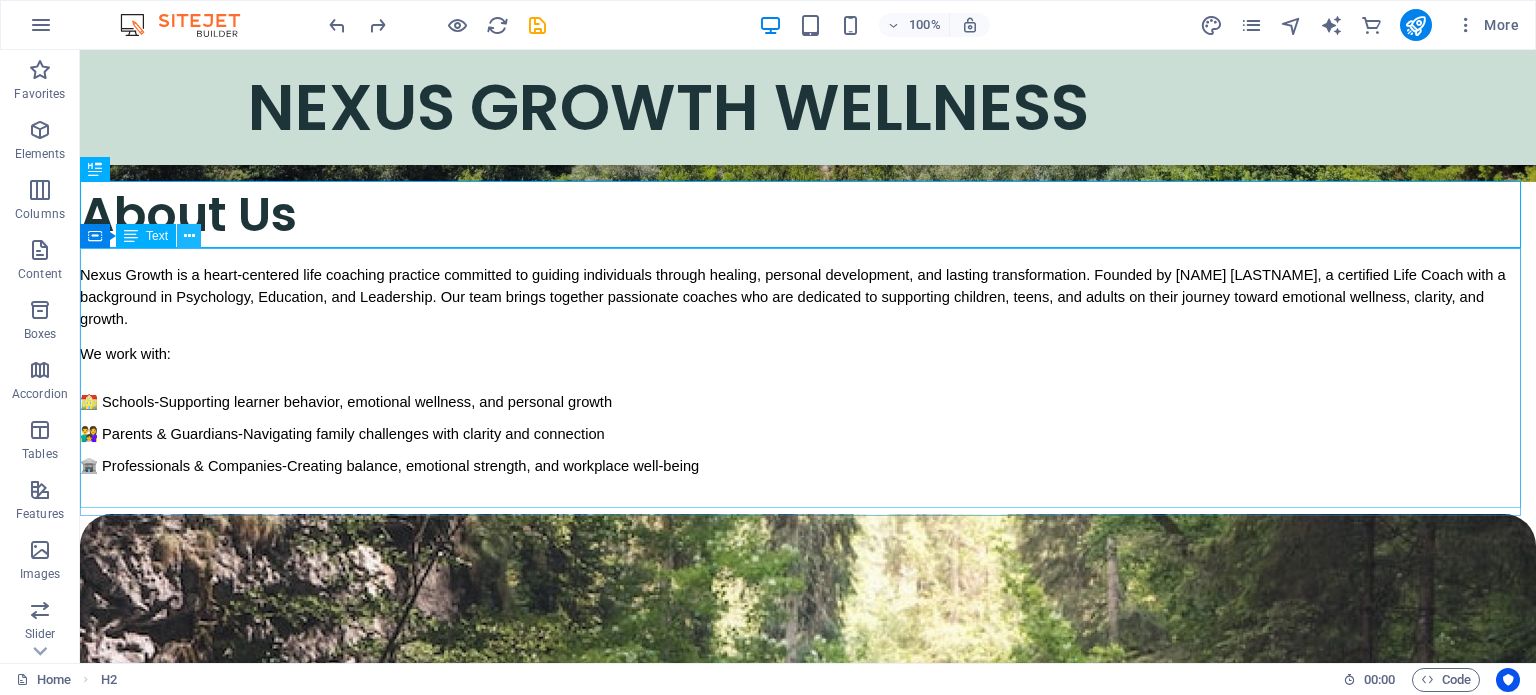 click at bounding box center [189, 236] 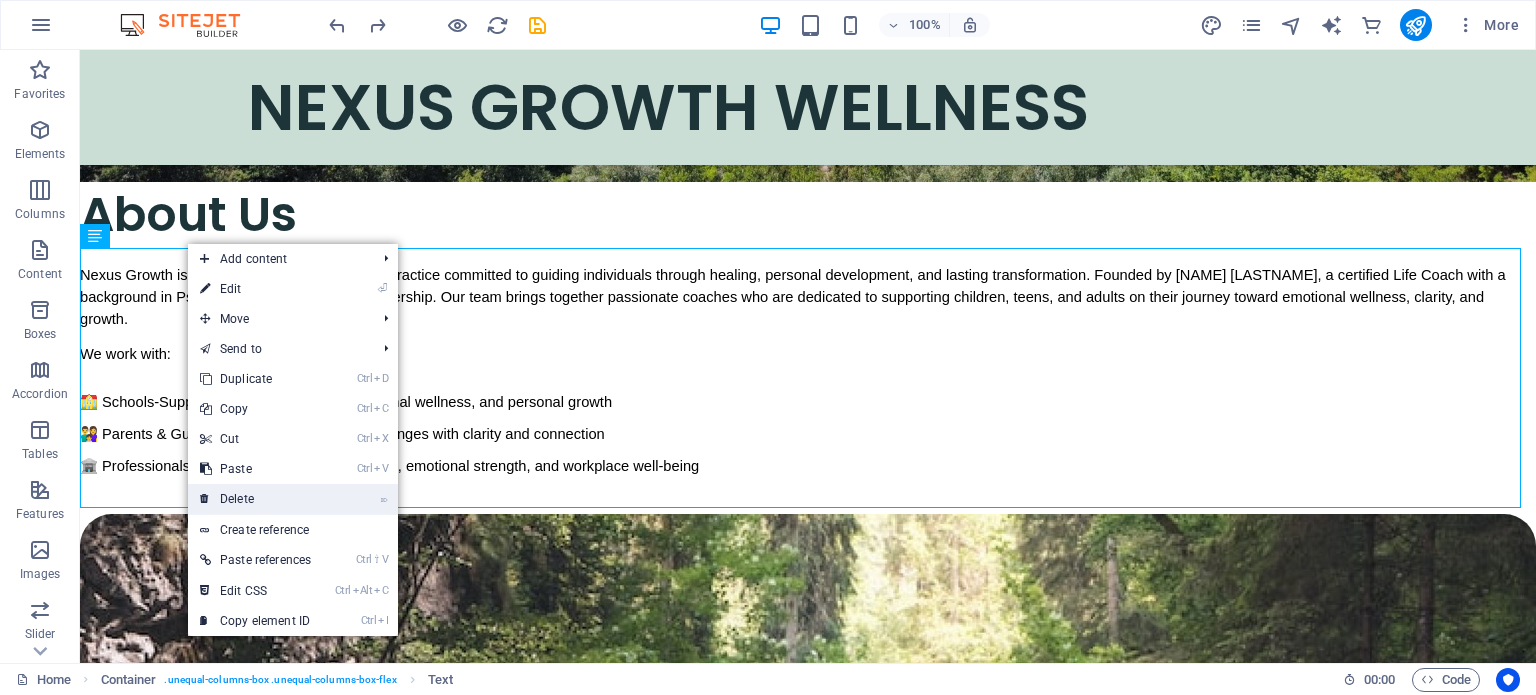 click on "⌦  Delete" at bounding box center (255, 499) 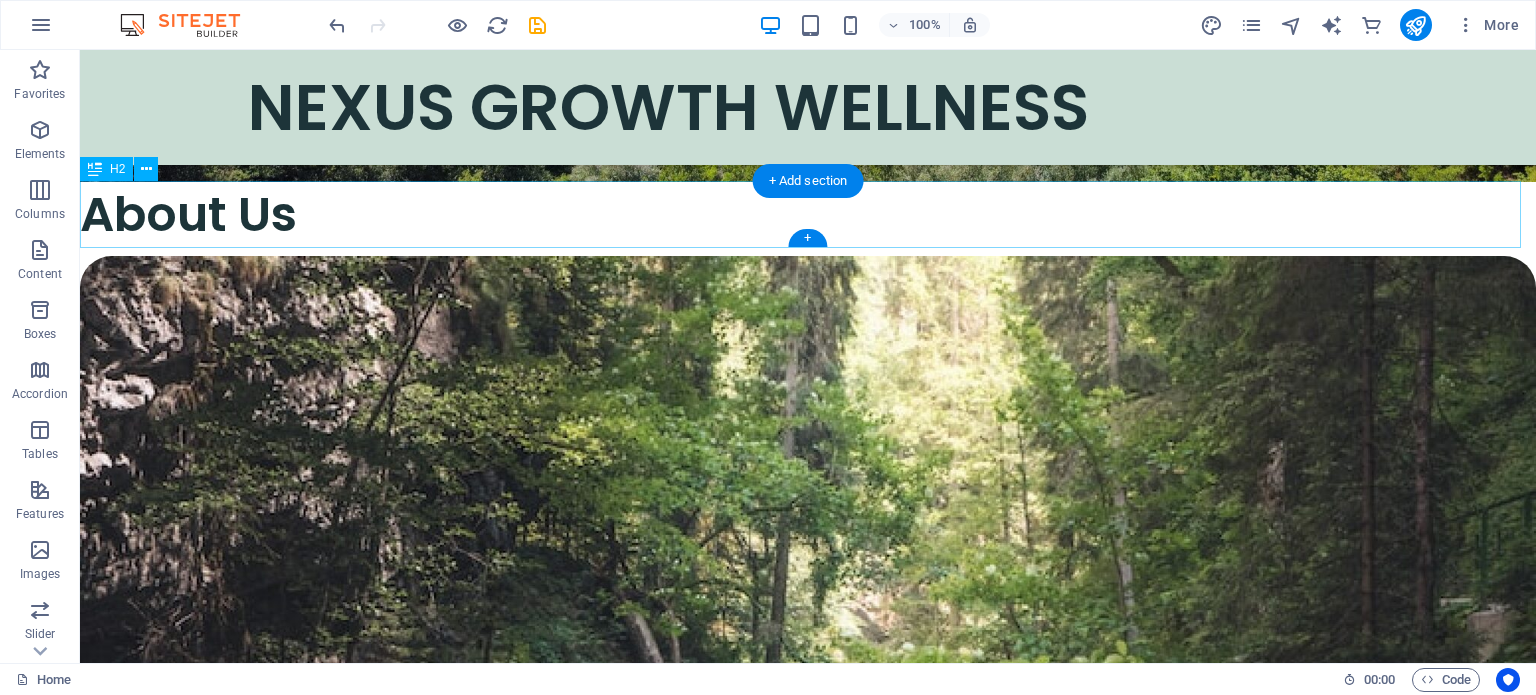 click on "About Us" at bounding box center [808, 214] 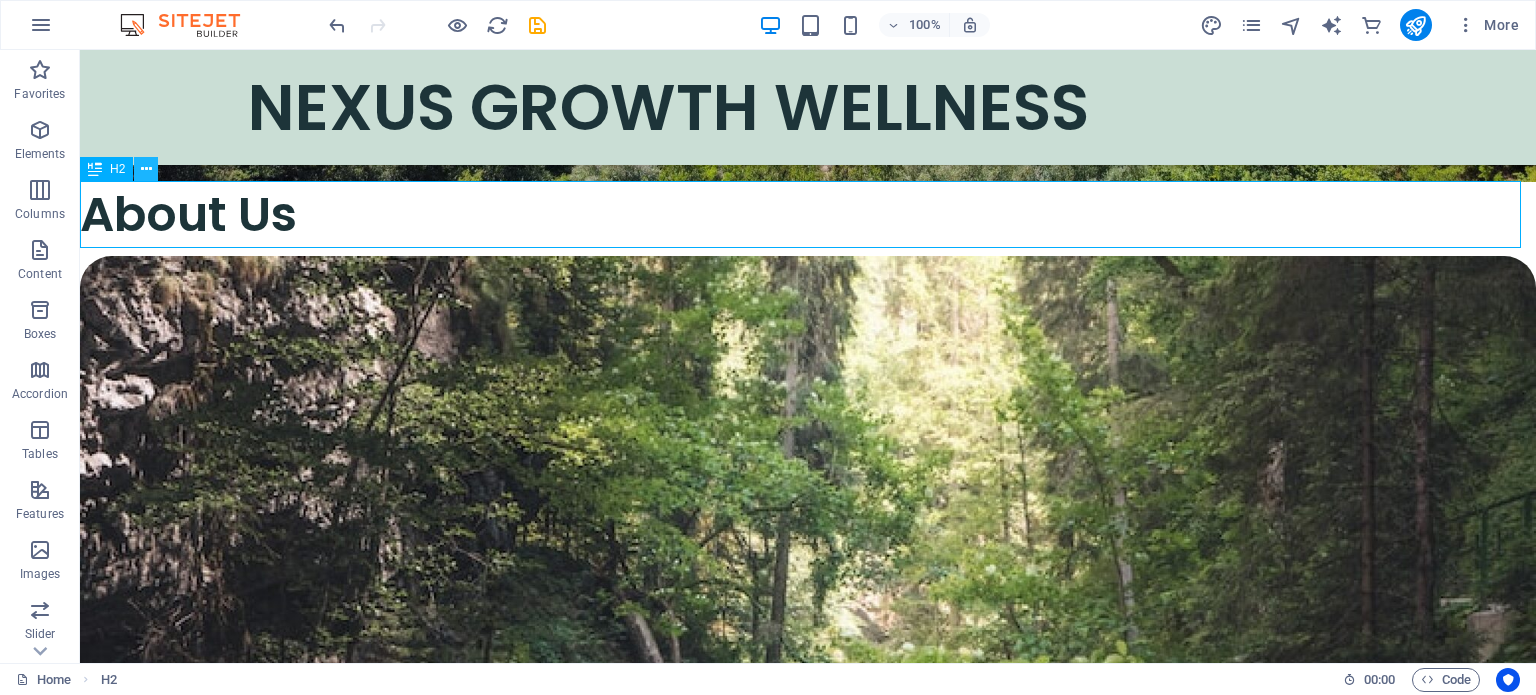 click at bounding box center [146, 169] 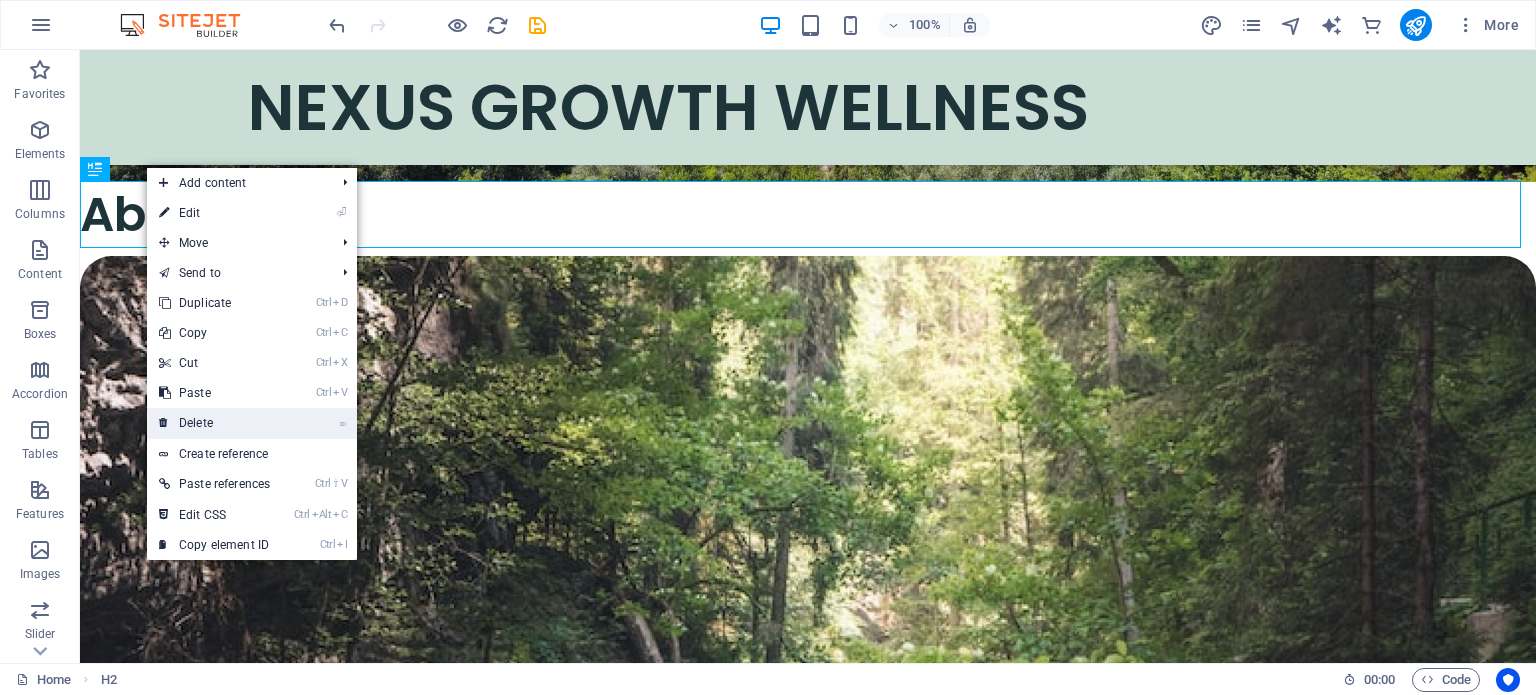 click on "⌦  Delete" at bounding box center [214, 423] 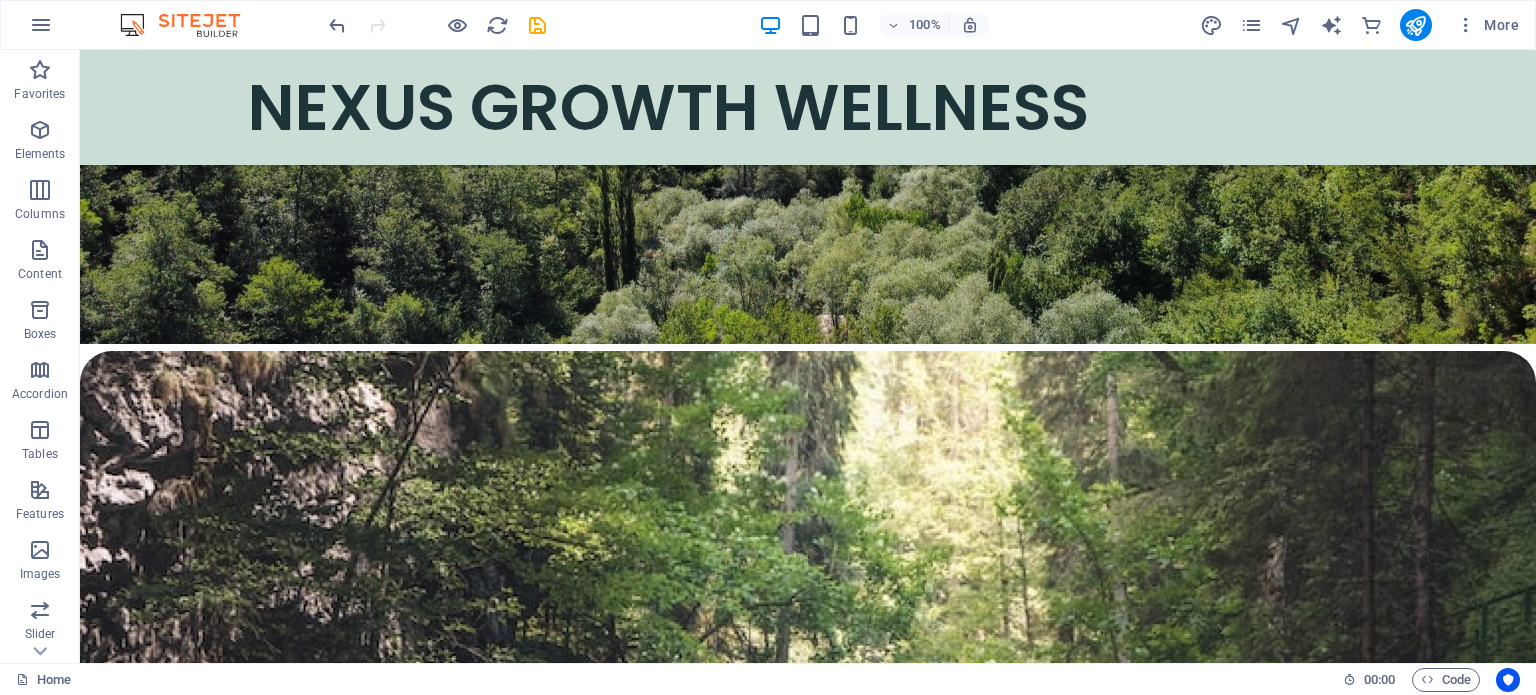 scroll, scrollTop: 433, scrollLeft: 0, axis: vertical 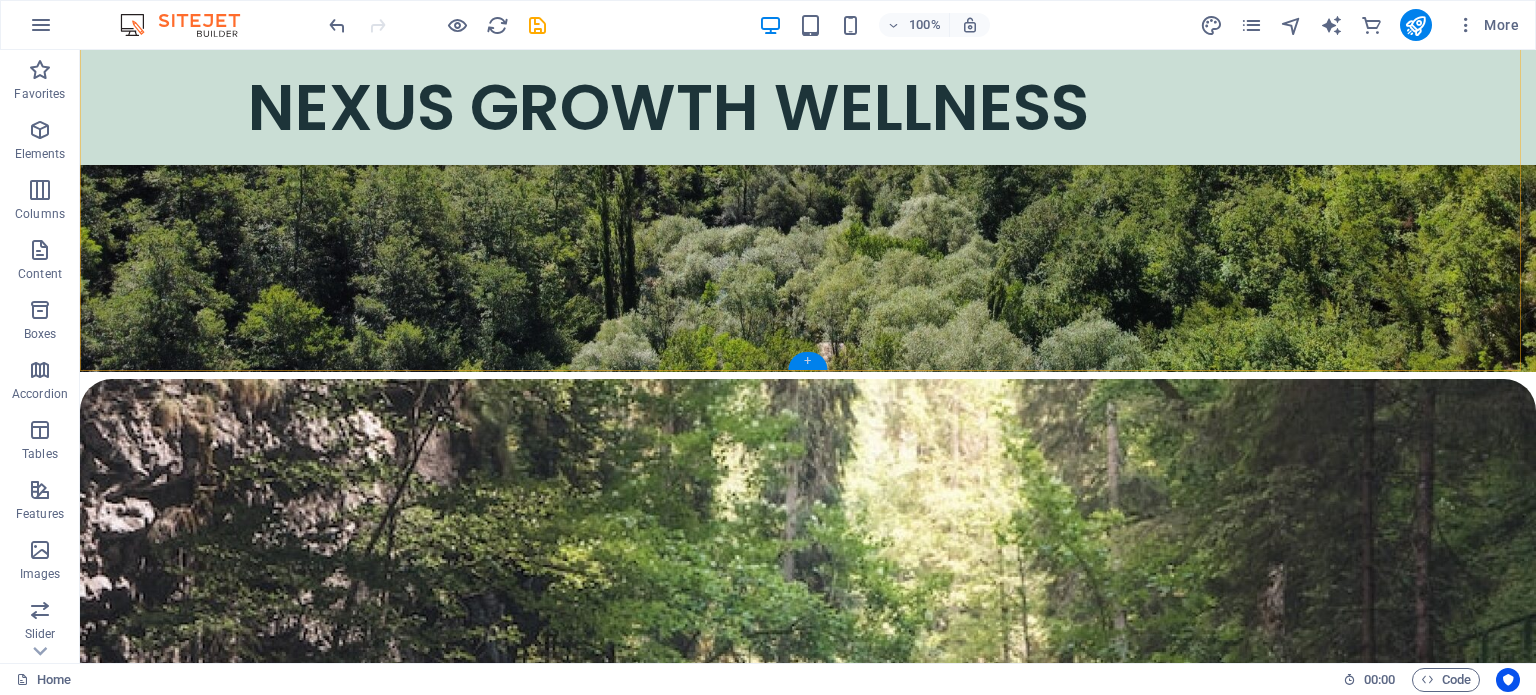 click on "+" at bounding box center (807, 361) 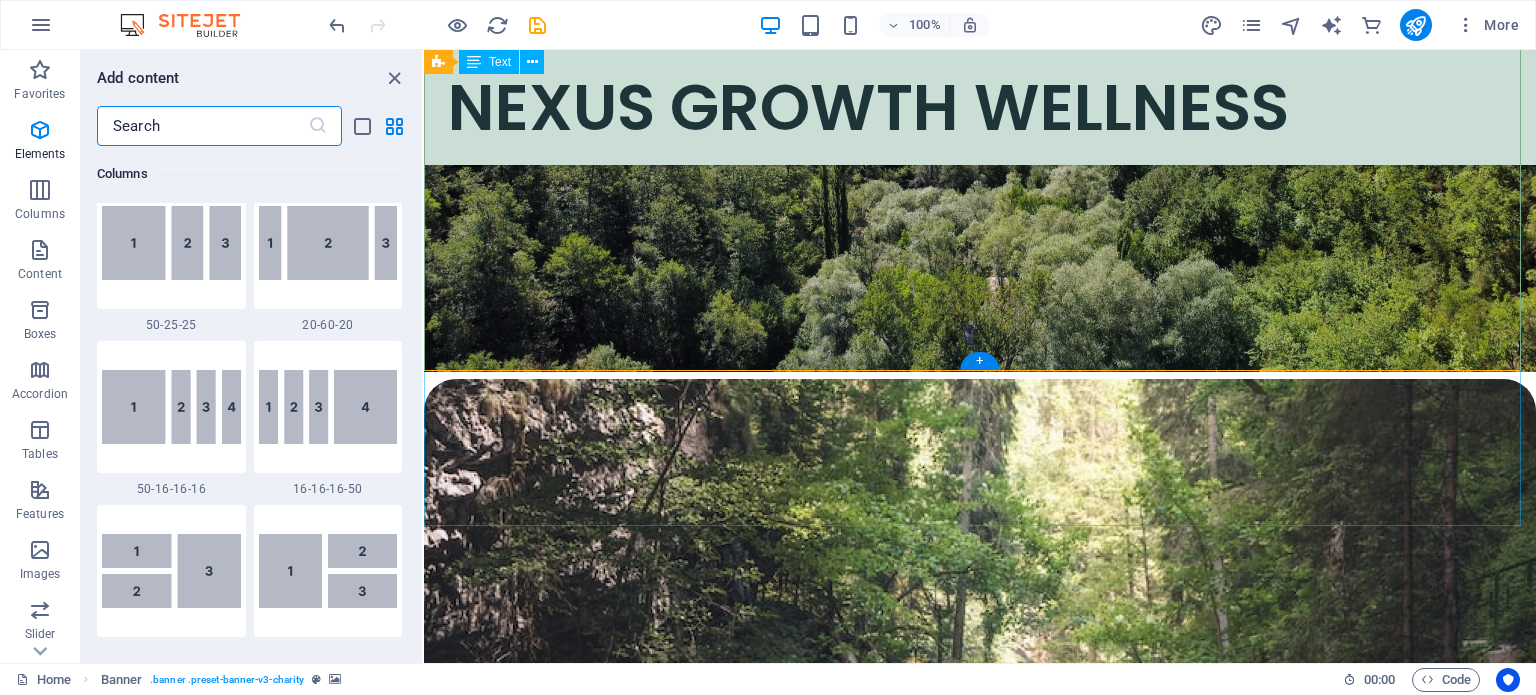 scroll, scrollTop: 3499, scrollLeft: 0, axis: vertical 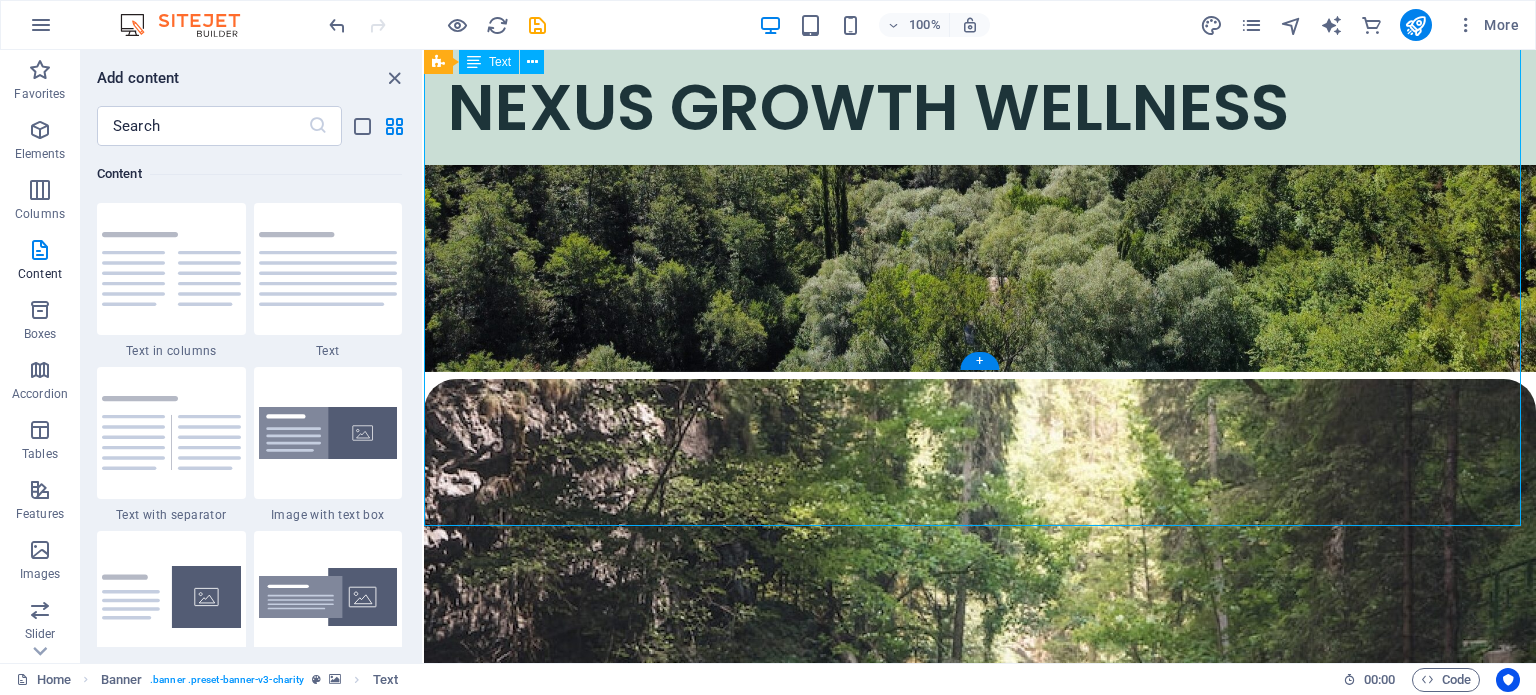 drag, startPoint x: 1284, startPoint y: 353, endPoint x: 626, endPoint y: 436, distance: 663.2142 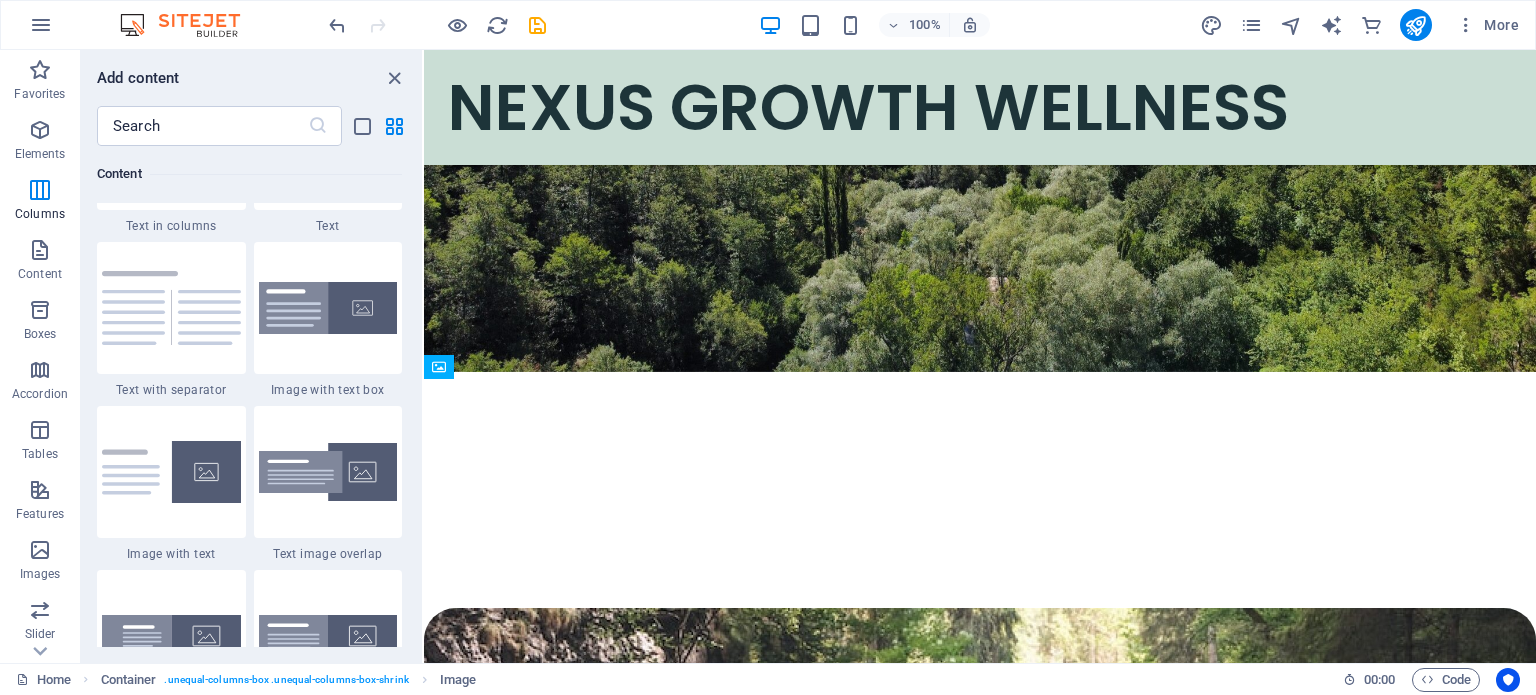 scroll, scrollTop: 3689, scrollLeft: 0, axis: vertical 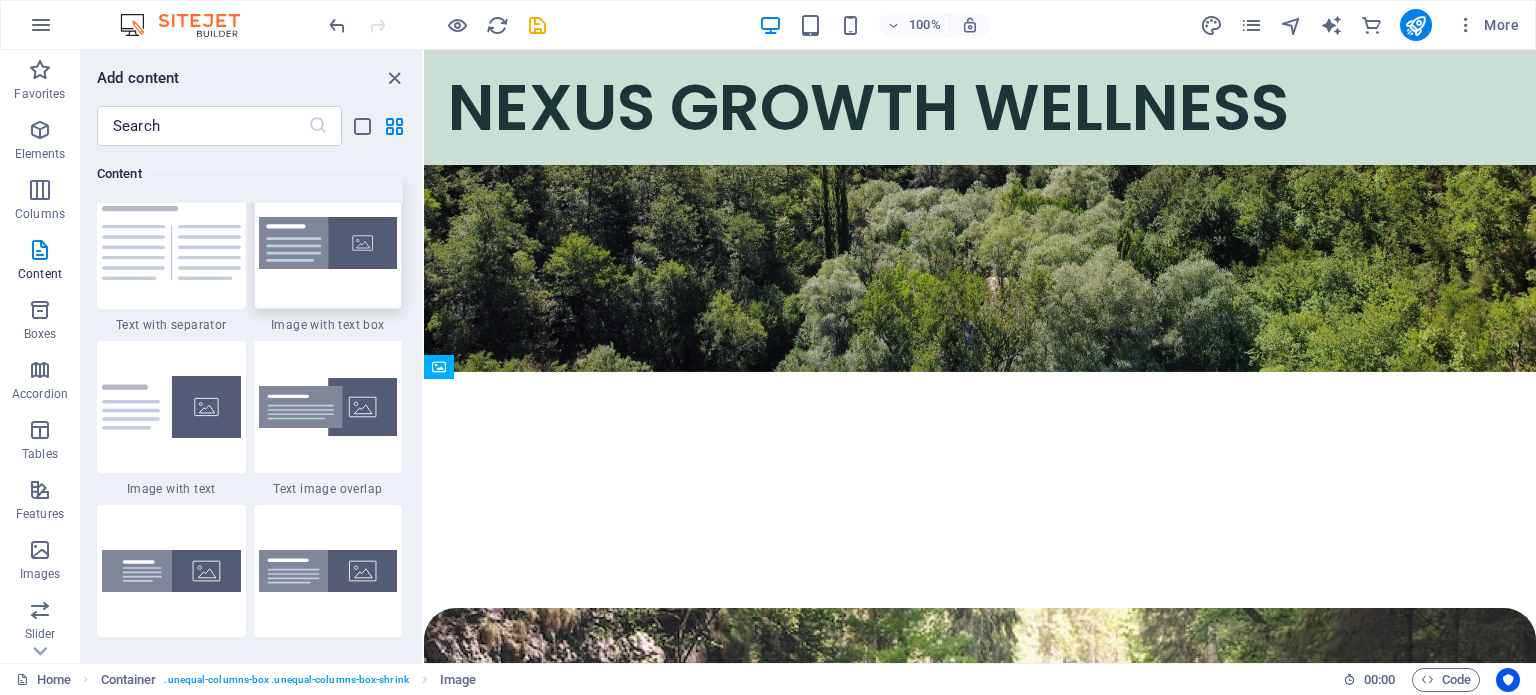 click at bounding box center [328, 243] 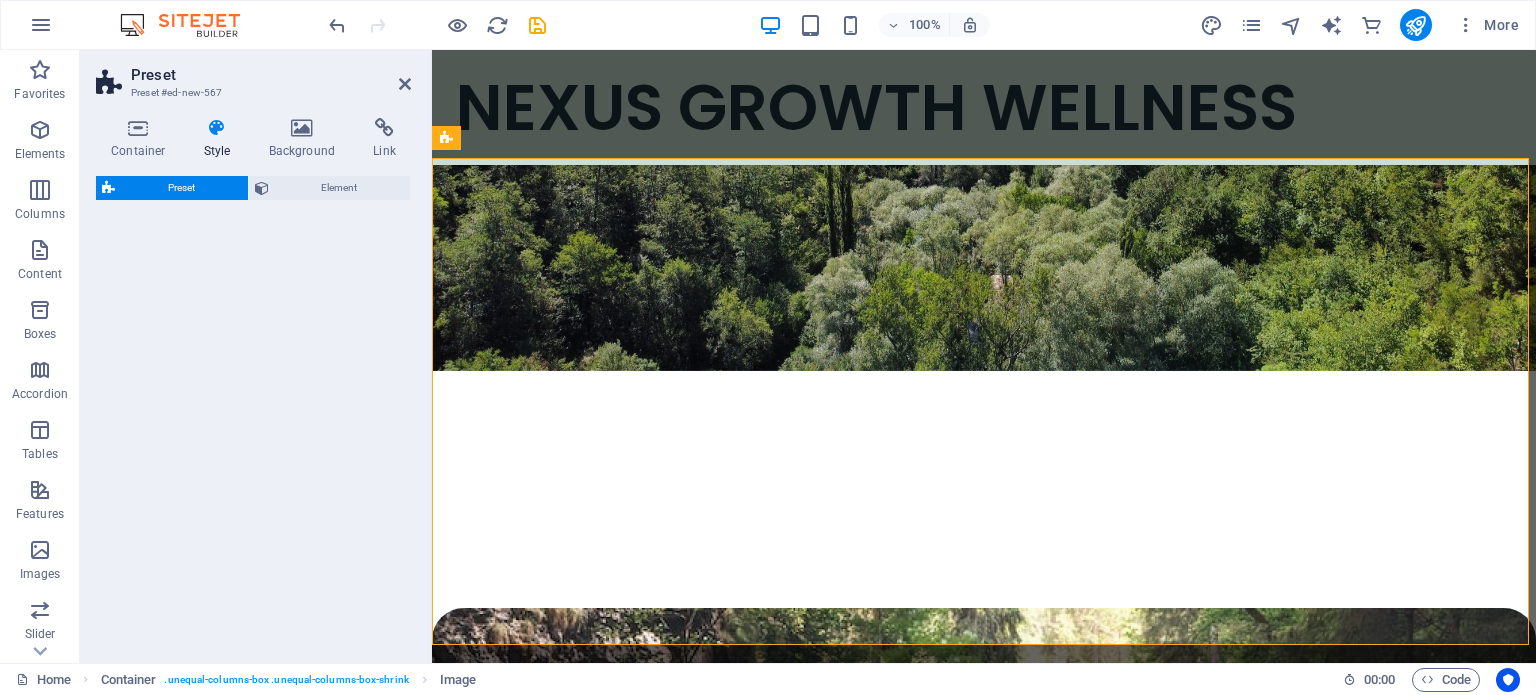 select on "rem" 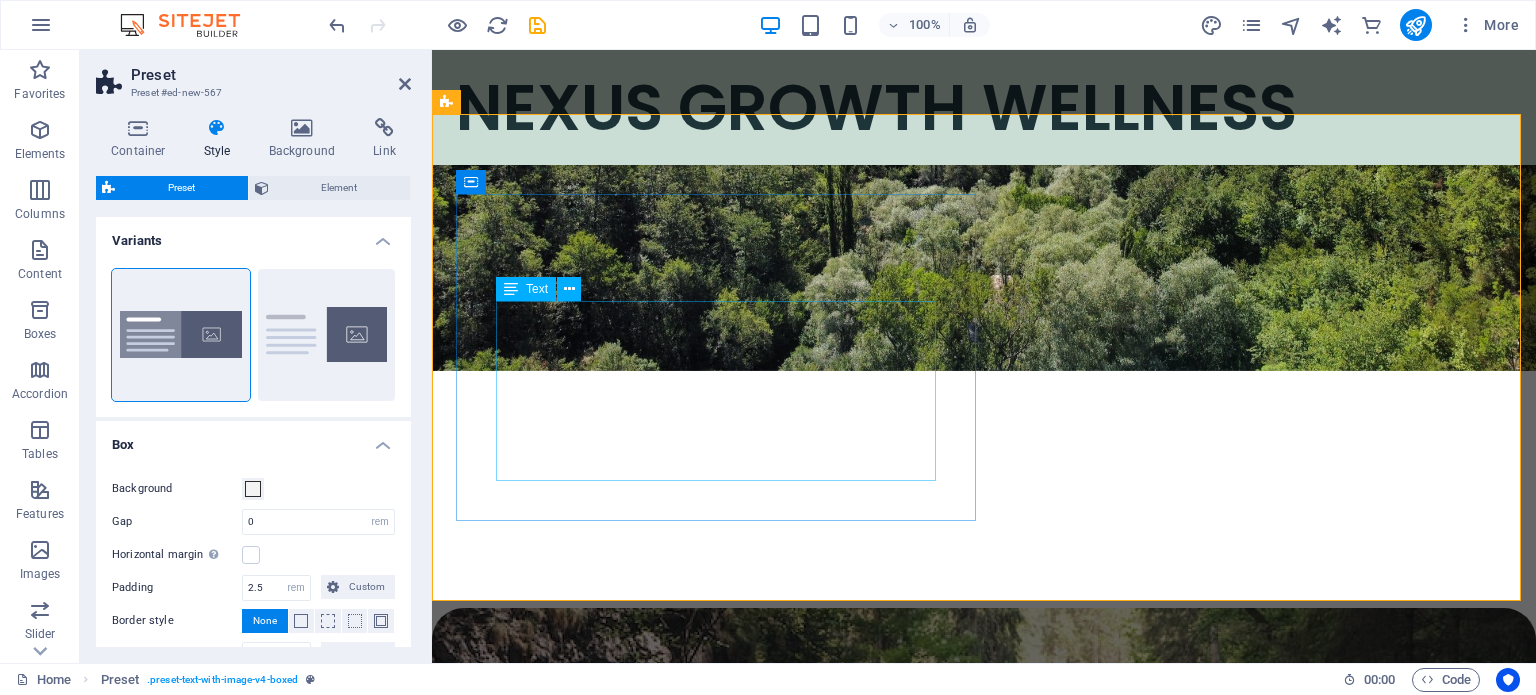 scroll, scrollTop: 2091, scrollLeft: 0, axis: vertical 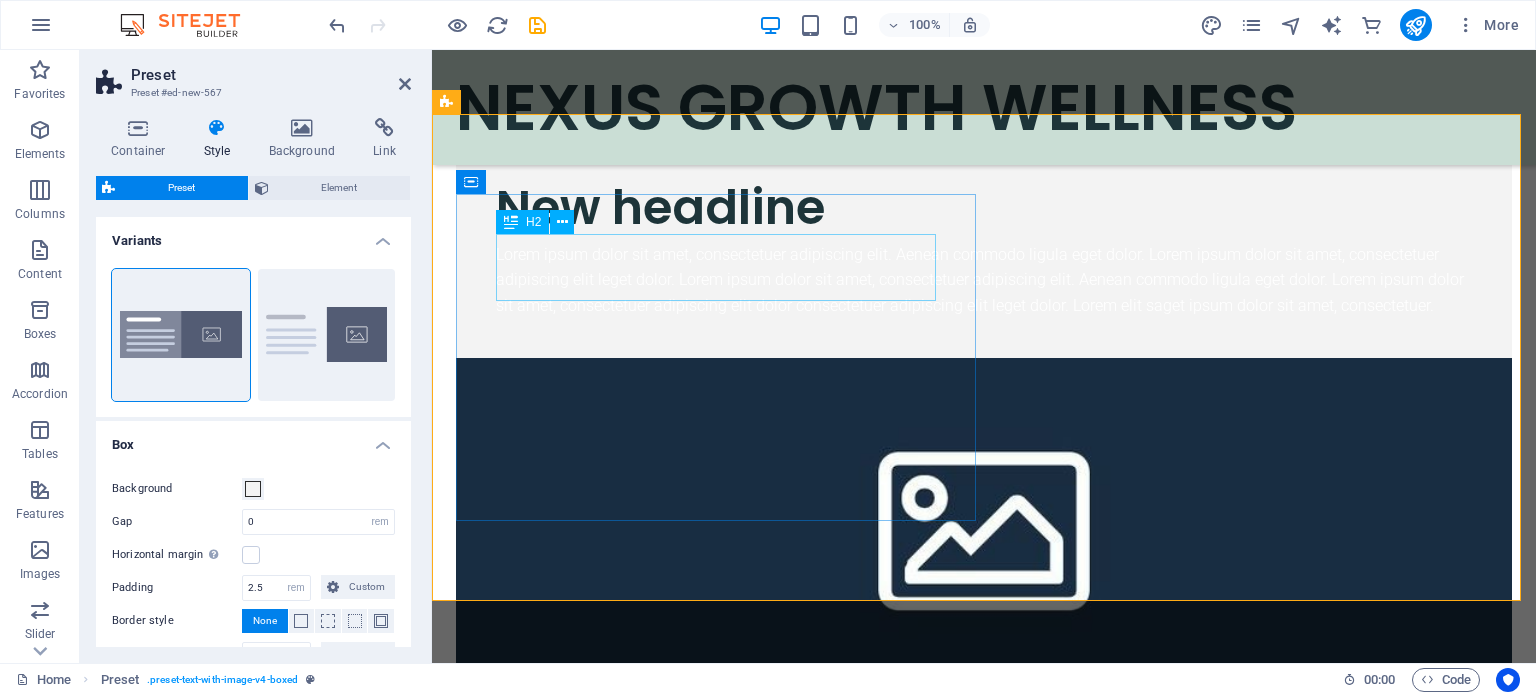 click on "New headline" at bounding box center [984, 207] 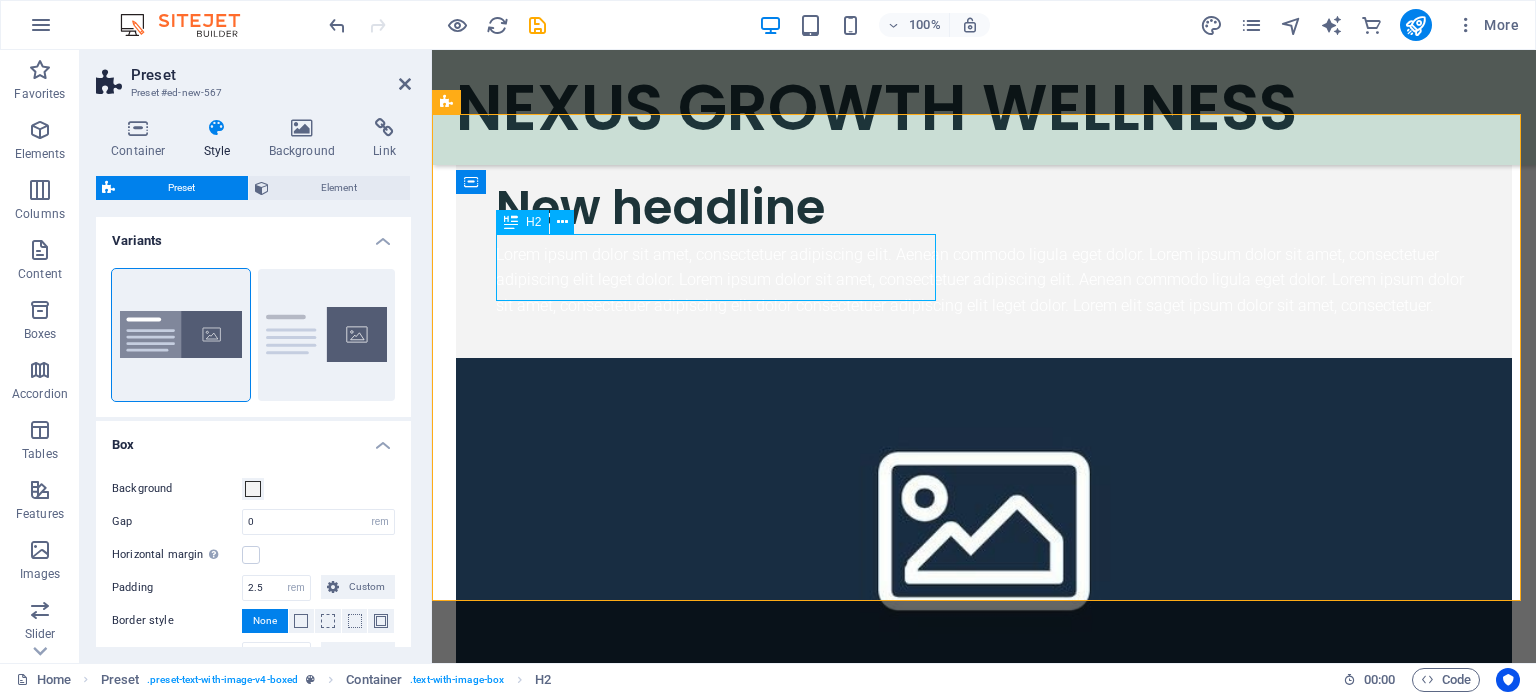 click on "New headline" at bounding box center [984, 207] 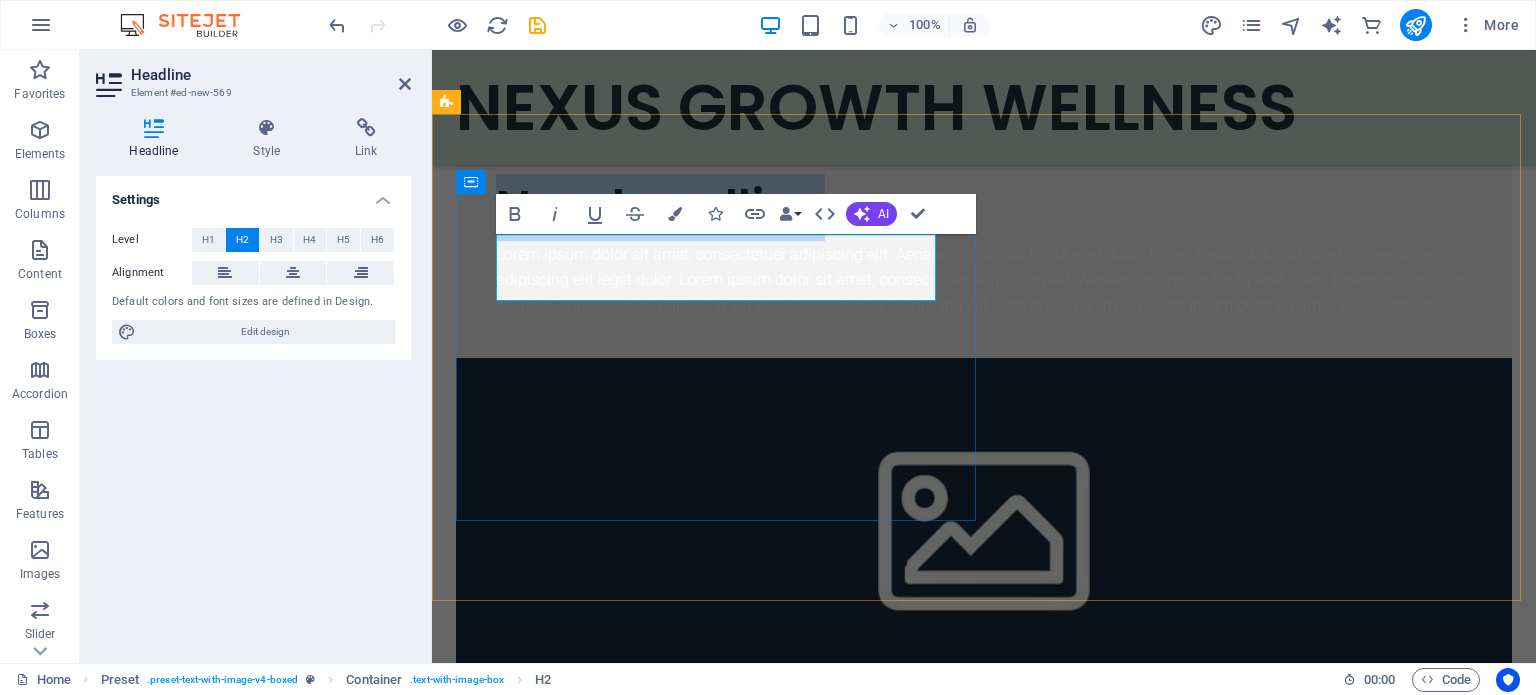 type 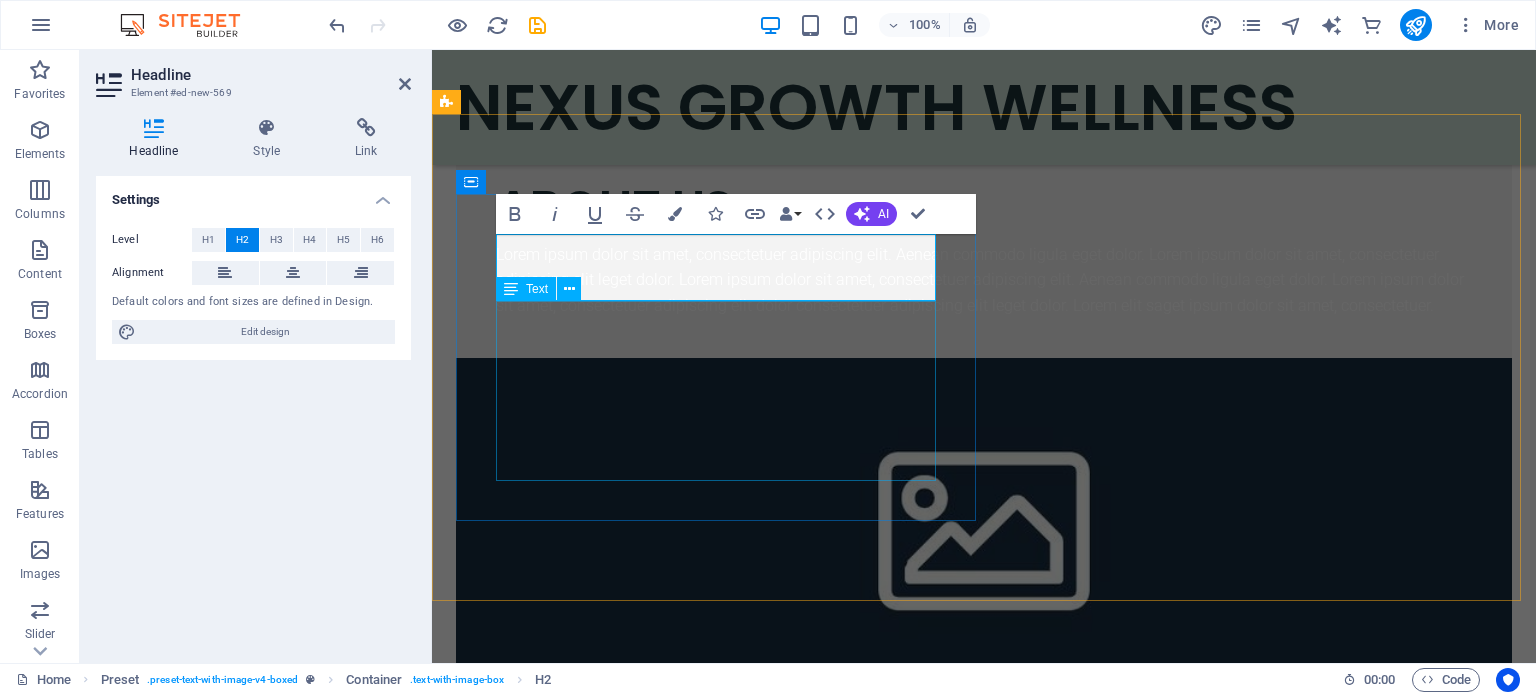 click on "Lorem ipsum dolor sit amet, consectetuer adipiscing elit. Aenean commodo ligula eget dolor. Lorem ipsum dolor sit amet, consectetuer adipiscing elit leget dolor. Lorem ipsum dolor sit amet, consectetuer adipiscing elit. Aenean commodo ligula eget dolor. Lorem ipsum dolor sit amet, consectetuer adipiscing elit dolor consectetuer adipiscing elit leget dolor. Lorem elit saget ipsum dolor sit amet, consectetuer." at bounding box center [984, 280] 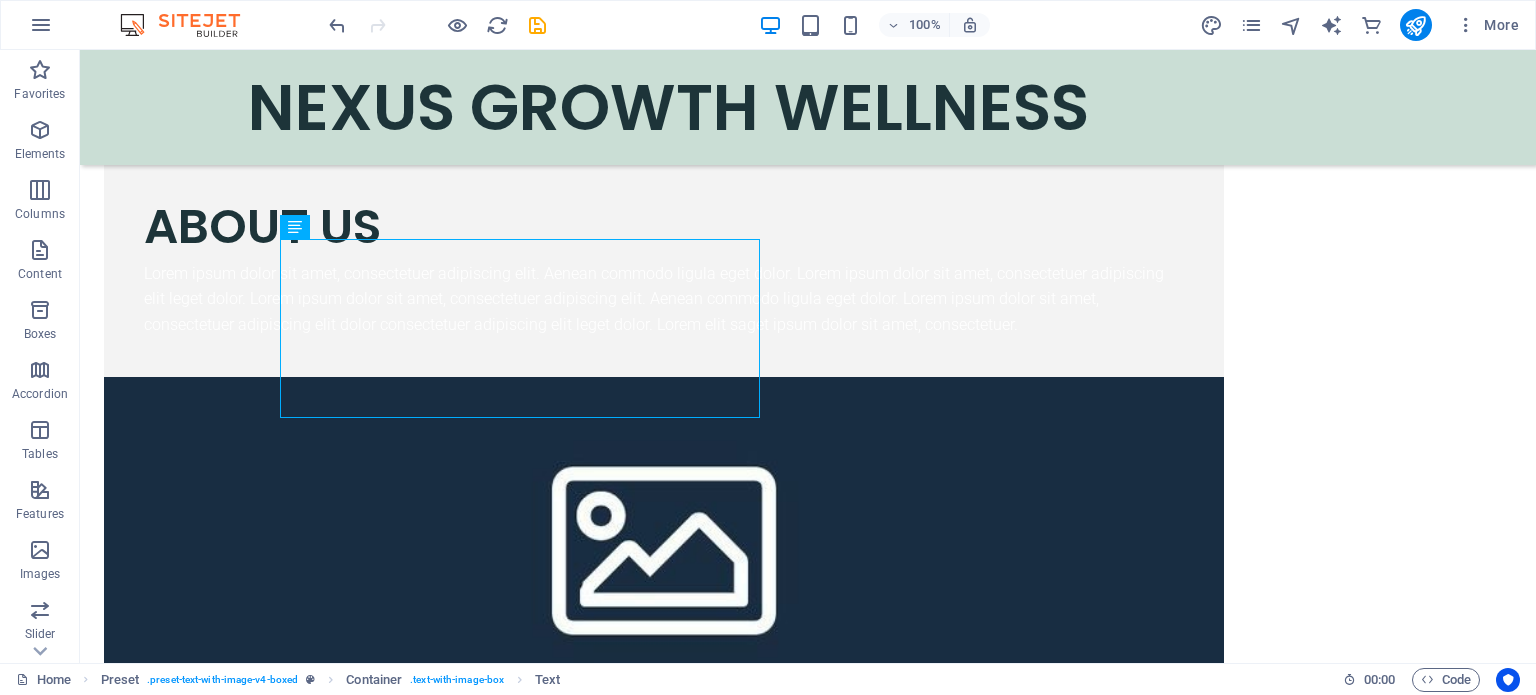 scroll, scrollTop: 2530, scrollLeft: 0, axis: vertical 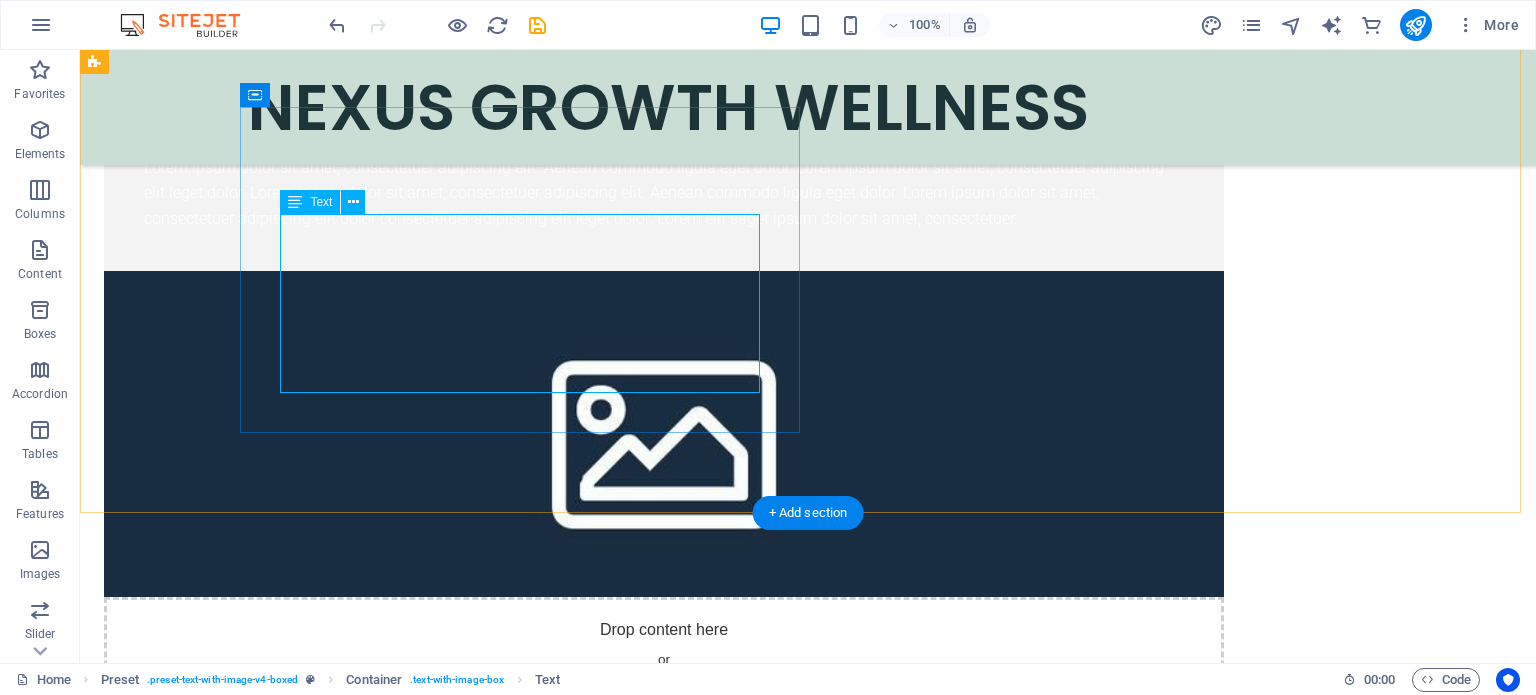 click on "Lorem ipsum dolor sit amet, consectetuer adipiscing elit. Aenean commodo ligula eget dolor. Lorem ipsum dolor sit amet, consectetuer adipiscing elit leget dolor. Lorem ipsum dolor sit amet, consectetuer adipiscing elit. Aenean commodo ligula eget dolor. Lorem ipsum dolor sit amet, consectetuer adipiscing elit dolor consectetuer adipiscing elit leget dolor. Lorem elit saget ipsum dolor sit amet, consectetuer." at bounding box center [664, 193] 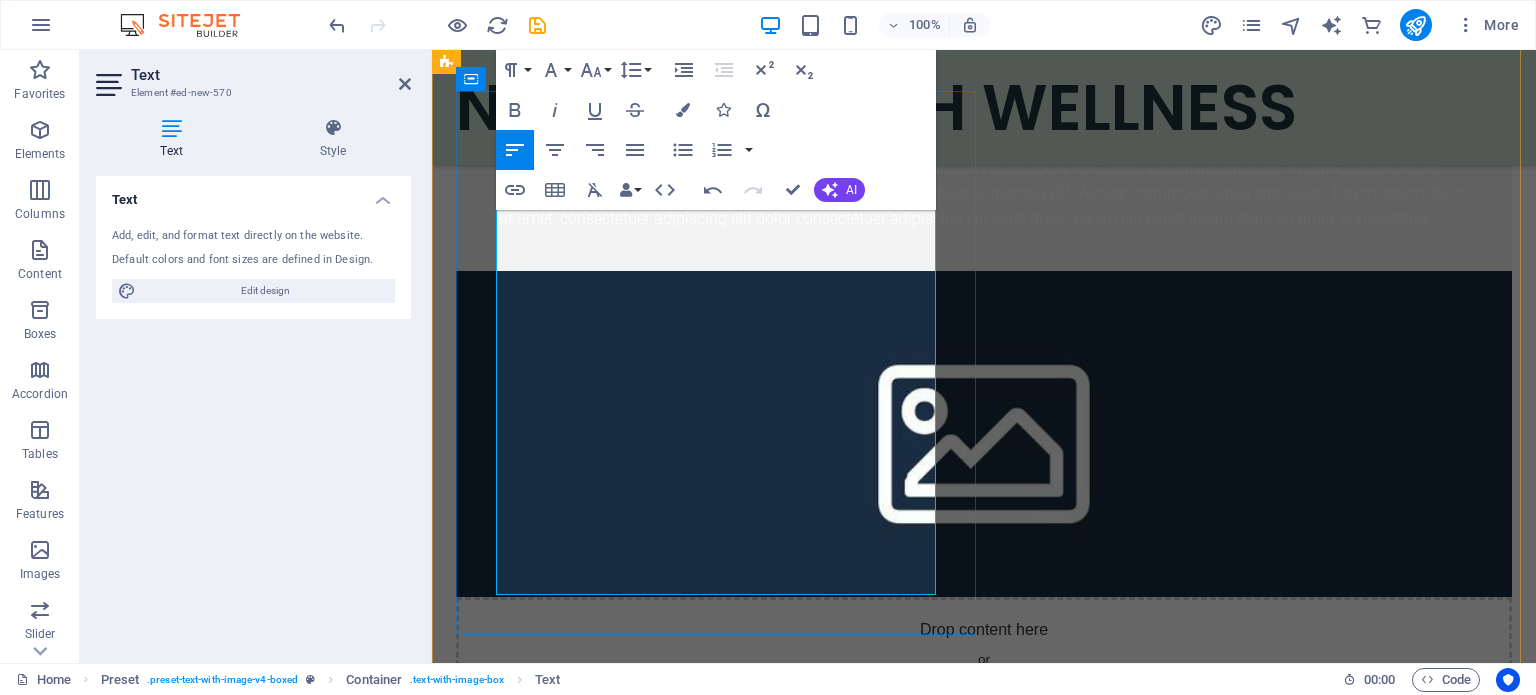 scroll, scrollTop: 2194, scrollLeft: 0, axis: vertical 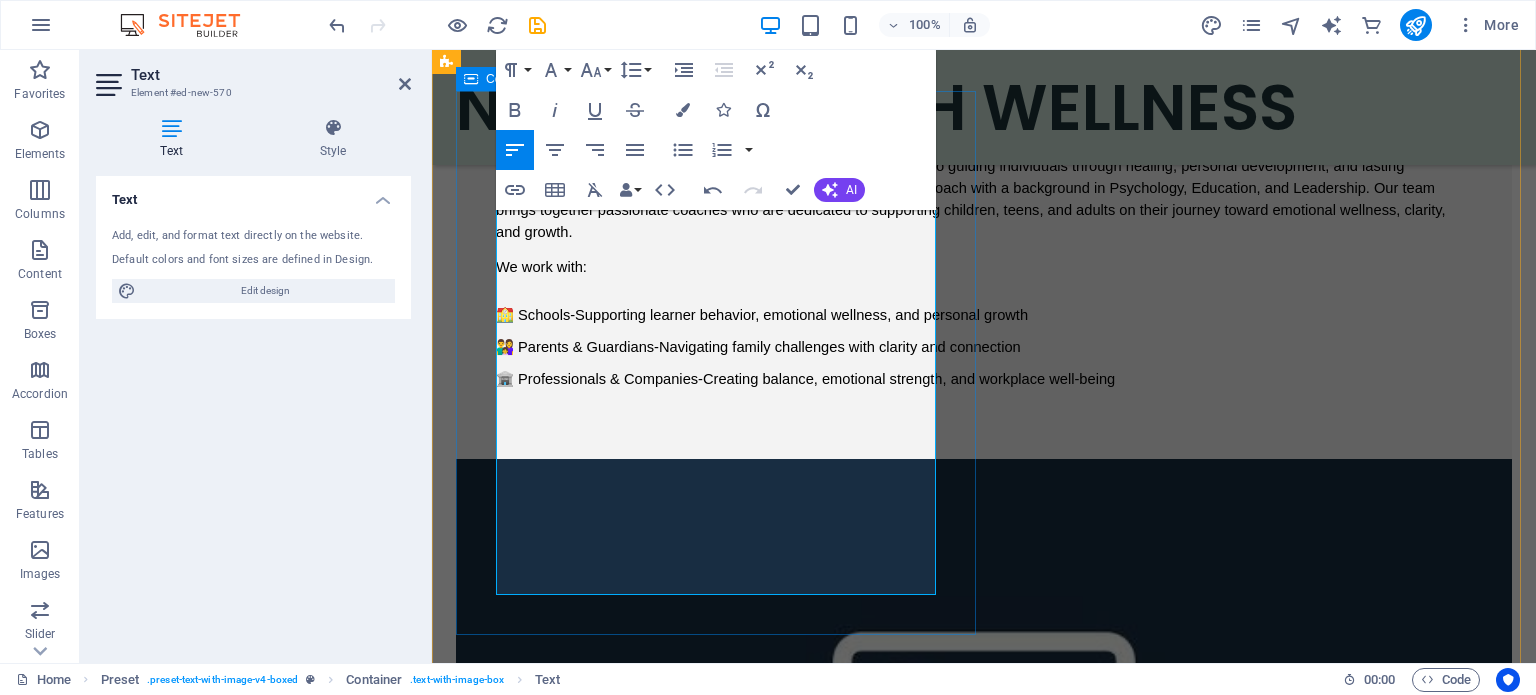 click on "ABOUT US Nexus Growth is a heart-centered life coaching practice committed to guiding individuals through healing, personal development, and lasting transformation. Founded by [NAME] [LASTNAME], a certified Life Coach with a background in Psychology, Education, and Leadership. Our team brings together passionate coaches who are dedicated to supporting children, teens, and adults on their journey toward emotional wellness, clarity, and growth. We work with: 🏫 Schools-Supporting learner behavior, emotional wellness, and personal growth 👨‍👩‍👧 Parents & Guardians-Navigating family challenges with clarity and connection 💼 Professionals & Companies-Creating balance, emotional strength, and workplace well-being" at bounding box center [984, 245] 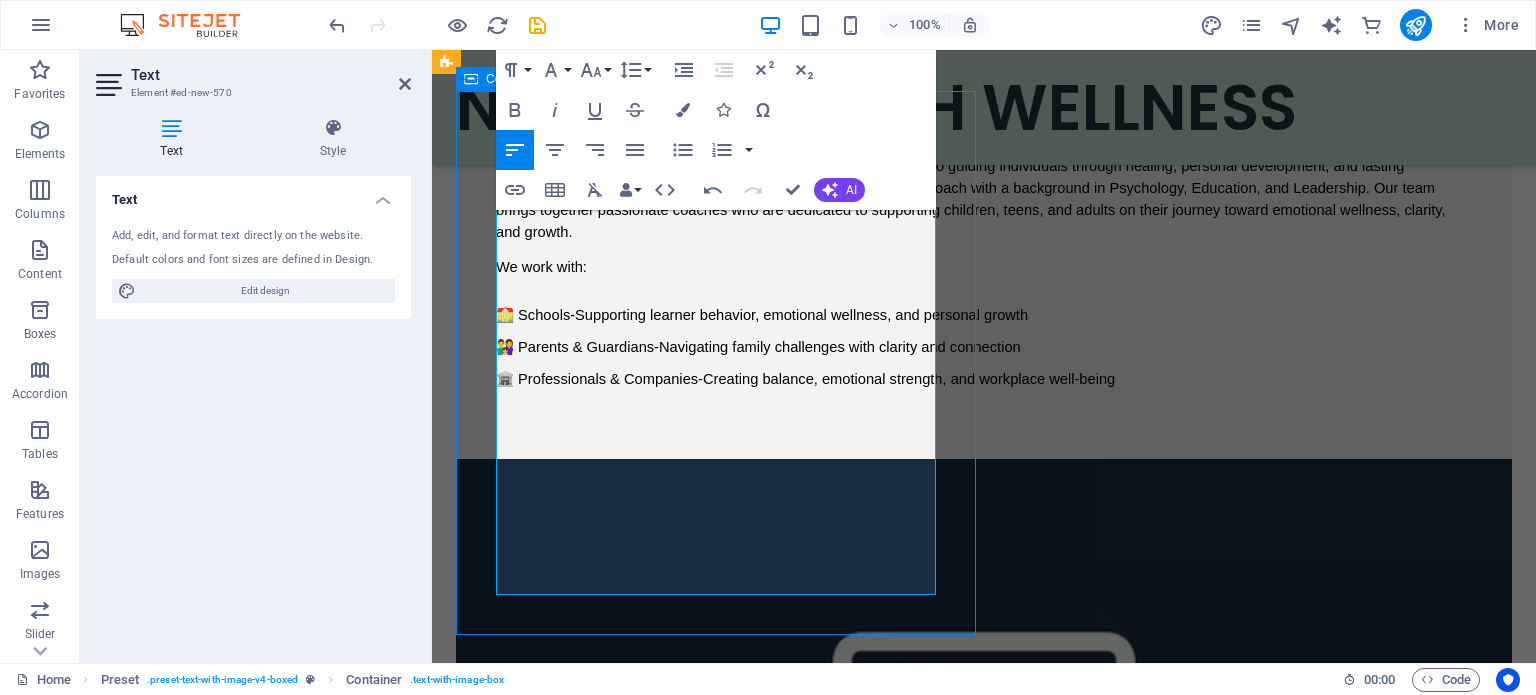 scroll, scrollTop: 2546, scrollLeft: 0, axis: vertical 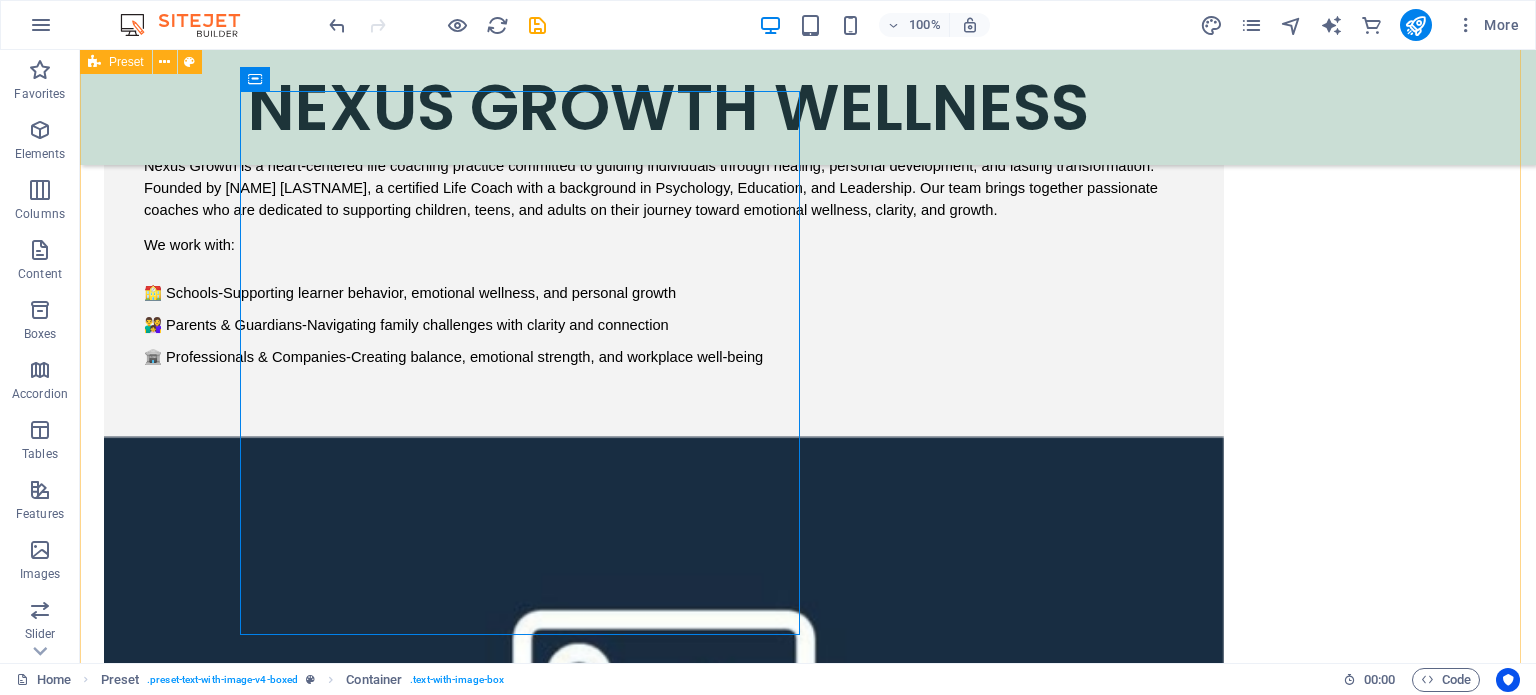 click at bounding box center (664, 709) 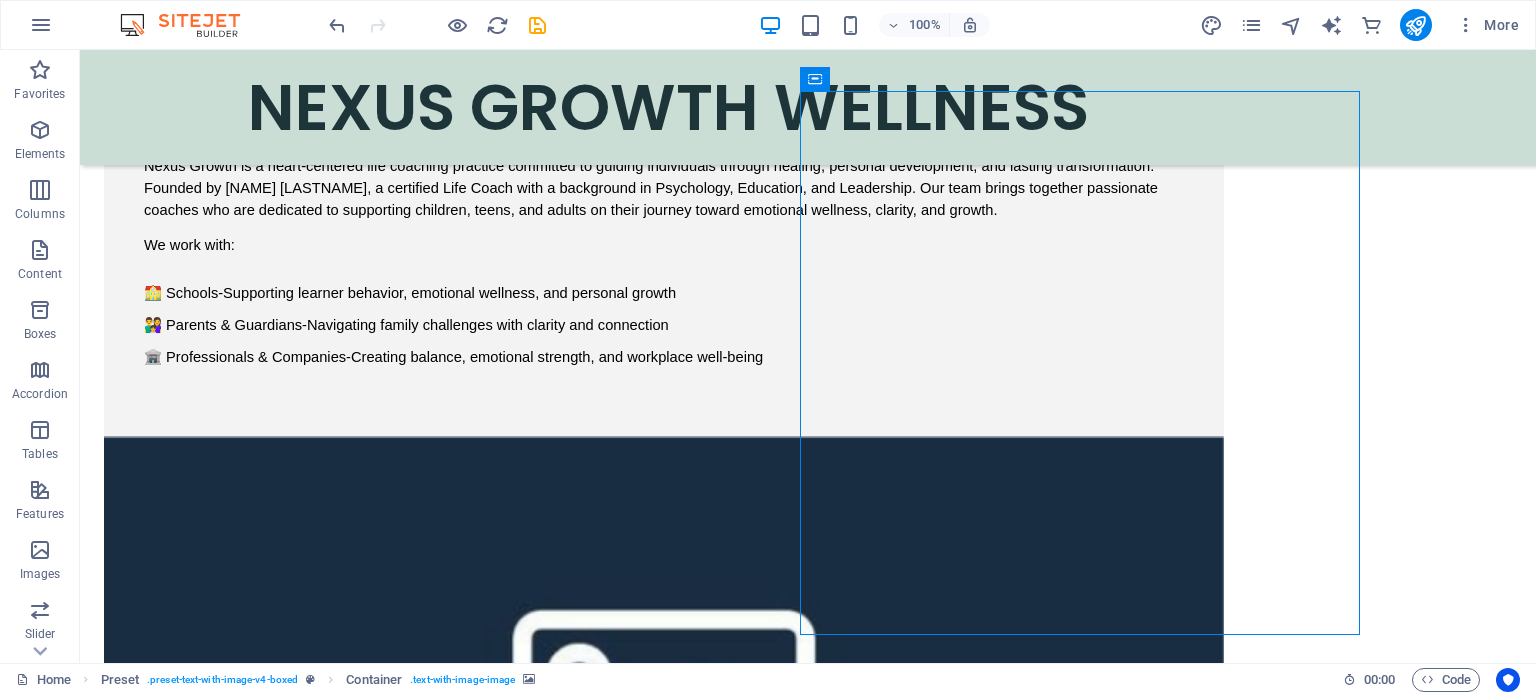 click at bounding box center (664, 709) 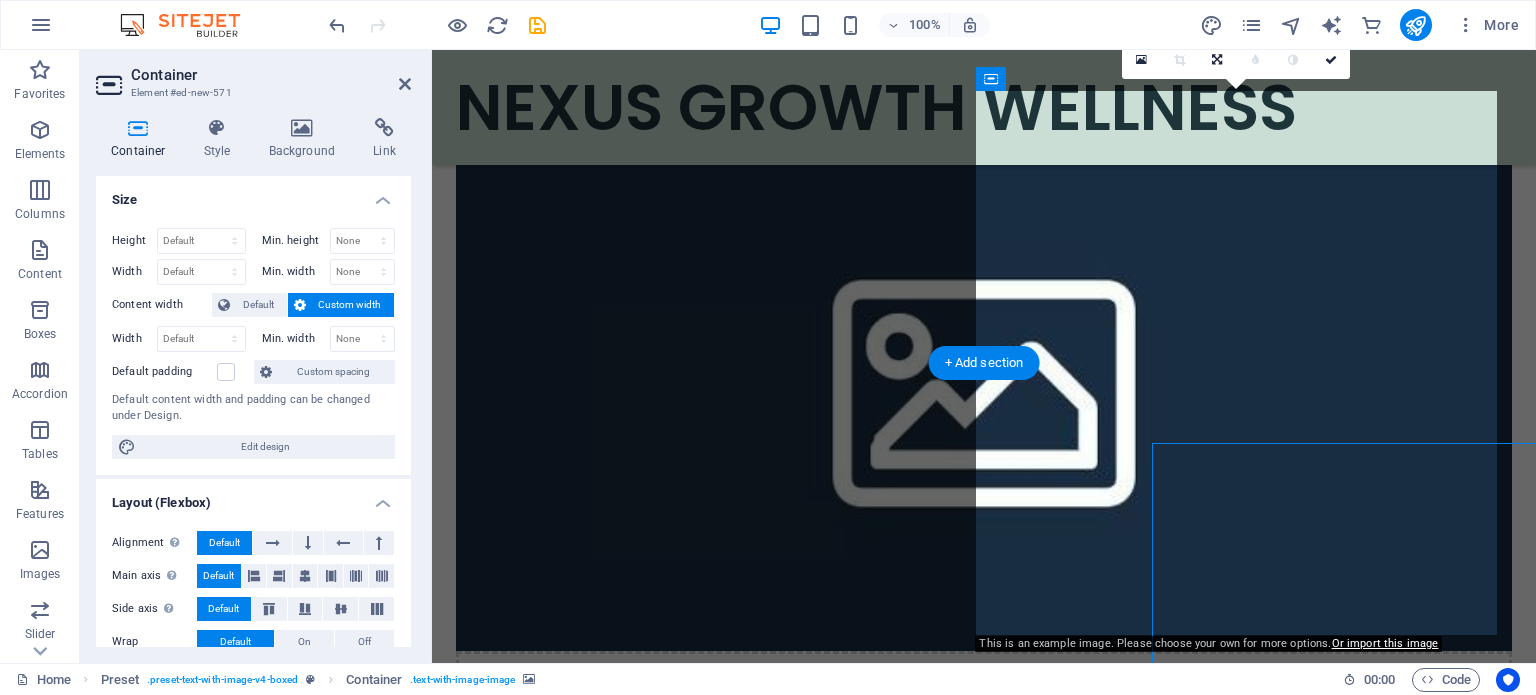 scroll, scrollTop: 2194, scrollLeft: 0, axis: vertical 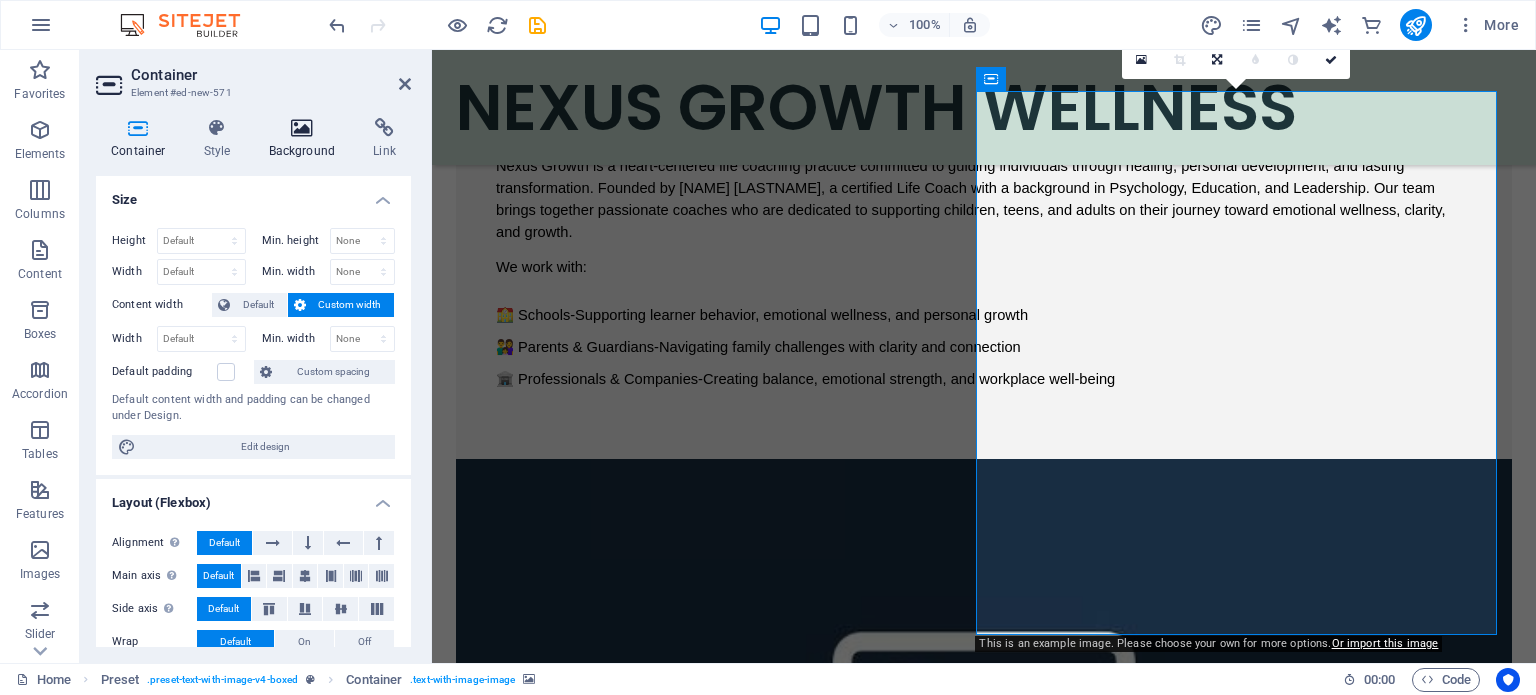 click on "Background" at bounding box center [306, 139] 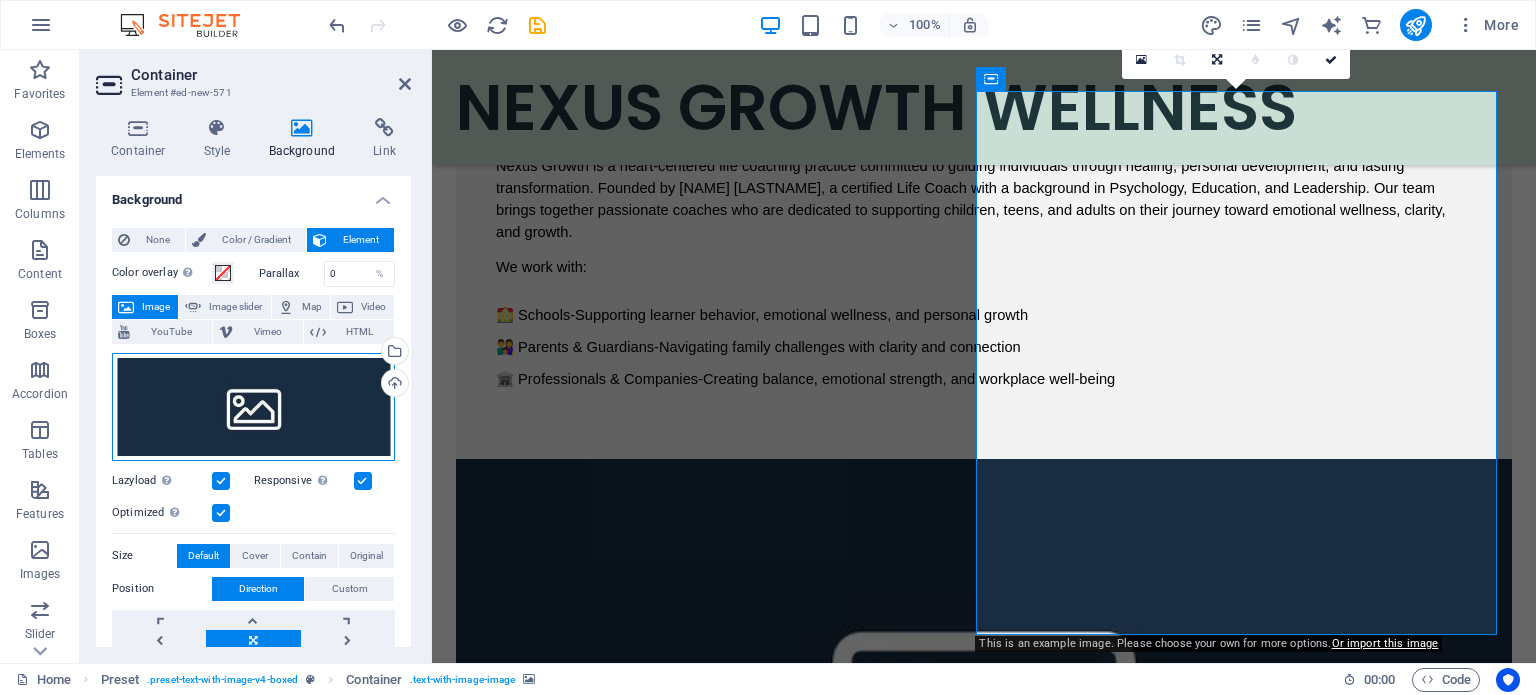click on "Drag files here, click to choose files or select files from Files or our free stock photos & videos" at bounding box center [253, 407] 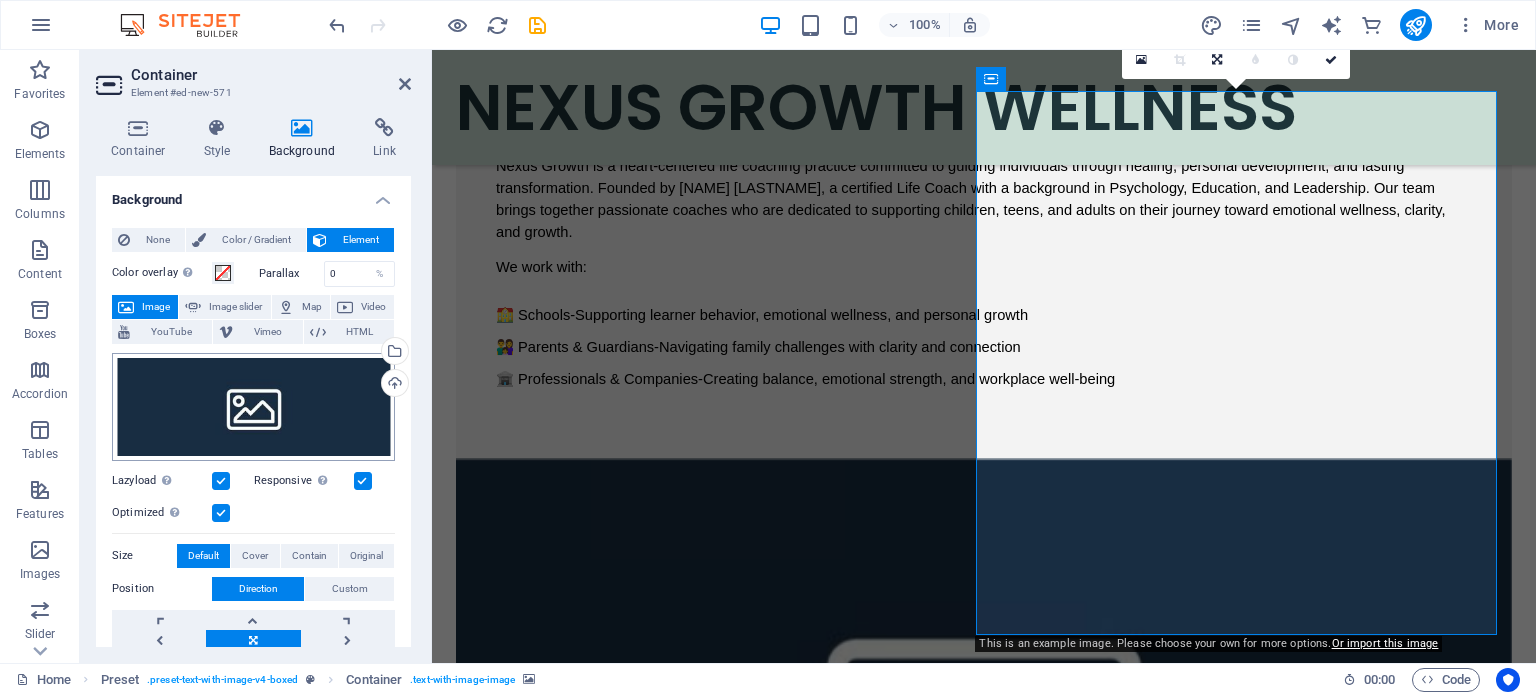 scroll, scrollTop: 2522, scrollLeft: 0, axis: vertical 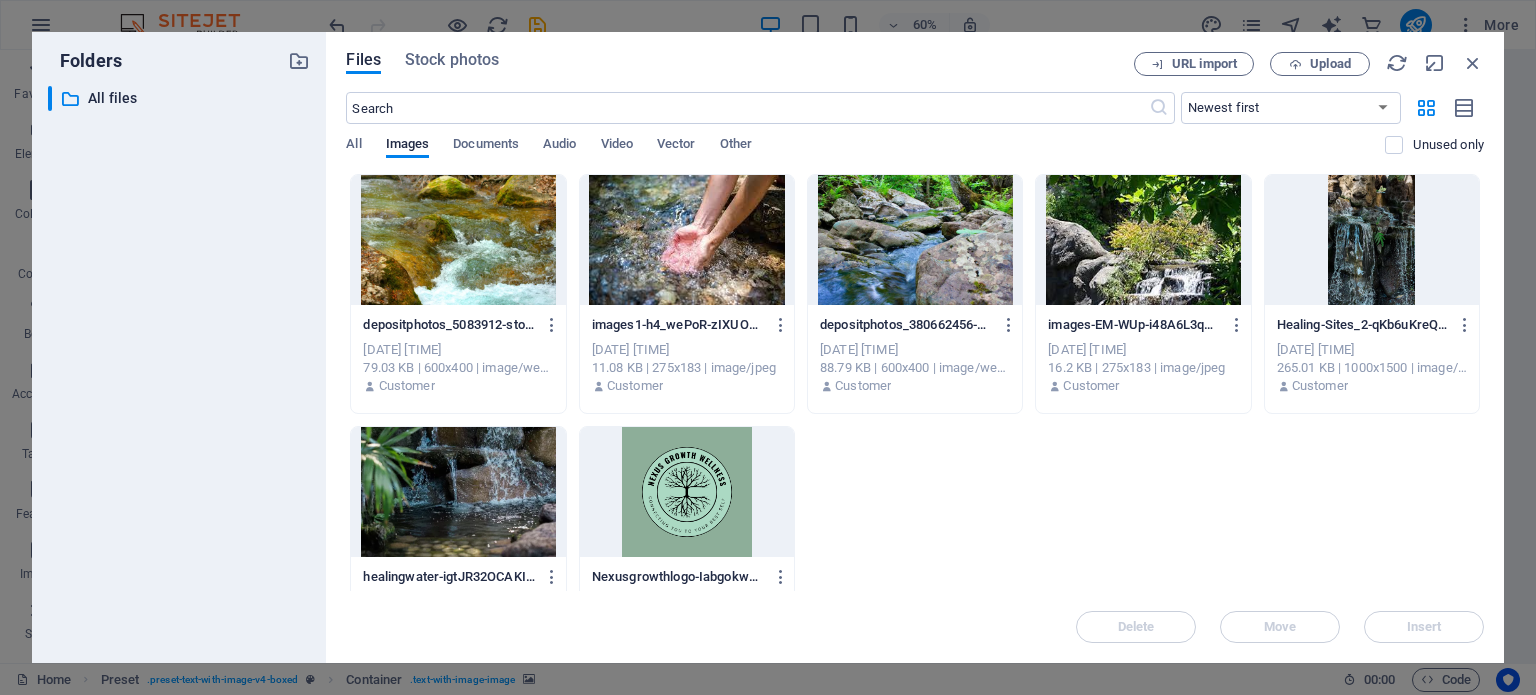 click at bounding box center [1372, 240] 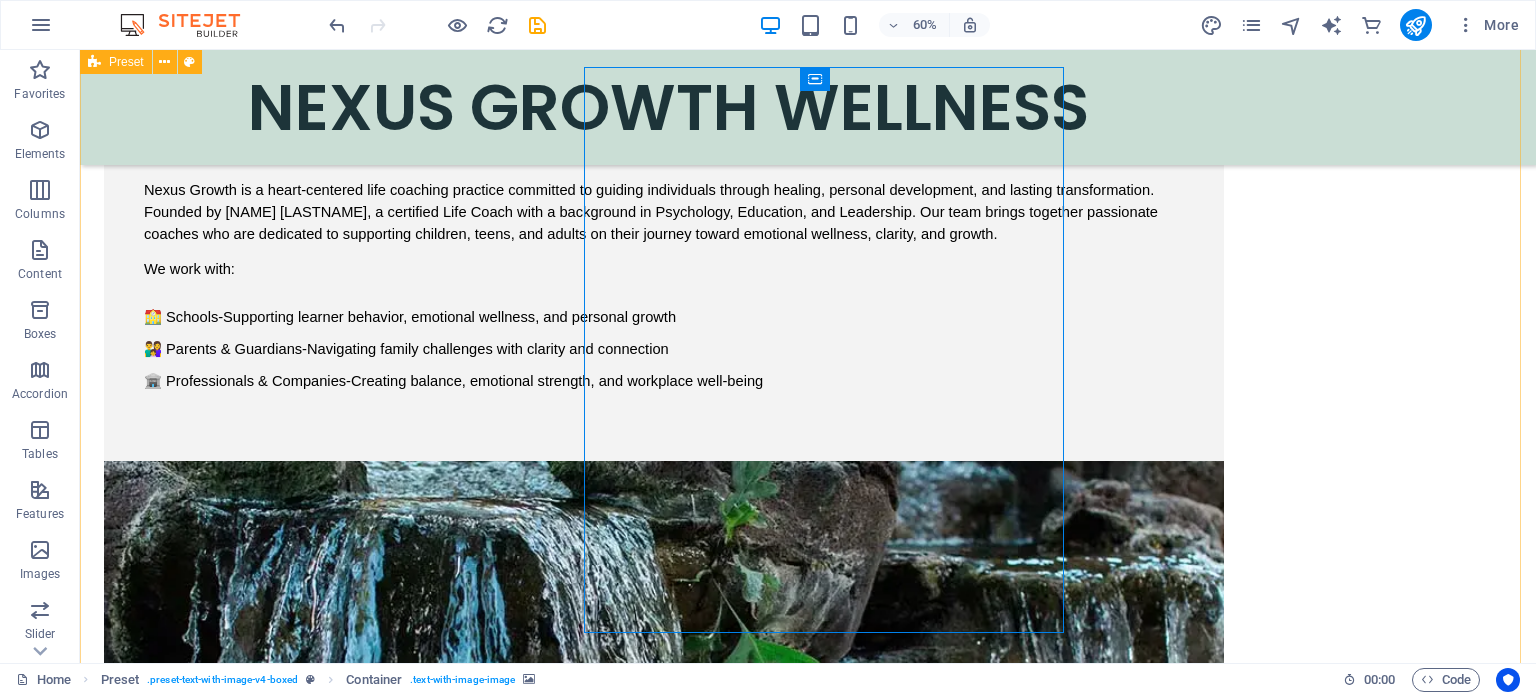 scroll, scrollTop: 2546, scrollLeft: 0, axis: vertical 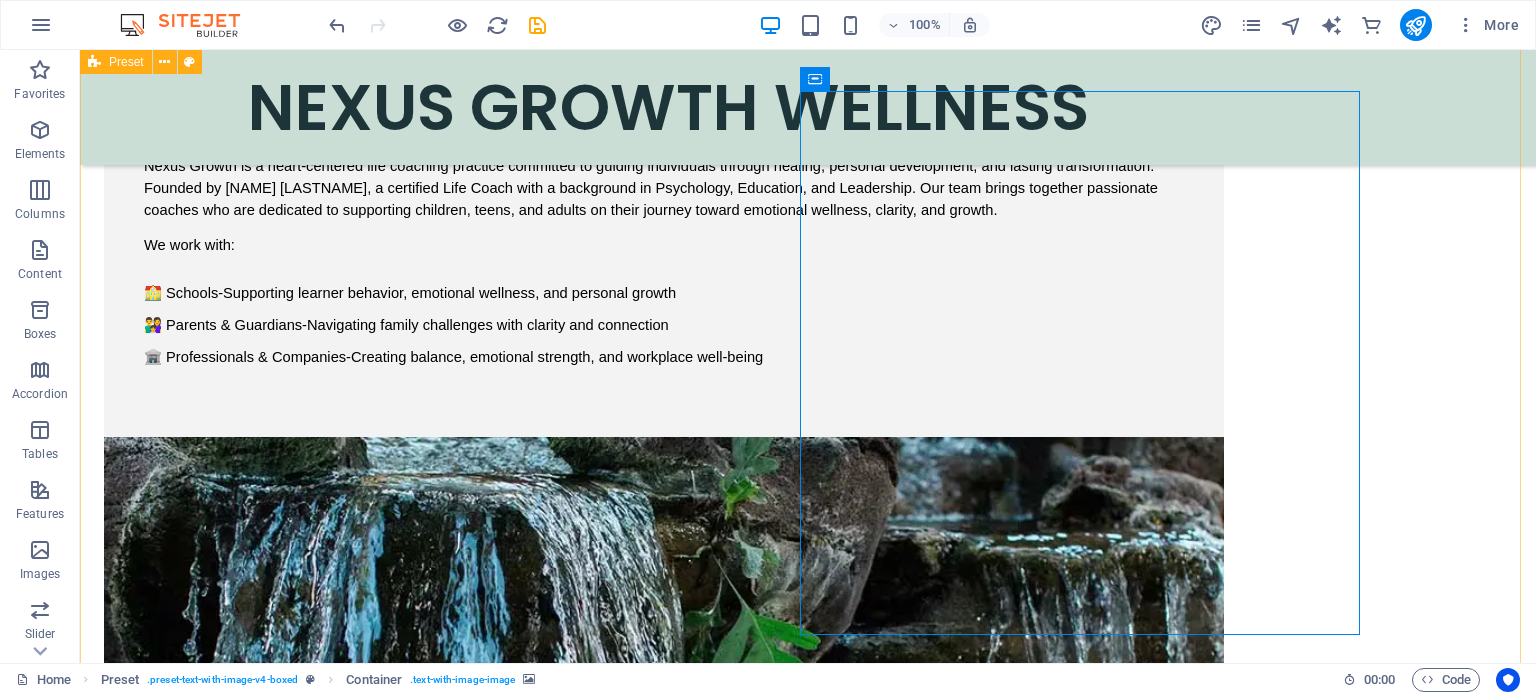 click on "ABOUT US Nexus Growth is a heart-centered life coaching practice committed to guiding individuals through healing, personal development, and lasting transformation. Founded by [FIRST] [LAST], a certified Life Coach with a background in Psychology, Education, and Leadership. Our team brings together passionate coaches who are dedicated to supporting children, teens, and adults on their journey toward emotional wellness, clarity, and growth. We work with: 🏫 Schools-Supporting learner behavior, emotional wellness, and personal growth 👨‍👩‍👧 Parents & Guardians-Navigating family challenges with clarity and connection 🏦 Professionals & Companies-Creating balance, emotional strength, and workplace well-being Drop content here or  Add elements  Paste clipboard" at bounding box center (808, 576) 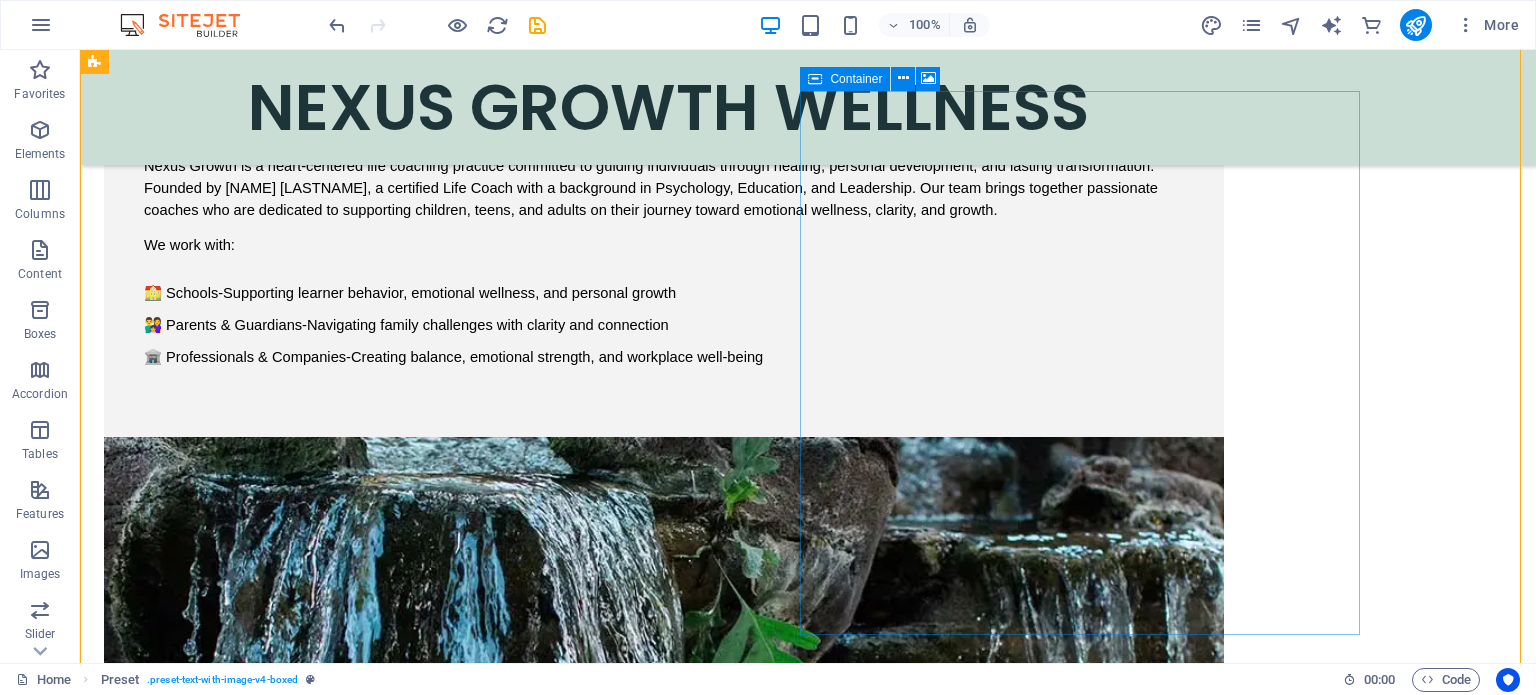 click on "Paste clipboard" at bounding box center (718, 1082) 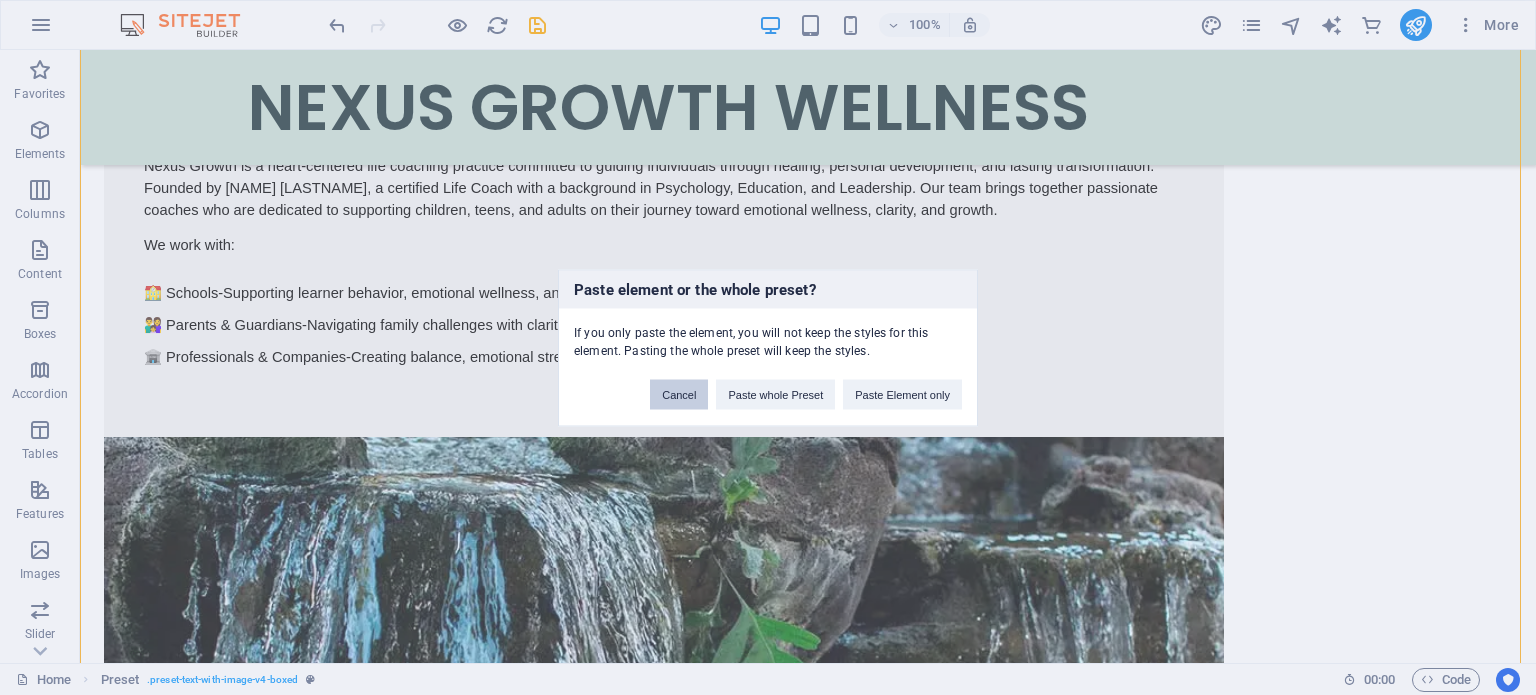 click on "Cancel" at bounding box center [679, 394] 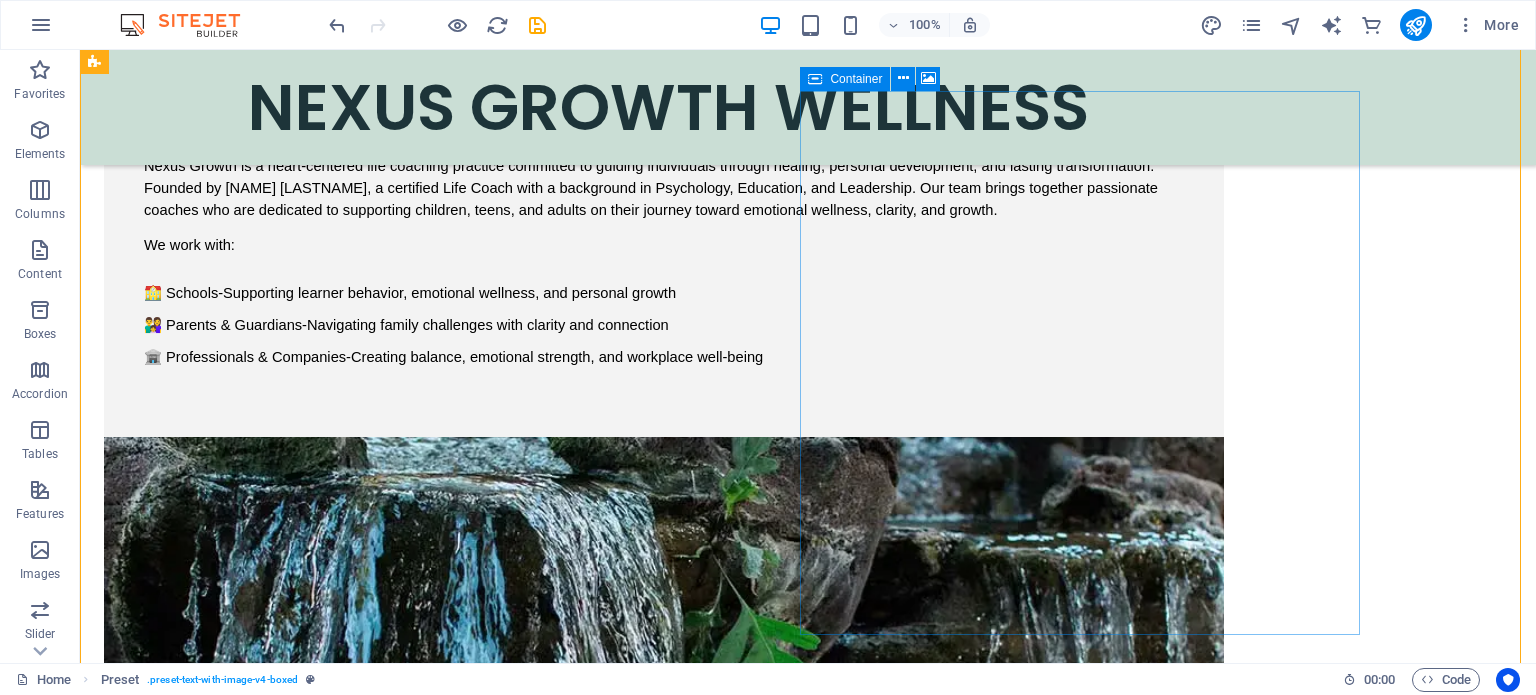 click on "Add elements" at bounding box center (605, 1082) 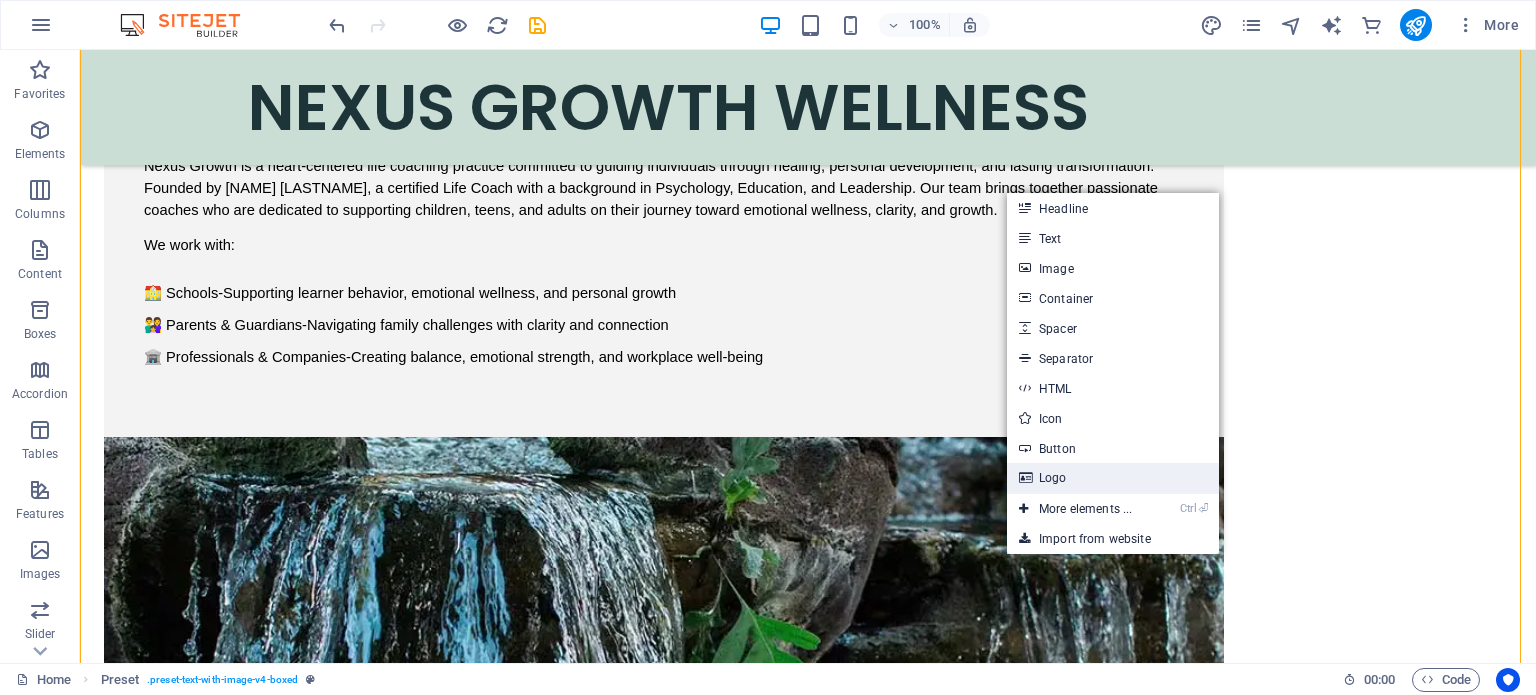 click on "Logo" at bounding box center (1113, 478) 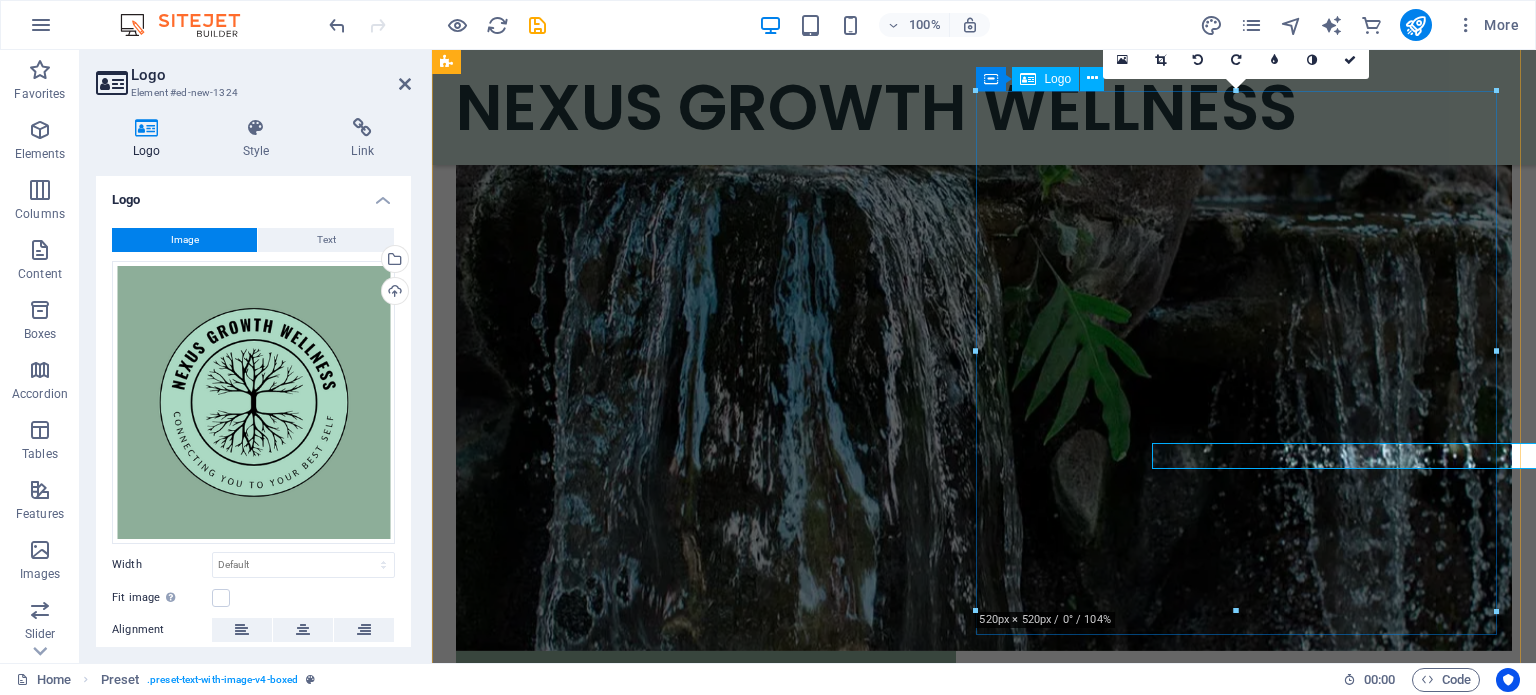 scroll, scrollTop: 2194, scrollLeft: 0, axis: vertical 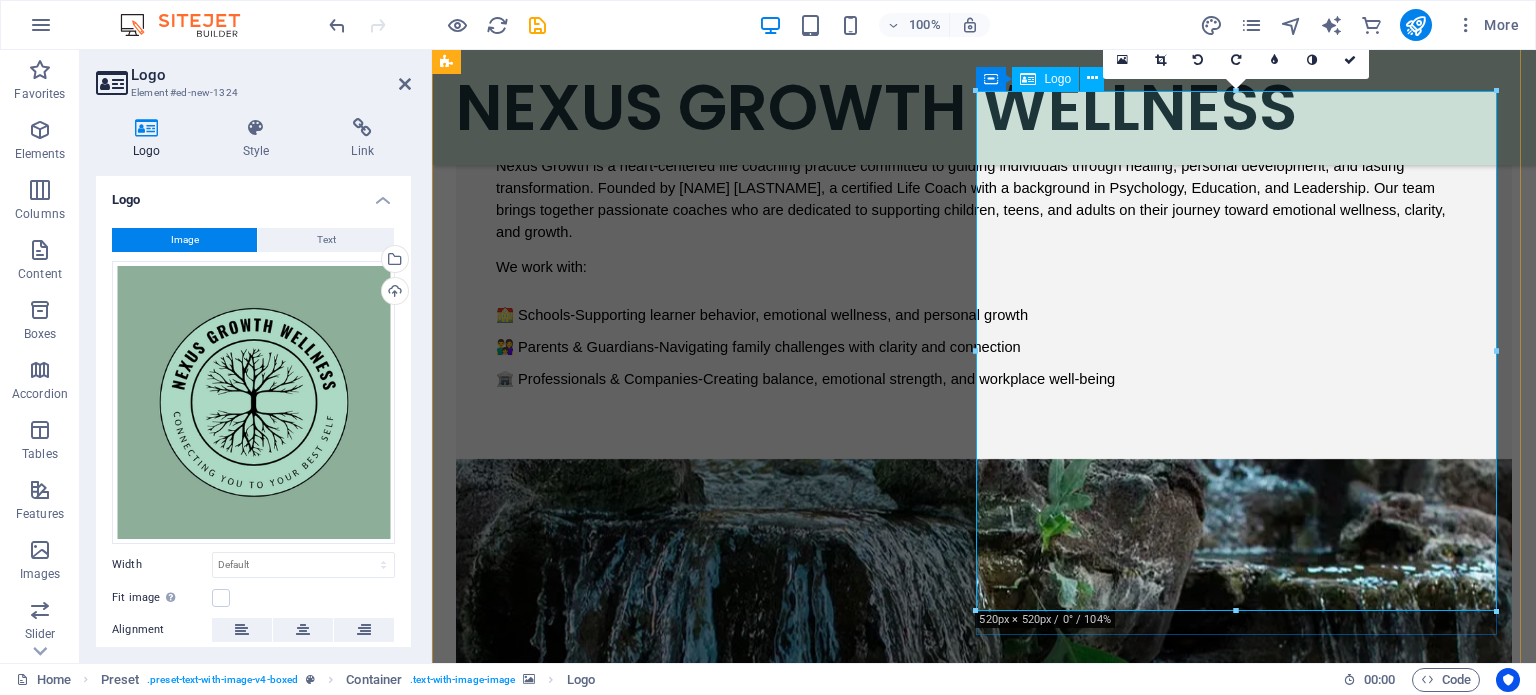 click at bounding box center (984, 1253) 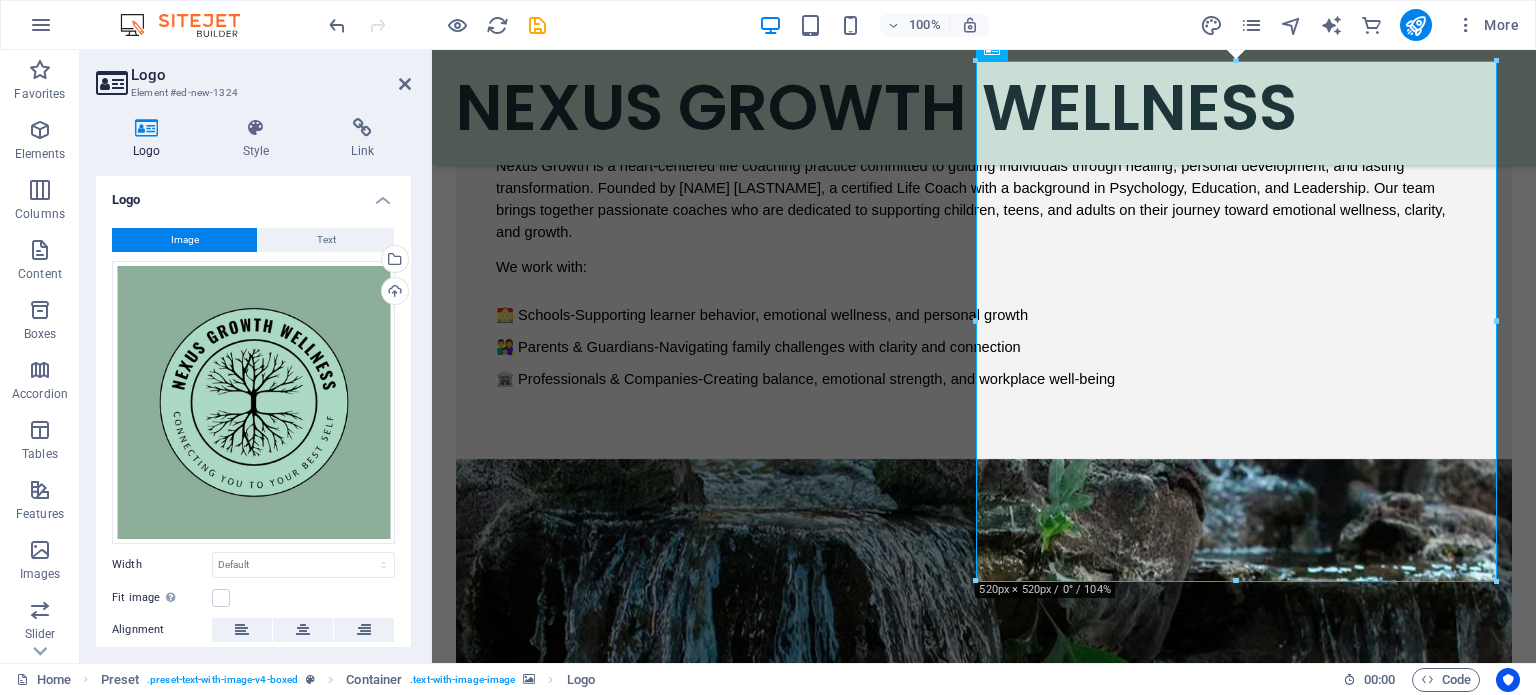 scroll, scrollTop: 2731, scrollLeft: 0, axis: vertical 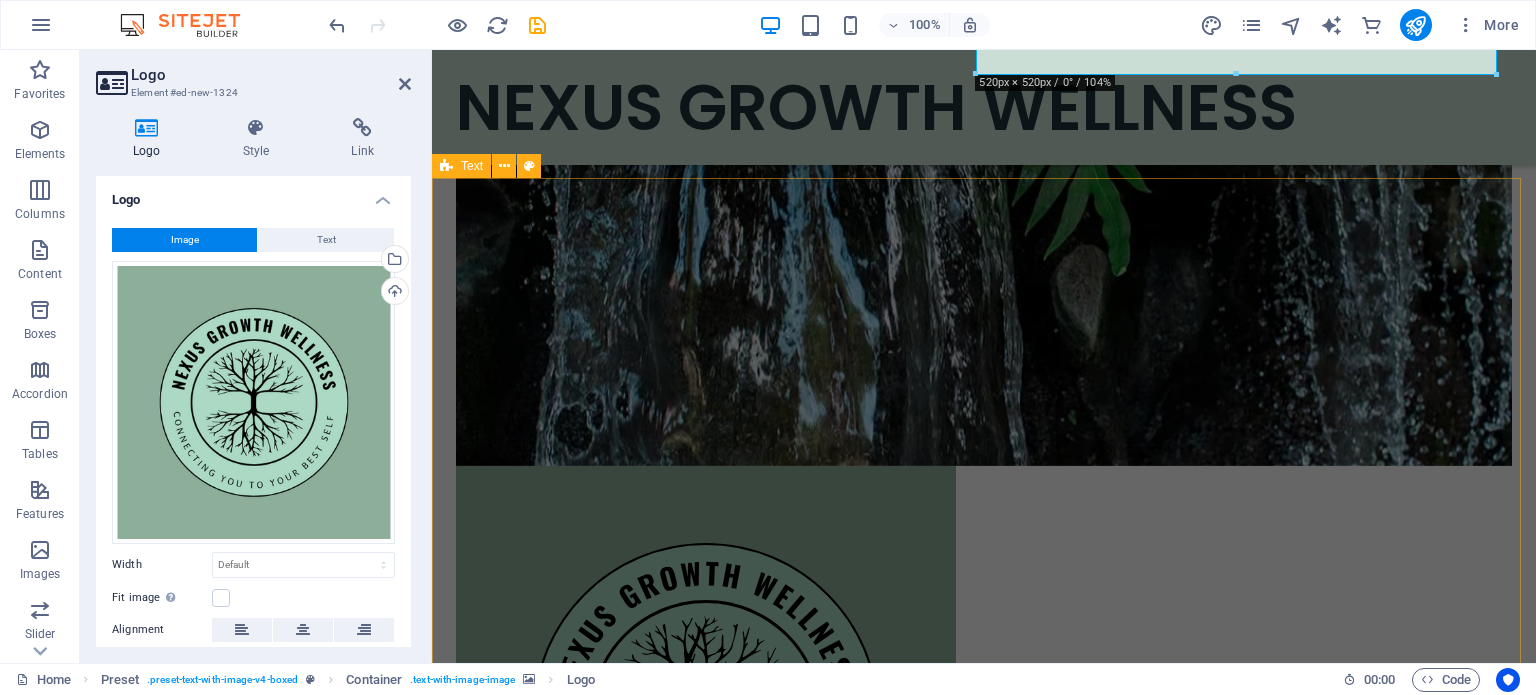 click on "OUR SERVICES We offer transformational coaching designed to support your personal, relational, and professional development. Our coaching model is tailored to meet you where you are,whether you’re working through emotional challenges, navigating change, or pursuing meaningful growth. Life Coaching for Adults We offer support to individuals in the following areas: - Emotional healing and regulation - Managing grief, trauma, and significant life transitions - Building confidence during career transitions - Overcoming toxic work environments - Restoring identity, self-worth, and fostering healthy relationships - Goal setting and personal development Coaching for Children and Teens We empower learners to: -Correct disruptive behavior with positive, structured approaches -Build confidence and effective communication skills -Navigate emotions such as anxiety, fear, anger, and loneliness -Take responsibility, set goals, and foster independence -Grow emotionally, mentally, and spiritually Coaching for Schools" at bounding box center (984, 2547) 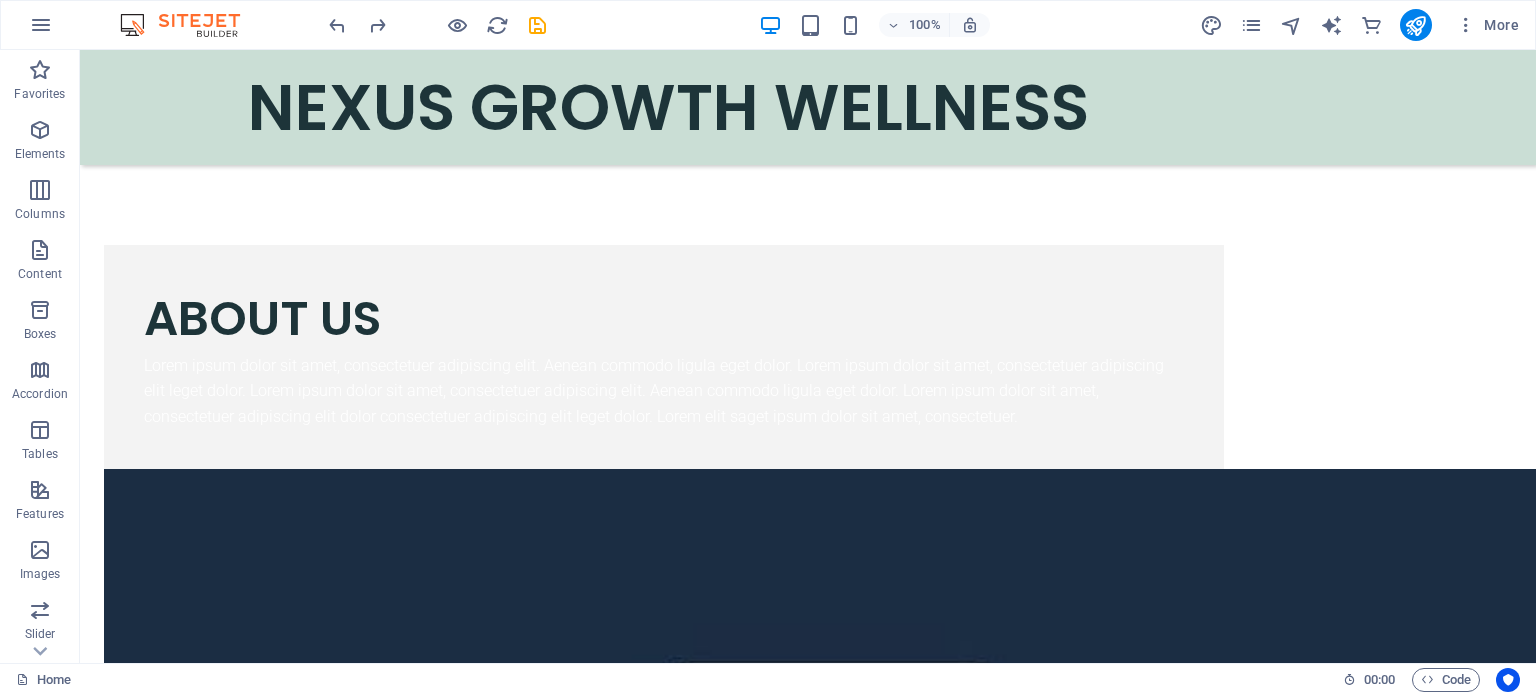 scroll, scrollTop: 2476, scrollLeft: 0, axis: vertical 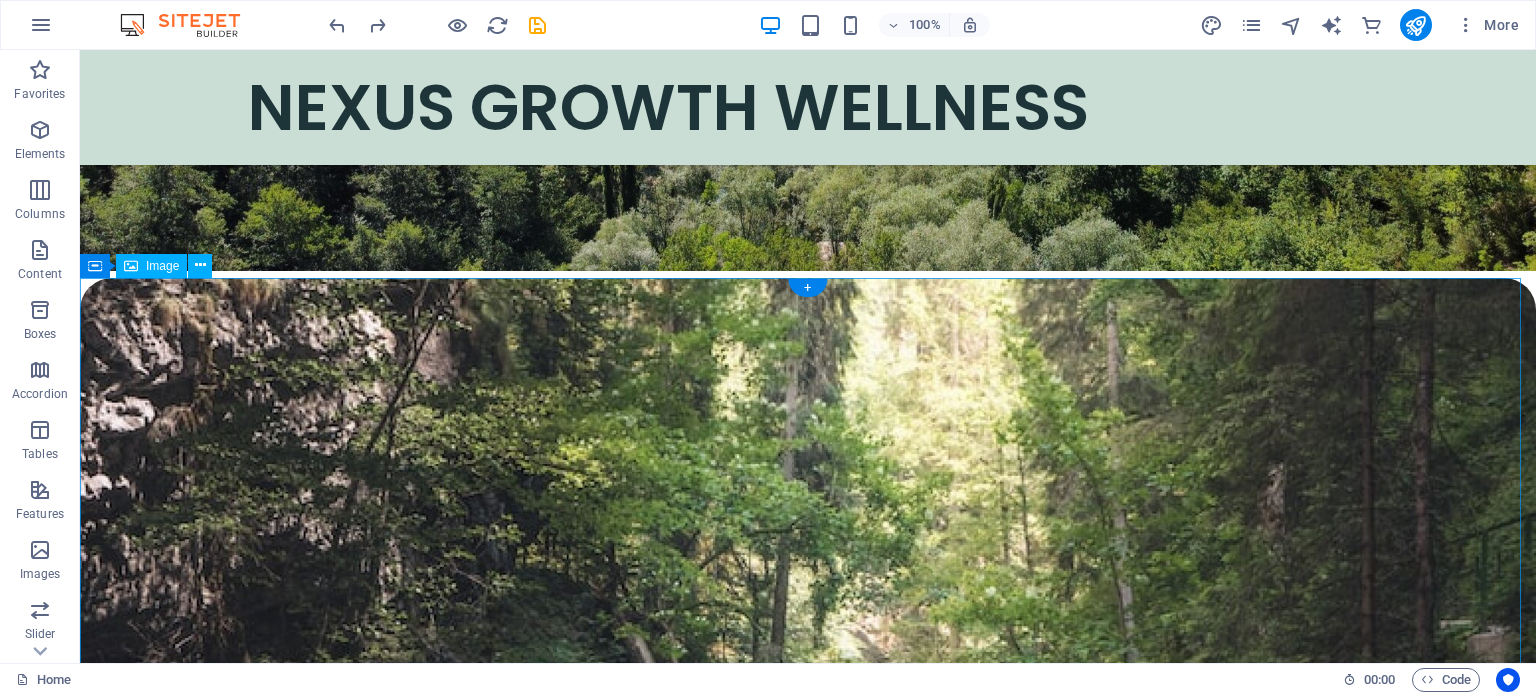 click at bounding box center [808, 1006] 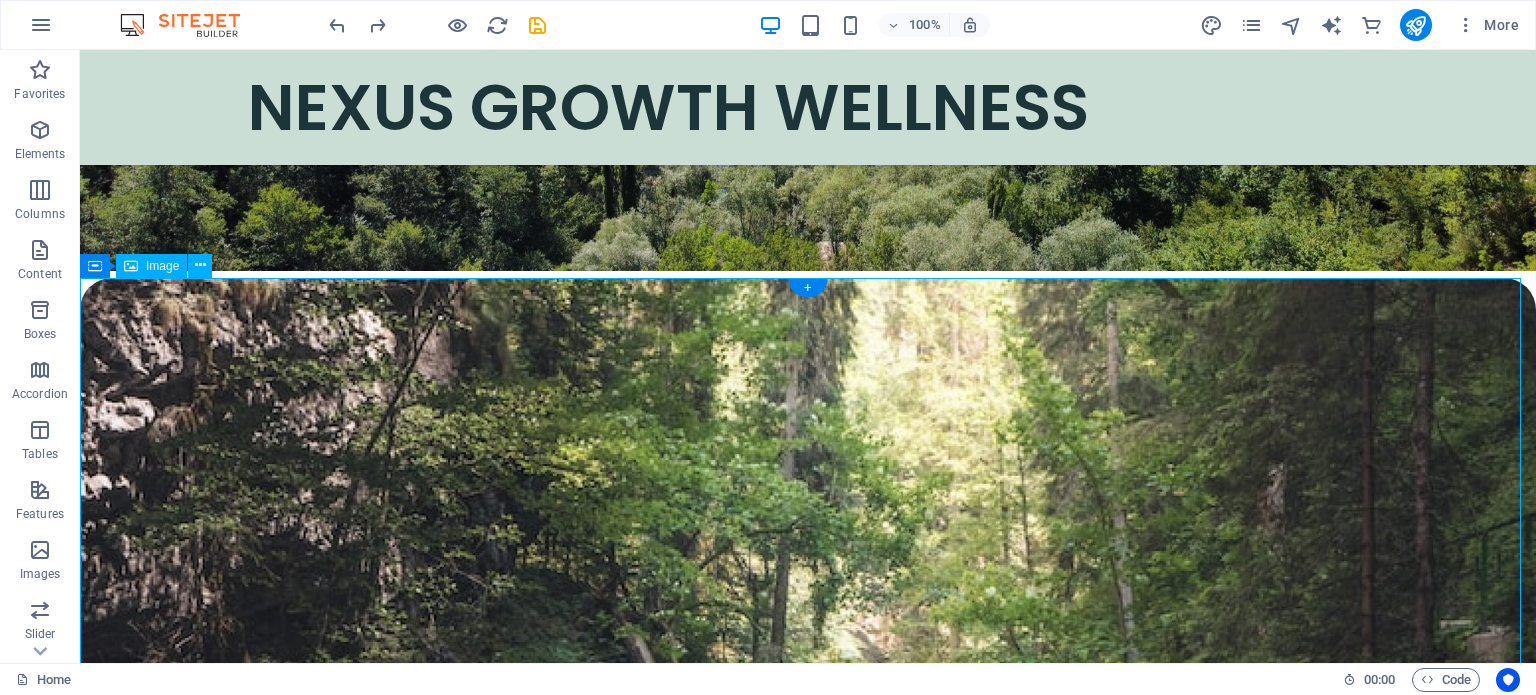 click at bounding box center (808, 1006) 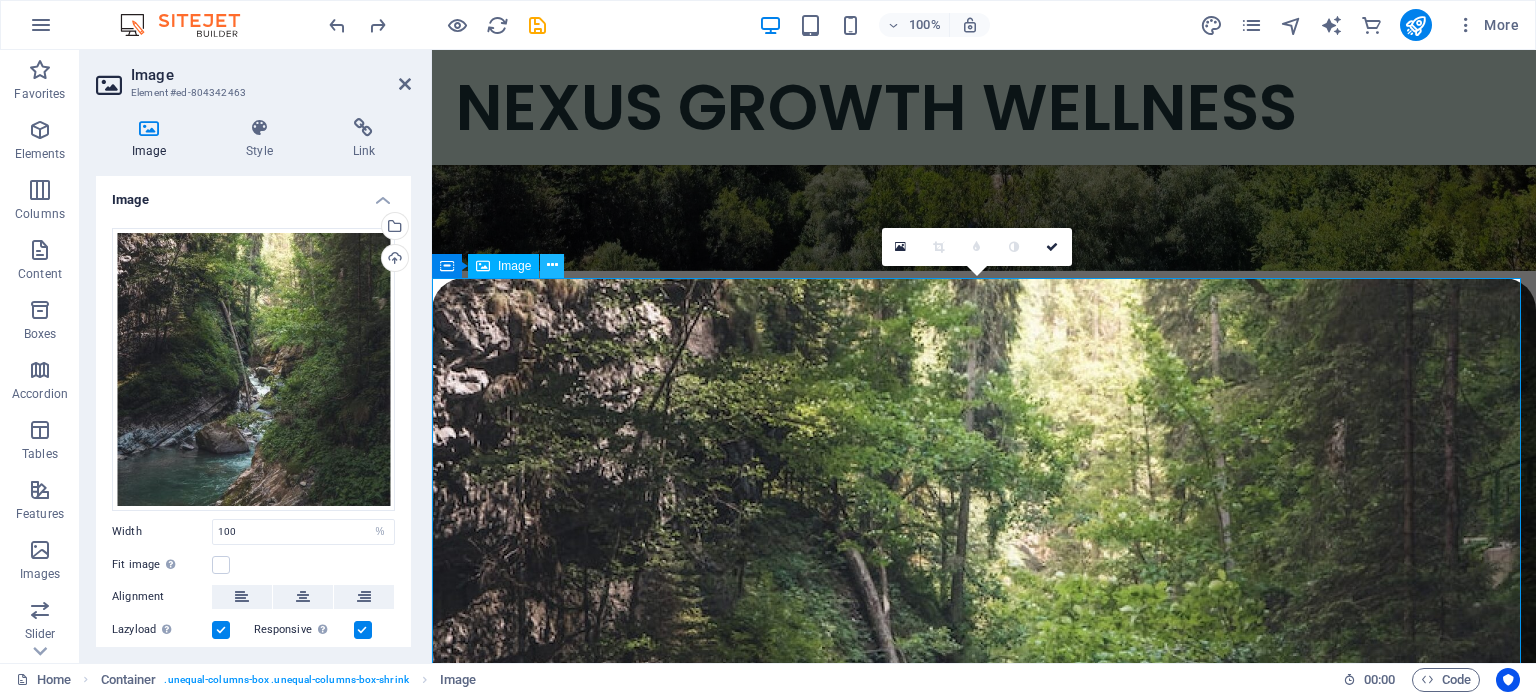 click at bounding box center (552, 265) 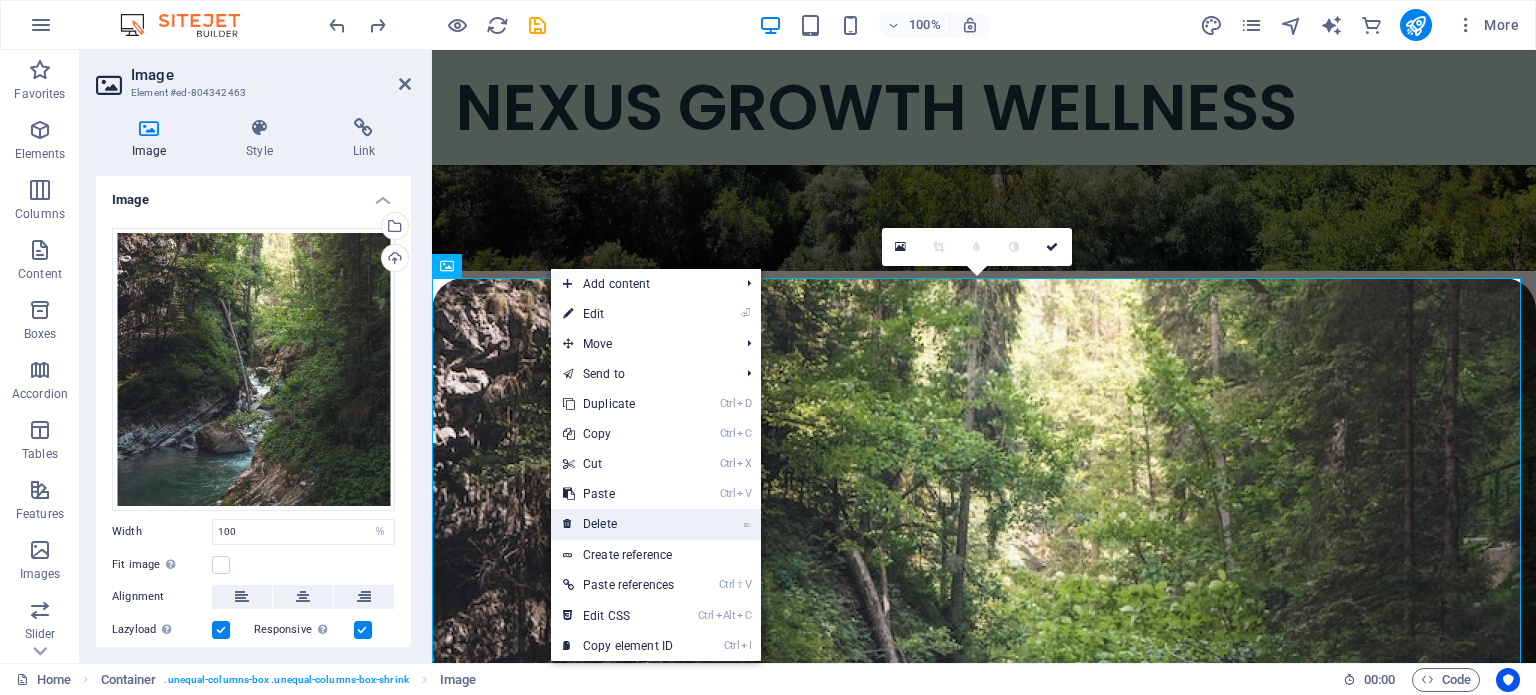 click on "⌦  Delete" at bounding box center [618, 524] 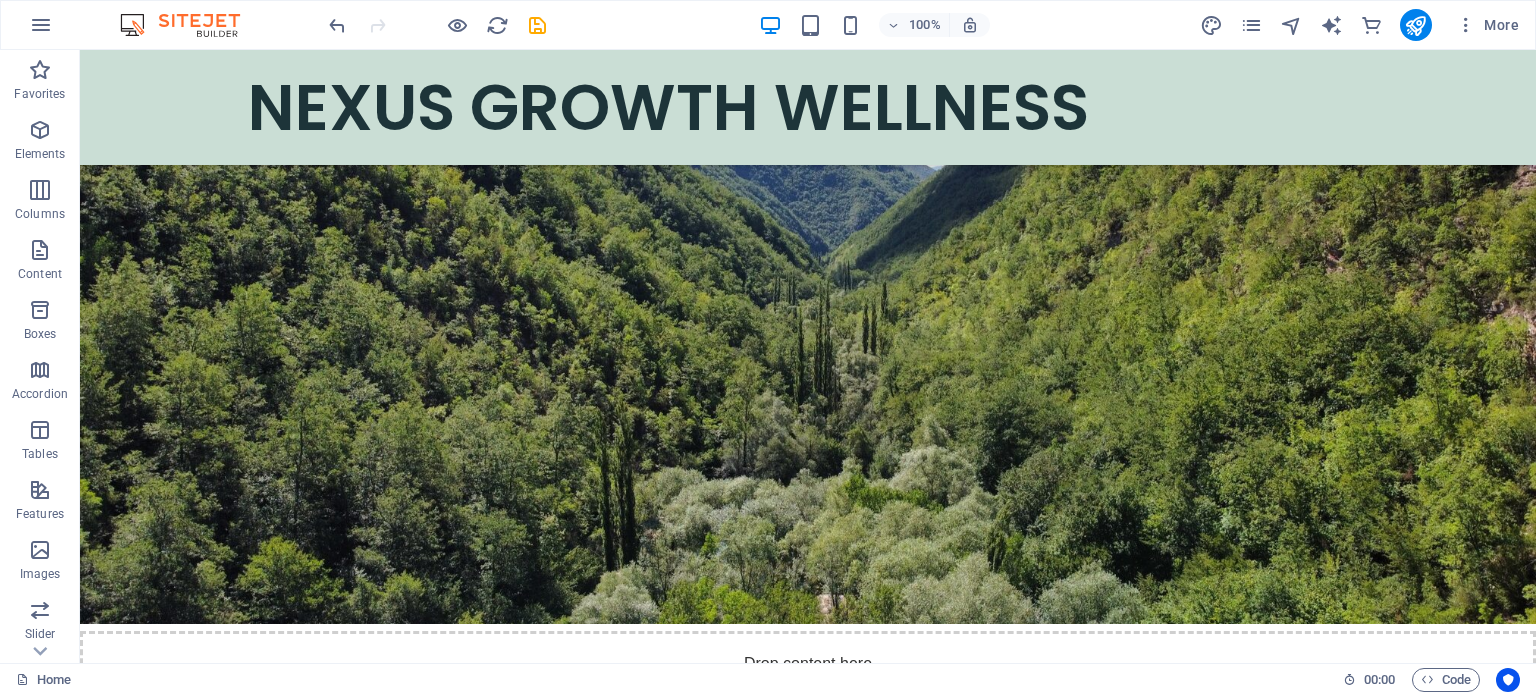 scroll, scrollTop: 0, scrollLeft: 0, axis: both 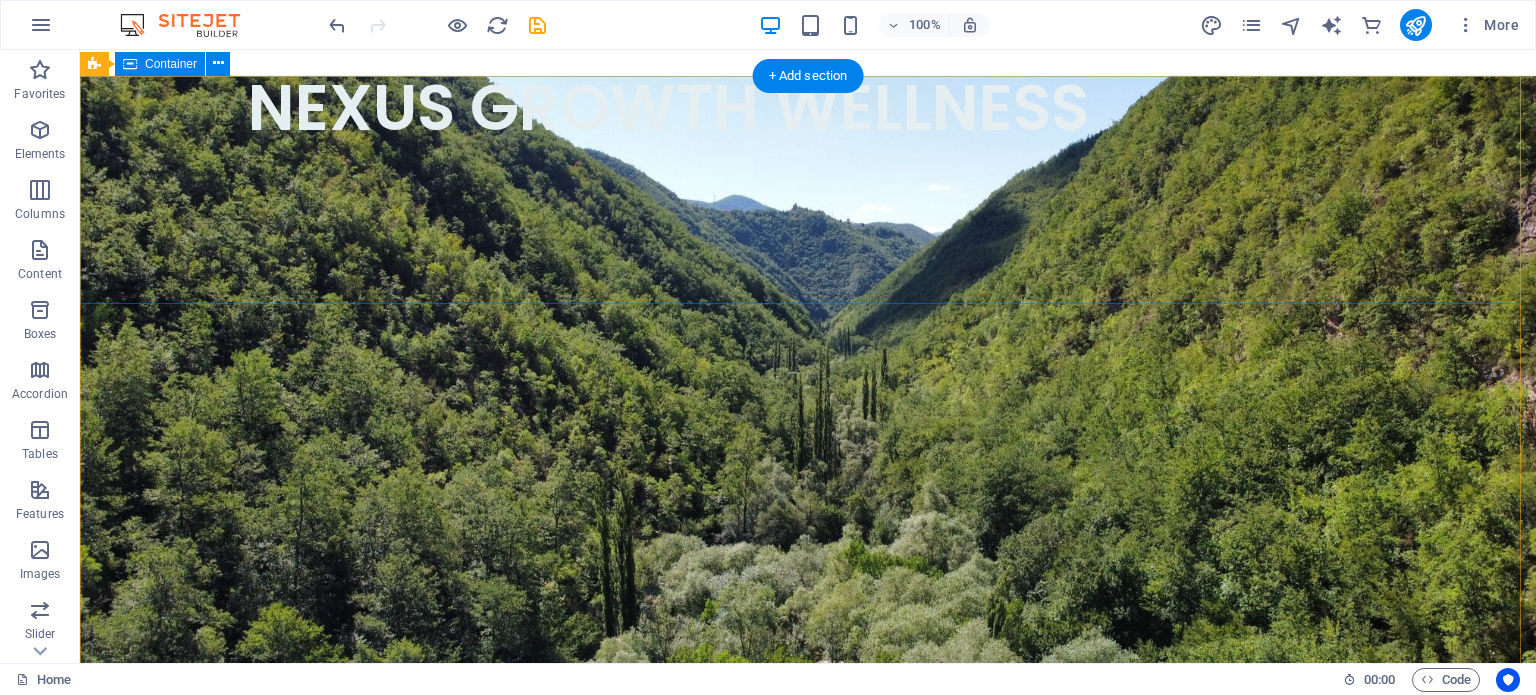 click on "Where Healing, Purpose & Growth Align" at bounding box center (808, 804) 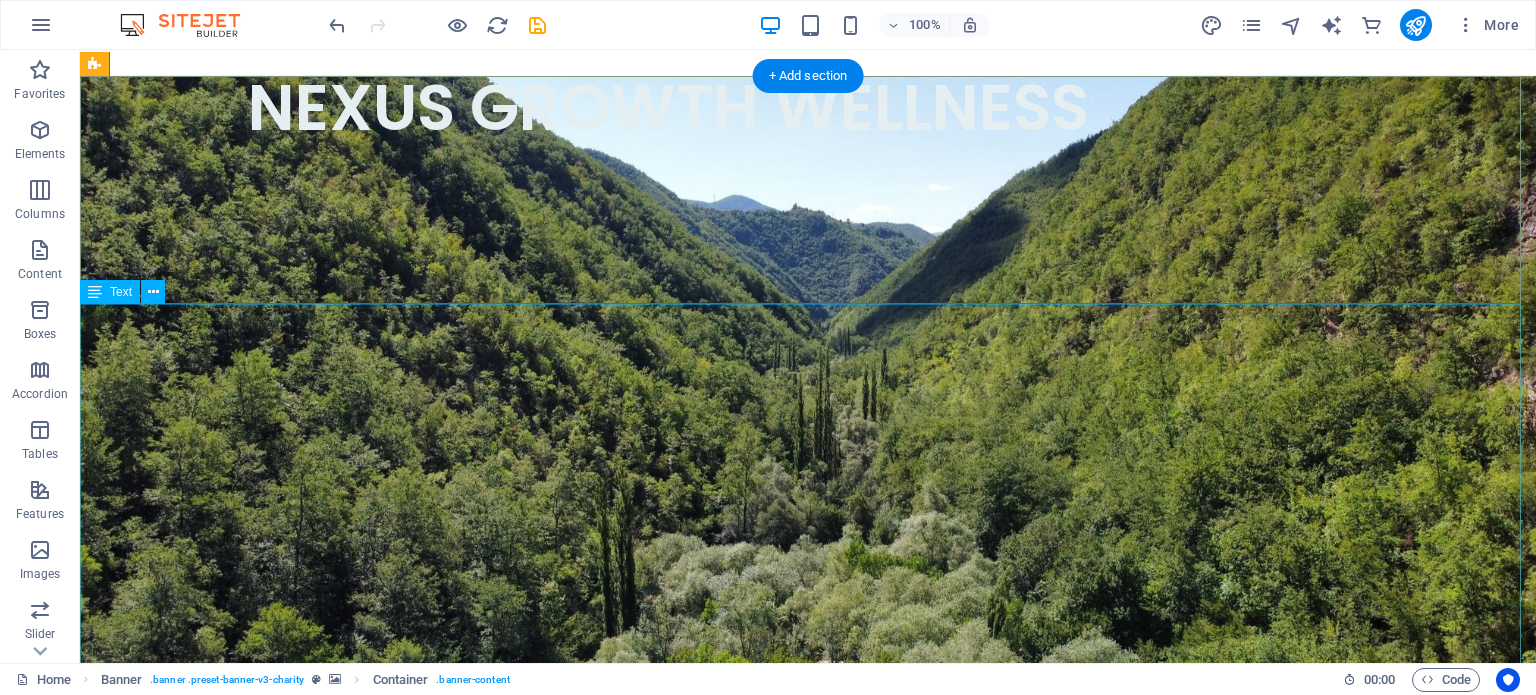 click on "At Nexus Growth Wellness, transformation begins from within. Whether you’re a child navigating big emotions, a teen discovering identity, an adult working through stress, anxiety, or low moods, or a professional facing burnout or toxic work environments,we’re here to walk with you. Together, we’ll build a life you don’t need to escape from;one rooted in peace, purpose, and power. Book a Free Discovery Session" at bounding box center [808, 1041] 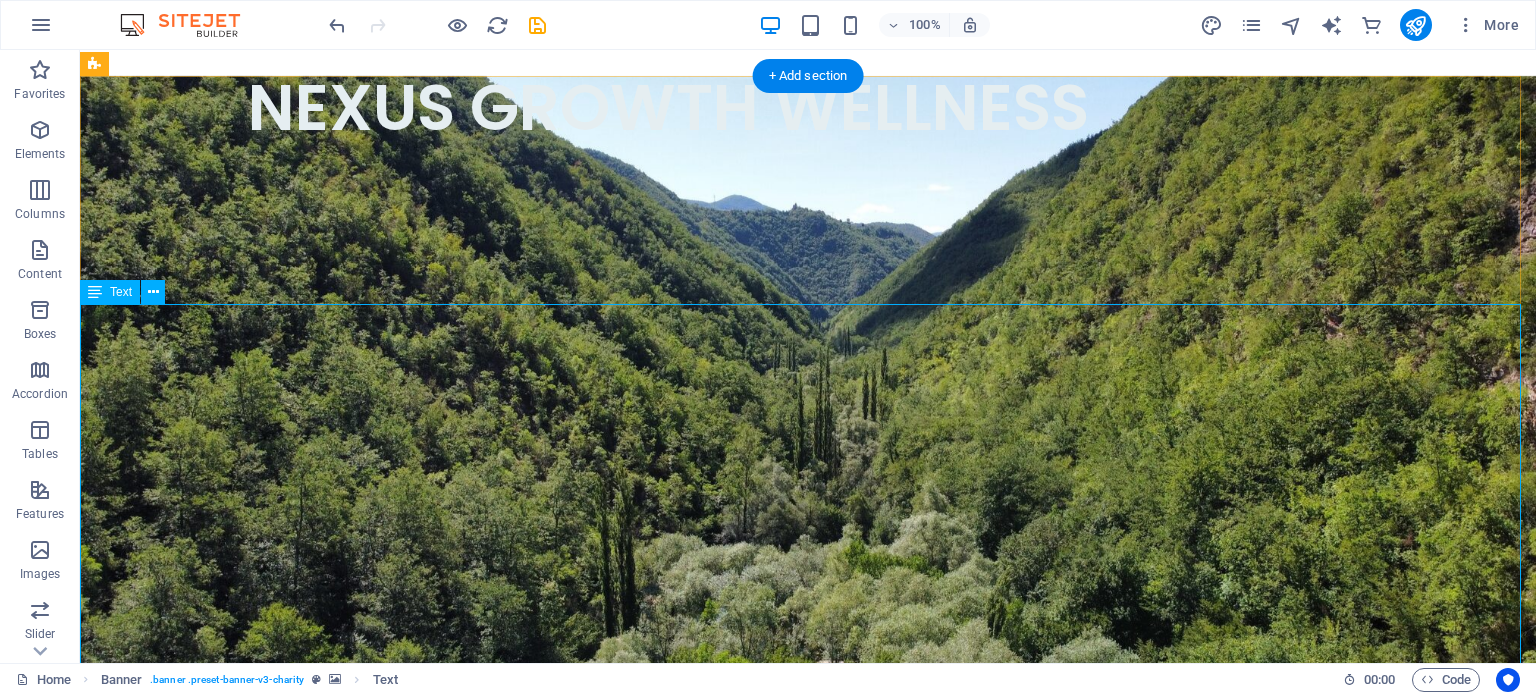 click on "At Nexus Growth Wellness, transformation begins from within. Whether you’re a child navigating big emotions, a teen discovering identity, an adult working through stress, anxiety, or low moods, or a professional facing burnout or toxic work environments,we’re here to walk with you. Together, we’ll build a life you don’t need to escape from;one rooted in peace, purpose, and power. Book a Free Discovery Session" at bounding box center (808, 1041) 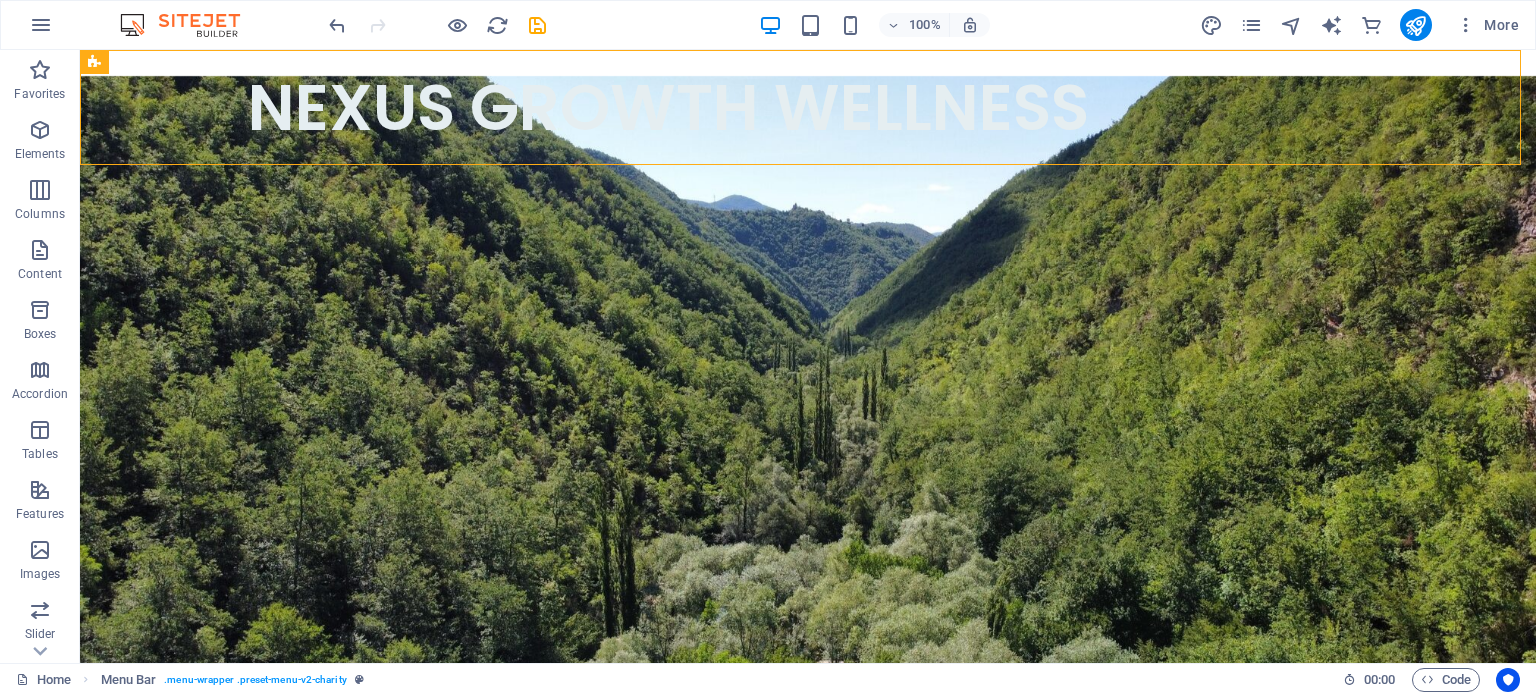 drag, startPoint x: 1518, startPoint y: 112, endPoint x: 1532, endPoint y: 154, distance: 44.27189 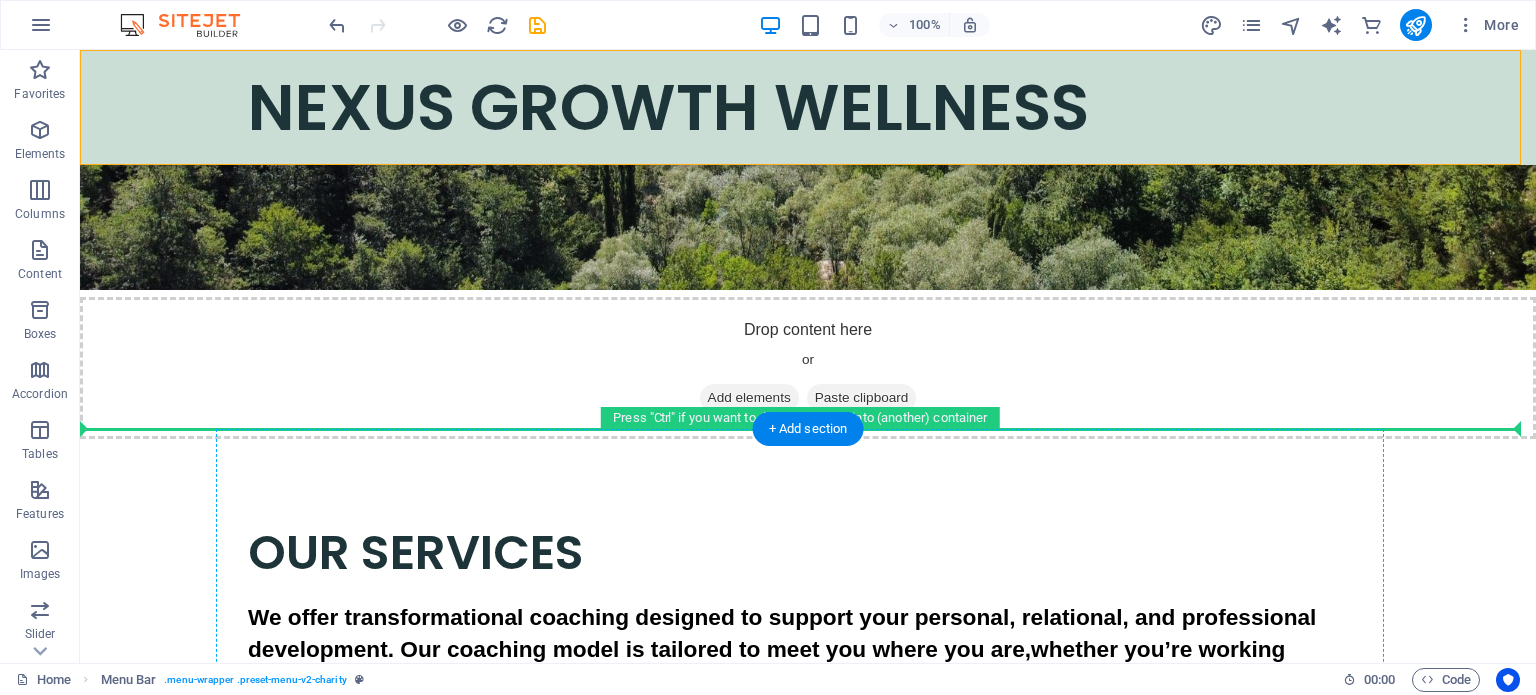 scroll, scrollTop: 524, scrollLeft: 0, axis: vertical 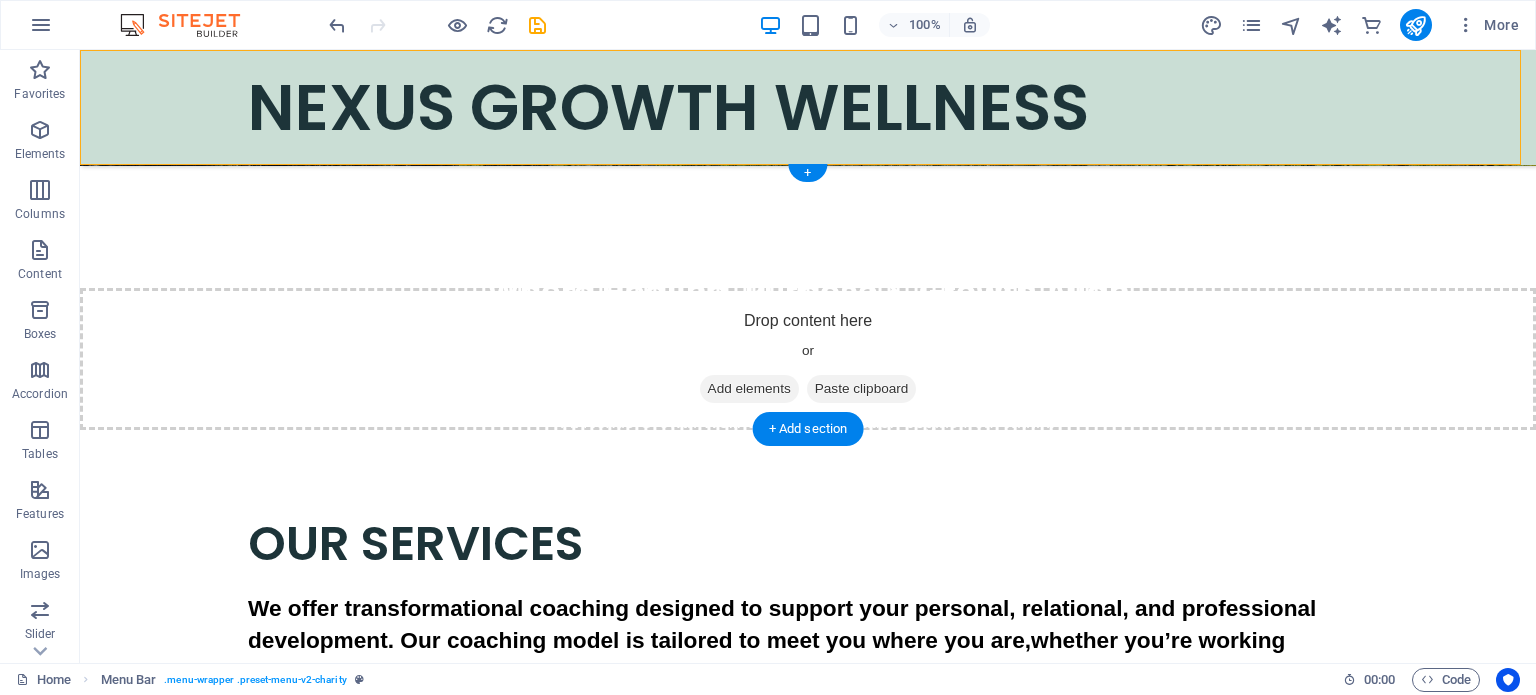 click on "Drop content here or  Add elements  Paste clipboard" at bounding box center (808, 359) 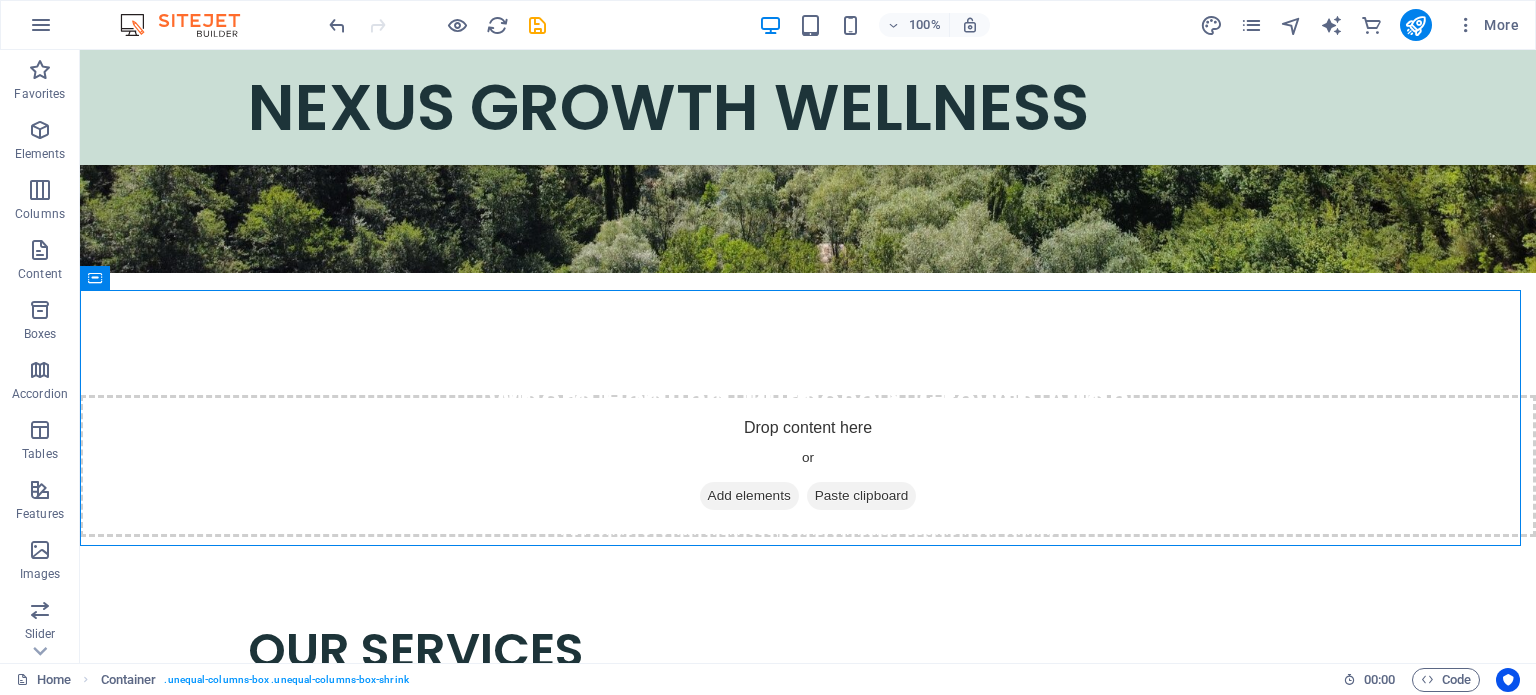 scroll, scrollTop: 423, scrollLeft: 0, axis: vertical 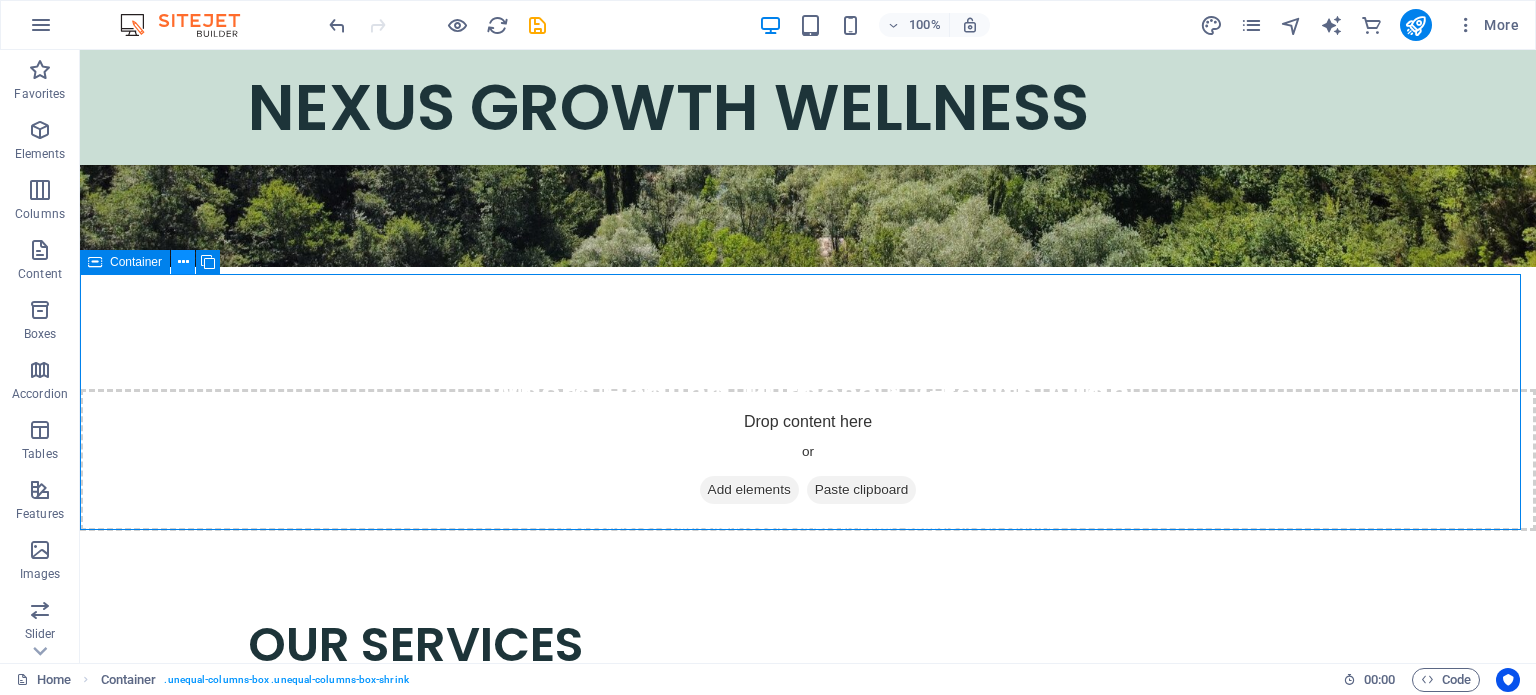click at bounding box center [183, 262] 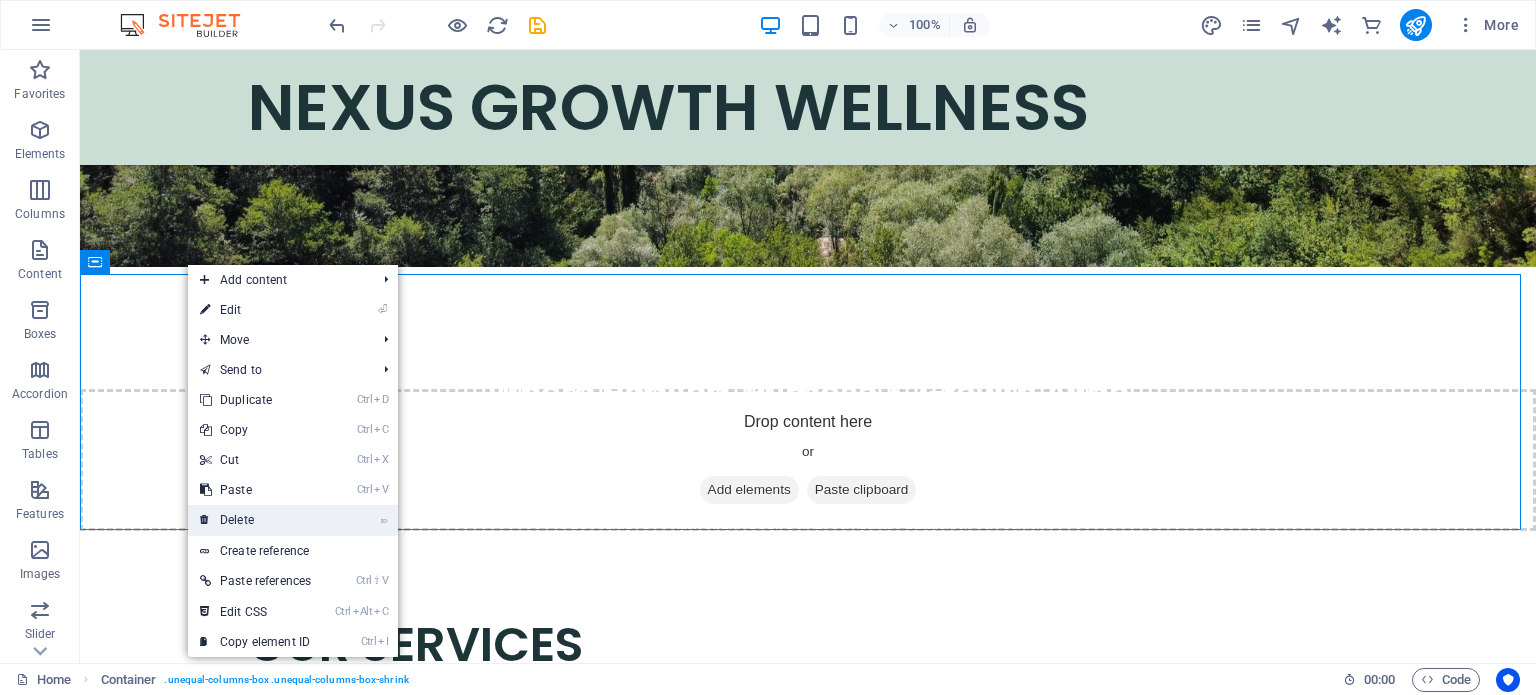 click on "⌦  Delete" at bounding box center (255, 520) 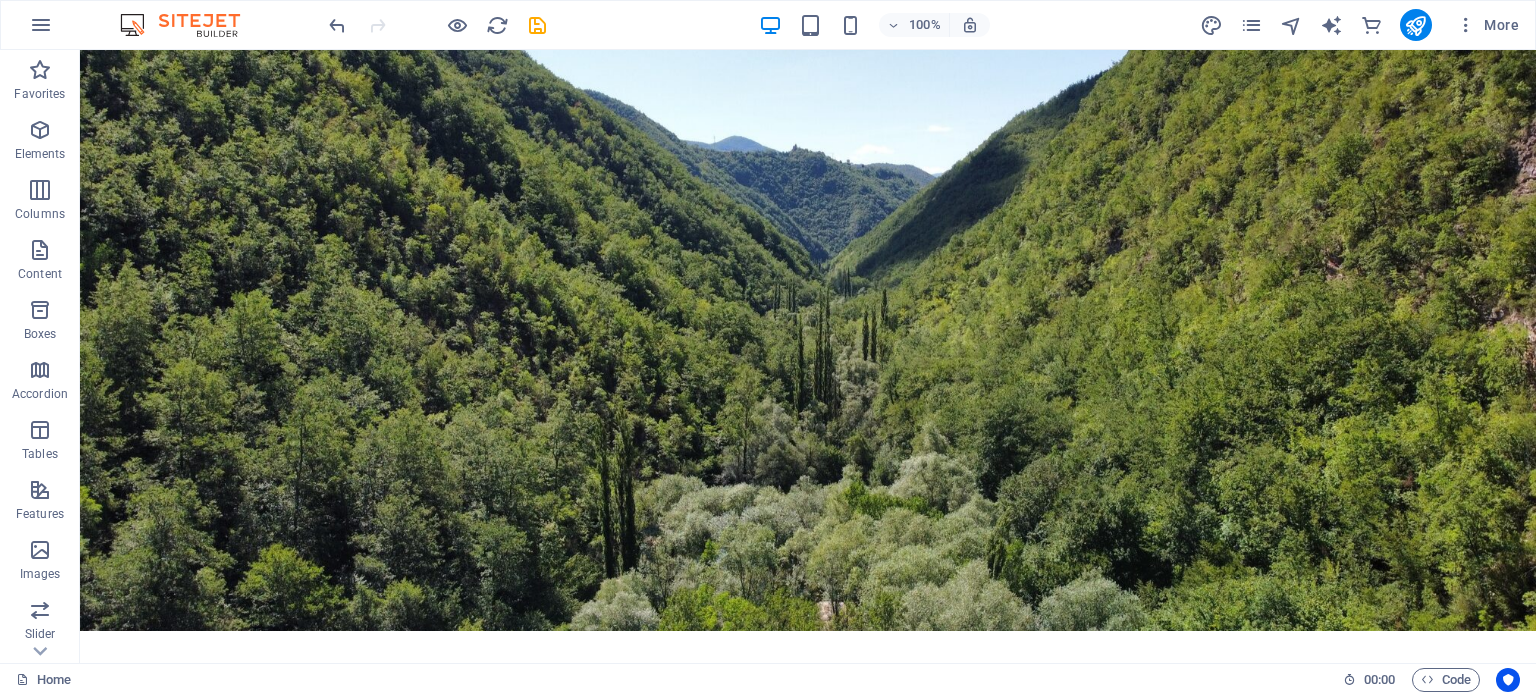 scroll, scrollTop: 0, scrollLeft: 0, axis: both 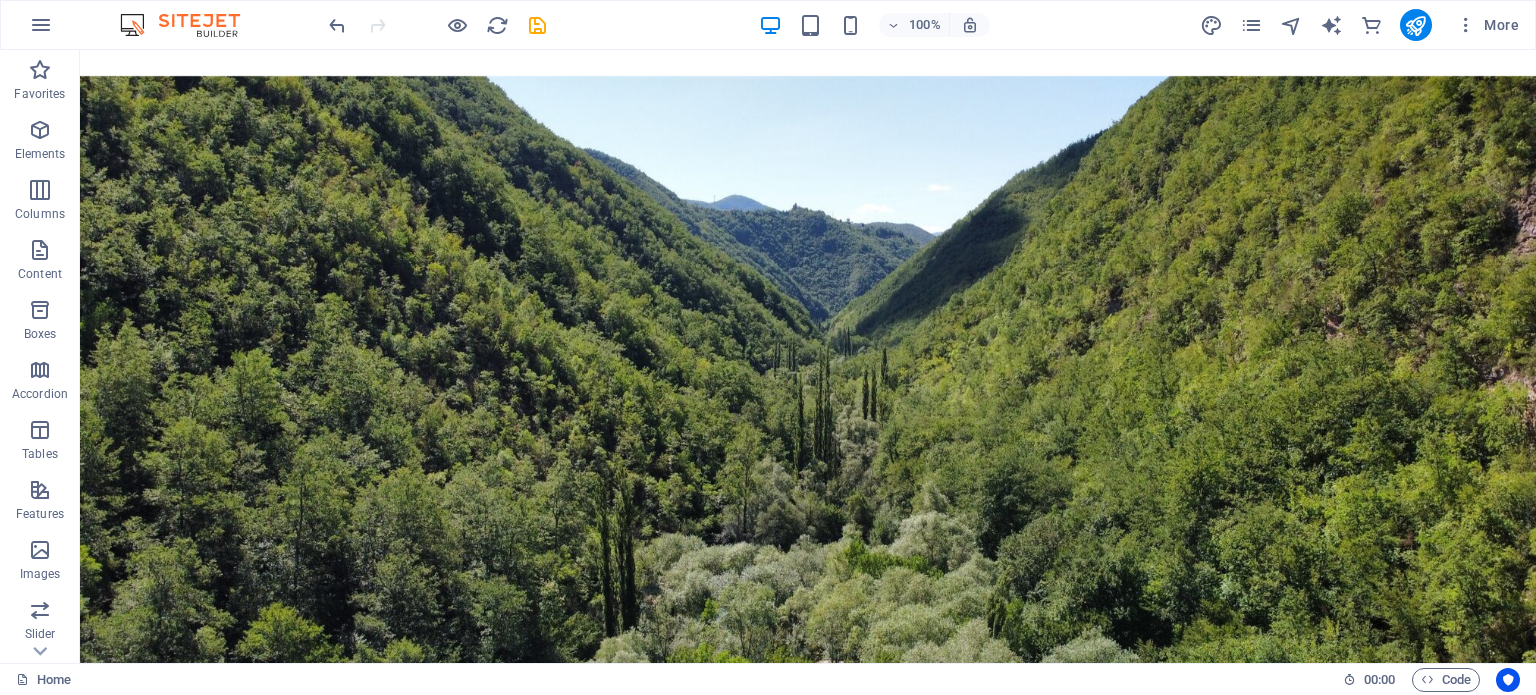 drag, startPoint x: 1530, startPoint y: 180, endPoint x: 1615, endPoint y: 85, distance: 127.47549 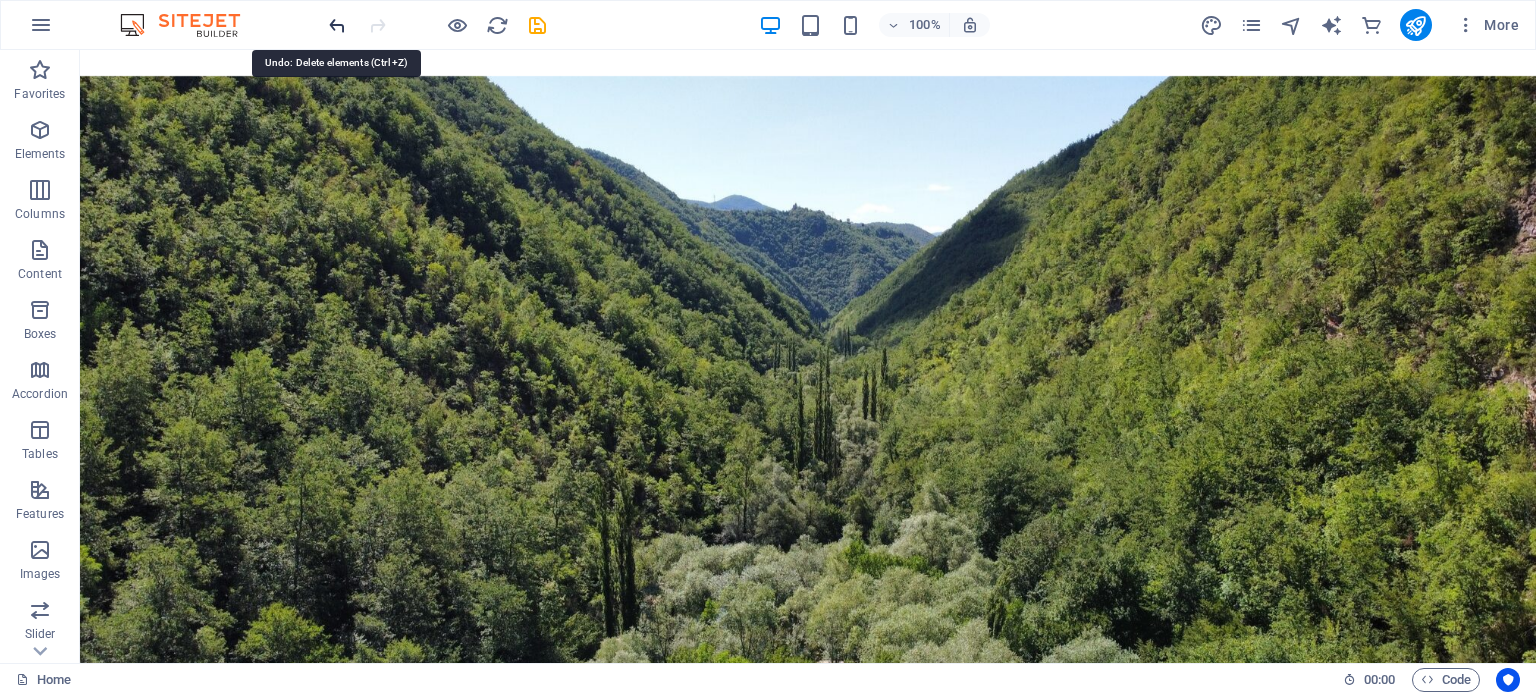 click at bounding box center [337, 25] 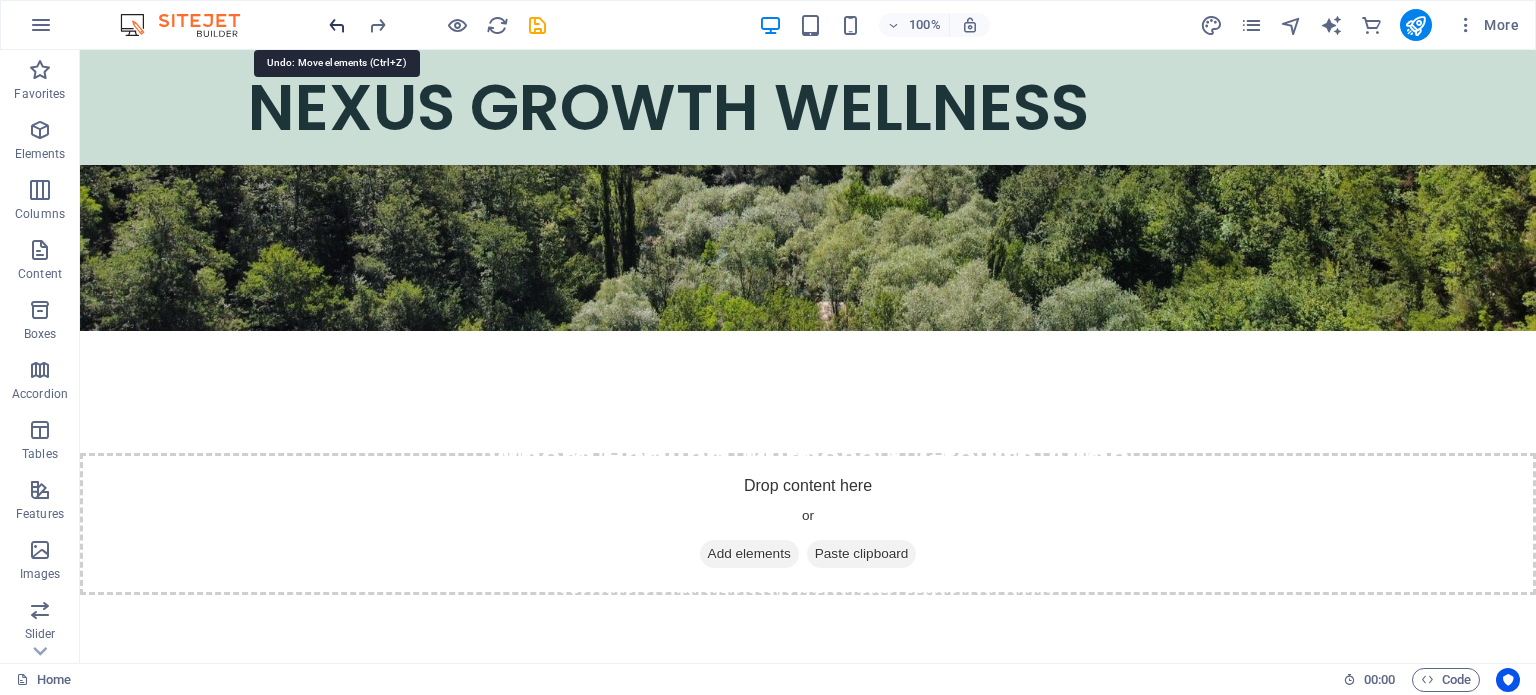 scroll, scrollTop: 468, scrollLeft: 0, axis: vertical 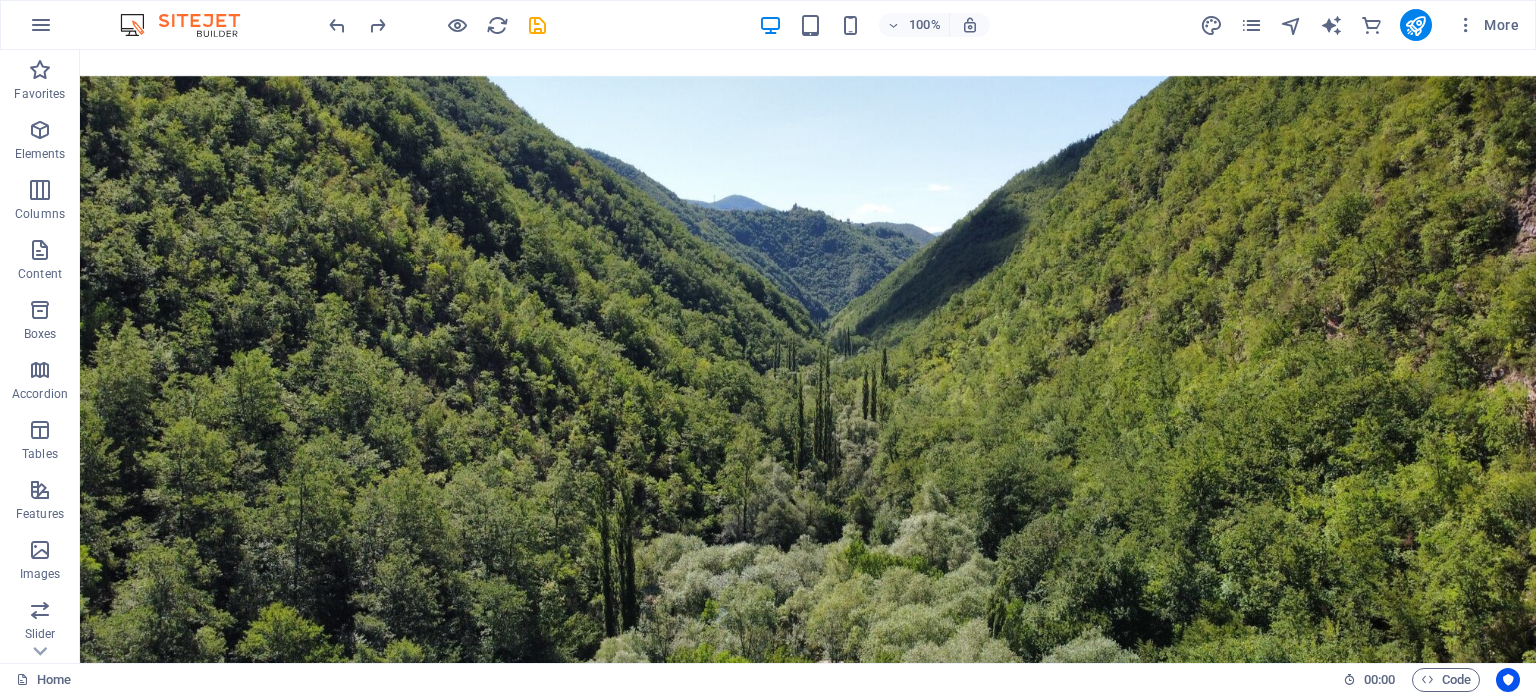 drag, startPoint x: 1531, startPoint y: 181, endPoint x: 1606, endPoint y: 98, distance: 111.86599 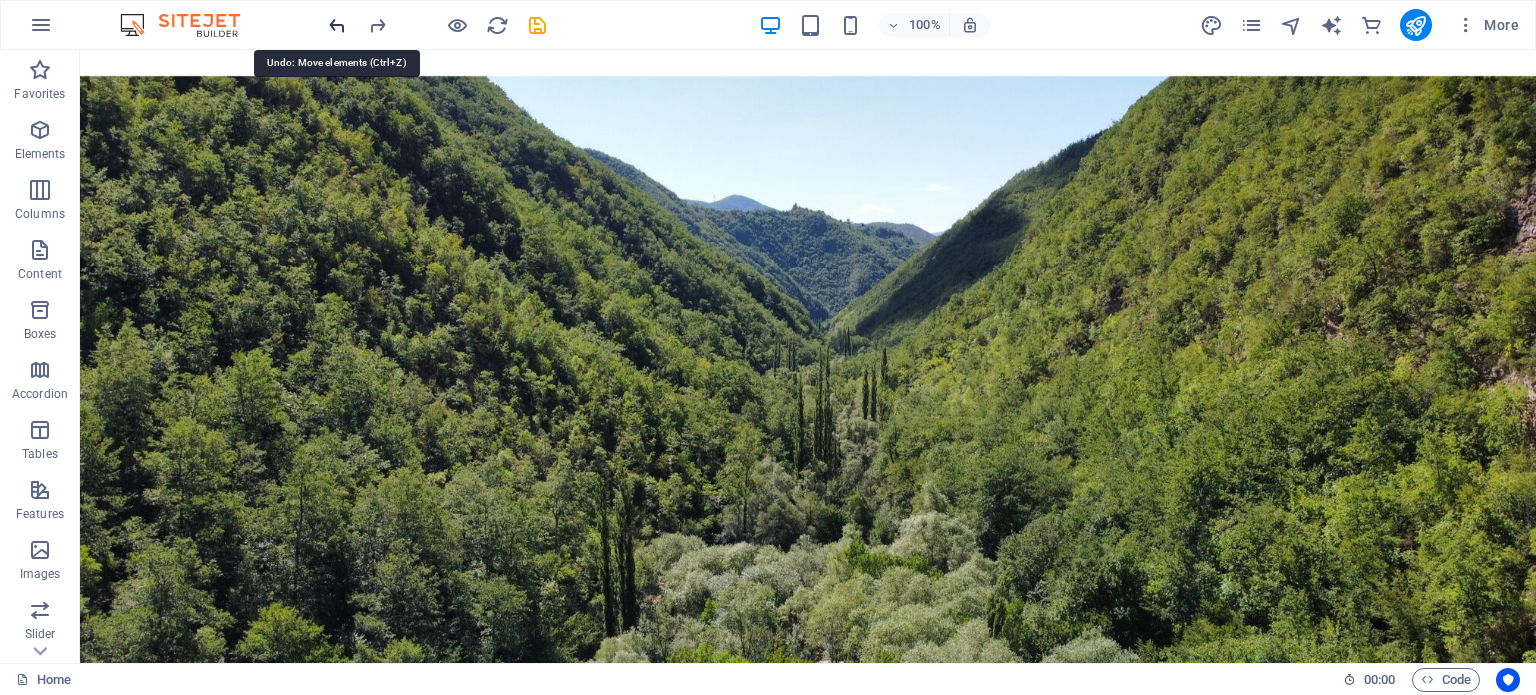 click at bounding box center (337, 25) 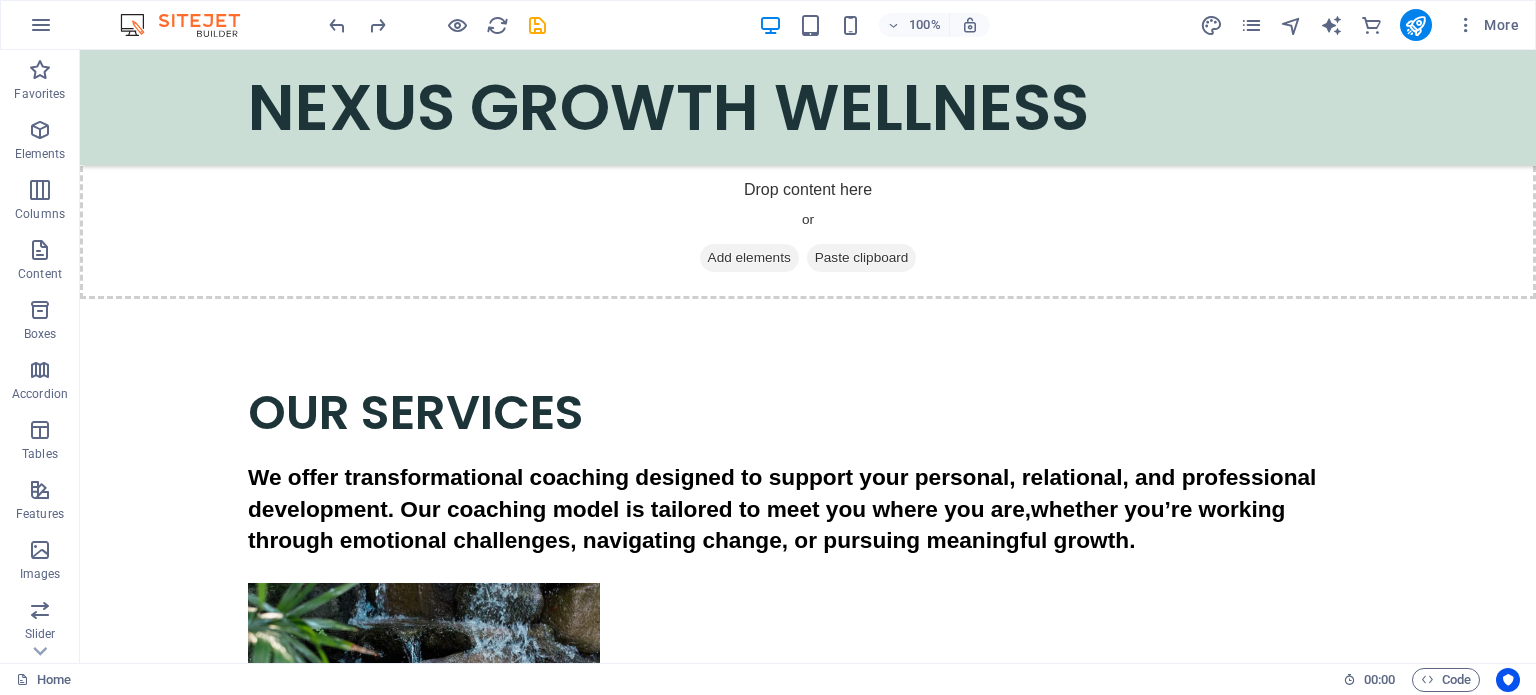 scroll, scrollTop: 671, scrollLeft: 0, axis: vertical 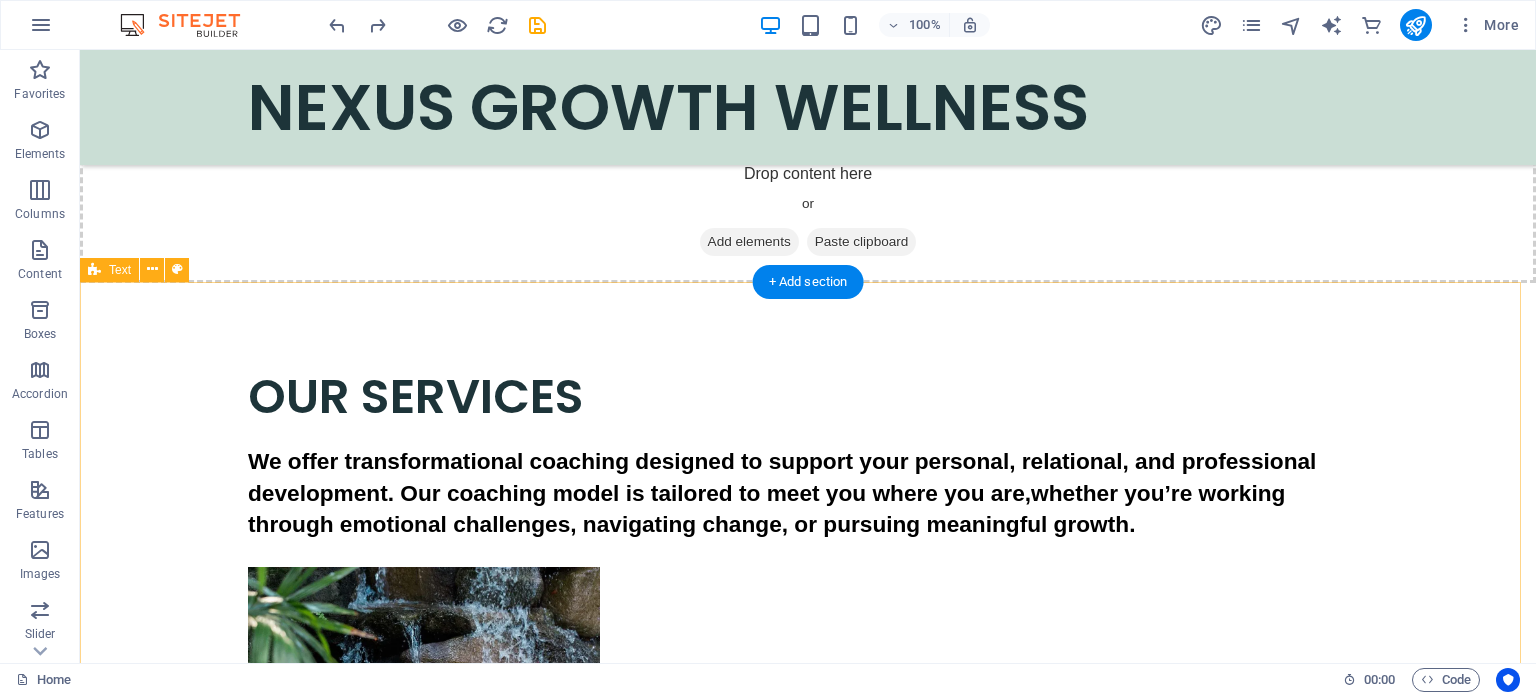 click on "OUR SERVICES We offer transformational coaching designed to support your personal, relational, and professional development. Our coaching model is tailored to meet you where you are,whether you’re working through emotional challenges, navigating change, or pursuing meaningful growth. Life Coaching for Adults We offer support to individuals in the following areas: - Emotional healing and regulation - Managing grief, trauma, and significant life transitions - Building confidence during career transitions - Overcoming toxic work environments - Restoring identity, self-worth, and fostering healthy relationships - Goal setting and personal development Coaching for Children and Teens We empower learners to: -Correct disruptive behavior with positive, structured approaches -Build confidence and effective communication skills -Navigate emotions such as anxiety, fear, anger, and loneliness -Take responsibility, set goals, and foster independence -Grow emotionally, mentally, and spiritually Coaching for Schools" at bounding box center (808, 1783) 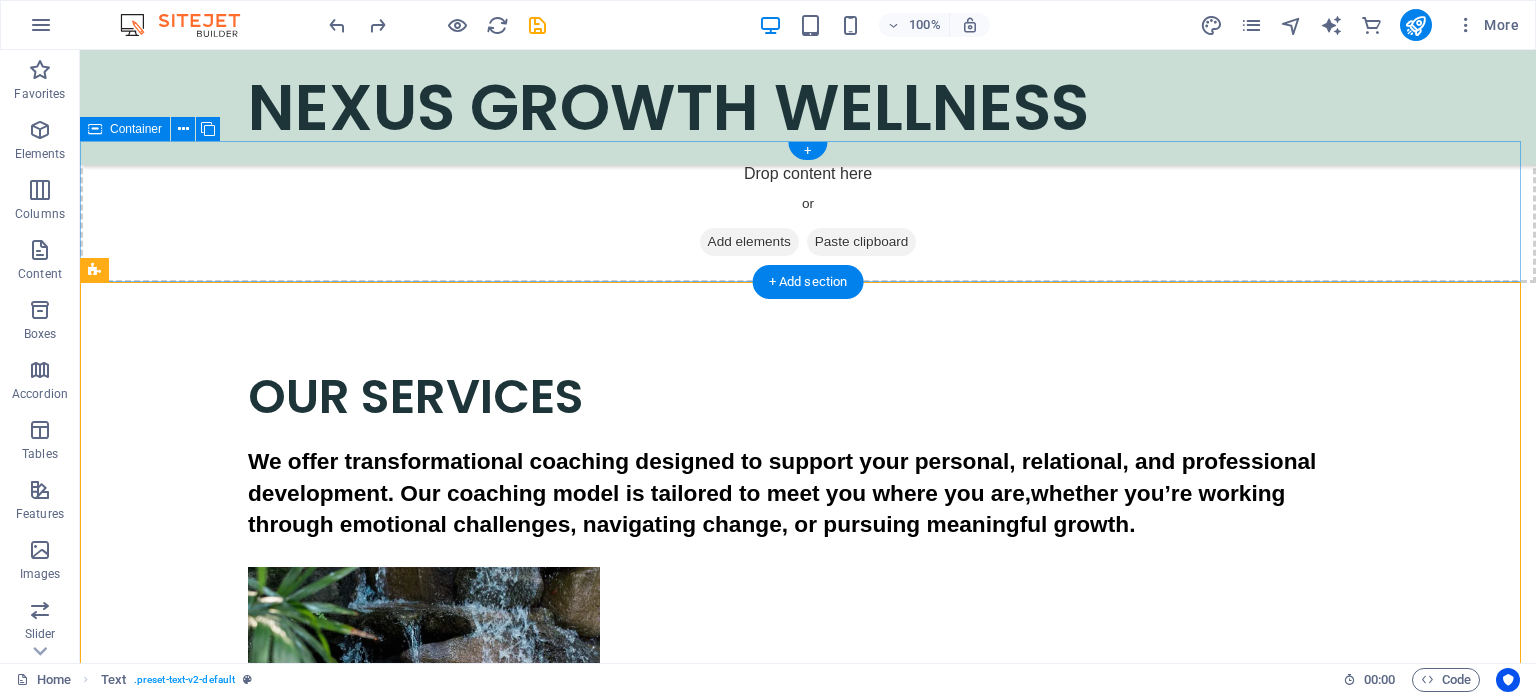 click on "Drop content here or  Add elements  Paste clipboard" at bounding box center (808, 212) 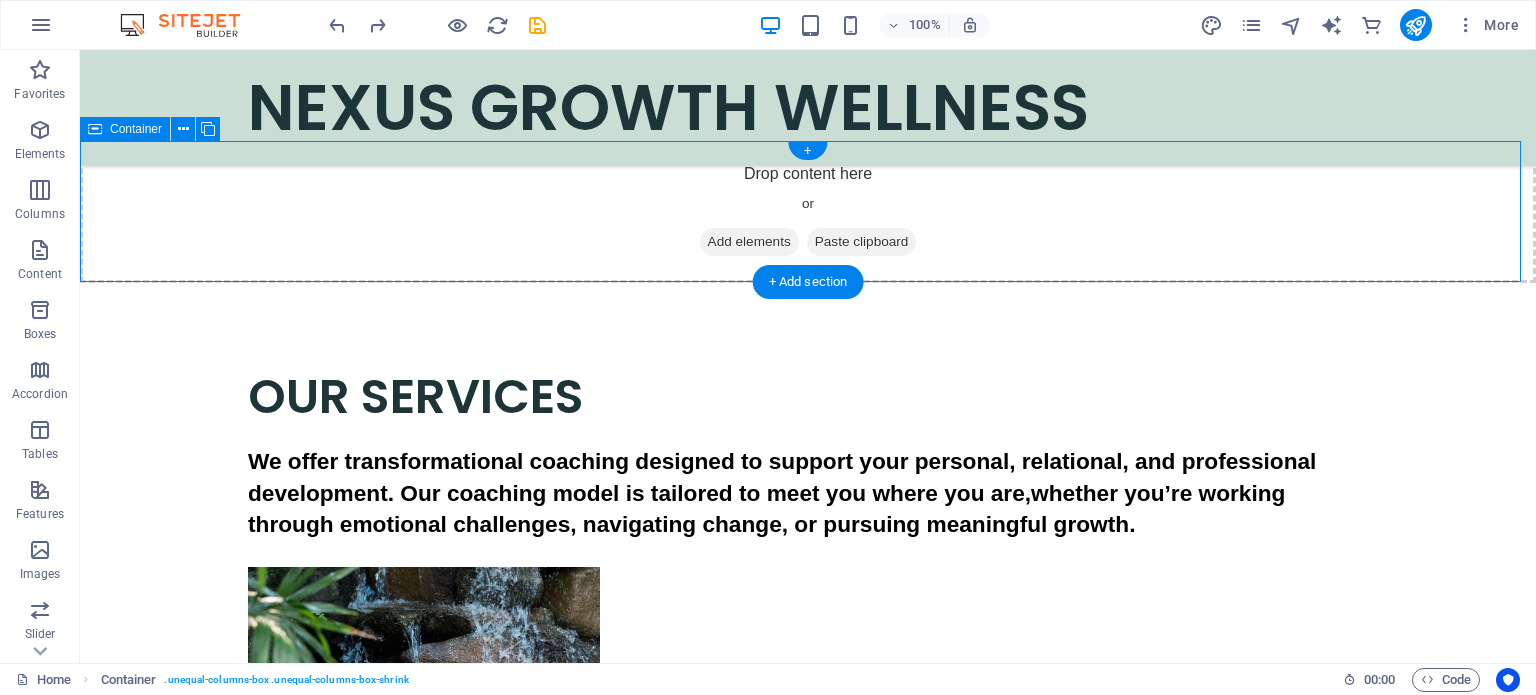 click on "Add elements" at bounding box center [749, 242] 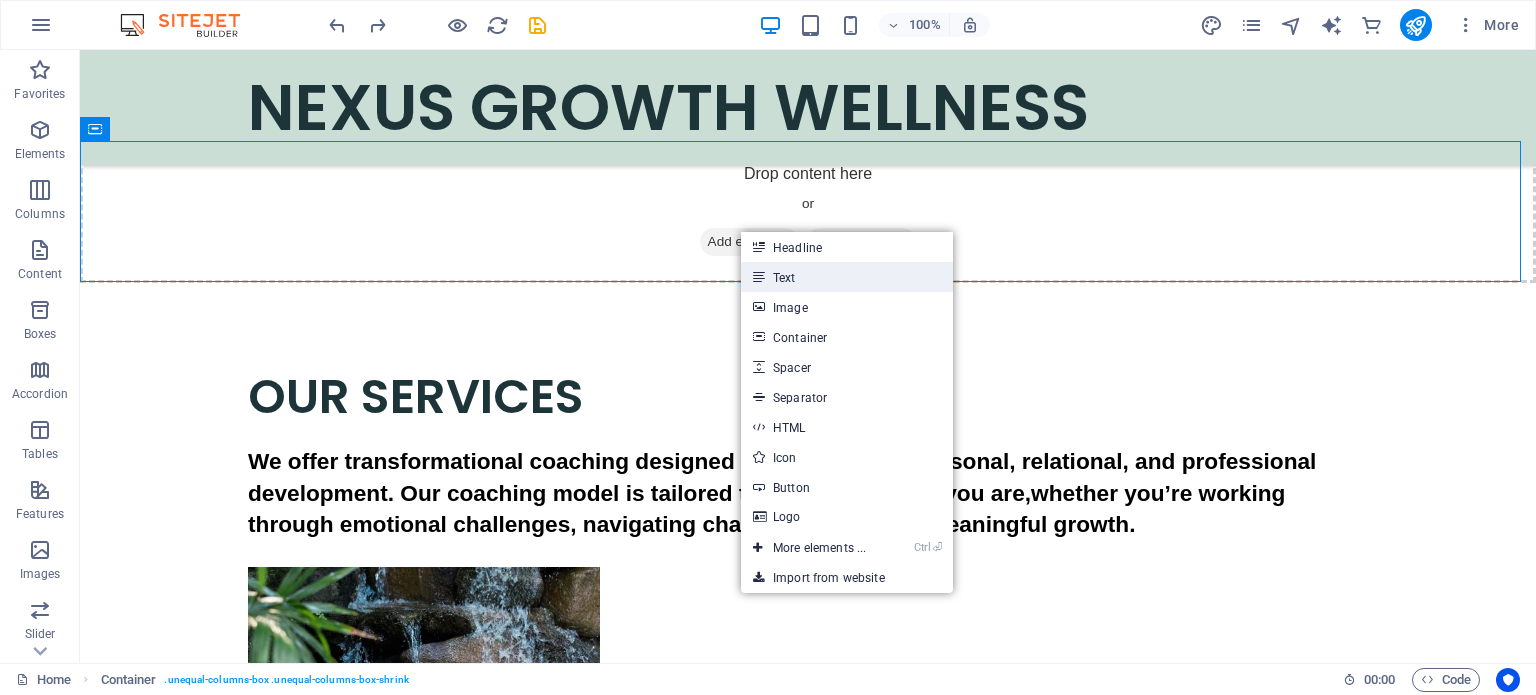 click on "Text" at bounding box center [847, 277] 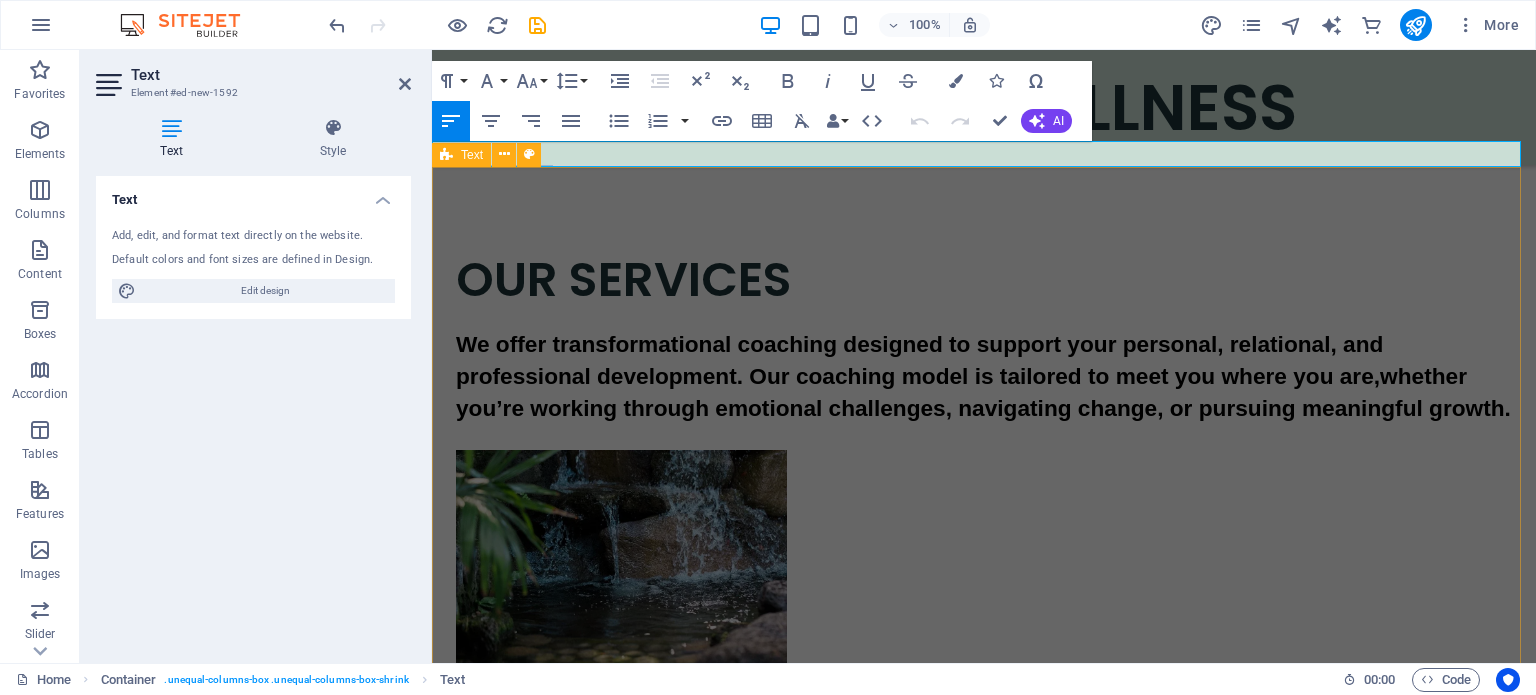 click on "OUR SERVICES We offer transformational coaching designed to support your personal, relational, and professional development. Our coaching model is tailored to meet you where you are,whether you’re working through emotional challenges, navigating change, or pursuing meaningful growth. Life Coaching for Adults We offer support to individuals in the following areas: - Emotional healing and regulation - Managing grief, trauma, and significant life transitions - Building confidence during career transitions - Overcoming toxic work environments - Restoring identity, self-worth, and fostering healthy relationships - Goal setting and personal development Coaching for Children and Teens We empower learners to: -Correct disruptive behavior with positive, structured approaches -Build confidence and effective communication skills -Navigate emotions such as anxiety, fear, anger, and loneliness -Take responsibility, set goals, and foster independence -Grow emotionally, mentally, and spiritually Coaching for Schools" at bounding box center [984, 1667] 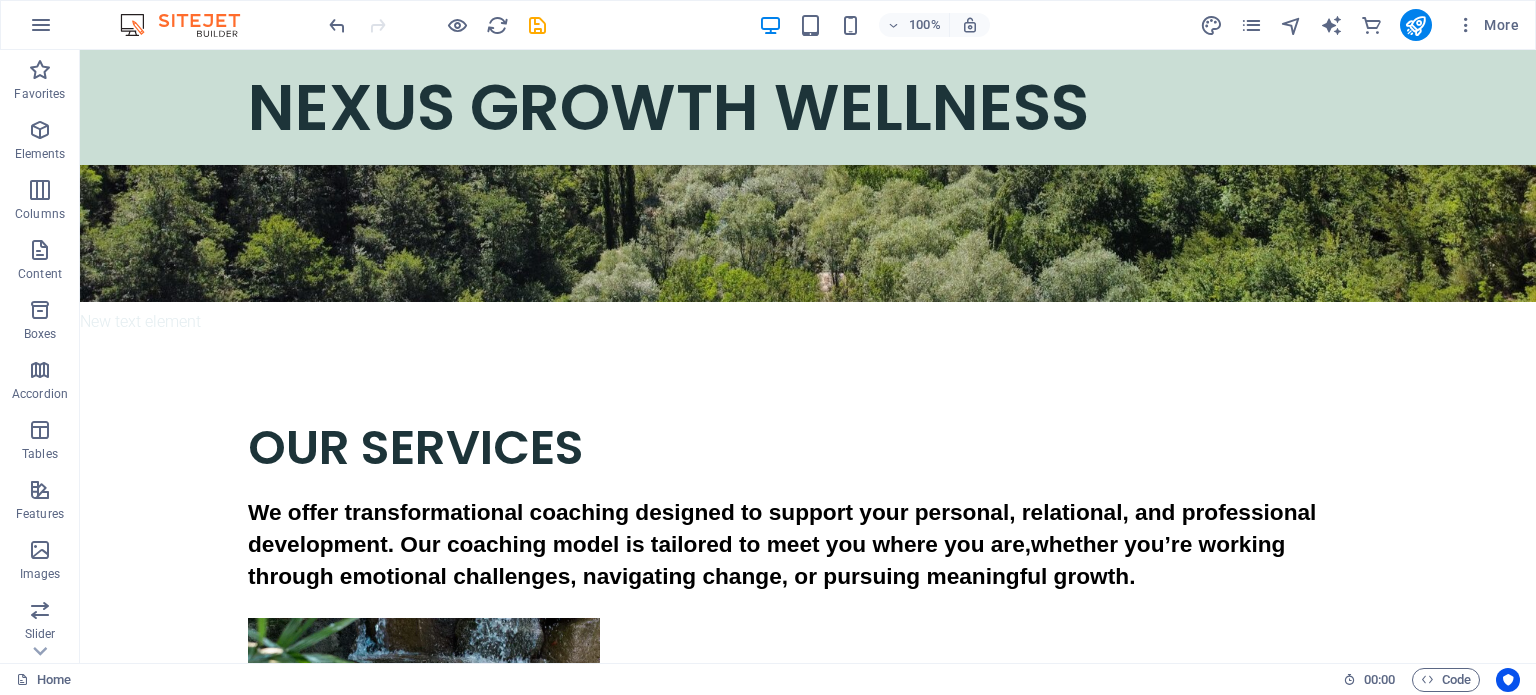scroll, scrollTop: 410, scrollLeft: 0, axis: vertical 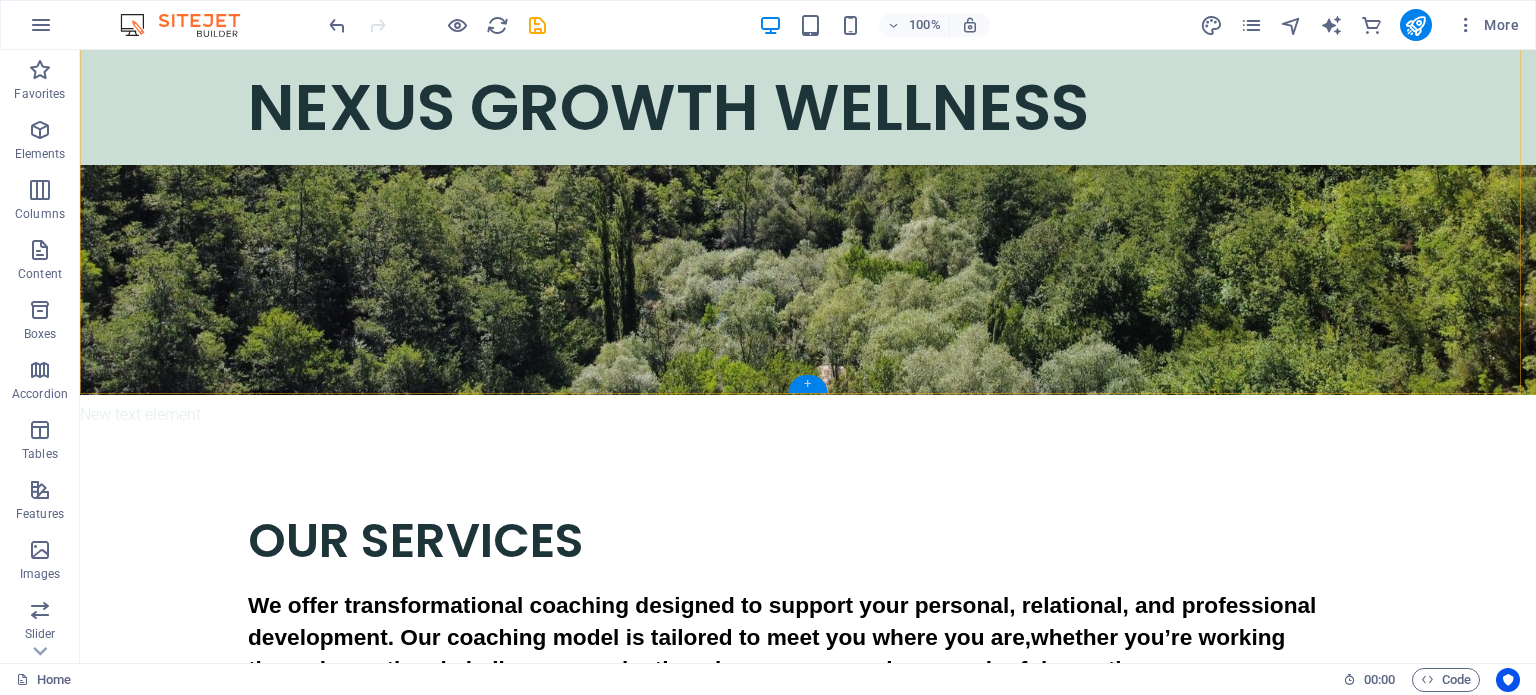 click on "+" at bounding box center (807, 384) 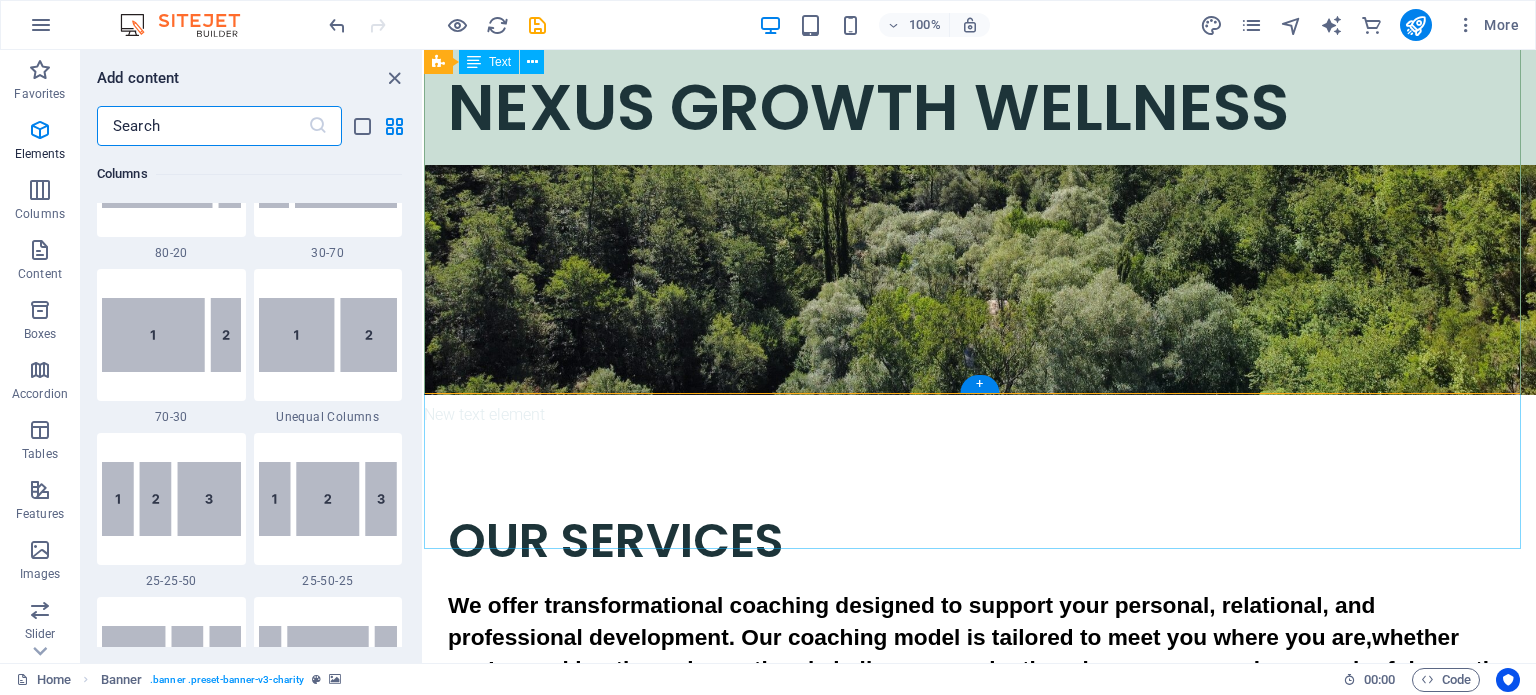 scroll, scrollTop: 3499, scrollLeft: 0, axis: vertical 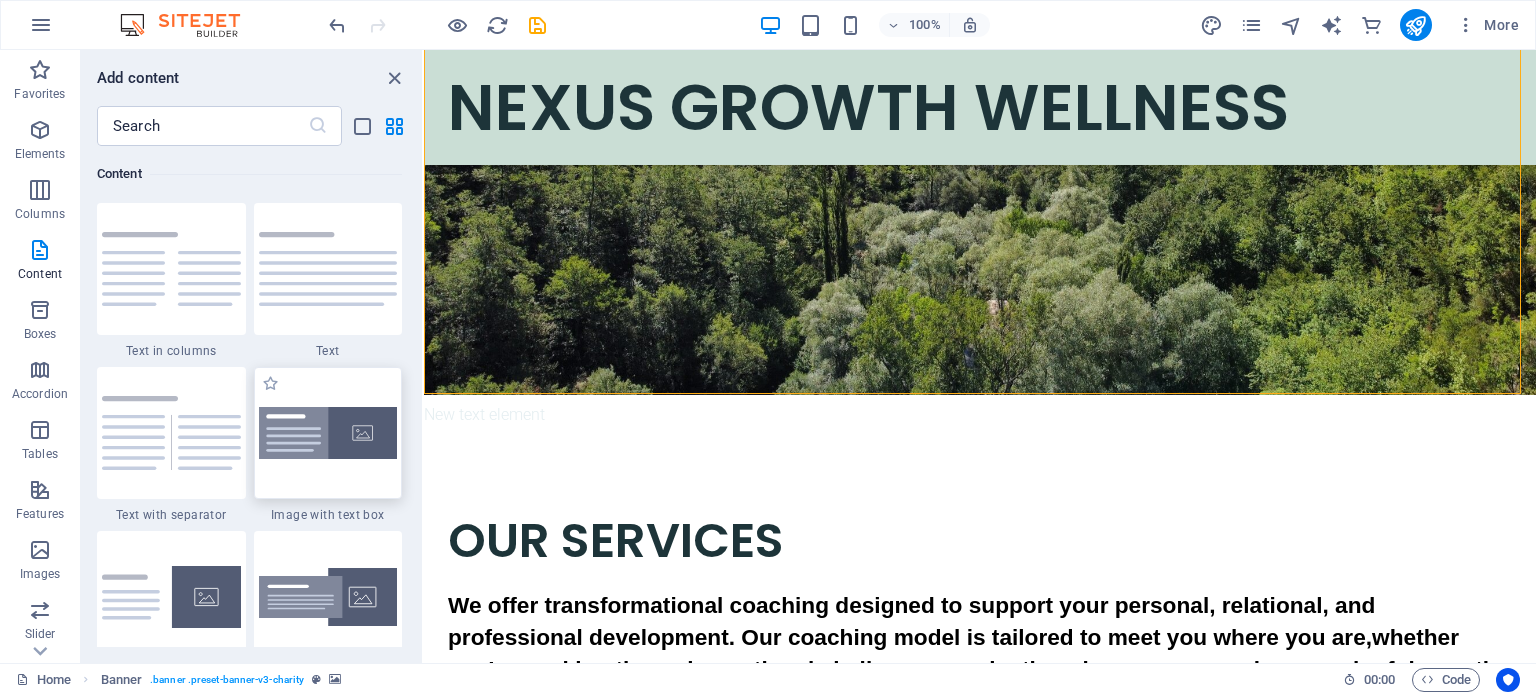 click at bounding box center (328, 433) 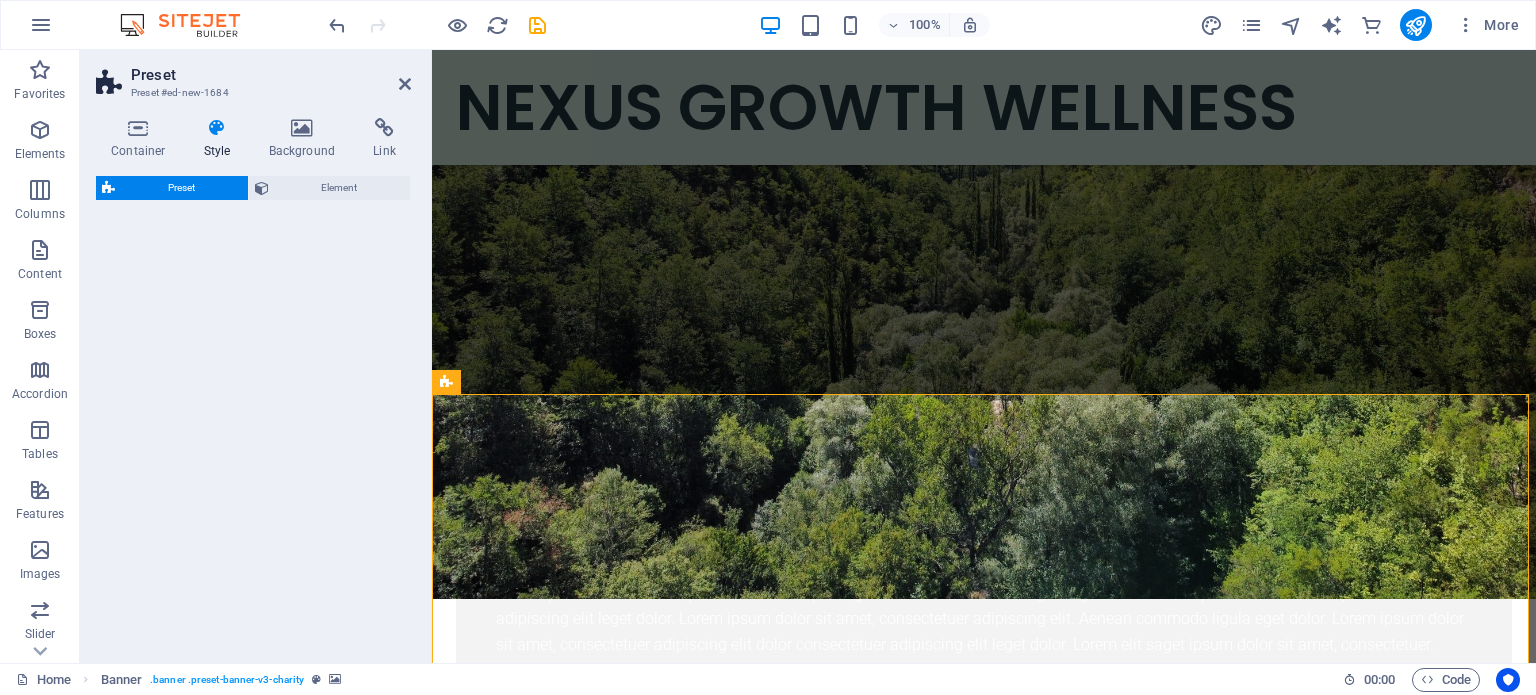 select on "rem" 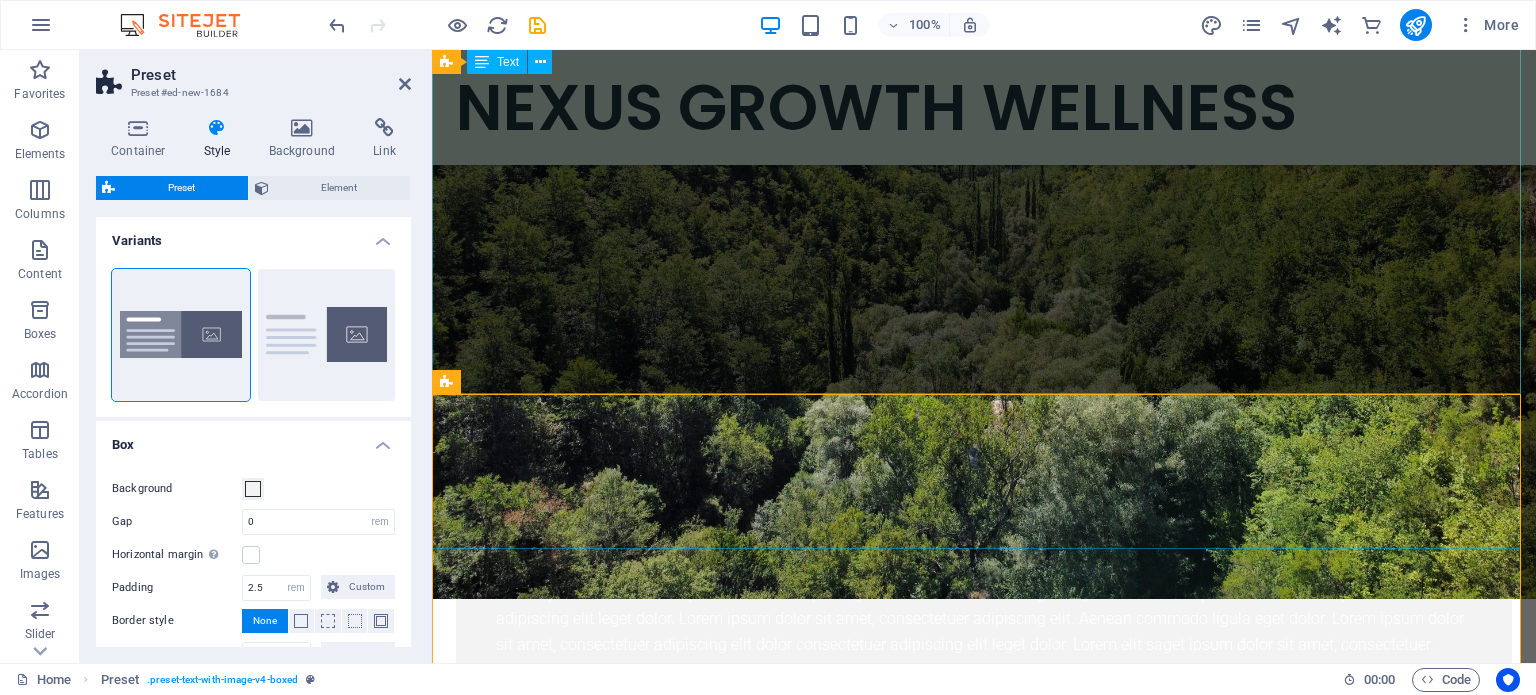 click on "At Nexus Growth Wellness, transformation begins from within. Whether you’re a child navigating big emotions, a teen discovering identity, an adult working through stress, anxiety, or low moods, or a professional facing burnout or toxic work environments,we’re here to walk with you. Together, we’ll build a life you don’t need to escape from;one rooted in peace, purpose, and power. Book a Free Discovery Session" at bounding box center (984, 950) 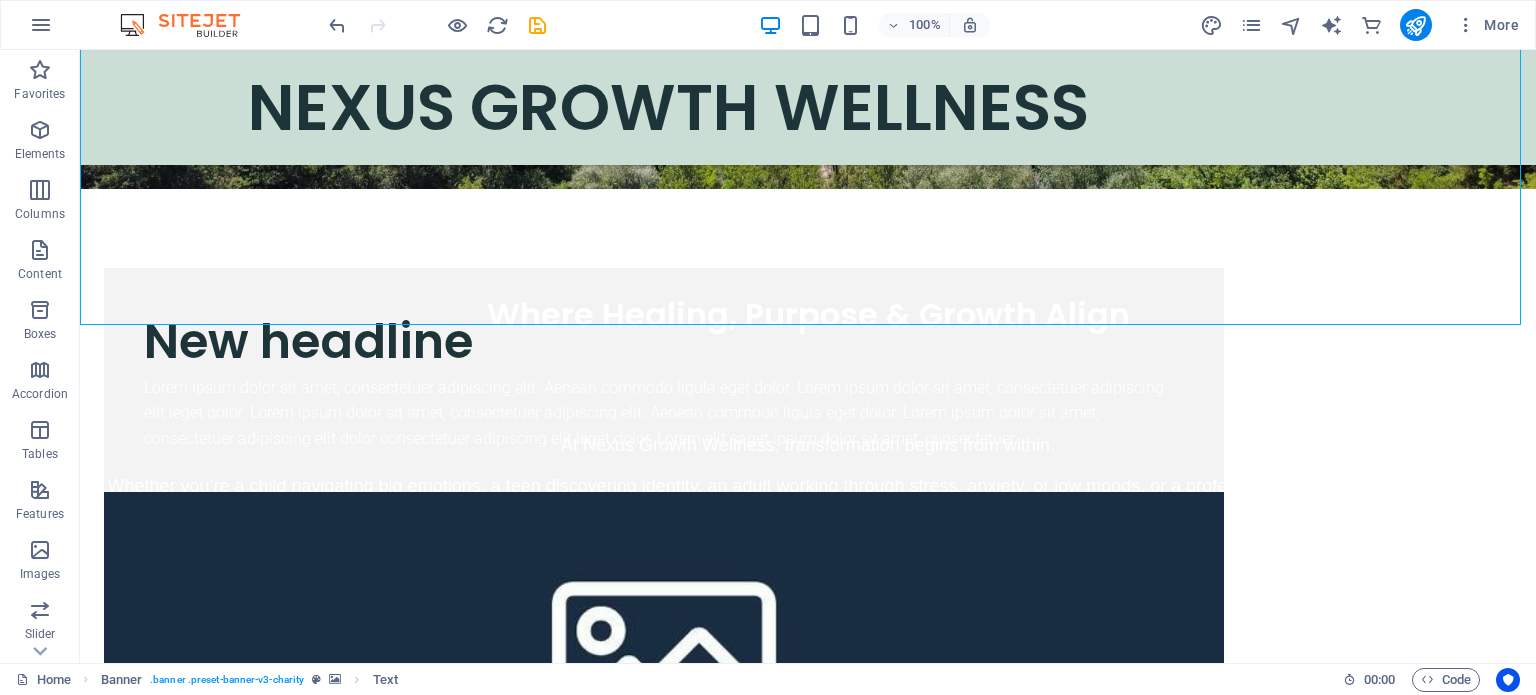 scroll, scrollTop: 611, scrollLeft: 0, axis: vertical 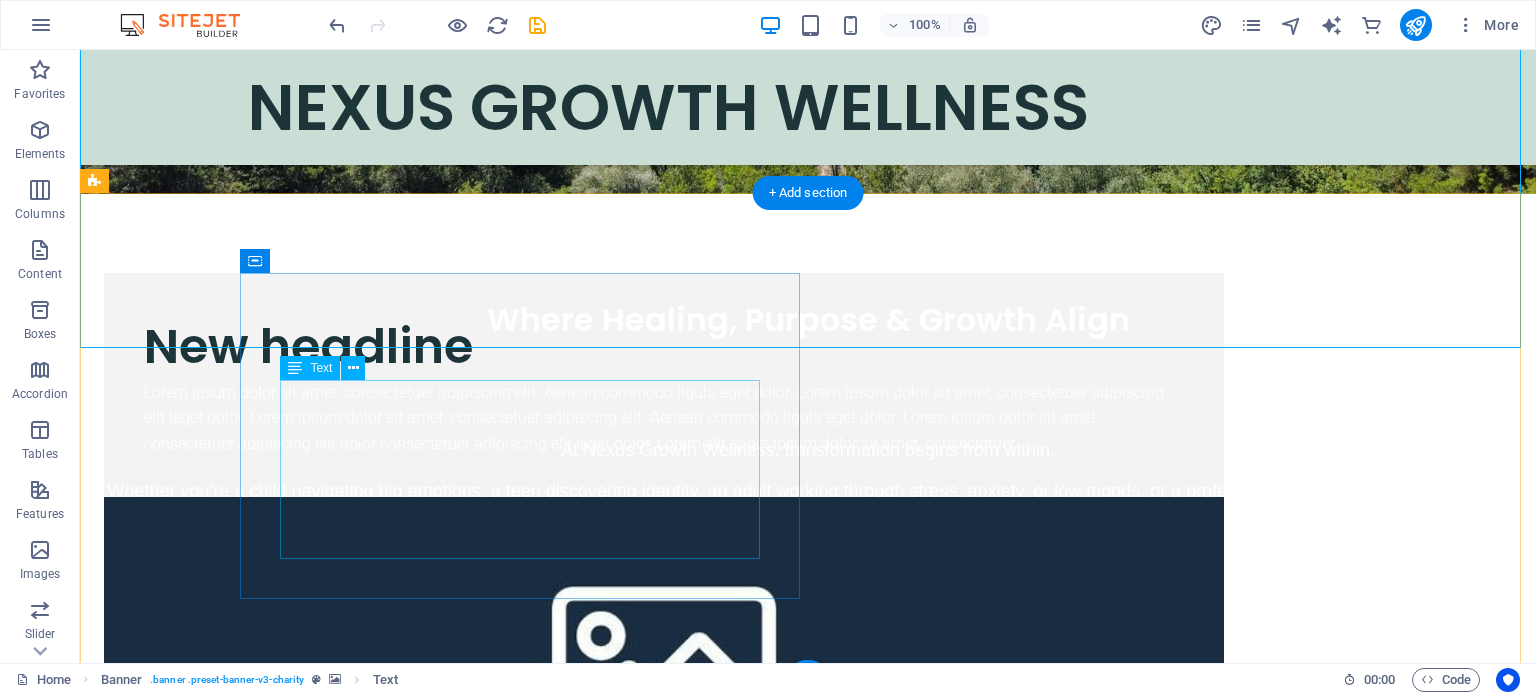 click on "Lorem ipsum dolor sit amet, consectetuer adipiscing elit. Aenean commodo ligula eget dolor. Lorem ipsum dolor sit amet, consectetuer adipiscing elit leget dolor. Lorem ipsum dolor sit amet, consectetuer adipiscing elit. Aenean commodo ligula eget dolor. Lorem ipsum dolor sit amet, consectetuer adipiscing elit dolor consectetuer adipiscing elit leget dolor. Lorem elit saget ipsum dolor sit amet, consectetuer." at bounding box center [664, 418] 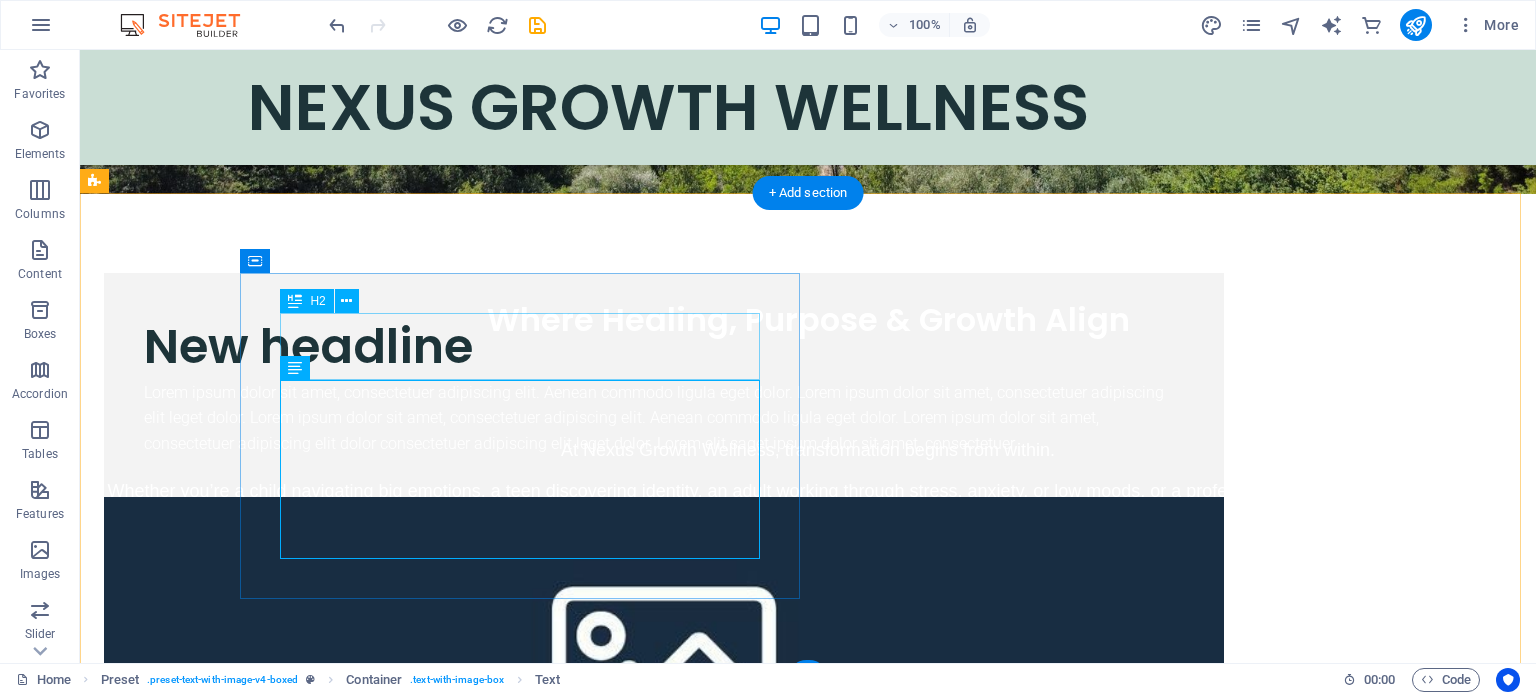 click on "New headline" at bounding box center (664, 346) 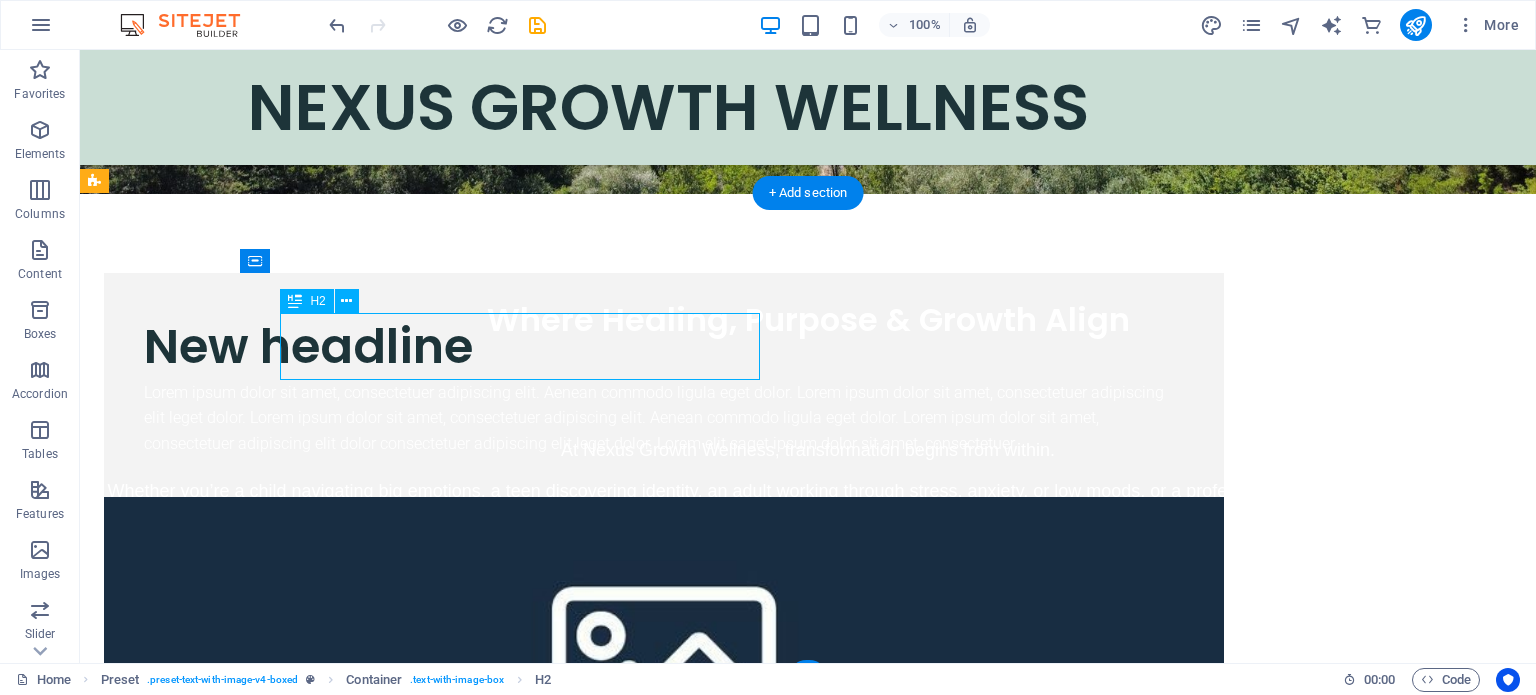 click on "New headline" at bounding box center [664, 346] 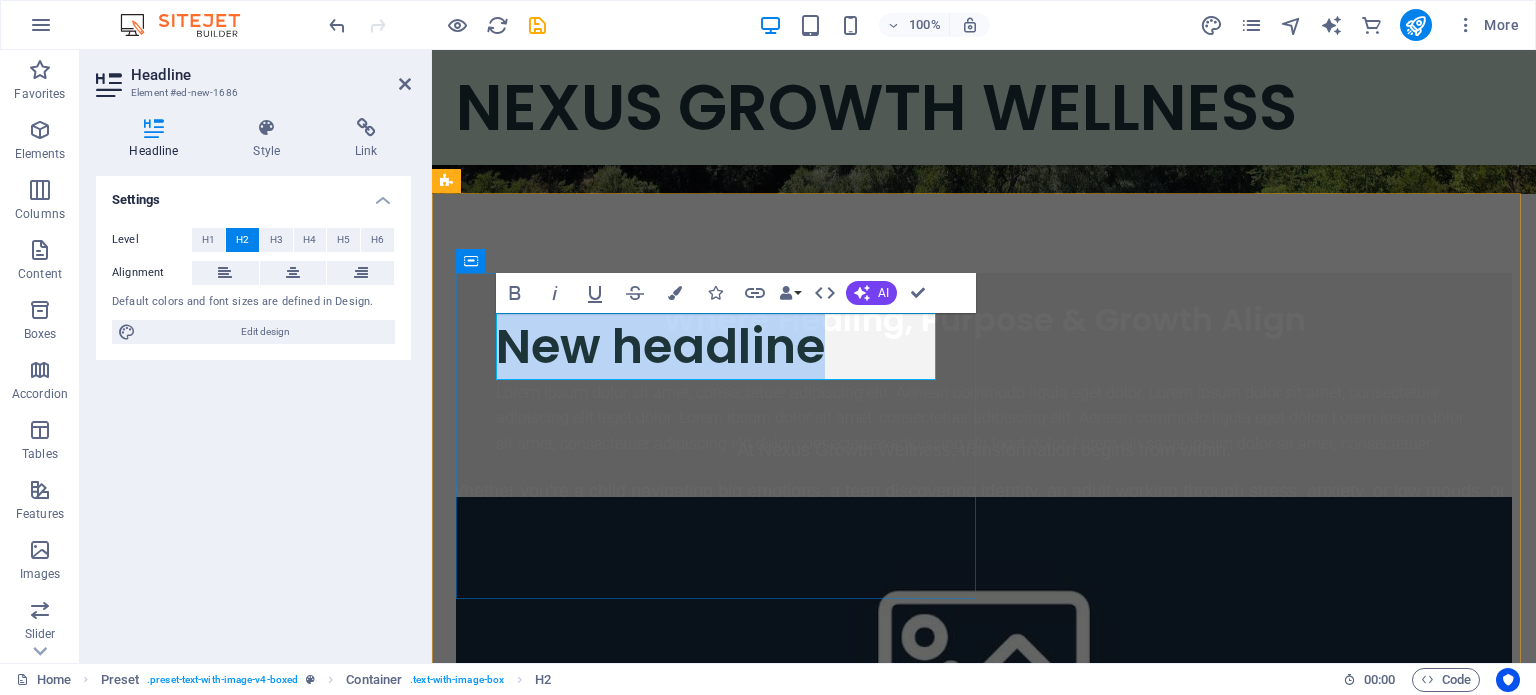 type 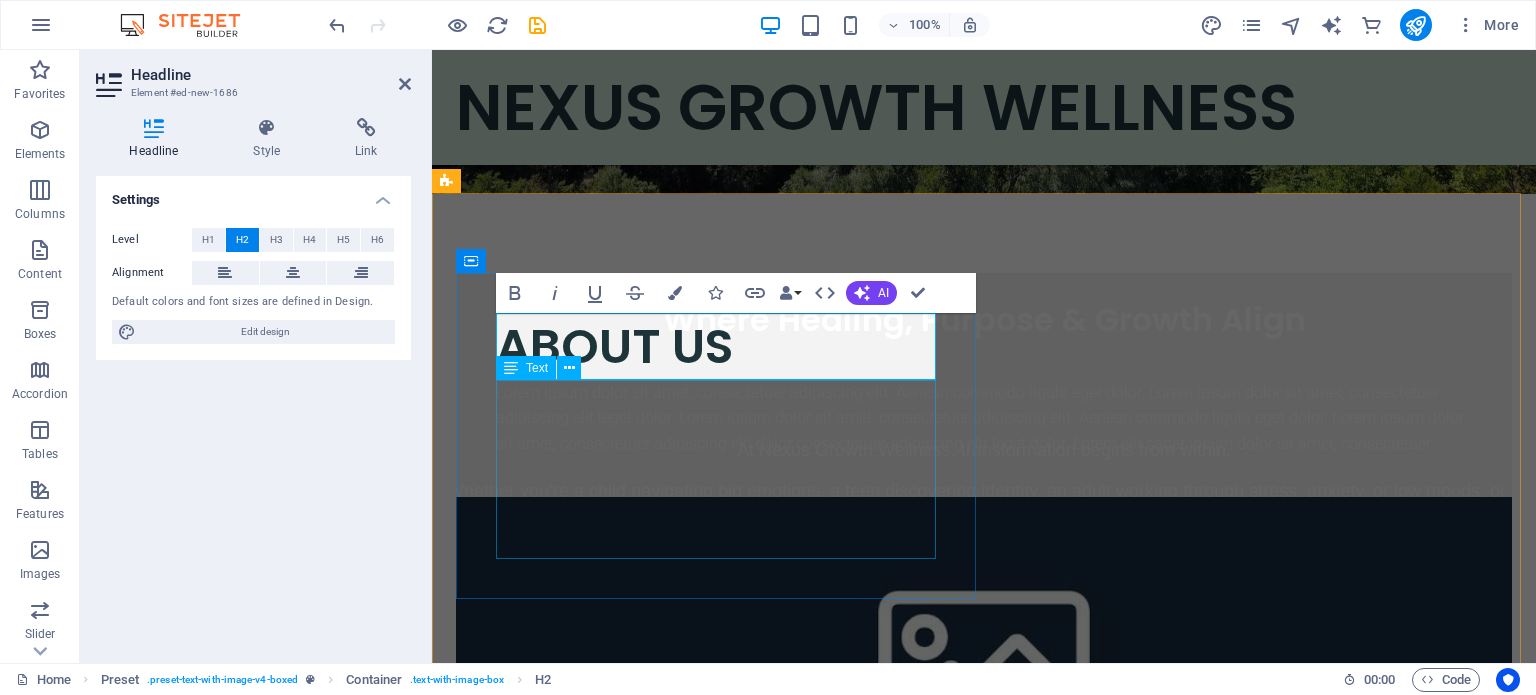 click on "Lorem ipsum dolor sit amet, consectetuer adipiscing elit. Aenean commodo ligula eget dolor. Lorem ipsum dolor sit amet, consectetuer adipiscing elit leget dolor. Lorem ipsum dolor sit amet, consectetuer adipiscing elit. Aenean commodo ligula eget dolor. Lorem ipsum dolor sit amet, consectetuer adipiscing elit dolor consectetuer adipiscing elit leget dolor. Lorem elit saget ipsum dolor sit amet, consectetuer." at bounding box center (984, 418) 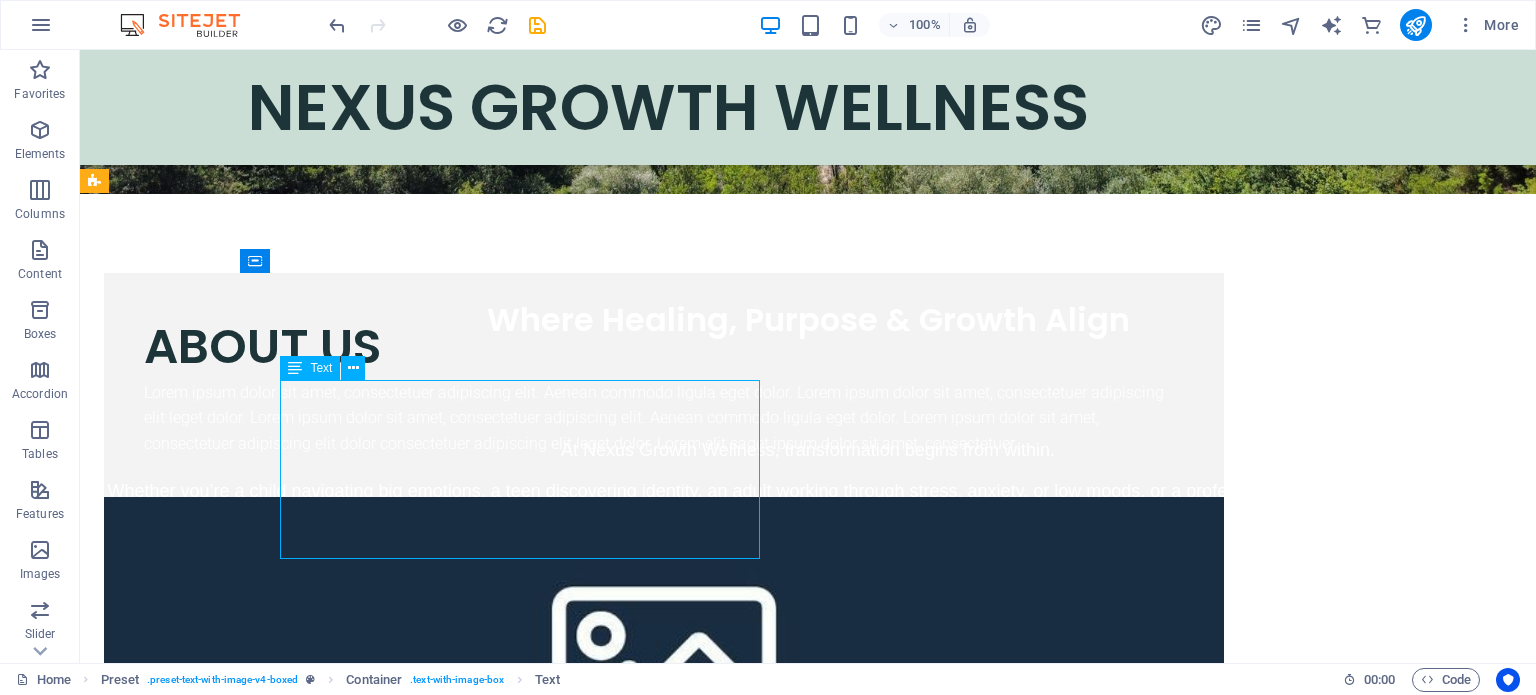 click on "Lorem ipsum dolor sit amet, consectetuer adipiscing elit. Aenean commodo ligula eget dolor. Lorem ipsum dolor sit amet, consectetuer adipiscing elit leget dolor. Lorem ipsum dolor sit amet, consectetuer adipiscing elit. Aenean commodo ligula eget dolor. Lorem ipsum dolor sit amet, consectetuer adipiscing elit dolor consectetuer adipiscing elit leget dolor. Lorem elit saget ipsum dolor sit amet, consectetuer." at bounding box center [664, 418] 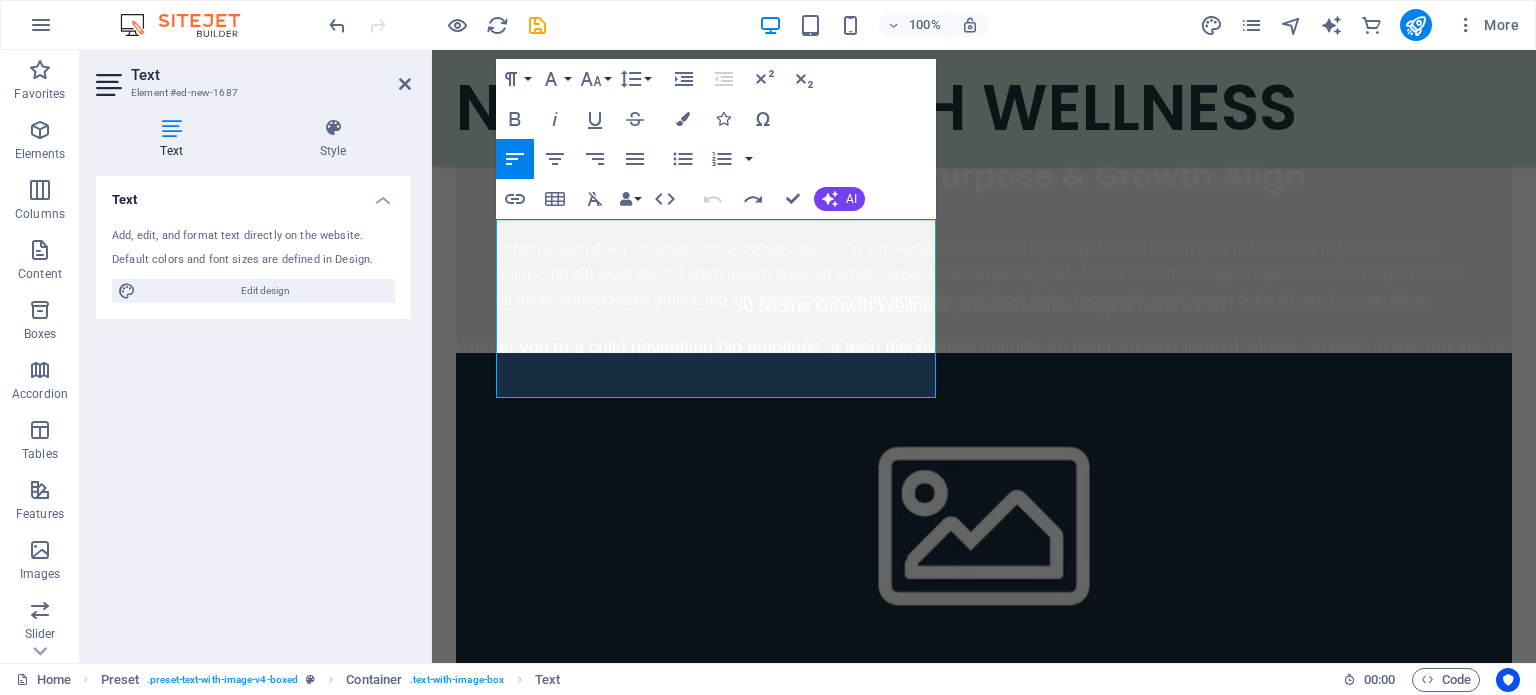 scroll, scrollTop: 749, scrollLeft: 0, axis: vertical 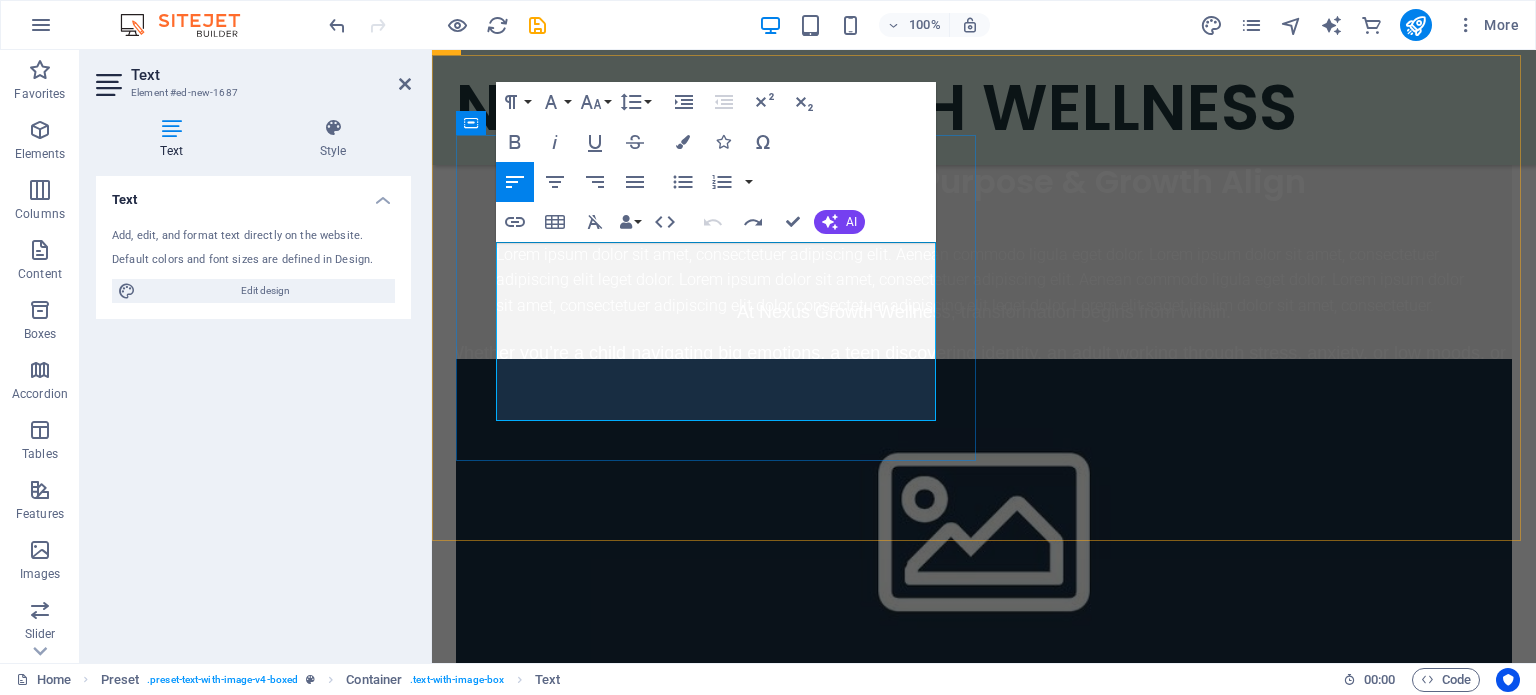 click on "Lorem ipsum dolor sit amet, consectetuer adipiscing elit. Aenean commodo ligula eget dolor. Lorem ipsum dolor sit amet, consectetuer adipiscing elit leget dolor. Lorem ipsum dolor sit amet, consectetuer adipiscing elit. Aenean commodo ligula eget dolor. Lorem ipsum dolor sit amet, consectetuer adipiscing elit dolor consectetuer adipiscing elit leget dolor. Lorem elit saget ipsum dolor sit amet, consectetuer." at bounding box center (984, 280) 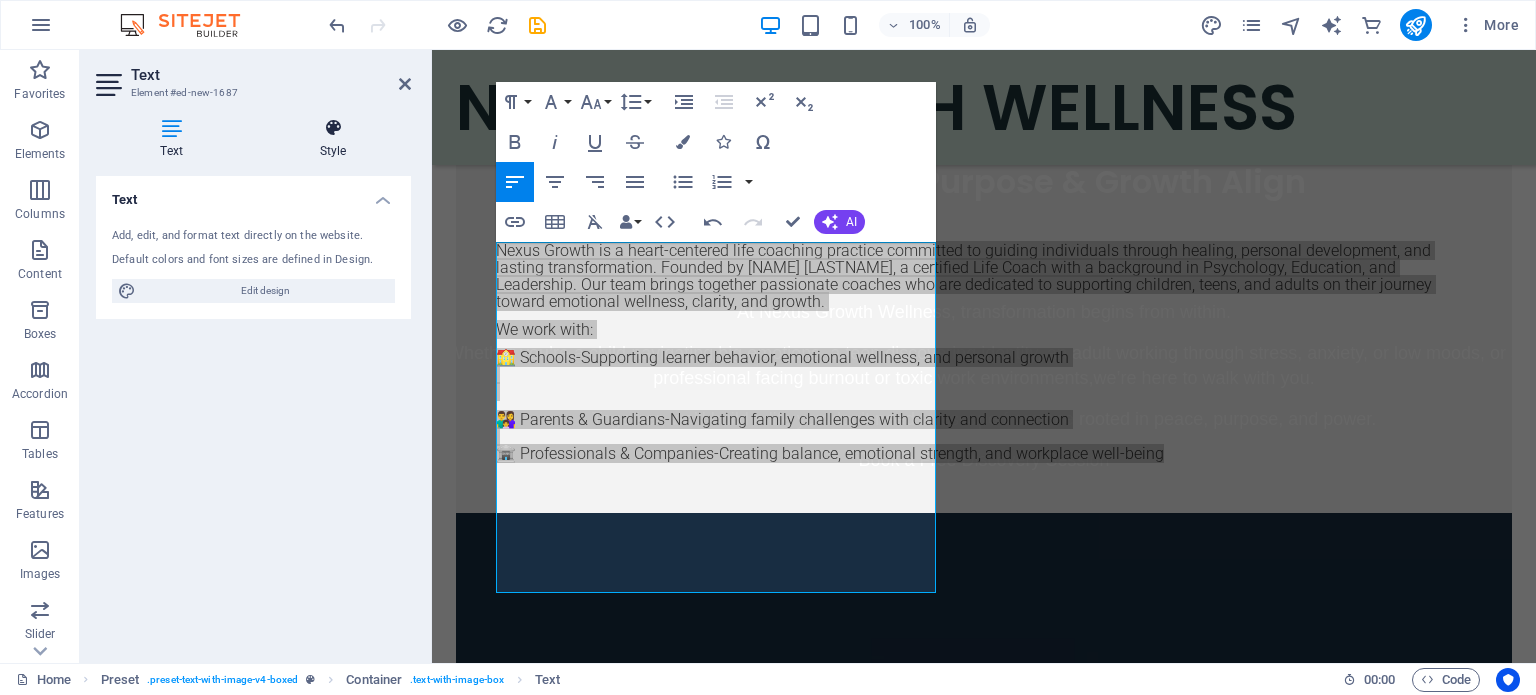 click on "Style" at bounding box center [333, 139] 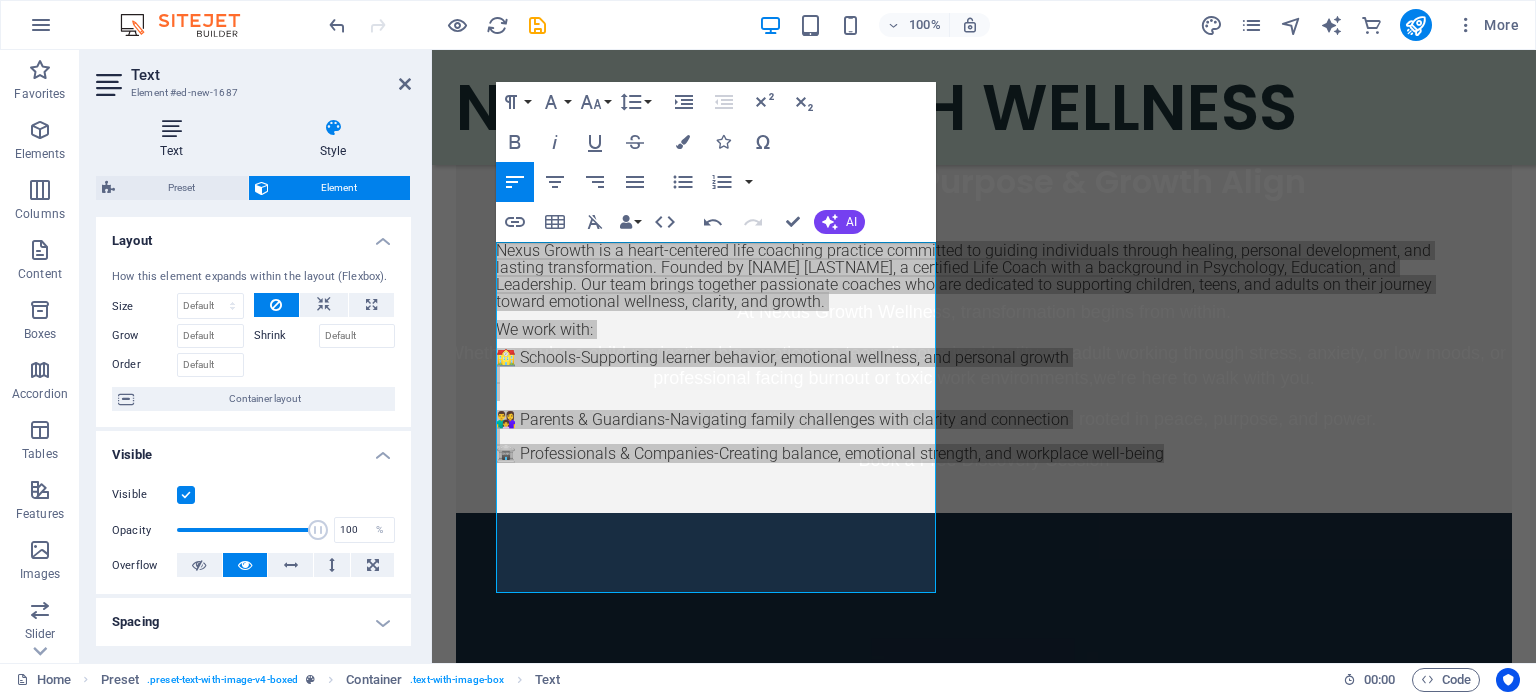 click on "Text" at bounding box center [175, 139] 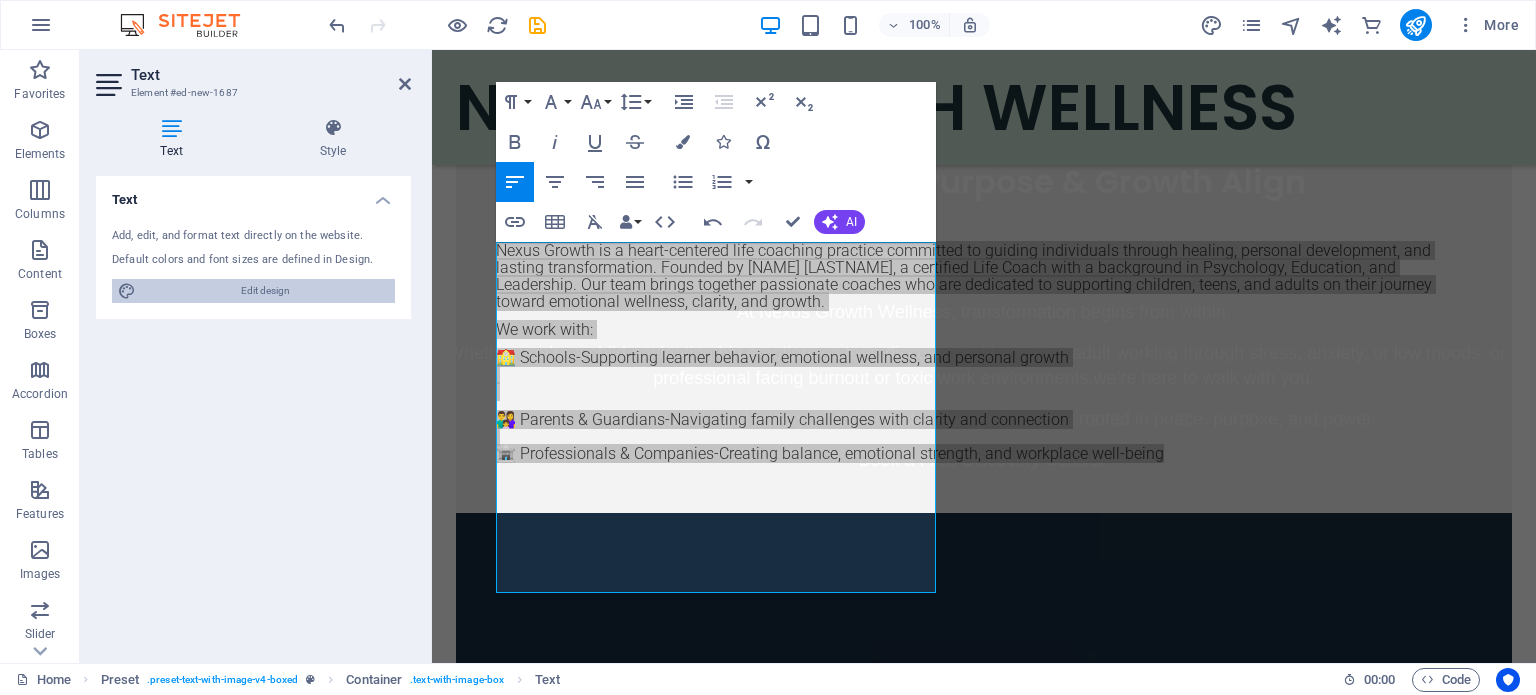 click on "Edit design" at bounding box center (265, 291) 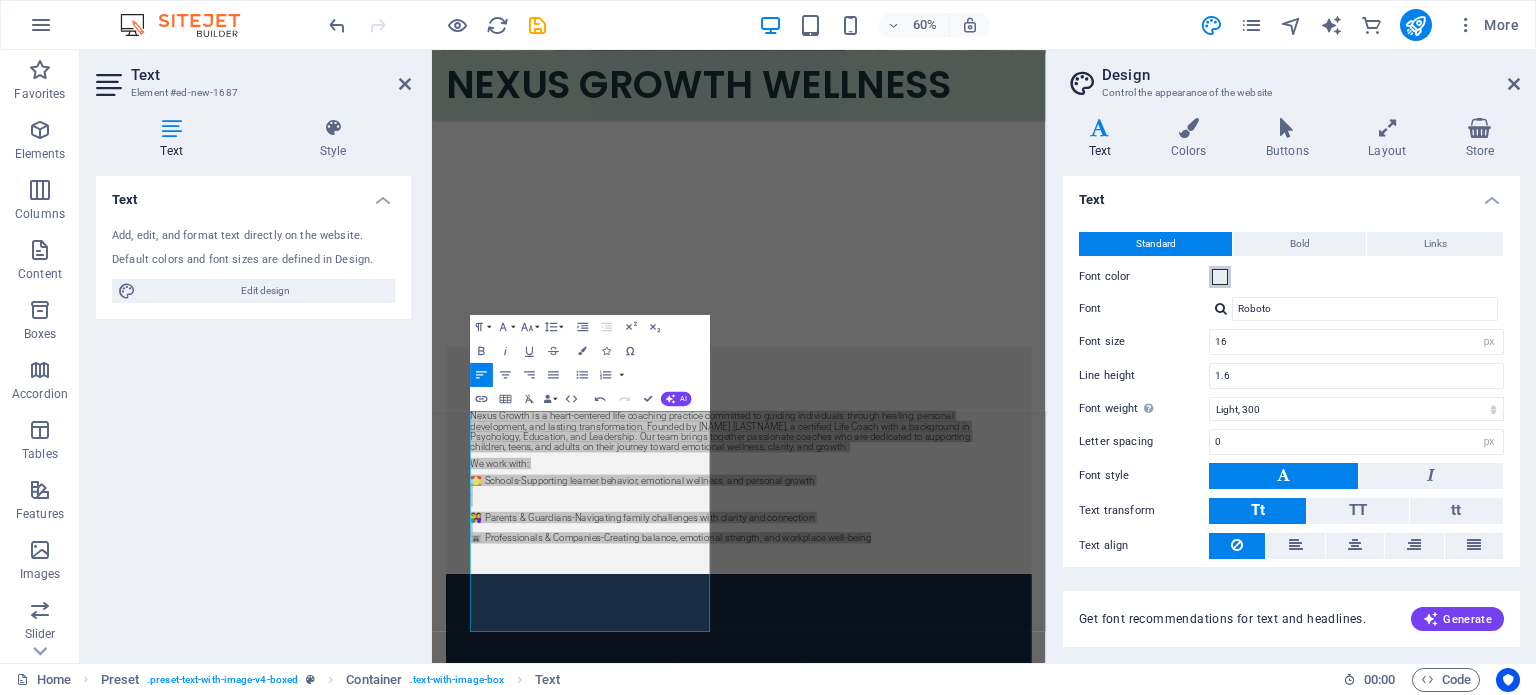 click at bounding box center (1220, 277) 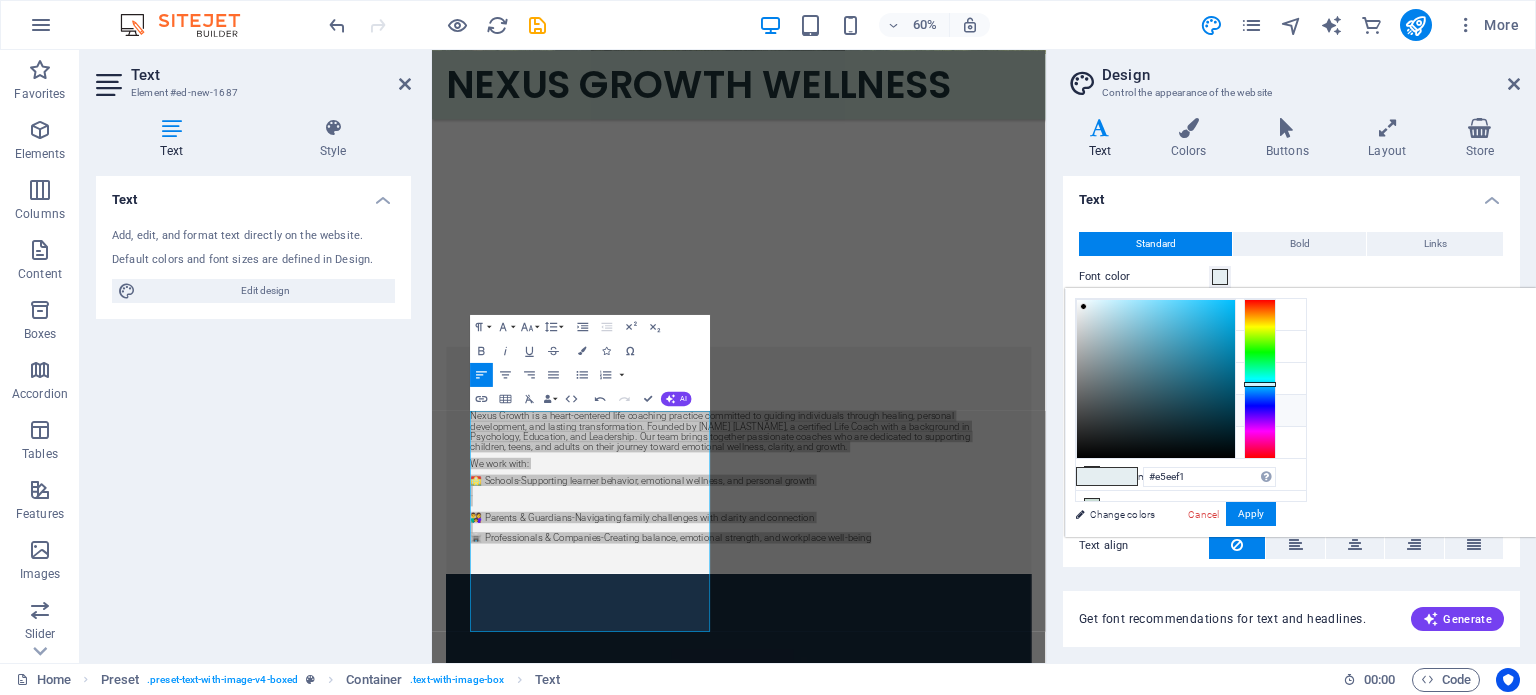 drag, startPoint x: 1306, startPoint y: 411, endPoint x: 1307, endPoint y: 459, distance: 48.010414 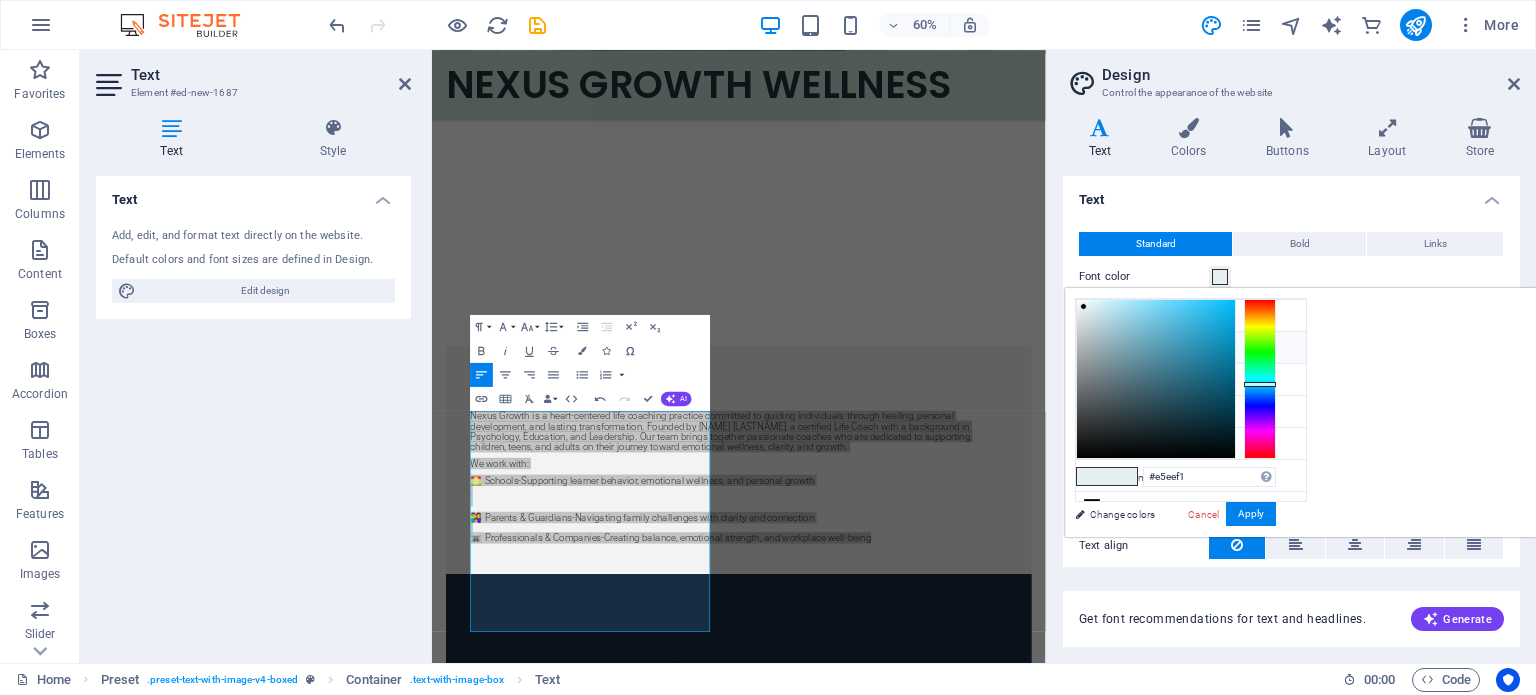 scroll, scrollTop: 76, scrollLeft: 0, axis: vertical 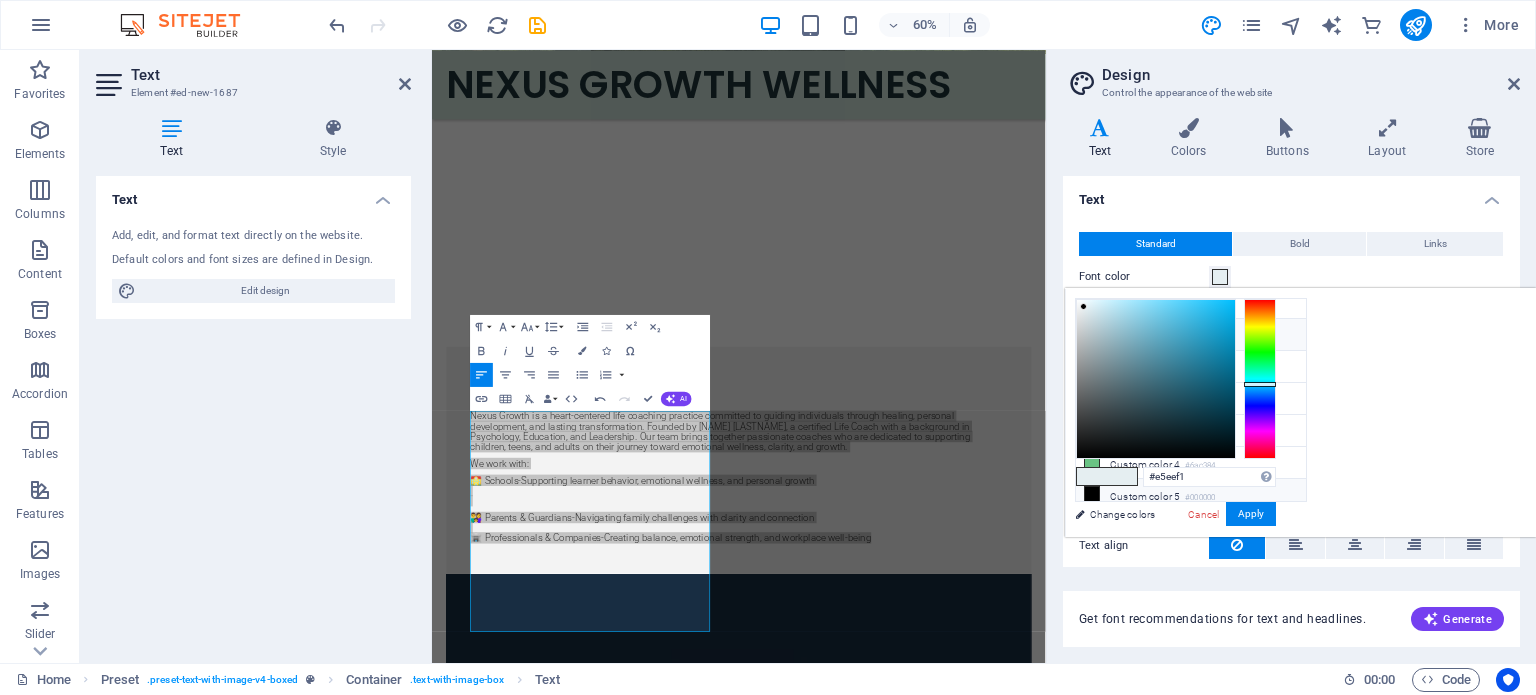 click on "Custom color 5
#000000" at bounding box center [1191, 495] 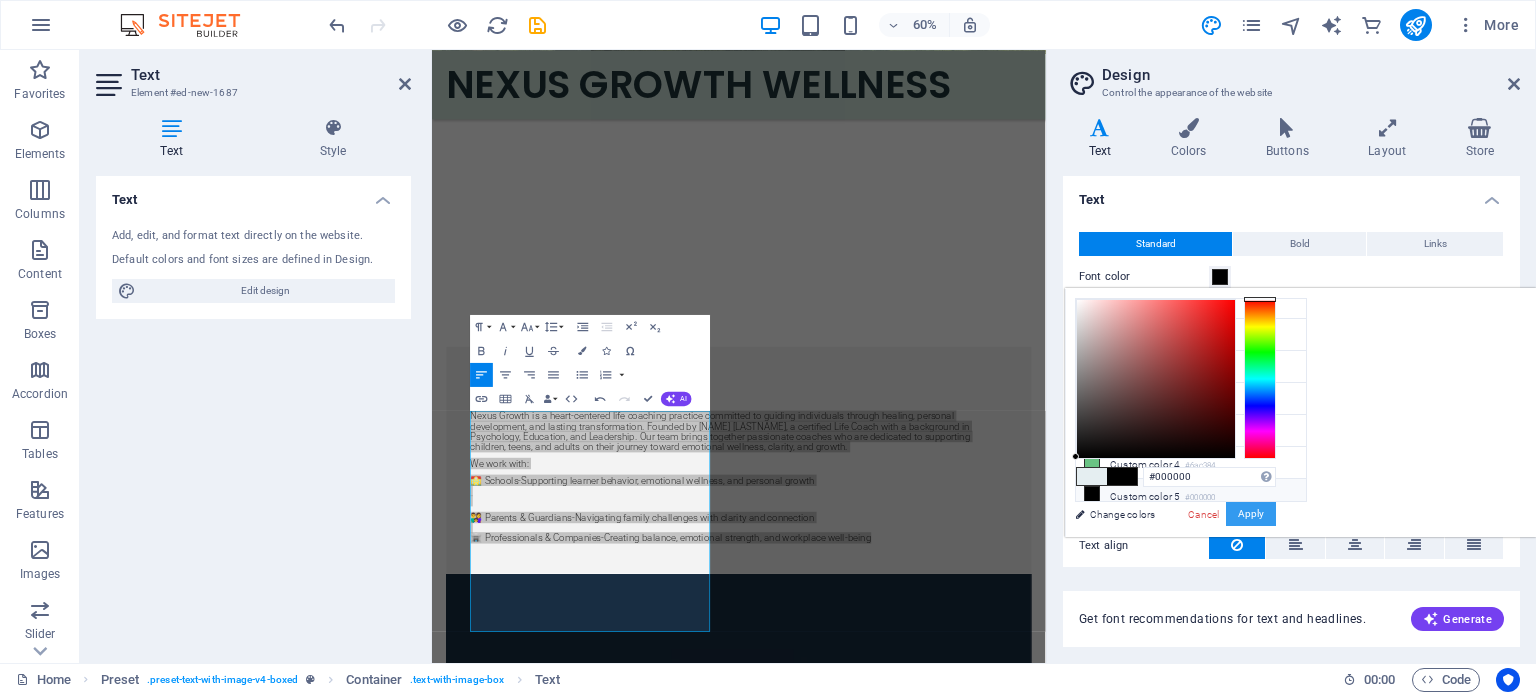 click on "Apply" at bounding box center (1251, 514) 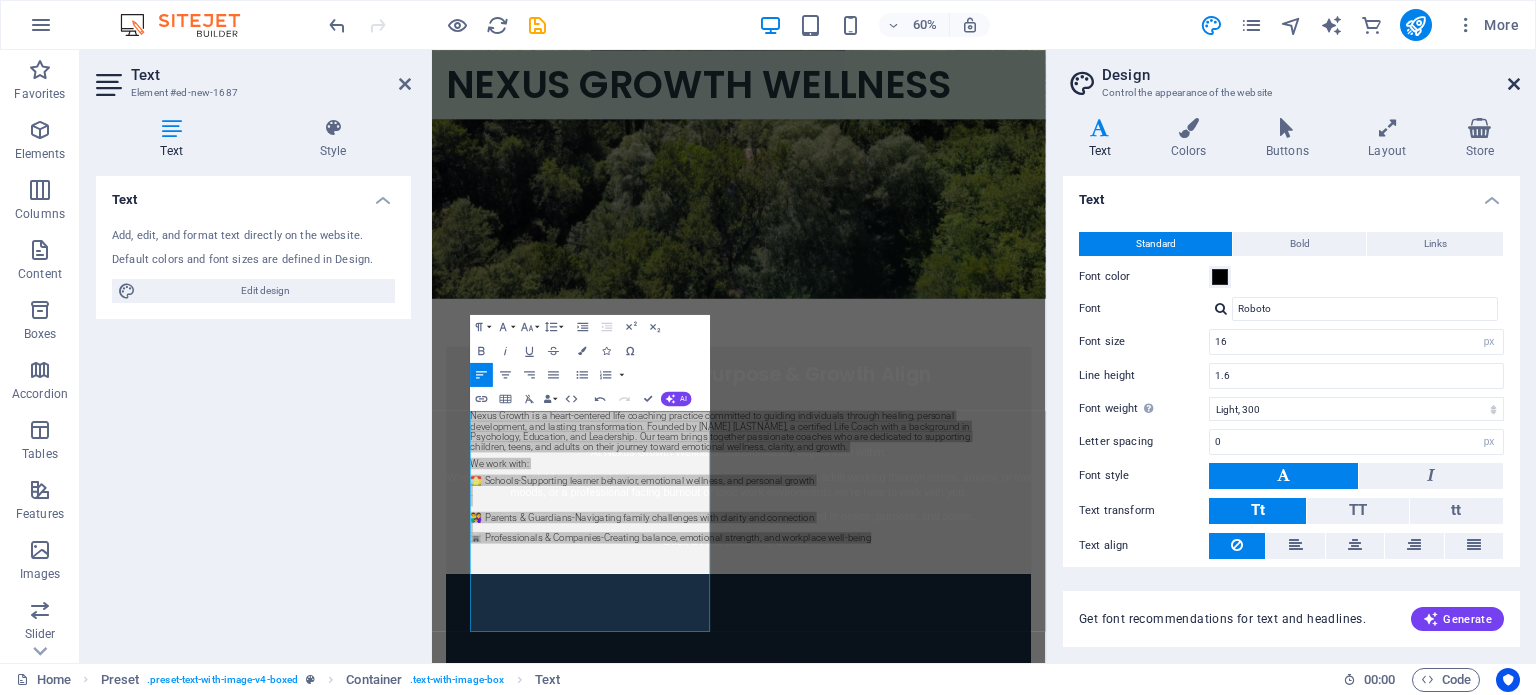 click at bounding box center (1514, 84) 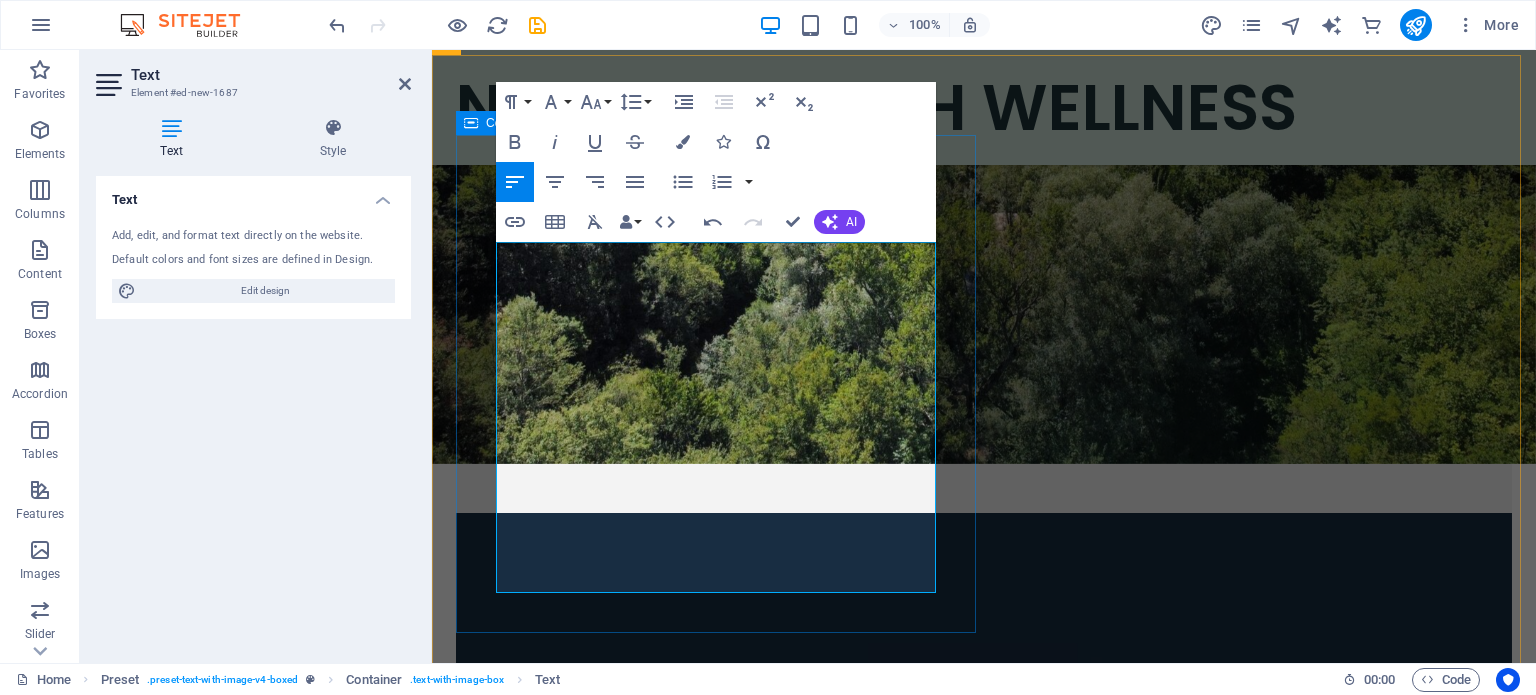 click on "ABOUT US Nexus Growth is a heart-centered life coaching practice committed to guiding individuals through healing, personal development, and lasting transformation. Founded by [NAME] [LAST], a certified Life Coach with a background in Psychology, Education, and Leadership. Our team brings together passionate coaches who are dedicated to supporting children, teens, and adults on their journey toward emotional wellness, clarity, and growth. We work with: 🏫 Schools-Supporting learner behavior, emotional wellness, and personal growth 👨‍👩‍👧 Parents & Guardians-Navigating family challenges with clarity and connection 💼 Professionals & Companies-Creating balance, emotional strength, and workplace well-being" at bounding box center (984, 324) 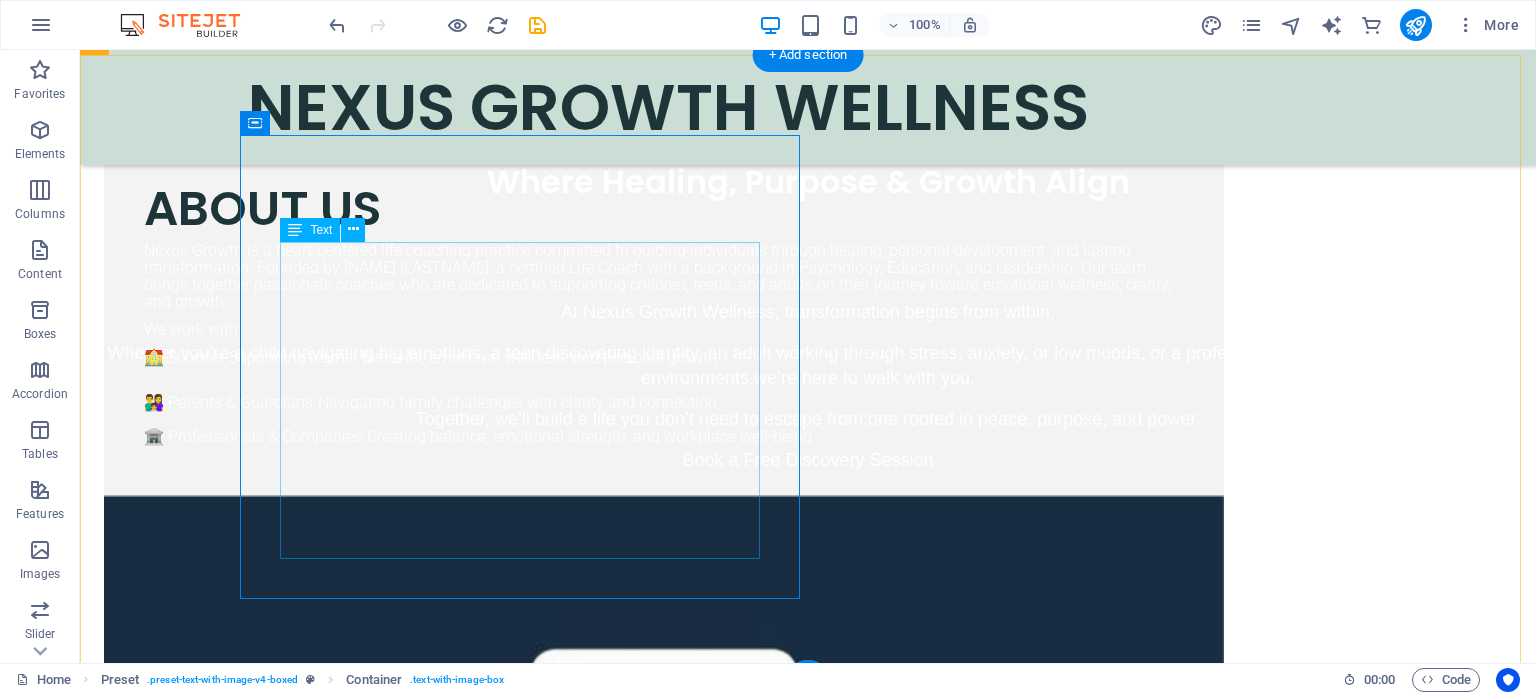 click on "Nexus Growth is a heart-centered life coaching practice committed to guiding individuals through healing, personal development, and lasting transformation. Founded by [NAME] [LAST], a certified Life Coach with a background in Psychology, Education, and Leadership. Our team brings together passionate coaches who are dedicated to supporting children, teens, and adults on their journey toward emotional wellness, clarity, and growth. We work with: 🏫 Schools-Supporting learner behavior, emotional wellness, and personal growth 👨‍👩‍👧 Parents & Guardians-Navigating family challenges with clarity and connection 💼 Professionals & Companies-Creating balance, emotional strength, and workplace well-being" at bounding box center [664, 343] 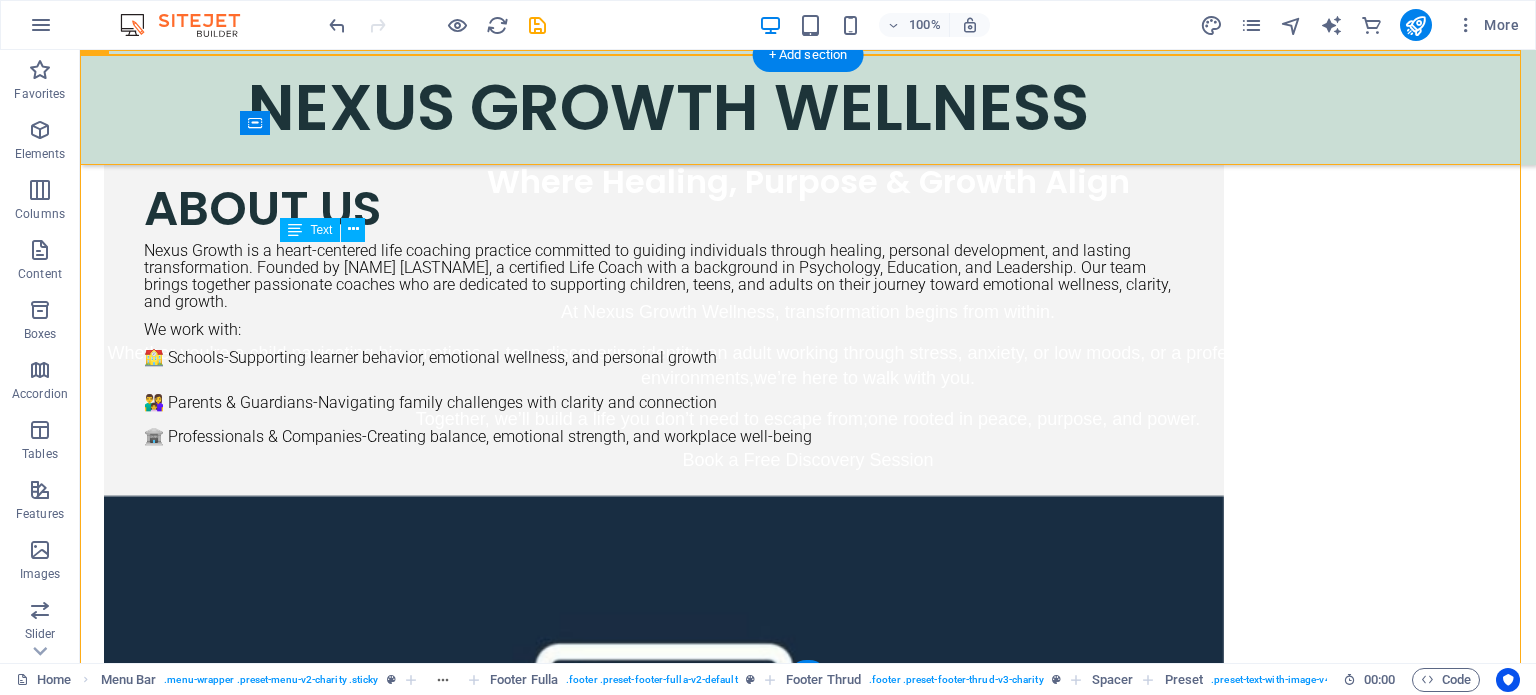 click on "Nexus Growth is a heart-centered life coaching practice committed to guiding individuals through healing, personal development, and lasting transformation. Founded by [NAME] [LAST], a certified Life Coach with a background in Psychology, Education, and Leadership. Our team brings together passionate coaches who are dedicated to supporting children, teens, and adults on their journey toward emotional wellness, clarity, and growth. We work with: 🏫 Schools-Supporting learner behavior, emotional wellness, and personal growth 👨‍👩‍👧 Parents & Guardians-Navigating family challenges with clarity and connection 💼 Professionals & Companies-Creating balance, emotional strength, and workplace well-being" at bounding box center (664, 343) 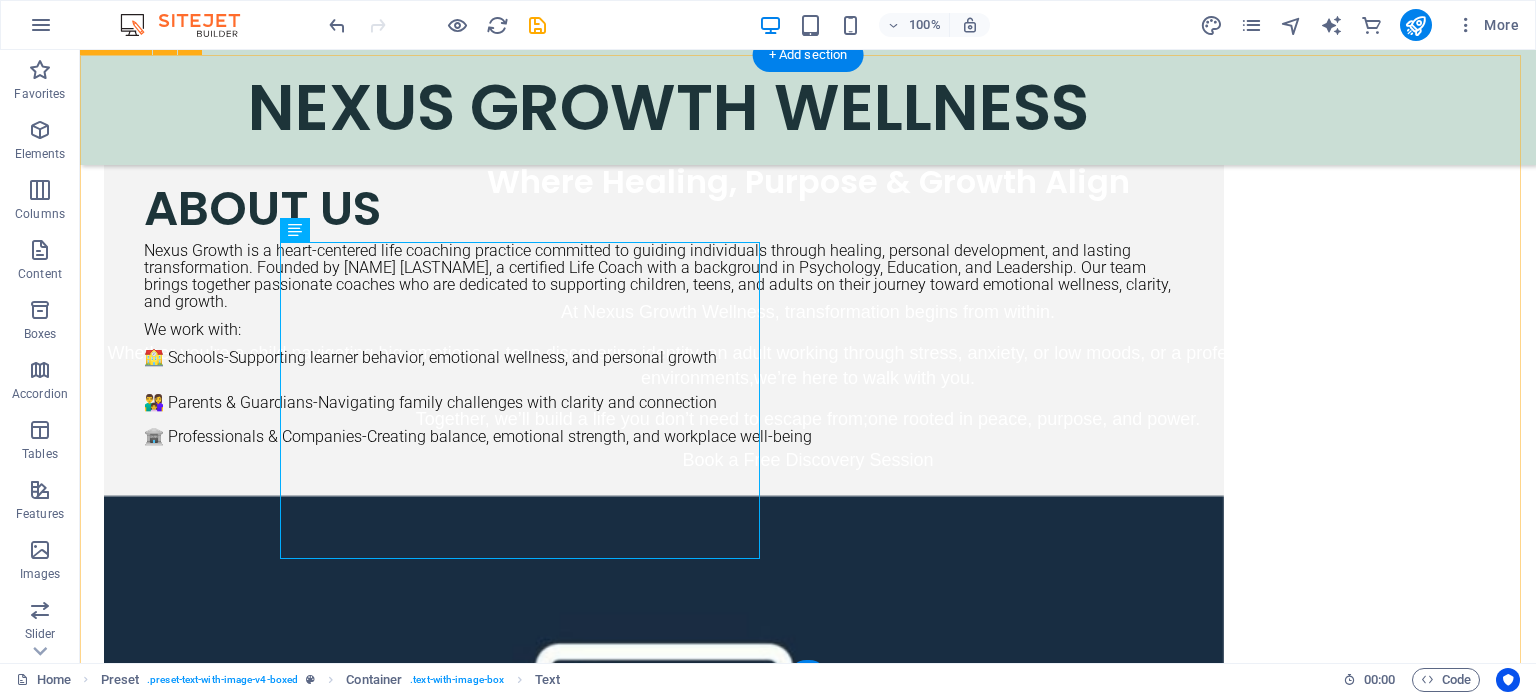 click on "ABOUT US Nexus Growth is a heart-centered life coaching practice committed to guiding individuals through healing, personal development, and lasting transformation. Founded by [FIRST] [LAST], a certified Life Coach with a background in Psychology, Education, and Leadership. Our team brings together passionate coaches who are dedicated to supporting children, teens, and adults on their journey toward emotional wellness, clarity, and growth. We work with: 🏫 Schools-Supporting learner behavior, emotional wellness, and personal growth   👨‍👩‍👧 Parents & Guardians-Navigating family challenges with clarity and connection 🏦 Professionals & Companies-Creating balance, emotional strength, and workplace well-being Drop content here or  Add elements  Paste clipboard" at bounding box center [808, 618] 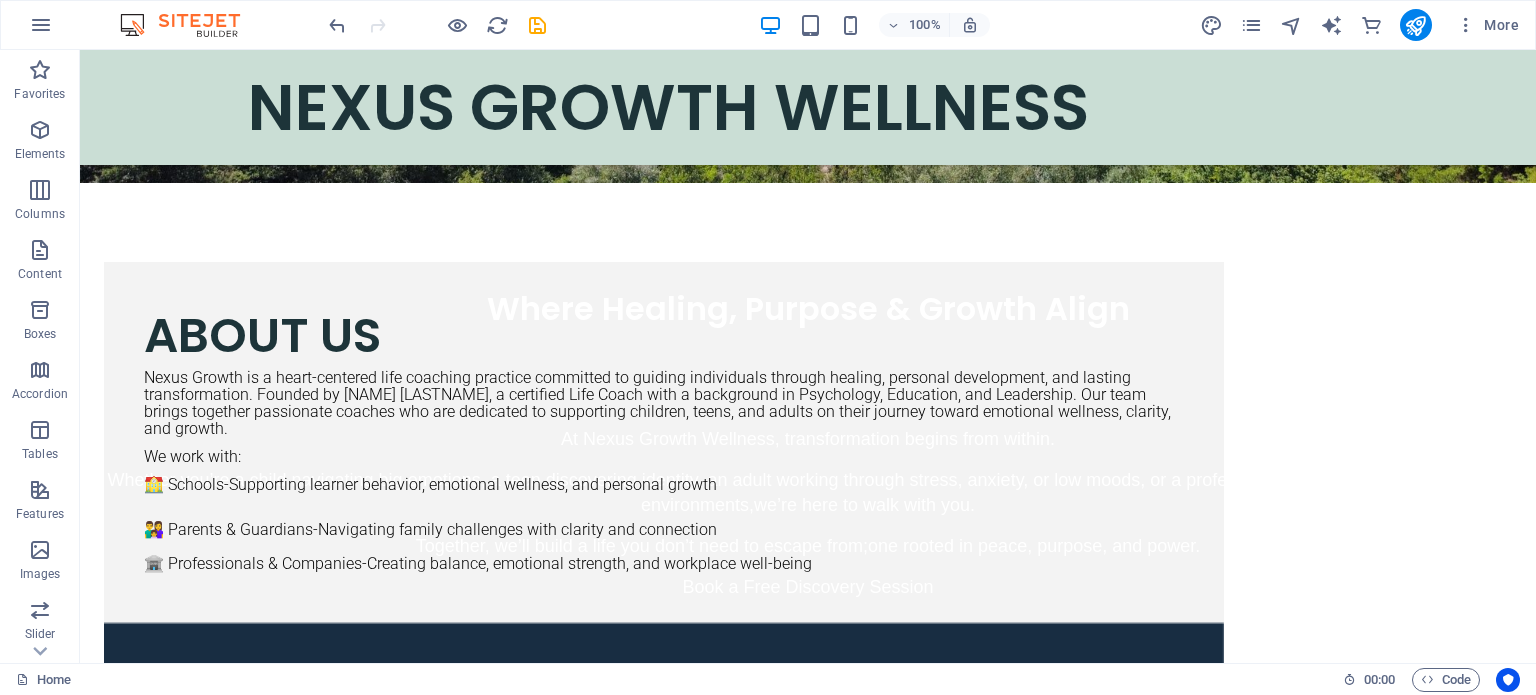 scroll, scrollTop: 629, scrollLeft: 0, axis: vertical 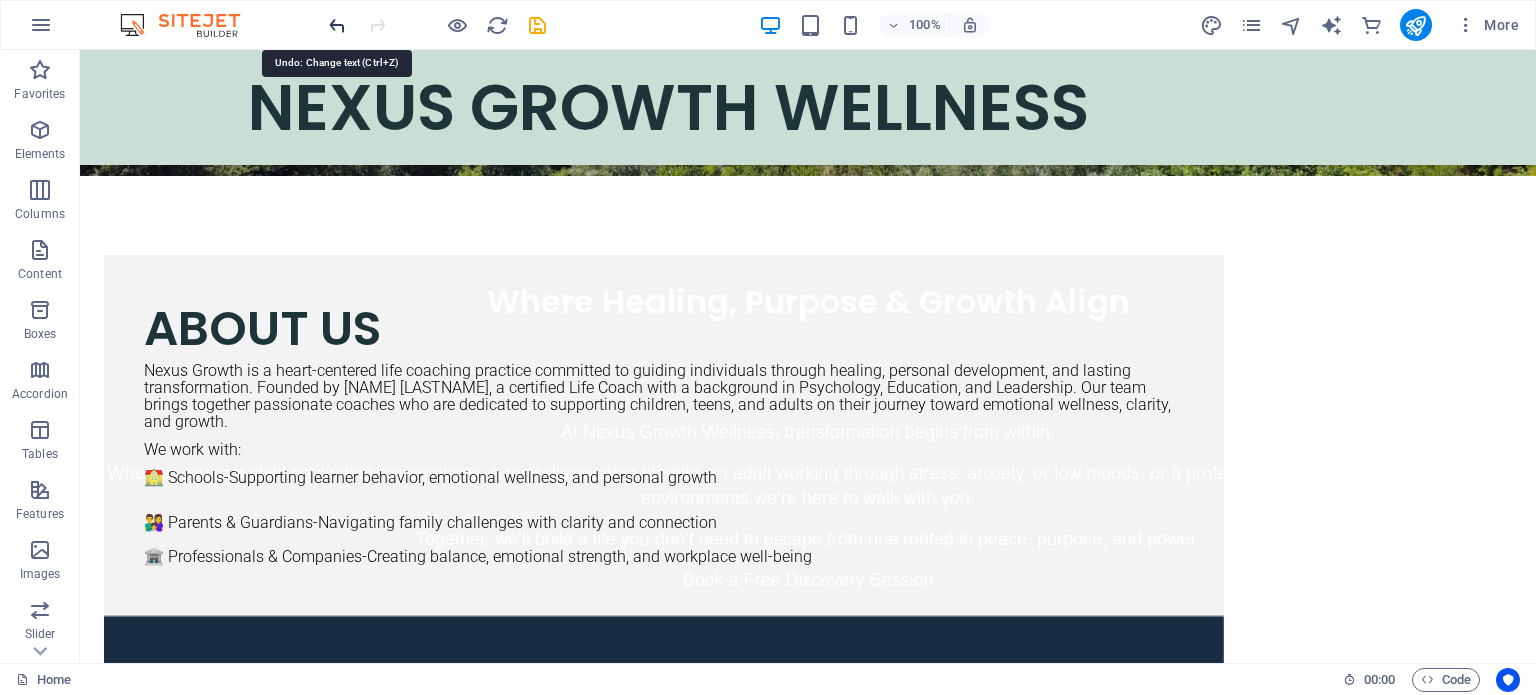 click at bounding box center [337, 25] 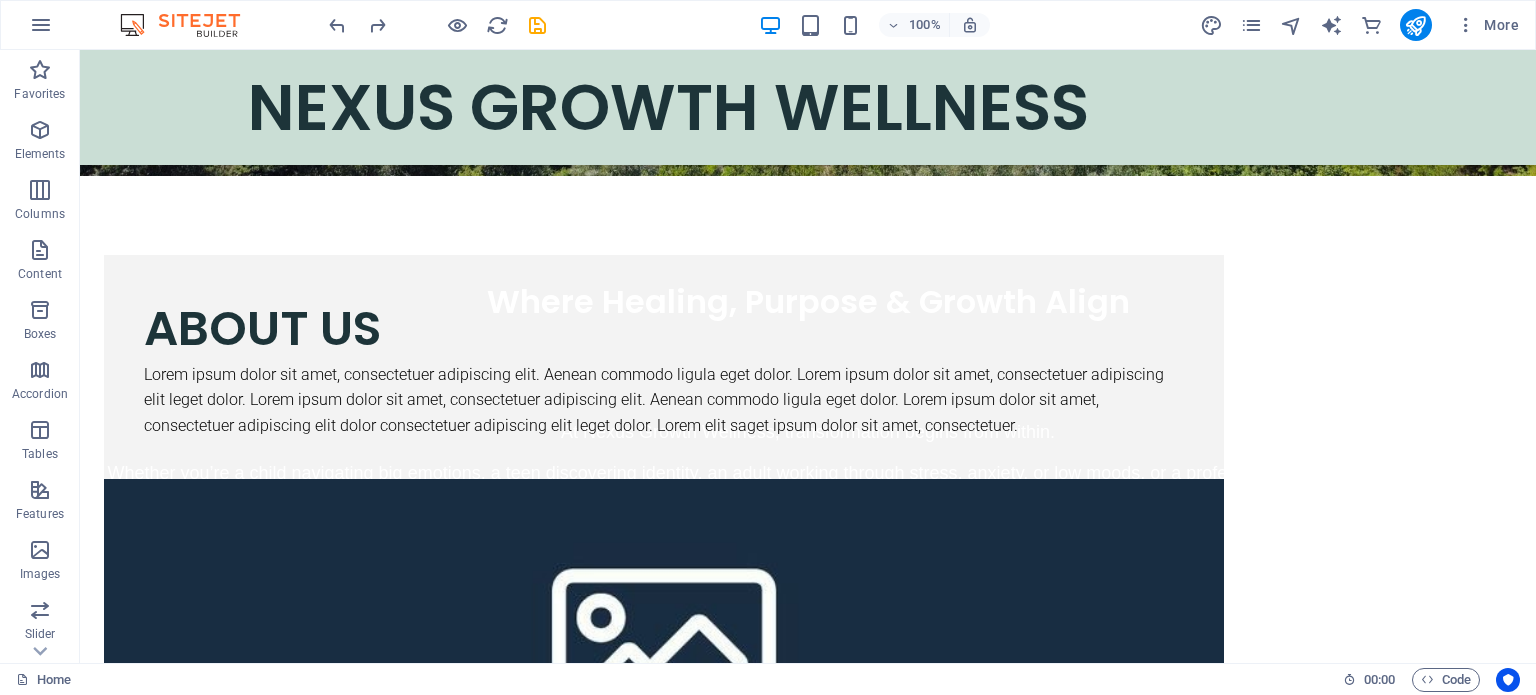 scroll, scrollTop: 0, scrollLeft: 0, axis: both 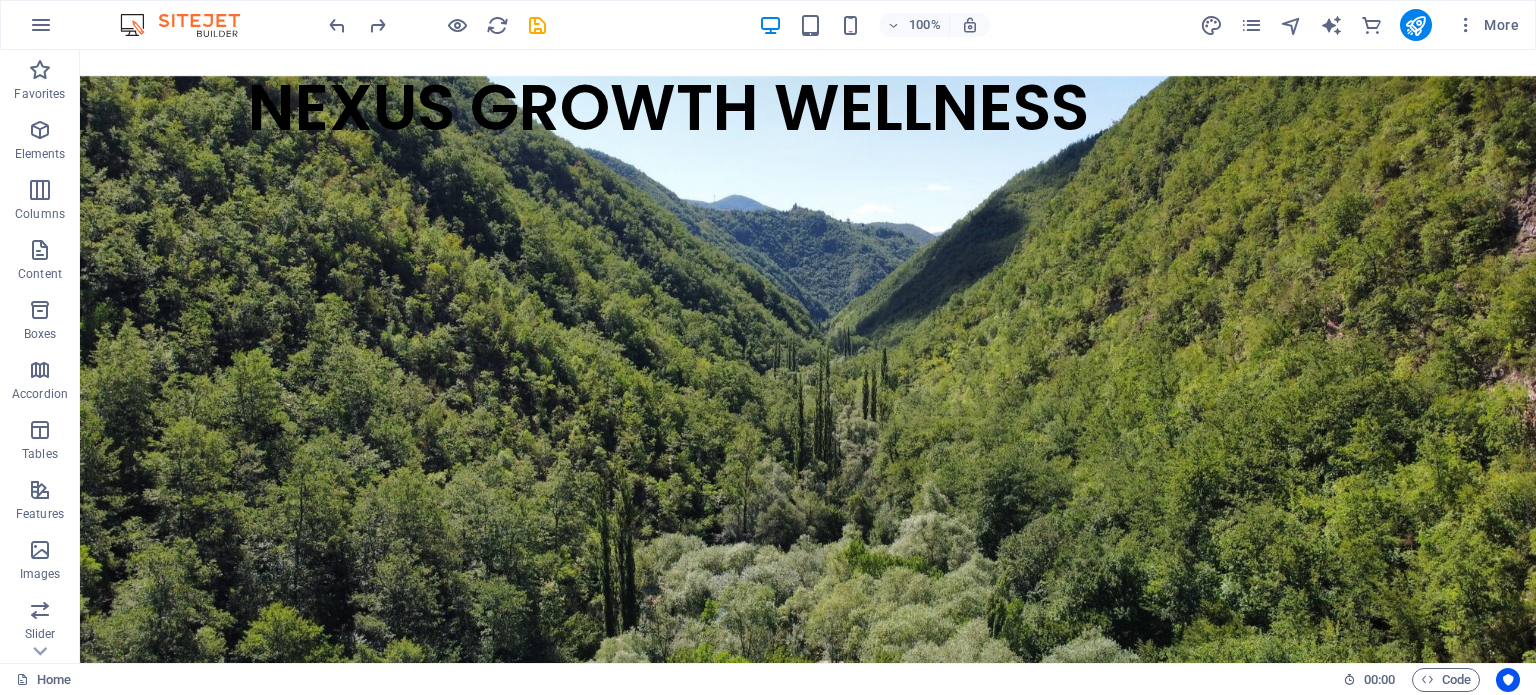 drag, startPoint x: 1532, startPoint y: 189, endPoint x: 1588, endPoint y: 52, distance: 148.00337 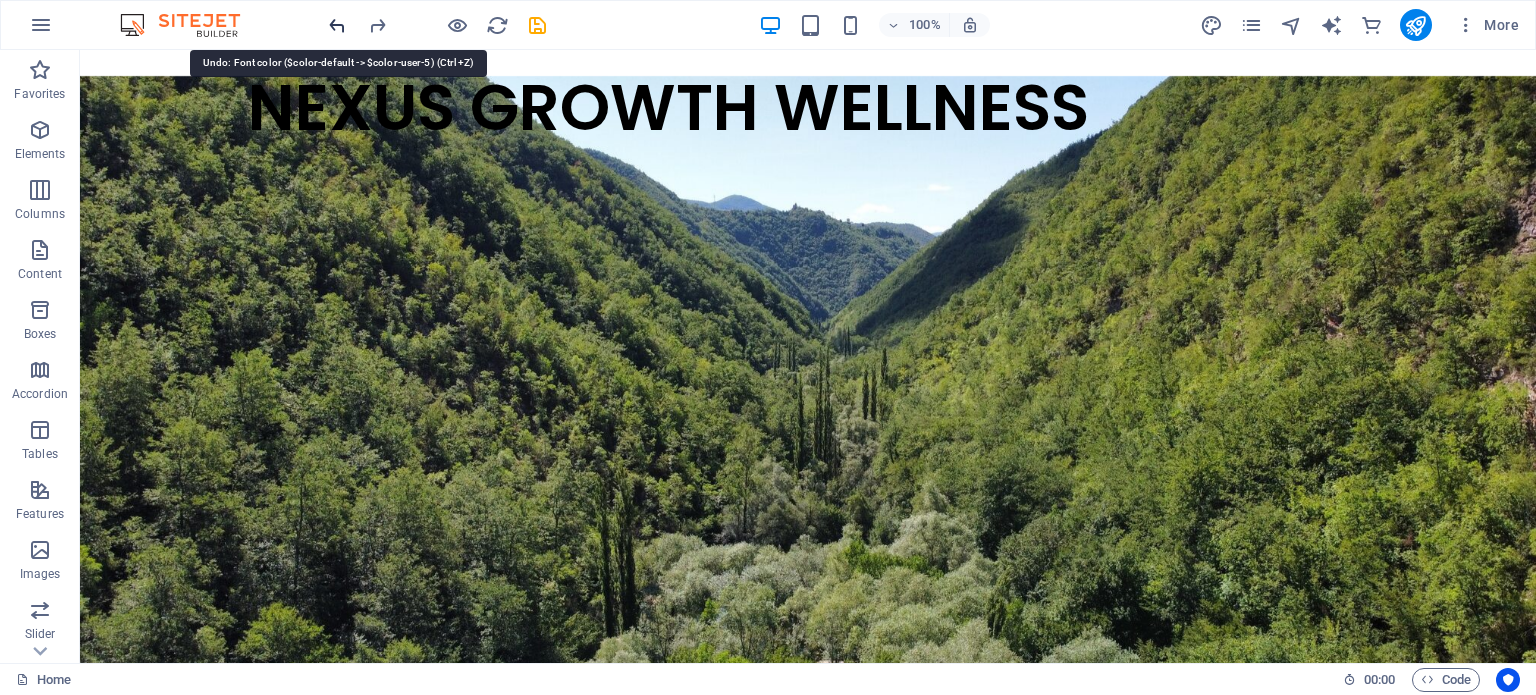 click at bounding box center (337, 25) 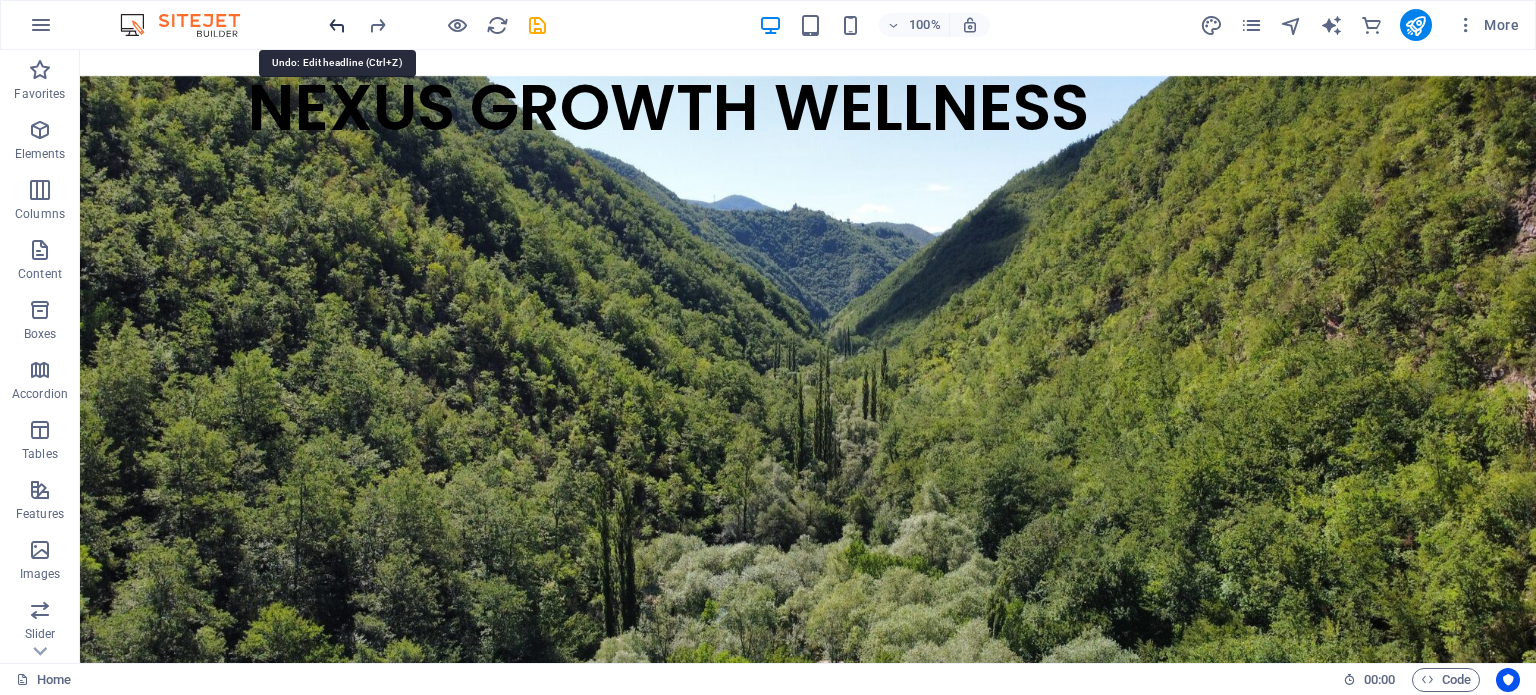 click at bounding box center [337, 25] 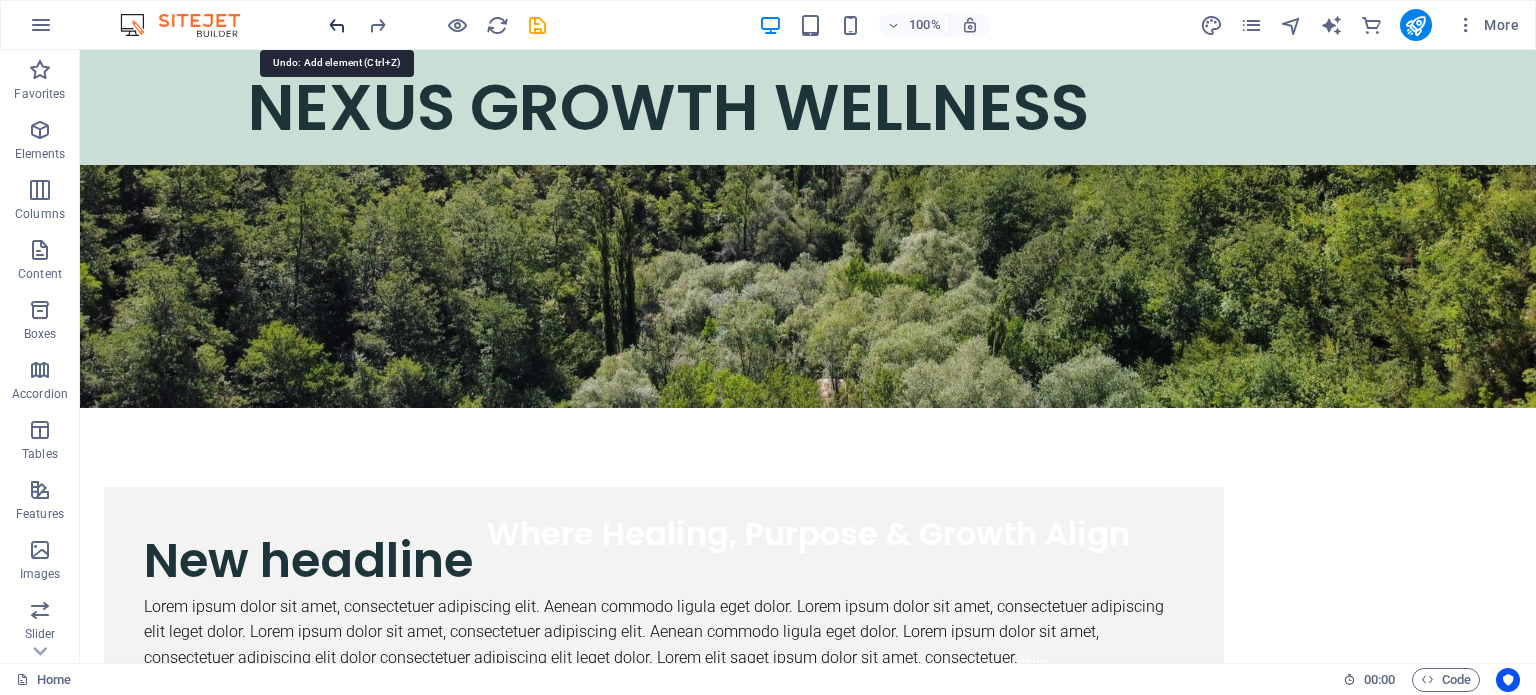scroll, scrollTop: 600, scrollLeft: 0, axis: vertical 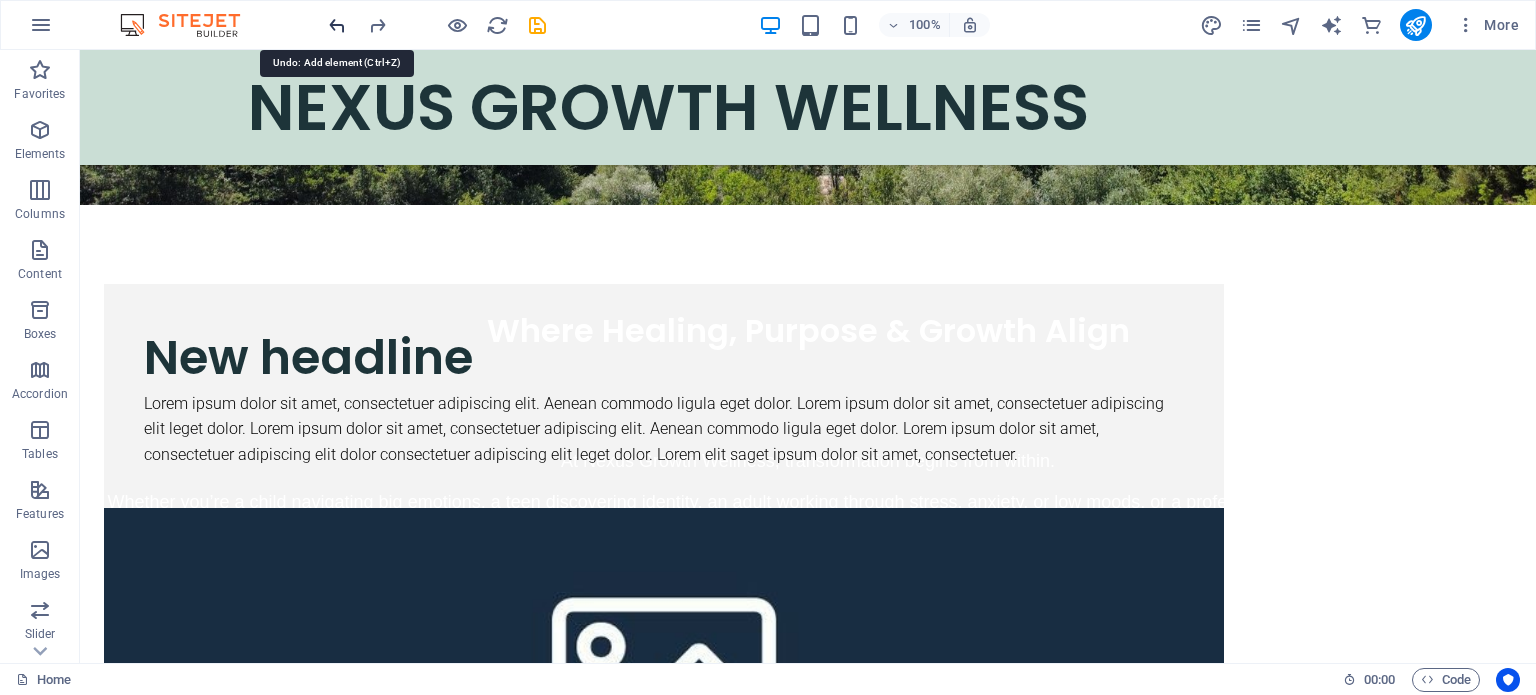 click at bounding box center (337, 25) 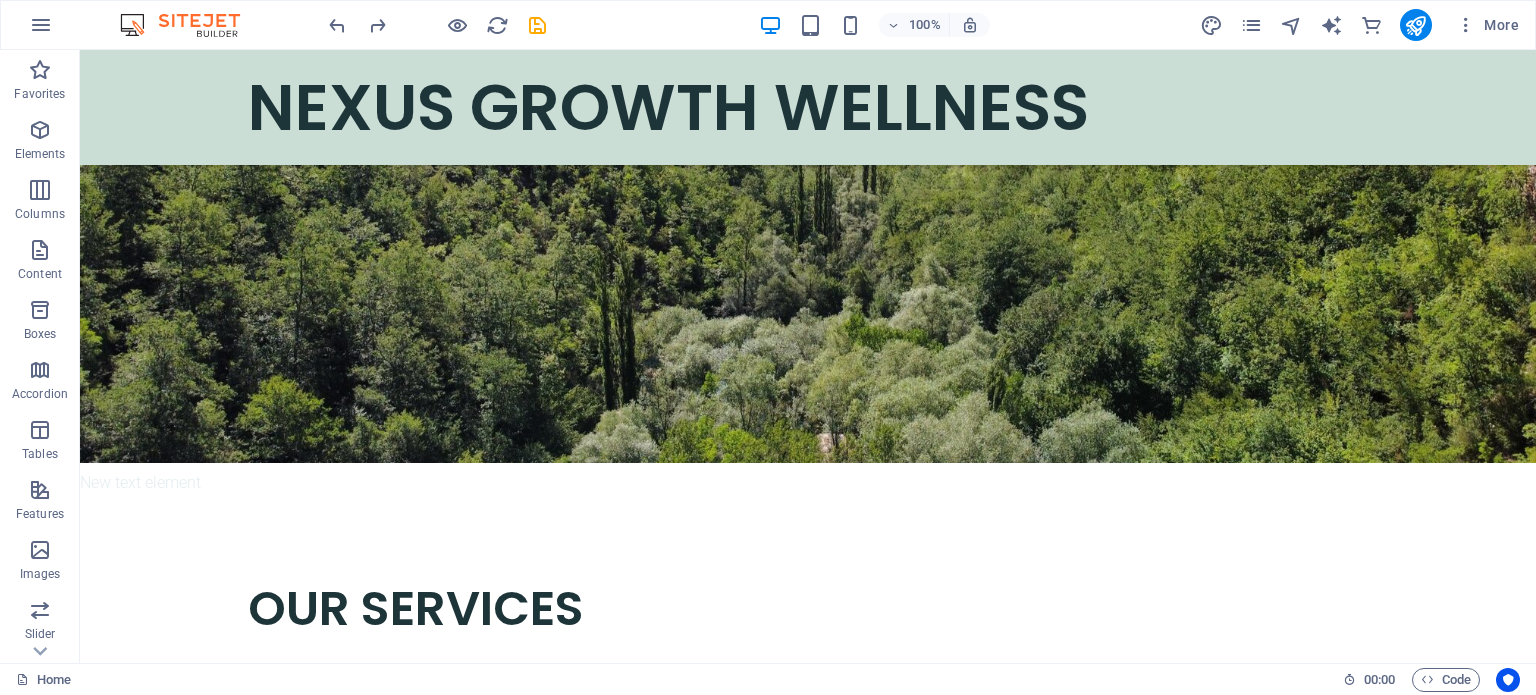 scroll, scrollTop: 347, scrollLeft: 0, axis: vertical 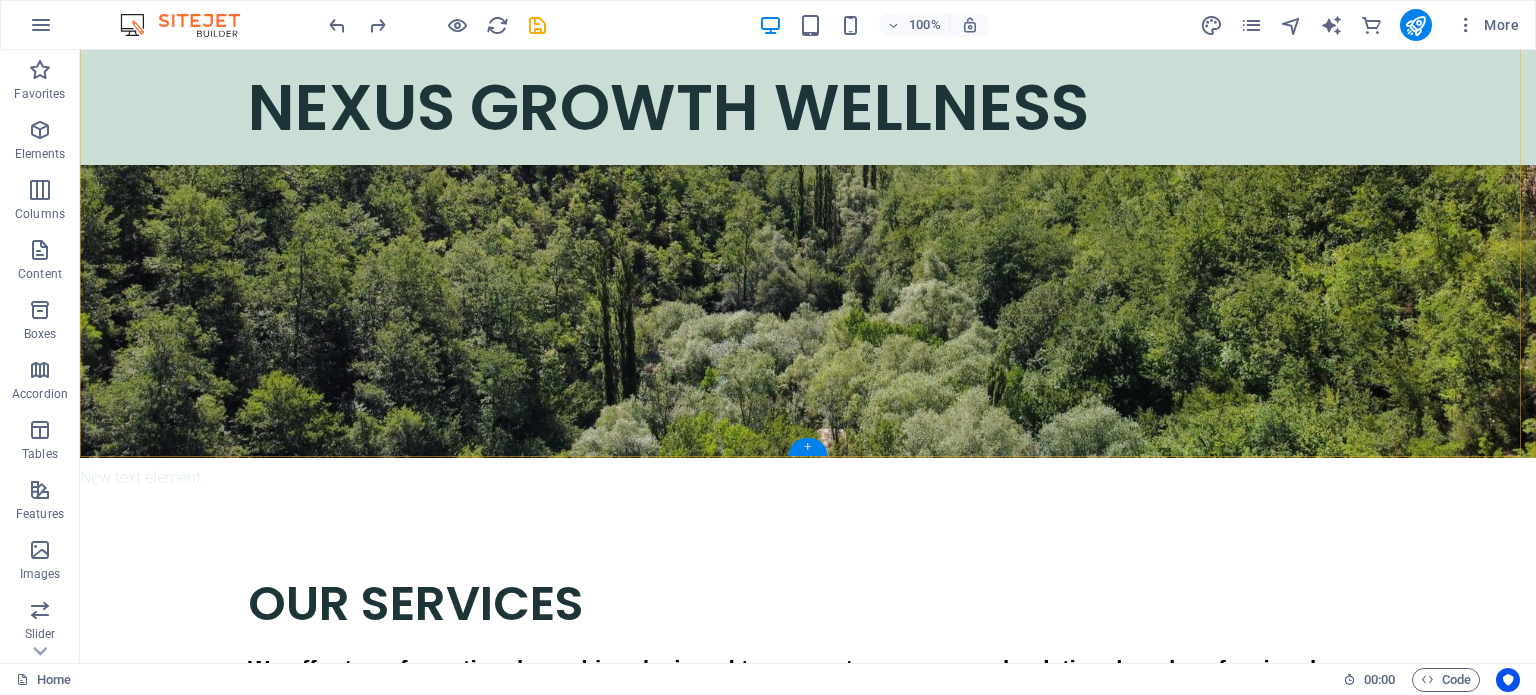 click on "+" at bounding box center [807, 447] 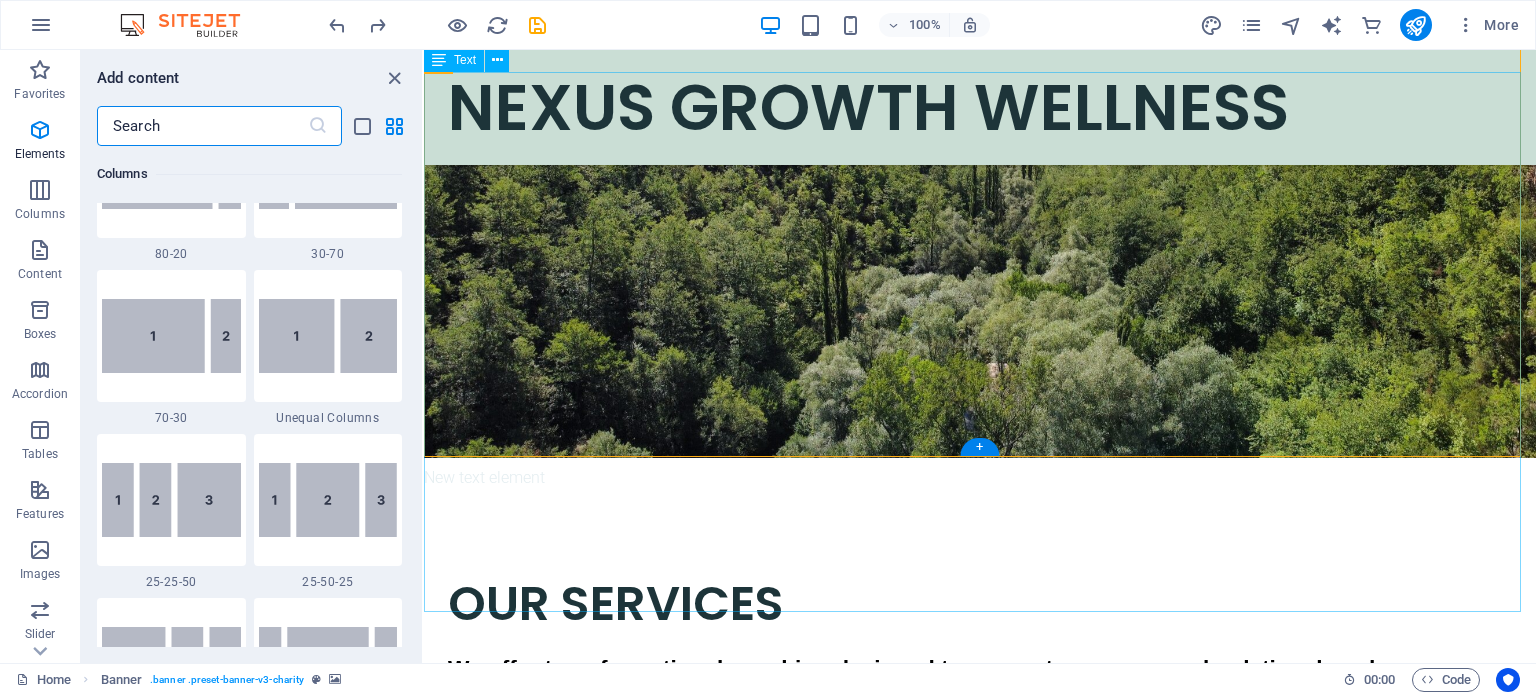 scroll, scrollTop: 3499, scrollLeft: 0, axis: vertical 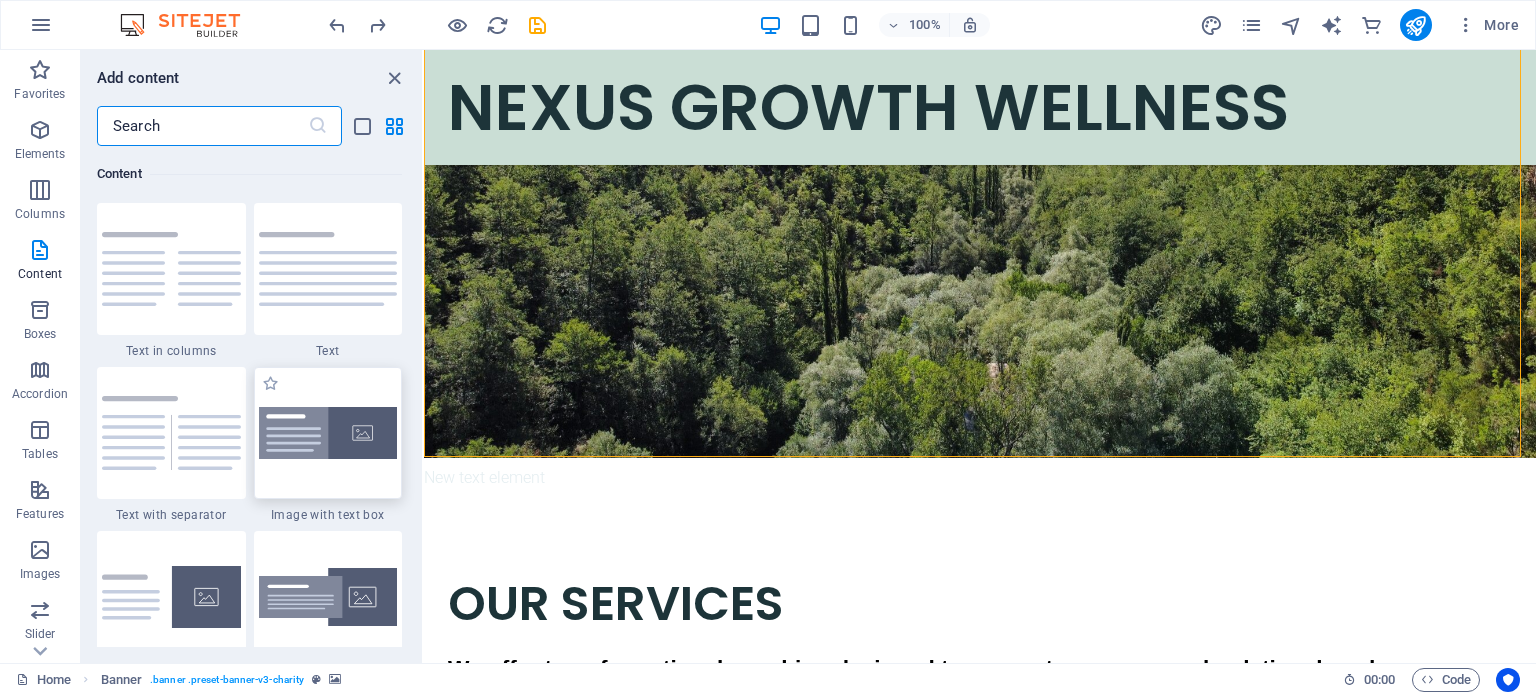 click at bounding box center [328, 433] 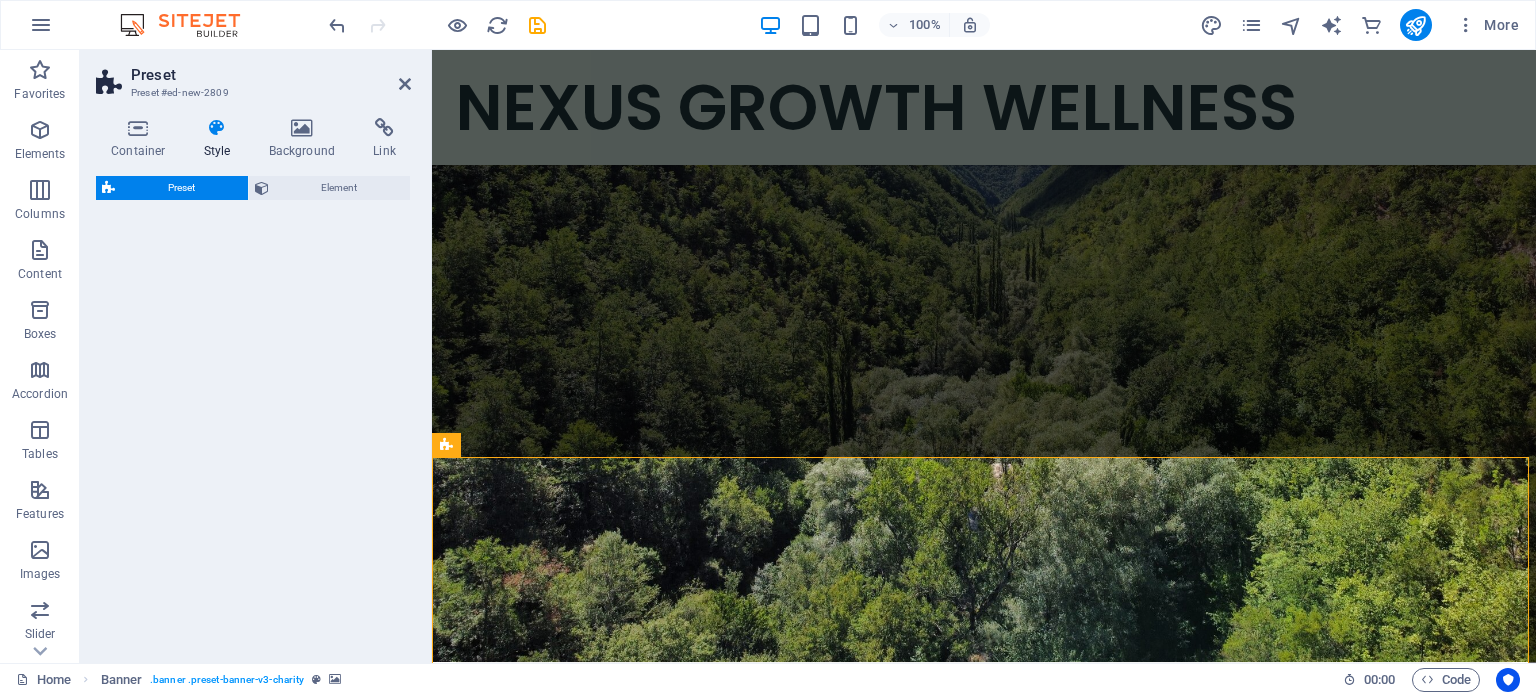 select on "rem" 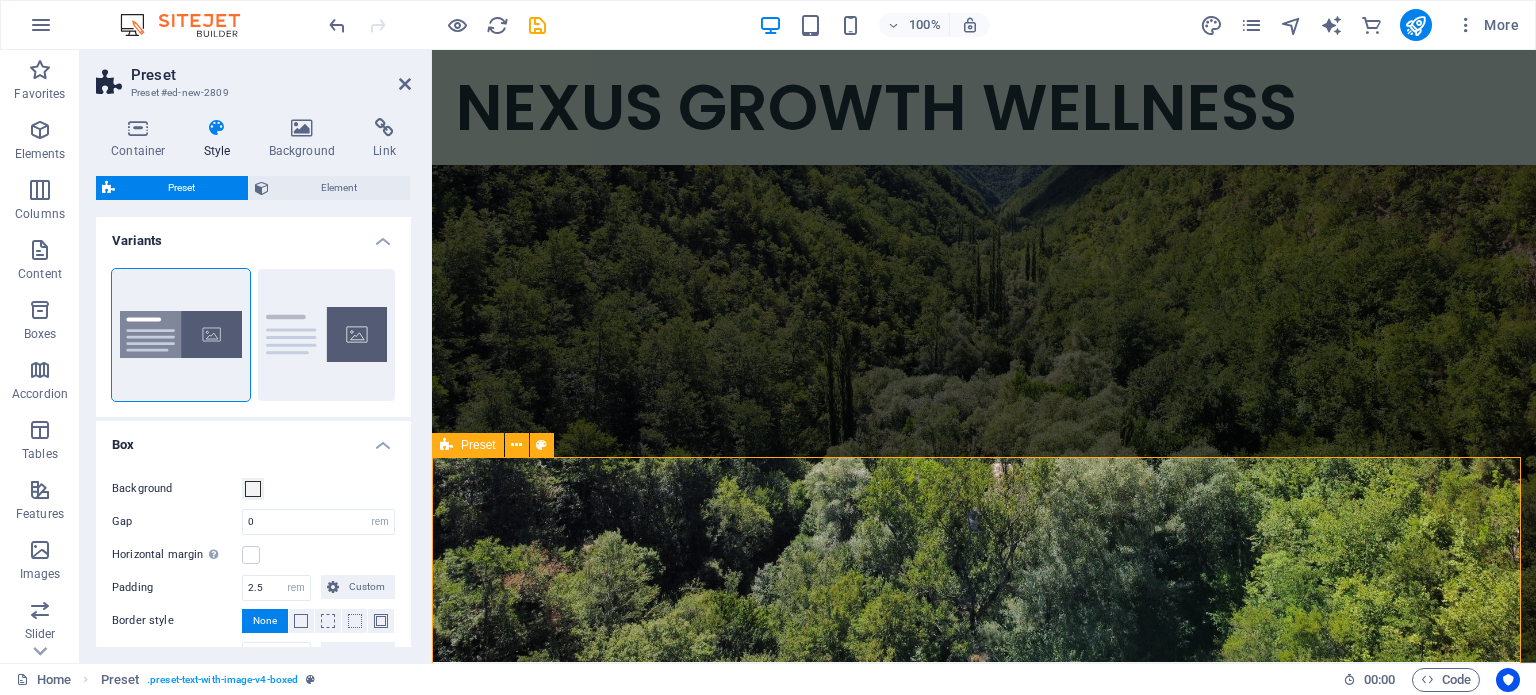click on "New headline Lorem ipsum dolor sit amet, consectetuer adipiscing elit. Aenean commodo ligula eget dolor. Lorem ipsum dolor sit amet, consectetuer adipiscing elit leget dolor. Lorem ipsum dolor sit amet, consectetuer adipiscing elit. Aenean commodo ligula eget dolor. Lorem ipsum dolor sit amet, consectetuer adipiscing elit dolor consectetuer adipiscing elit leget dolor. Lorem elit saget ipsum dolor sit amet, consectetuer. Drop content here or  Add elements  Paste clipboard" at bounding box center [984, 896] 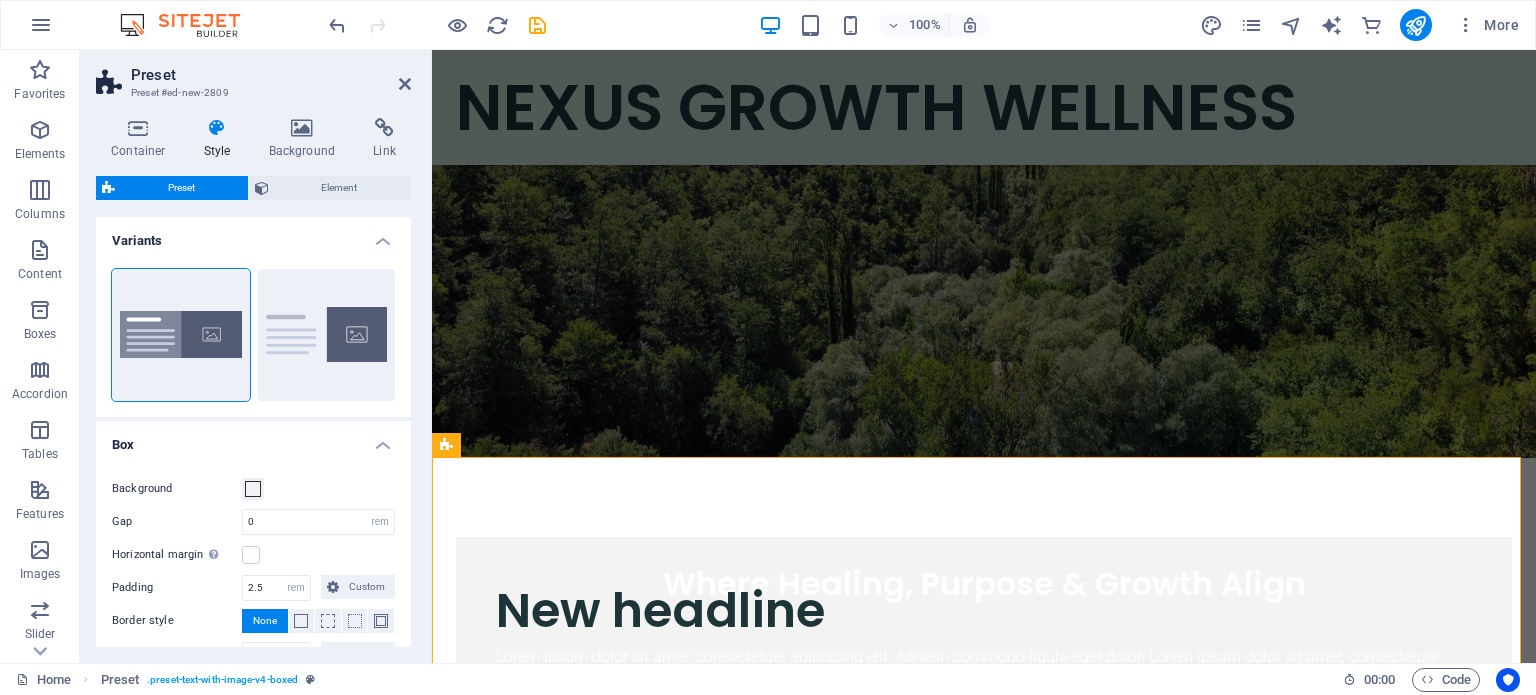 scroll, scrollTop: 884, scrollLeft: 0, axis: vertical 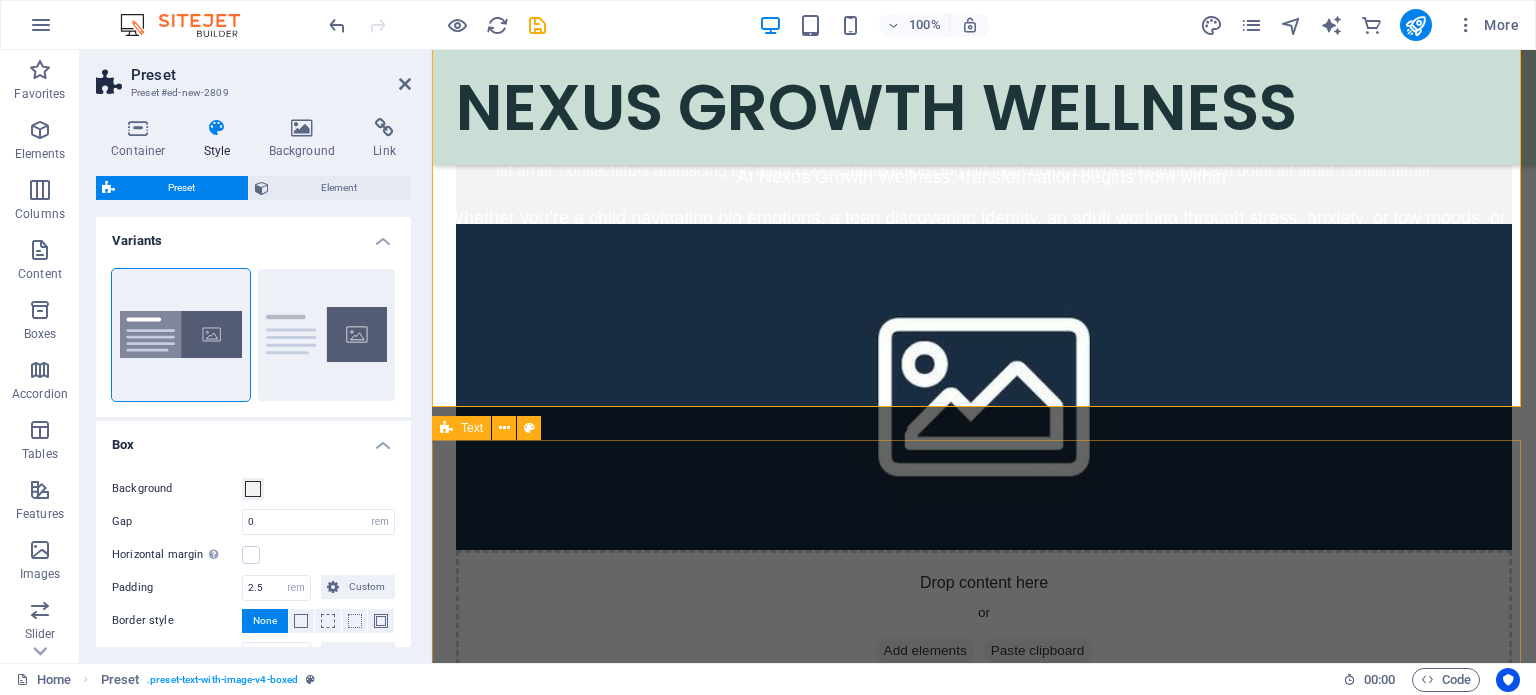 click on "OUR SERVICES We offer transformational coaching designed to support your personal, relational, and professional development. Our coaching model is tailored to meet you where you are,whether you’re working through emotional challenges, navigating change, or pursuing meaningful growth. Life Coaching for Adults We offer support to individuals in the following areas: - Emotional healing and regulation - Managing grief, trauma, and significant life transitions - Building confidence during career transitions - Overcoming toxic work environments - Restoring identity, self-worth, and fostering healthy relationships - Goal setting and personal development Coaching for Children and Teens We empower learners to: -Correct disruptive behavior with positive, structured approaches -Build confidence and effective communication skills -Navigate emotions such as anxiety, fear, anger, and loneliness -Take responsibility, set goals, and foster independence -Grow emotionally, mentally, and spiritually Coaching for Schools" at bounding box center [984, 2306] 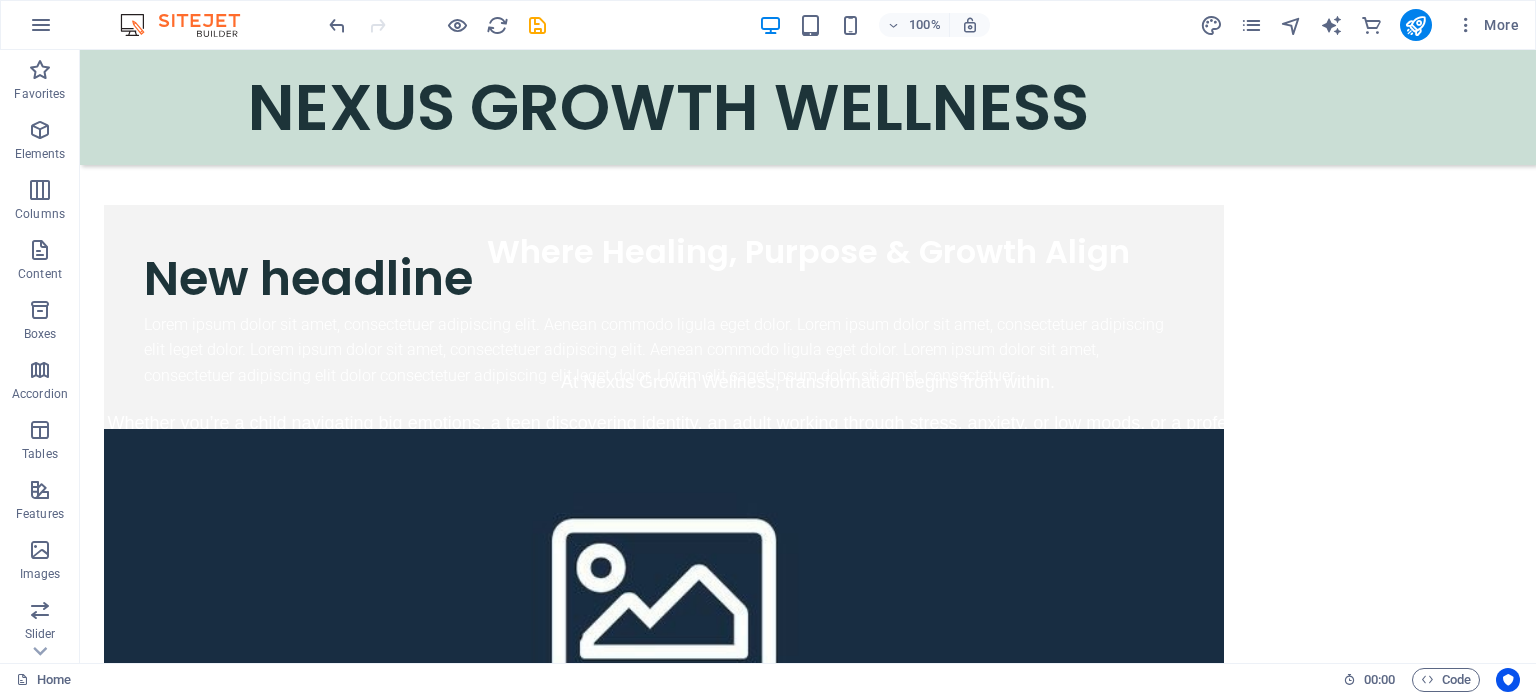 scroll, scrollTop: 684, scrollLeft: 0, axis: vertical 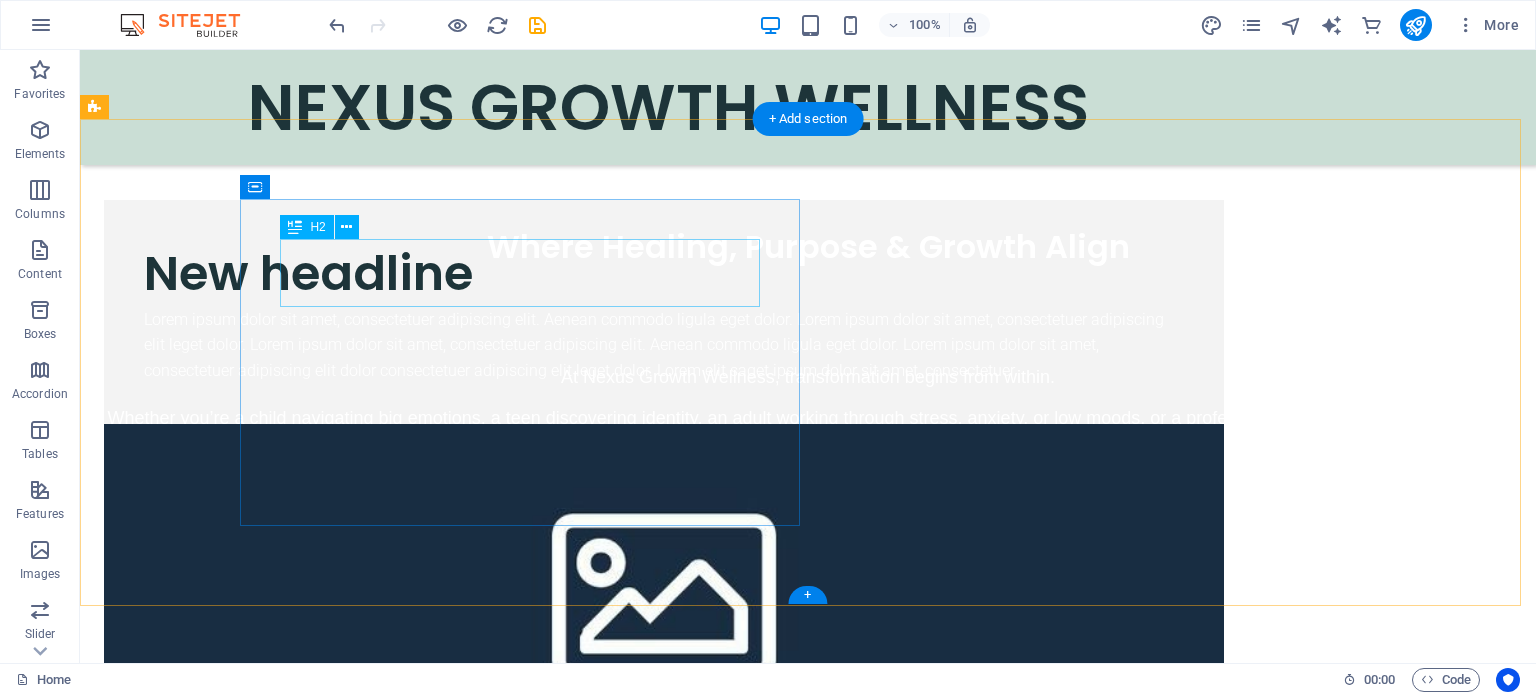 click on "New headline" at bounding box center (664, 273) 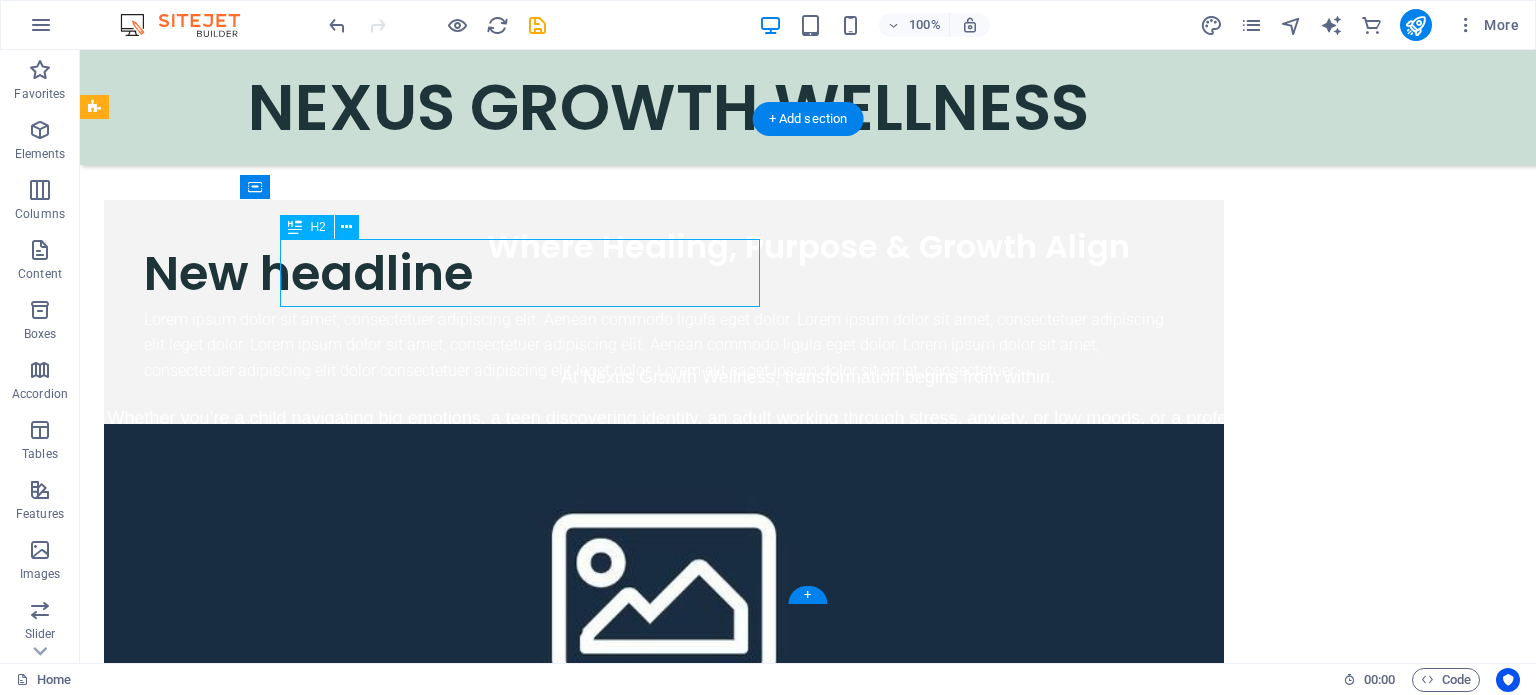 click on "New headline" at bounding box center (664, 273) 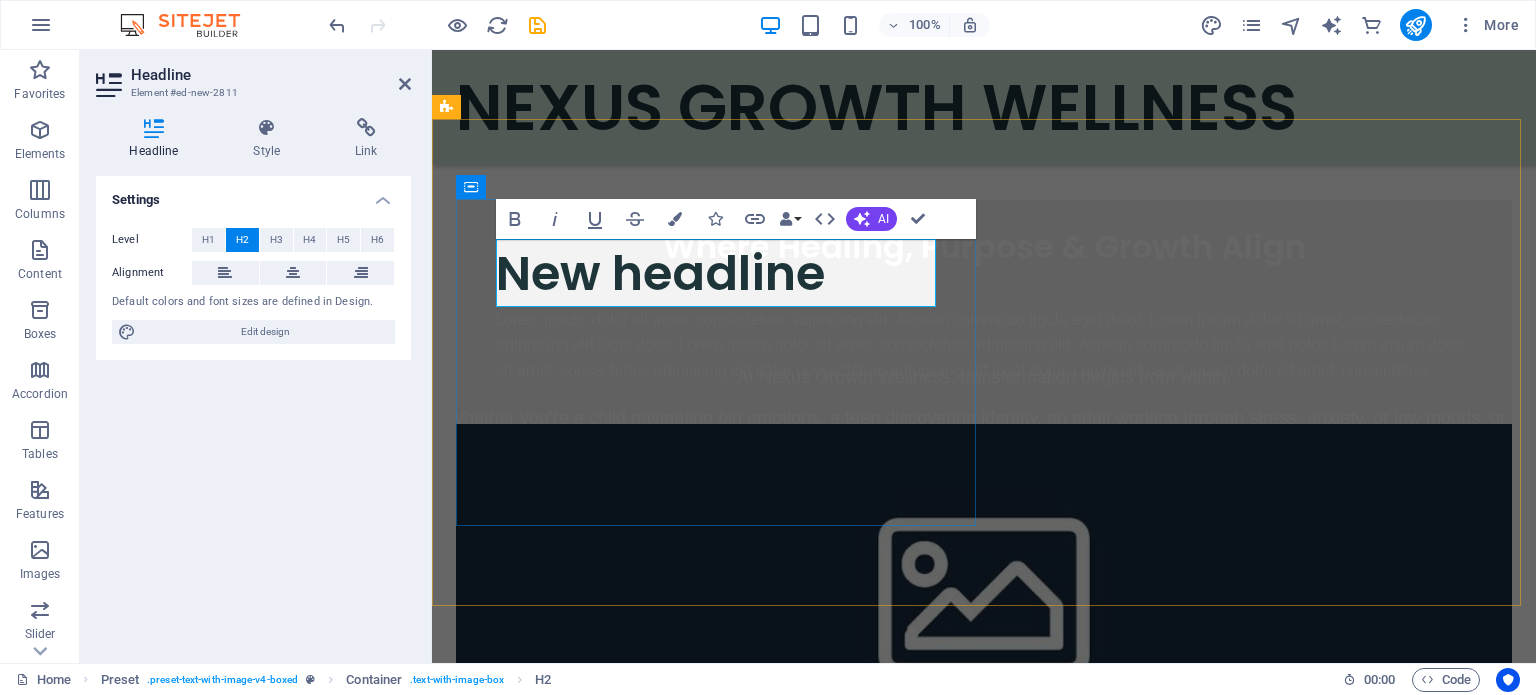 type 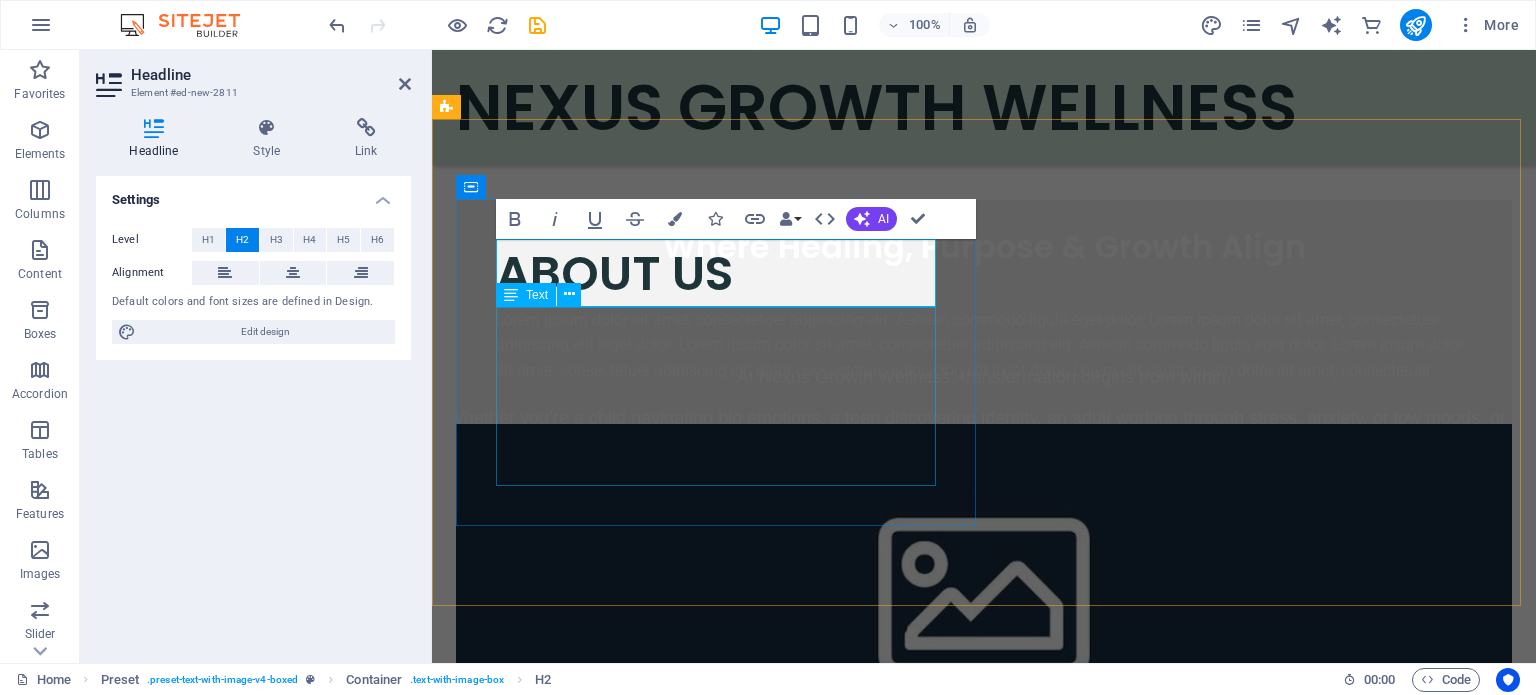 click on "Lorem ipsum dolor sit amet, consectetuer adipiscing elit. Aenean commodo ligula eget dolor. Lorem ipsum dolor sit amet, consectetuer adipiscing elit leget dolor. Lorem ipsum dolor sit amet, consectetuer adipiscing elit. Aenean commodo ligula eget dolor. Lorem ipsum dolor sit amet, consectetuer adipiscing elit dolor consectetuer adipiscing elit leget dolor. Lorem elit saget ipsum dolor sit amet, consectetuer." at bounding box center (984, 345) 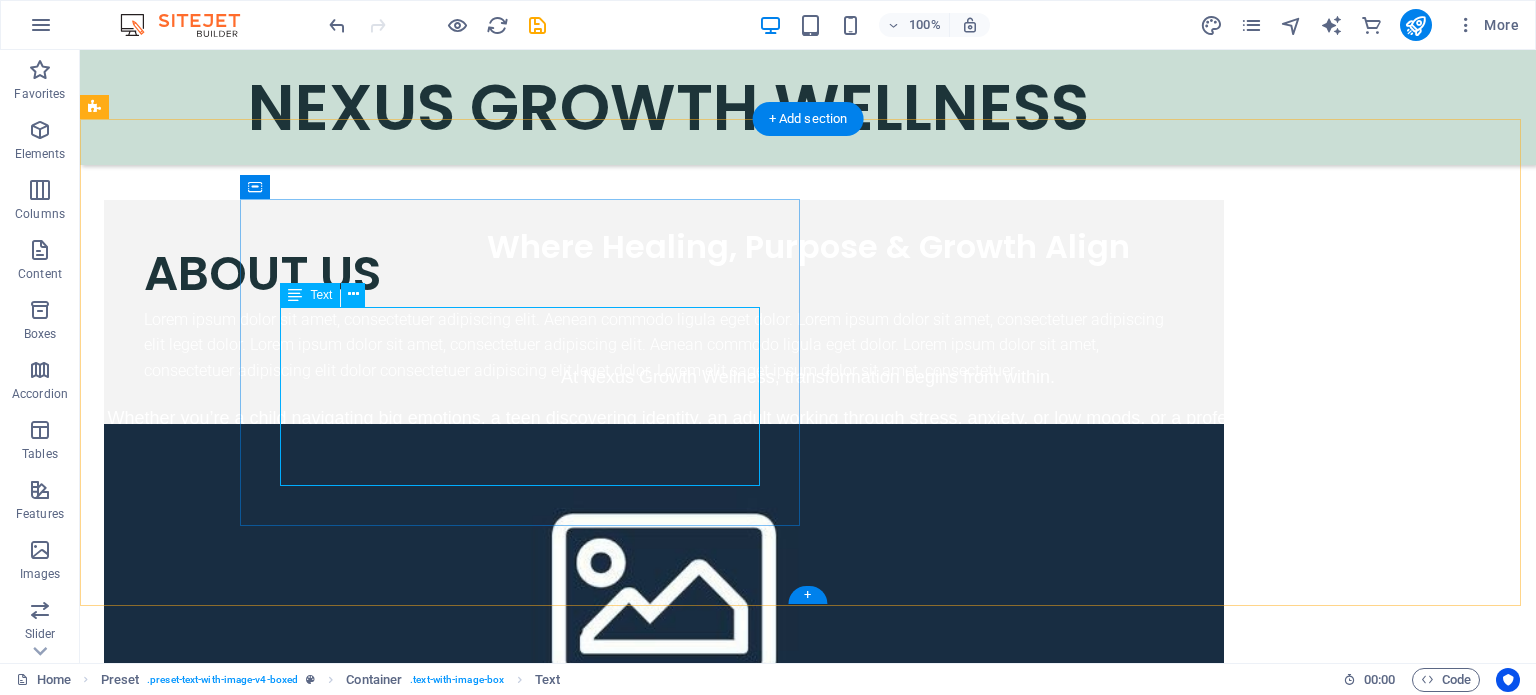 click on "Lorem ipsum dolor sit amet, consectetuer adipiscing elit. Aenean commodo ligula eget dolor. Lorem ipsum dolor sit amet, consectetuer adipiscing elit leget dolor. Lorem ipsum dolor sit amet, consectetuer adipiscing elit. Aenean commodo ligula eget dolor. Lorem ipsum dolor sit amet, consectetuer adipiscing elit dolor consectetuer adipiscing elit leget dolor. Lorem elit saget ipsum dolor sit amet, consectetuer." at bounding box center (664, 345) 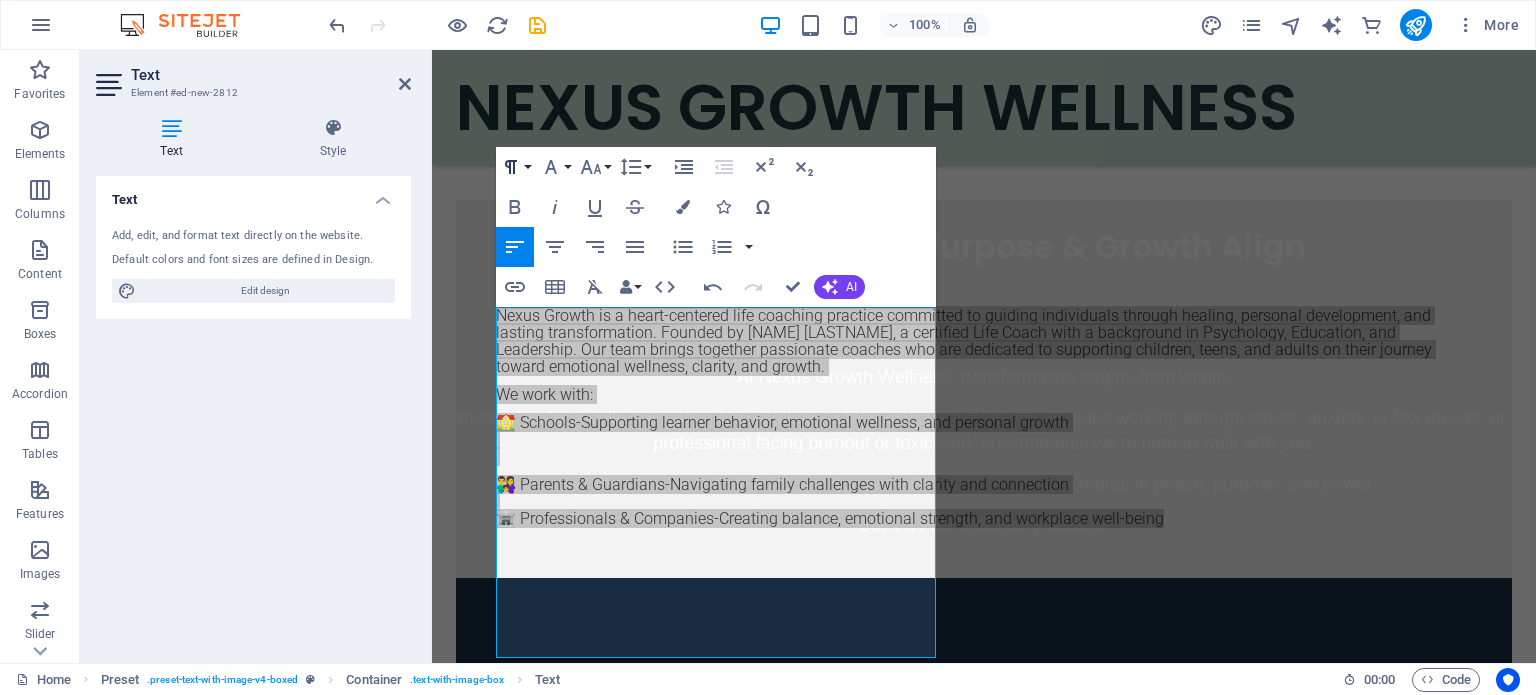 click on "Paragraph Format" at bounding box center (515, 167) 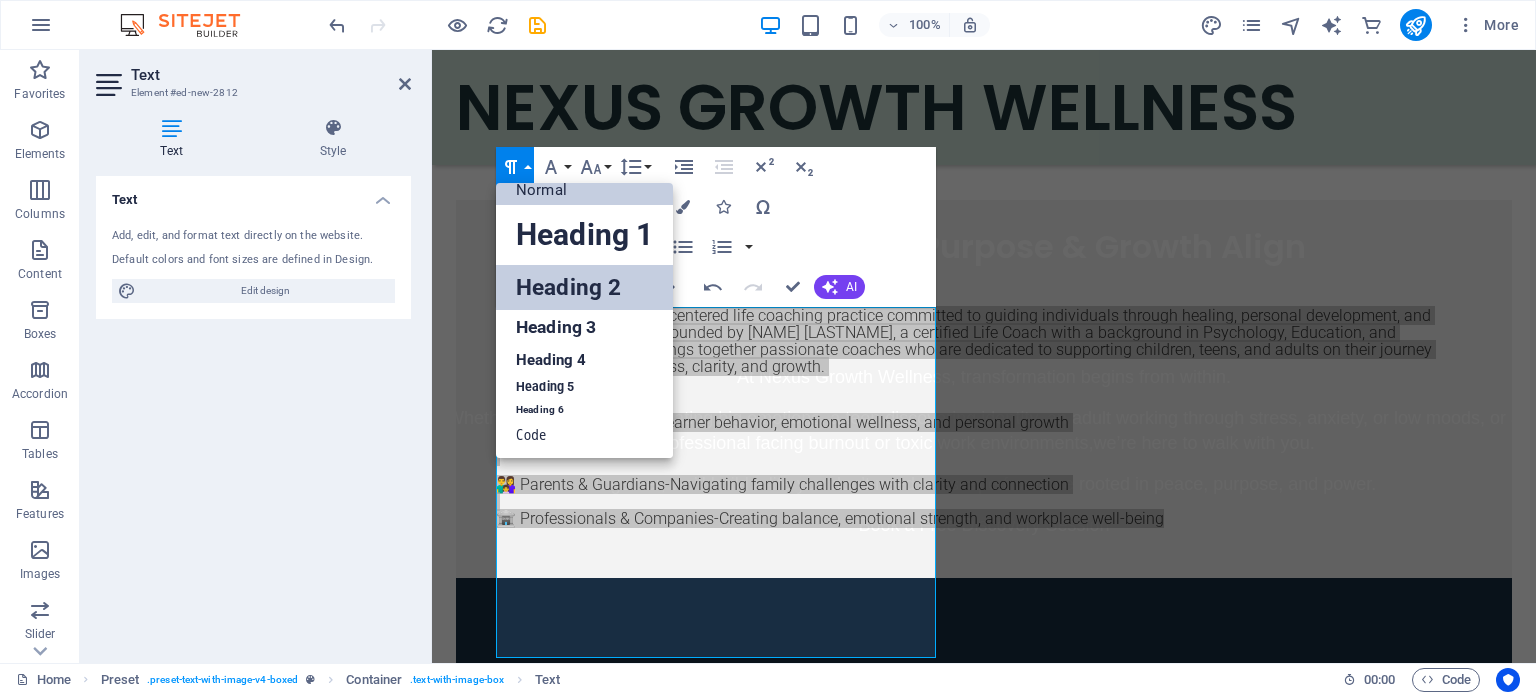 scroll, scrollTop: 16, scrollLeft: 0, axis: vertical 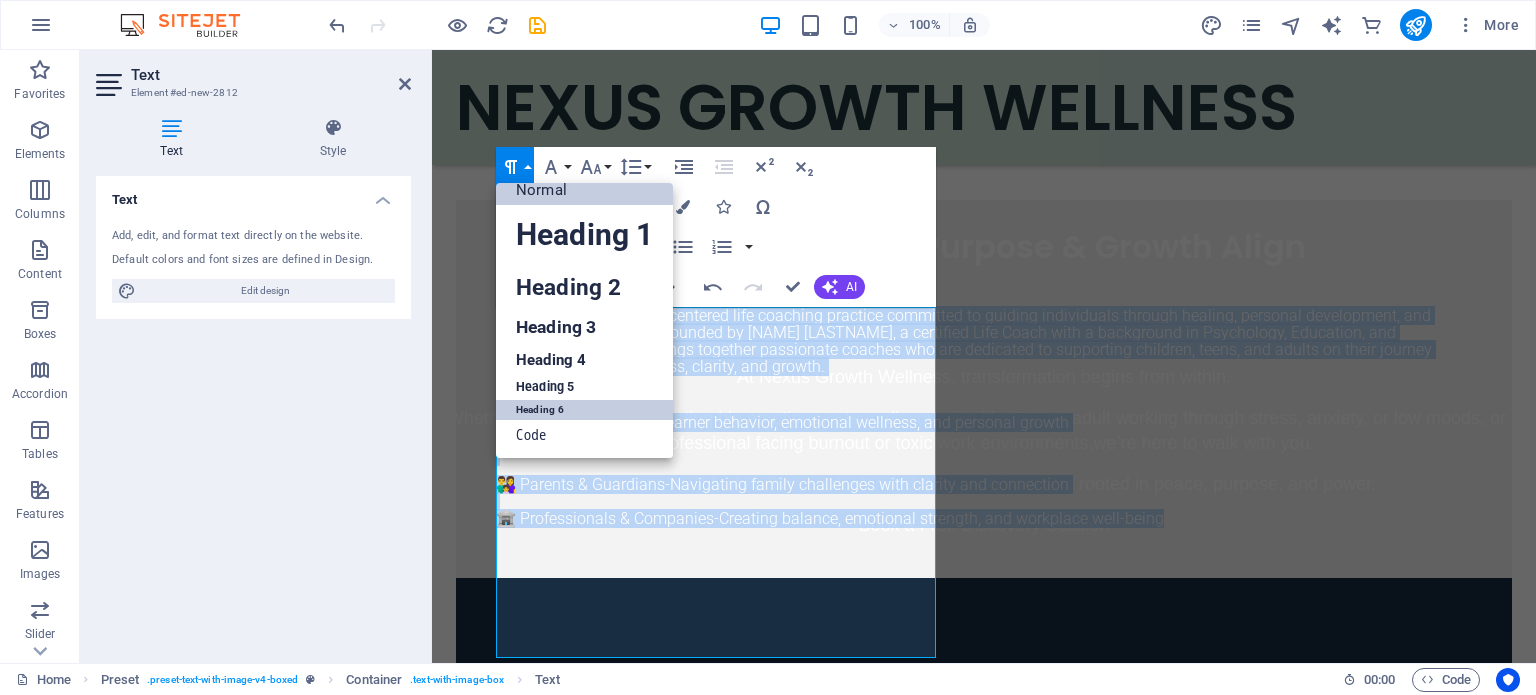click on "Heading 6" at bounding box center [584, 410] 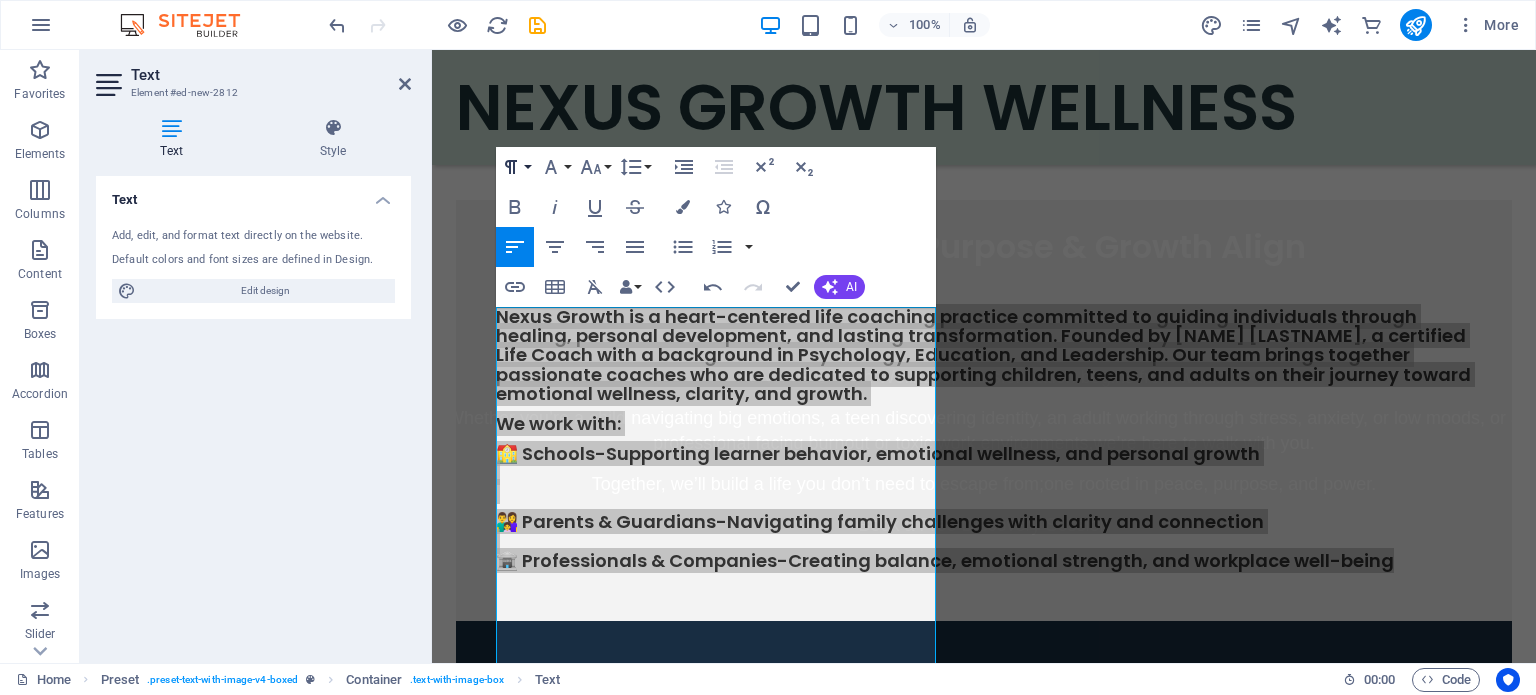 click on "Paragraph Format" at bounding box center [515, 167] 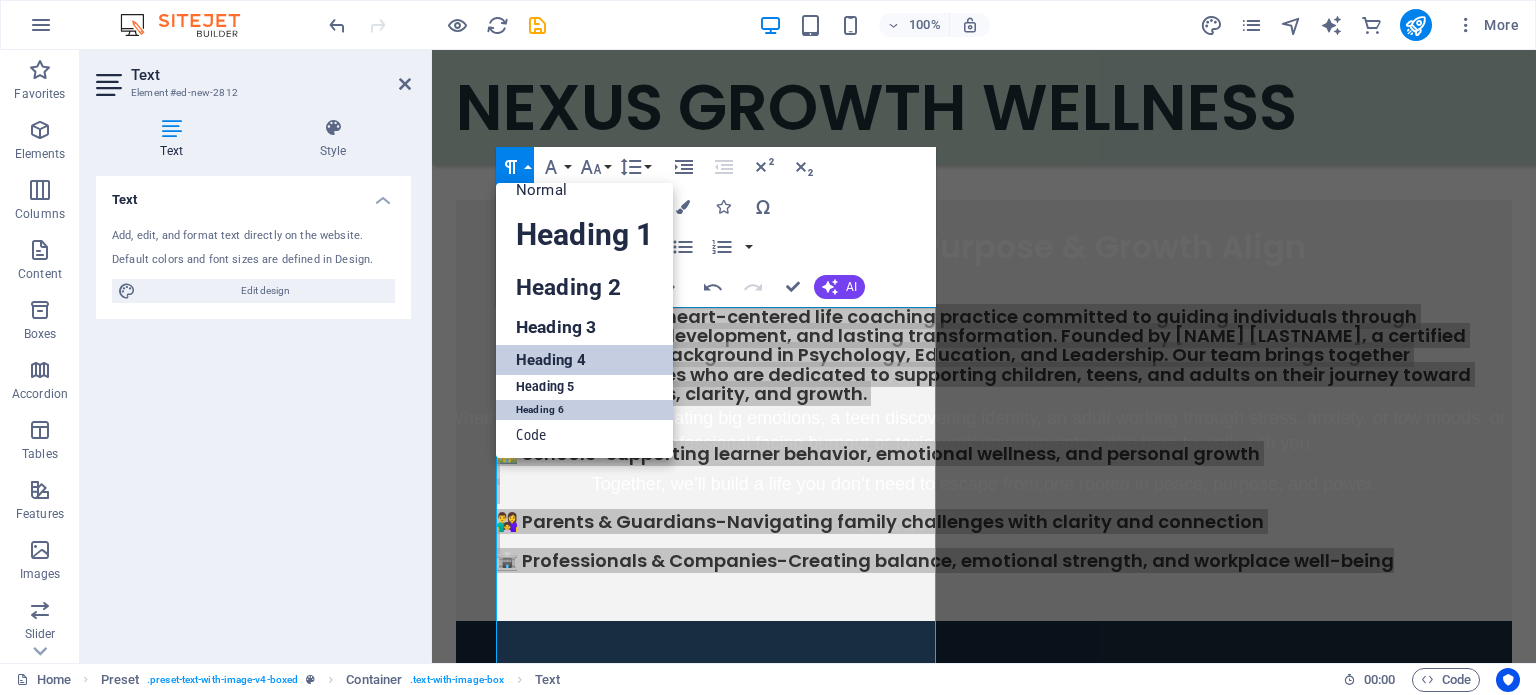 scroll, scrollTop: 16, scrollLeft: 0, axis: vertical 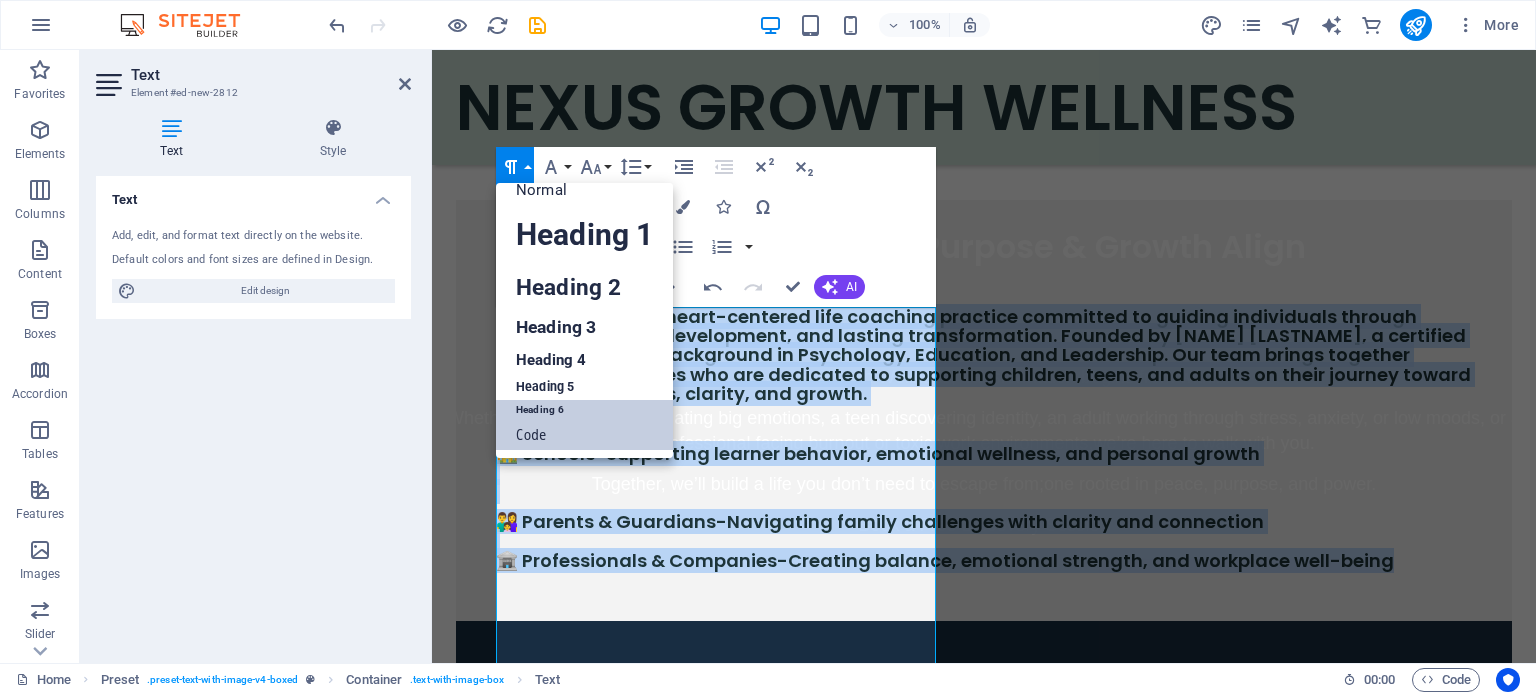 click on "Code" at bounding box center [584, 435] 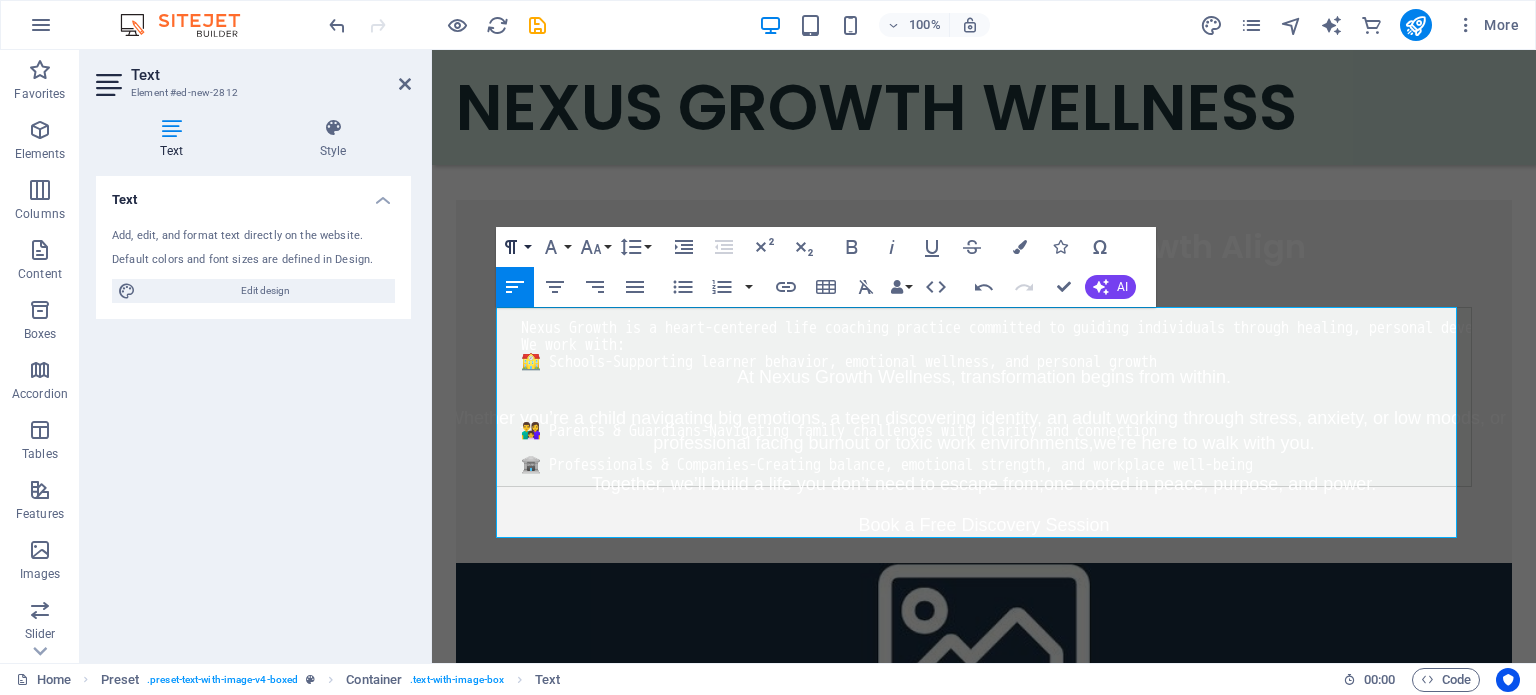 click on "Paragraph Format" at bounding box center [515, 247] 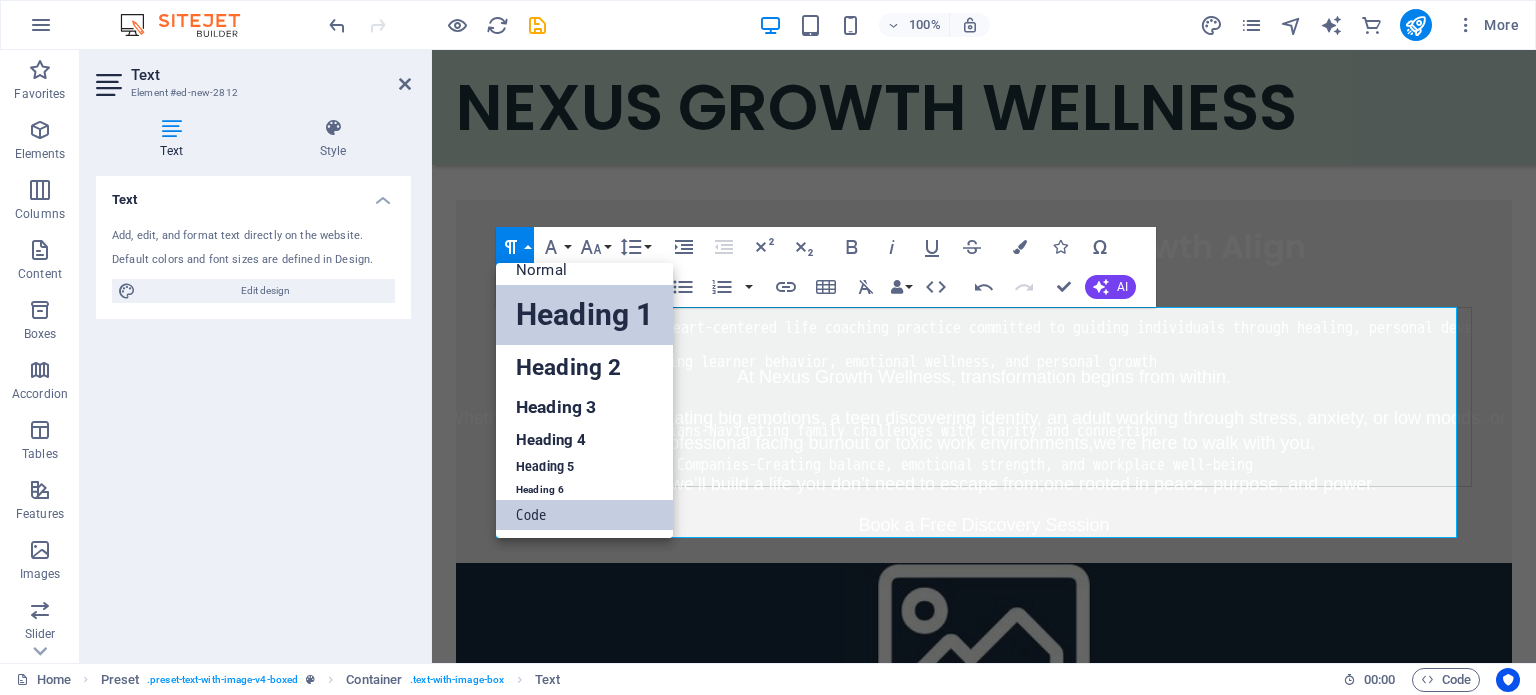 scroll, scrollTop: 16, scrollLeft: 0, axis: vertical 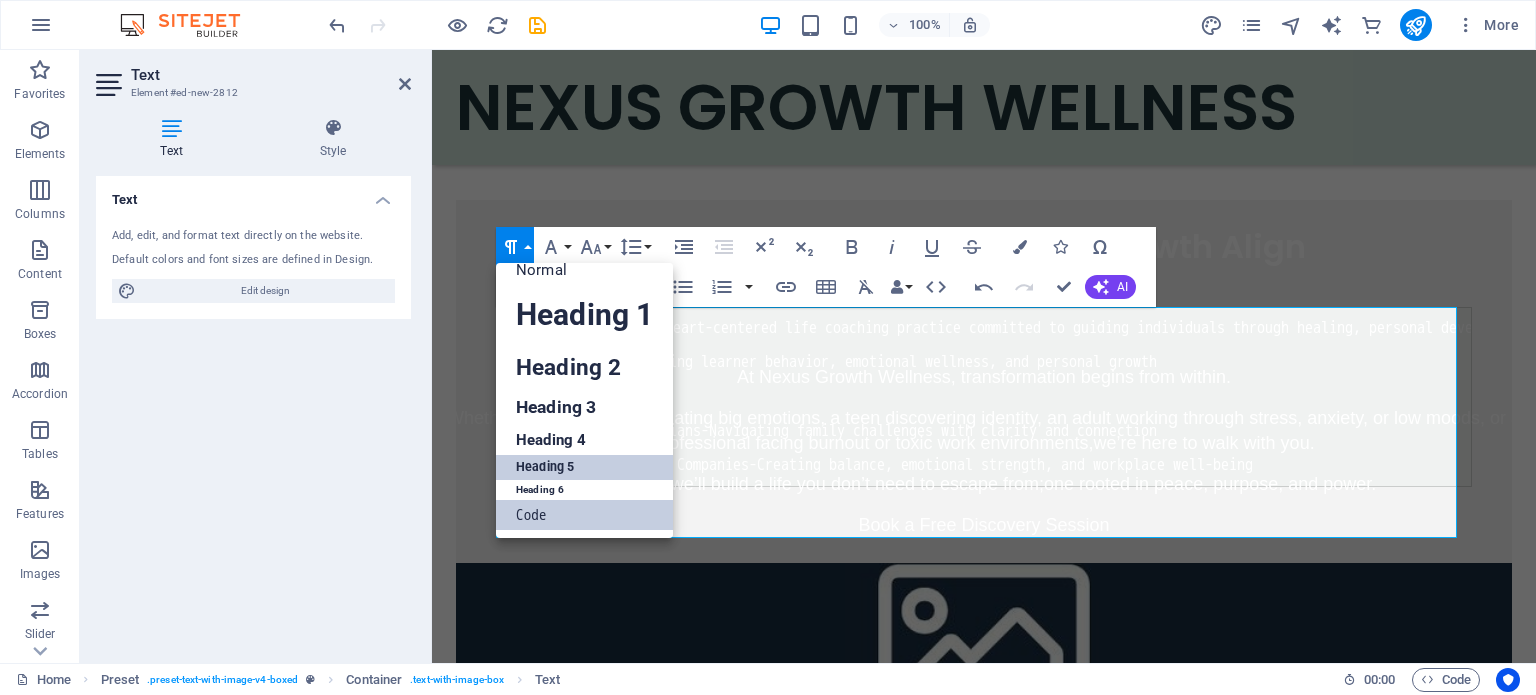 click on "Heading 5" at bounding box center (584, 467) 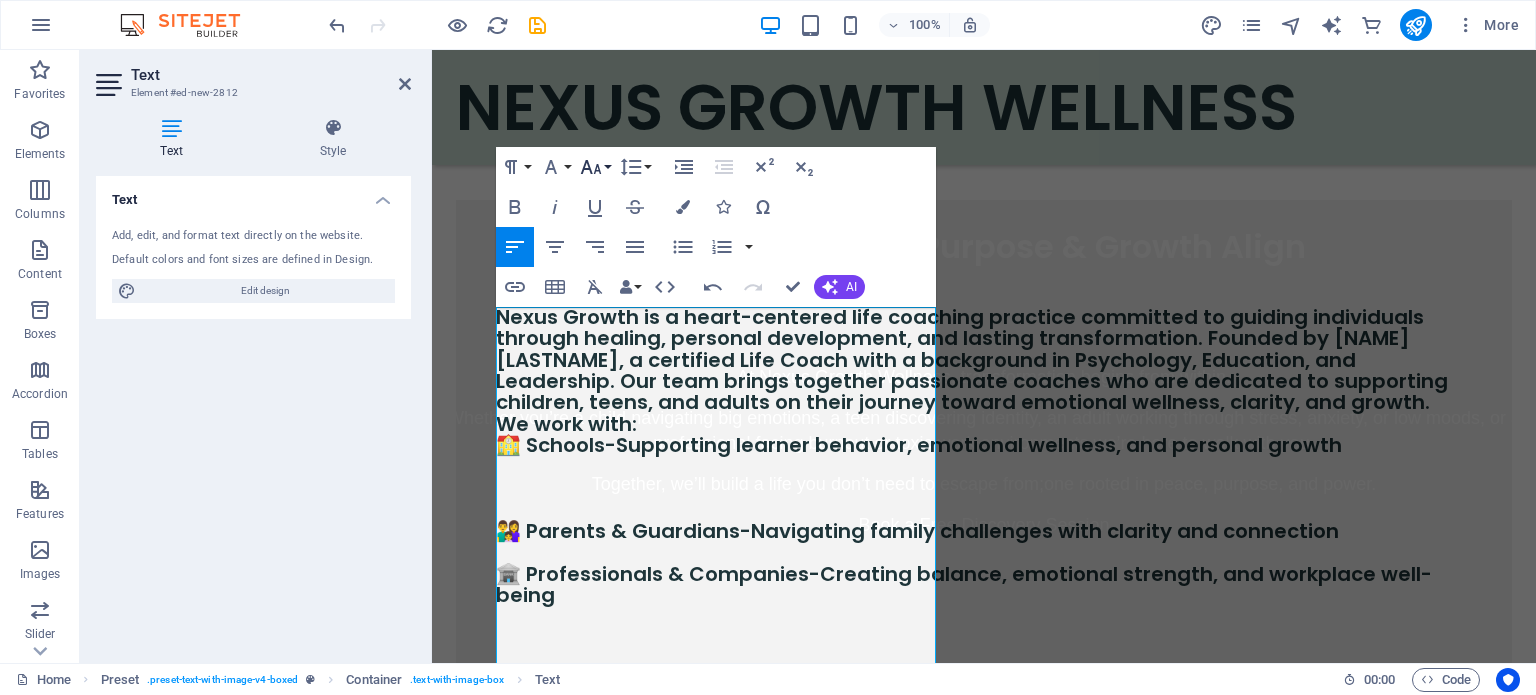 click 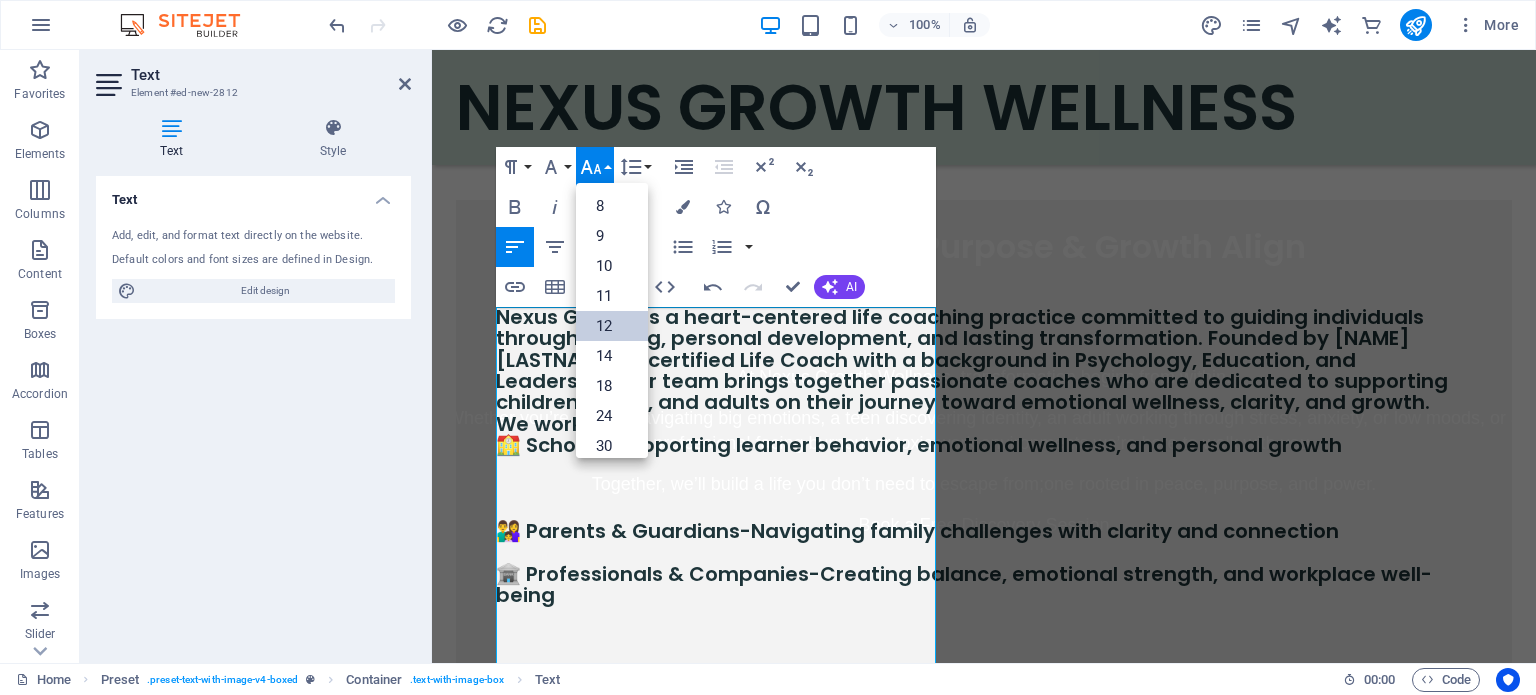 click on "12" at bounding box center [612, 326] 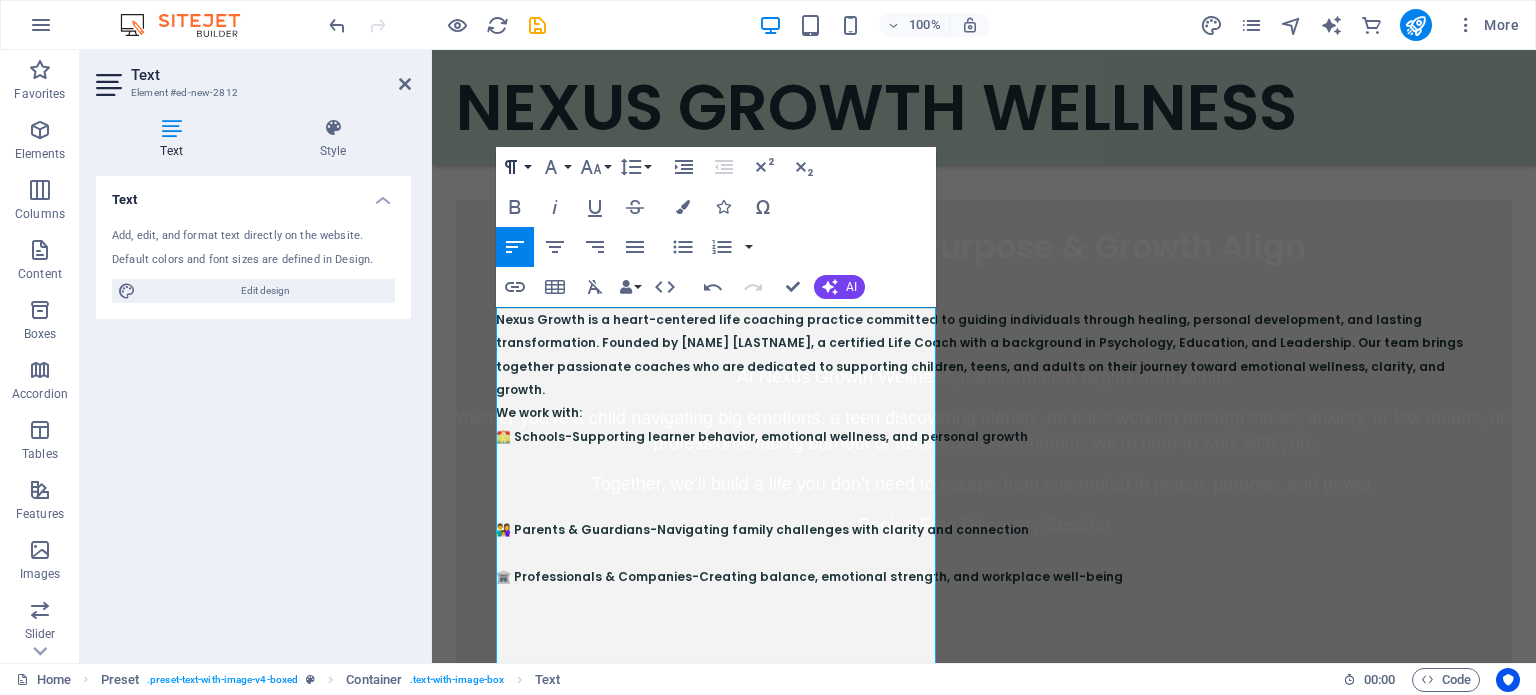 click on "Paragraph Format" at bounding box center [515, 167] 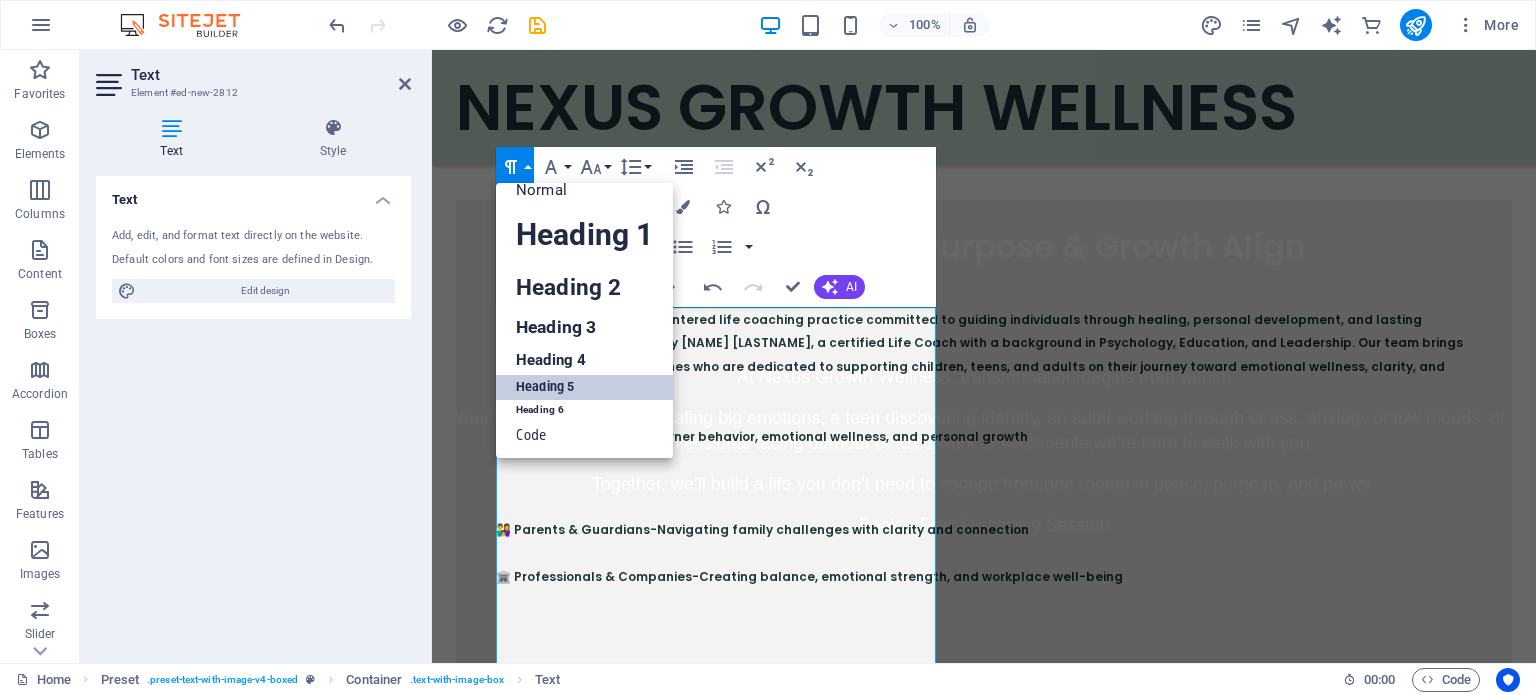 scroll, scrollTop: 16, scrollLeft: 0, axis: vertical 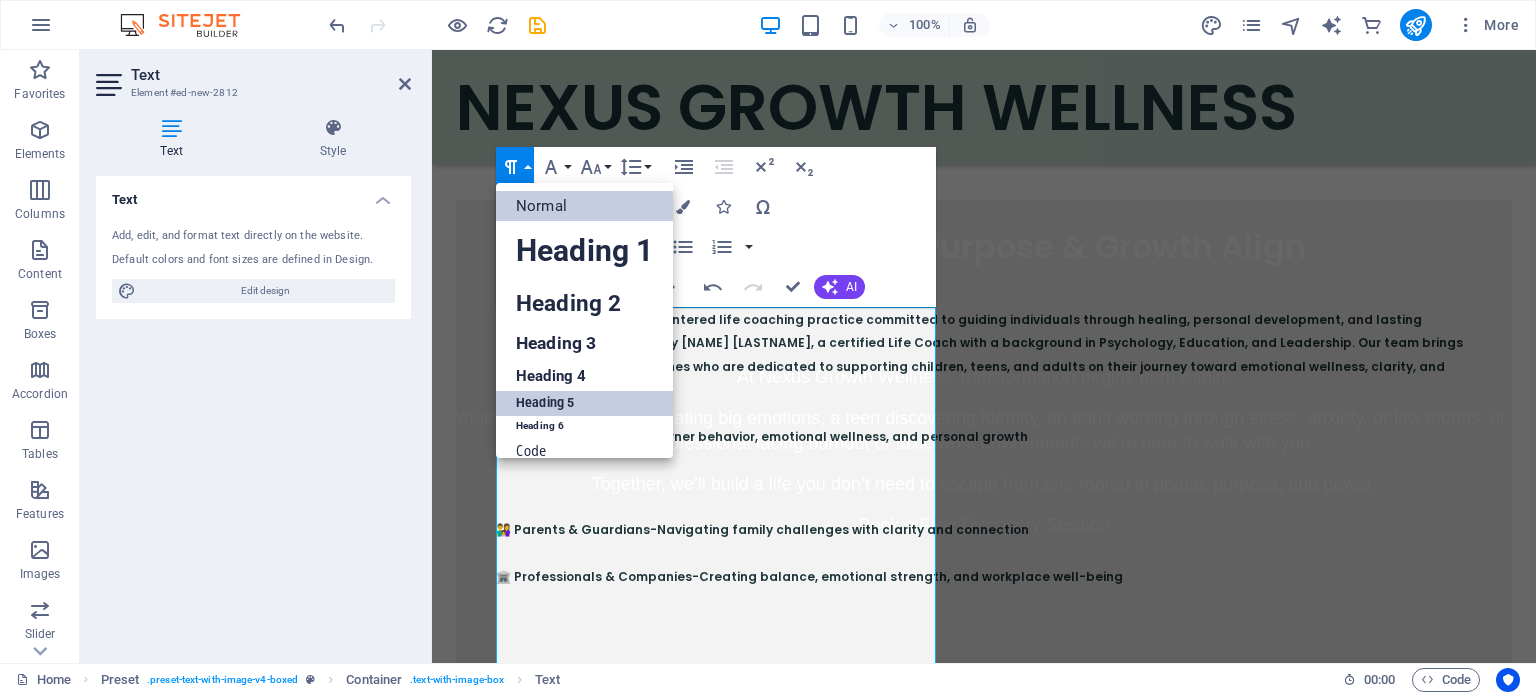 click on "Normal" at bounding box center (584, 206) 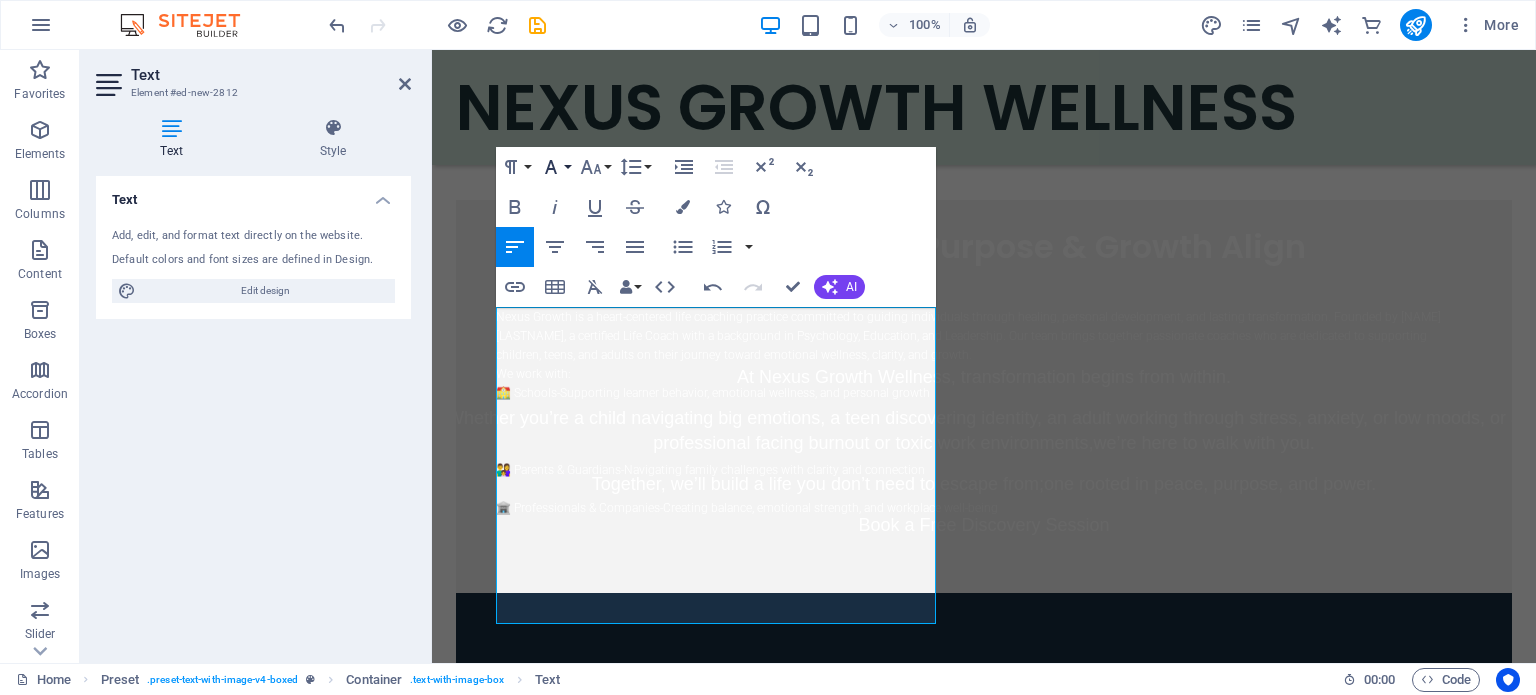 click on "Font Family" at bounding box center [555, 167] 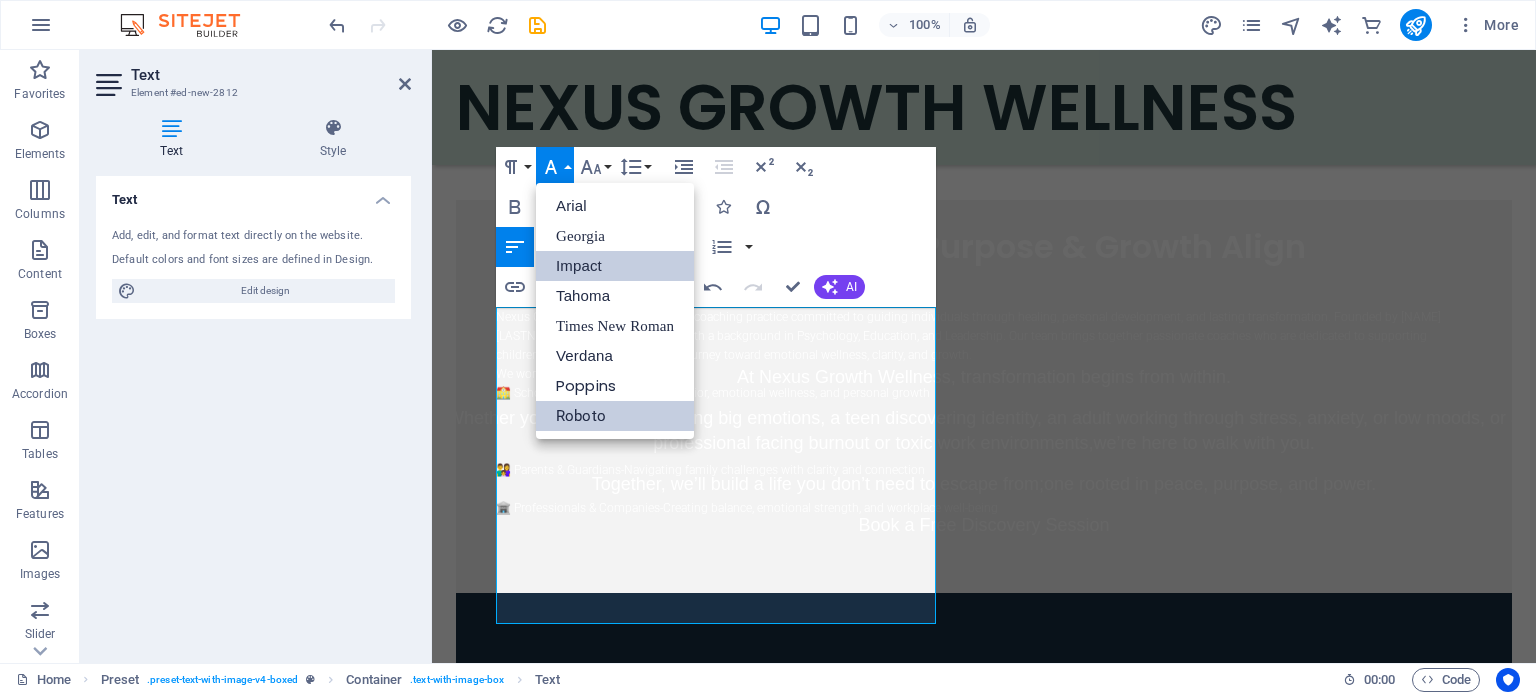 scroll, scrollTop: 0, scrollLeft: 0, axis: both 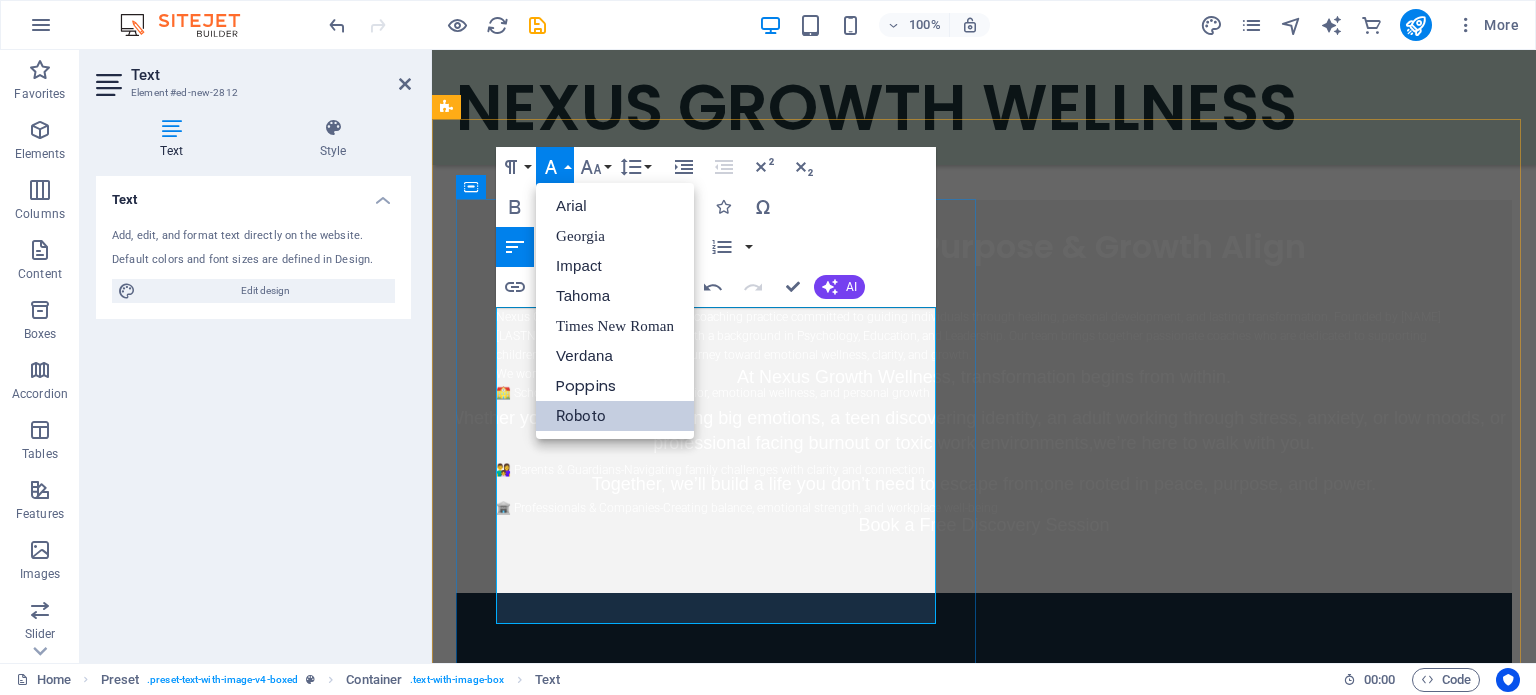 click on "Nexus Growth is a heart-centered life coaching practice committed to guiding individuals through healing, personal development, and lasting transformation. Founded by [NAME] [LAST], a certified Life Coach with a background in Psychology, Education, and Leadership. Our team brings together passionate coaches who are dedicated to supporting children, teens, and adults on their journey toward emotional wellness, clarity, and growth. We work with: 🏫 Schools-Supporting learner behavior, emotional wellness, and personal growth 👨‍👩‍👧 Parents & Guardians-Navigating family challenges with clarity and connection 💼 Professionals & Companies-Creating balance, emotional strength, and workplace well-being" at bounding box center [968, 412] 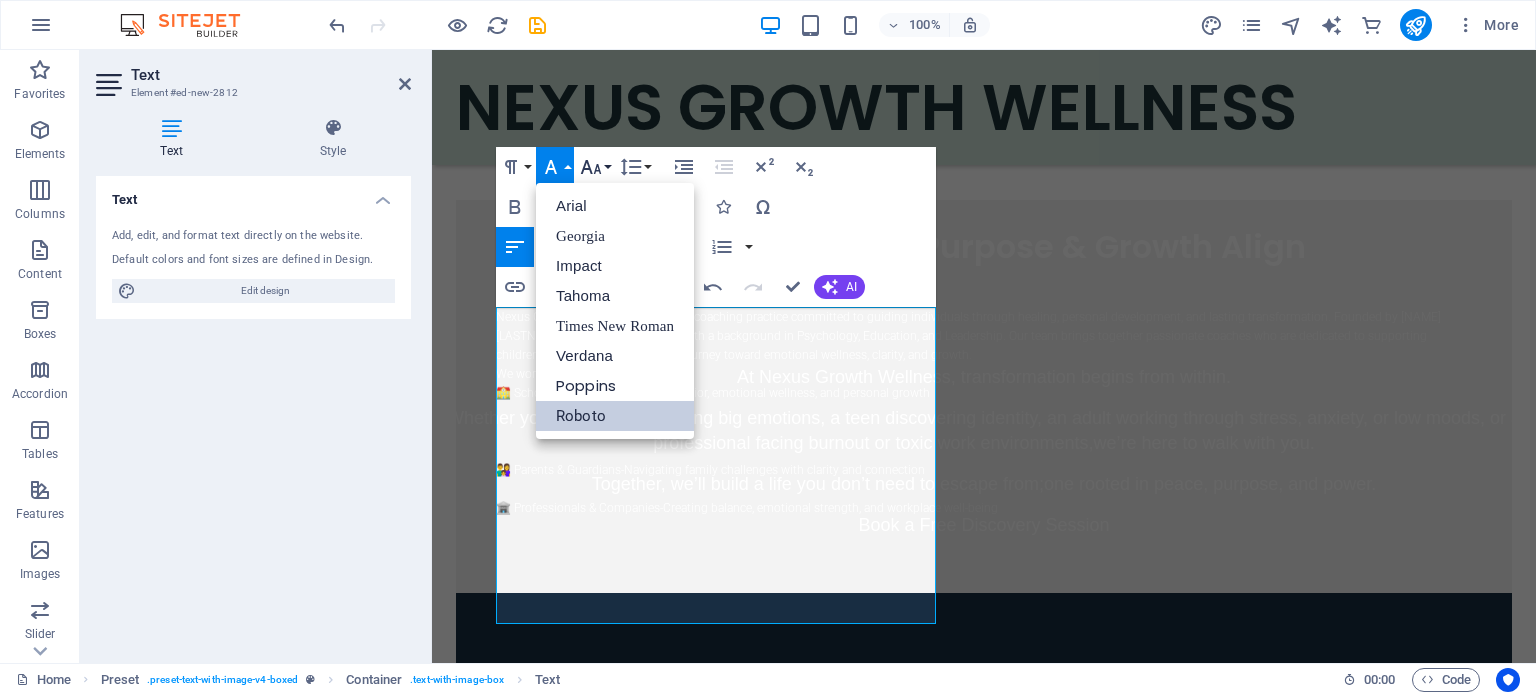 click on "Font Size" at bounding box center (595, 167) 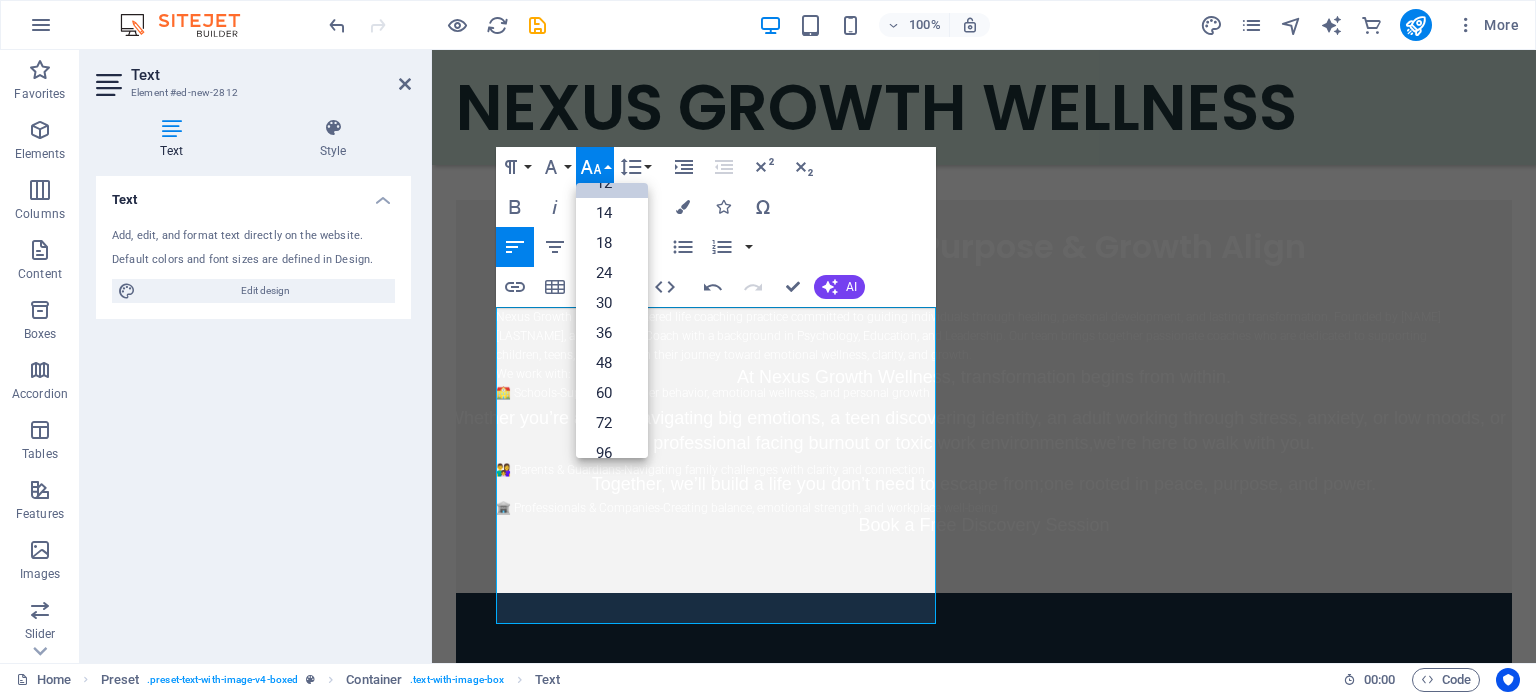 click on "12" at bounding box center [612, 183] 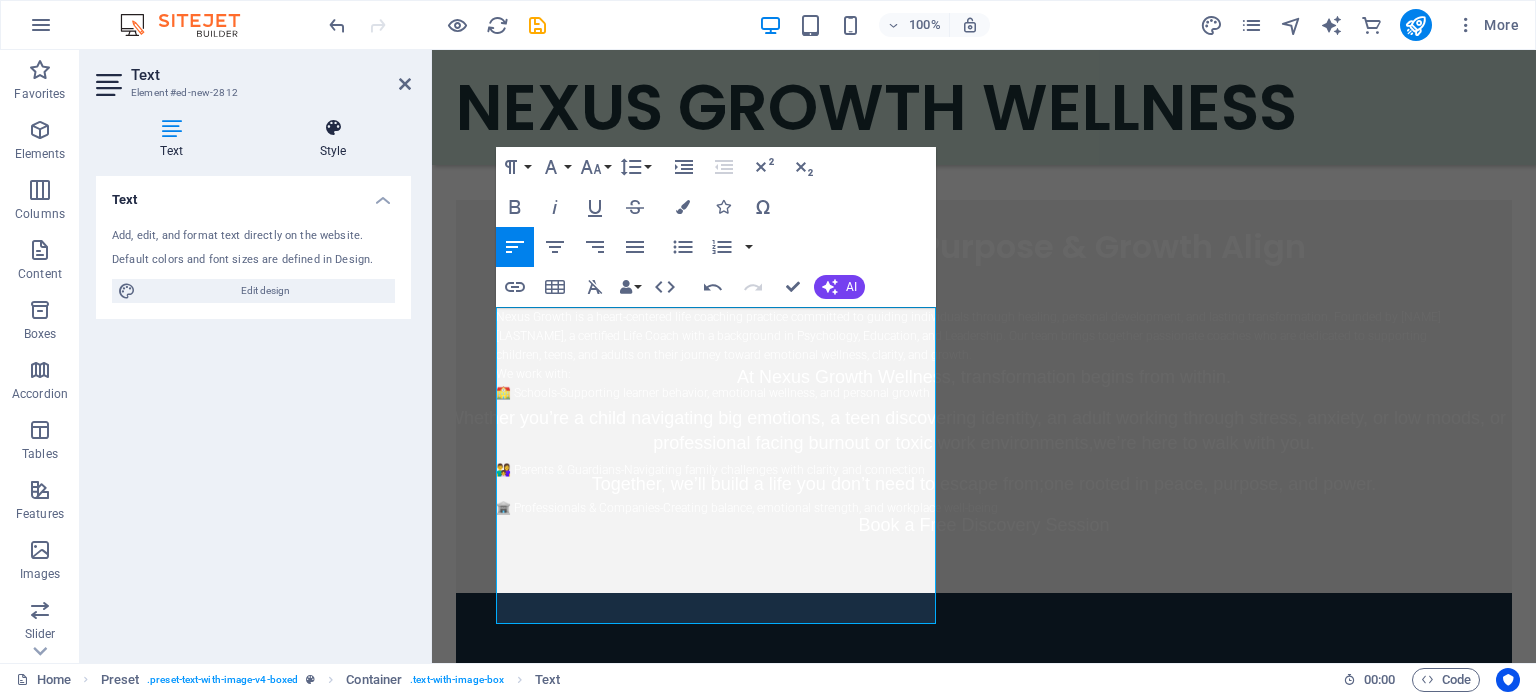 click on "Style" at bounding box center [333, 139] 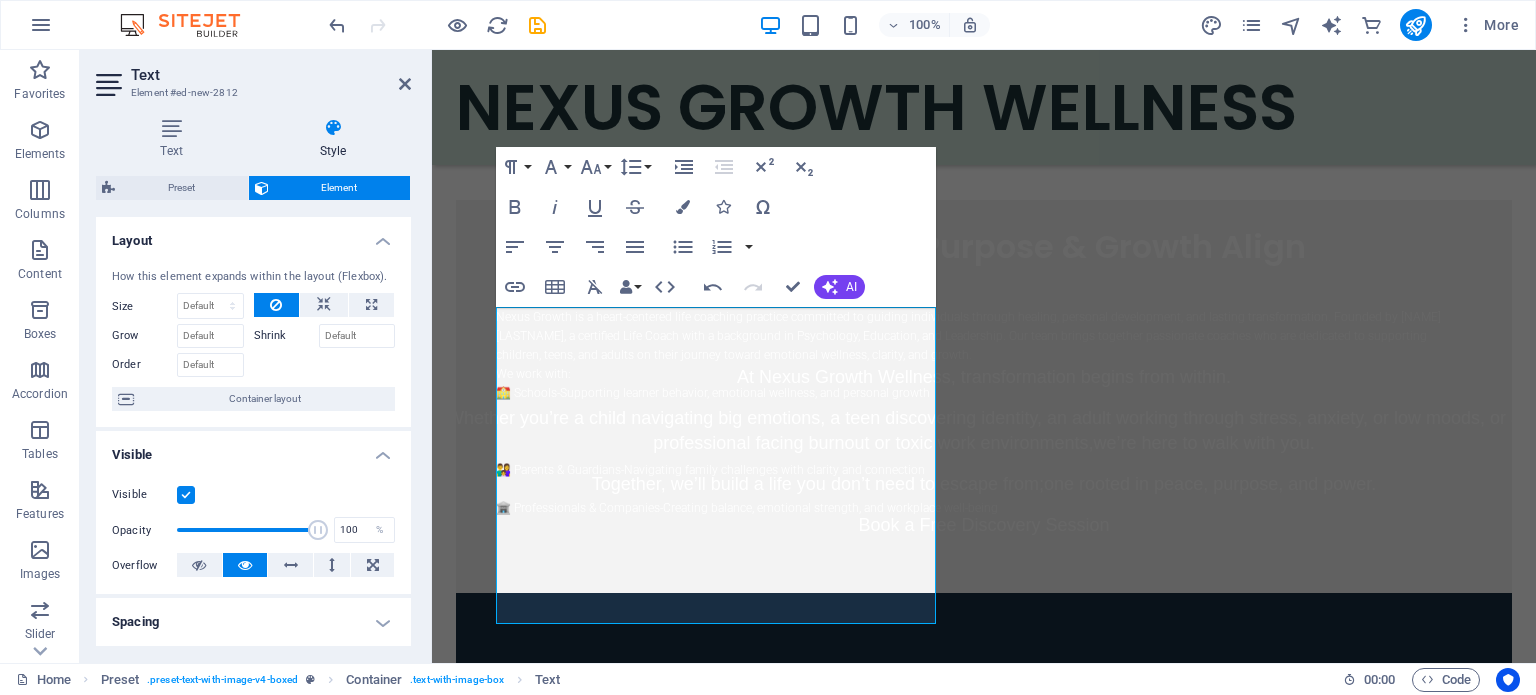 drag, startPoint x: 399, startPoint y: 246, endPoint x: 392, endPoint y: 368, distance: 122.20065 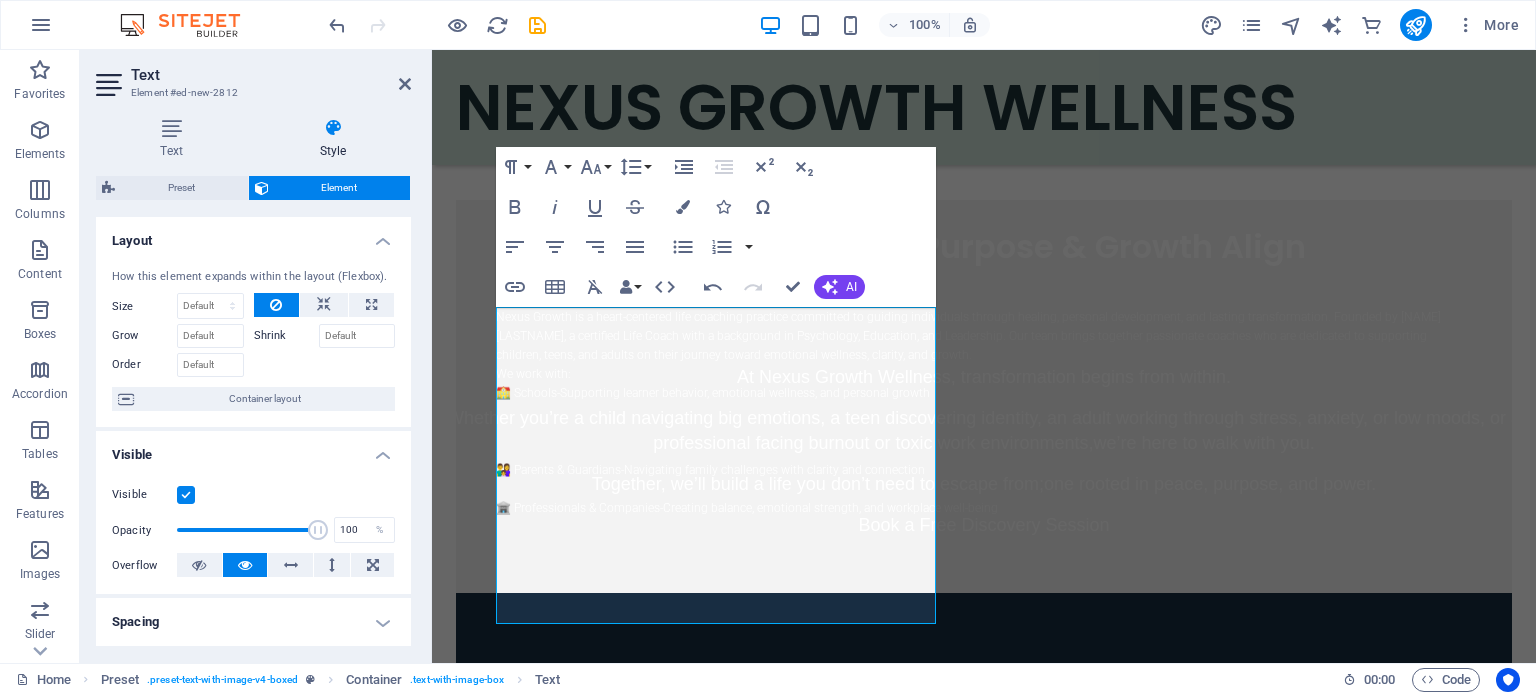 click on "Layout How this element expands within the layout (Flexbox). Size Default auto px % 1/1 1/2 1/3 1/4 1/5 1/6 1/7 1/8 1/9 1/10 Grow Shrink Order Container layout" at bounding box center [253, 322] 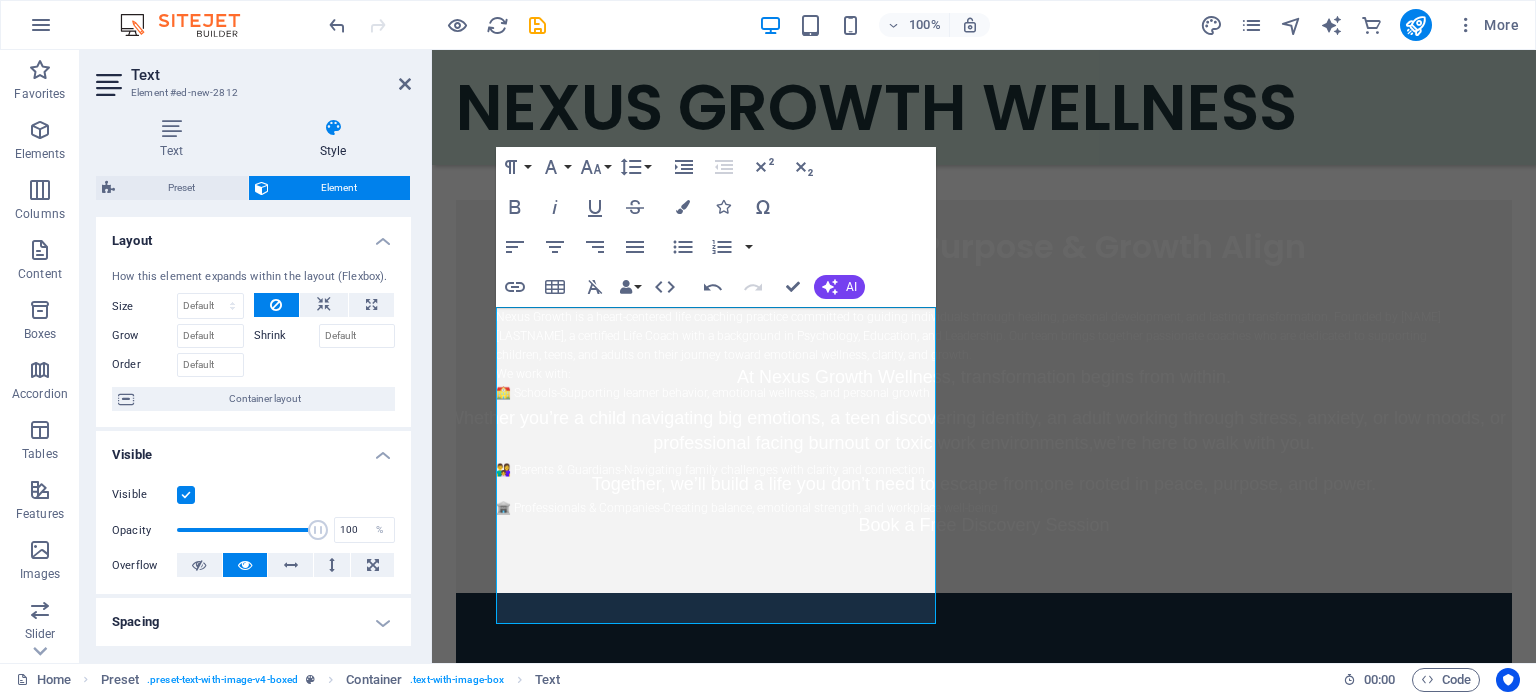 drag, startPoint x: 405, startPoint y: 336, endPoint x: 403, endPoint y: 403, distance: 67.02985 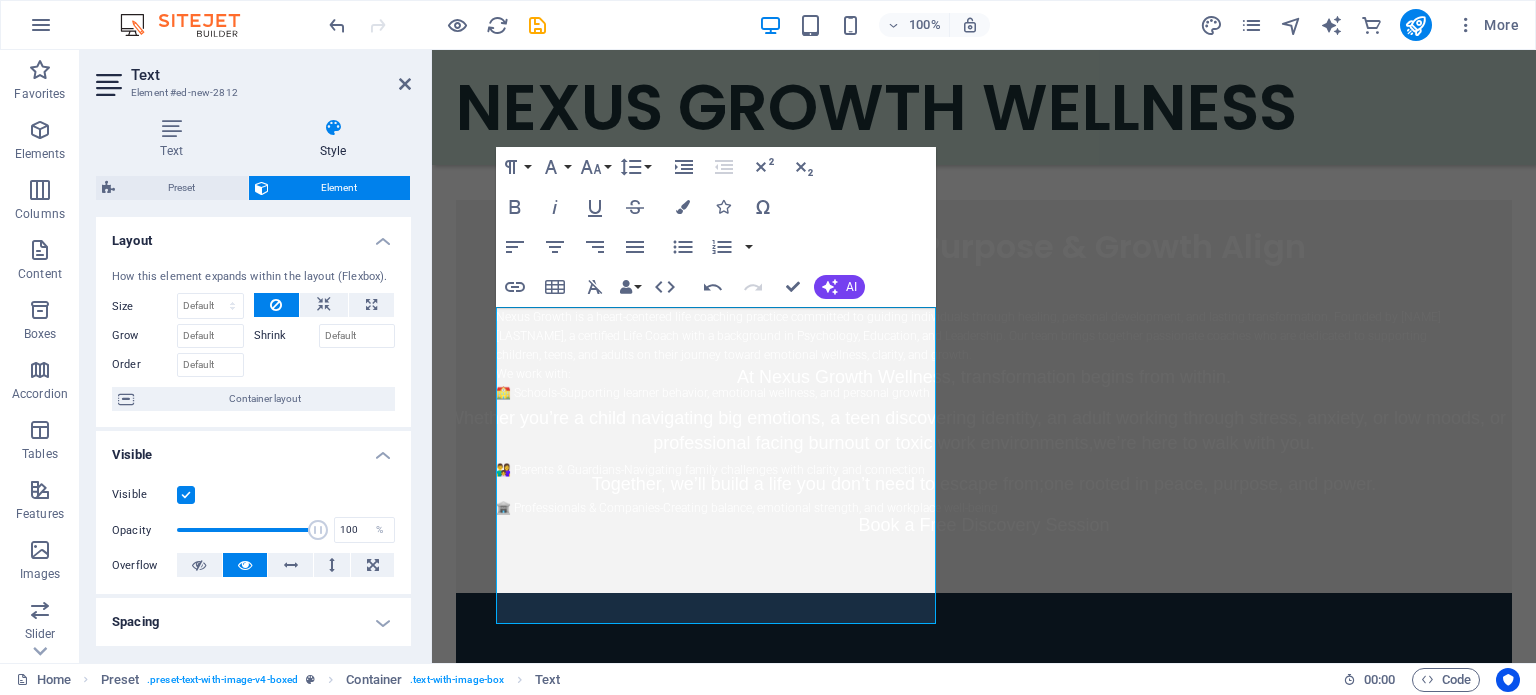 click on "How this element expands within the layout (Flexbox). Size Default auto px % 1/1 1/2 1/3 1/4 1/5 1/6 1/7 1/8 1/9 1/10 Grow Shrink Order Container layout" at bounding box center (253, 340) 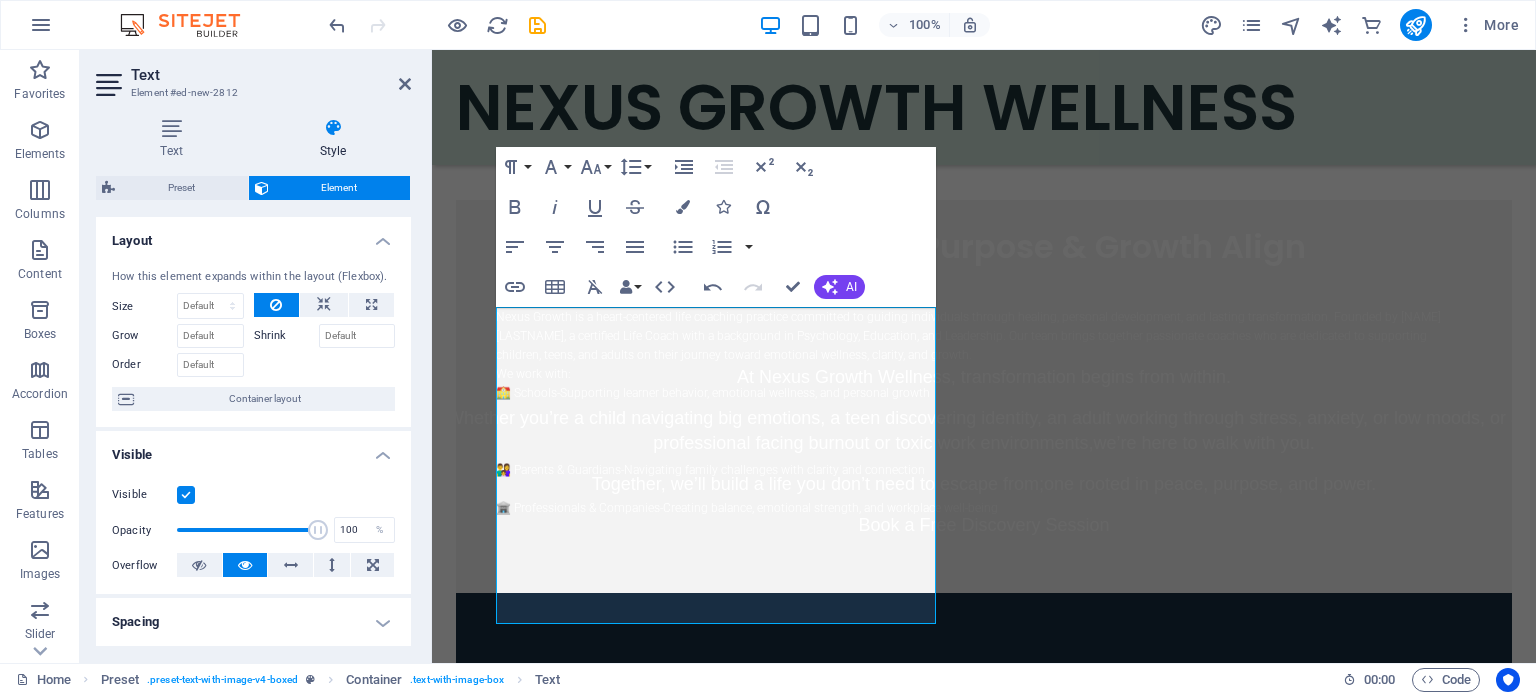 drag, startPoint x: 406, startPoint y: 425, endPoint x: 403, endPoint y: 504, distance: 79.05694 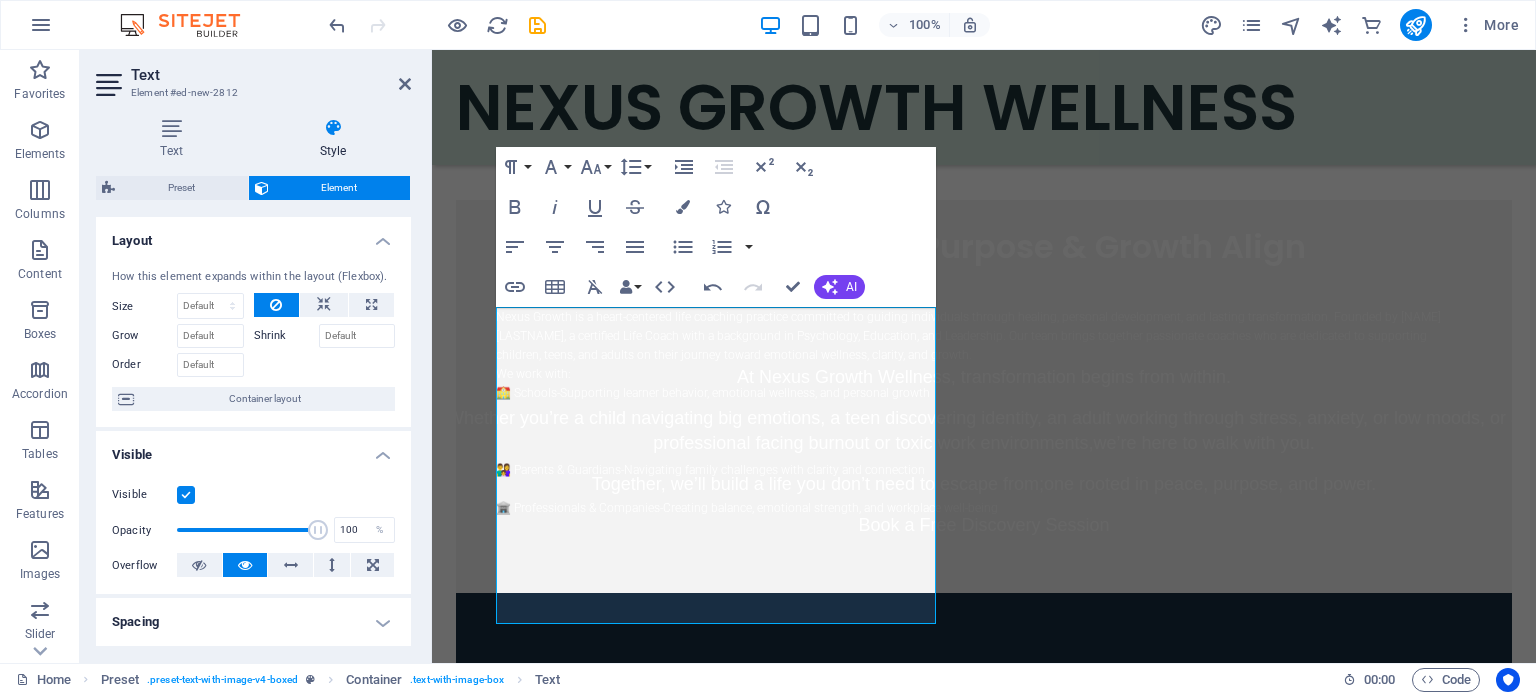 click on "Layout How this element expands within the layout (Flexbox). Size Default auto px % 1/1 1/2 1/3 1/4 1/5 1/6 1/7 1/8 1/9 1/10 Grow Shrink Order Container layout Visible Visible Opacity 100 % Overflow Spacing Margin Default auto px % rem vw vh Custom Custom auto px % rem vw vh auto px % rem vw vh auto px % rem vw vh auto px % rem vw vh Padding Default px rem % vh vw Custom Custom px rem % vh vw px rem % vh vw px rem % vh vw px rem % vh vw Border Style              - Width 1 auto px rem % vh vw Custom Custom 1 auto px rem % vh vw 1 auto px rem % vh vw 1 auto px rem % vh vw 1 auto px rem % vh vw  - Color Round corners Default px rem % vh vw Custom Custom px rem % vh vw px rem % vh vw px rem % vh vw px rem % vh vw Shadow Default None Outside Inside Color X offset 0 px rem vh vw Y offset 0 px rem vh vw Blur 0 px rem % vh vw Spread 0 px rem vh vw Text Shadow Default None Outside Color X offset 0 px rem vh vw Y offset 0 px rem vh vw Blur 0 px rem % vh vw Positioning Default Static Relative Absolute Fixed px" at bounding box center (253, 640) 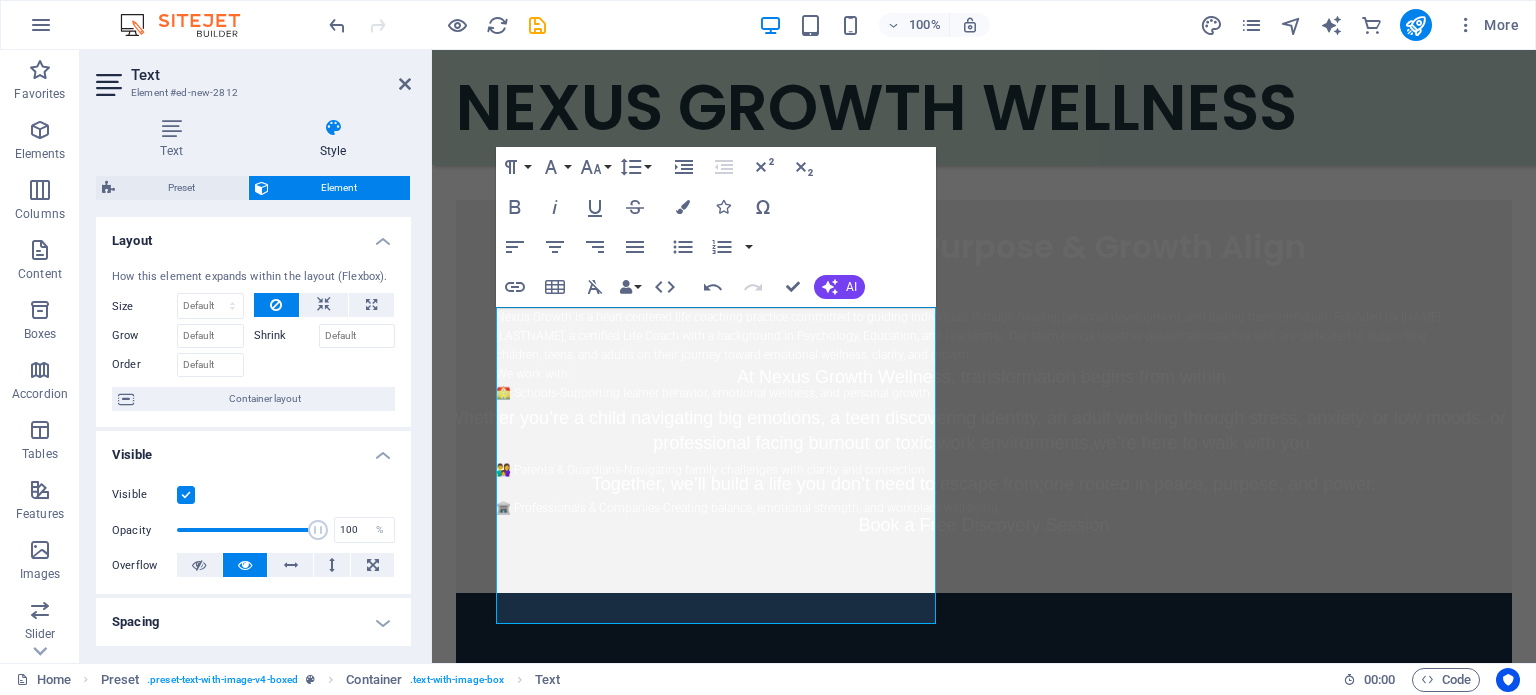 click on "Spacing" at bounding box center (253, 622) 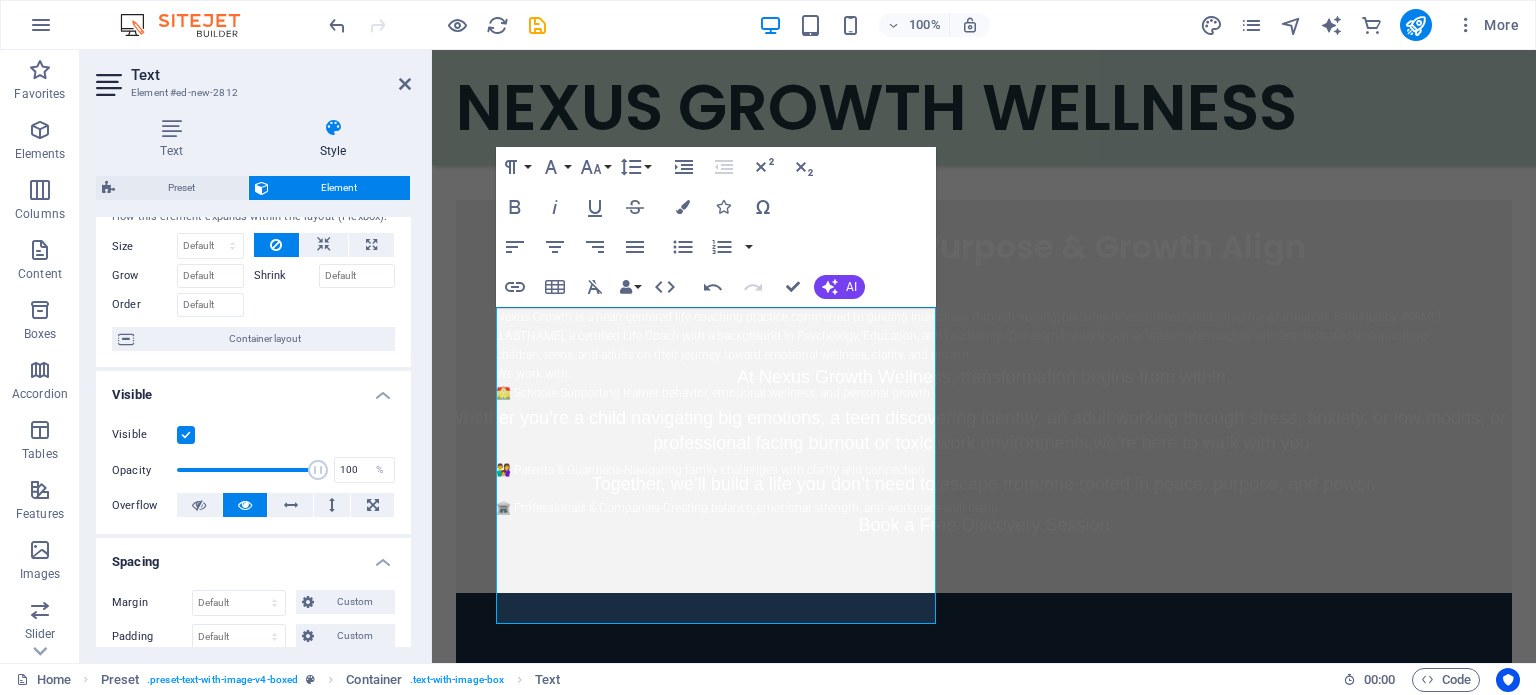 scroll, scrollTop: 0, scrollLeft: 0, axis: both 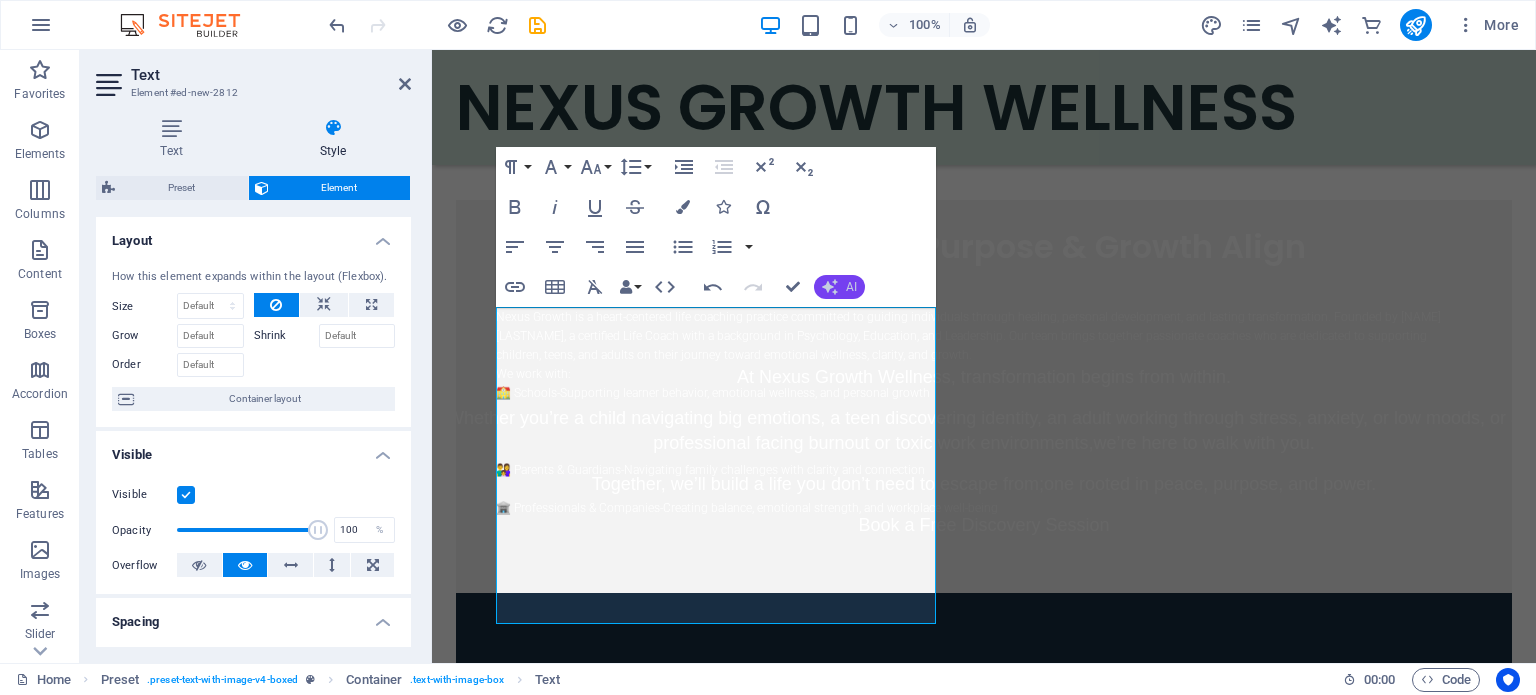 click on "AI" at bounding box center (839, 287) 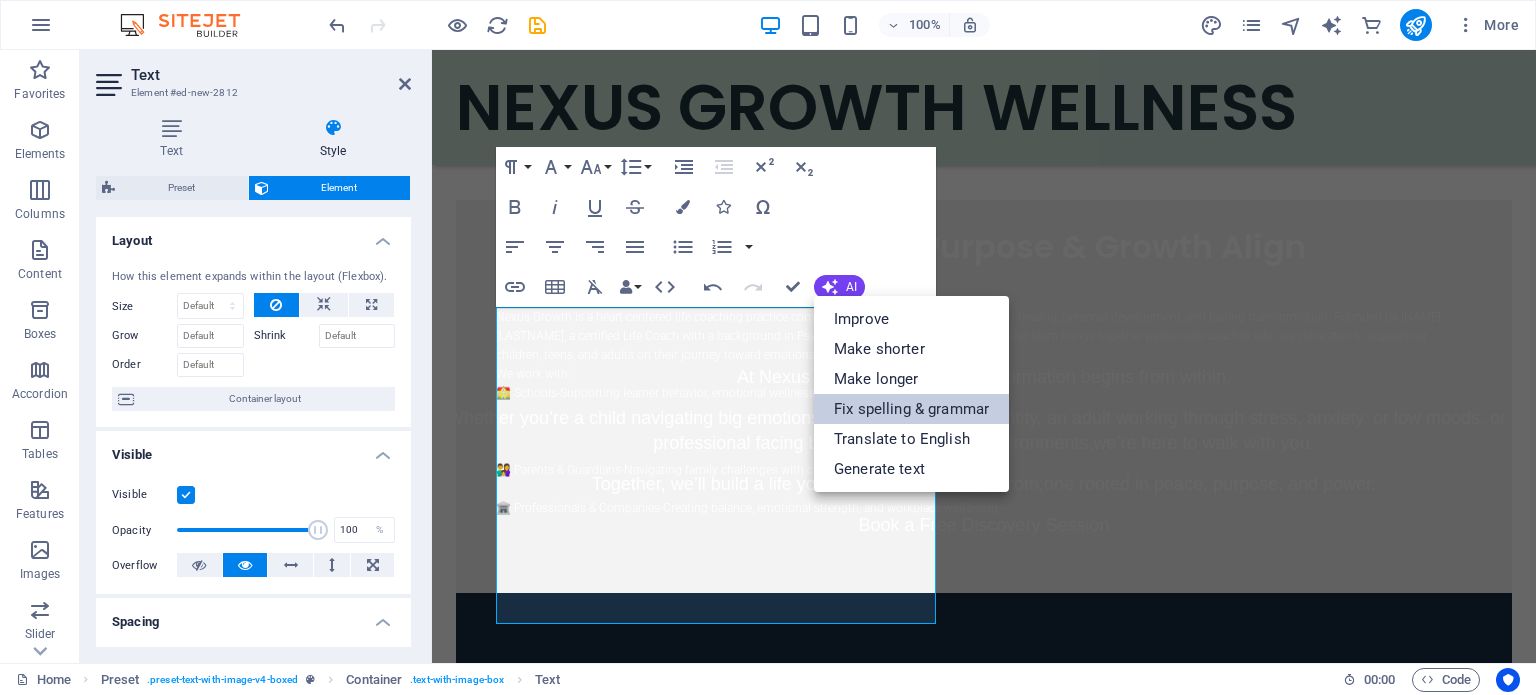 click on "Fix spelling & grammar" at bounding box center (911, 409) 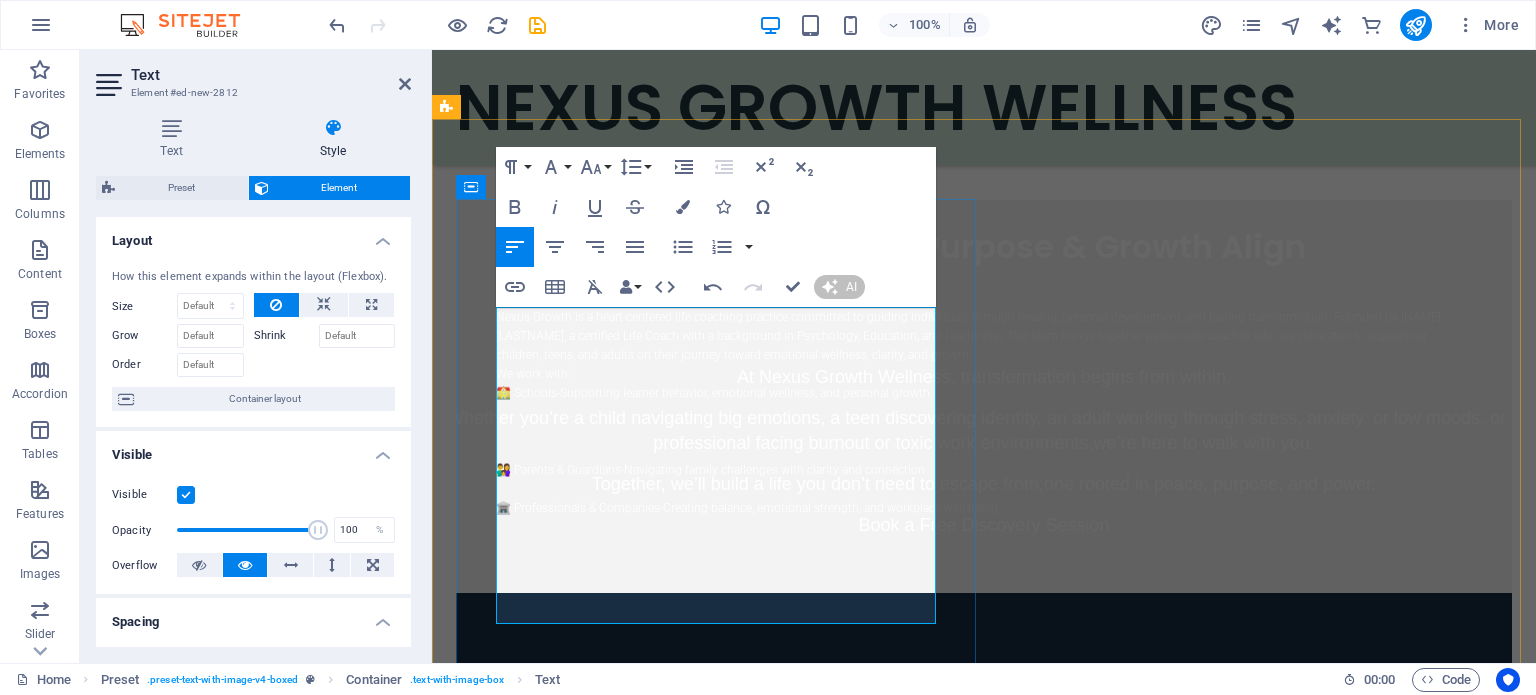 type 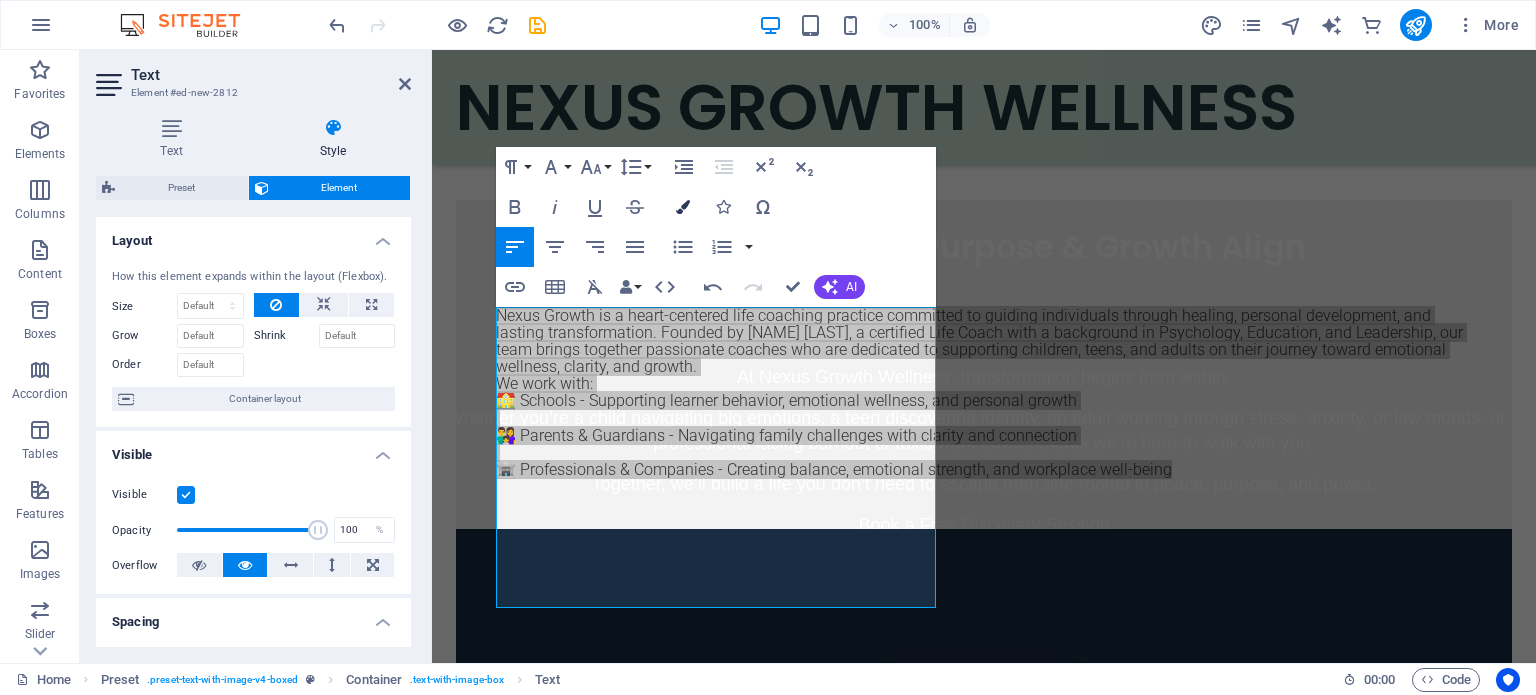 click on "Colors" at bounding box center (683, 207) 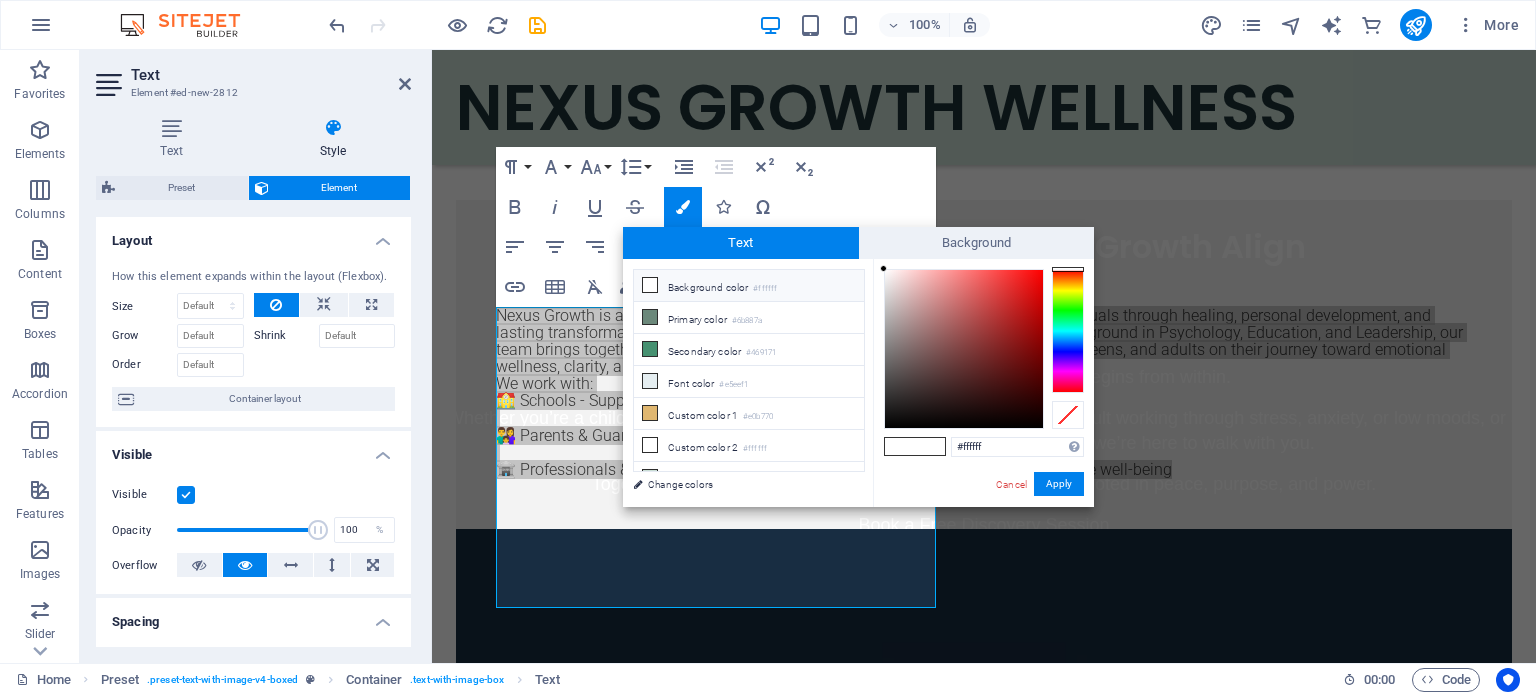 scroll, scrollTop: 75, scrollLeft: 0, axis: vertical 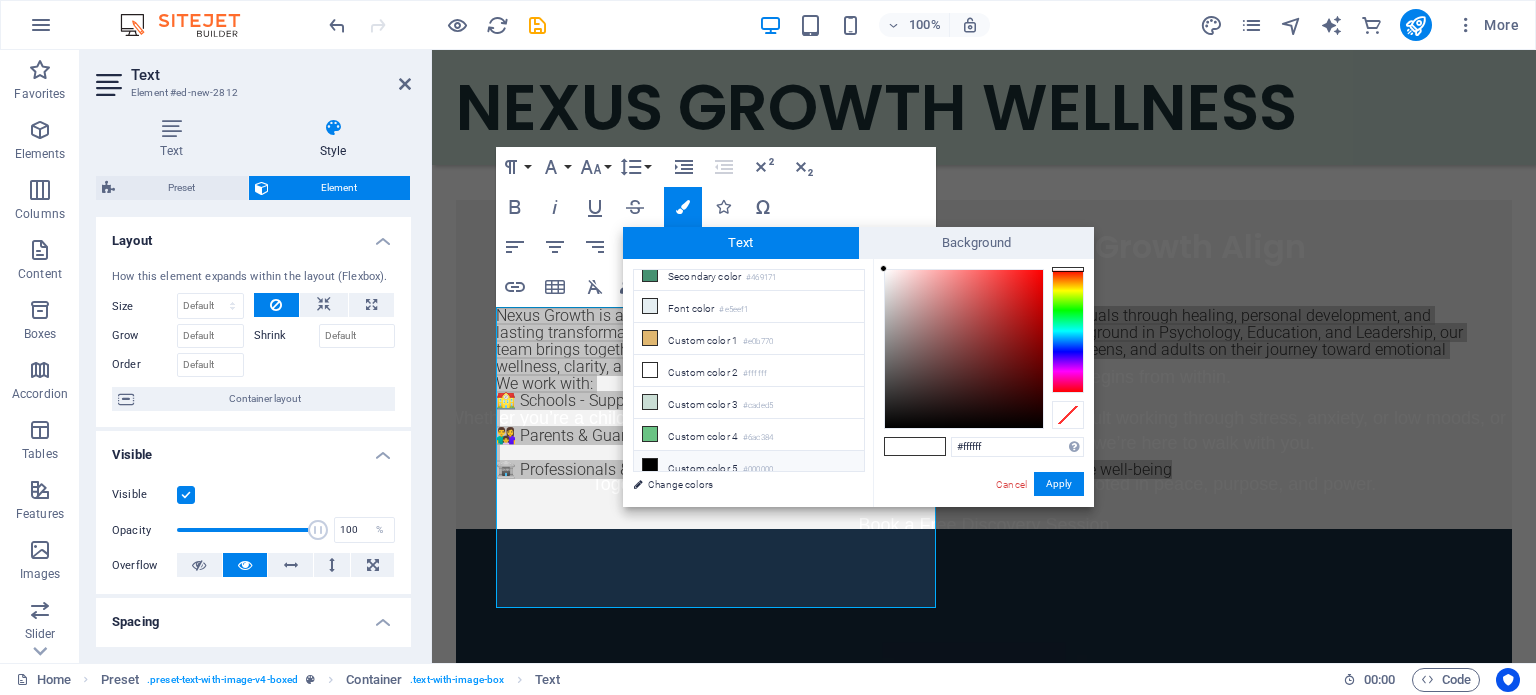 click on "Custom color 5
#000000" at bounding box center (749, 467) 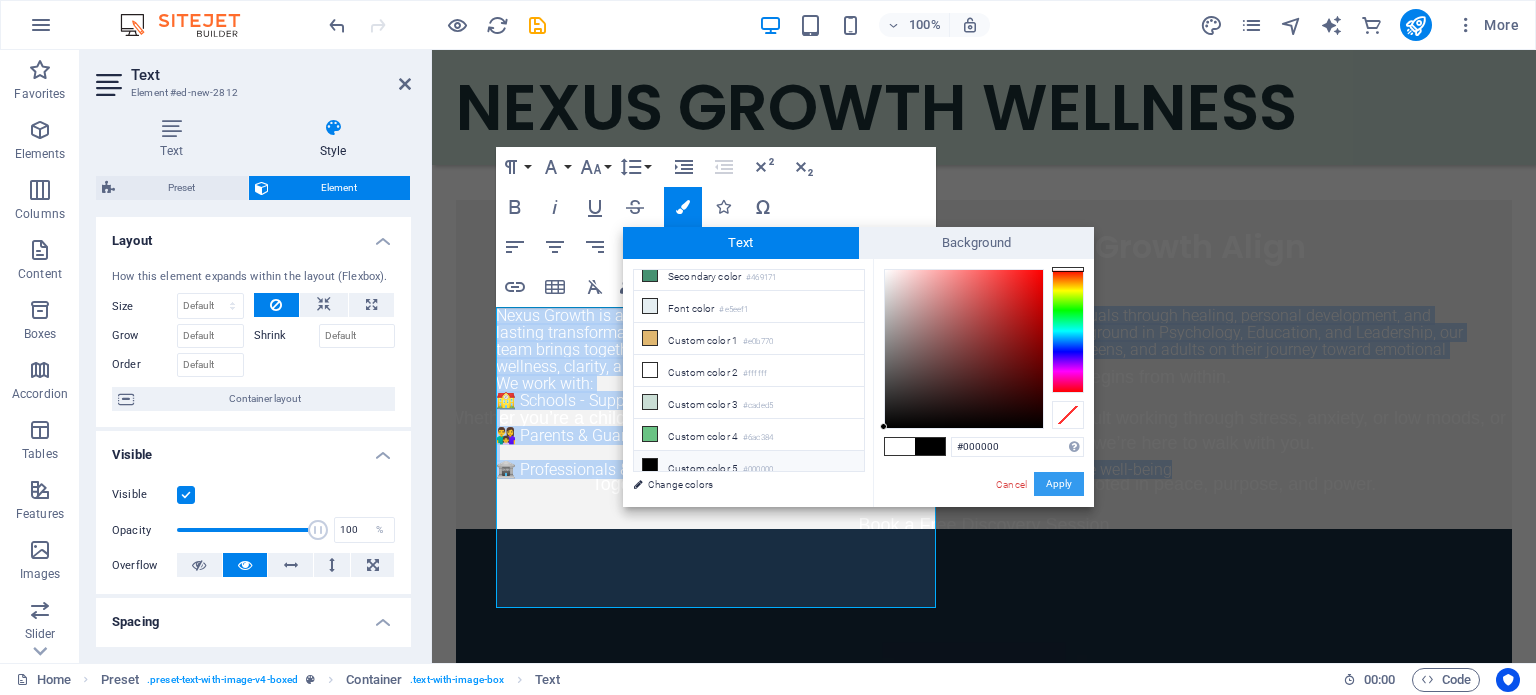 click on "Apply" at bounding box center [1059, 484] 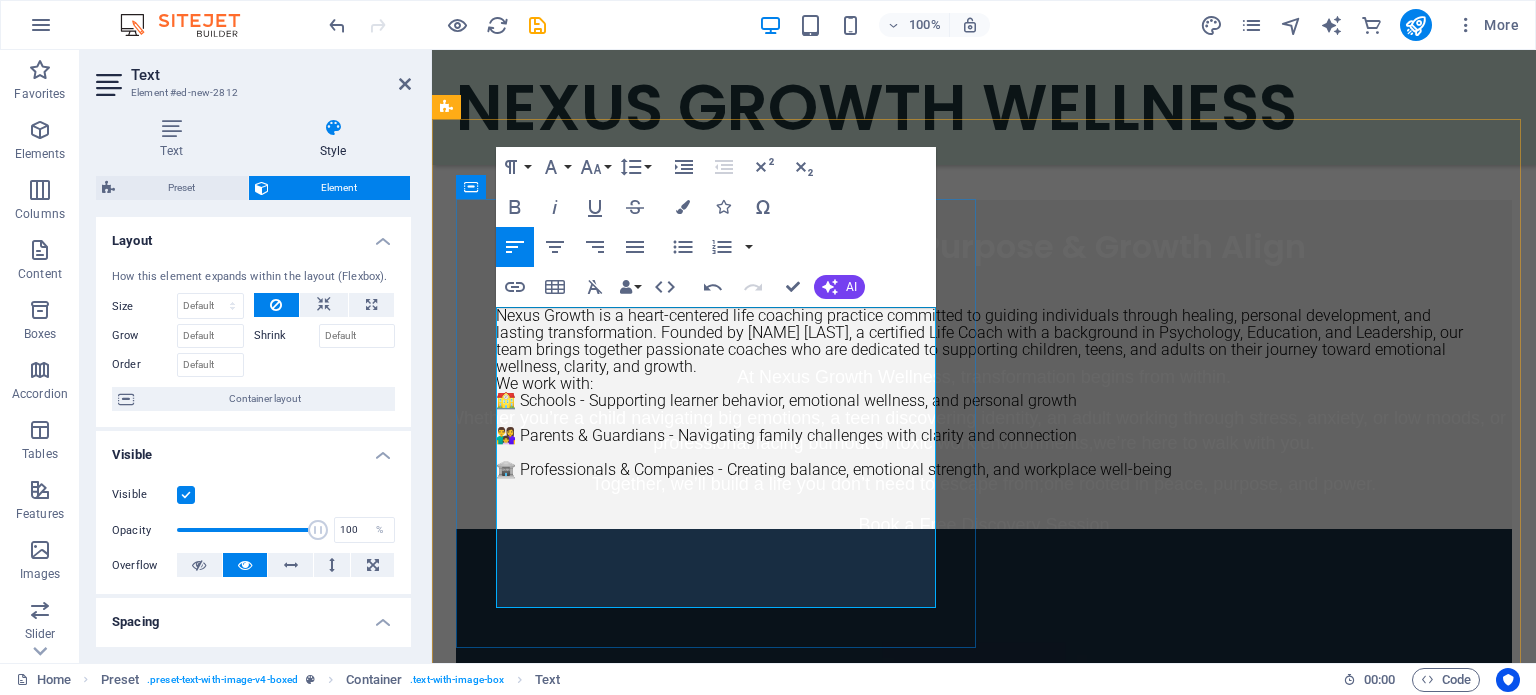 click on "Nexus Growth is a heart-centered life coaching practice committed to guiding individuals through healing, personal development, and lasting transformation. Founded by [NAME] [LAST], a certified Life Coach with a background in Psychology, Education, and Leadership, our team brings together passionate coaches who are dedicated to supporting children, teens, and adults on their journey toward emotional wellness, clarity, and growth. We work with: 🏫 Schools - Supporting learner behavior, emotional wellness, and personal growth 👨‍👩‍👧 Parents & Guardians - Navigating family challenges with clarity and connection 💼 Professionals & Companies - Creating balance, emotional strength, and workplace well-being" at bounding box center (984, 392) 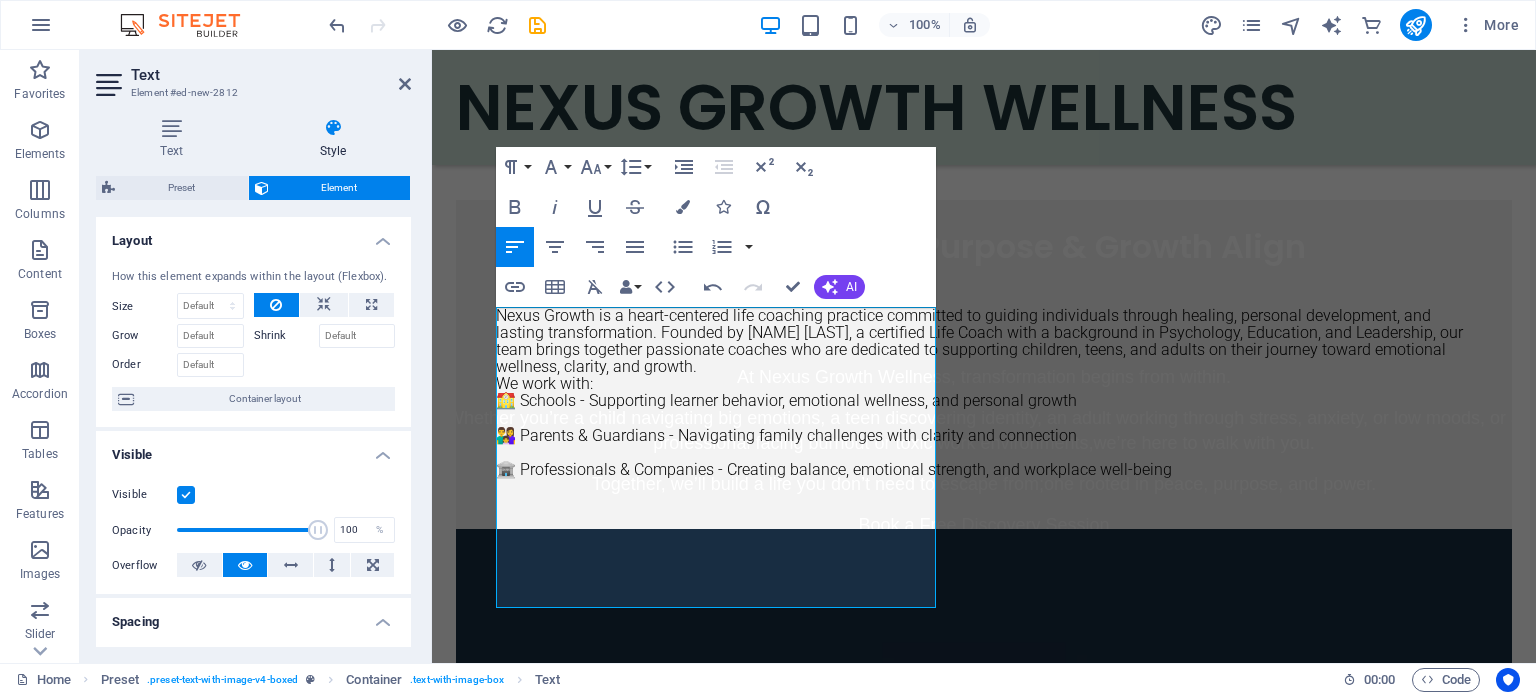 scroll, scrollTop: 1759, scrollLeft: 0, axis: vertical 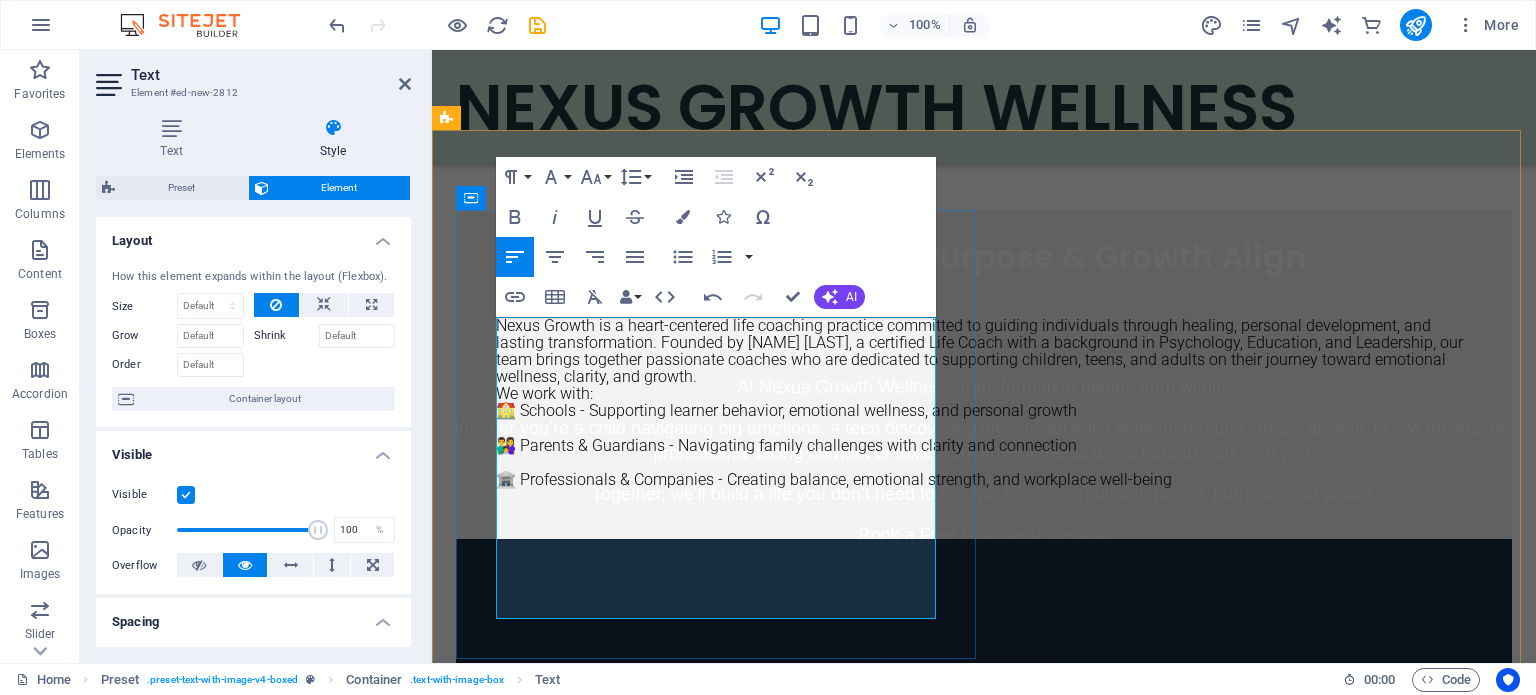 click on "Nexus Growth is a heart-centered life coaching practice committed to guiding individuals through healing, personal development, and lasting transformation. Founded by [NAME] [LAST], a certified Life Coach with a background in Psychology, Education, and Leadership, our team brings together passionate coaches who are dedicated to supporting children, teens, and adults on their journey toward emotional wellness, clarity, and growth. We work with: 🏫 Schools - Supporting learner behavior, emotional wellness, and personal growth 👨‍👩‍👧 Parents & Guardians - Navigating family challenges with clarity and connection 💼 Professionals & Companies - Creating balance, emotional strength, and workplace well-being" at bounding box center [984, 402] 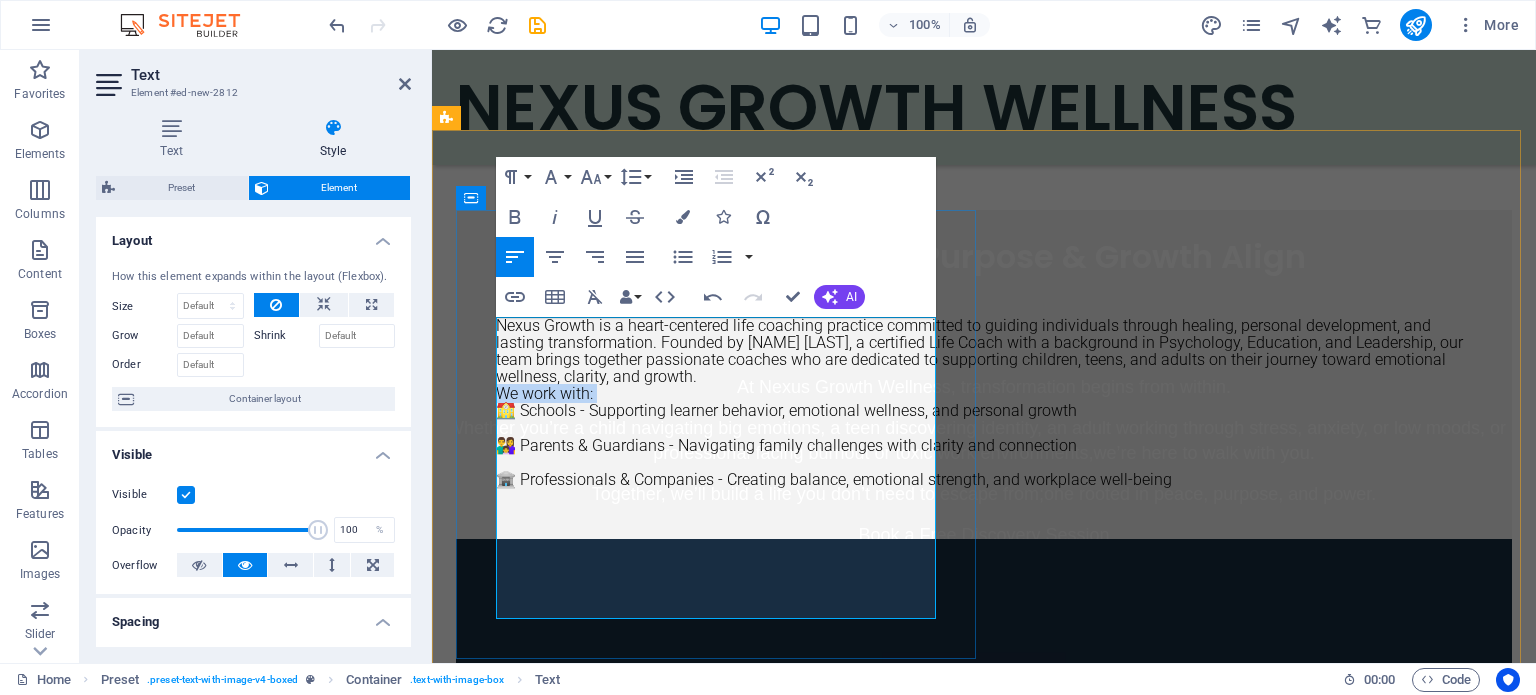 click on "Nexus Growth is a heart-centered life coaching practice committed to guiding individuals through healing, personal development, and lasting transformation. Founded by [NAME] [LAST], a certified Life Coach with a background in Psychology, Education, and Leadership, our team brings together passionate coaches who are dedicated to supporting children, teens, and adults on their journey toward emotional wellness, clarity, and growth. We work with: 🏫 Schools - Supporting learner behavior, emotional wellness, and personal growth 👨‍👩‍👧 Parents & Guardians - Navigating family challenges with clarity and connection 💼 Professionals & Companies - Creating balance, emotional strength, and workplace well-being" at bounding box center (984, 402) 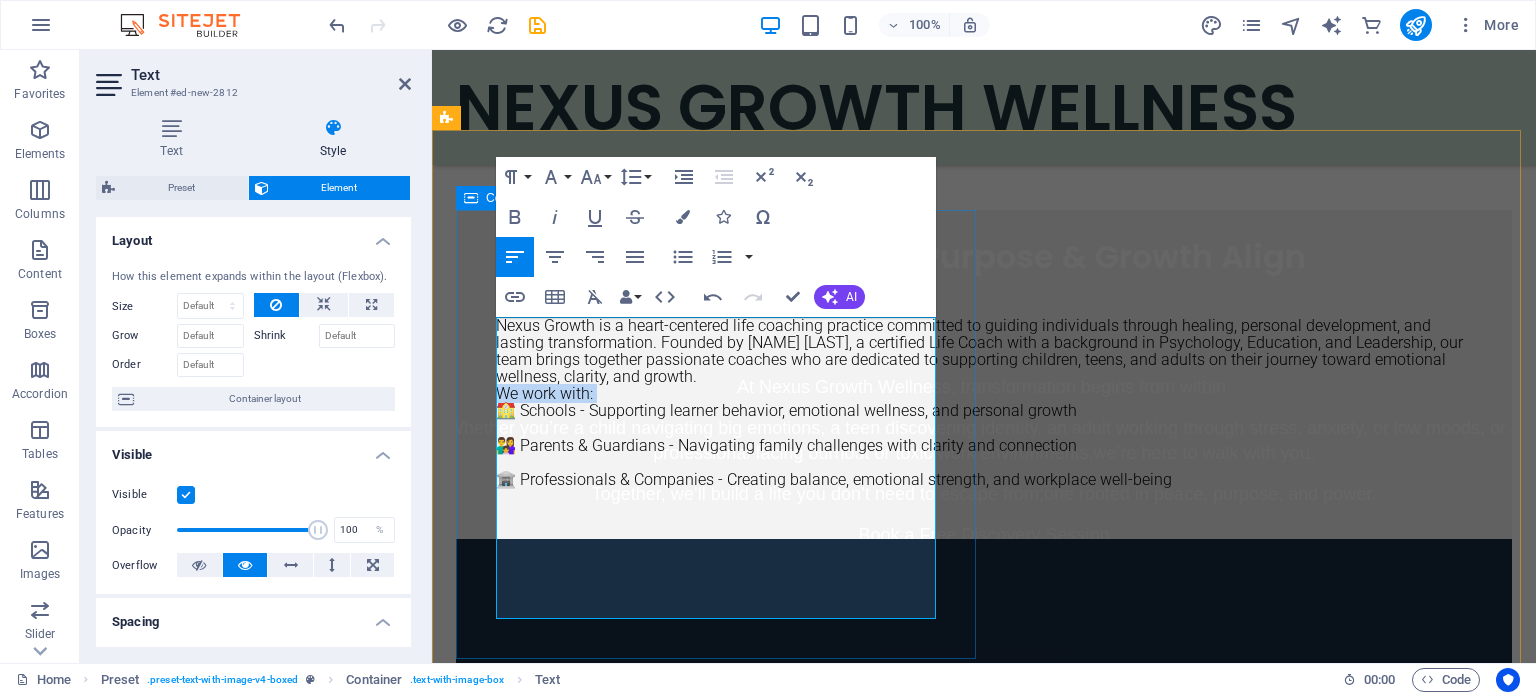 click on "ABOUT US Nexus Growth is a heart-centered life coaching practice committed to guiding individuals through healing, personal development, and lasting transformation. Founded by [NAME] [LAST], a certified Life Coach with a background in Psychology, Education, and Leadership, our team brings together passionate coaches who are dedicated to supporting children, teens, and adults on their journey toward emotional wellness, clarity, and growth. We work with: 🏫 Schools - Supporting learner behavior, emotional wellness, and personal growth 👨‍👩‍👧 Parents & Guardians - Navigating family challenges with clarity and connection 💼 Professionals & Companies - Creating balance, emotional strength, and workplace well-being" at bounding box center (984, 374) 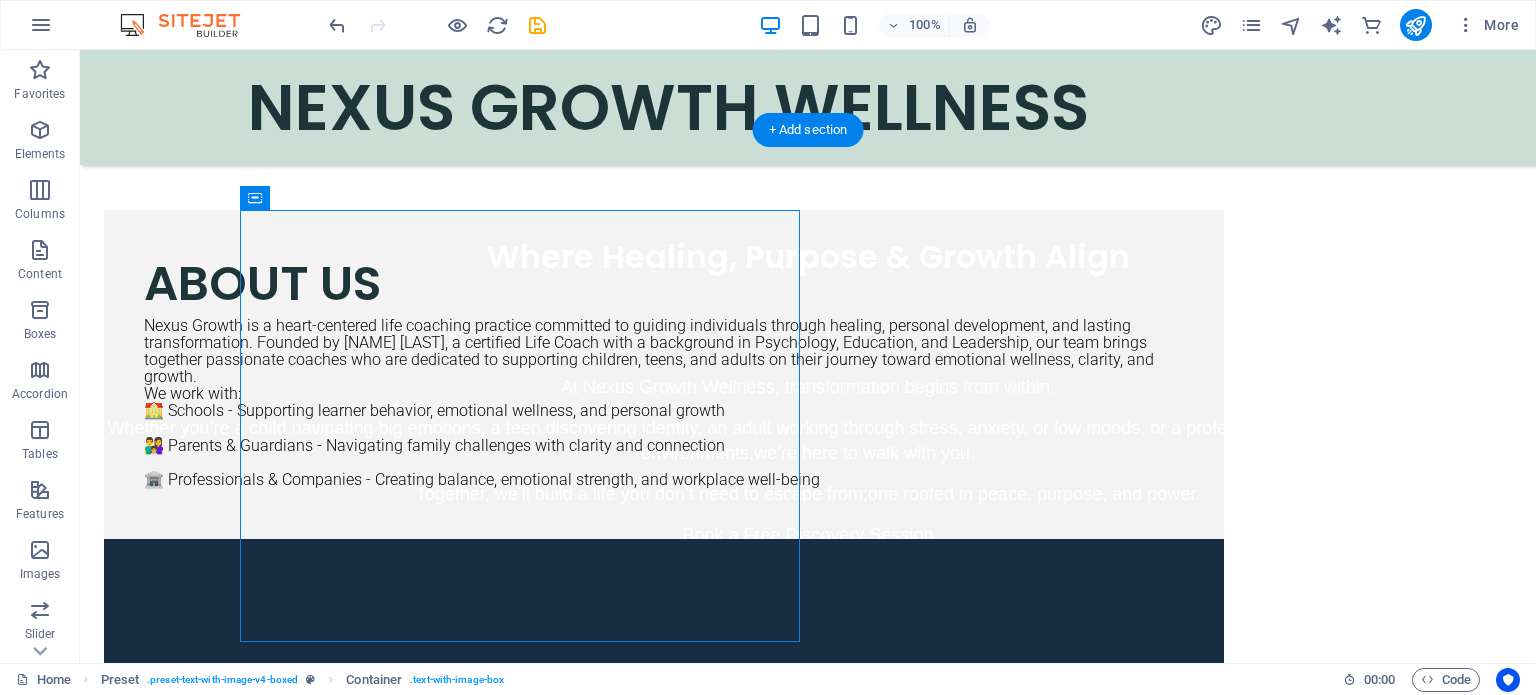 click at bounding box center [664, 755] 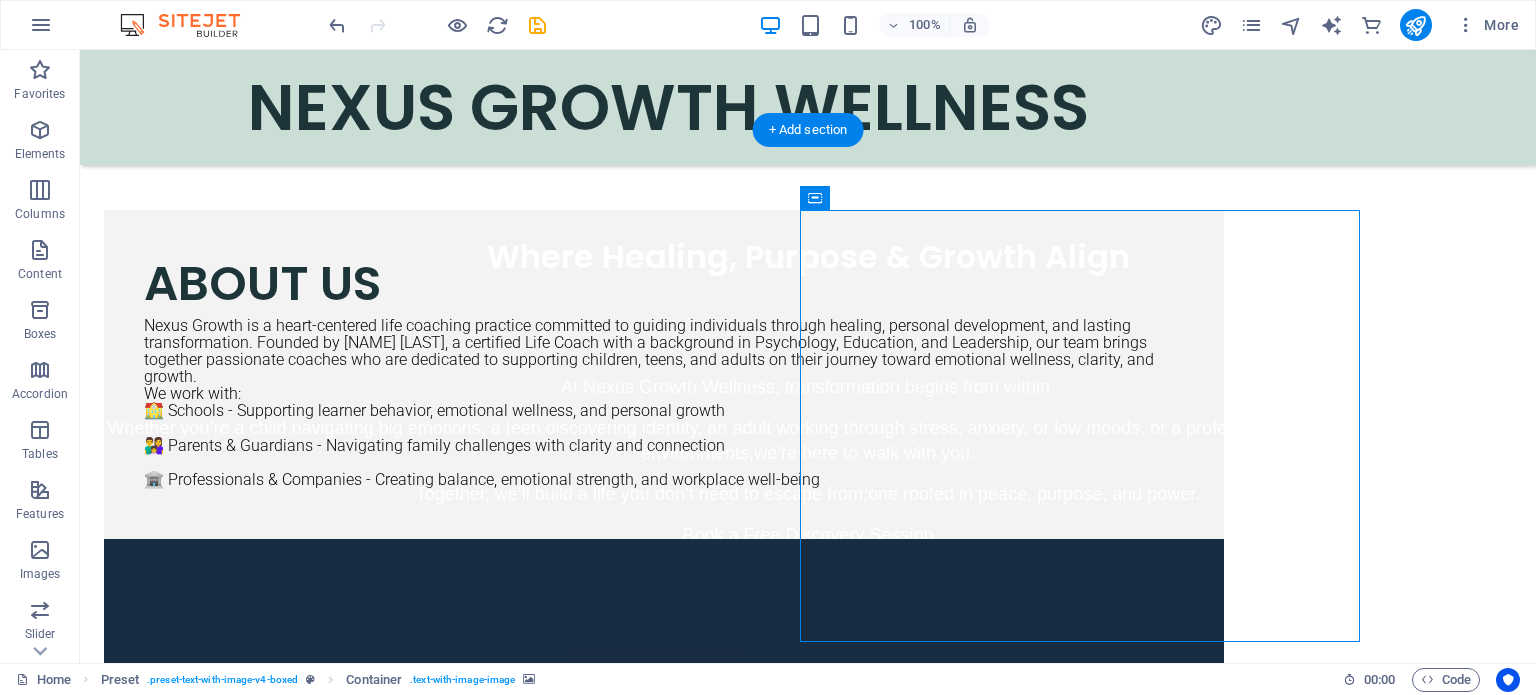 click at bounding box center (664, 755) 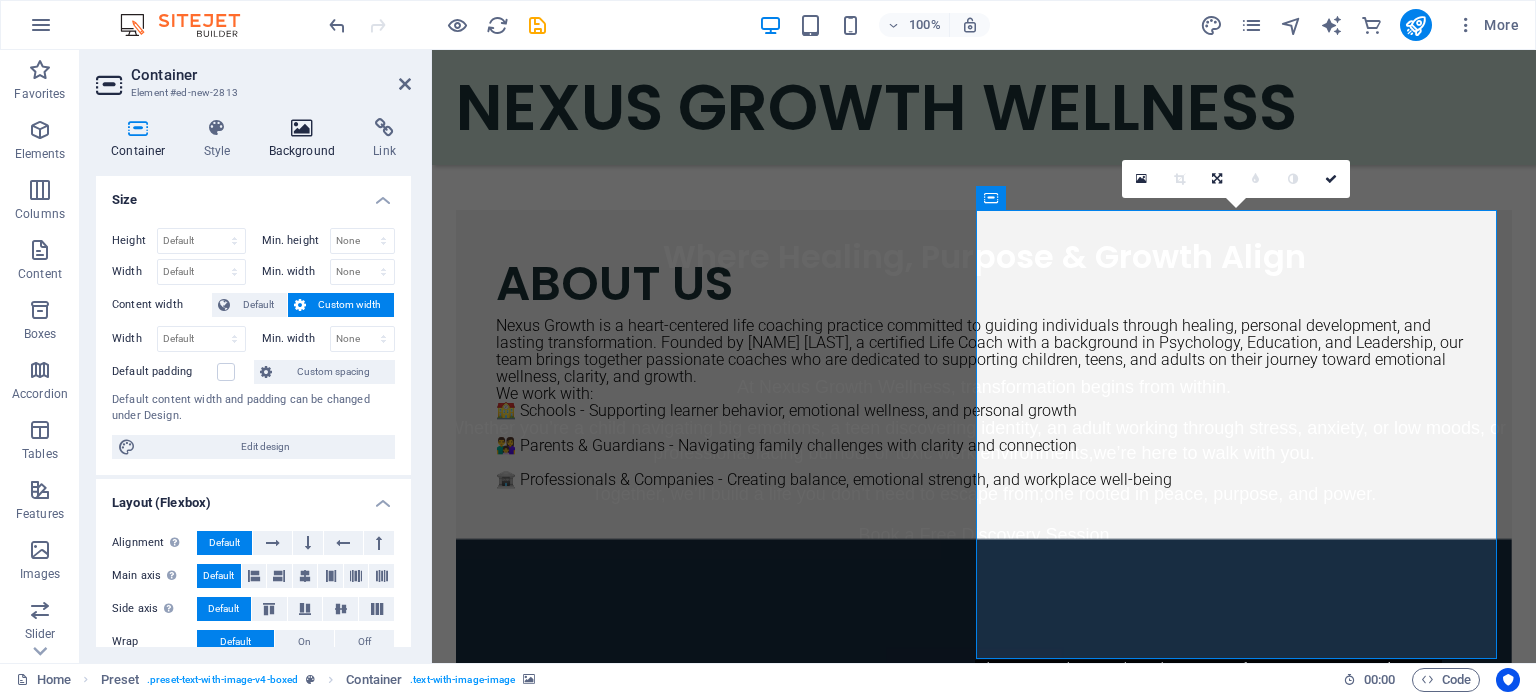 click on "Background" at bounding box center [306, 139] 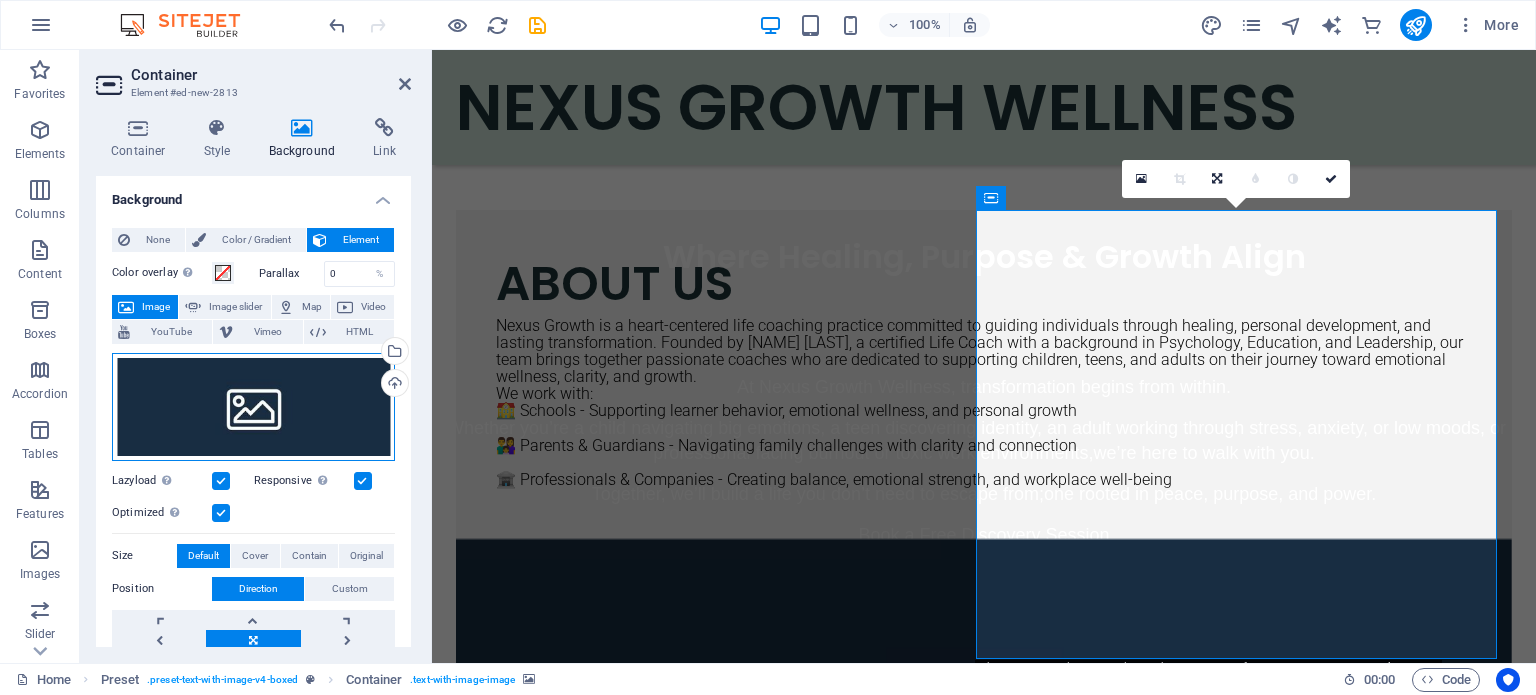 click on "Drag files here, click to choose files or select files from Files or our free stock photos & videos" at bounding box center [253, 407] 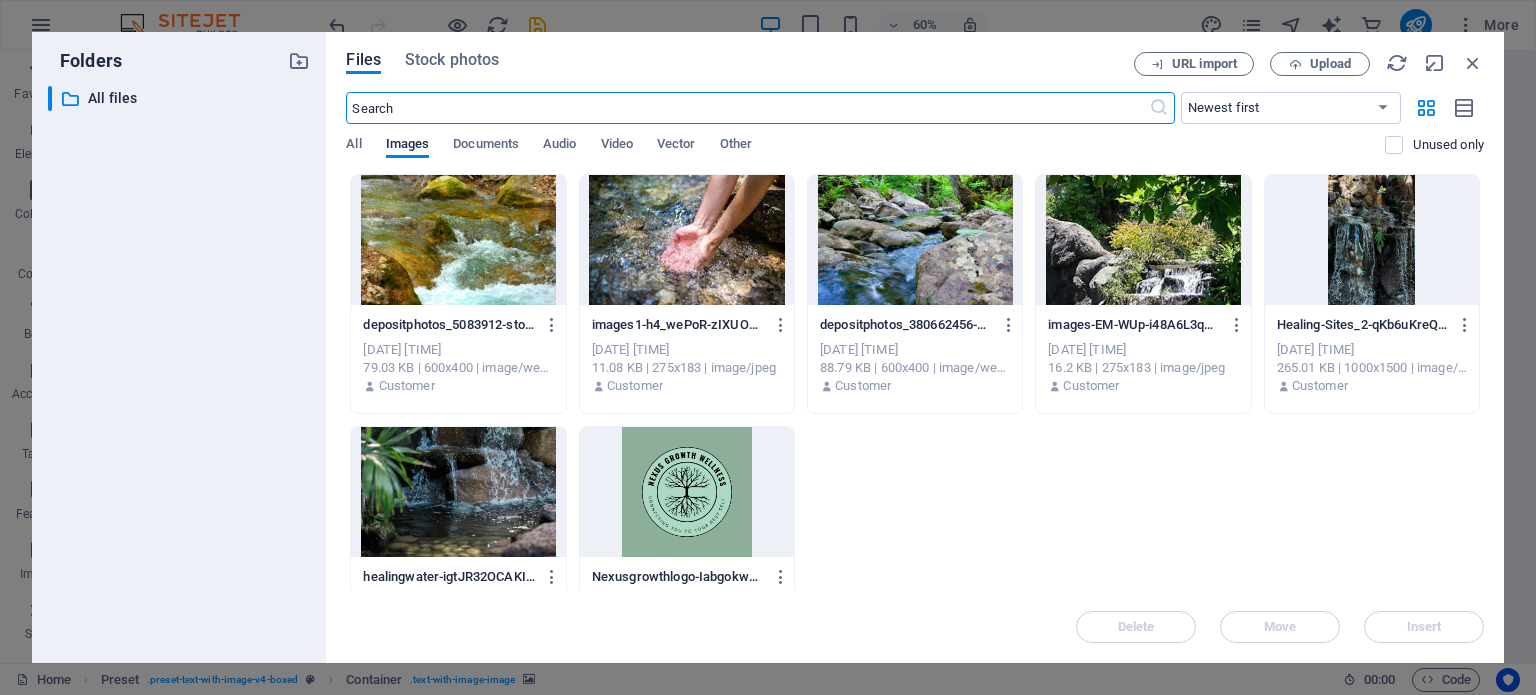 click at bounding box center [1372, 240] 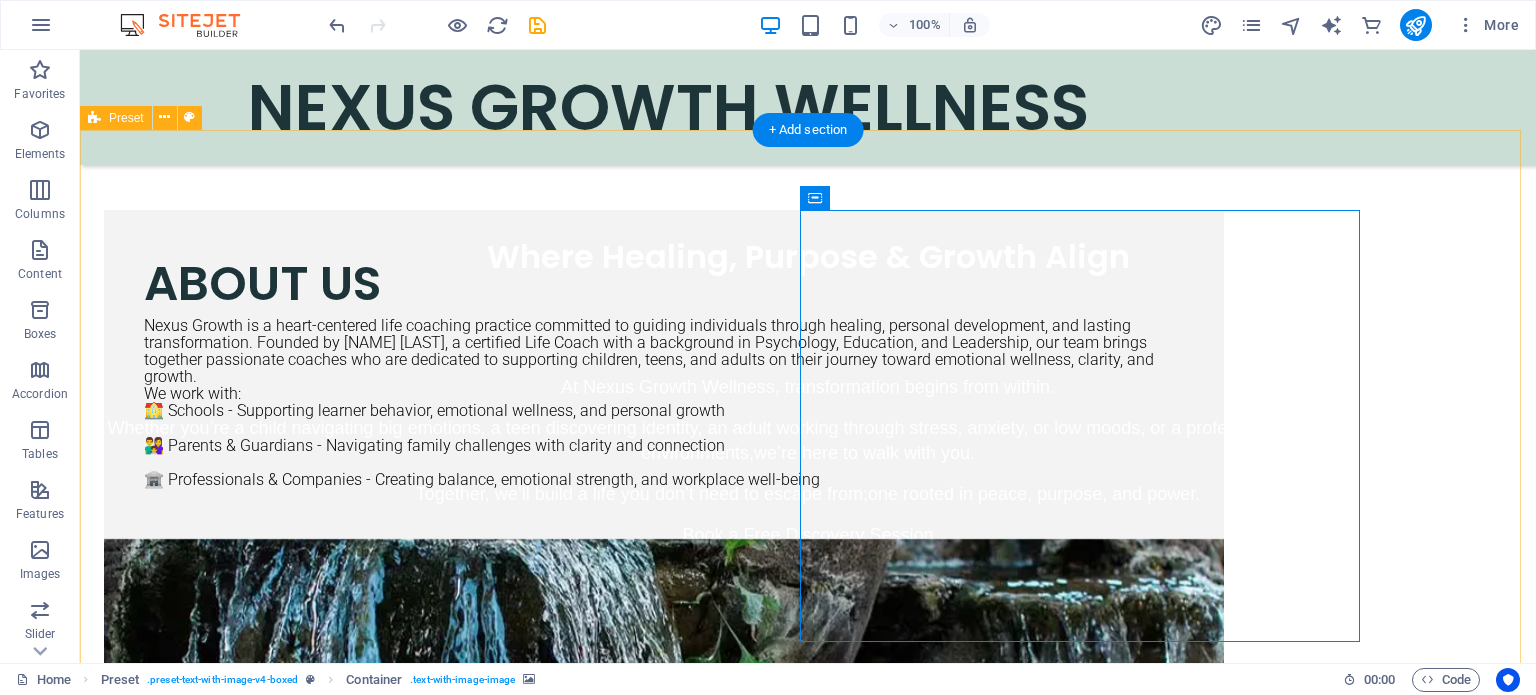 click on "ABOUT US Nexus Growth is a heart-centered life coaching practice committed to guiding individuals through healing, personal development, and lasting transformation. Founded by [NAME] [LASTNAME], a certified Life Coach with a background in Psychology, Education, and Leadership, our team brings together passionate coaches who are dedicated to supporting children, teens, and adults on their journey toward emotional wellness, clarity, and growth.   We work with:   🏫 Schools - Supporting learner behavior, emotional wellness, and personal growth   👨‍👩‍👧 Parents & Guardians - Navigating family challenges with clarity and connection   💼 Professionals & Companies - Creating balance, emotional strength, and workplace well-being Drop content here or  Add elements  Paste clipboard" at bounding box center [808, 661] 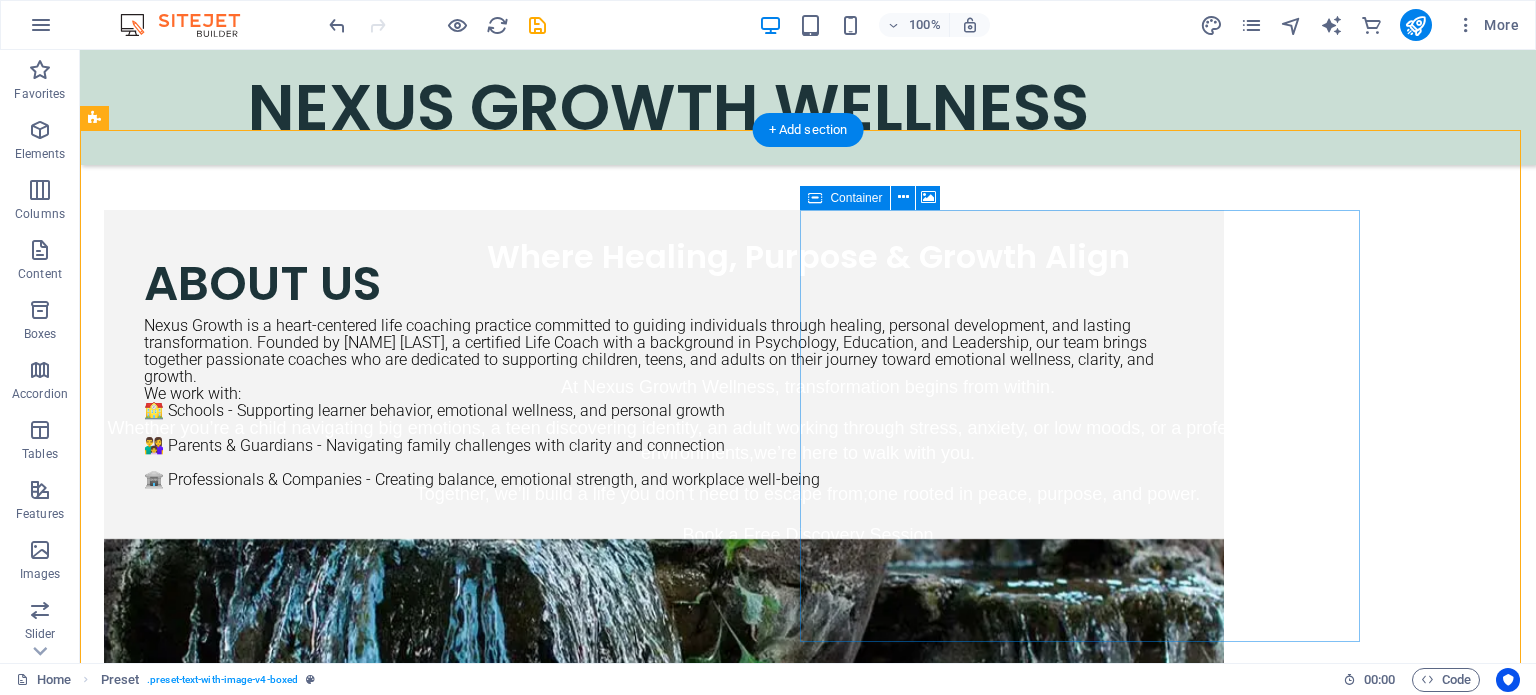 click on "Paste clipboard" at bounding box center (718, 1072) 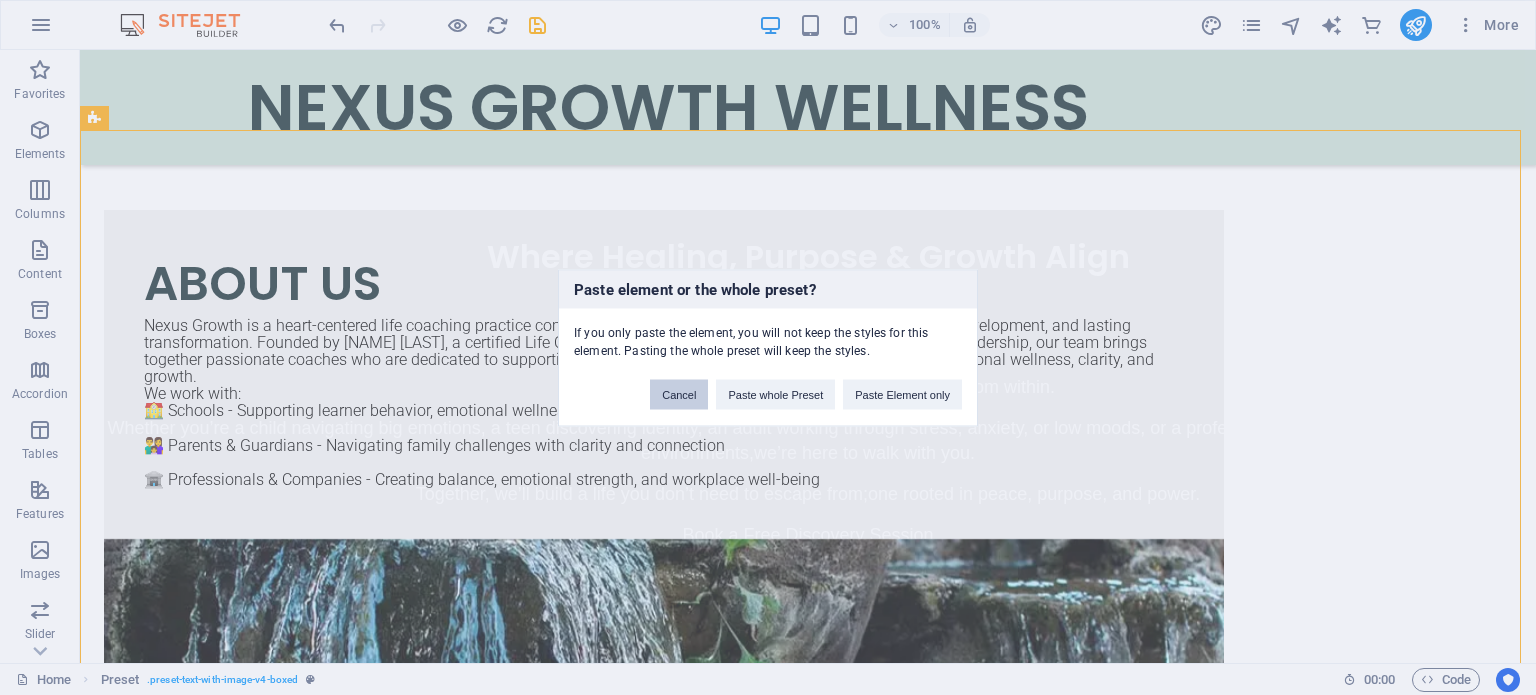 click on "Cancel" at bounding box center (679, 394) 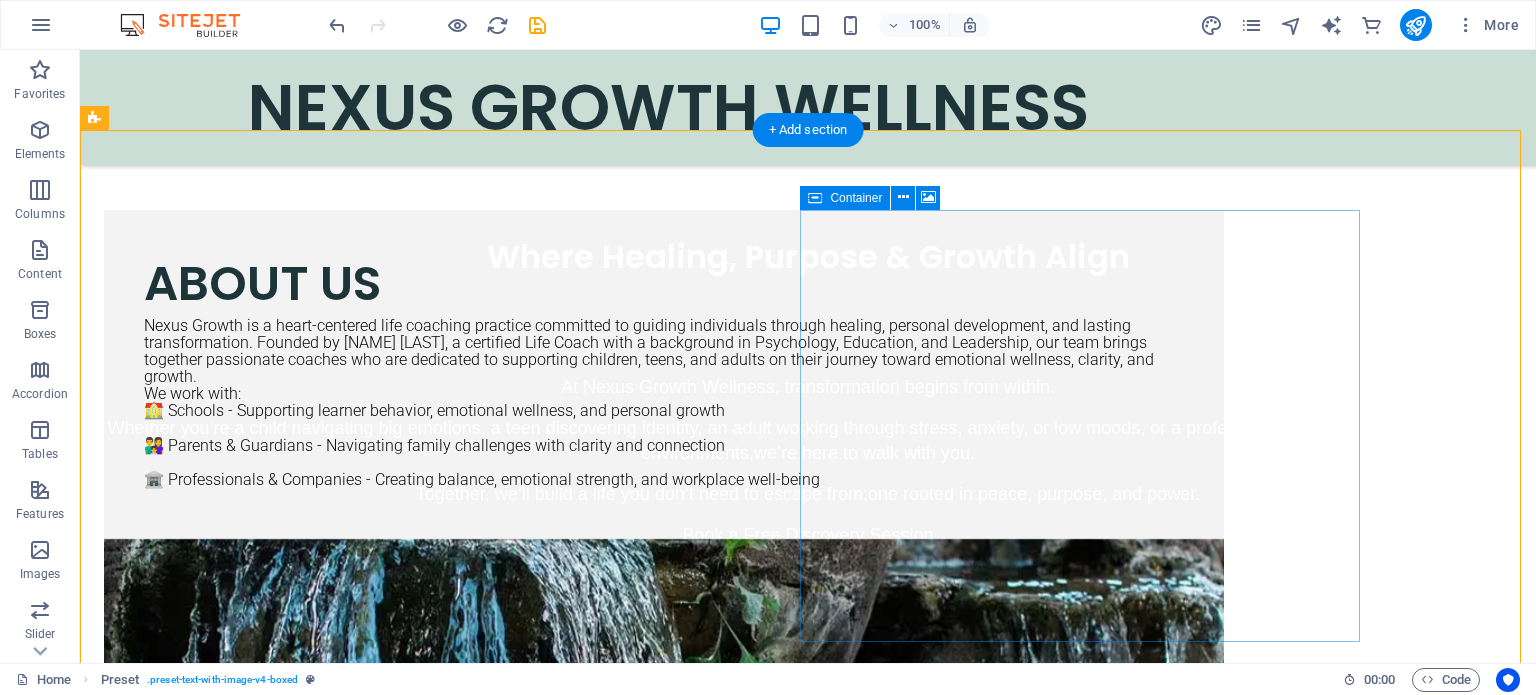 click on "Paste clipboard" at bounding box center [718, 1072] 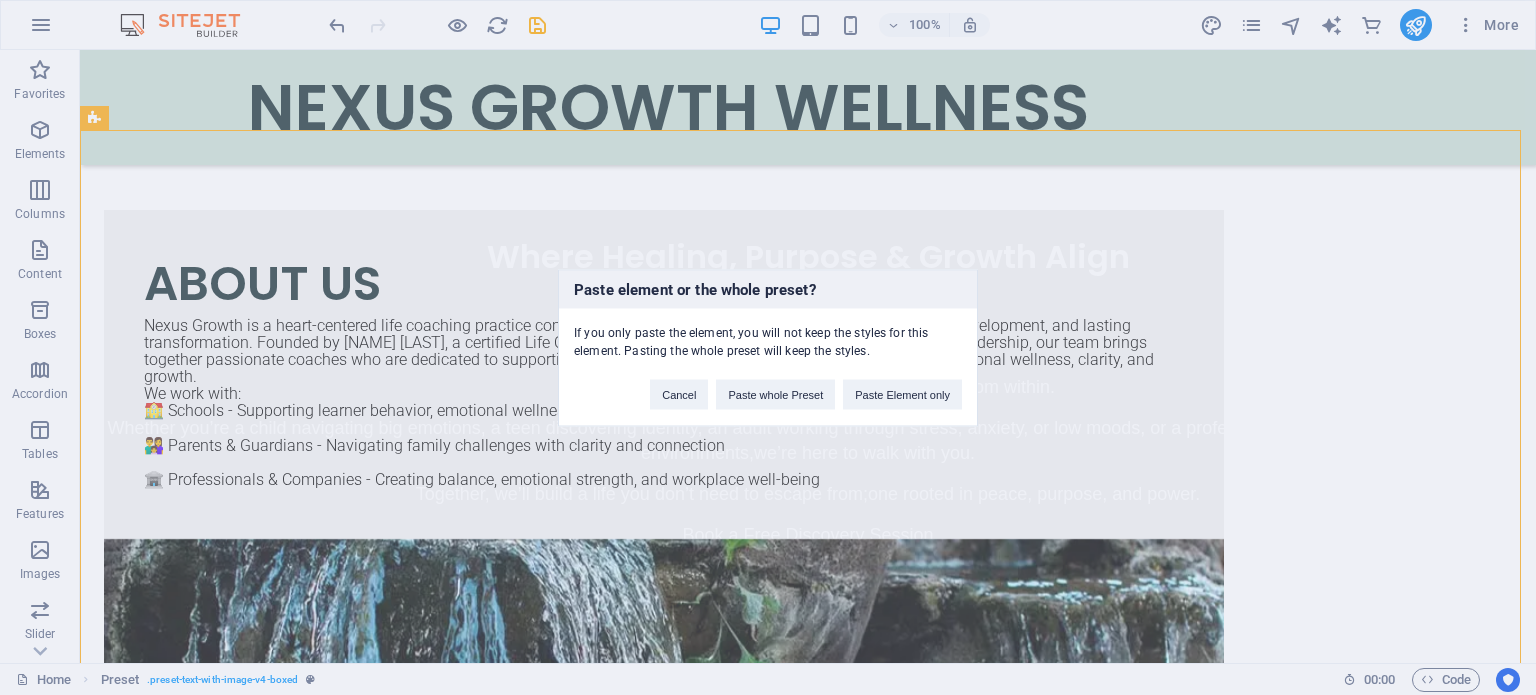 click on "Paste element or the whole preset? If you only paste the element, you will not keep the styles for this element. Pasting the whole preset will keep the styles. Cancel Paste whole Preset Paste Element only" at bounding box center (768, 347) 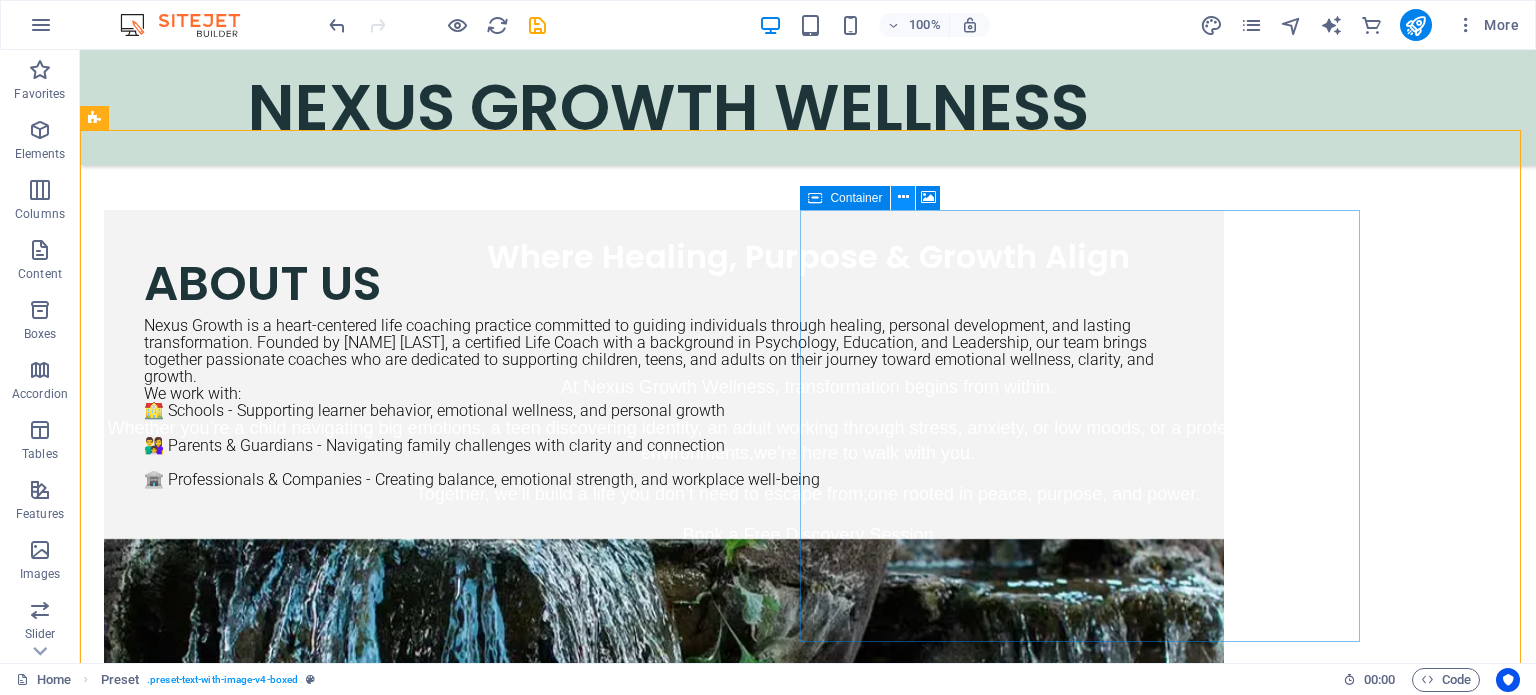 click at bounding box center [903, 197] 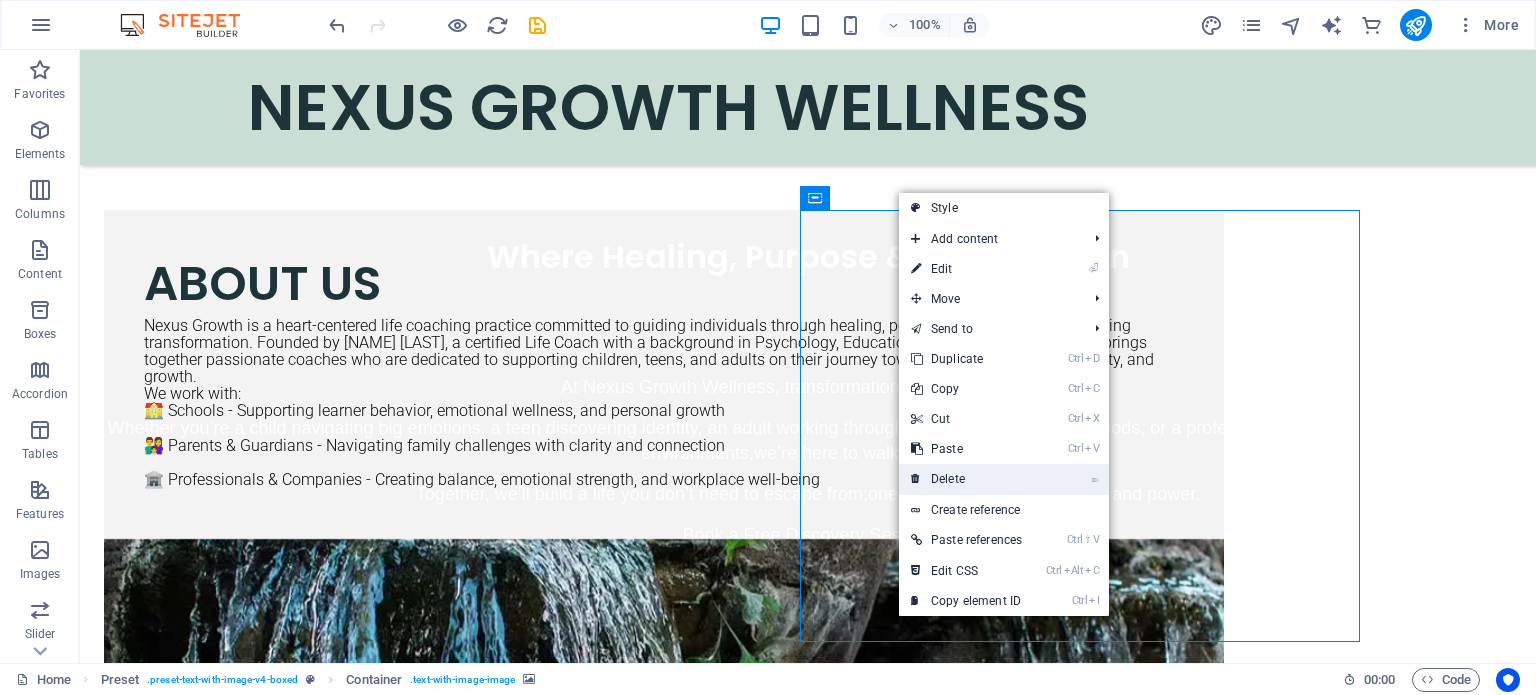 click on "⌦  Delete" at bounding box center (966, 479) 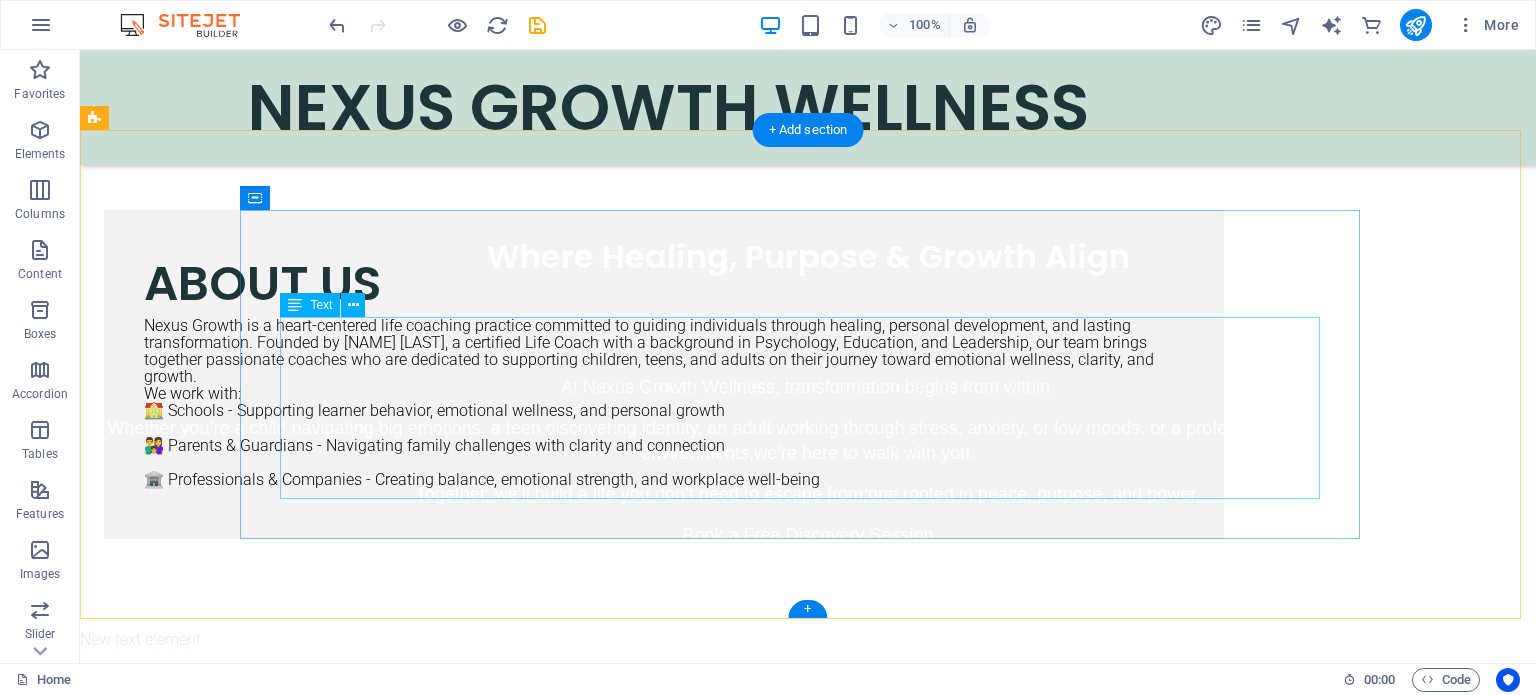 click on "Nexus Growth is a heart-centered life coaching practice committed to guiding individuals through healing, personal development, and lasting transformation. Founded by [NAME] [LAST], a certified Life Coach with a background in Psychology, Education, and Leadership, our team brings together passionate coaches who are dedicated to supporting children, teens, and adults on their journey toward emotional wellness, clarity, and growth. We work with: 🏫 Schools - Supporting learner behavior, emotional wellness, and personal growth 👨‍👩‍👧 Parents & Guardians - Navigating family challenges with clarity and connection 💼 Professionals & Companies - Creating balance, emotional strength, and workplace well-being" at bounding box center [664, 402] 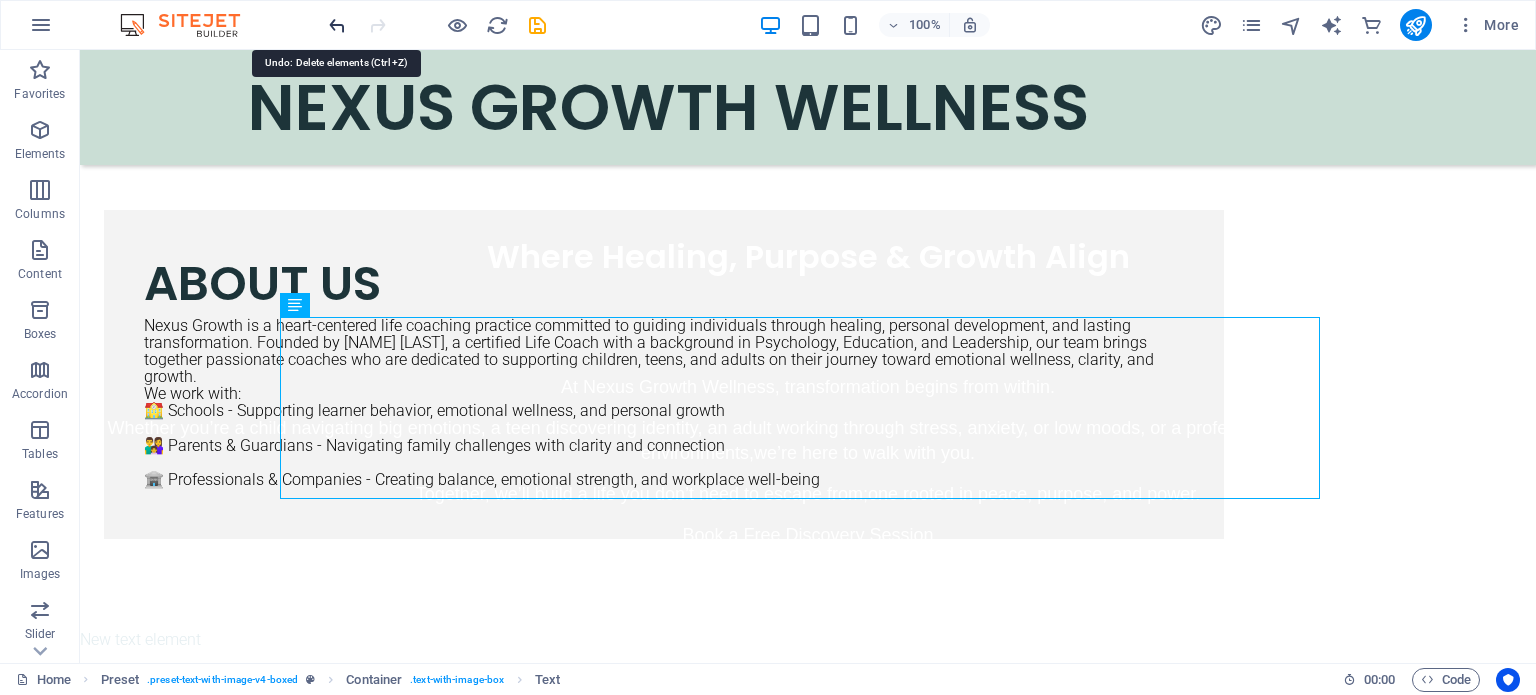 click at bounding box center (337, 25) 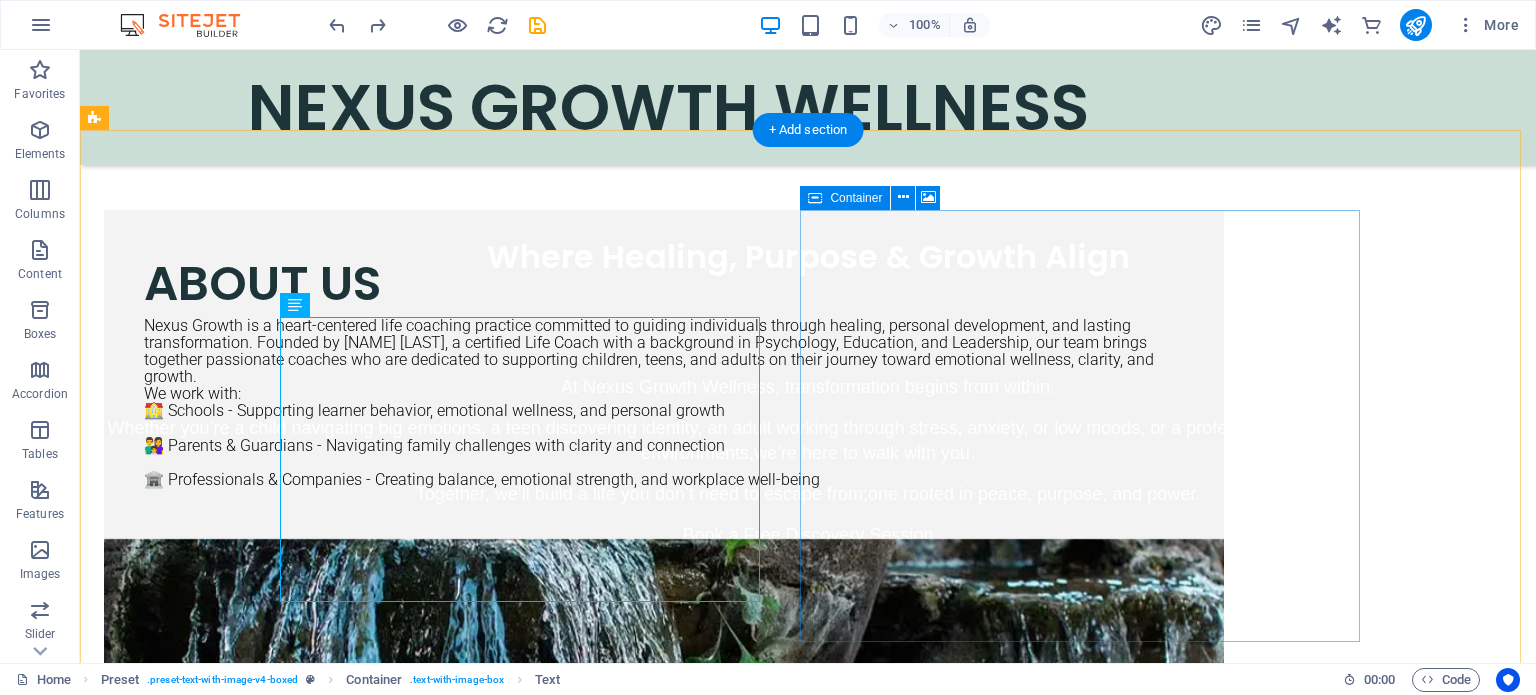 click on "Add elements" at bounding box center [605, 1072] 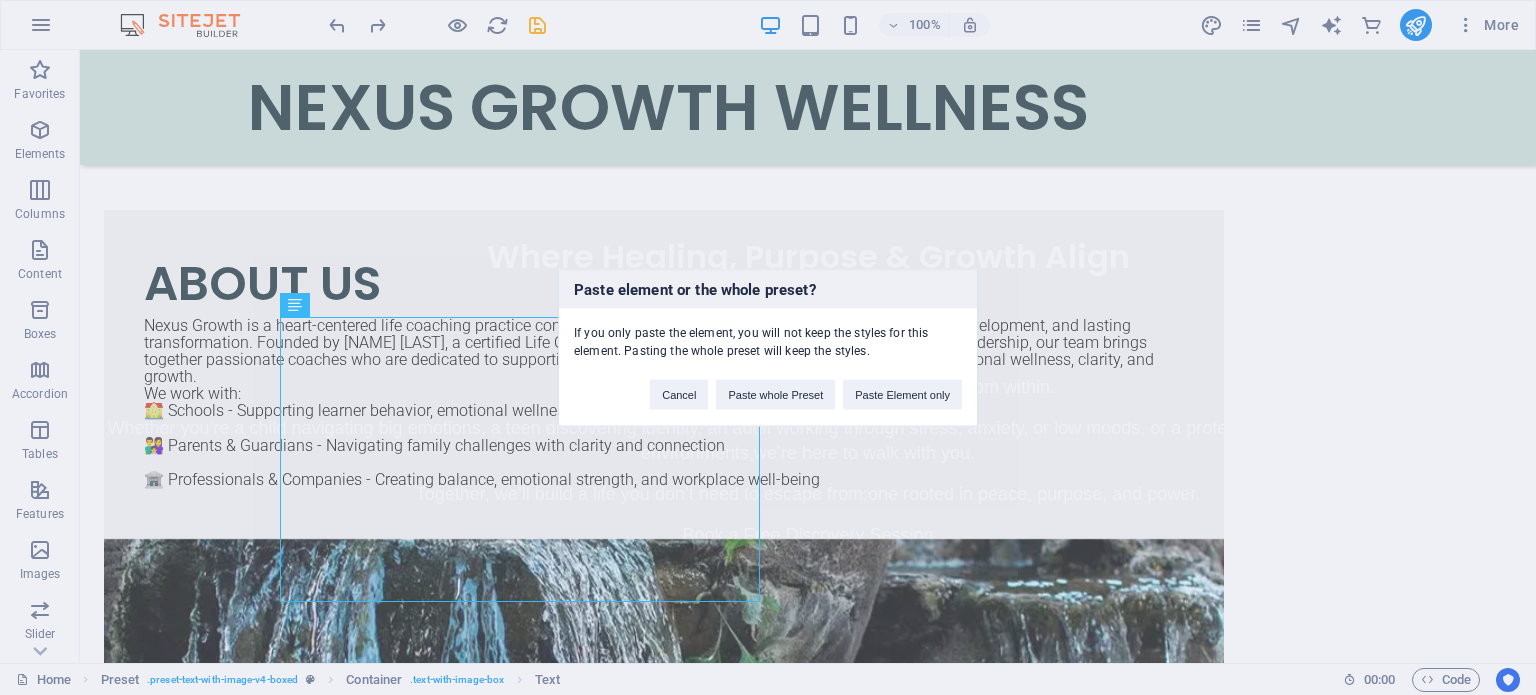 click on "Paste element or the whole preset? If you only paste the element, you will not keep the styles for this element. Pasting the whole preset will keep the styles. Cancel Paste whole Preset Paste Element only" at bounding box center (768, 347) 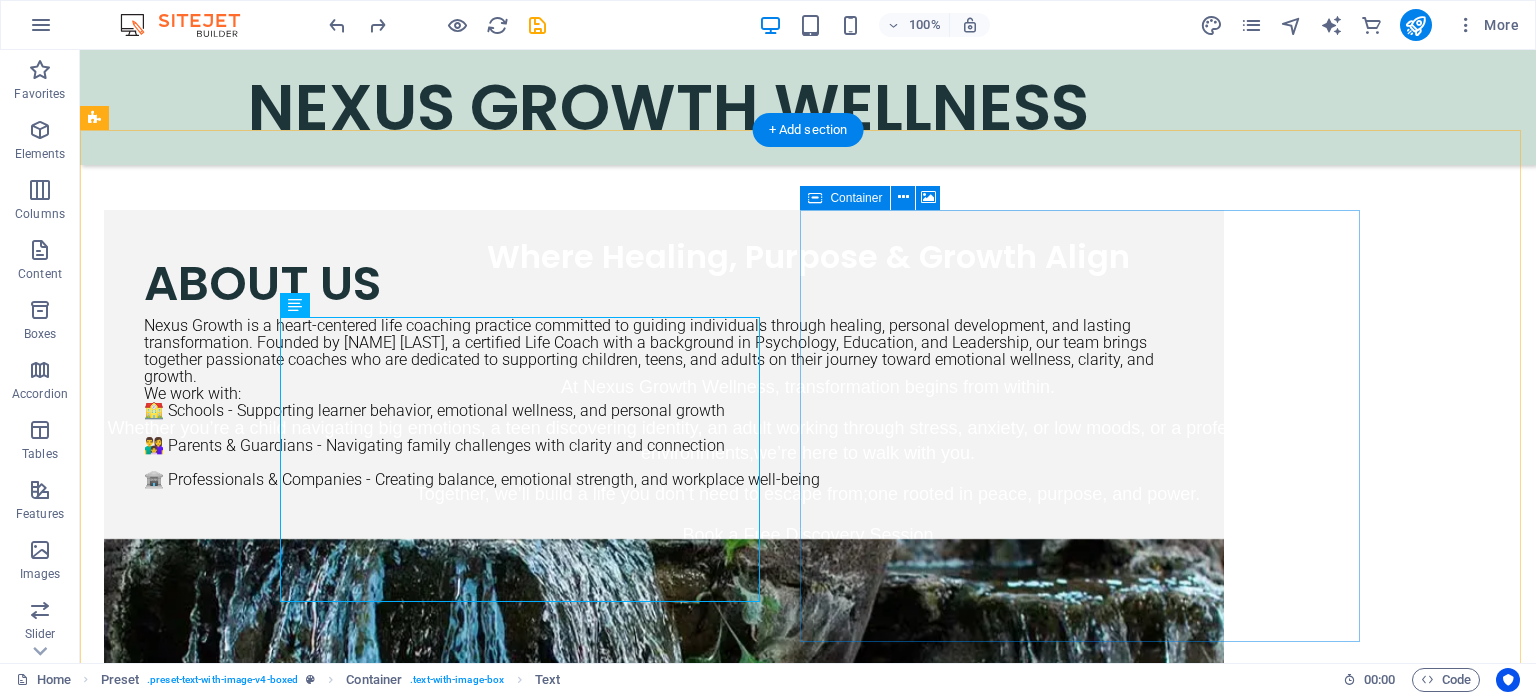 click on "Paste clipboard" at bounding box center [718, 1072] 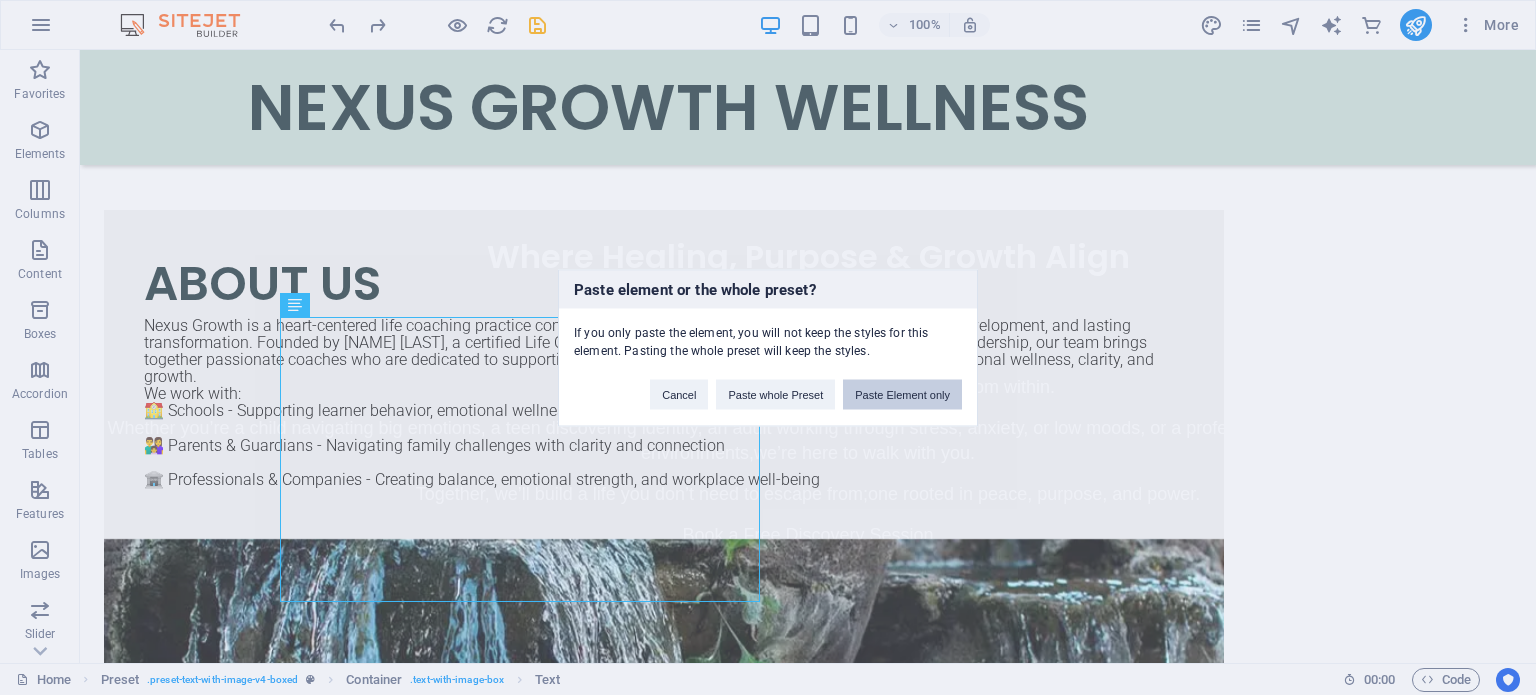 click on "Paste Element only" at bounding box center [902, 394] 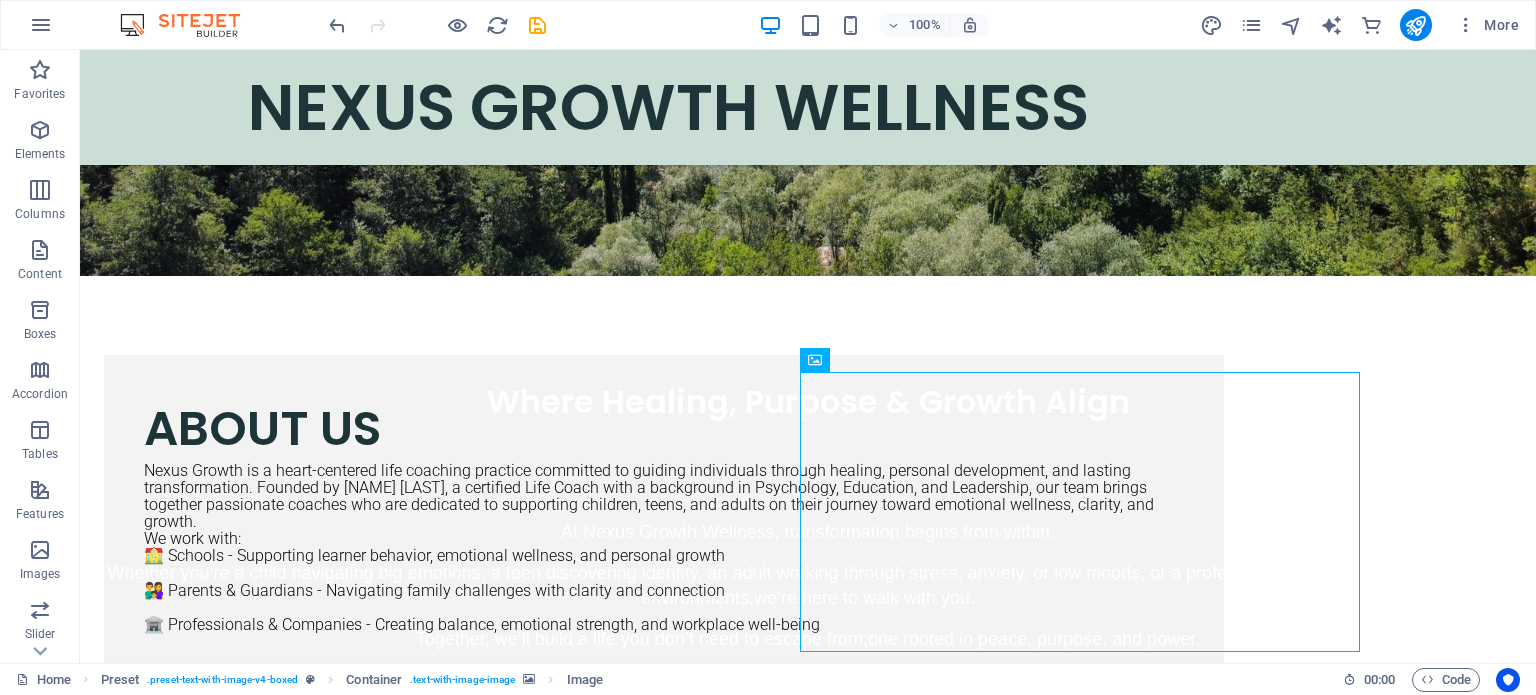 scroll, scrollTop: 576, scrollLeft: 0, axis: vertical 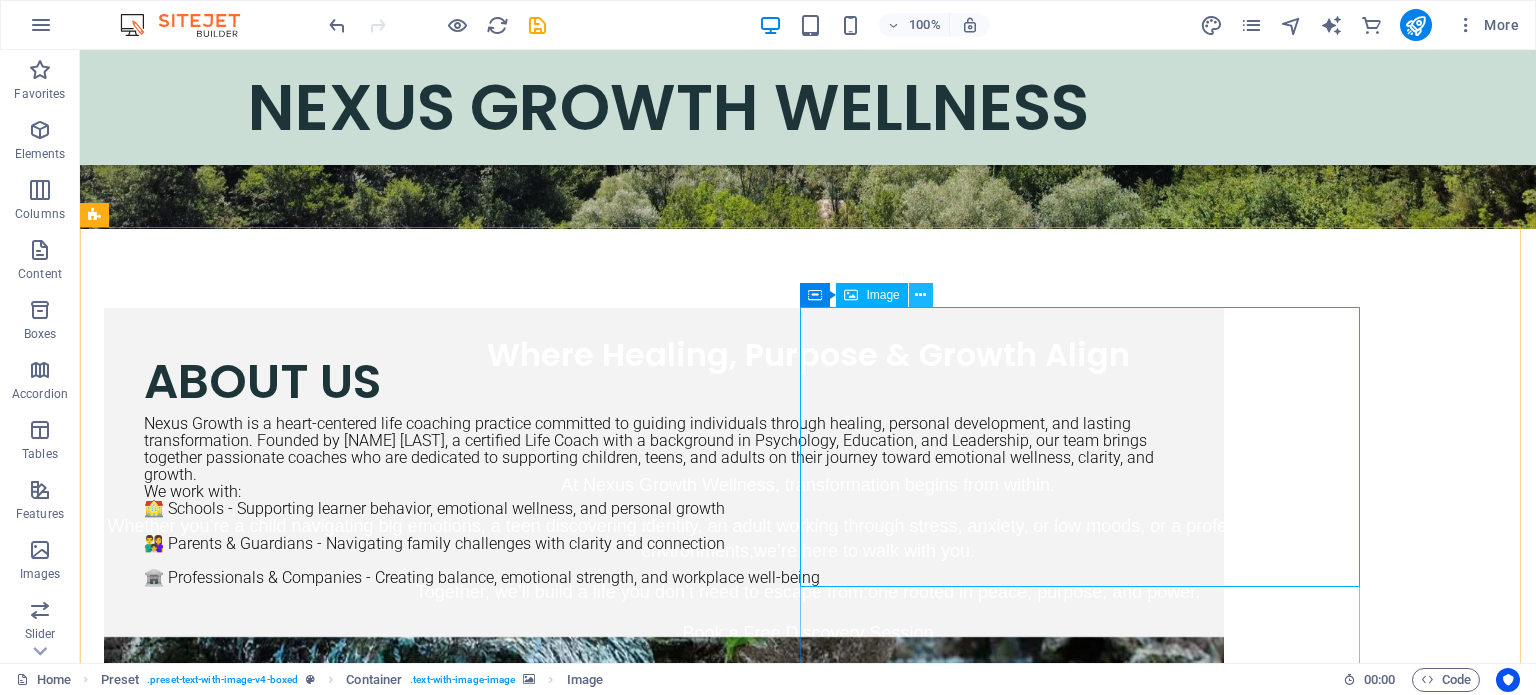 click at bounding box center [920, 295] 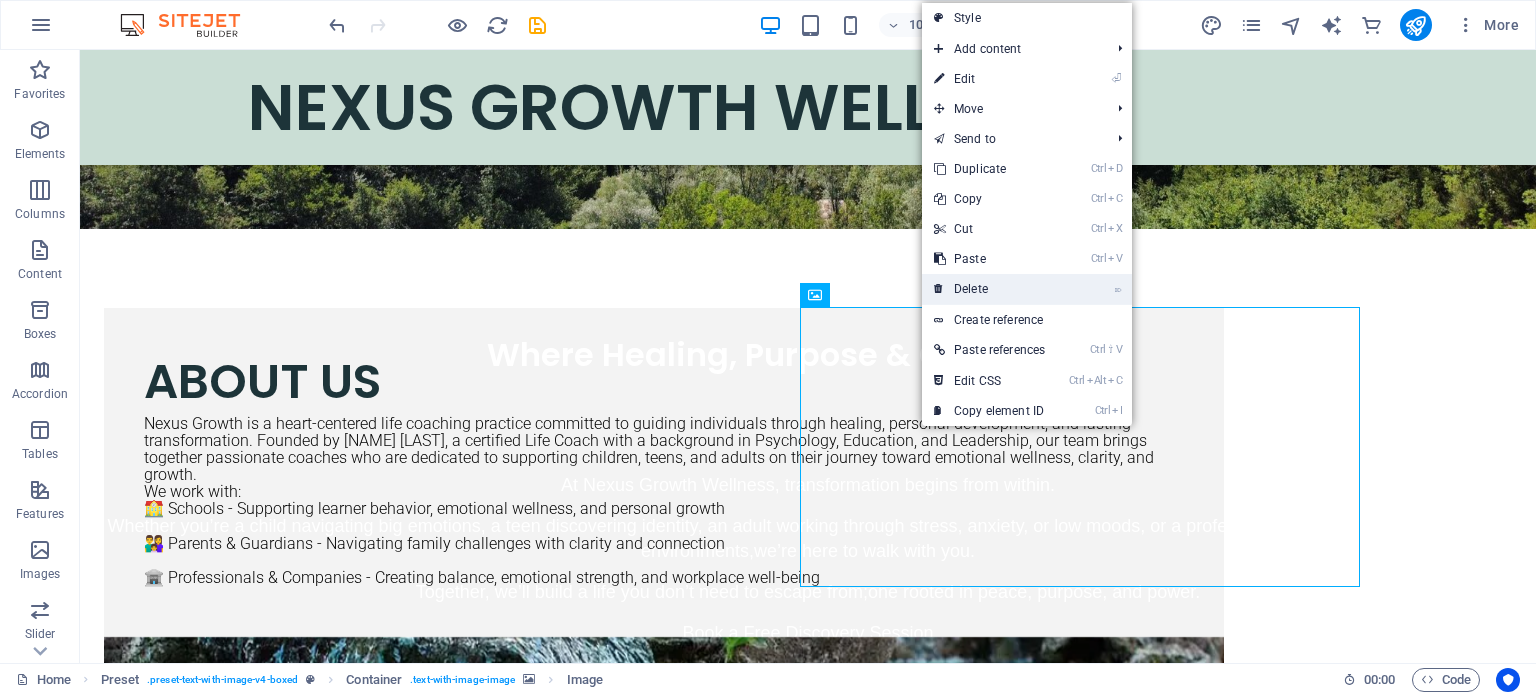 click on "⌦  Delete" at bounding box center [989, 289] 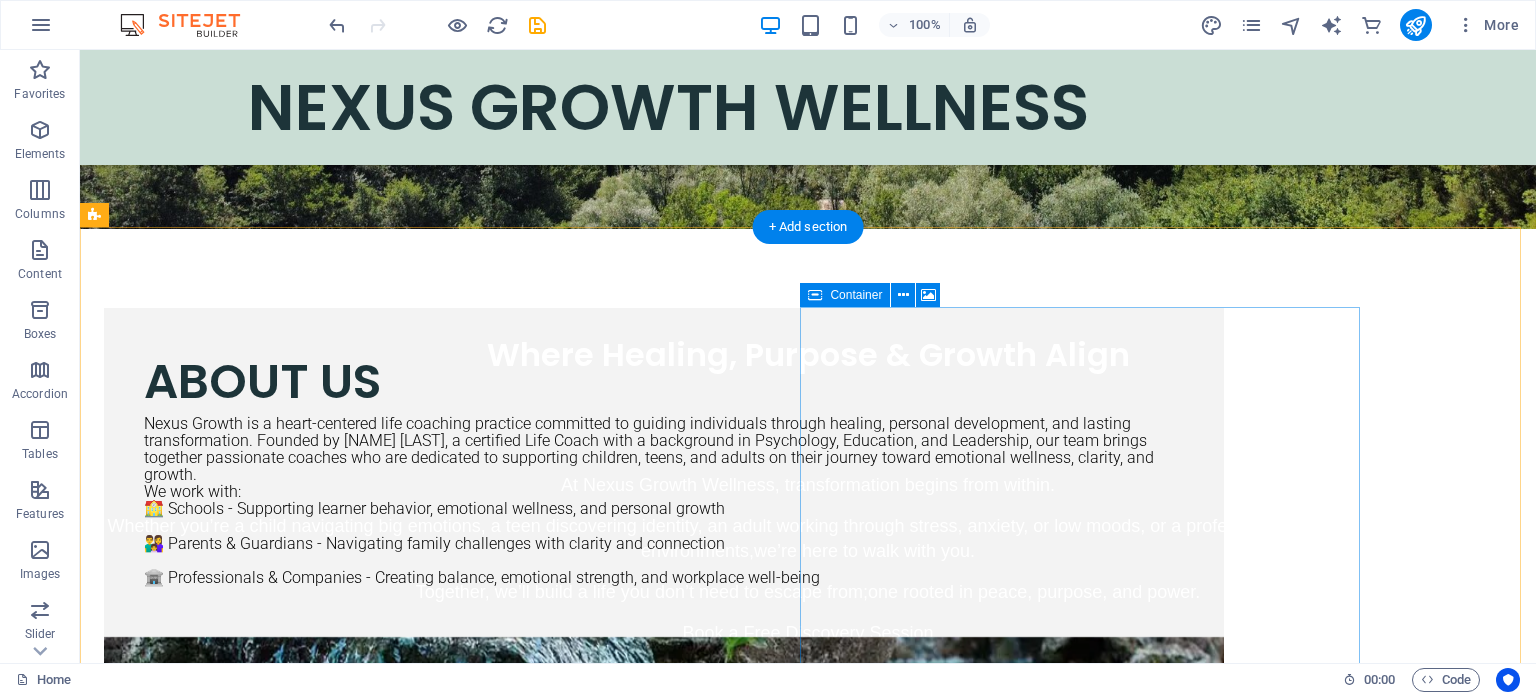 click on "Drop content here or  Add elements  Paste clipboard" at bounding box center [664, 1140] 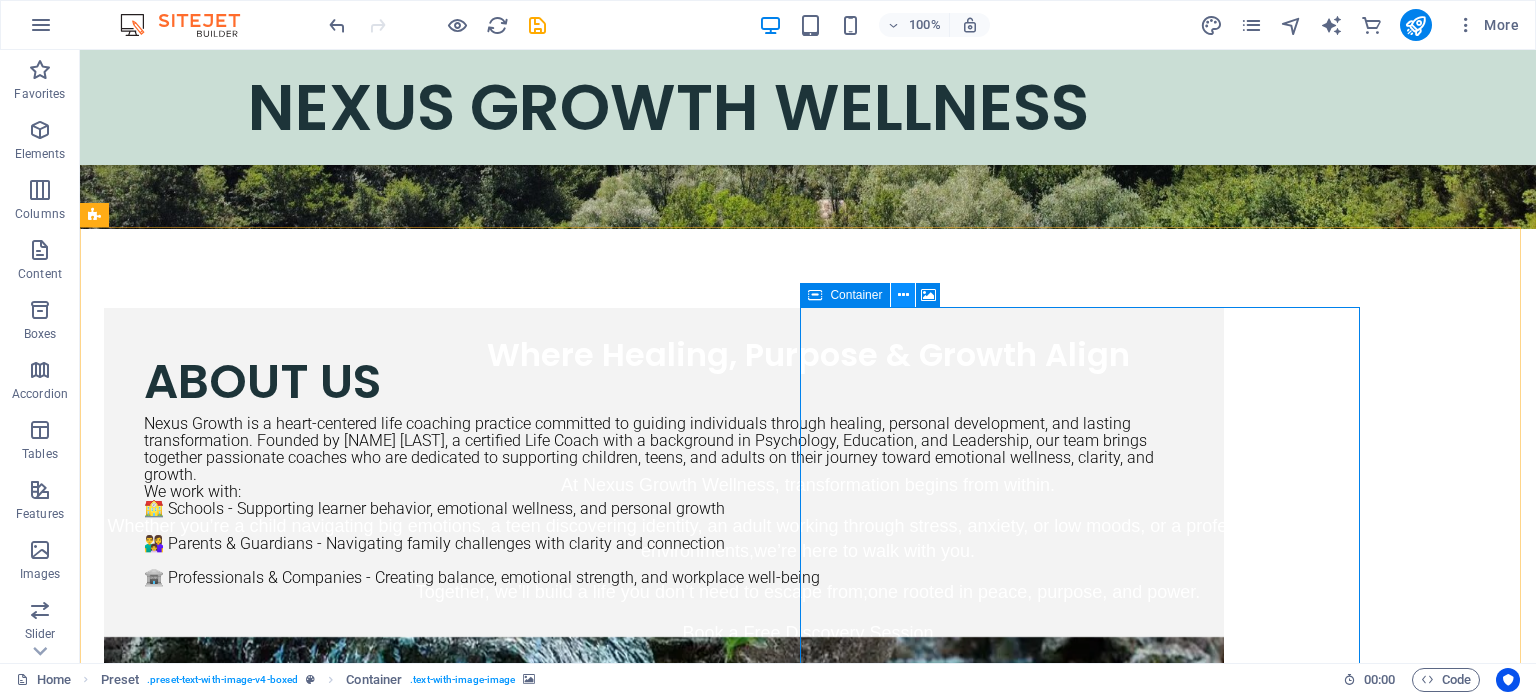 click at bounding box center (903, 295) 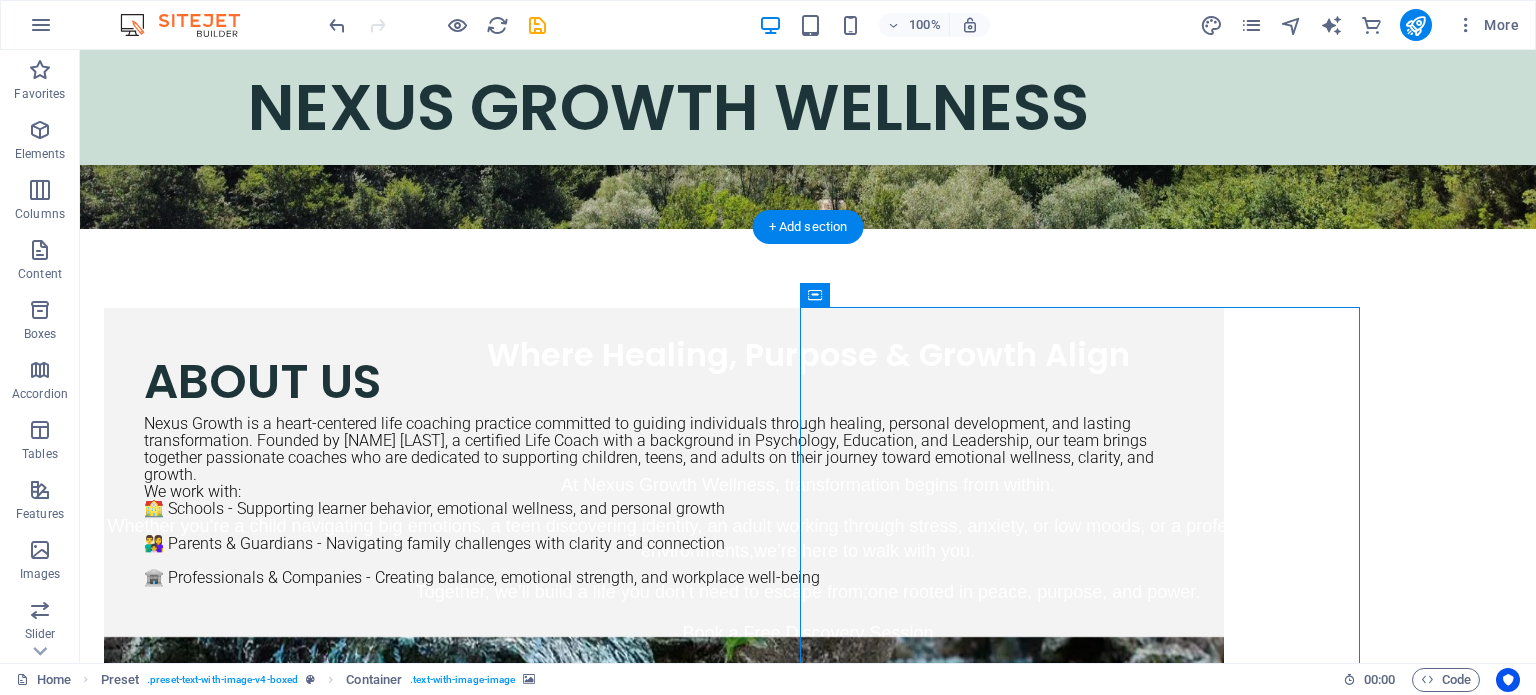 click at bounding box center (664, 853) 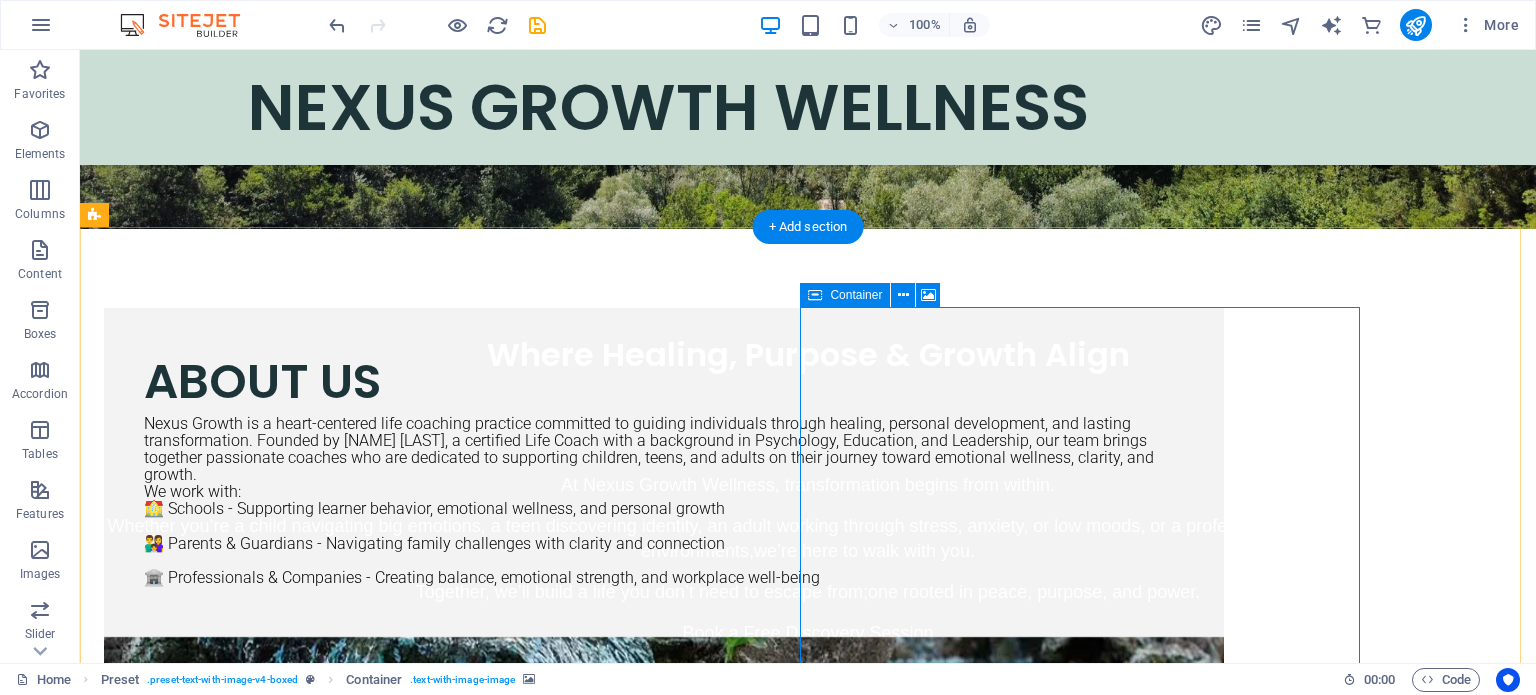 click on "Paste clipboard" at bounding box center [718, 1170] 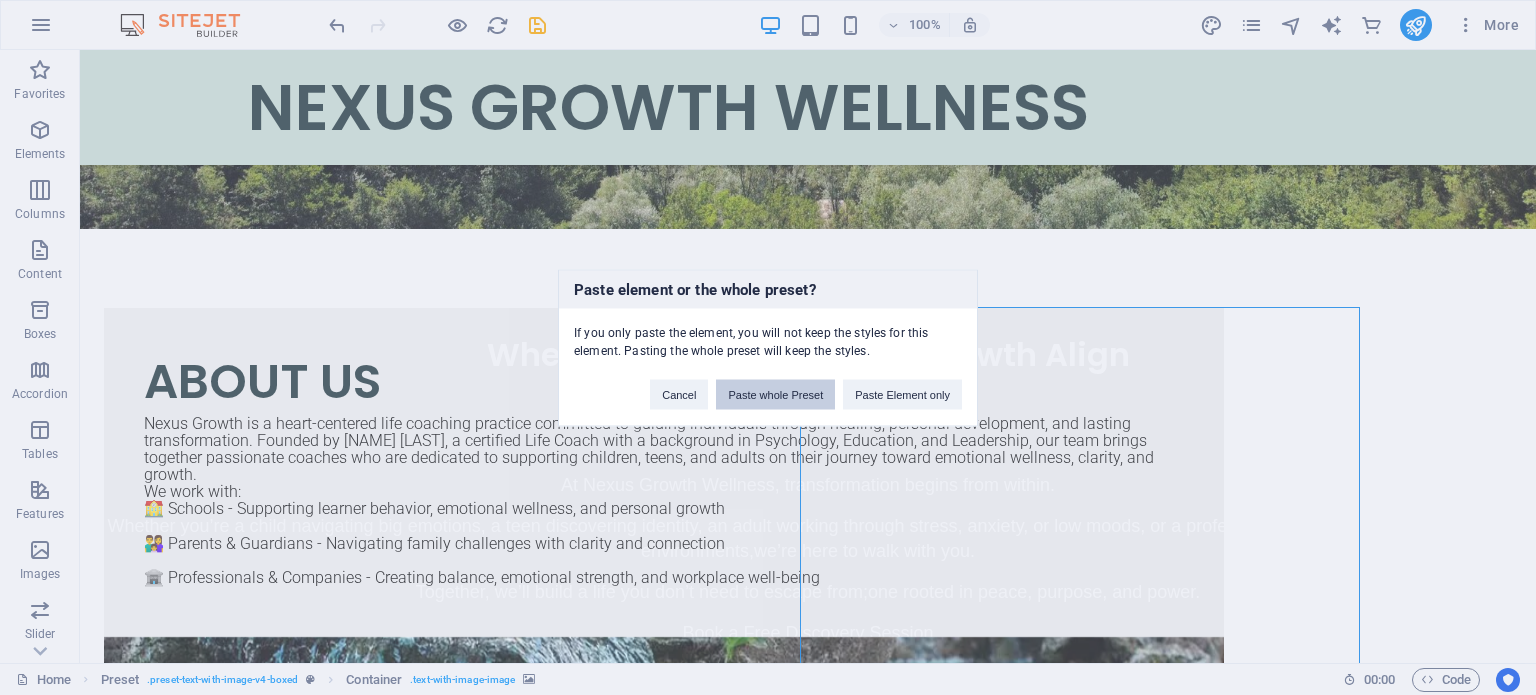 click on "Paste whole Preset" at bounding box center [775, 394] 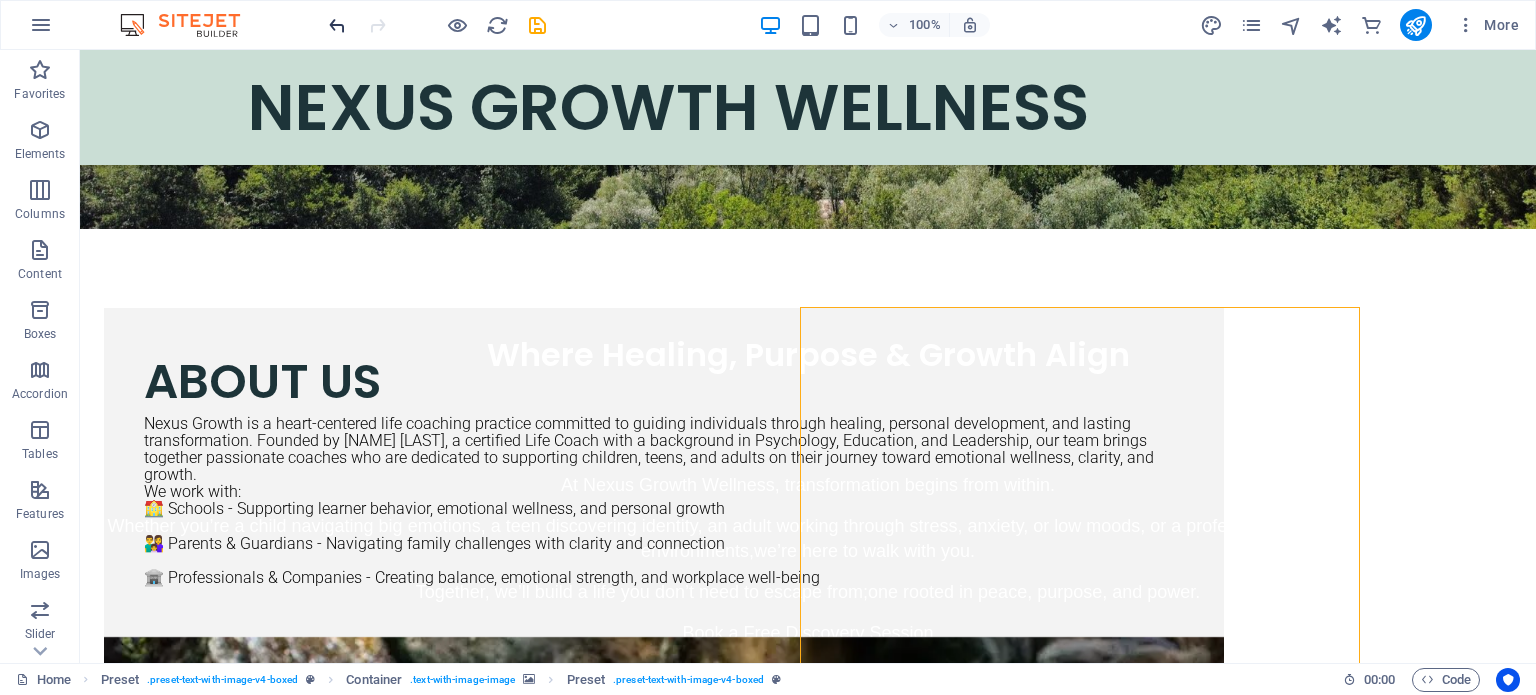 click at bounding box center (337, 25) 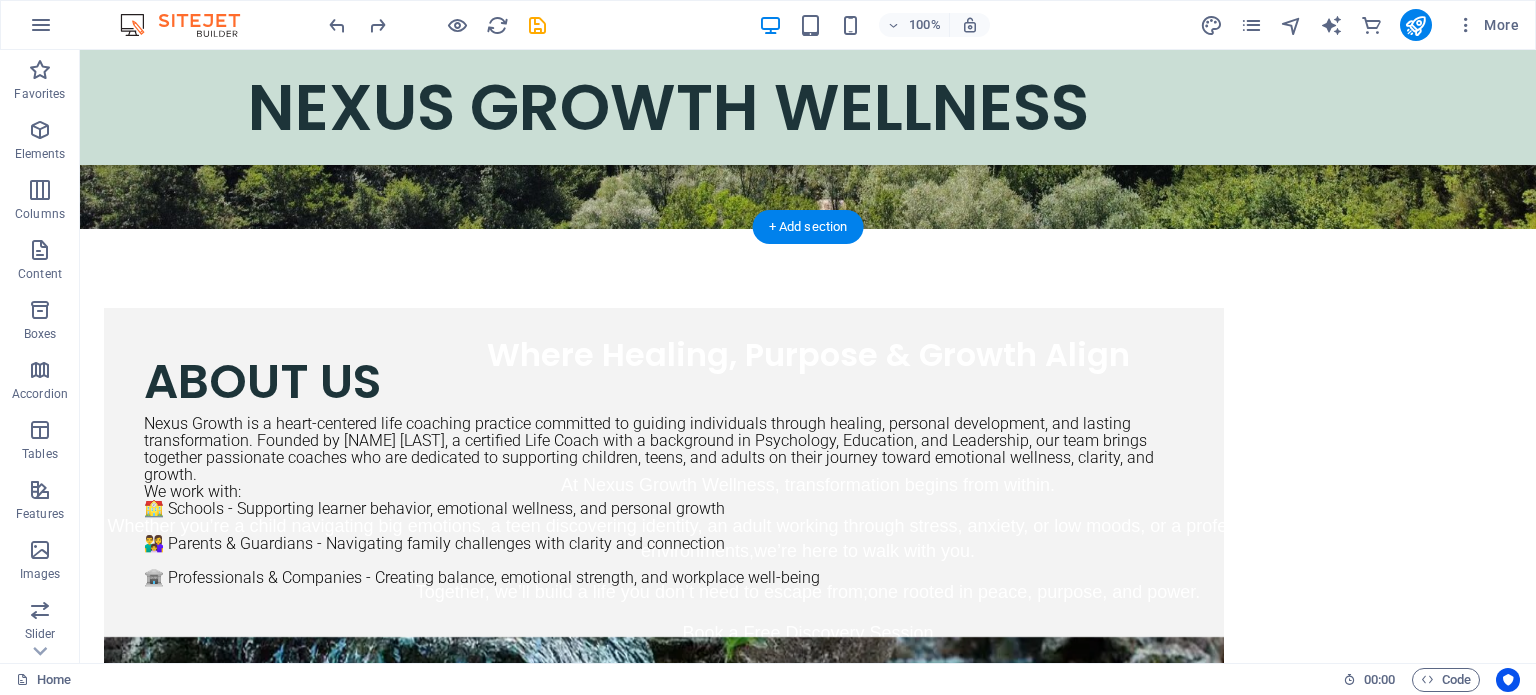 click at bounding box center [664, 853] 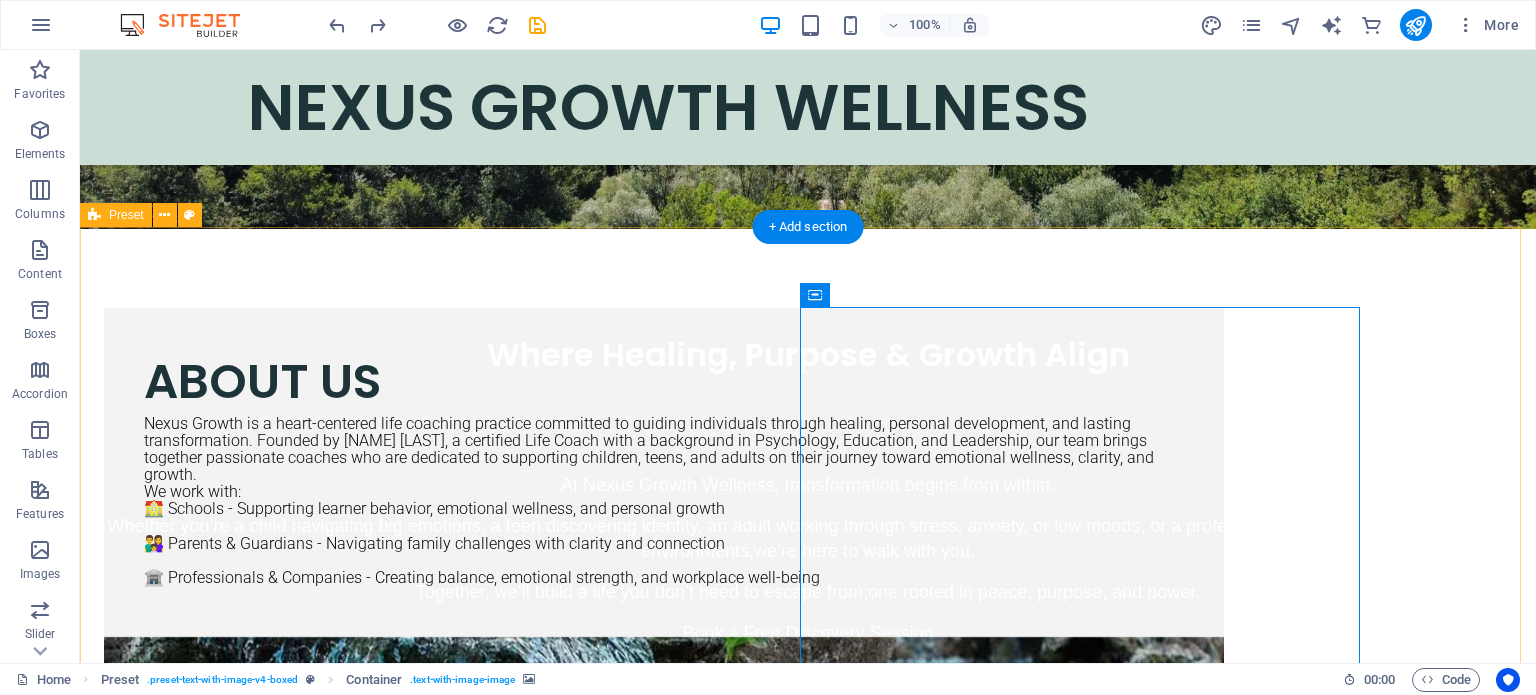click on "ABOUT US Nexus Growth is a heart-centered life coaching practice committed to guiding individuals through healing, personal development, and lasting transformation. Founded by [NAME] [LASTNAME], a certified Life Coach with a background in Psychology, Education, and Leadership, our team brings together passionate coaches who are dedicated to supporting children, teens, and adults on their journey toward emotional wellness, clarity, and growth.   We work with:   🏫 Schools - Supporting learner behavior, emotional wellness, and personal growth   👨‍👩‍👧 Parents & Guardians - Navigating family challenges with clarity and connection   💼 Professionals & Companies - Creating balance, emotional strength, and workplace well-being Drop content here or  Add elements  Paste clipboard" at bounding box center [808, 759] 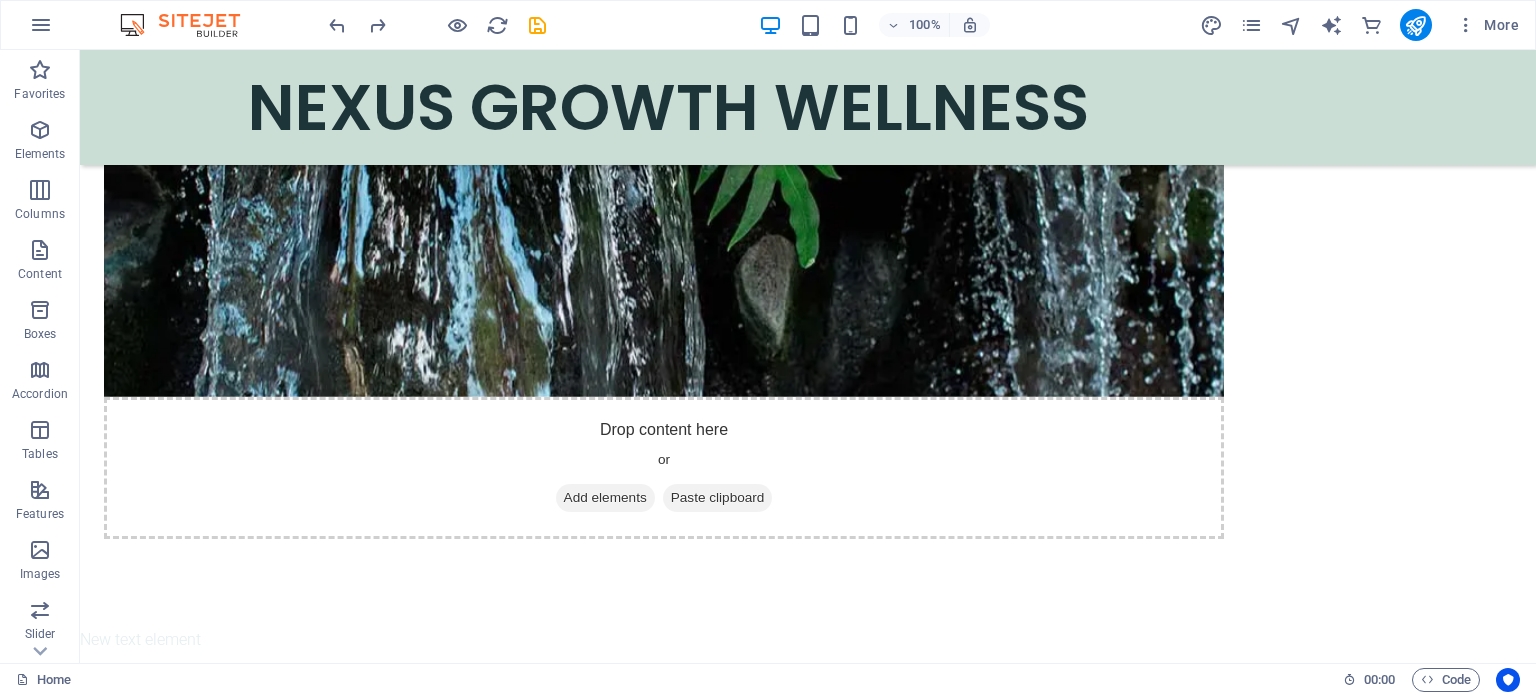 scroll, scrollTop: 1326, scrollLeft: 0, axis: vertical 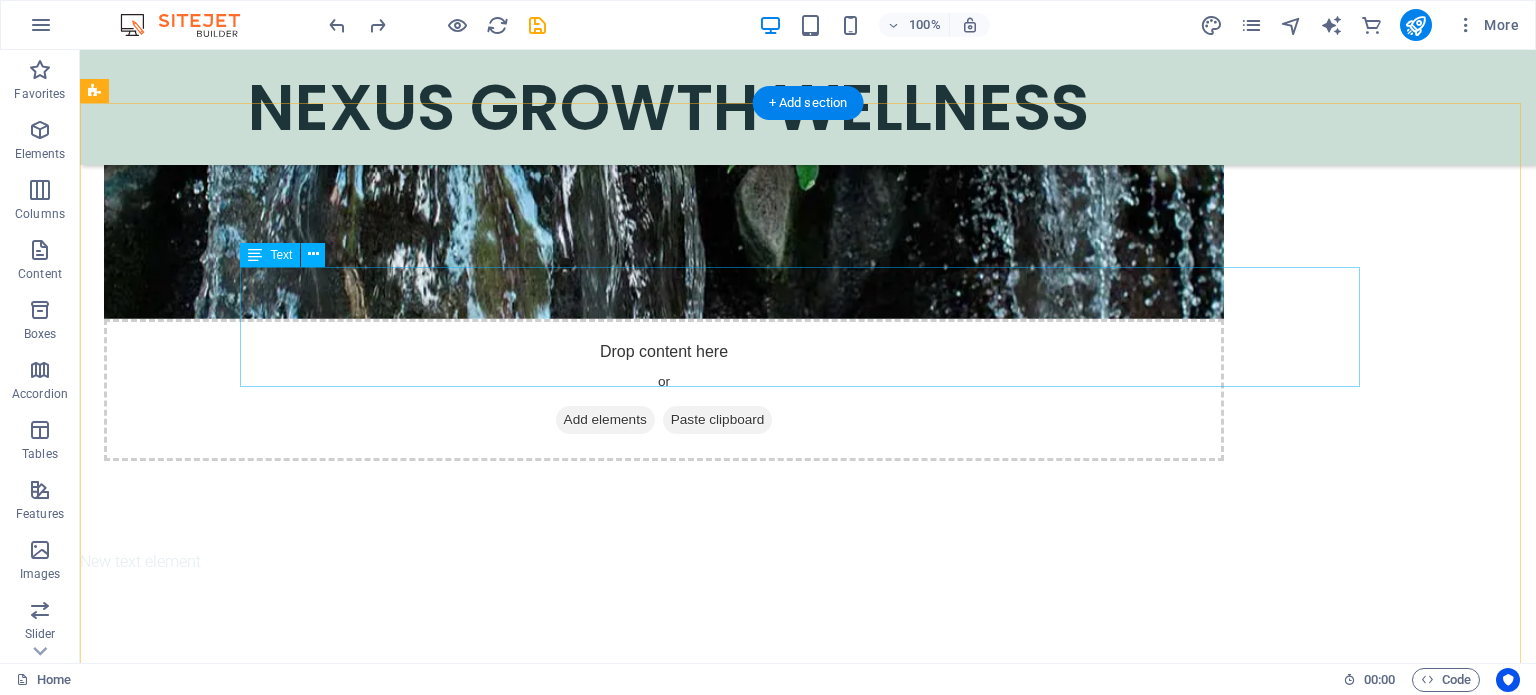 click on "We offer transformational coaching designed to support your personal, relational, and professional development. Our coaching model is tailored to meet you where you are,whether you’re working through emotional challenges, navigating change, or pursuing meaningful growth." at bounding box center [808, 798] 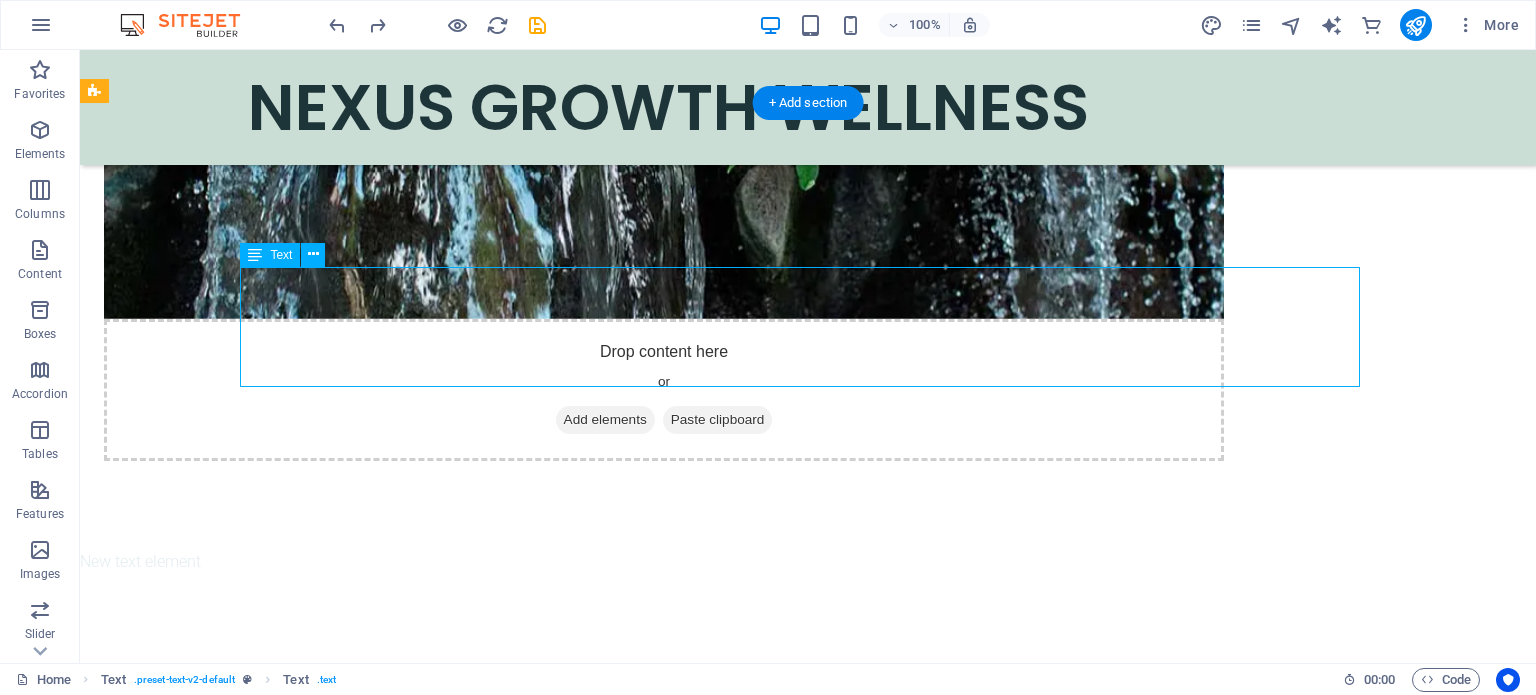 click on "We offer transformational coaching designed to support your personal, relational, and professional development. Our coaching model is tailored to meet you where you are,whether you’re working through emotional challenges, navigating change, or pursuing meaningful growth." at bounding box center [808, 798] 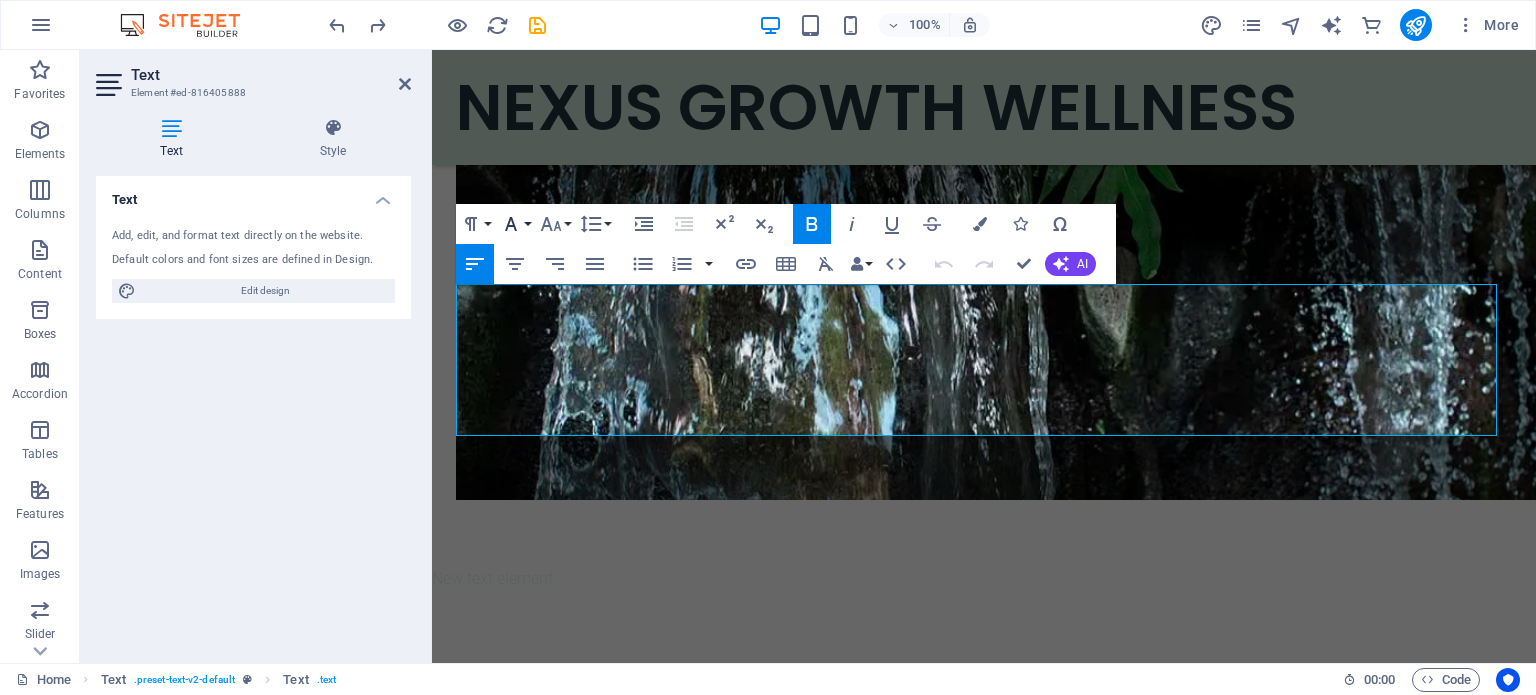 click on "Font Family" at bounding box center [515, 224] 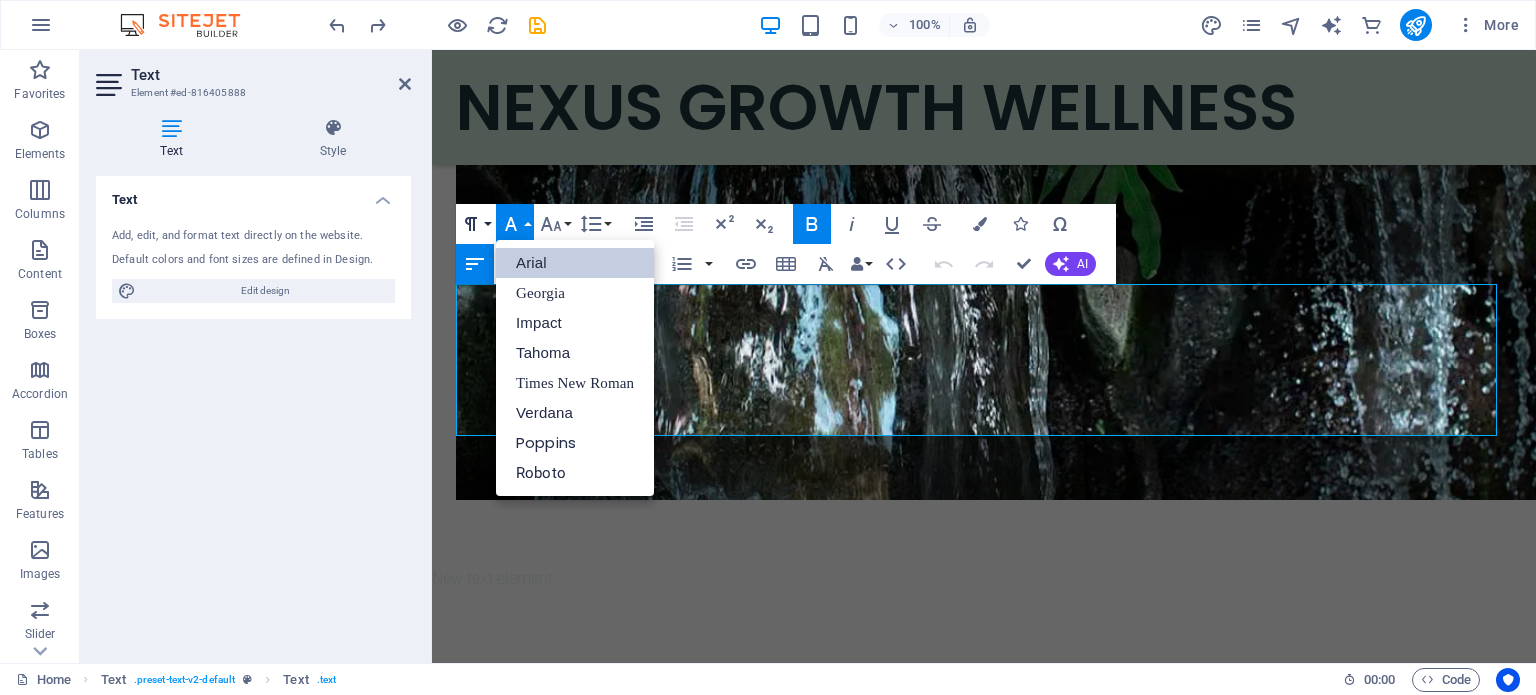 scroll, scrollTop: 0, scrollLeft: 0, axis: both 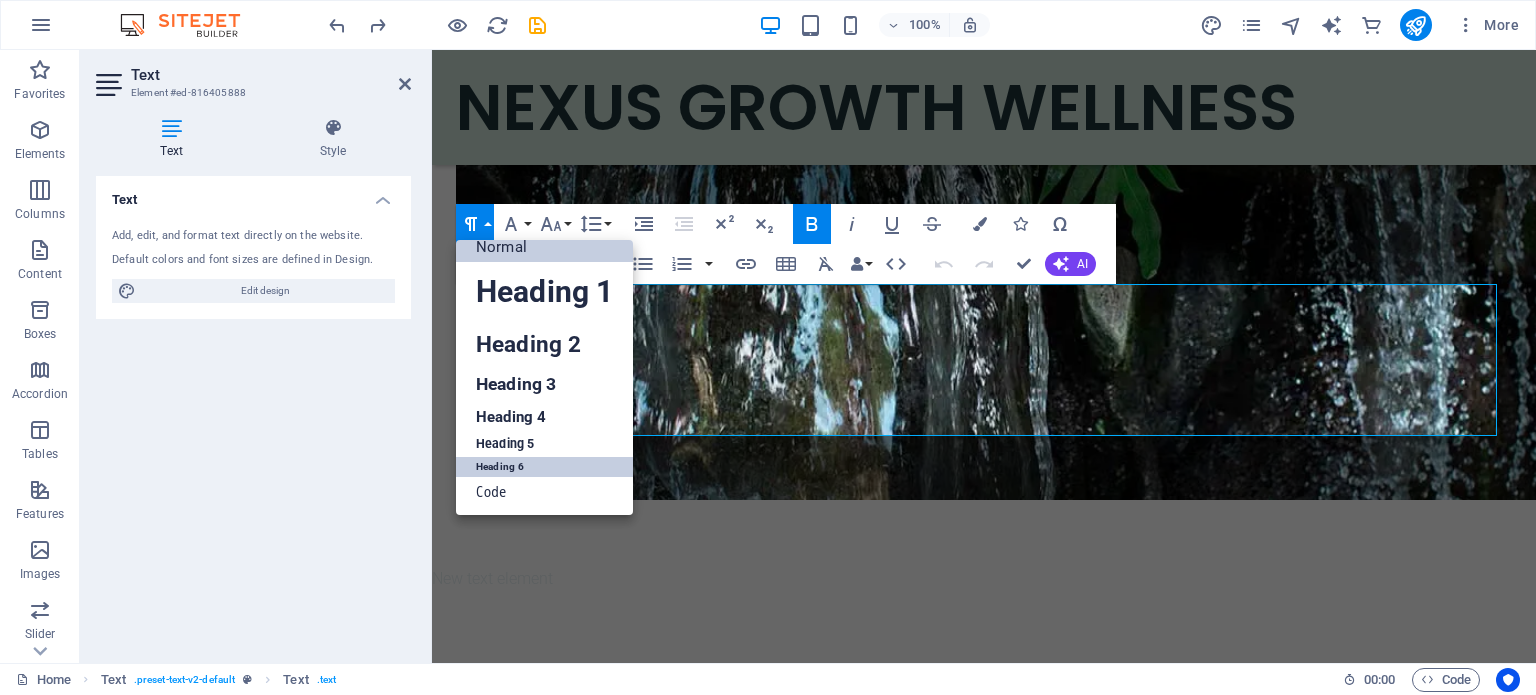 click on "Normal" at bounding box center [544, 247] 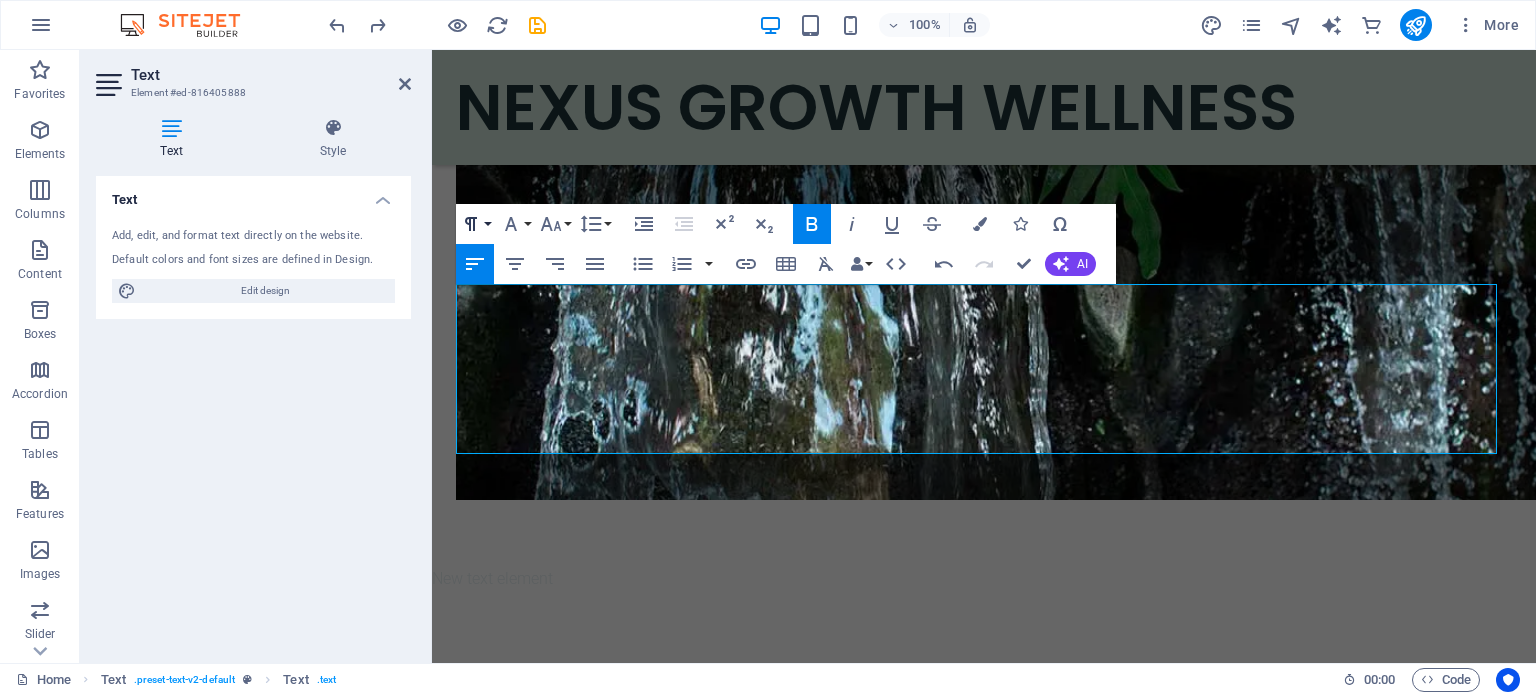 click on "Paragraph Format" at bounding box center [475, 224] 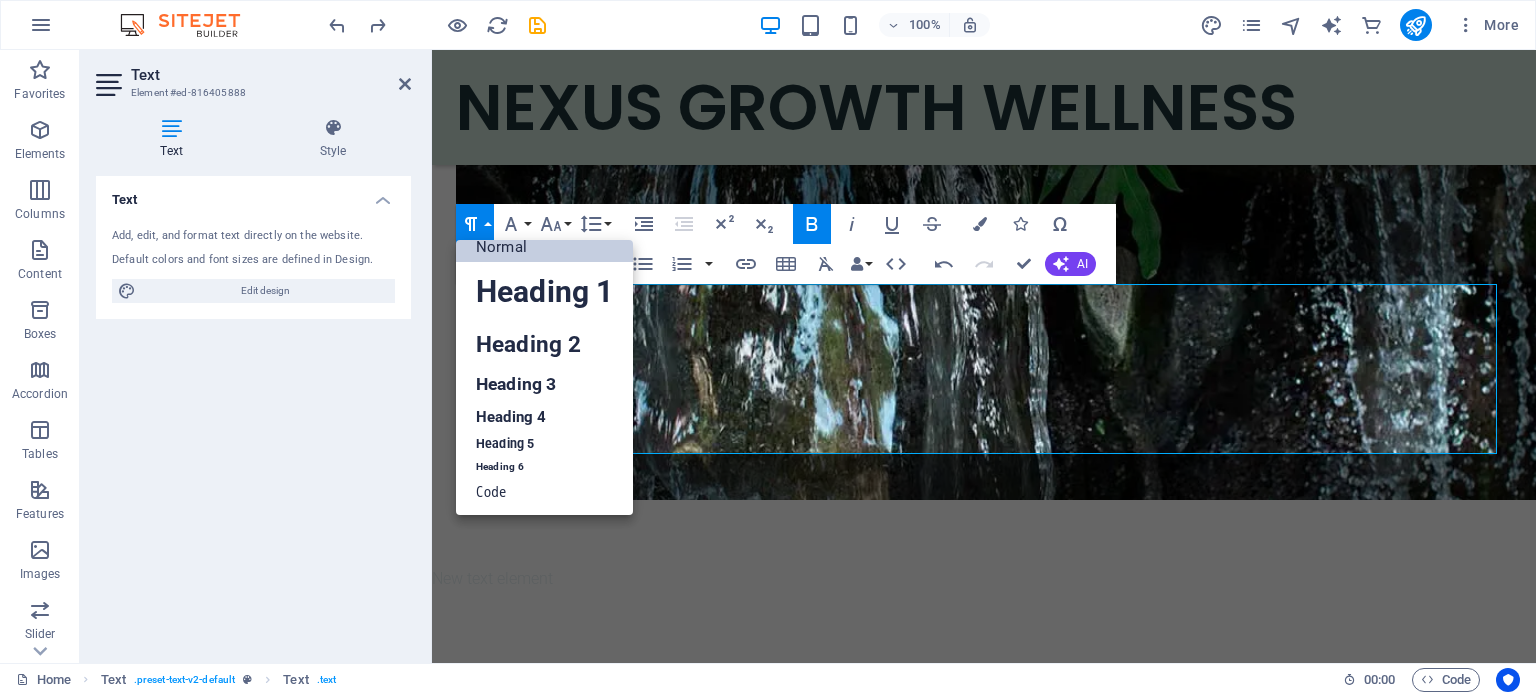 click on "Normal" at bounding box center [544, 247] 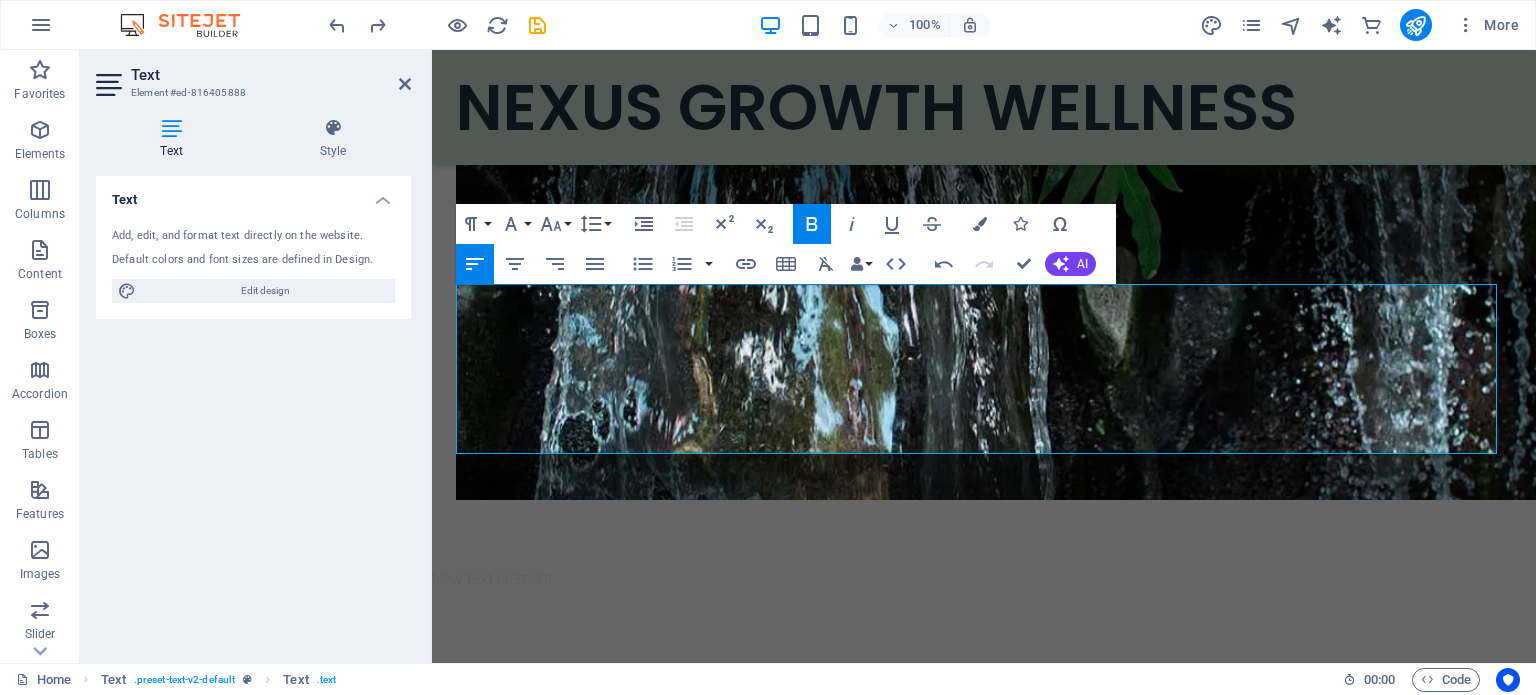 click 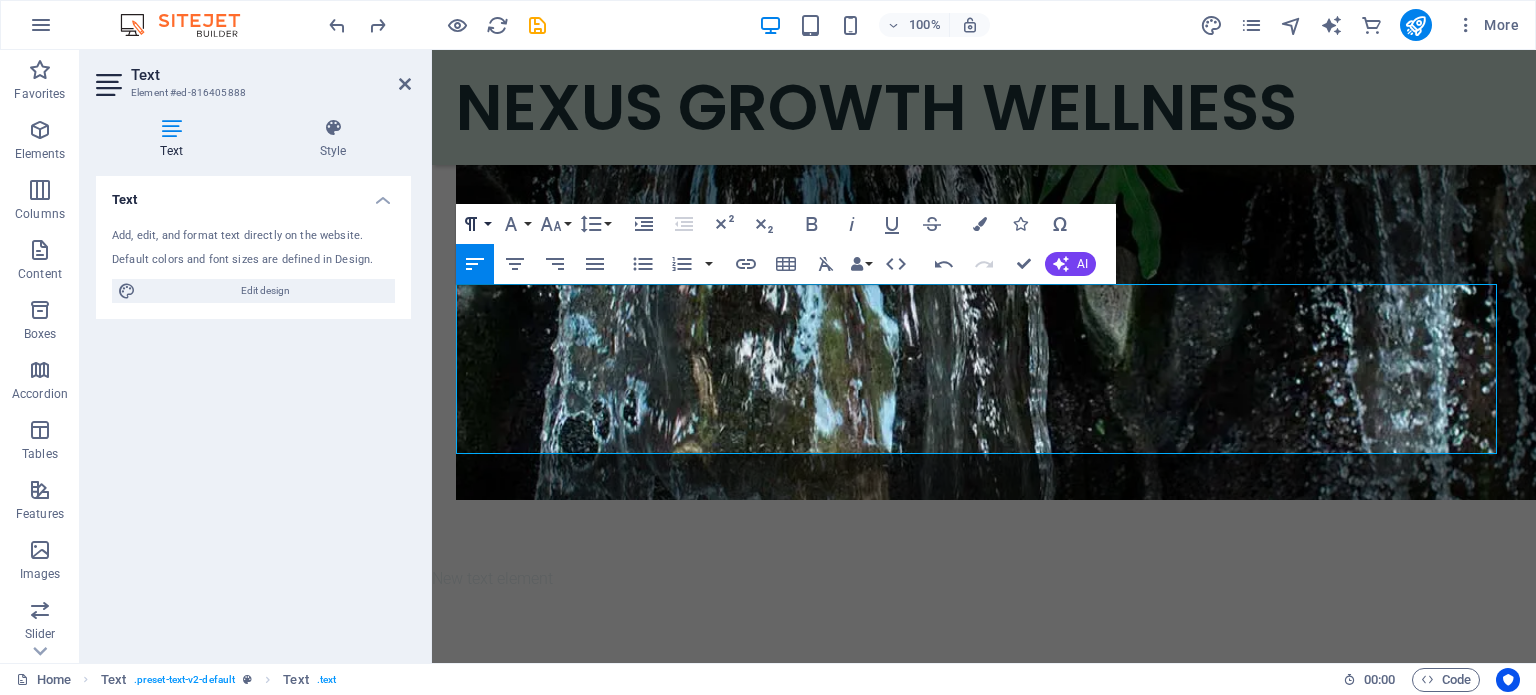 click 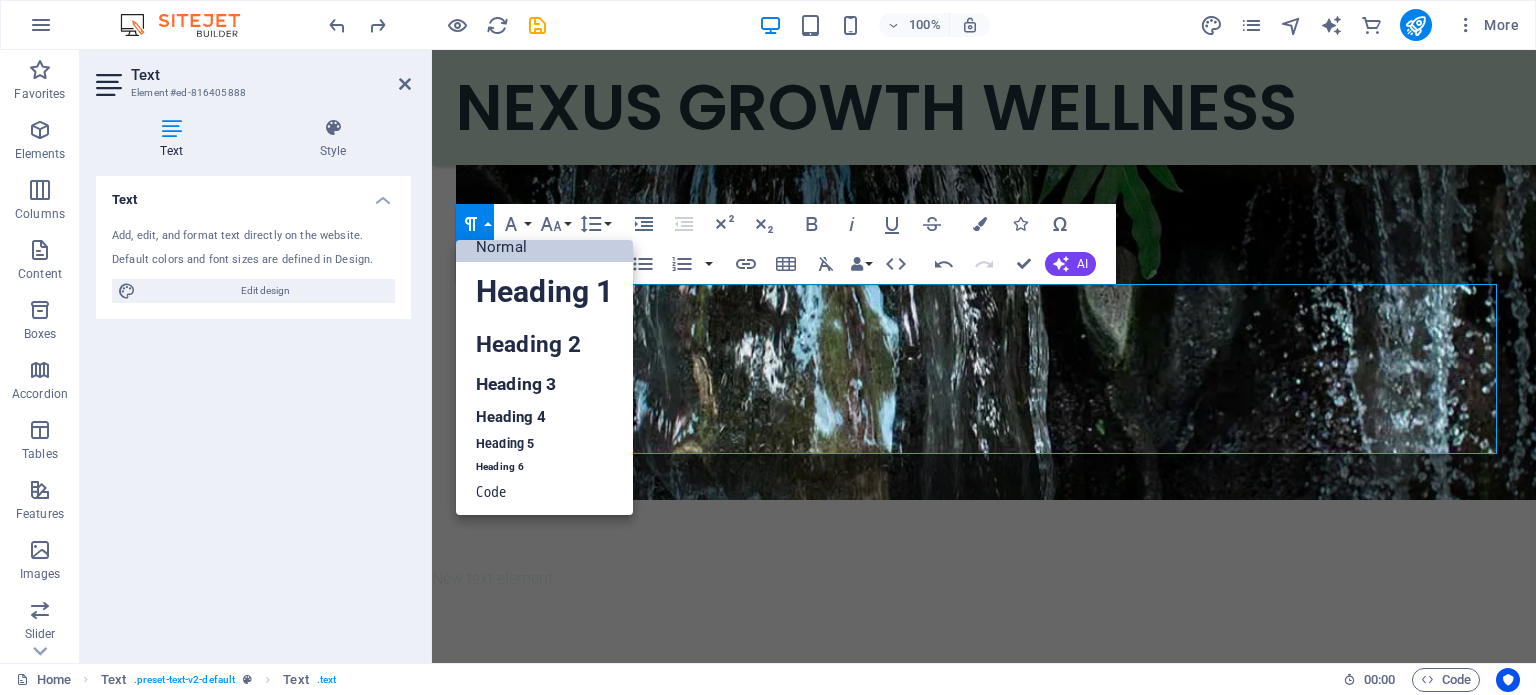 click on "Normal" at bounding box center (544, 247) 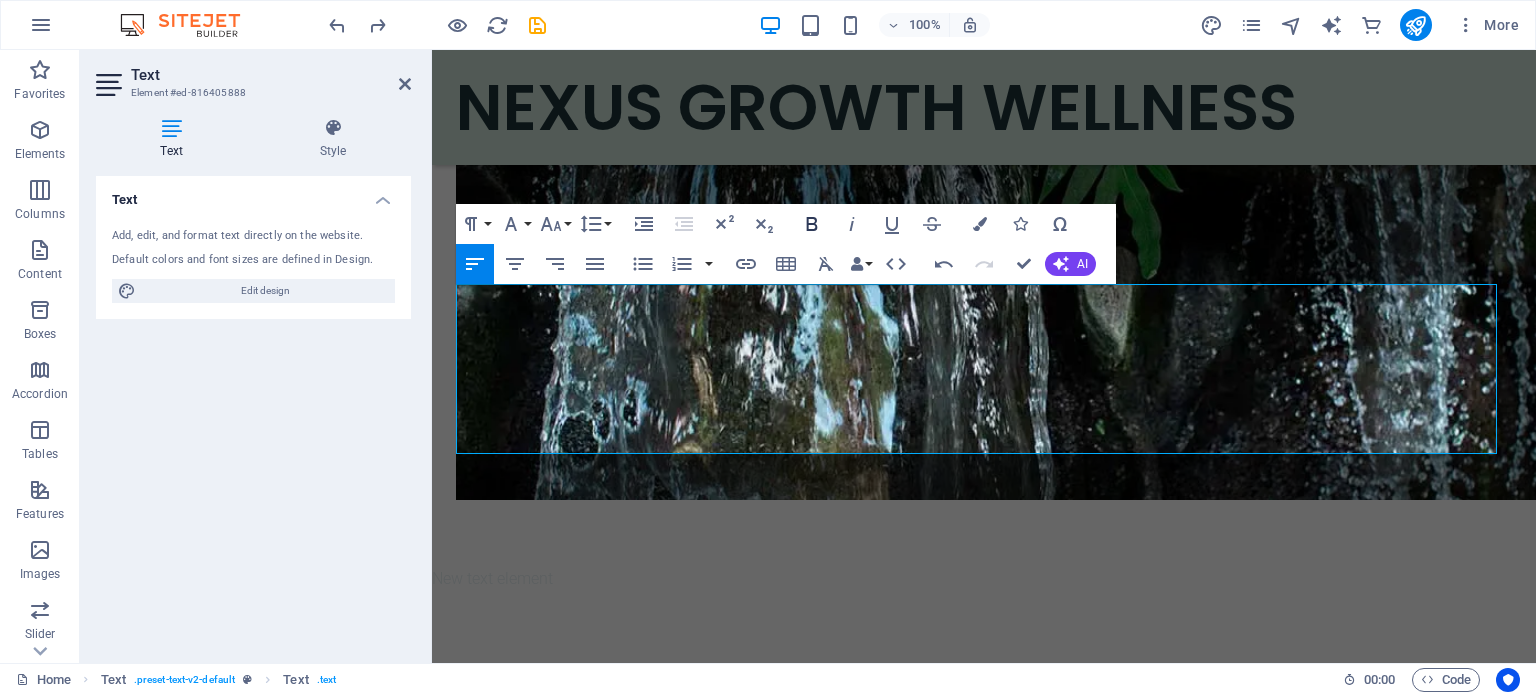 click 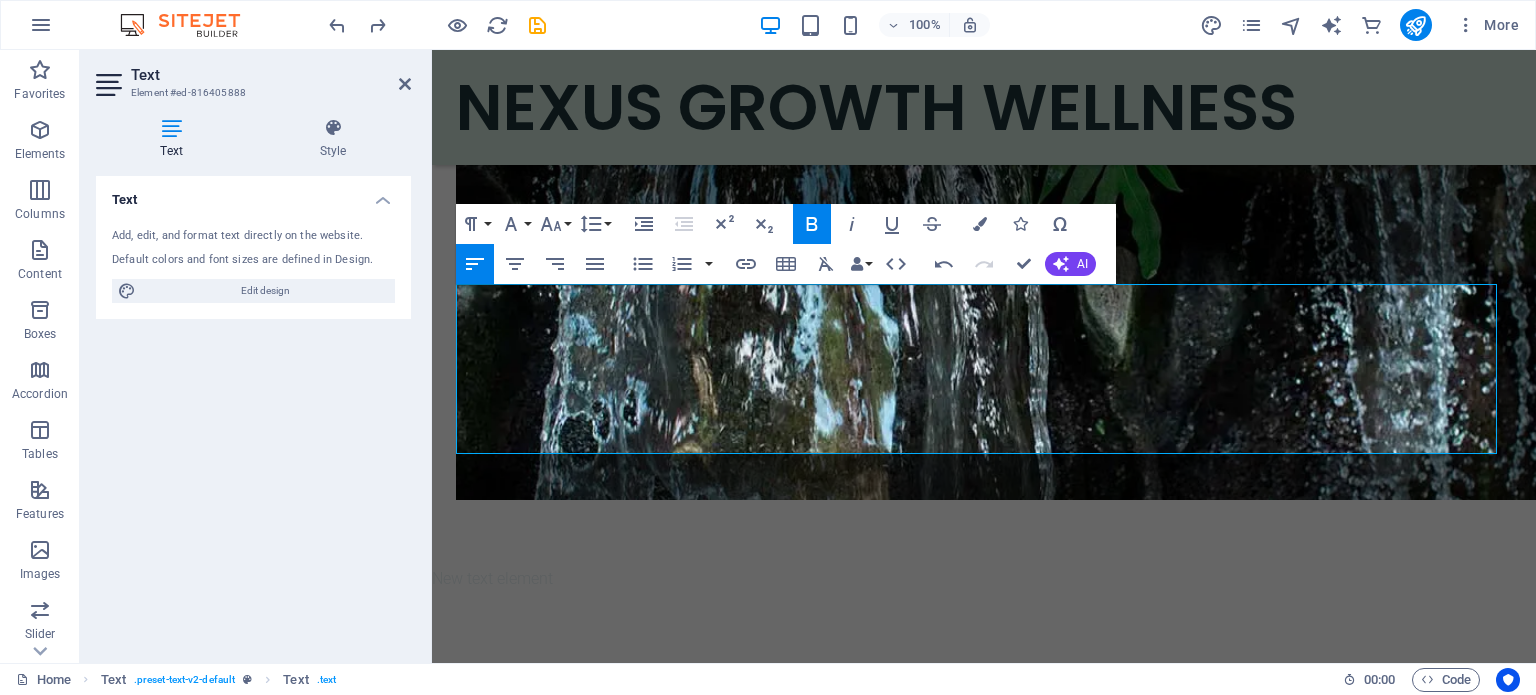 click 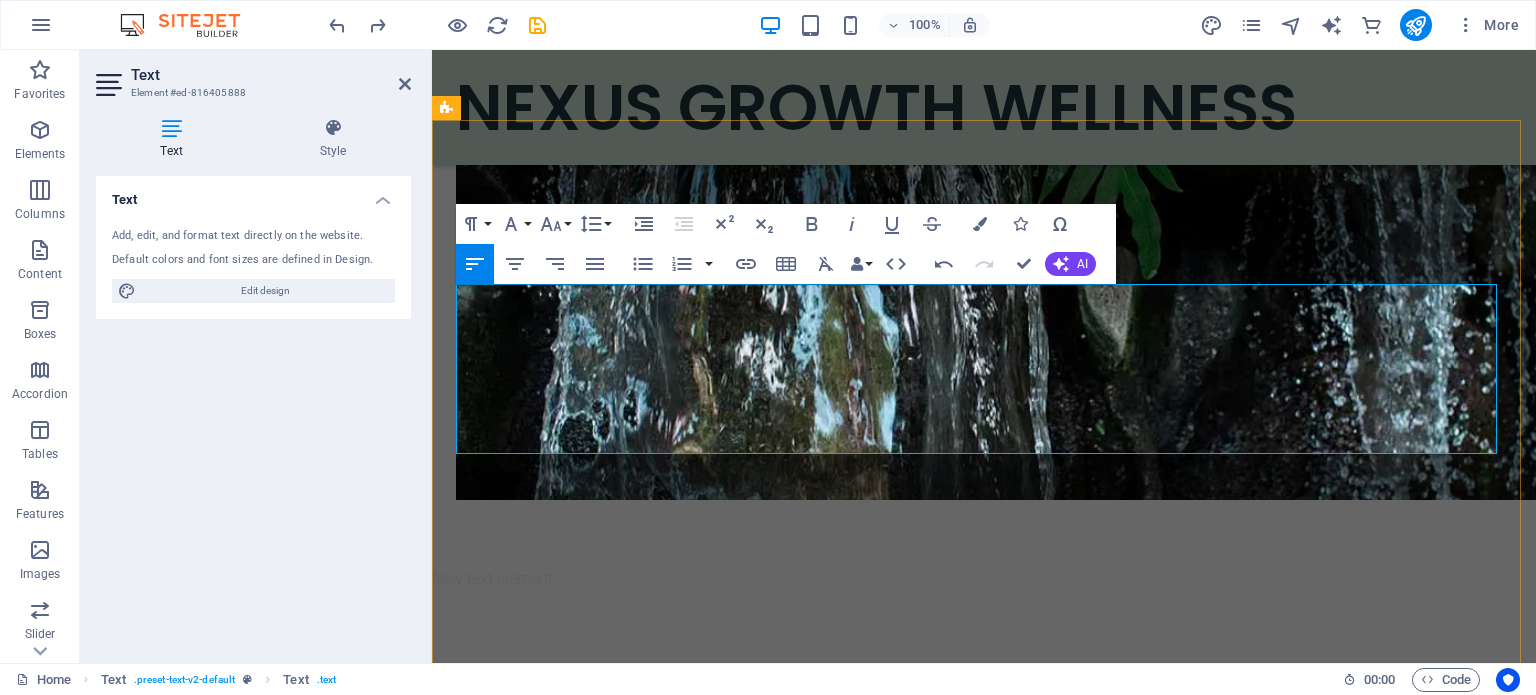click on "We offer transformational coaching designed to support your personal, relational, and professional development. Our coaching model is tailored to meet you where you are,whether you’re working through emotional challenges, navigating change, or pursuing meaningful growth." at bounding box center (984, 809) 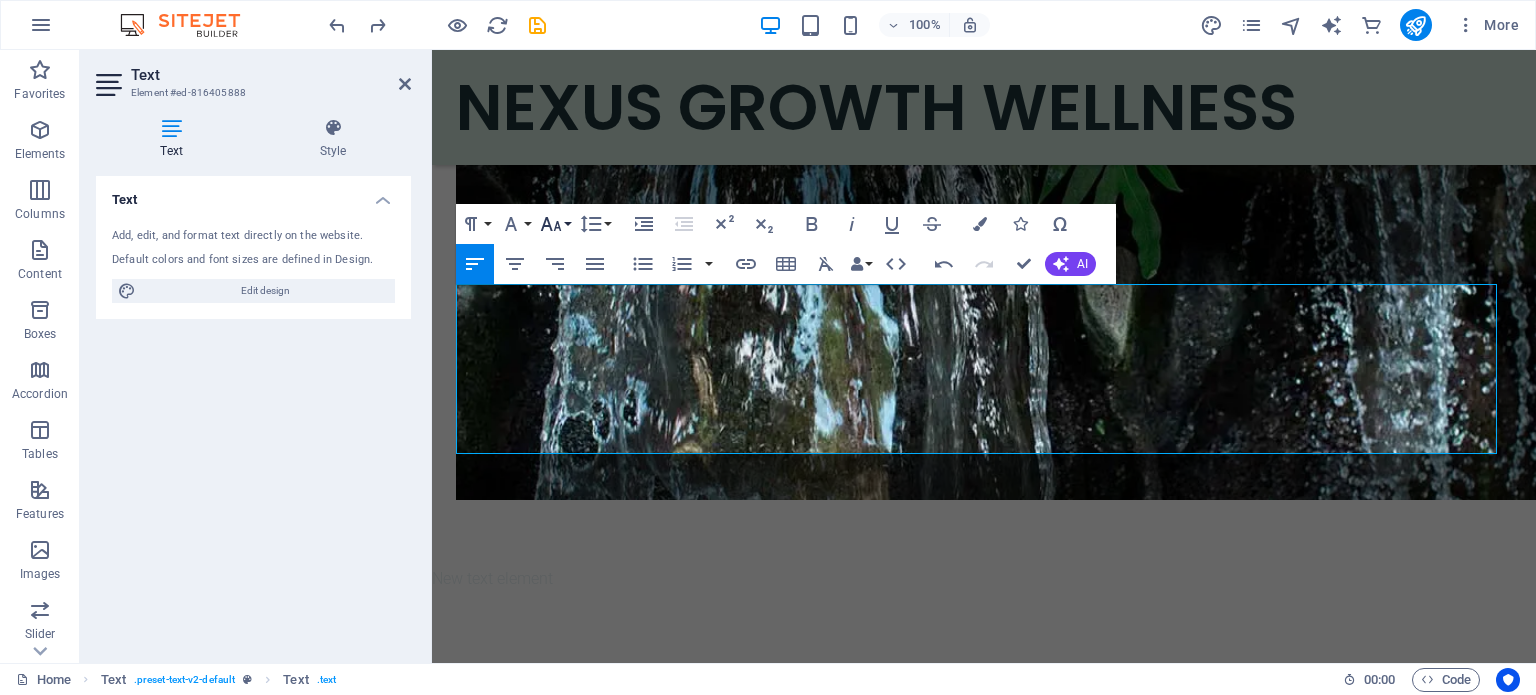 click 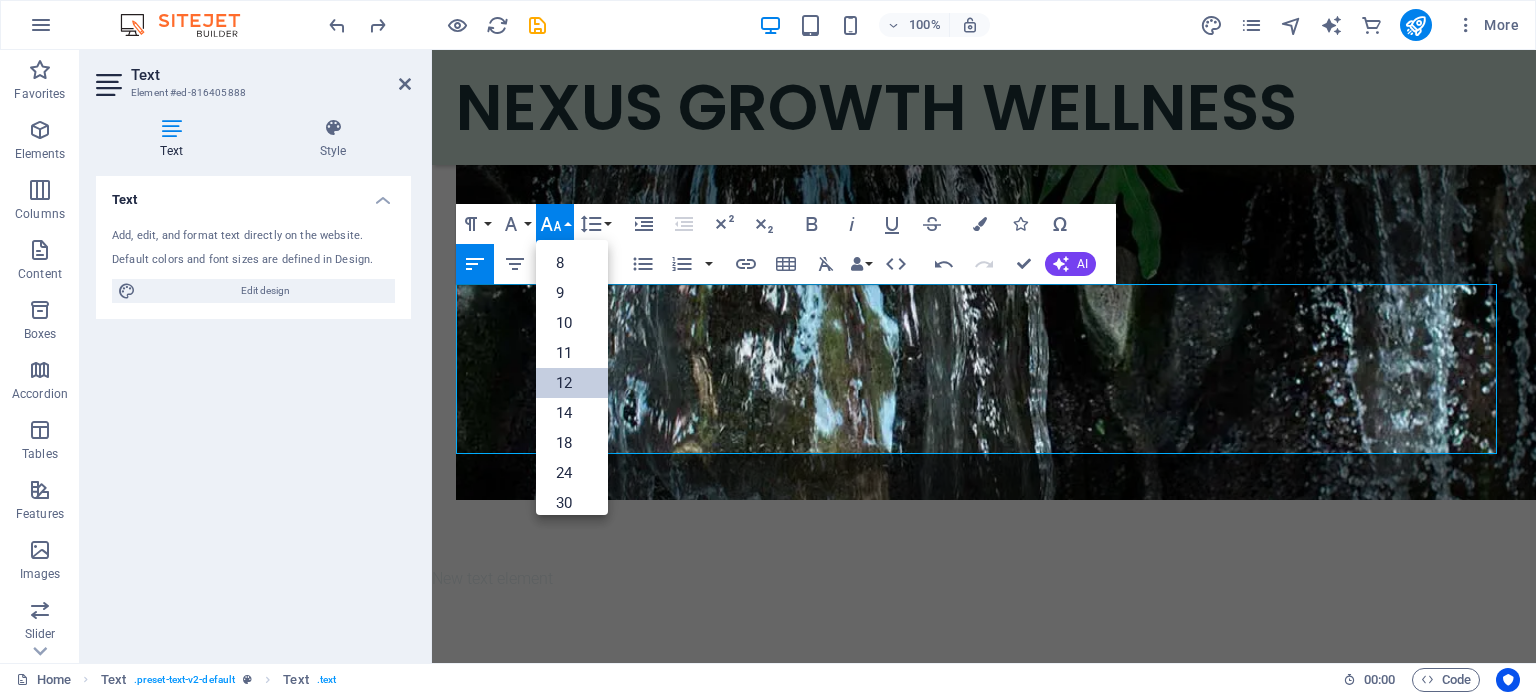 click on "12" at bounding box center [572, 383] 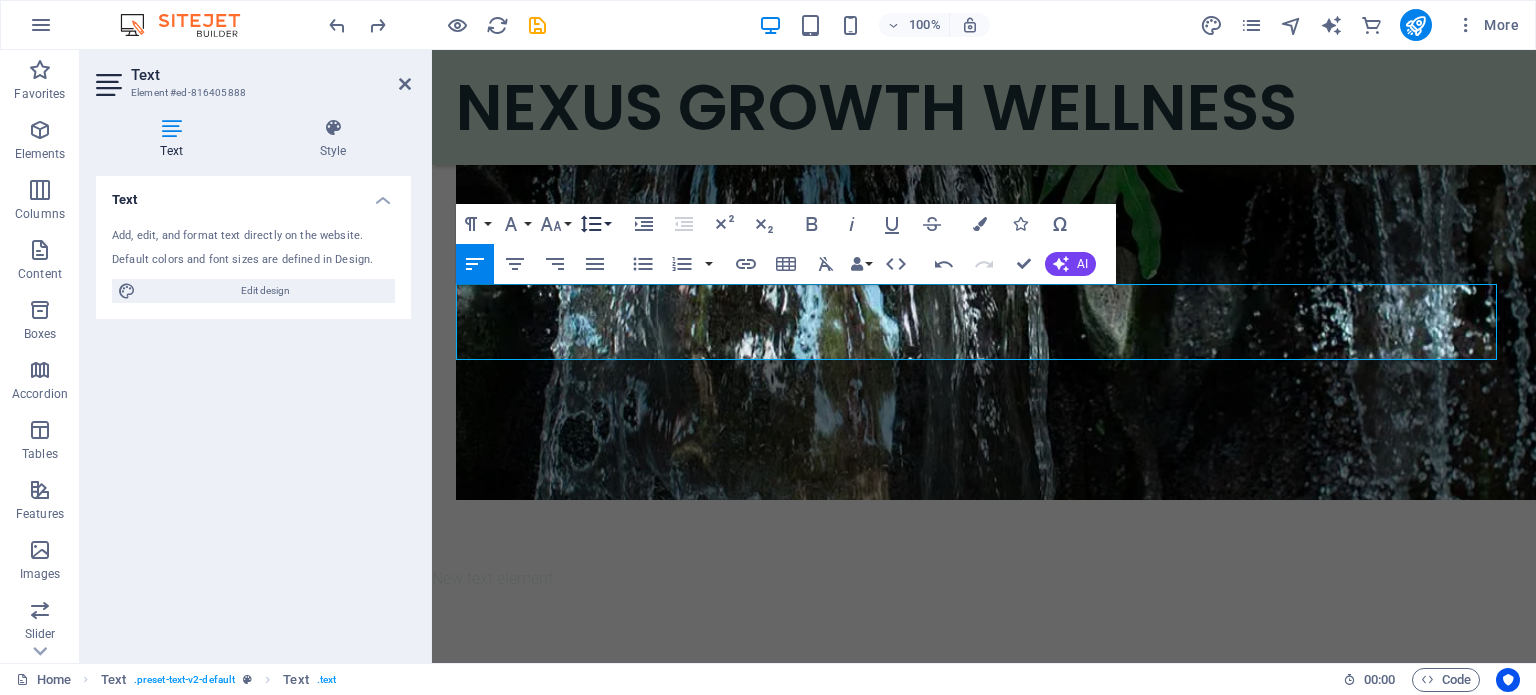 click on "Line Height" at bounding box center (595, 224) 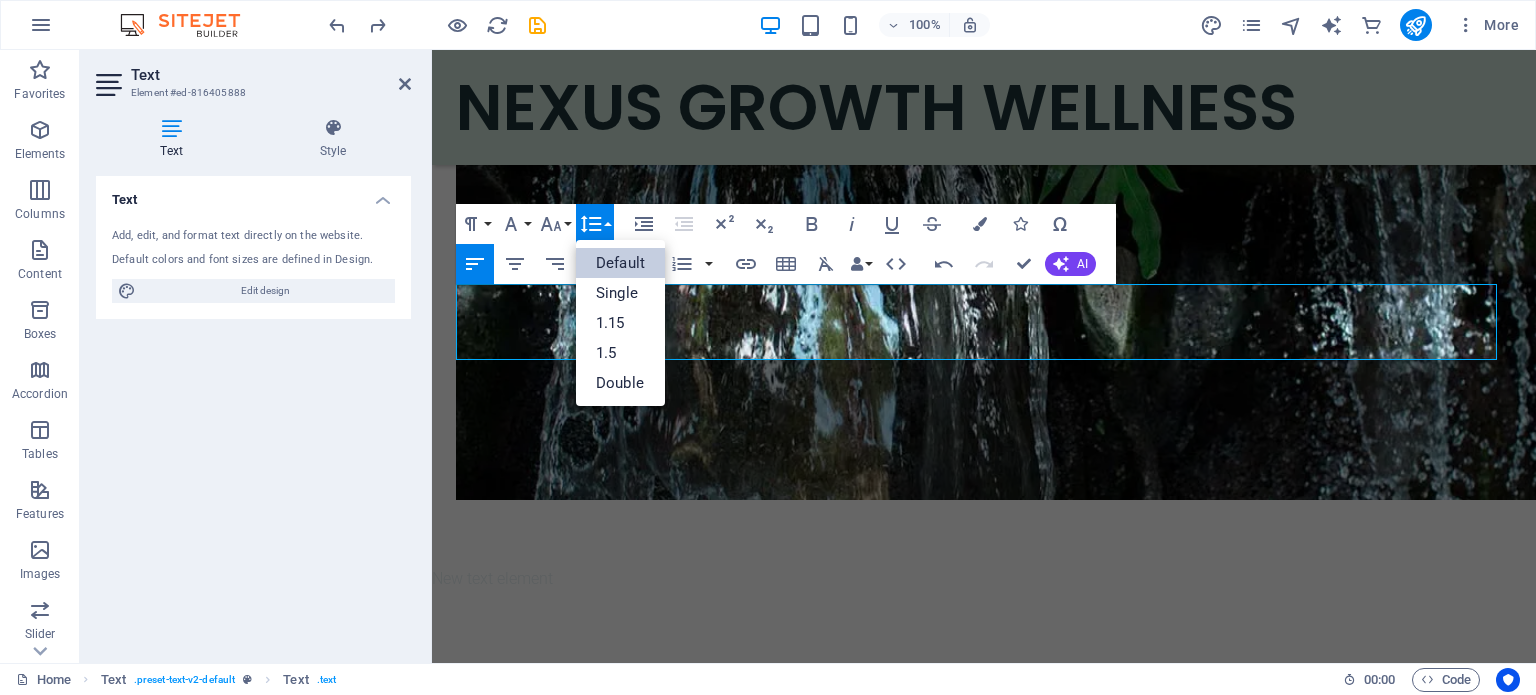scroll, scrollTop: 0, scrollLeft: 0, axis: both 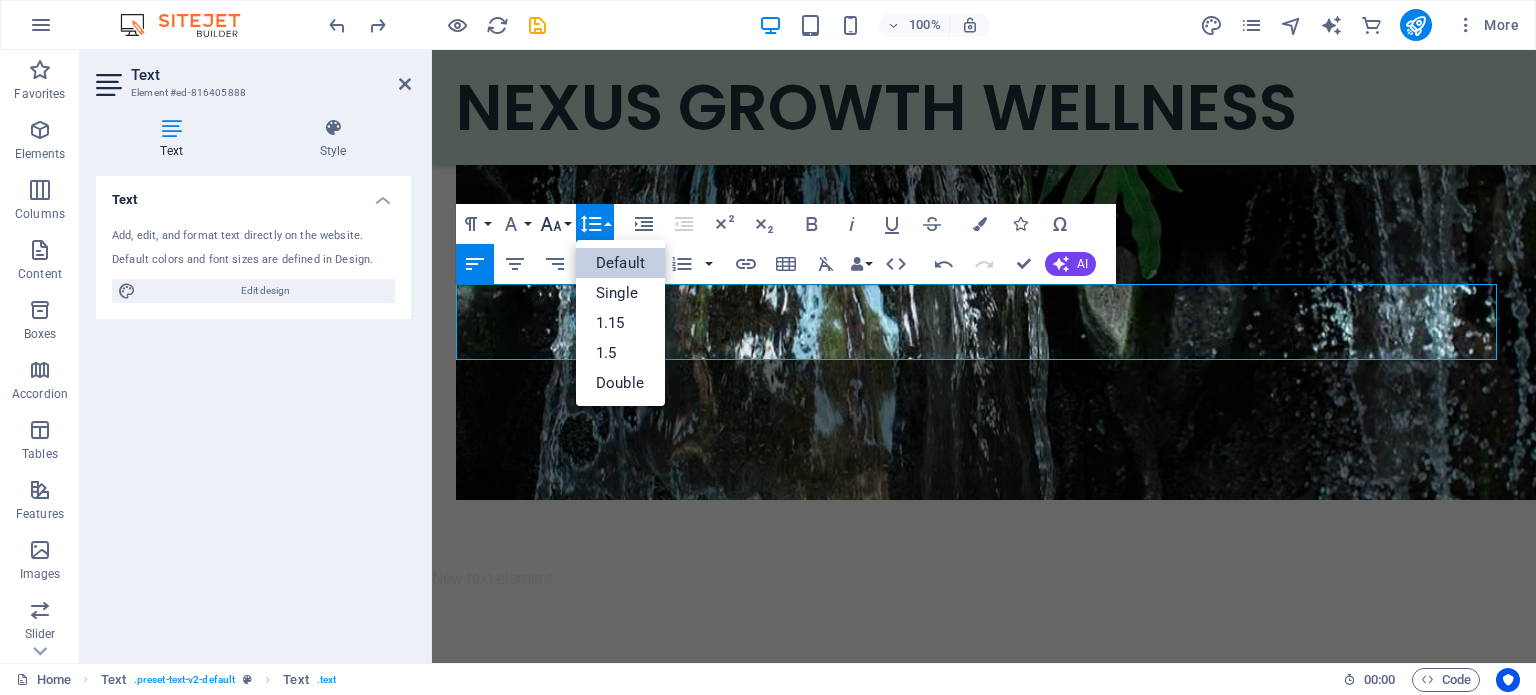 click on "Font Size" at bounding box center [555, 224] 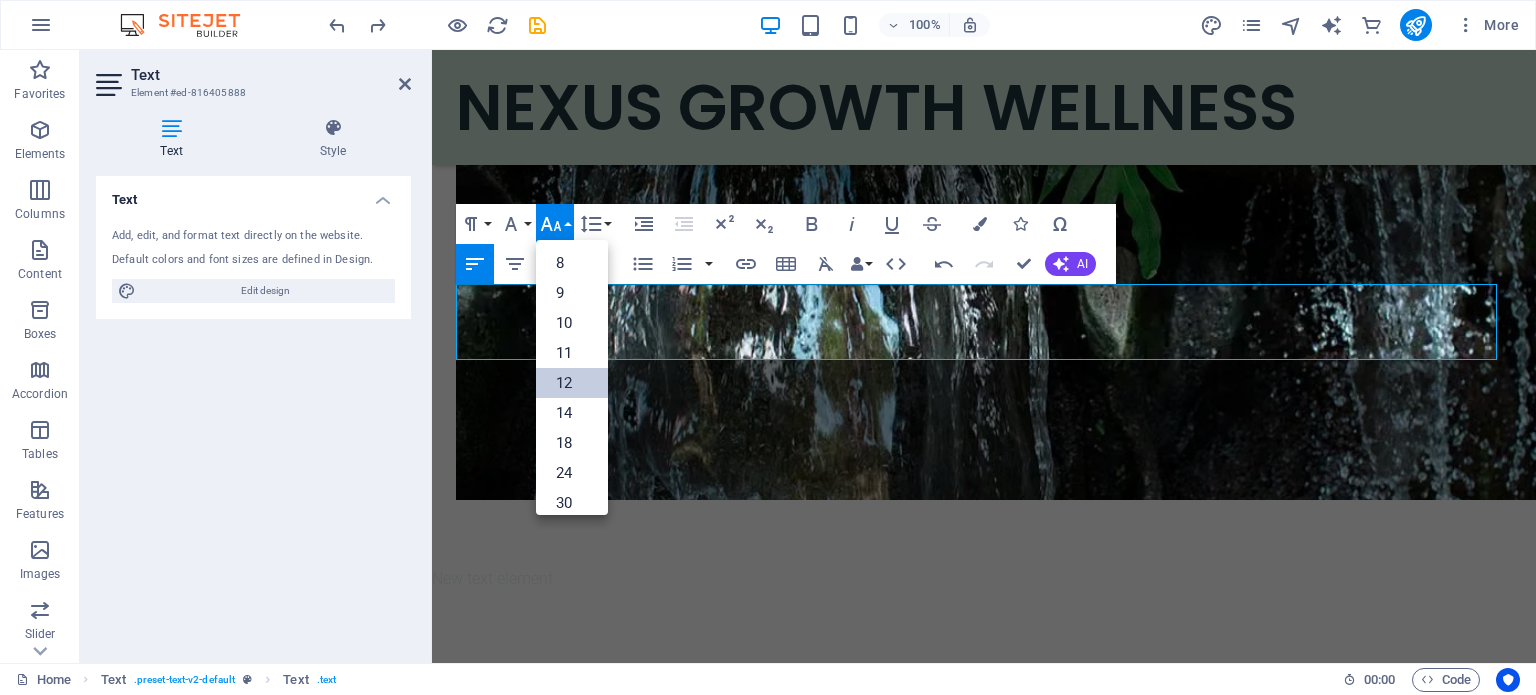 scroll, scrollTop: 143, scrollLeft: 0, axis: vertical 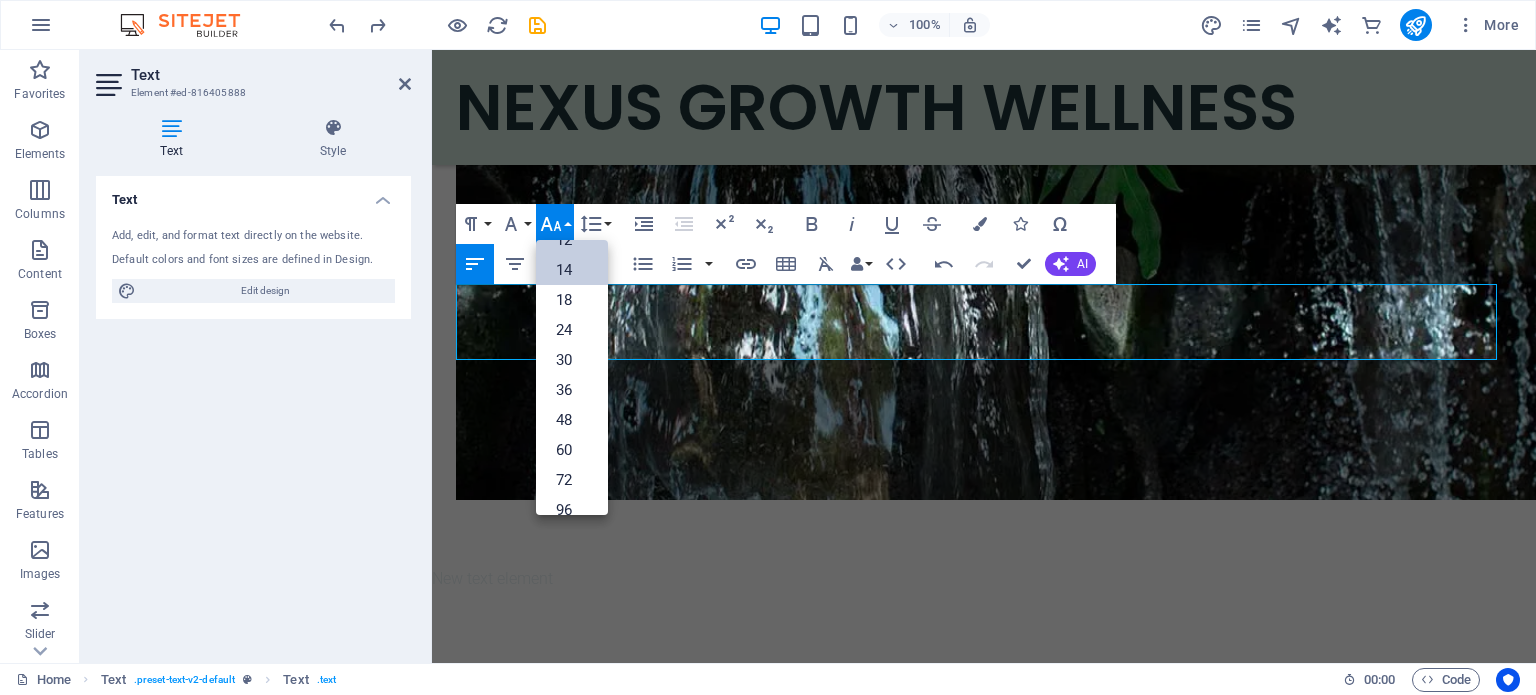 click on "14" at bounding box center [572, 270] 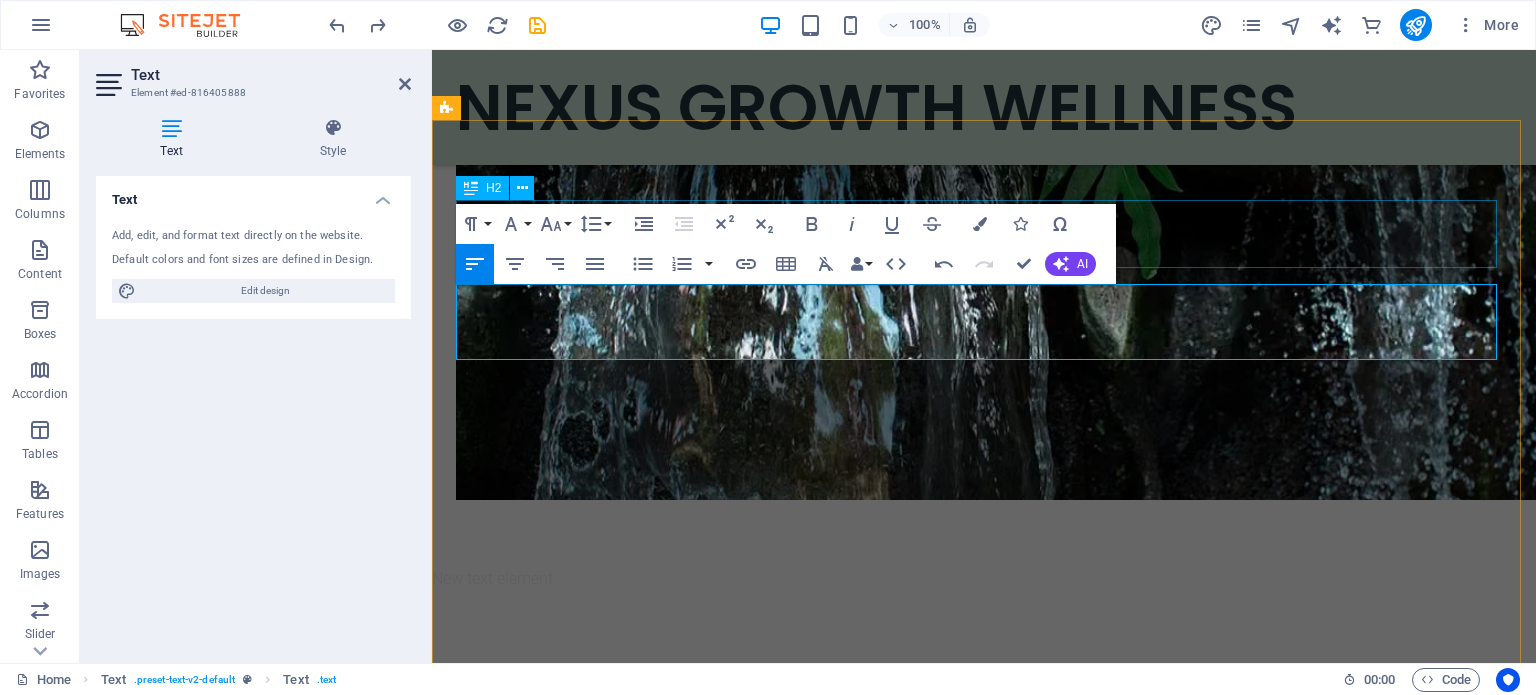 click on "OUR SERVICES" at bounding box center (984, 704) 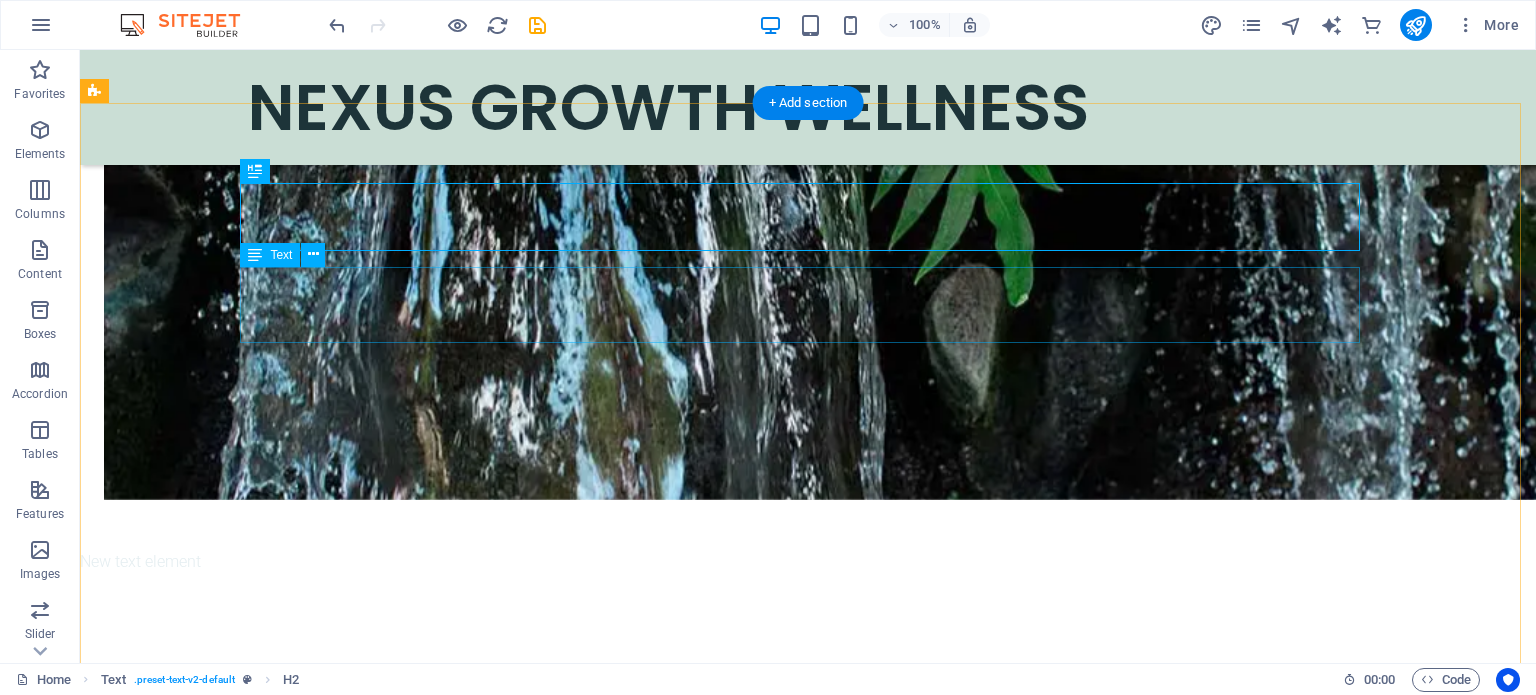 click on "We offer transformational coaching designed to support your personal, relational, and professional development. Our coaching model is tailored to meet you where you are,whether you’re working through emotional challenges, navigating change, or pursuing meaningful growth." at bounding box center (808, 776) 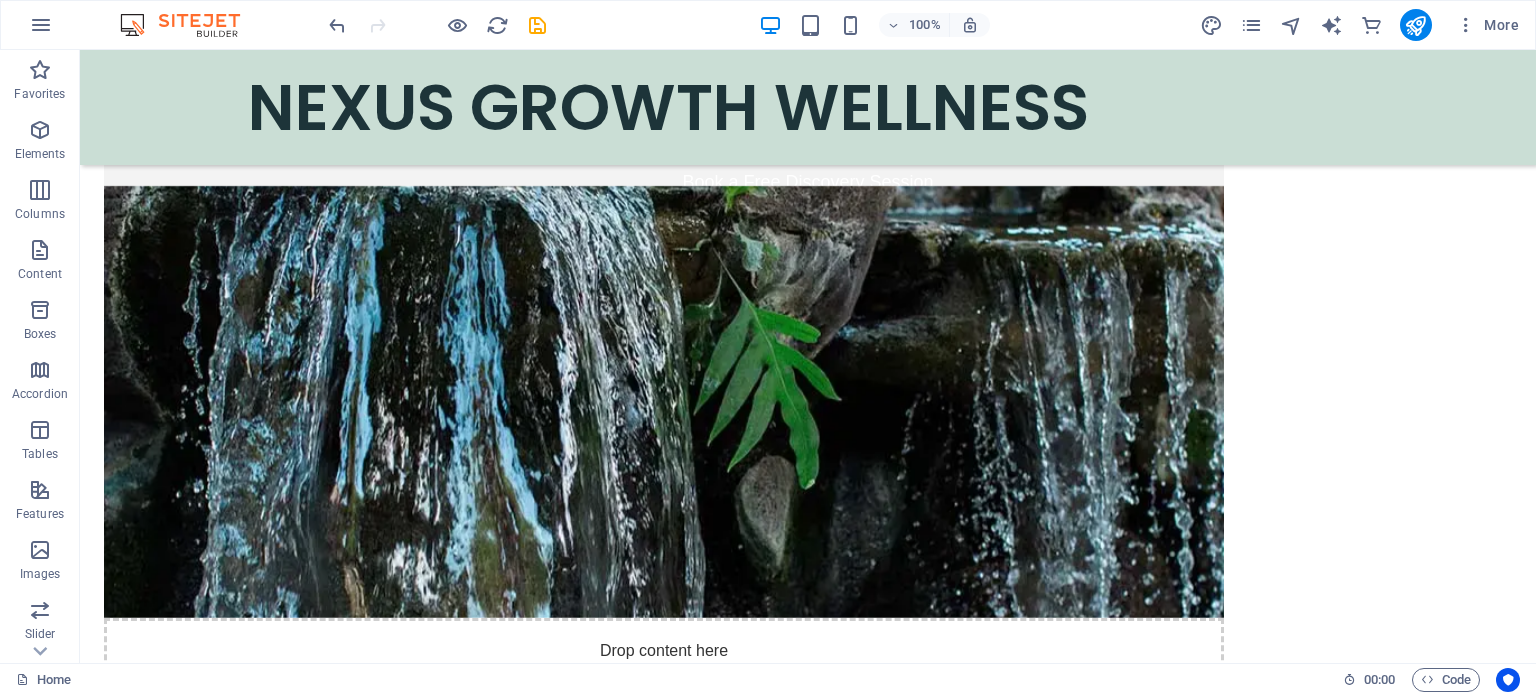 scroll, scrollTop: 1044, scrollLeft: 0, axis: vertical 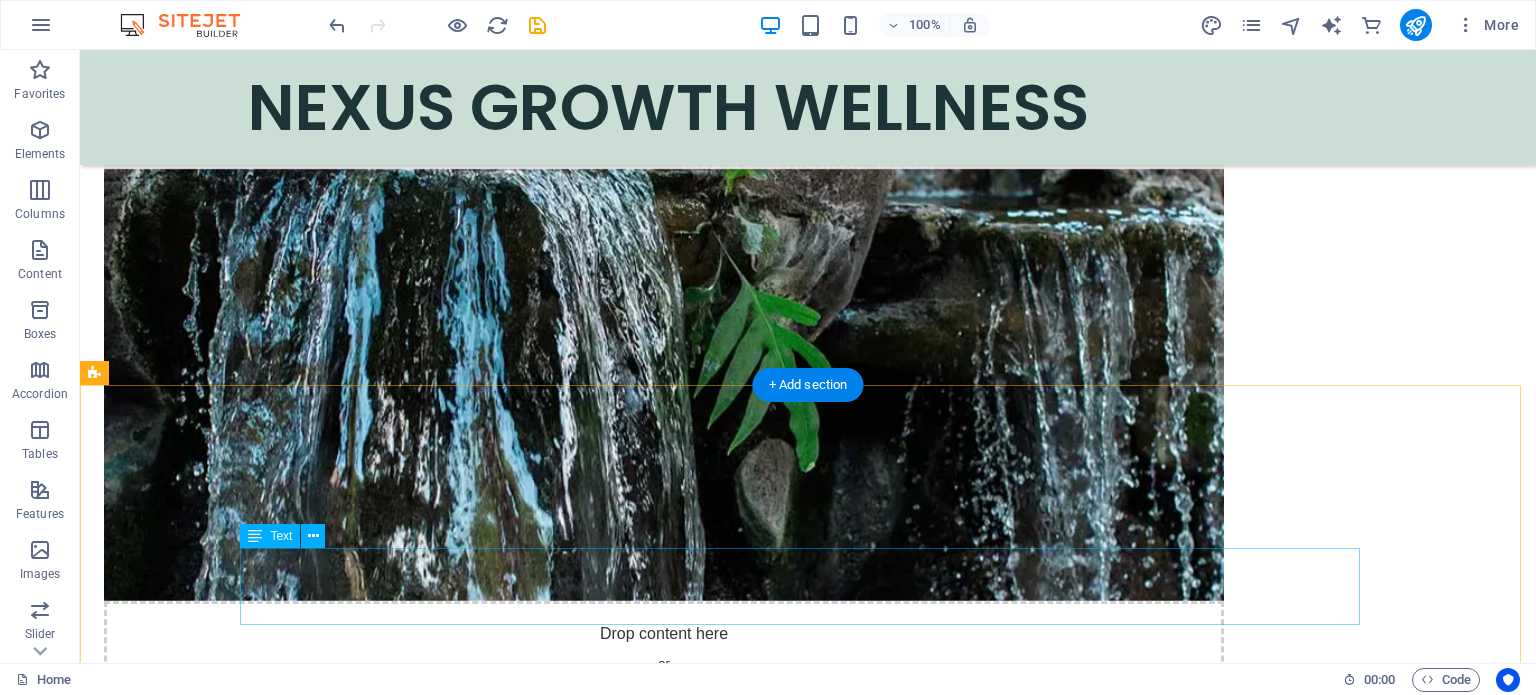 click on "We offer transformational coaching designed to support your personal, relational, and professional development. Our coaching model is tailored to meet you where you are,whether you’re working through emotional challenges, navigating change, or pursuing meaningful growth." at bounding box center [808, 1058] 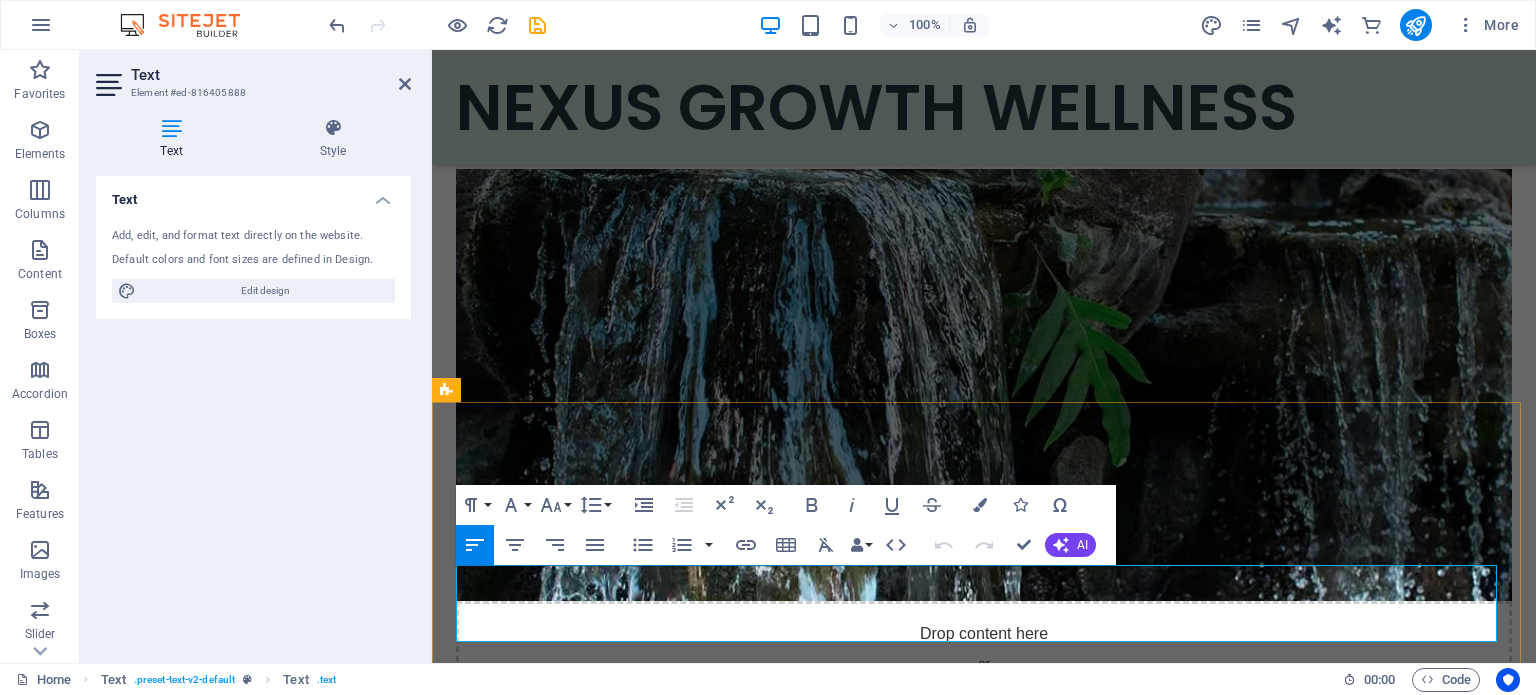 click on "We offer transformational coaching designed to support your personal, relational, and professional development. Our coaching model is tailored to meet you where you are,whether you’re working through emotional challenges, navigating change, or pursuing meaningful growth." at bounding box center [981, 1046] 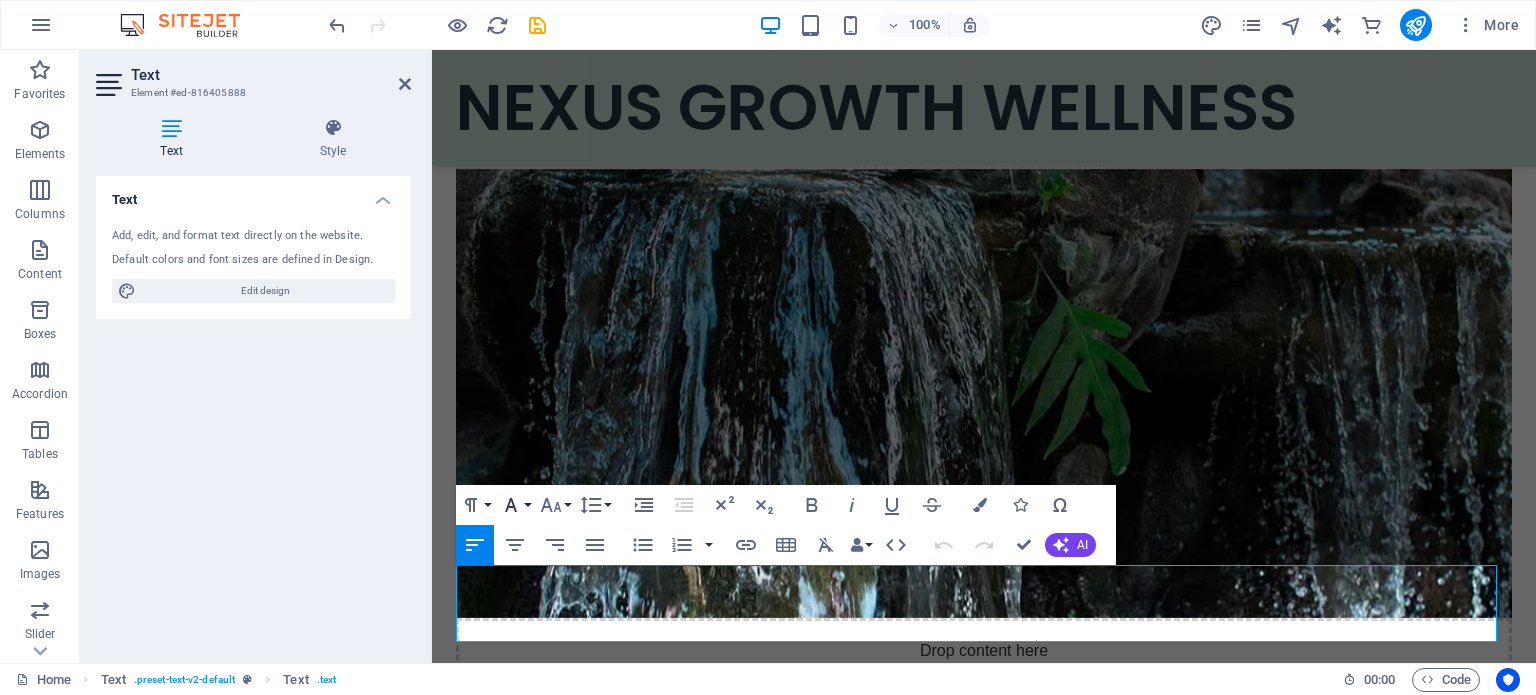 click on "Font Family" at bounding box center (515, 505) 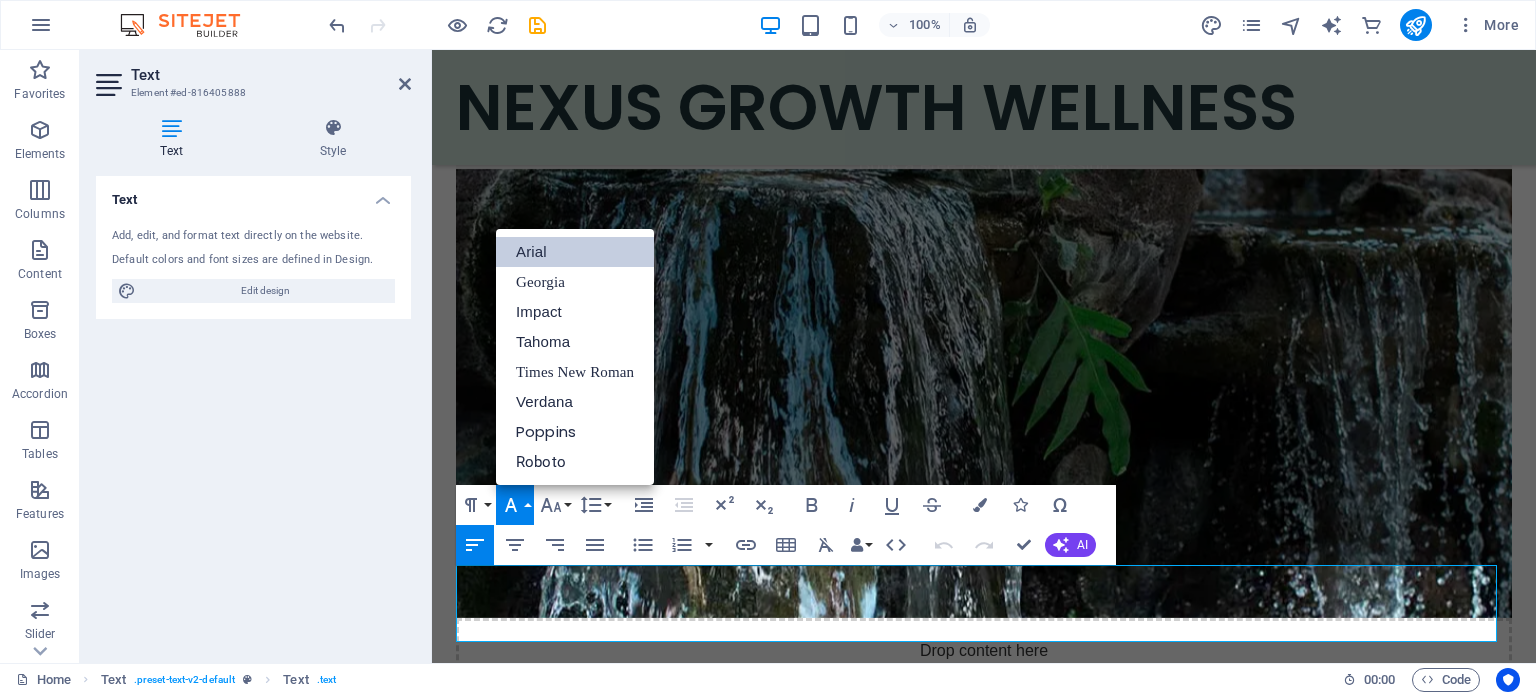 scroll, scrollTop: 0, scrollLeft: 0, axis: both 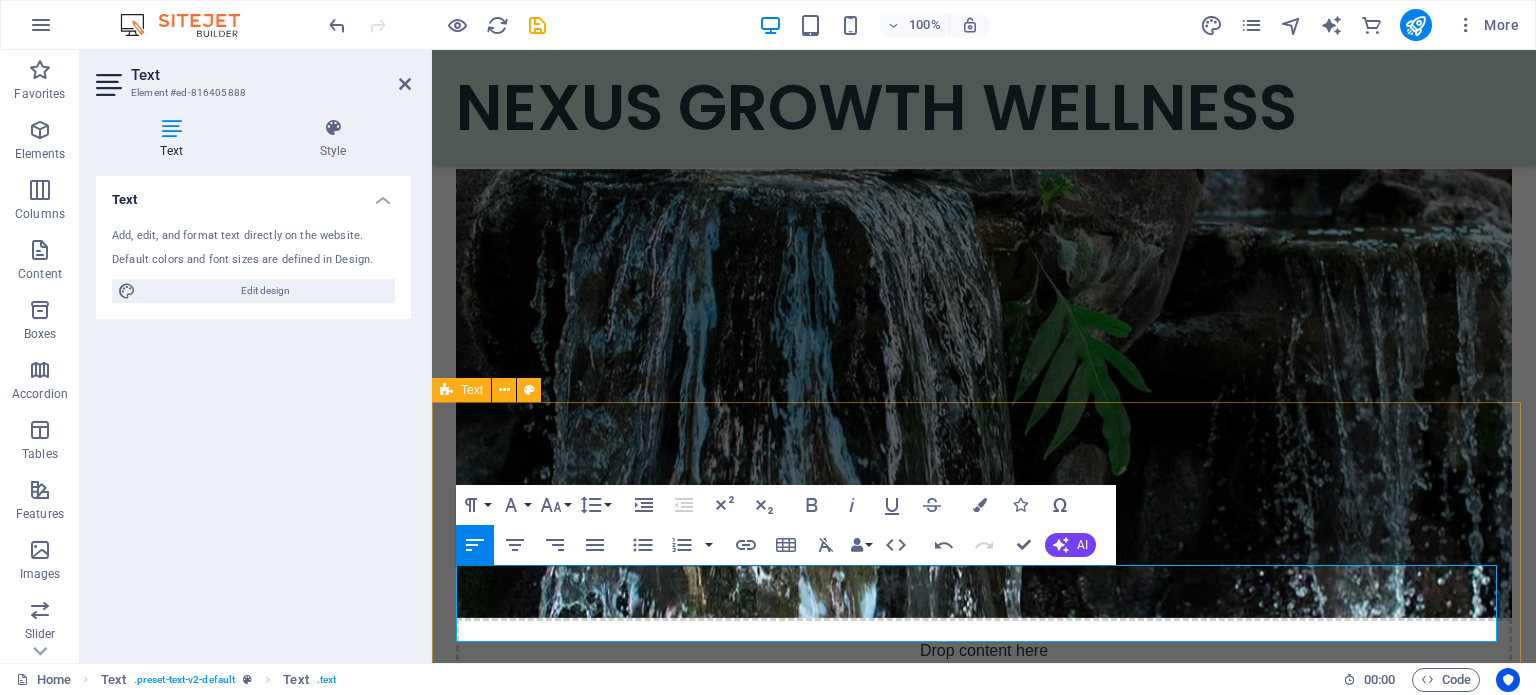 click on "OUR SERVICES We offer transformational coaching designed to support your personal, relational, and professional development. Our coaching model is tailored to meet you where you are,whether you’re working through emotional challenges, navigating change, or pursuing meaningful growth. Life Coaching for Adults We offer support to individuals in the following areas: - Emotional healing and regulation - Managing grief, trauma, and significant life transitions - Building confidence during career transitions - Overcoming toxic work environments - Restoring identity, self-worth, and fostering healthy relationships - Goal setting and personal development Coaching for Children and Teens We empower learners to: -Correct disruptive behavior with positive, structured approaches -Build confidence and effective communication skills -Navigate emotions such as anxiety, fear, anger, and loneliness -Take responsibility, set goals, and foster independence -Grow emotionally, mentally, and spiritually Coaching for Schools" at bounding box center (984, 2352) 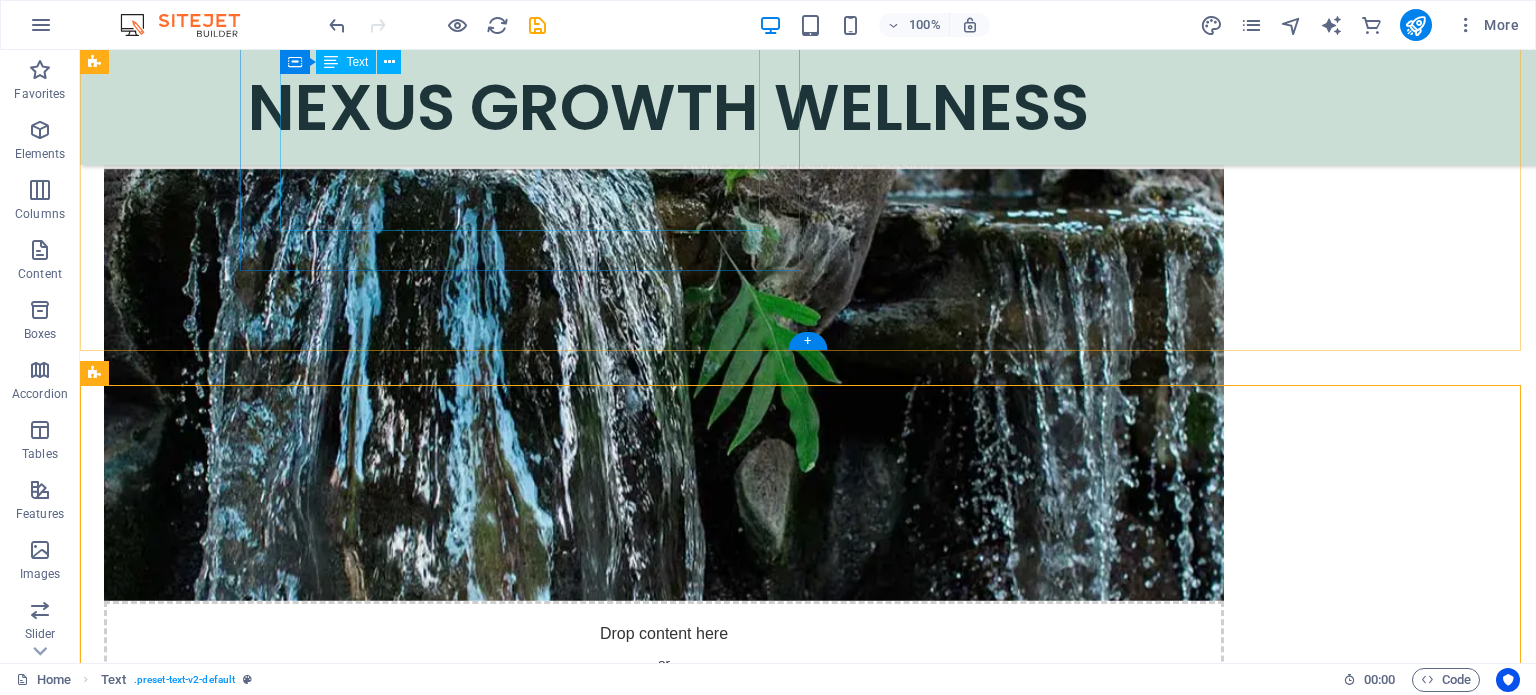 click on "Nexus Growth is a heart-centered life coaching practice committed to guiding individuals through healing, personal development, and lasting transformation. Founded by [NAME] [LAST], a certified Life Coach with a background in Psychology, Education, and Leadership, our team brings together passionate coaches who are dedicated to supporting children, teens, and adults on their journey toward emotional wellness, clarity, and growth. We work with: 🏫 Schools - Supporting learner behavior, emotional wellness, and personal growth 👨‍👩‍👧 Parents & Guardians - Navigating family challenges with clarity and connection 💼 Professionals & Companies - Creating balance, emotional strength, and workplace well-being" at bounding box center (664, 32) 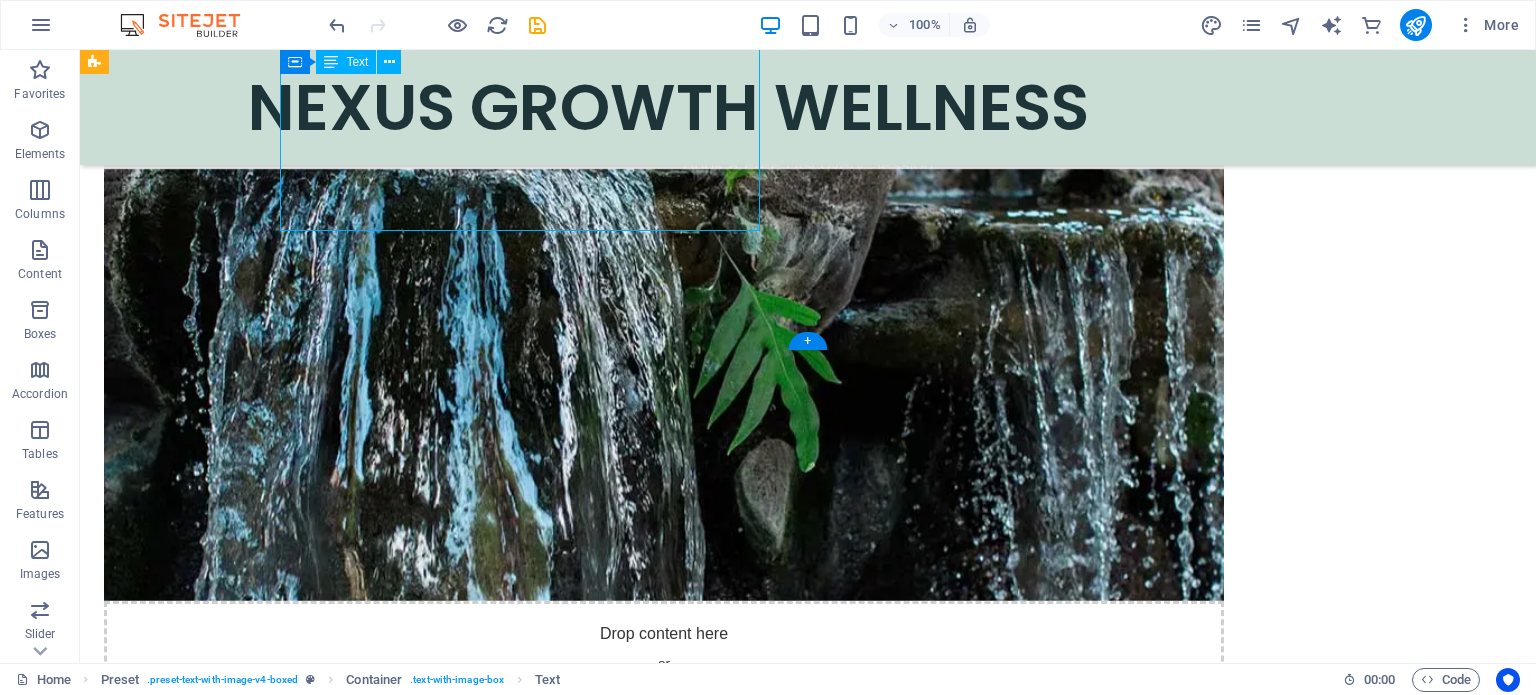 click on "Nexus Growth is a heart-centered life coaching practice committed to guiding individuals through healing, personal development, and lasting transformation. Founded by [NAME] [LAST], a certified Life Coach with a background in Psychology, Education, and Leadership, our team brings together passionate coaches who are dedicated to supporting children, teens, and adults on their journey toward emotional wellness, clarity, and growth. We work with: 🏫 Schools - Supporting learner behavior, emotional wellness, and personal growth 👨‍👩‍👧 Parents & Guardians - Navigating family challenges with clarity and connection 💼 Professionals & Companies - Creating balance, emotional strength, and workplace well-being" at bounding box center (664, 32) 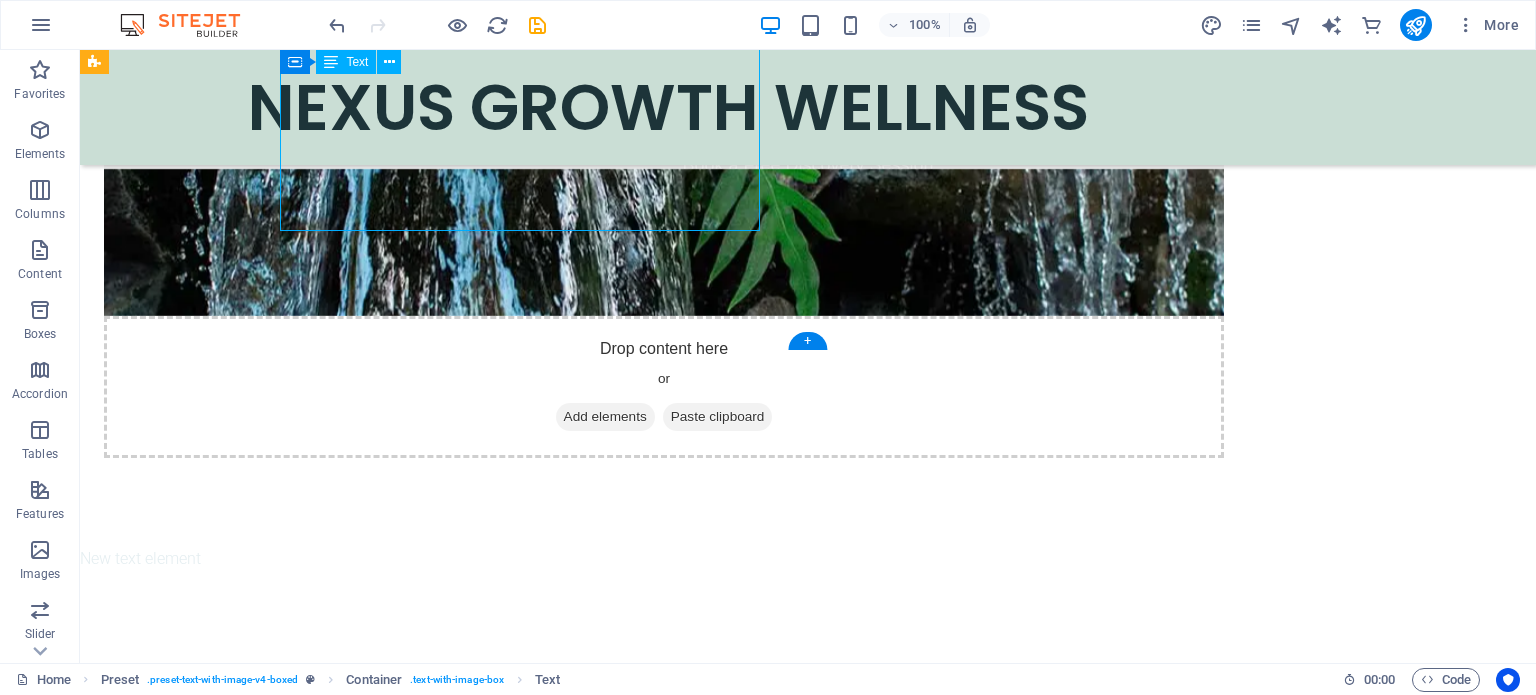 scroll, scrollTop: 634, scrollLeft: 0, axis: vertical 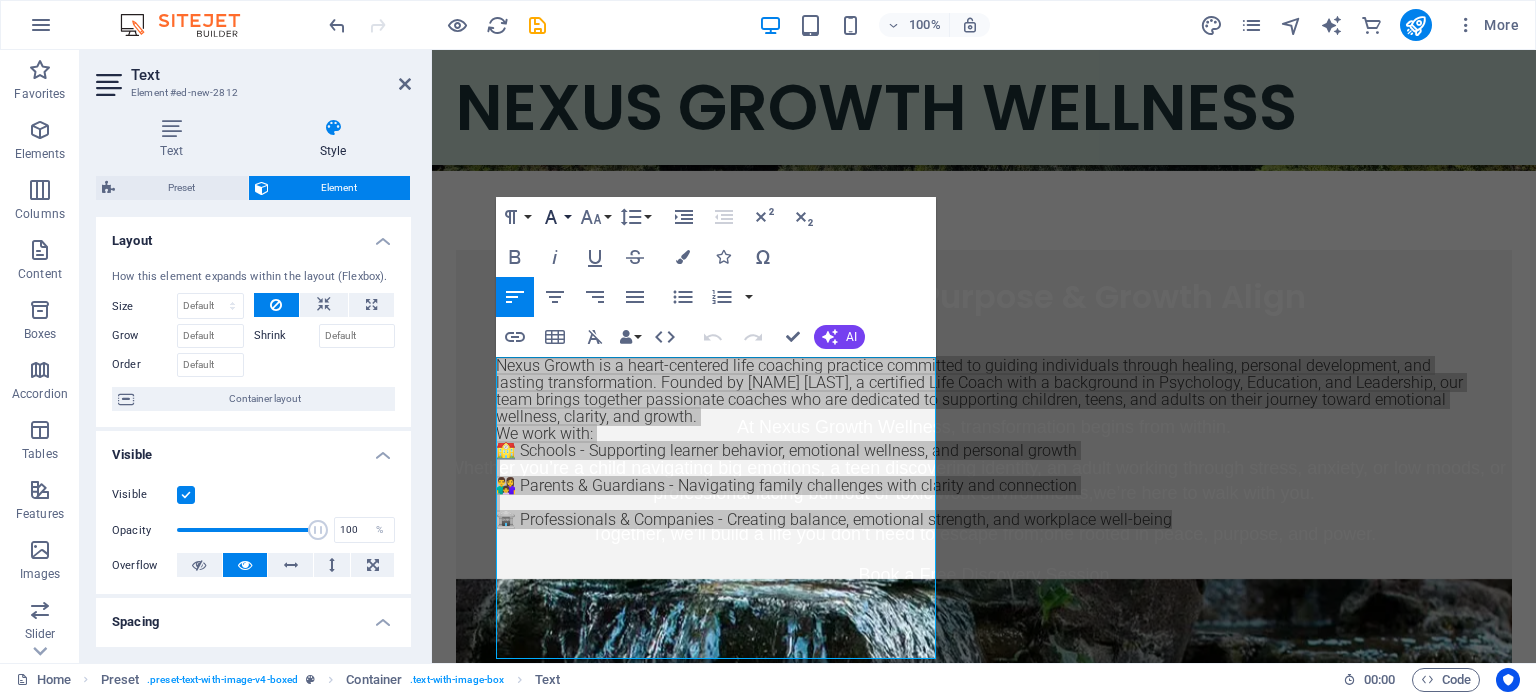click on "Font Family" at bounding box center [555, 217] 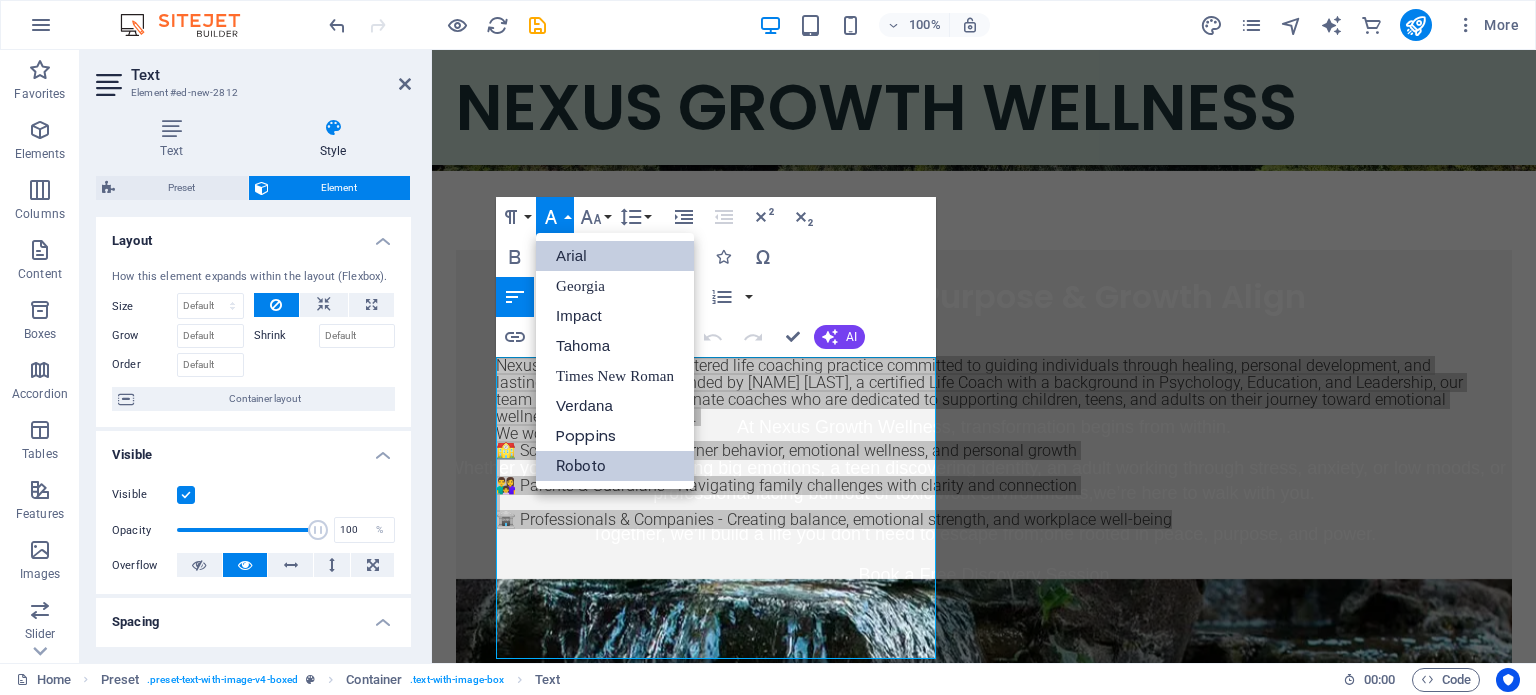 scroll, scrollTop: 0, scrollLeft: 0, axis: both 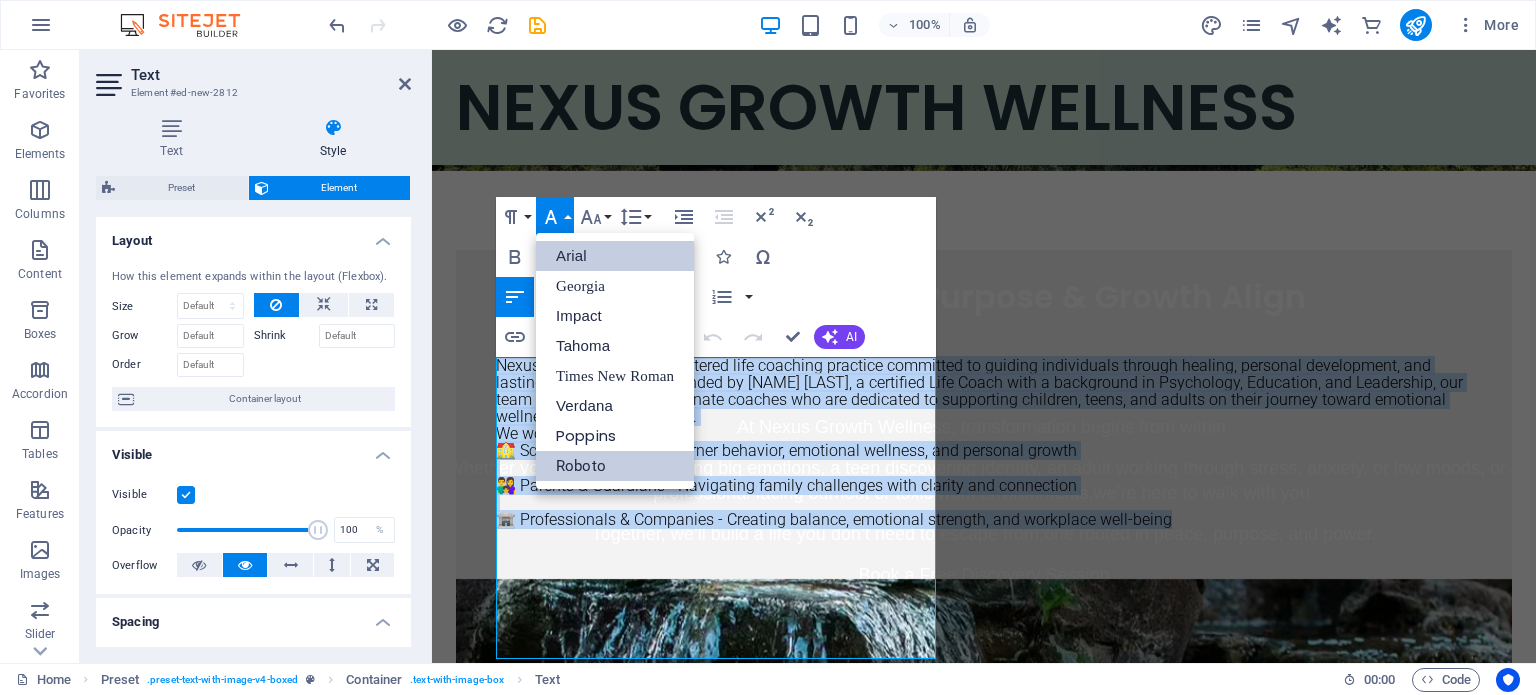 click on "Arial" at bounding box center [615, 256] 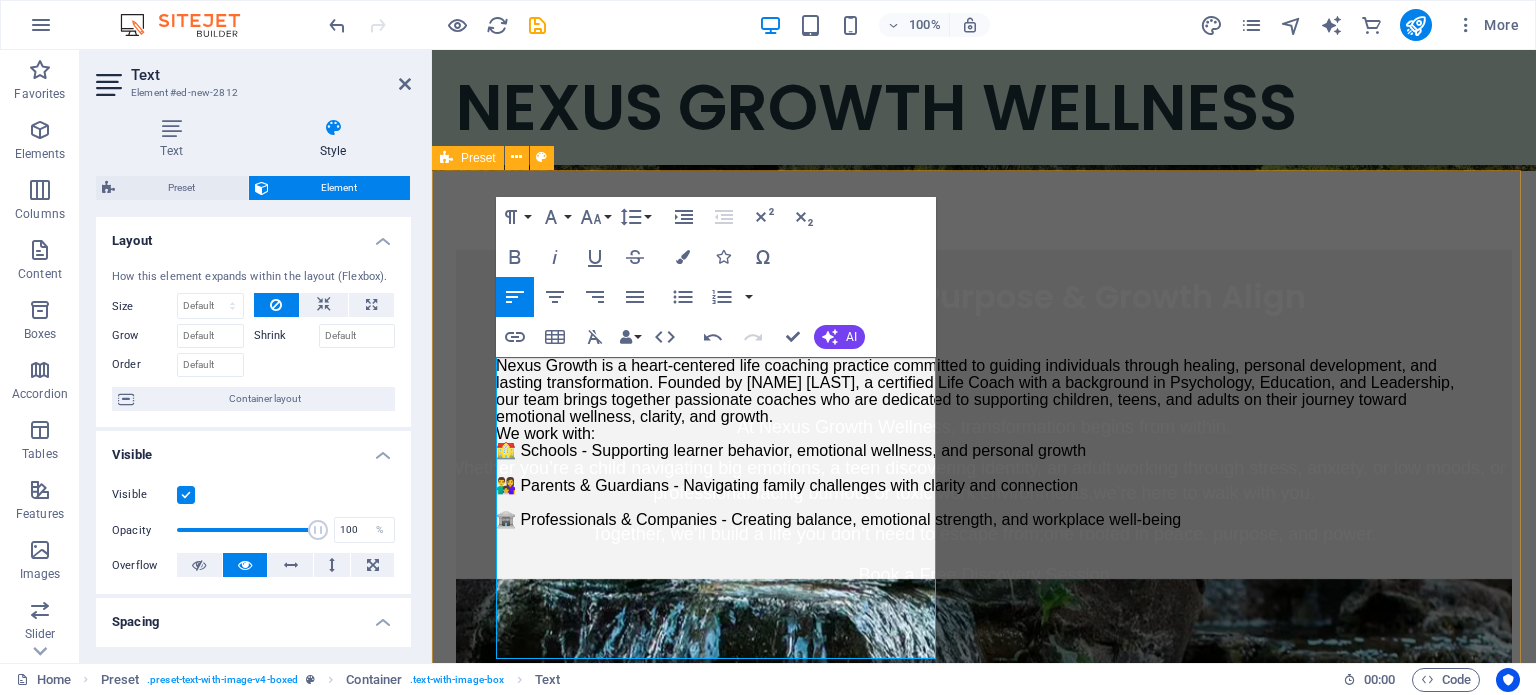 click on "ABOUT US Nexus Growth is a heart-centered life coaching practice committed to guiding individuals through healing, personal development, and lasting transformation. Founded by [NAME] [LASTNAME], a certified Life Coach with a background in Psychology, Education, and Leadership, our team brings together passionate coaches who are dedicated to supporting children, teens, and adults on their journey toward emotional wellness, clarity, and growth.   We work with:   🏫 Schools - Supporting learner behavior, emotional wellness, and personal growth   👨‍👩‍👧 Parents & Guardians - Navigating family challenges with clarity and connection   💼 Professionals & Companies - Creating balance, emotional strength, and workplace well-being Drop content here or  Add elements  Paste clipboard" at bounding box center (984, 710) 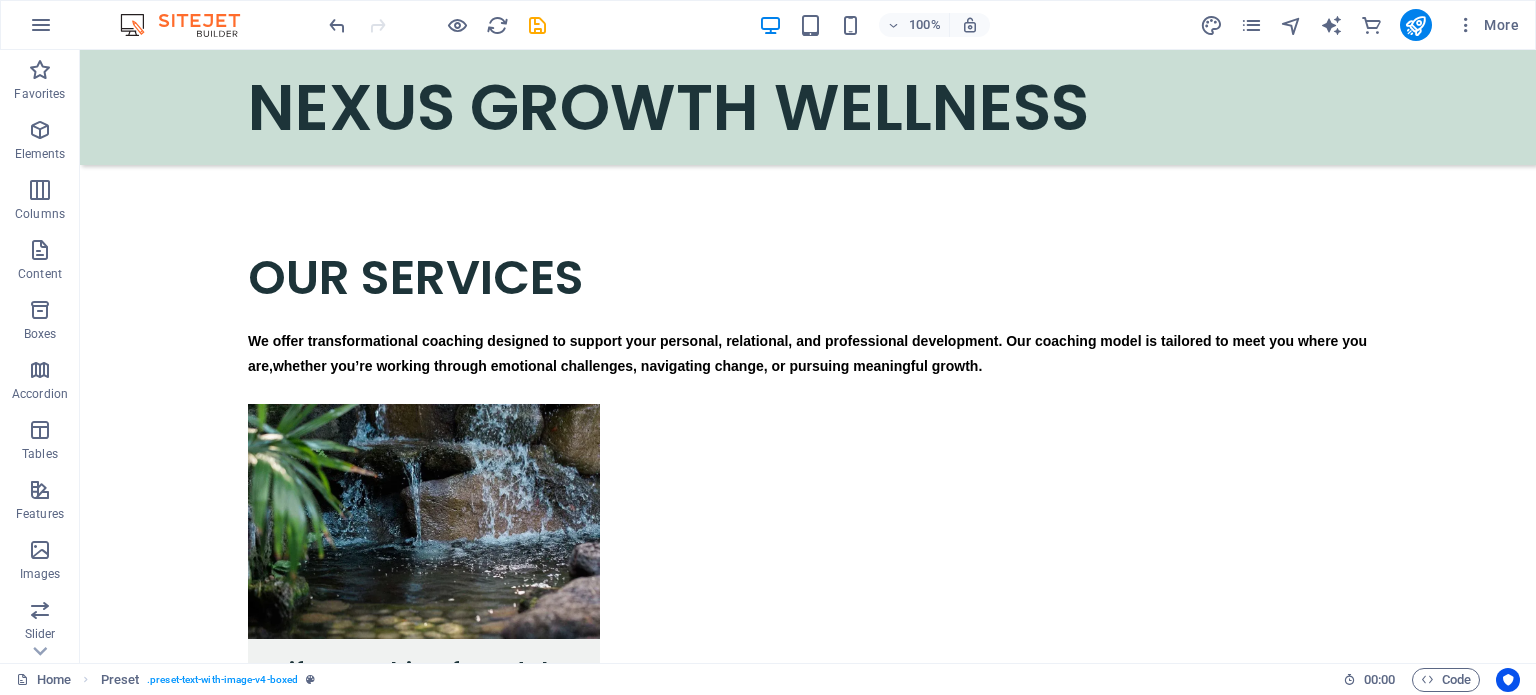 scroll, scrollTop: 1760, scrollLeft: 0, axis: vertical 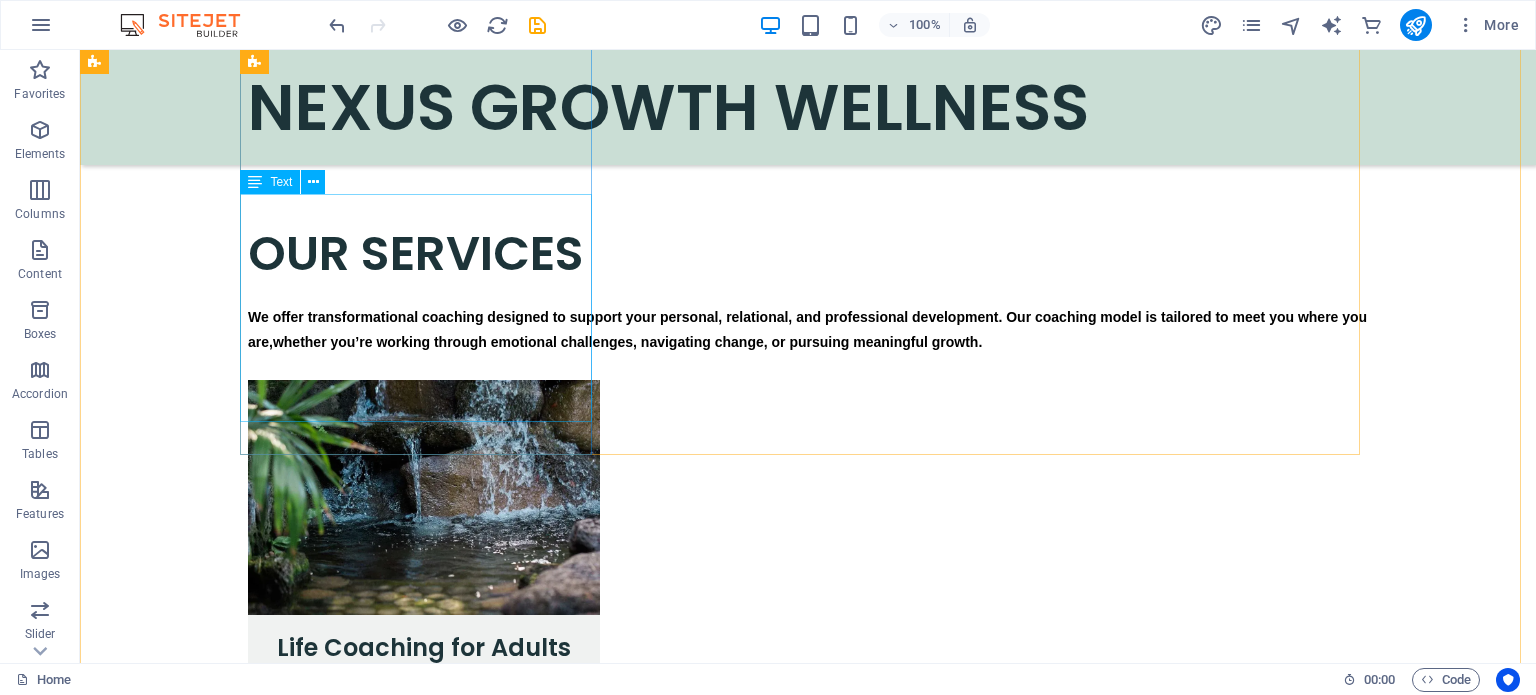 click on "We offer support to individuals in the following areas: - Emotional healing and regulation - Managing grief, trauma, and significant life transitions - Building confidence during career transitions - Overcoming toxic work environments - Restoring identity, self-worth, and fostering healthy relationships - Goal setting and personal development" at bounding box center [424, 787] 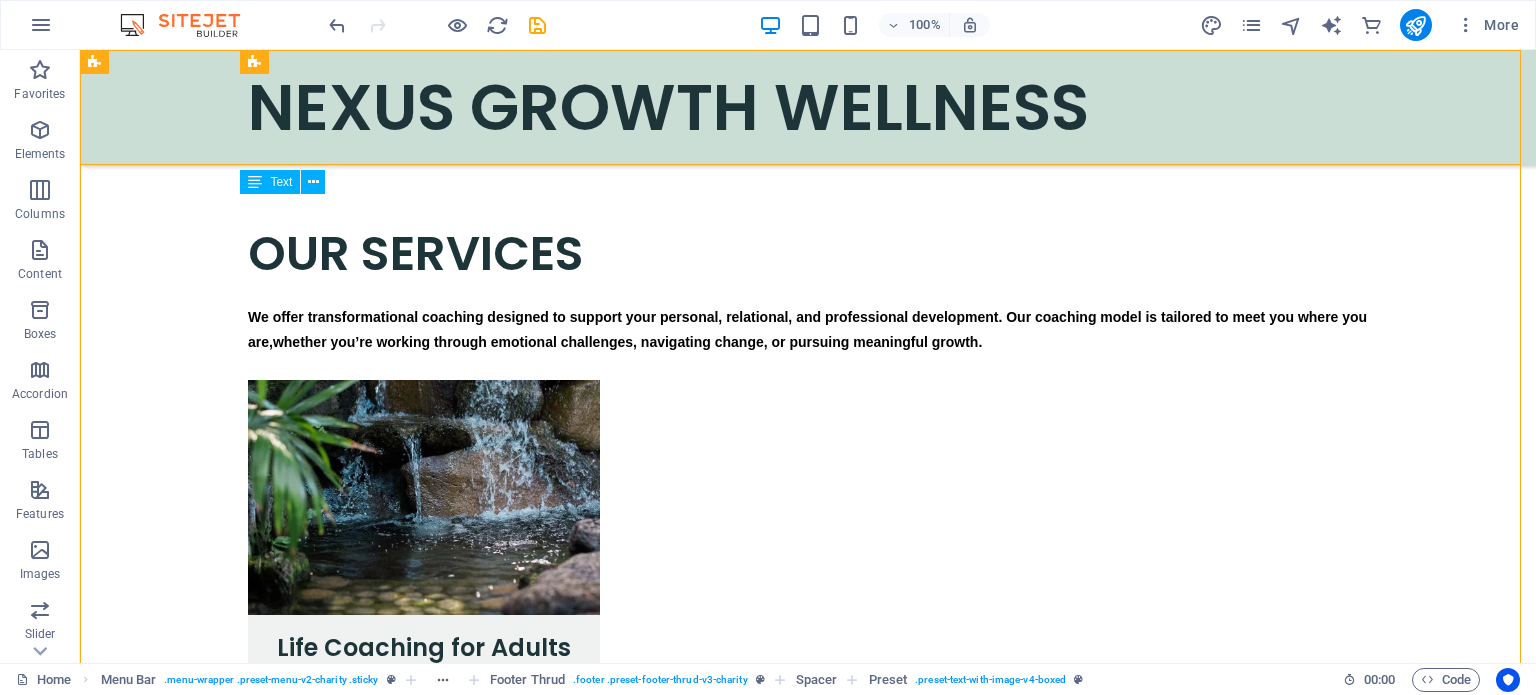 click on "We offer support to individuals in the following areas: - Emotional healing and regulation - Managing grief, trauma, and significant life transitions - Building confidence during career transitions - Overcoming toxic work environments - Restoring identity, self-worth, and fostering healthy relationships - Goal setting and personal development" at bounding box center (424, 787) 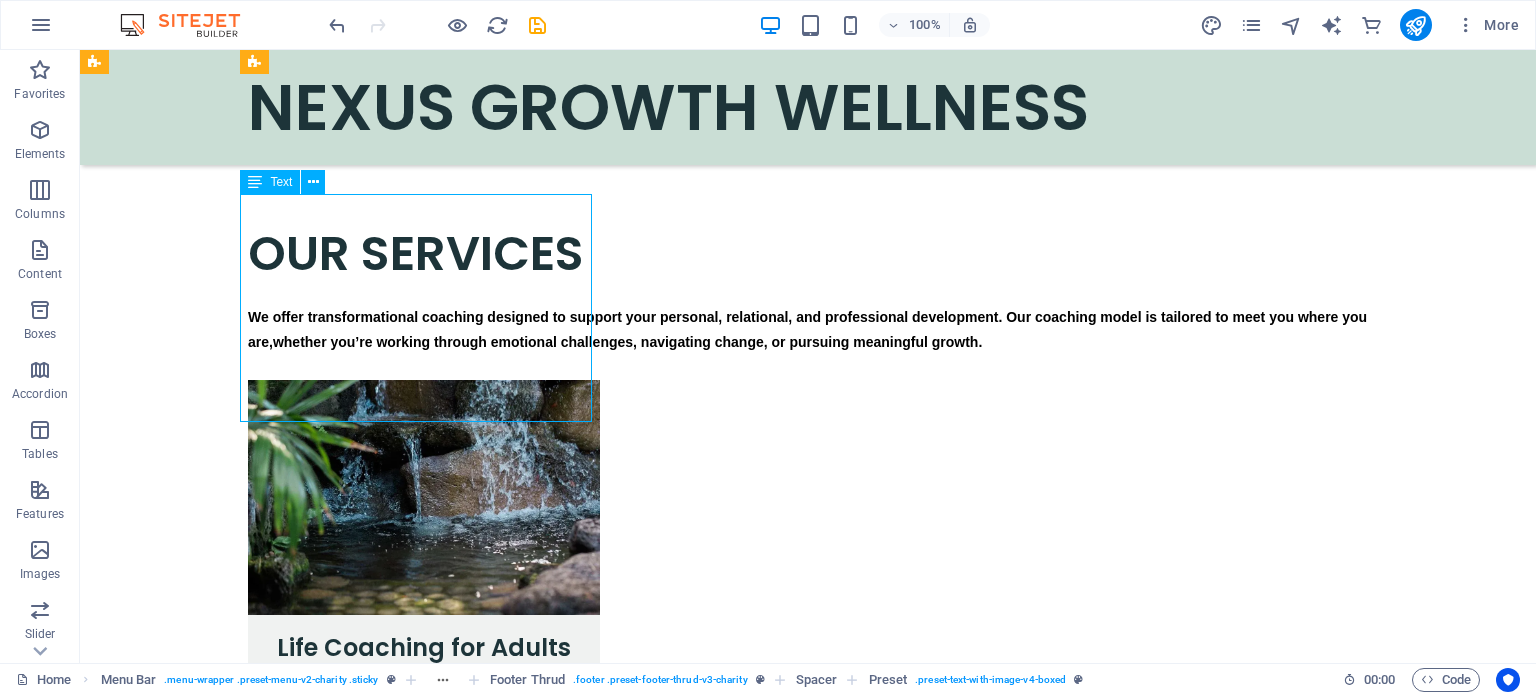 click on "We offer support to individuals in the following areas: - Emotional healing and regulation - Managing grief, trauma, and significant life transitions - Building confidence during career transitions - Overcoming toxic work environments - Restoring identity, self-worth, and fostering healthy relationships - Goal setting and personal development" at bounding box center (424, 787) 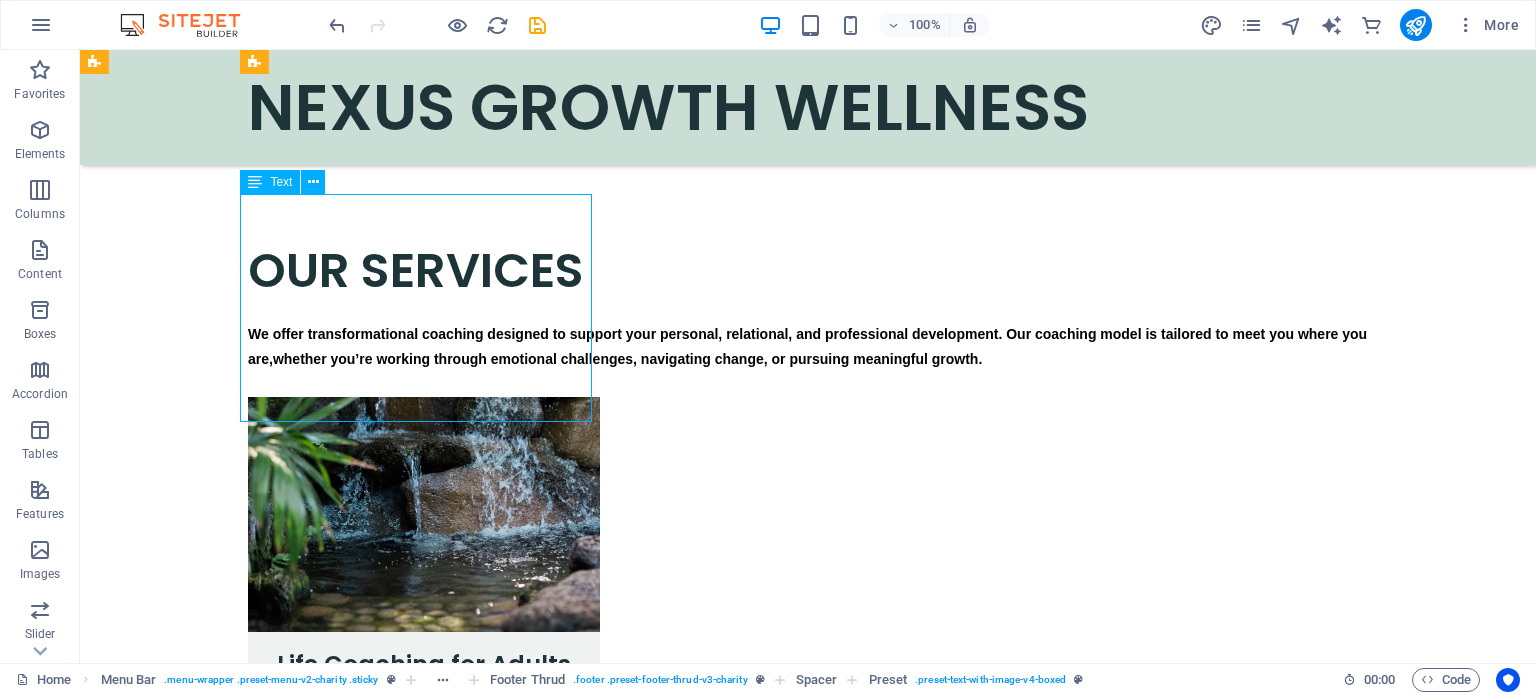 scroll, scrollTop: 1776, scrollLeft: 0, axis: vertical 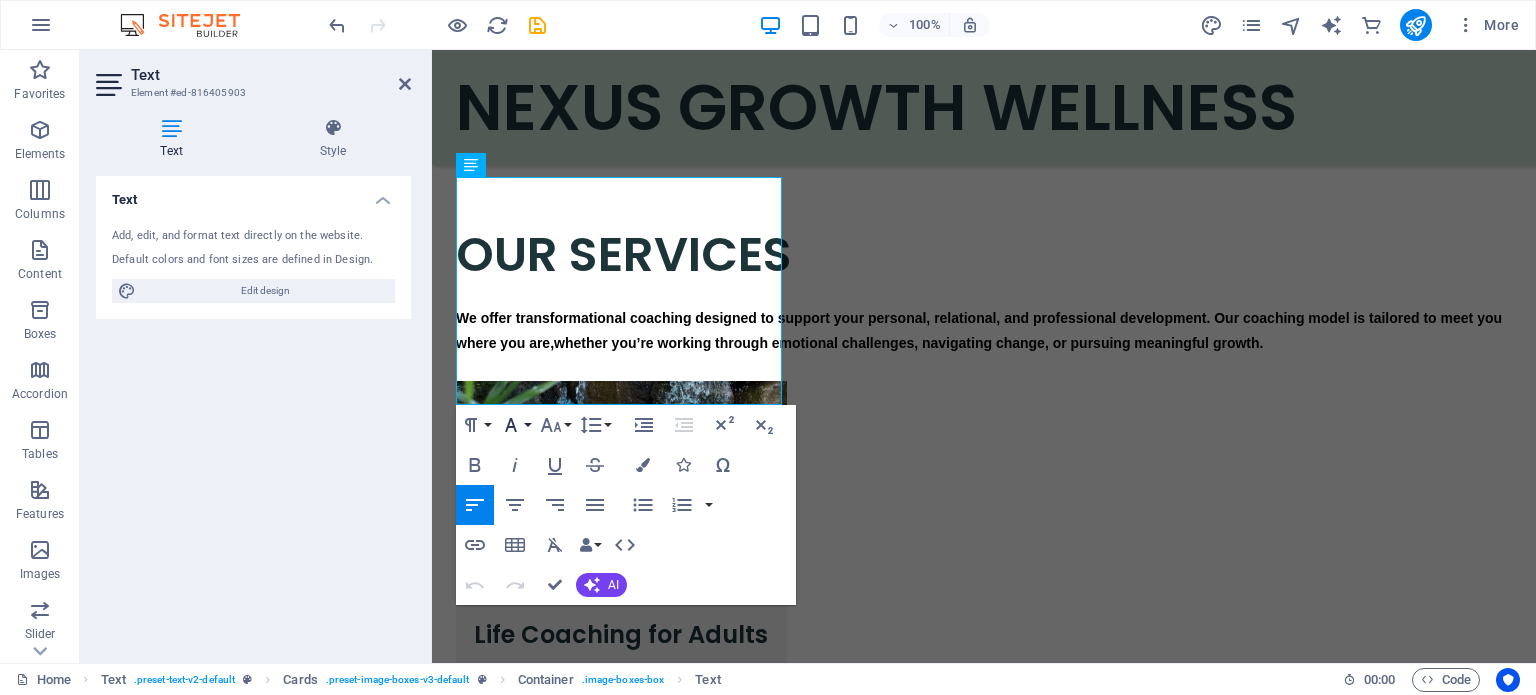 click on "Font Family" at bounding box center [515, 425] 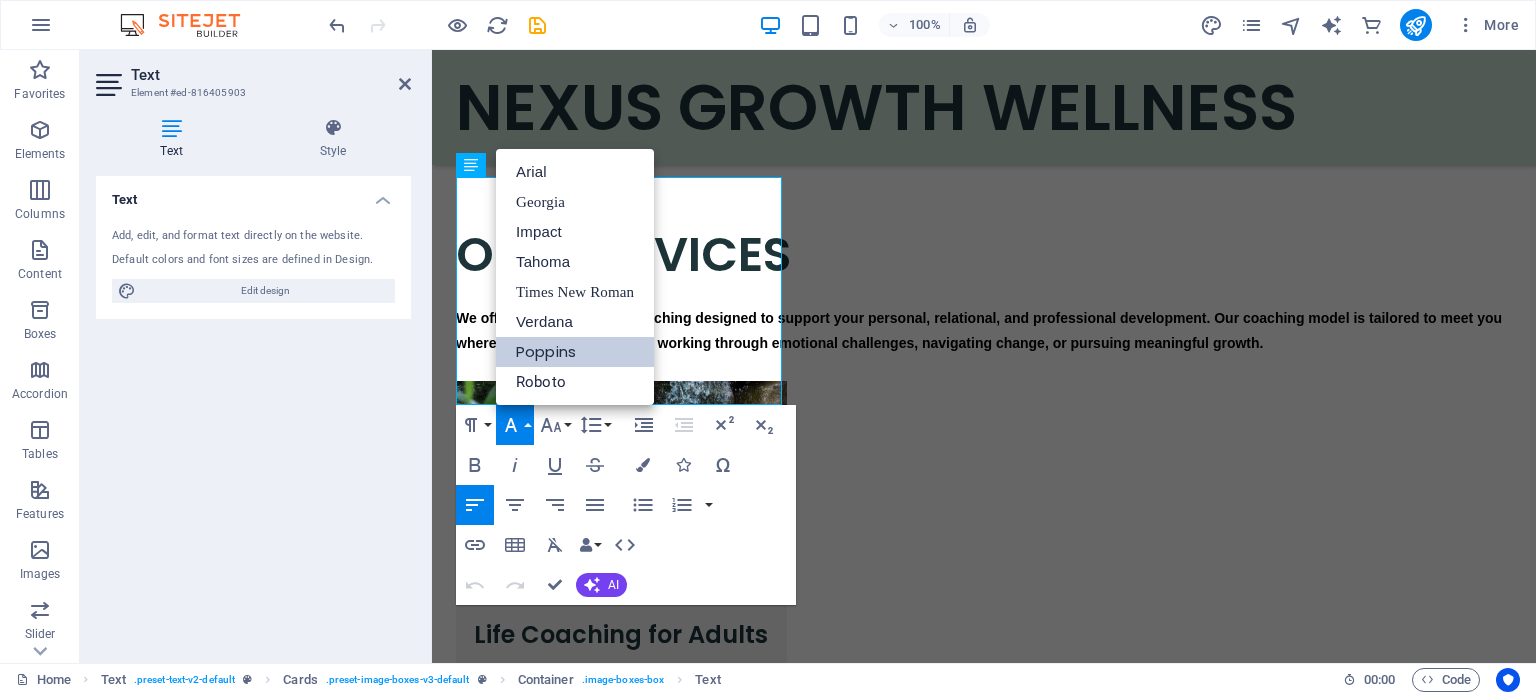 scroll, scrollTop: 0, scrollLeft: 0, axis: both 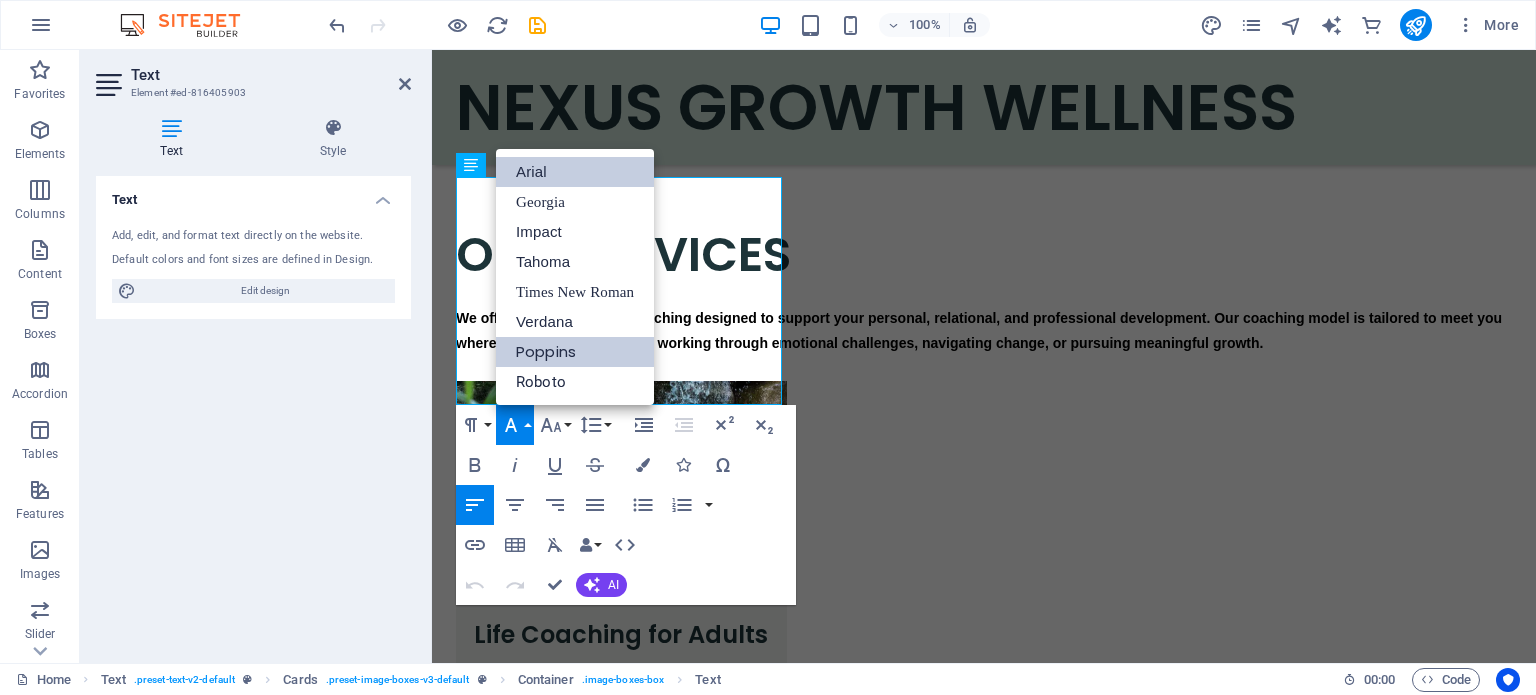 click on "Arial" at bounding box center [575, 172] 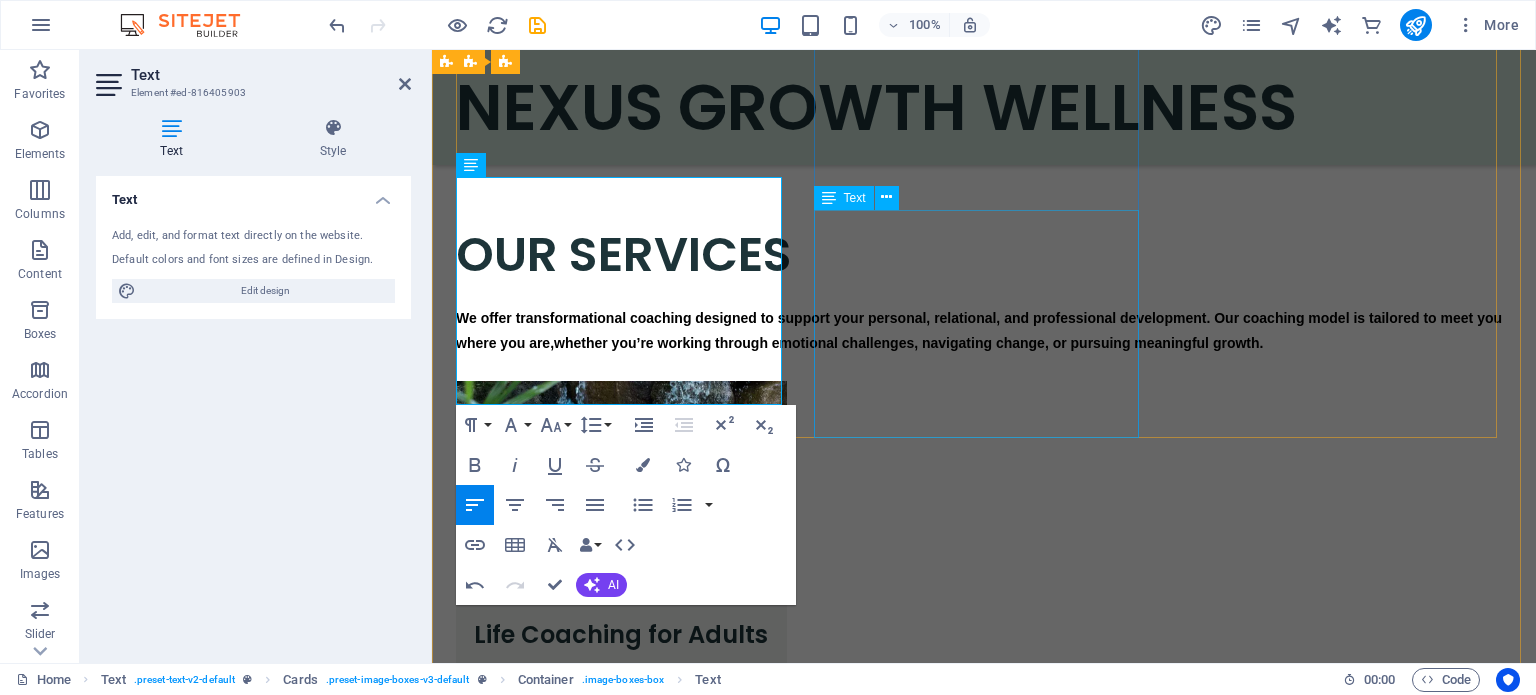click on "We empower learners to: -Correct disruptive behavior with positive, structured approaches -Build confidence and effective communication skills -Navigate emotions such as anxiety, fear, anger, and loneliness -Take responsibility, set goals, and foster independence -Grow emotionally, mentally, and spiritually" at bounding box center (621, 1321) 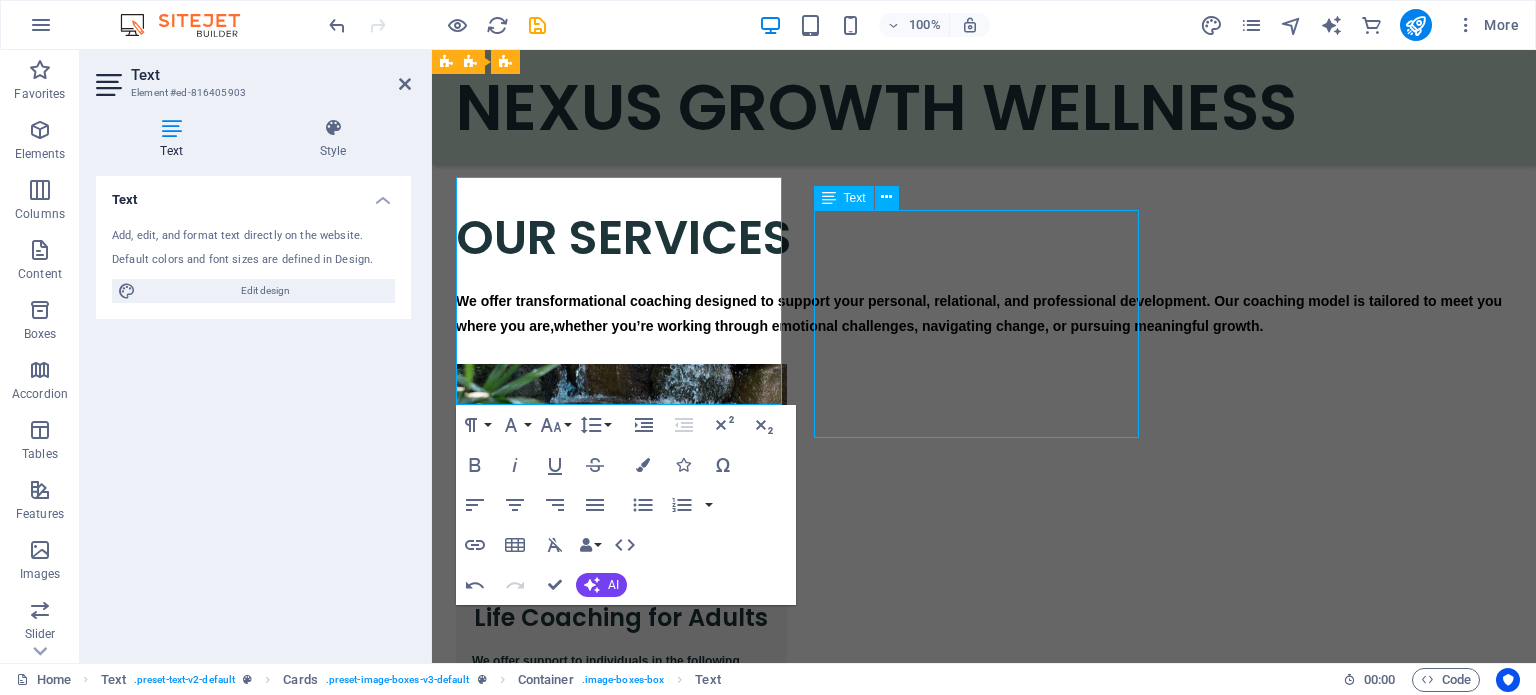 scroll, scrollTop: 1760, scrollLeft: 0, axis: vertical 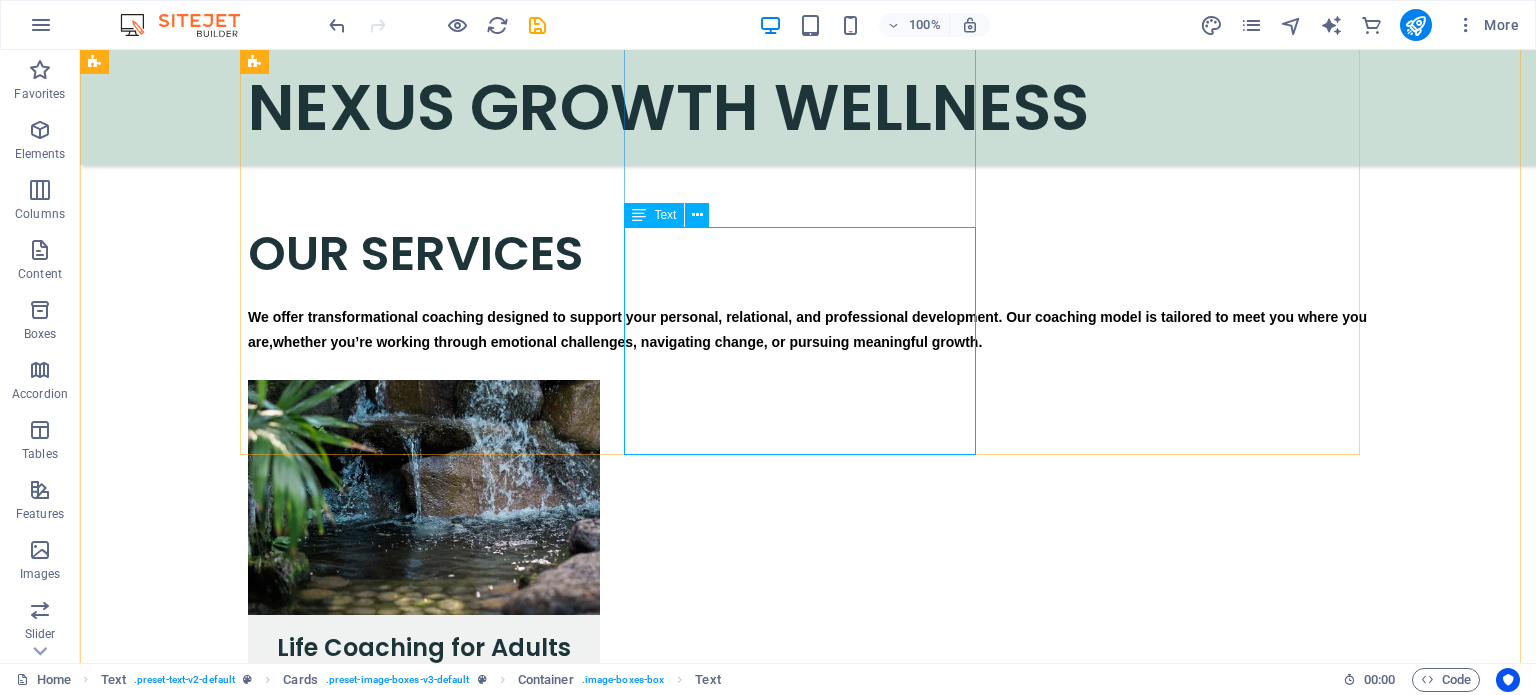 click on "We empower learners to: -Correct disruptive behavior with positive, structured approaches -Build confidence and effective communication skills -Navigate emotions such as anxiety, fear, anger, and loneliness -Take responsibility, set goals, and foster independence -Grow emotionally, mentally, and spiritually" at bounding box center [424, 1312] 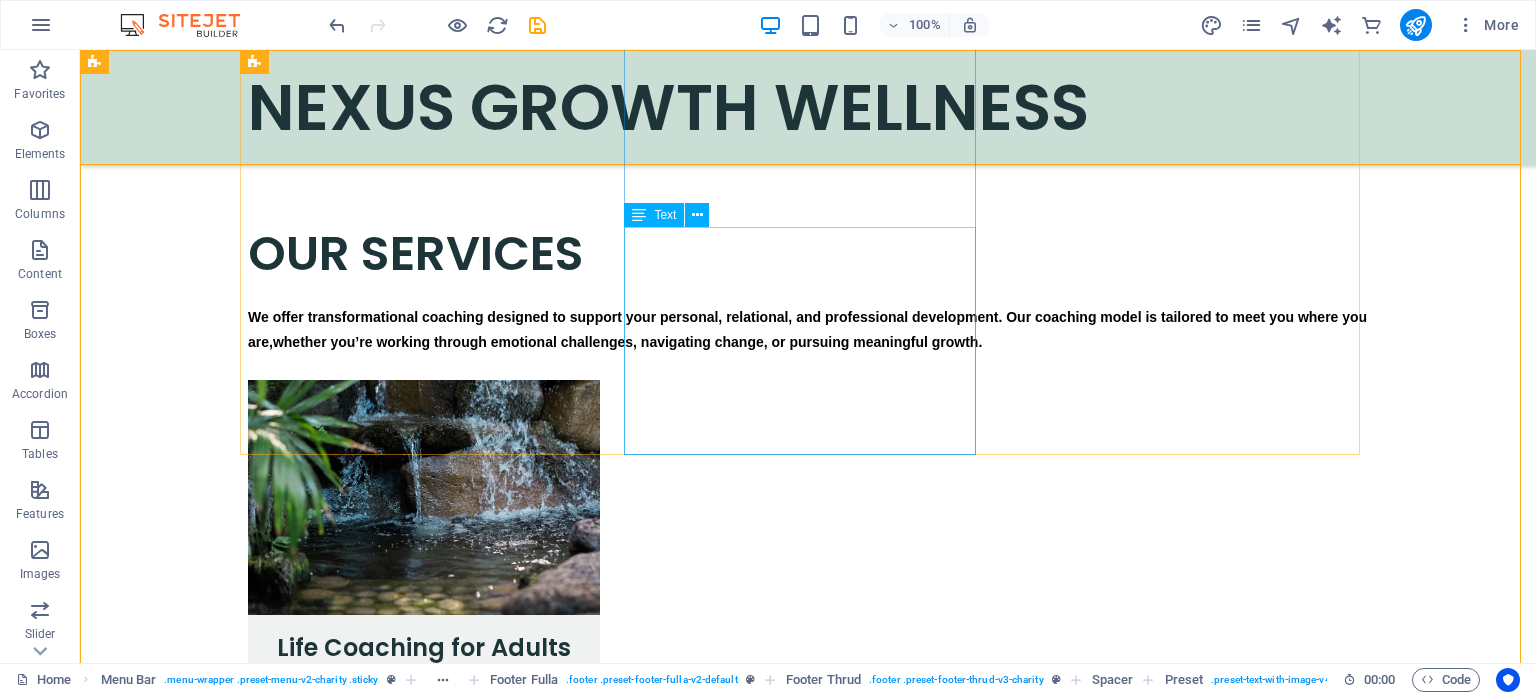 click on "We empower learners to: -Correct disruptive behavior with positive, structured approaches -Build confidence and effective communication skills -Navigate emotions such as anxiety, fear, anger, and loneliness -Take responsibility, set goals, and foster independence -Grow emotionally, mentally, and spiritually" at bounding box center (424, 1312) 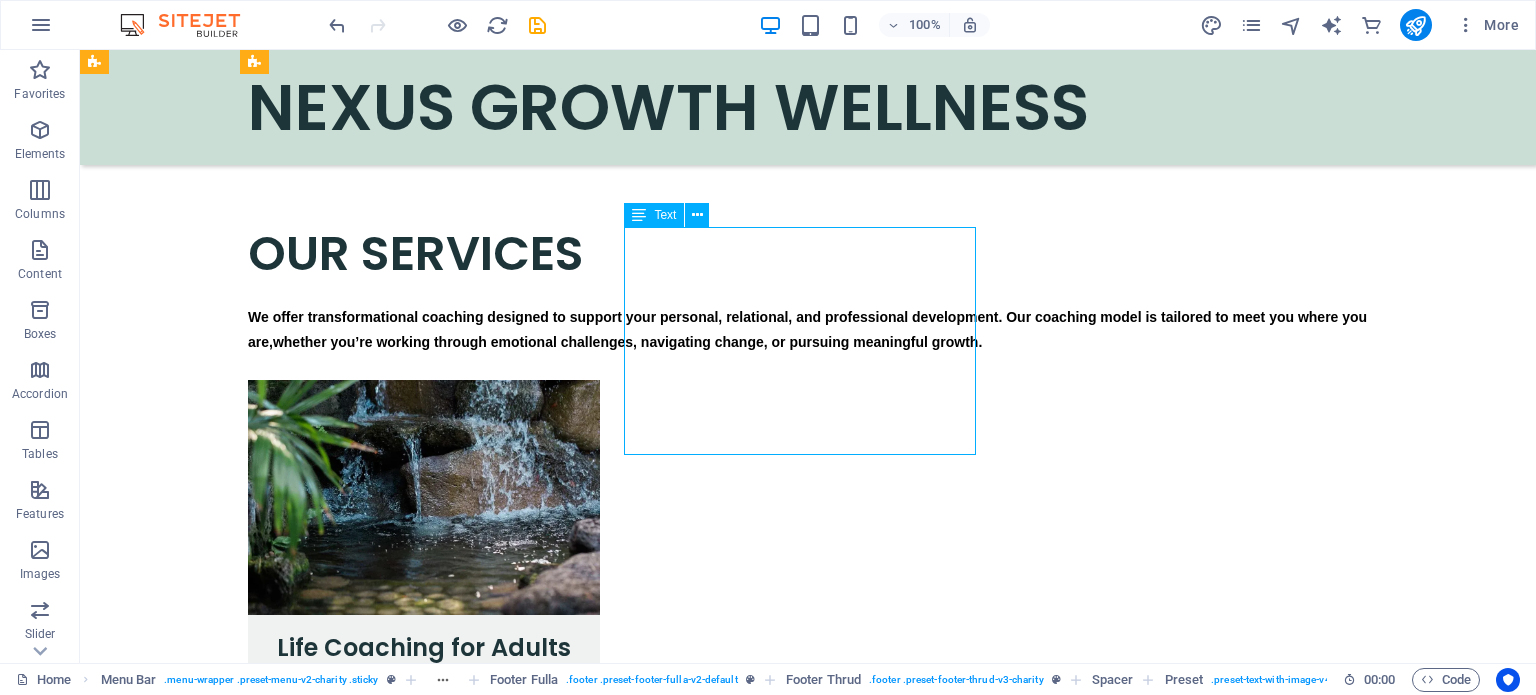 click on "We empower learners to: -Correct disruptive behavior with positive, structured approaches -Build confidence and effective communication skills -Navigate emotions such as anxiety, fear, anger, and loneliness -Take responsibility, set goals, and foster independence -Grow emotionally, mentally, and spiritually" at bounding box center (424, 1312) 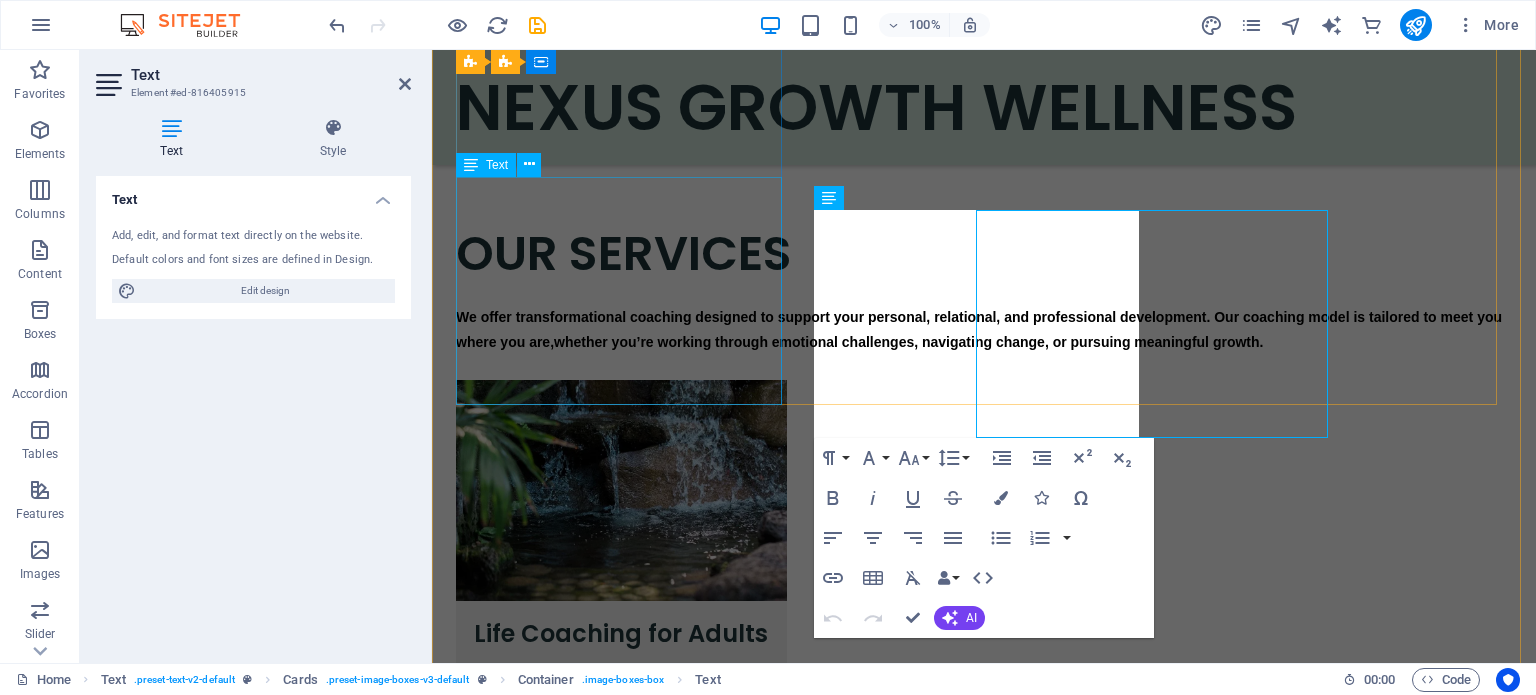 scroll, scrollTop: 1776, scrollLeft: 0, axis: vertical 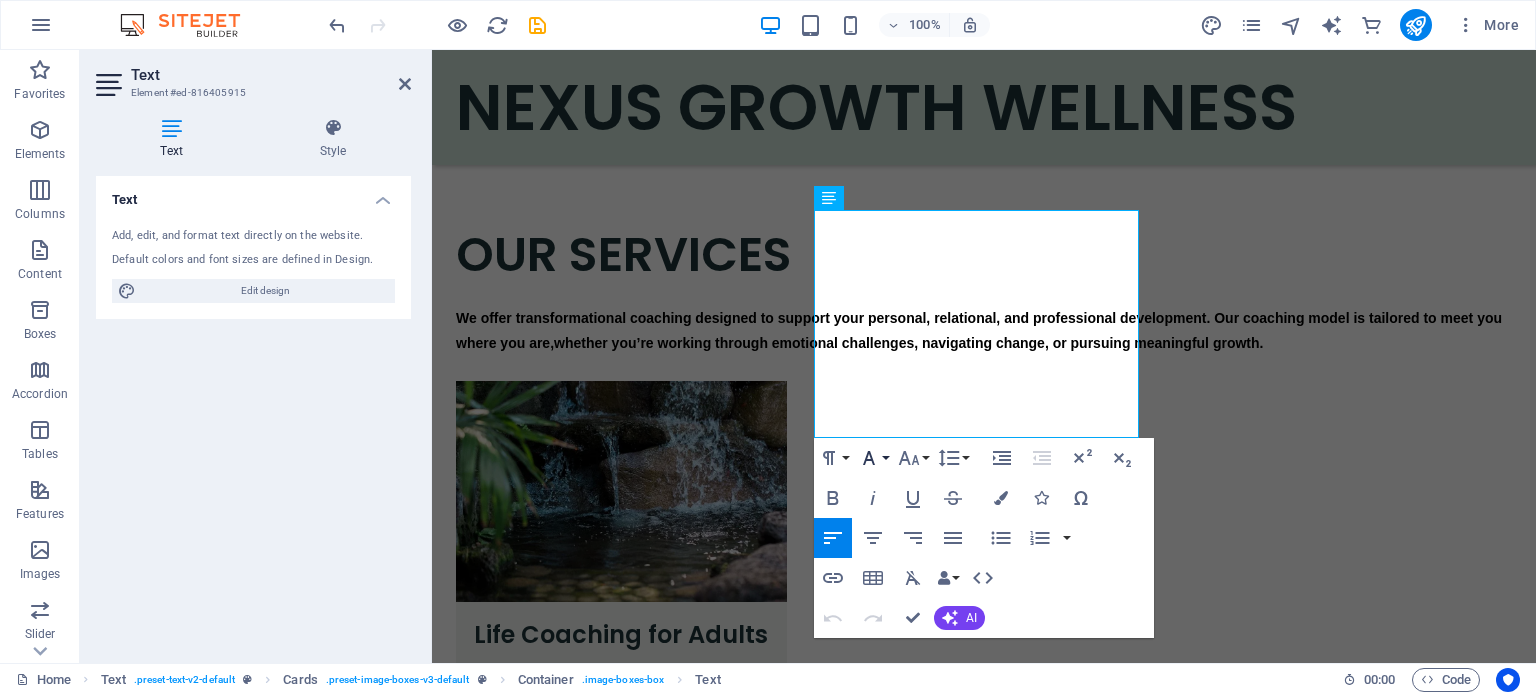 click 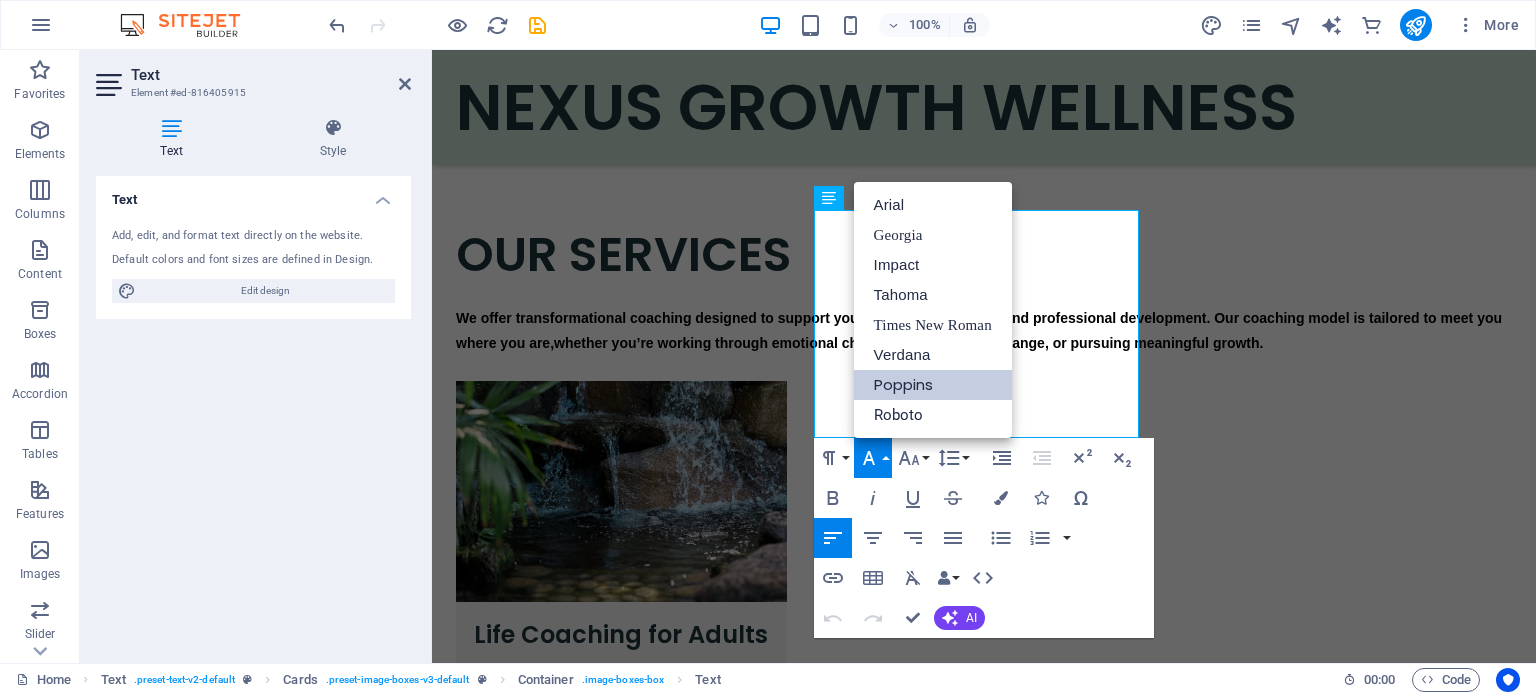scroll, scrollTop: 0, scrollLeft: 0, axis: both 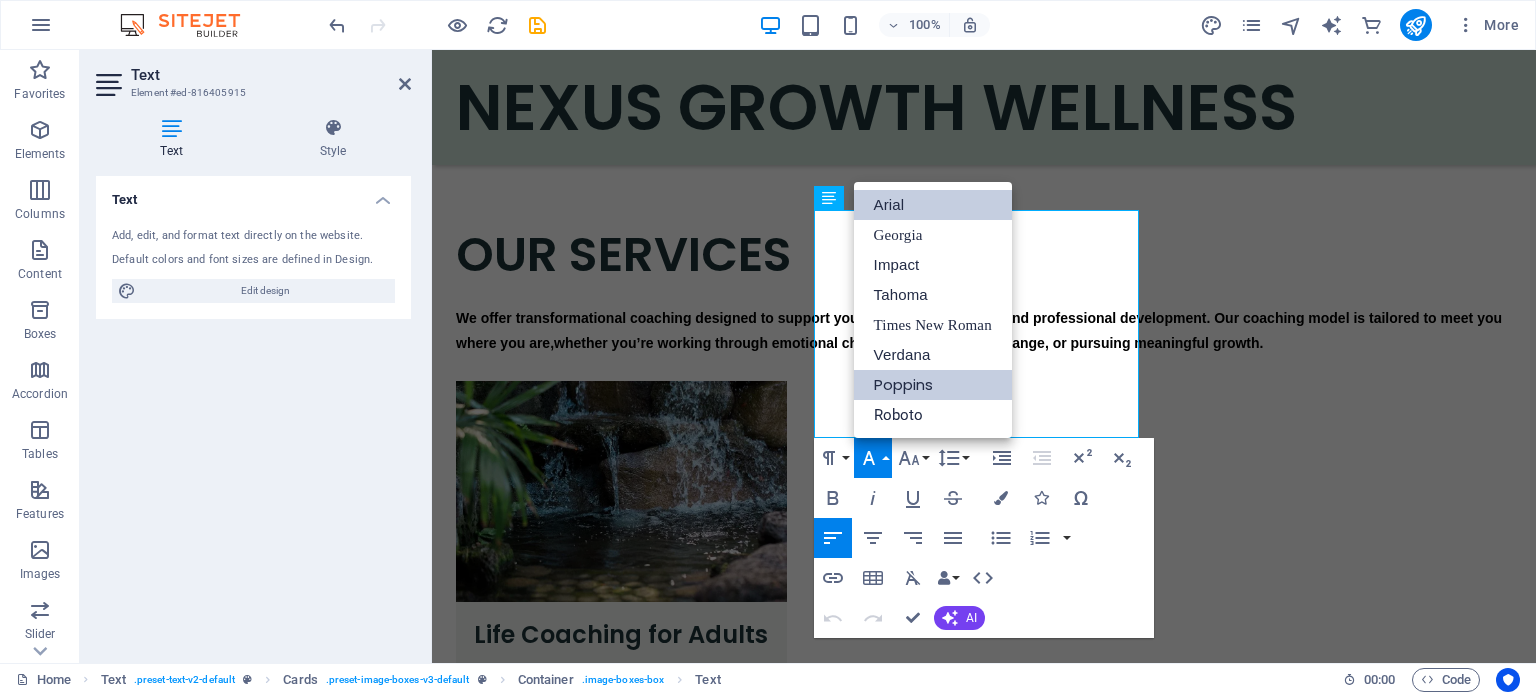 click on "Arial" at bounding box center [933, 205] 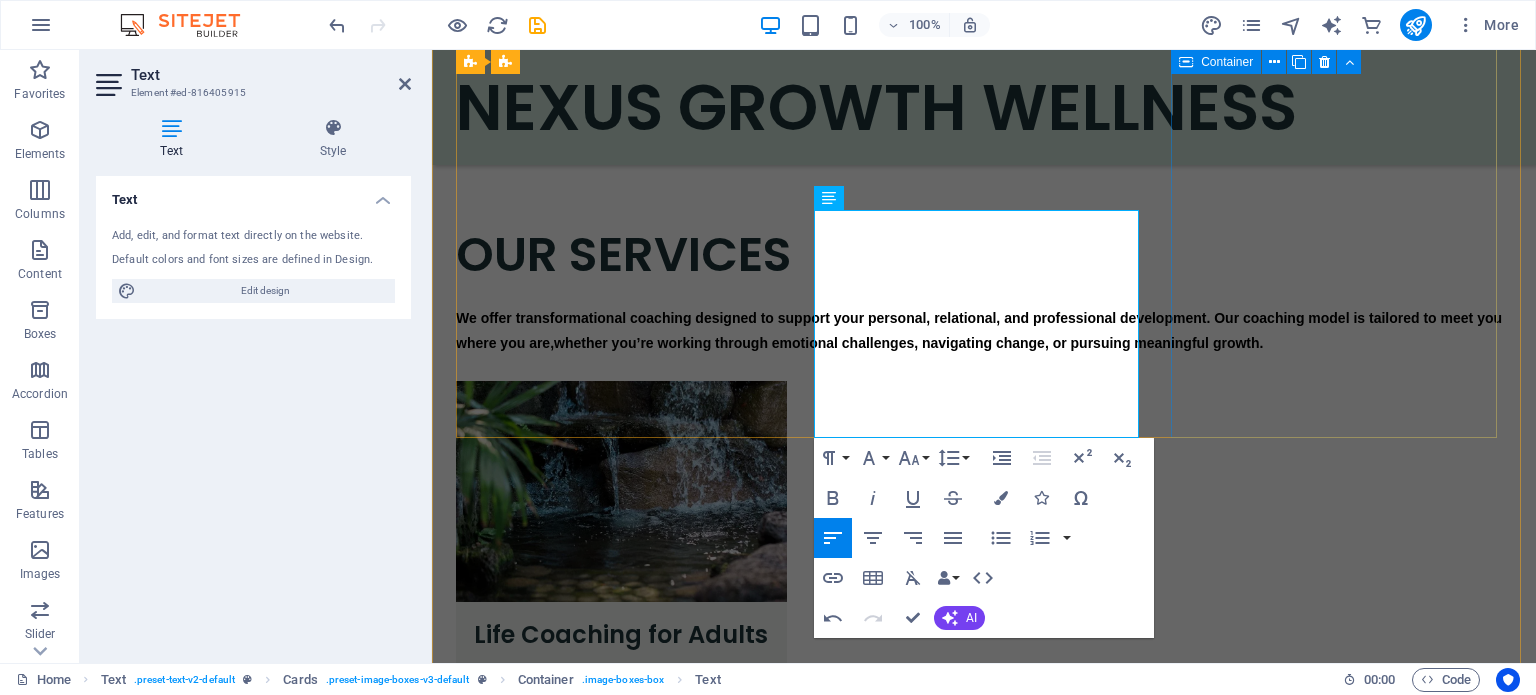 click on "Coaching for Schools Empowering Education Through: - Learner Wellness and Behavioral Support - Individual and Group Coaching Sessions for learners, Educators and School Management/Leadership Teams - Partnerships with Educators and School Leadership - RCL & Youth Leadership Development - Tailored Coaching Plans to Meet School-Specific Needs Corporate Coaching & Wellness Empowering Teams and Professionals to Flourish: - Training in Emotional Intelligence and Resilience - Strategies for Managing Workplace Stress and Burnout - Coaching for Achieving Work-Life Balance - Employee Wellness Programs with a Growth-Oriented Approach - Executive Coaching for Enhanced Leadership and Performance" at bounding box center [984, 2469] 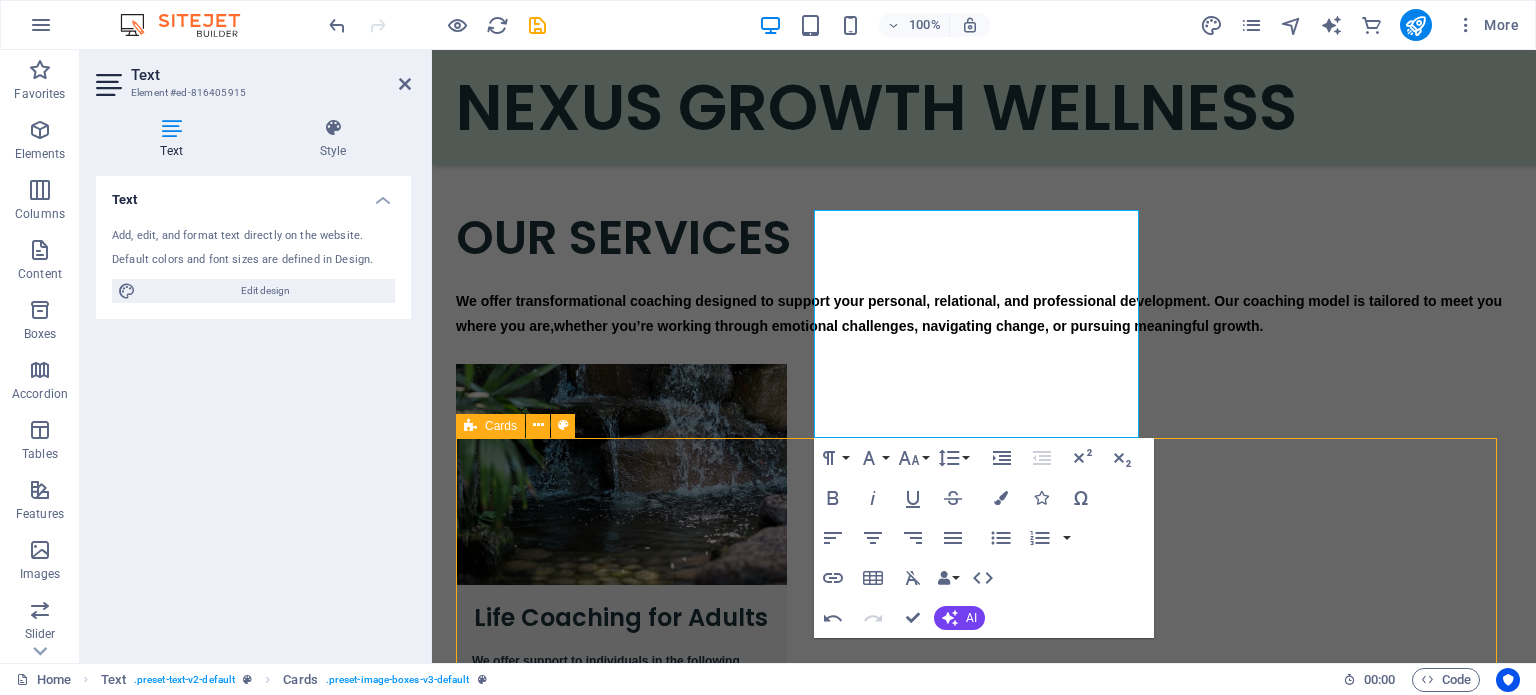 scroll, scrollTop: 1760, scrollLeft: 0, axis: vertical 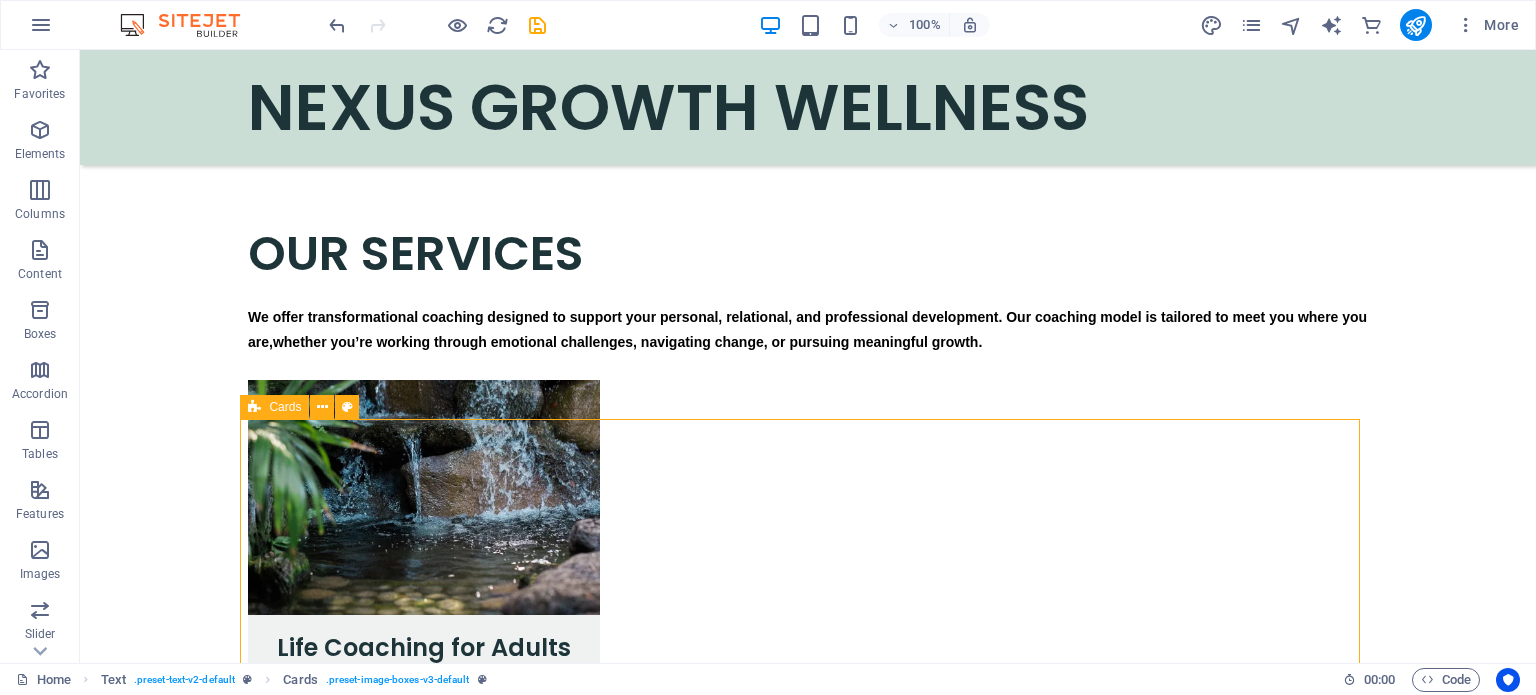 click on "Coaching for Schools Empowering Education Through: - Learner Wellness and Behavioral Support - Individual and Group Coaching Sessions for learners, Educators and School Management/Leadership Teams - Partnerships with Educators and School Leadership - RCL & Youth Leadership Development - Tailored Coaching Plans to Meet School-Specific Needs Corporate Coaching & Wellness Empowering Teams and Professionals to Flourish: - Training in Emotional Intelligence and Resilience - Strategies for Managing Workplace Stress and Burnout - Coaching for Achieving Work-Life Balance - Employee Wellness Programs with a Growth-Oriented Approach - Executive Coaching for Enhanced Leadership and Performance" at bounding box center [808, 2409] 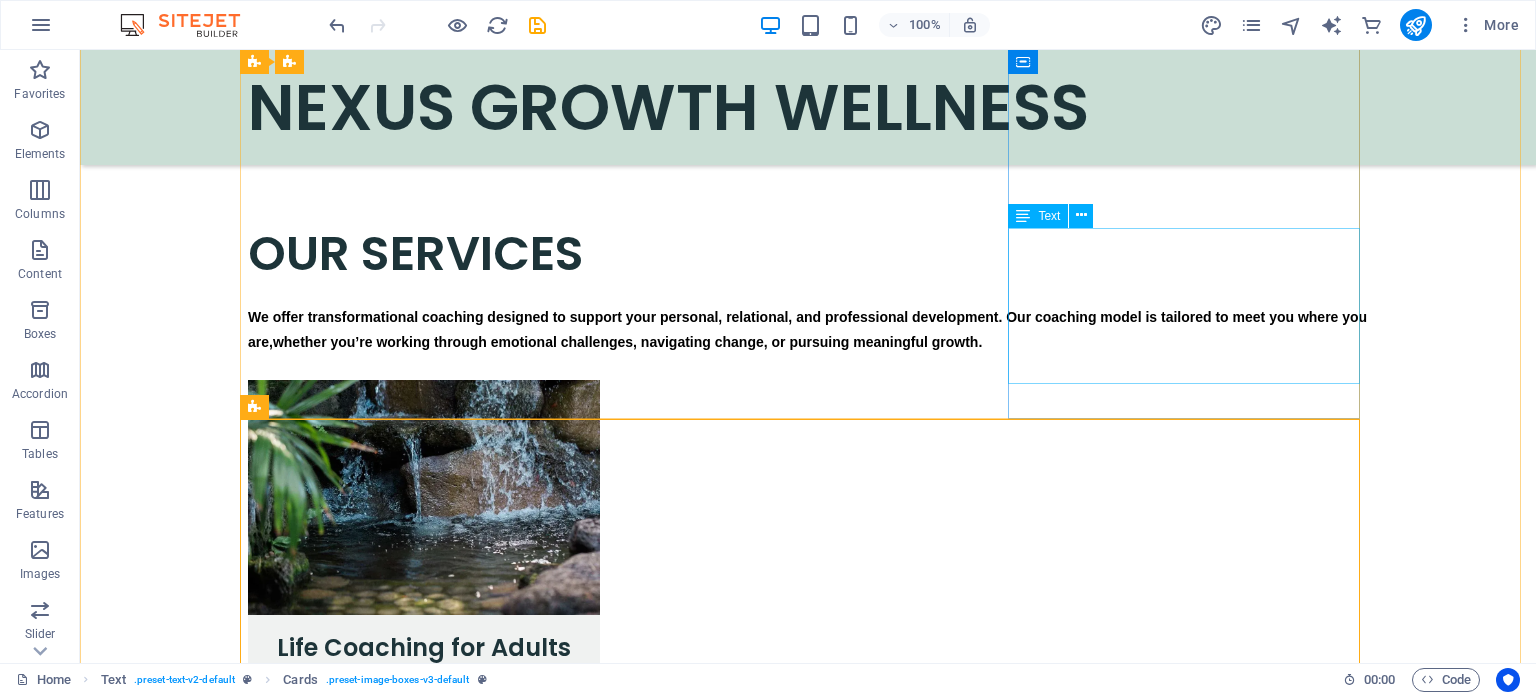 click on "Supporting families and relationships through:   - Parenting support and family coaching   - Behavioral correction for children and teens   - Enhancing family bonds and communication   - Managing stress, anxiety, and emotions   - Conflict resolution and relationship healing" at bounding box center (424, 1802) 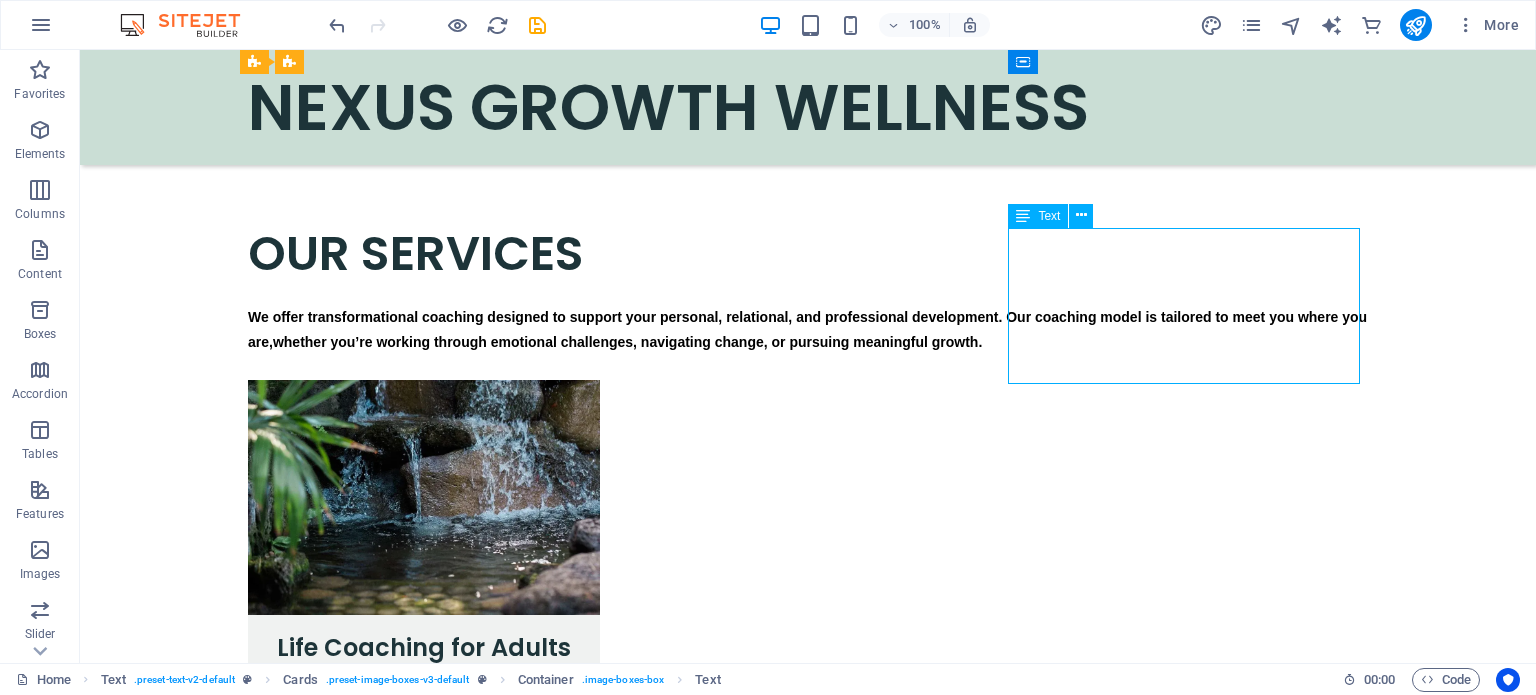 click on "Supporting families and relationships through:   - Parenting support and family coaching   - Behavioral correction for children and teens   - Enhancing family bonds and communication   - Managing stress, anxiety, and emotions   - Conflict resolution and relationship healing" at bounding box center (424, 1802) 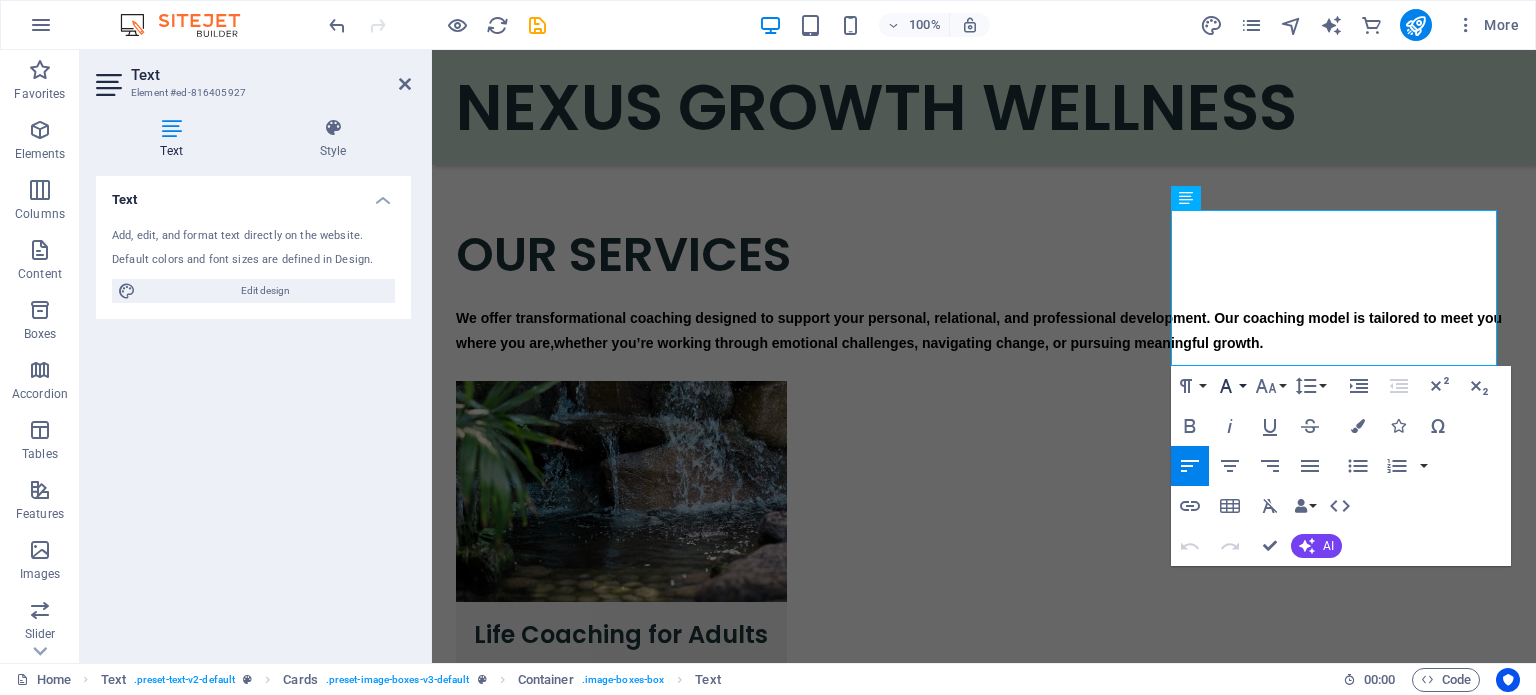 click on "Font Family" at bounding box center [1230, 386] 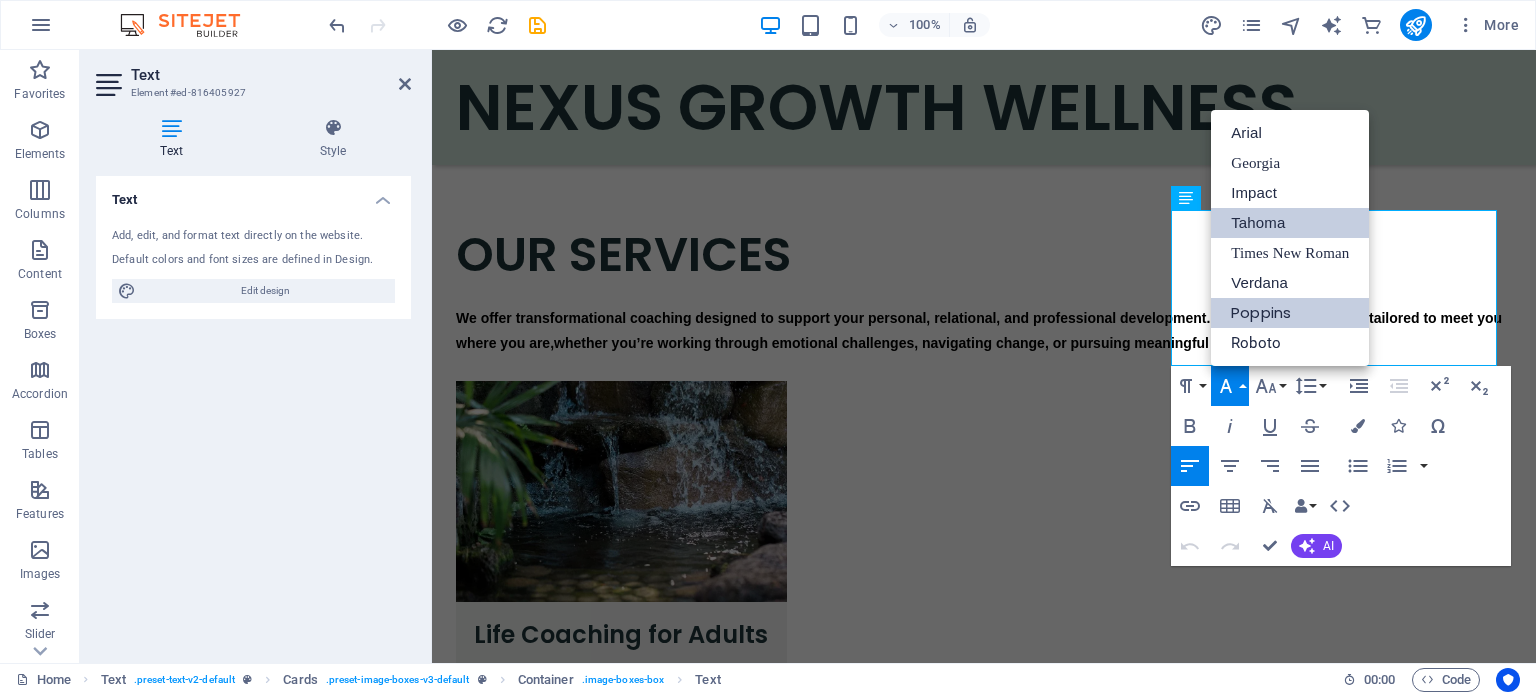scroll, scrollTop: 0, scrollLeft: 0, axis: both 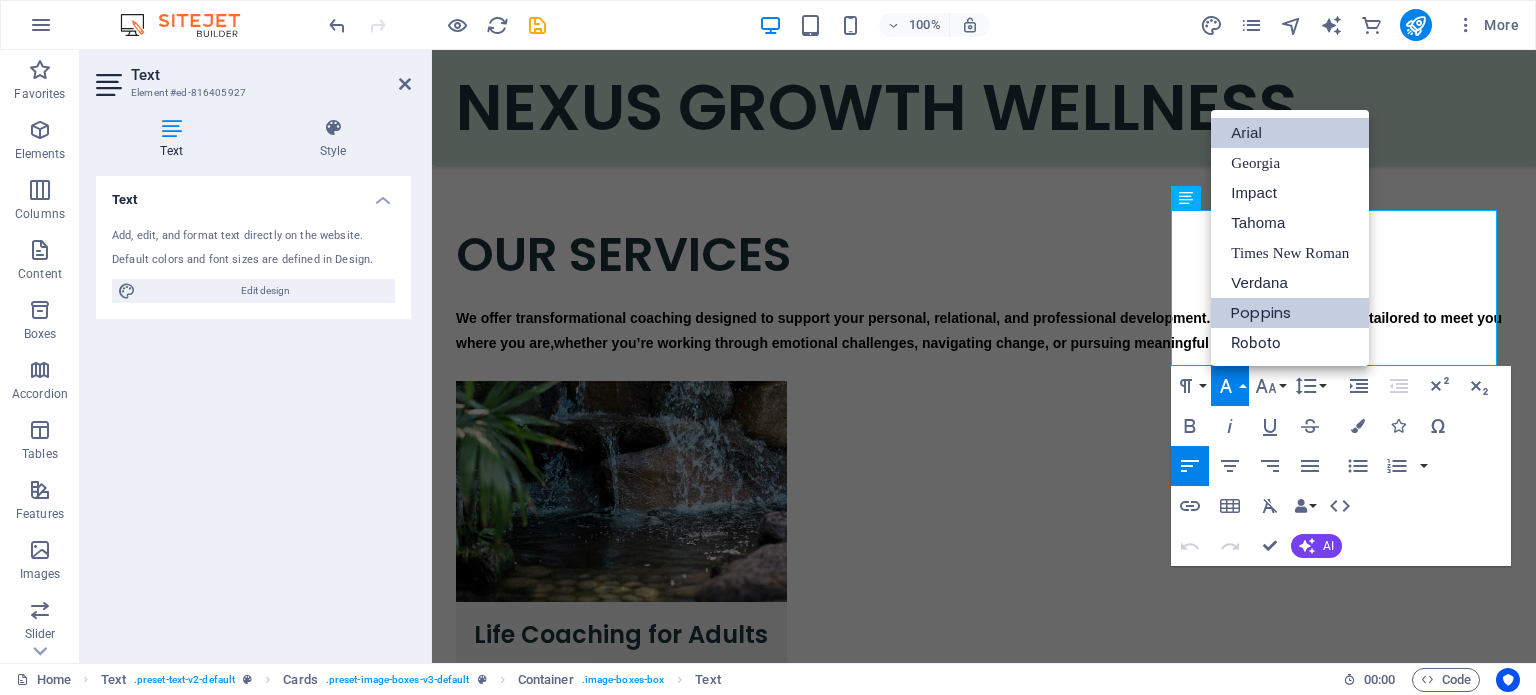click on "Arial" at bounding box center (1290, 133) 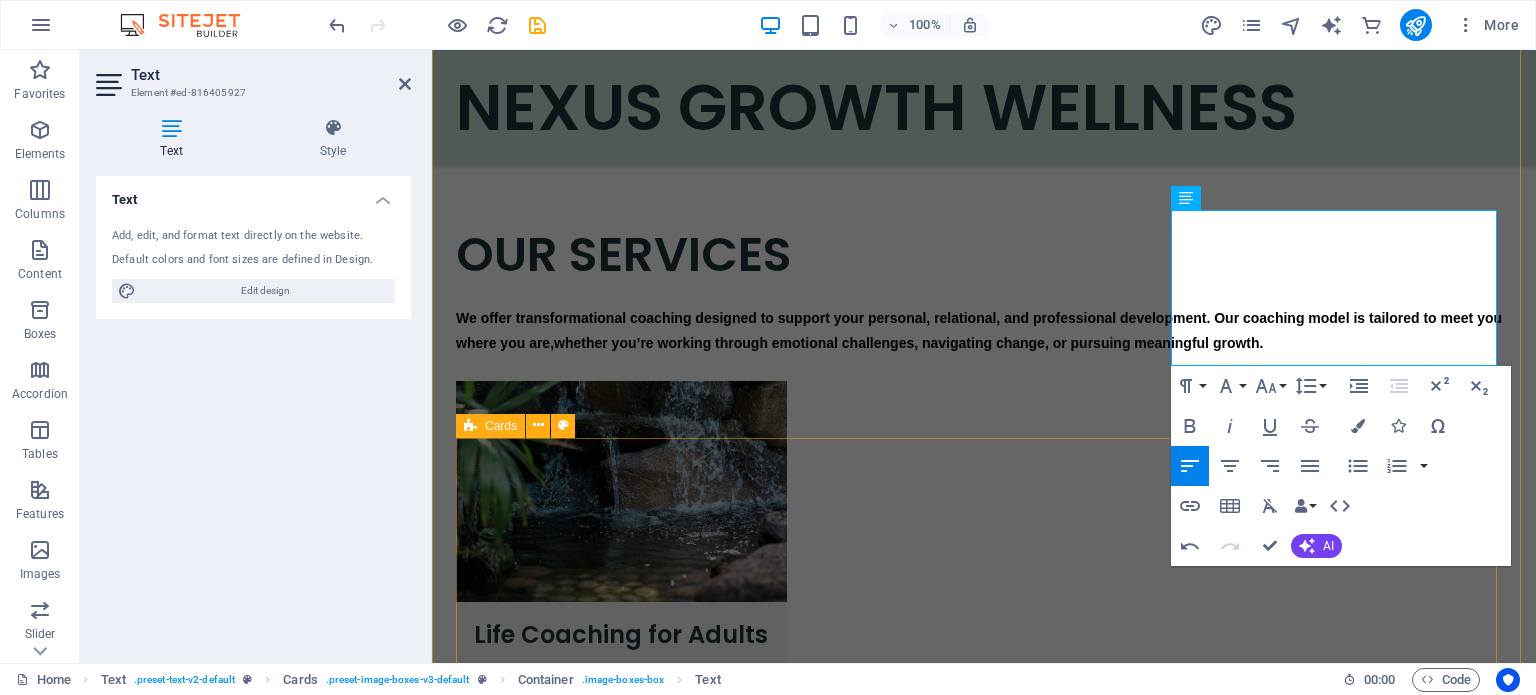 click on "Coaching for Schools Empowering Education Through: - Learner Wellness and Behavioral Support - Individual and Group Coaching Sessions for learners, Educators and School Management/Leadership Teams - Partnerships with Educators and School Leadership - RCL & Youth Leadership Development - Tailored Coaching Plans to Meet School-Specific Needs Corporate Coaching & Wellness Empowering Teams and Professionals to Flourish: - Training in Emotional Intelligence and Resilience - Strategies for Managing Workplace Stress and Burnout - Coaching for Achieving Work-Life Balance - Employee Wellness Programs with a Growth-Oriented Approach - Executive Coaching for Enhanced Leadership and Performance" at bounding box center (984, 2433) 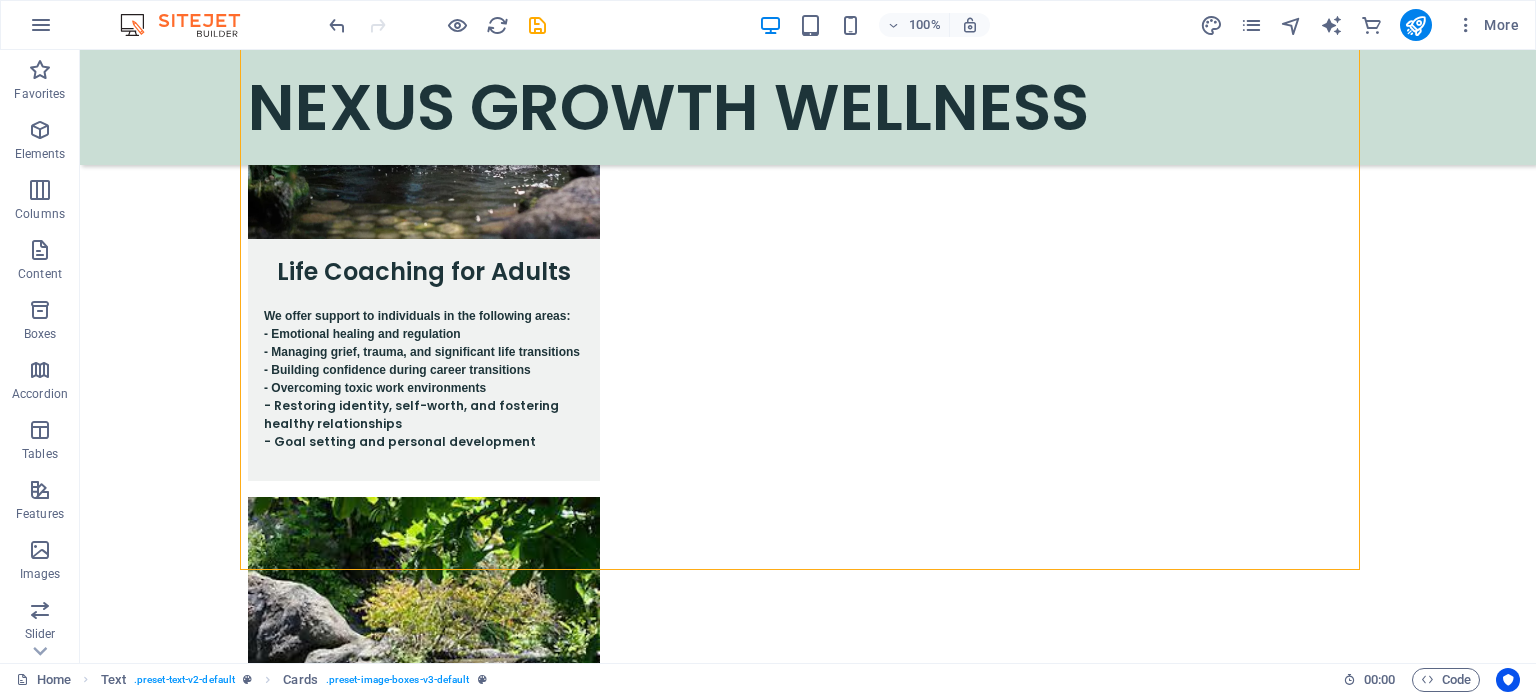 scroll, scrollTop: 2148, scrollLeft: 0, axis: vertical 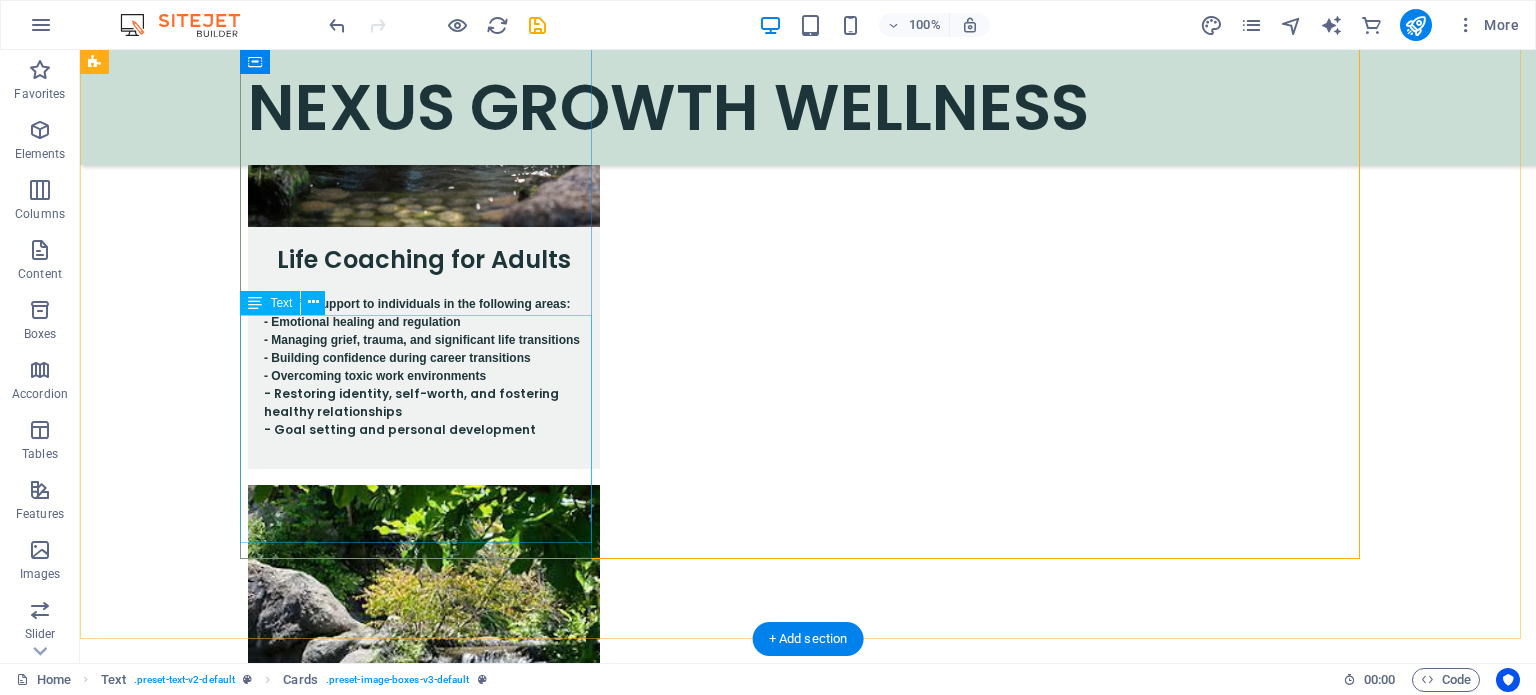 click on "Empowering Education Through: - Learner Wellness and Behavioral Support - Individual and Group Coaching Sessions for learners, Educators and School Management/Leadership Teams - Partnerships with Educators and School Leadership - RCL & Youth Leadership Development - Tailored Coaching Plans to Meet School-Specific Needs" at bounding box center [424, 1890] 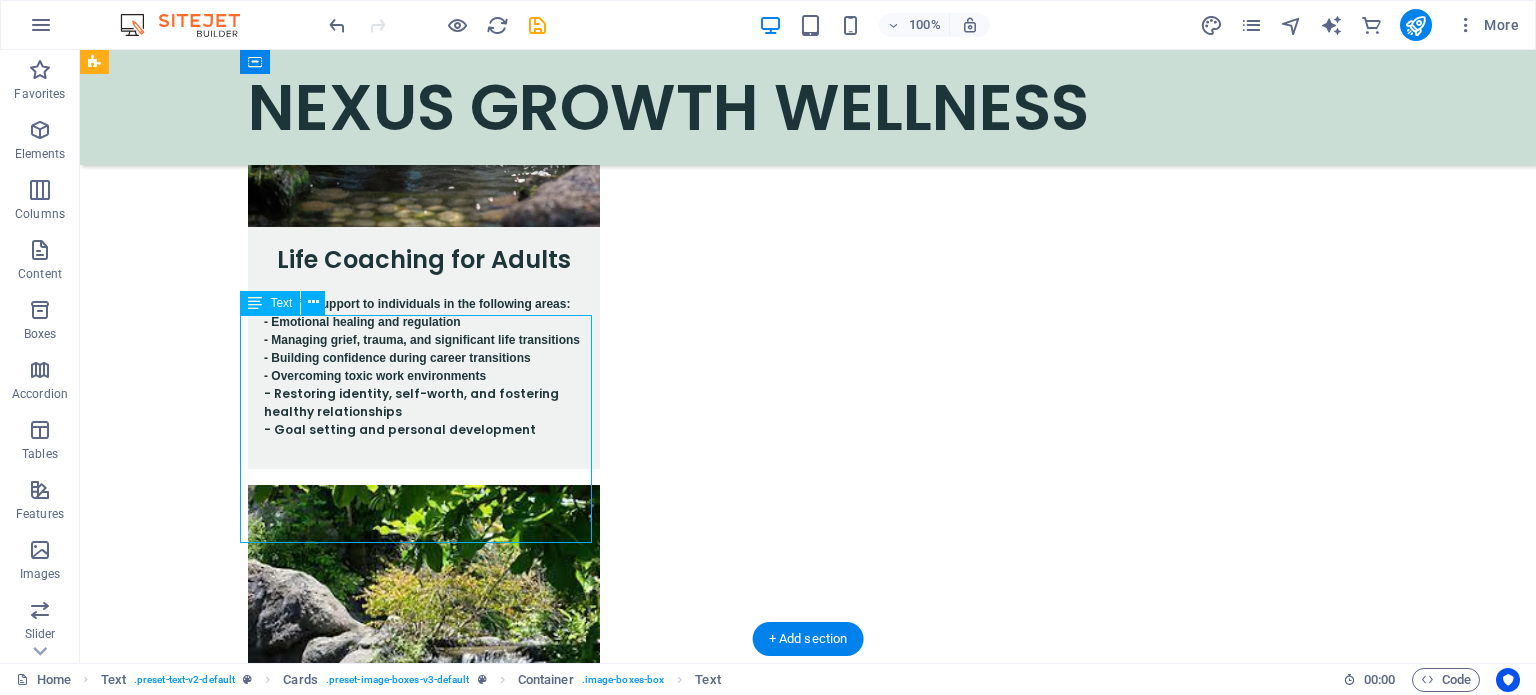 click on "Empowering Education Through: - Learner Wellness and Behavioral Support - Individual and Group Coaching Sessions for learners, Educators and School Management/Leadership Teams - Partnerships with Educators and School Leadership - RCL & Youth Leadership Development - Tailored Coaching Plans to Meet School-Specific Needs" at bounding box center [424, 1890] 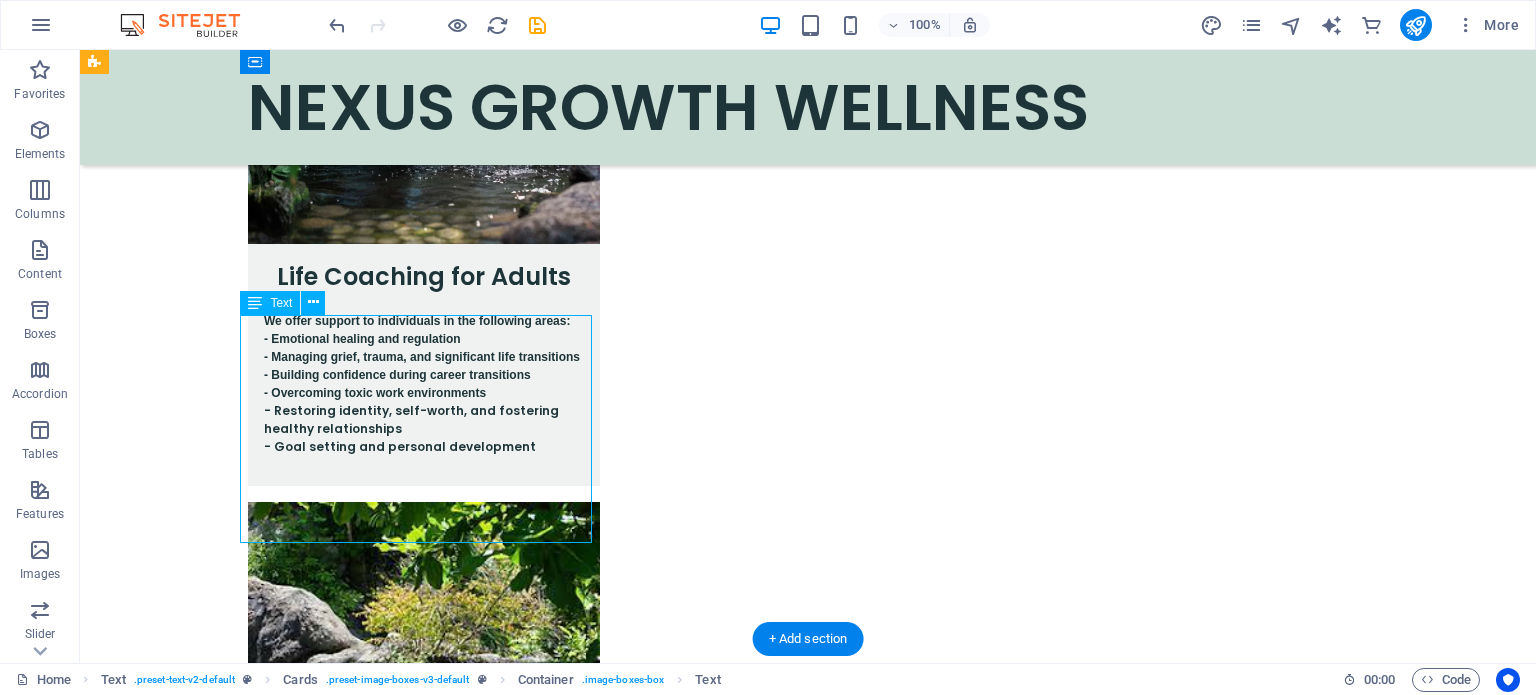 scroll, scrollTop: 2184, scrollLeft: 0, axis: vertical 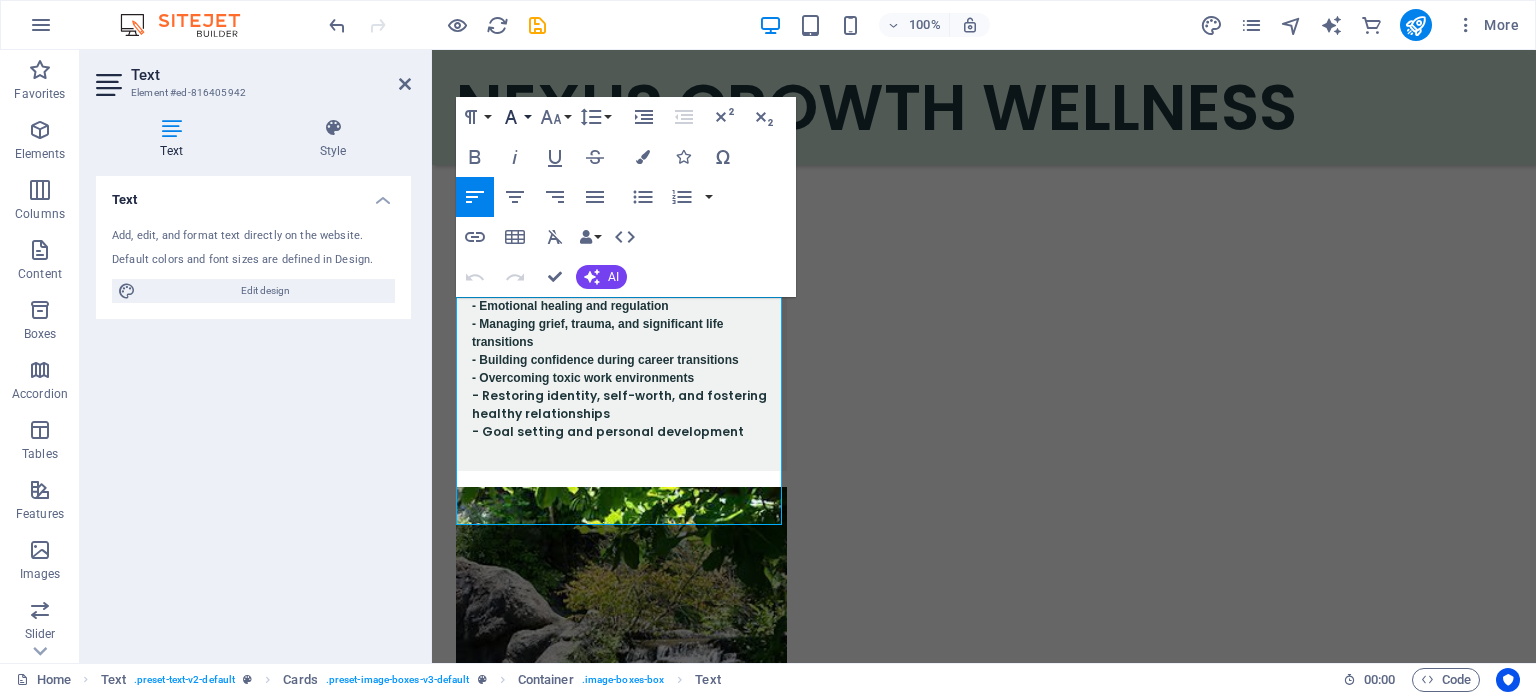 click on "Font Family" at bounding box center (515, 117) 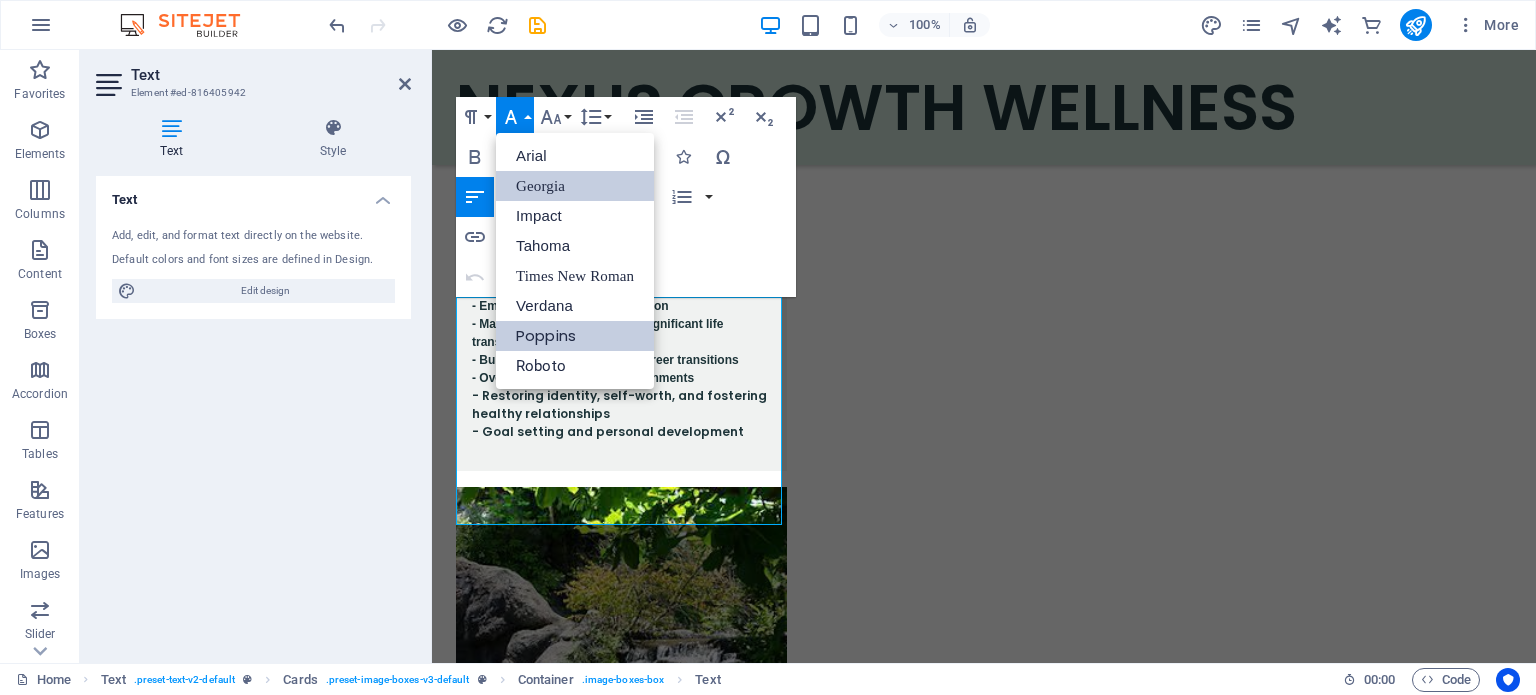 scroll, scrollTop: 0, scrollLeft: 0, axis: both 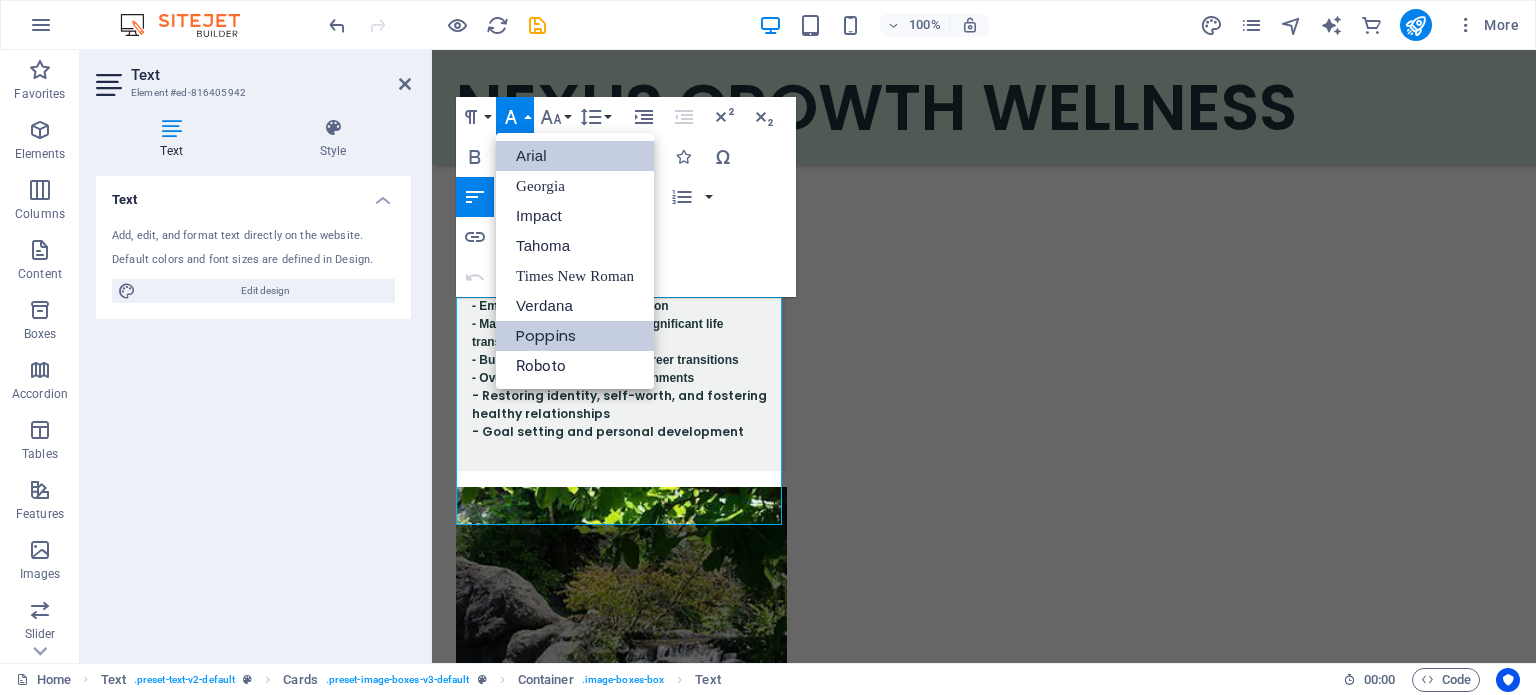 click on "Arial" at bounding box center [575, 156] 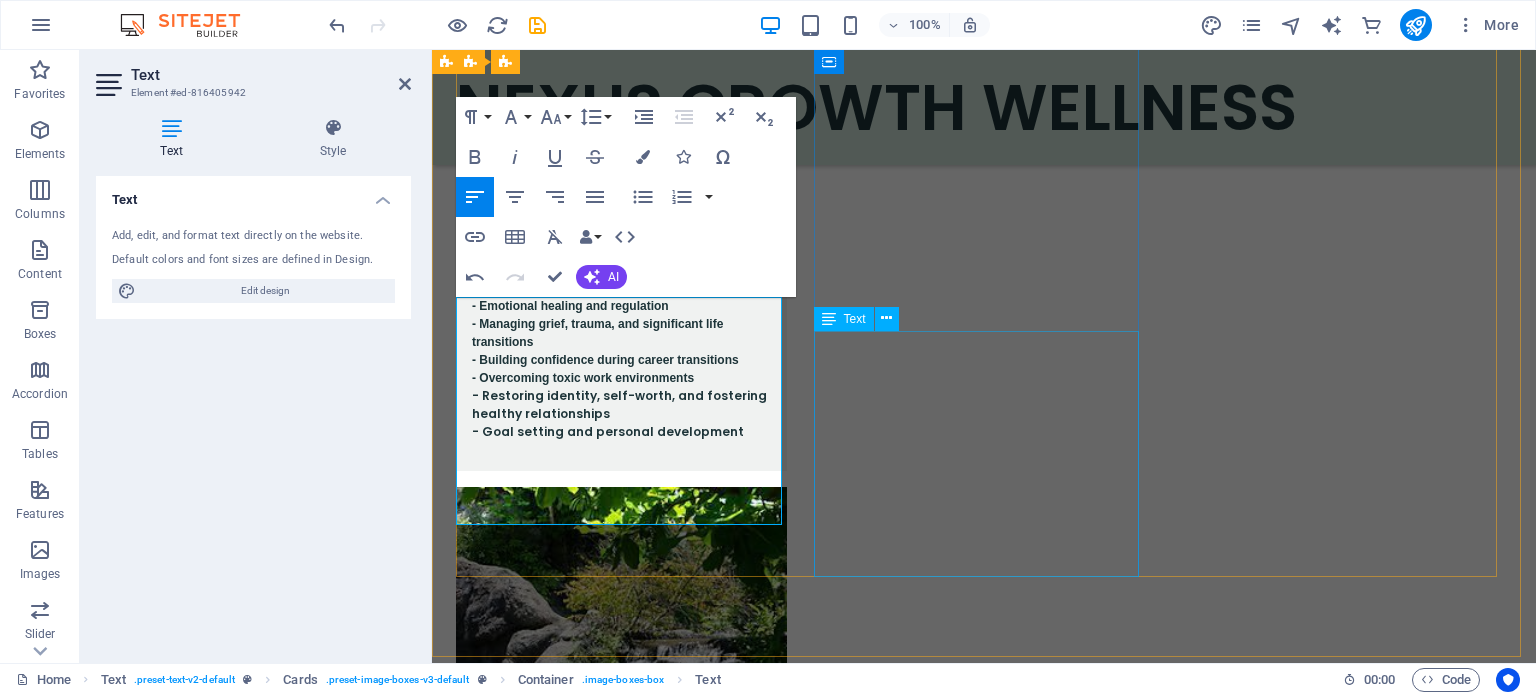 click on "Empowering Teams and Professionals to Flourish:   - Training in Emotional Intelligence and Resilience   - Strategies for Managing Workplace Stress and Burnout   - Coaching for Achieving Work-Life Balance   - Employee Wellness Programs with a Growth-Oriented Approach   - Executive Coaching for Enhanced Leadership and Performance" at bounding box center (621, 2443) 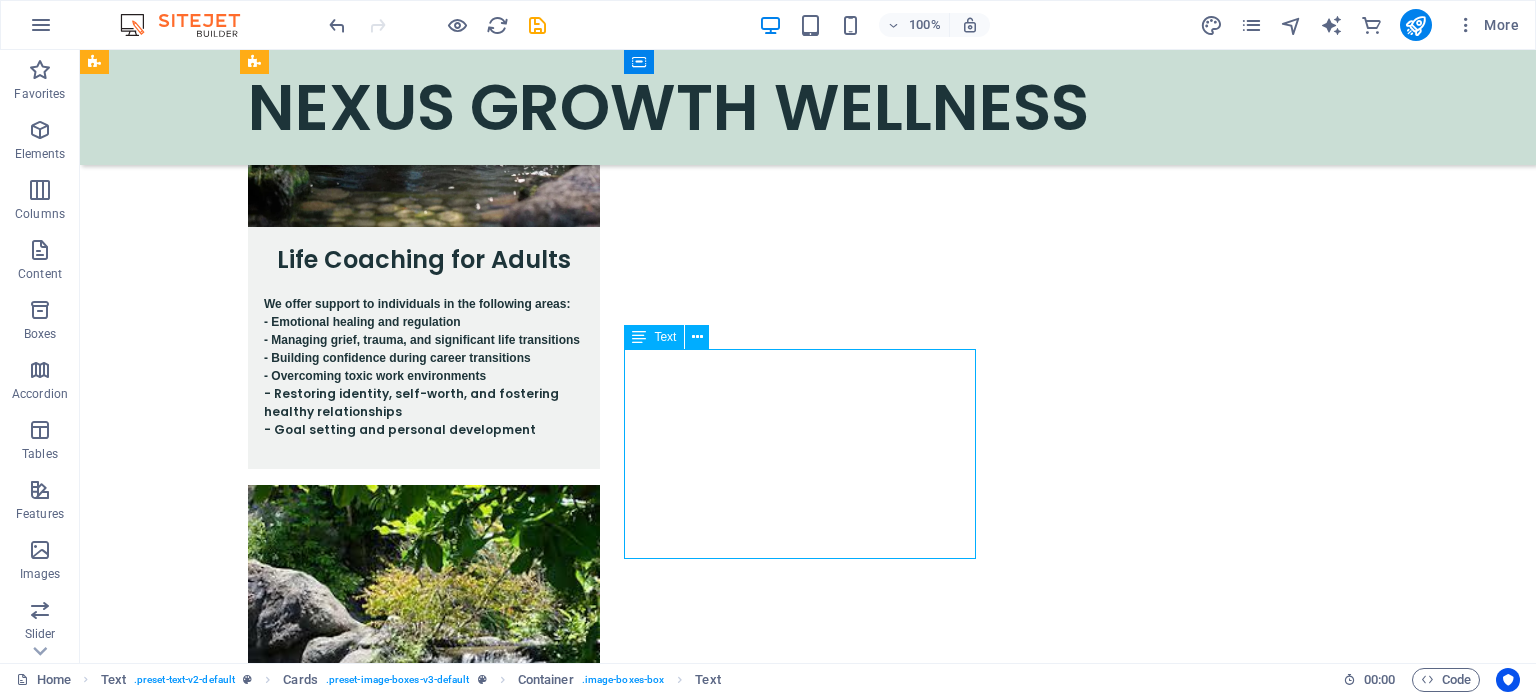 click on "Empowering Teams and Professionals to Flourish:   - Training in Emotional Intelligence and Resilience   - Strategies for Managing Workplace Stress and Burnout   - Coaching for Achieving Work-Life Balance   - Employee Wellness Programs with a Growth-Oriented Approach   - Executive Coaching for Enhanced Leadership and Performance" at bounding box center (424, 2416) 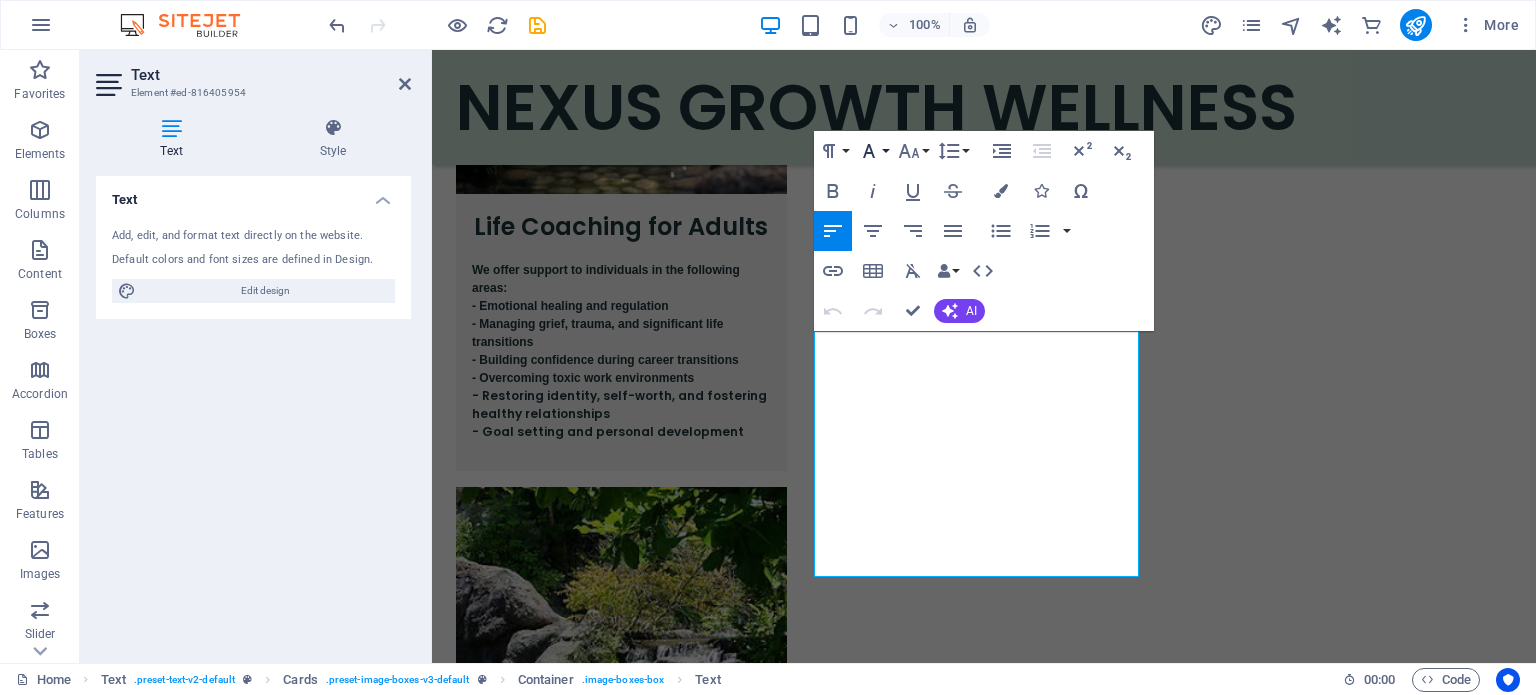 click on "Font Family" at bounding box center (873, 151) 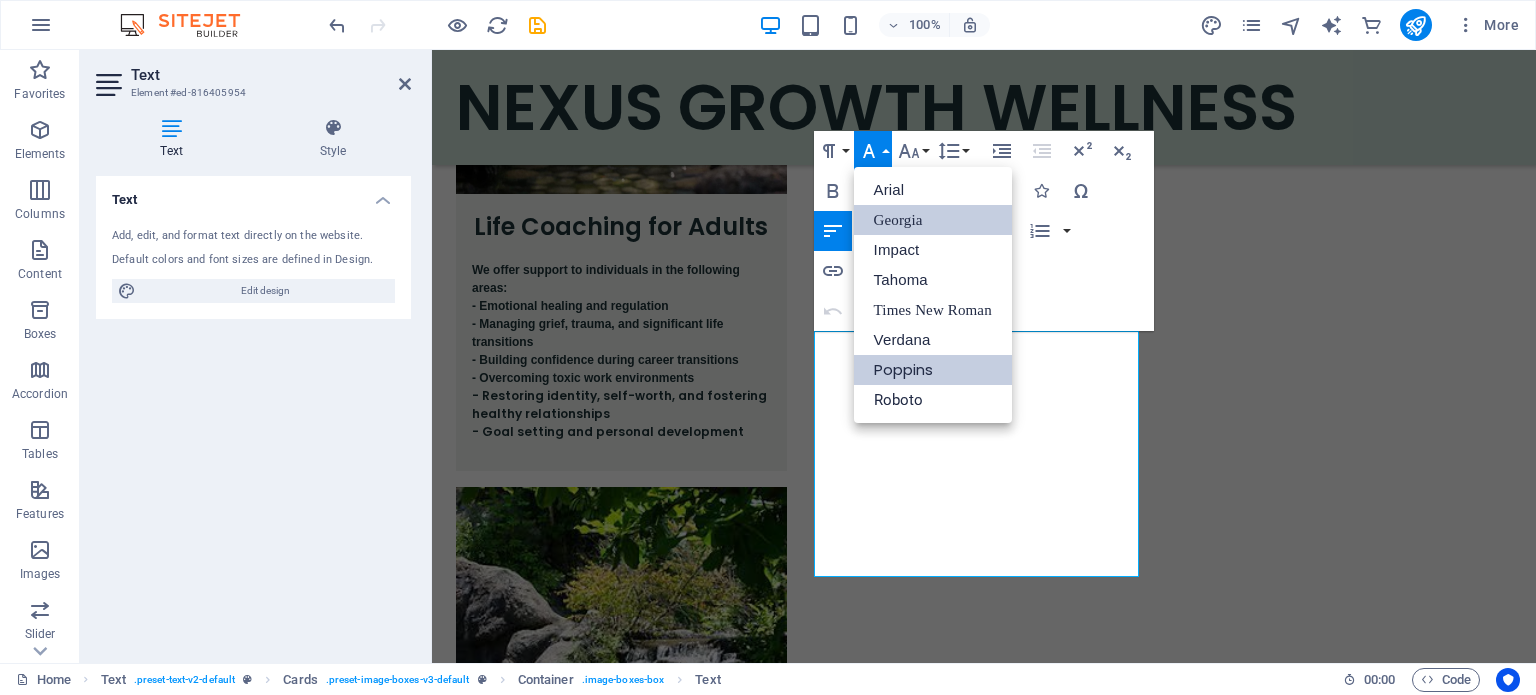 scroll, scrollTop: 0, scrollLeft: 0, axis: both 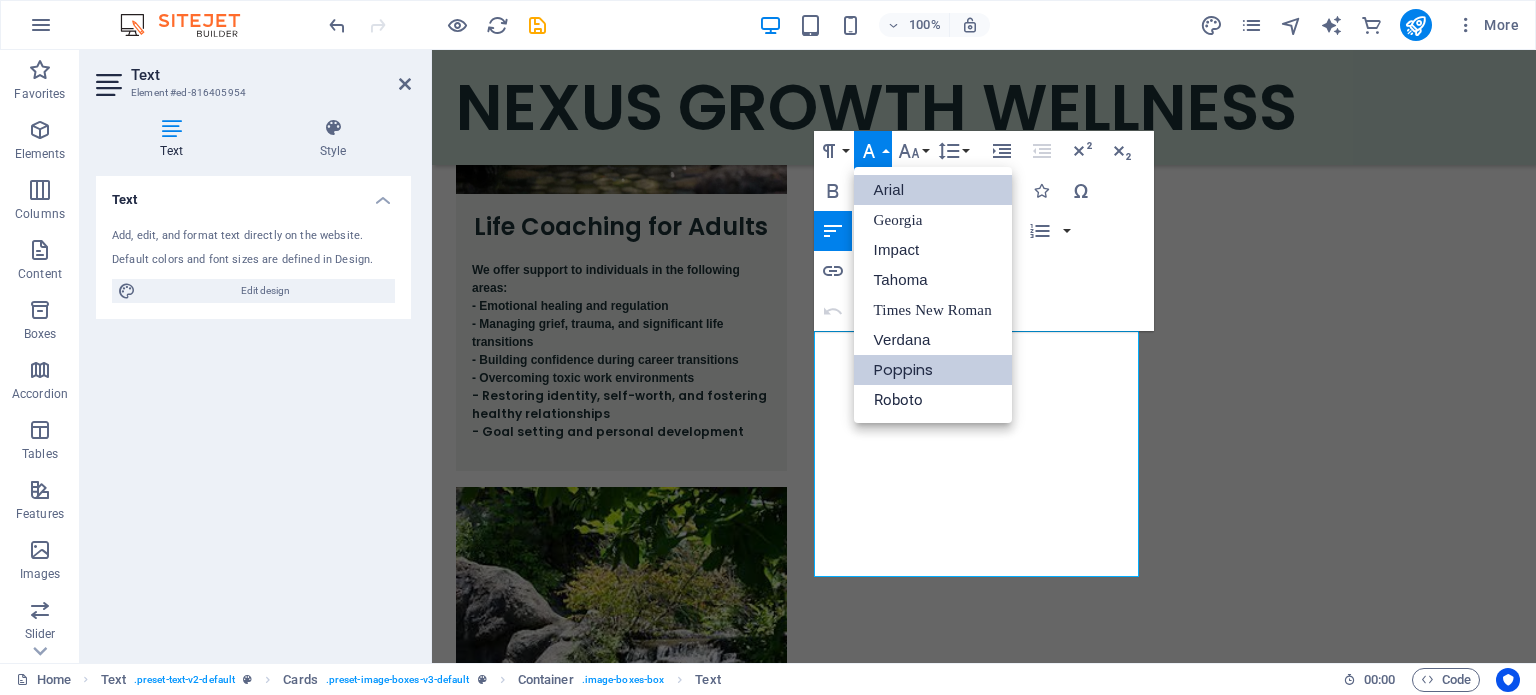 click on "Arial" at bounding box center [933, 190] 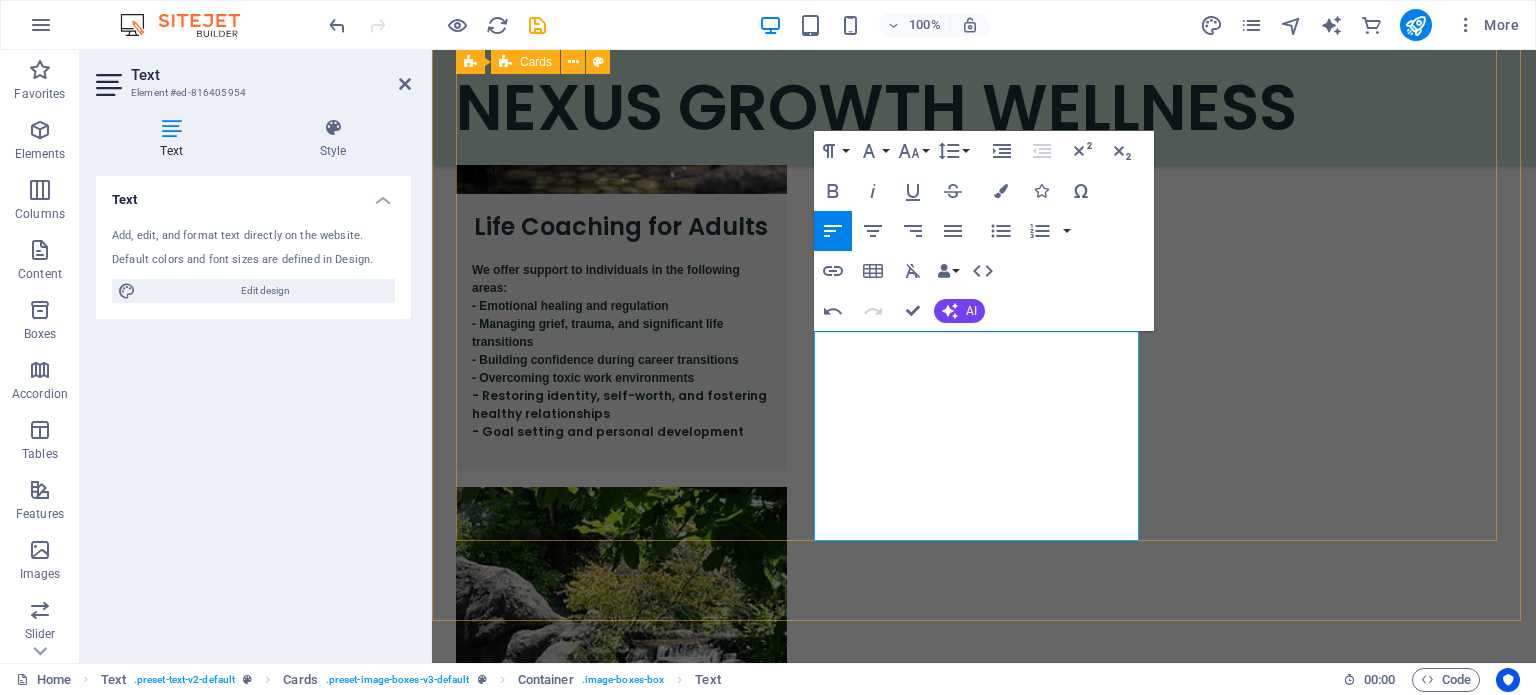 click on "Coaching for Schools Empowering Education Through: - Learner Wellness and Behavioral Support - Individual and Group Coaching Sessions for learners, Educators and School Management/Leadership Teams - Partnerships with Educators and School Leadership - RCL & Youth Leadership Development - Tailored Coaching Plans to Meet School-Specific Needs   Corporate Coaching & Wellness Empowering Teams and Professionals to Flourish:   - Training in Emotional Intelligence and Resilience   - Strategies for Managing Workplace Stress and Burnout   - Coaching for Achieving Work-Life Balance   - Employee Wellness Programs with a Growth-Oriented Approach   - Executive Coaching for Enhanced Leadership and Performance" at bounding box center (984, 2007) 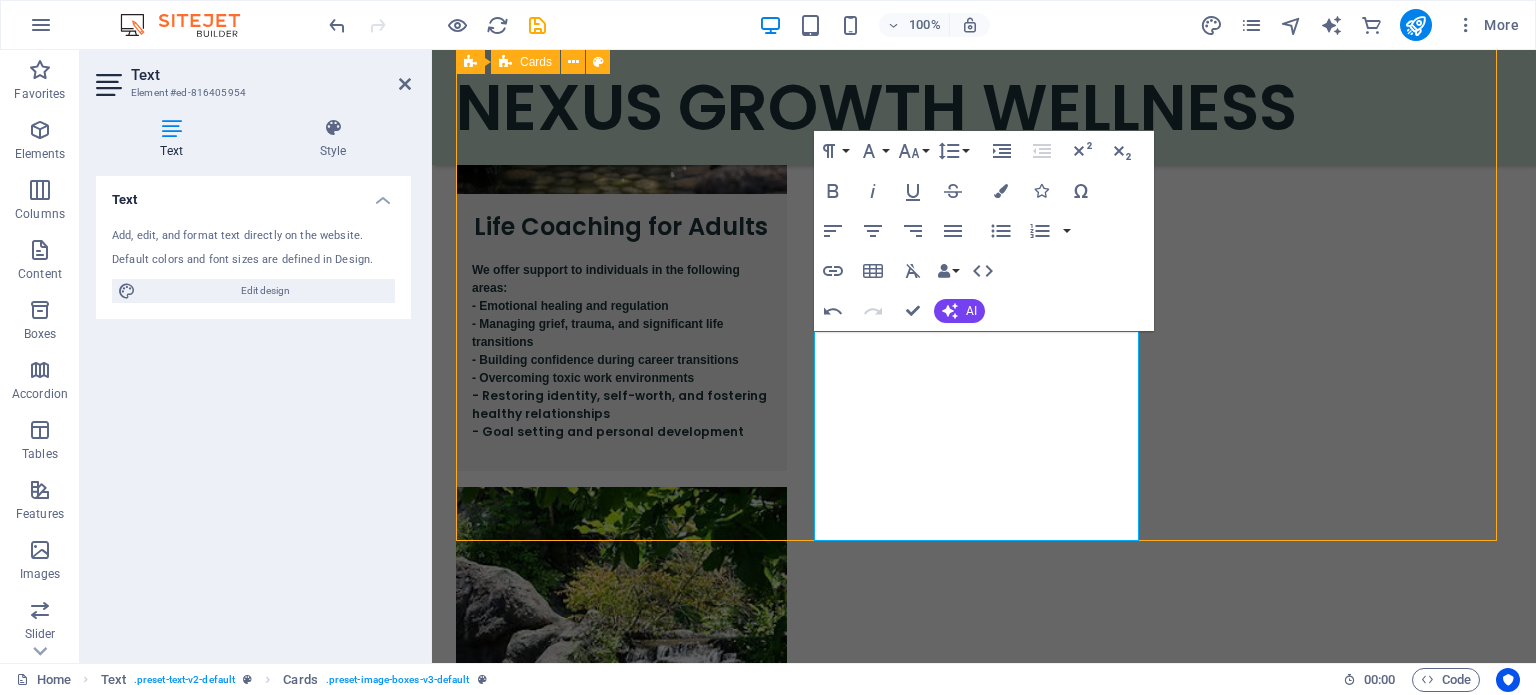scroll, scrollTop: 2148, scrollLeft: 0, axis: vertical 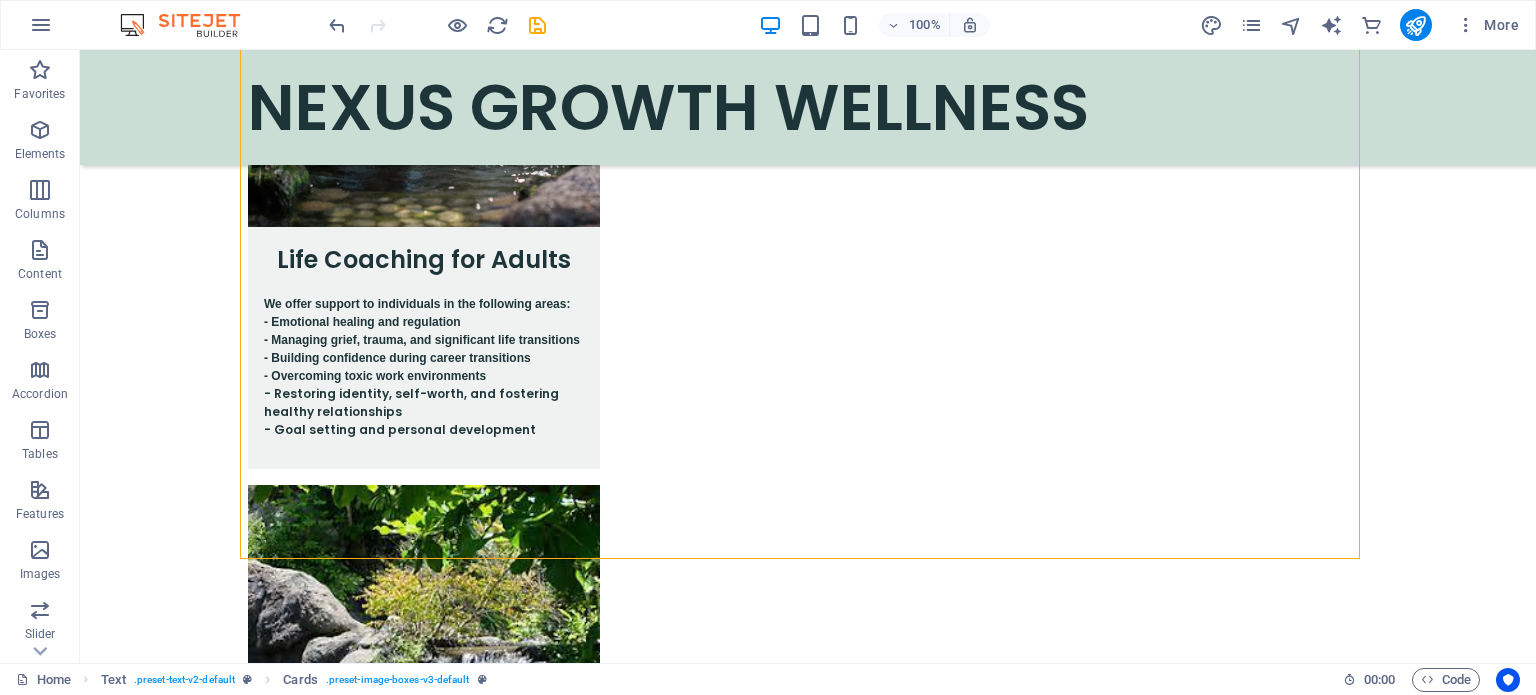 drag, startPoint x: 1520, startPoint y: 388, endPoint x: 1535, endPoint y: 479, distance: 92.22798 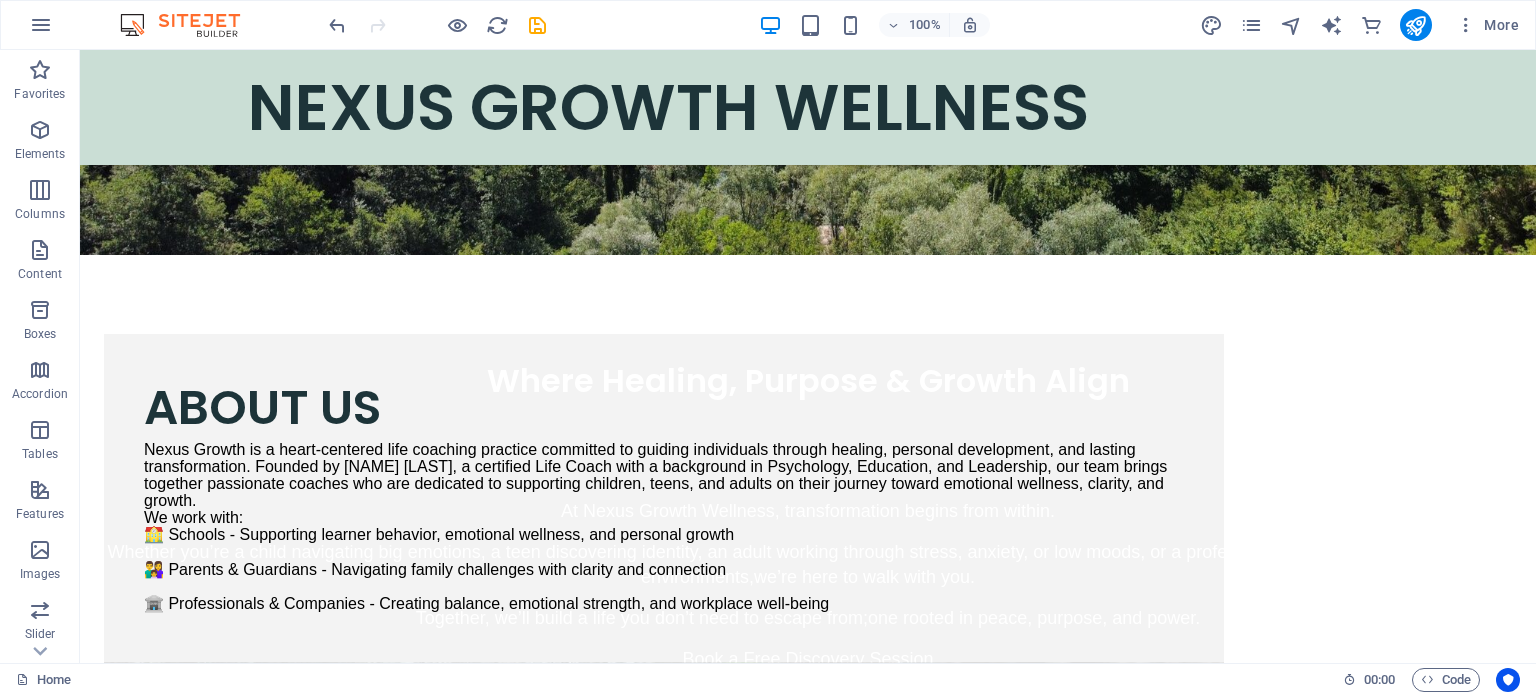 scroll, scrollTop: 591, scrollLeft: 0, axis: vertical 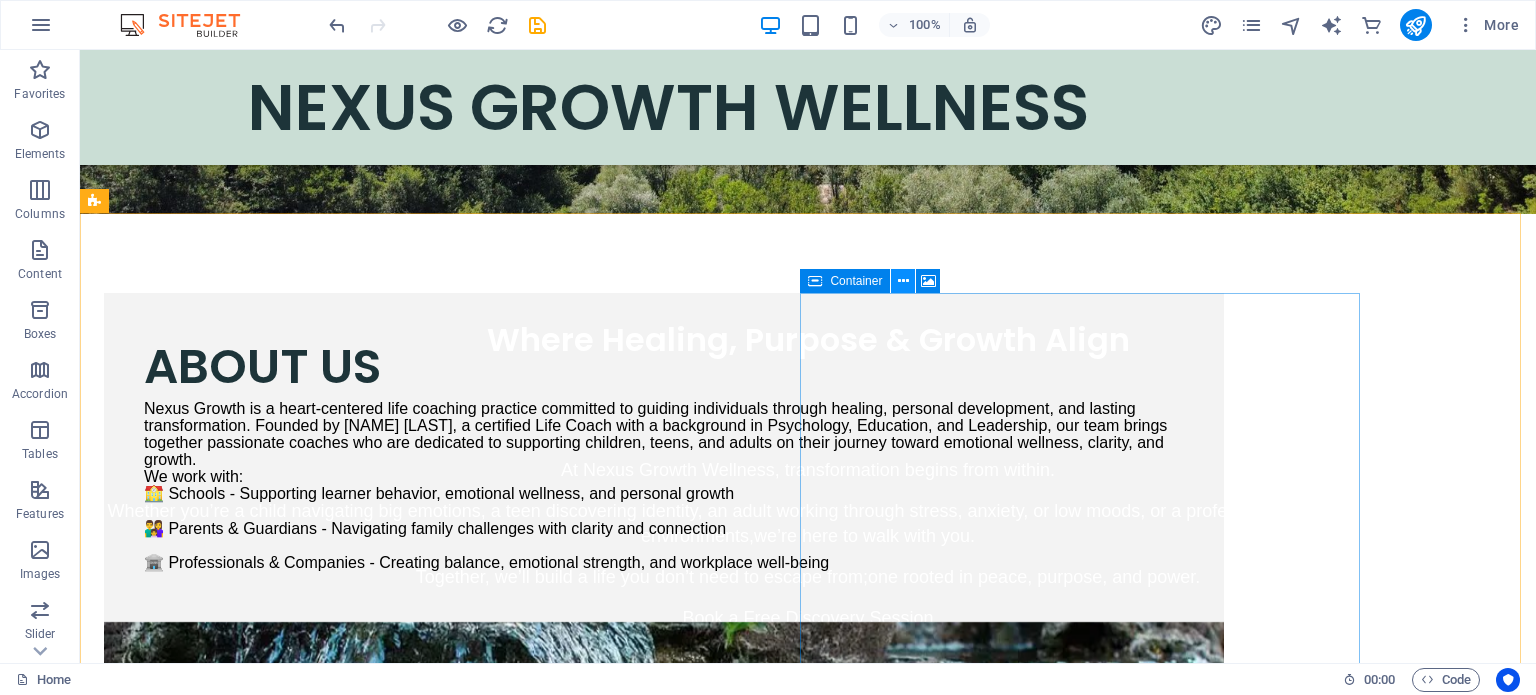 click at bounding box center [903, 281] 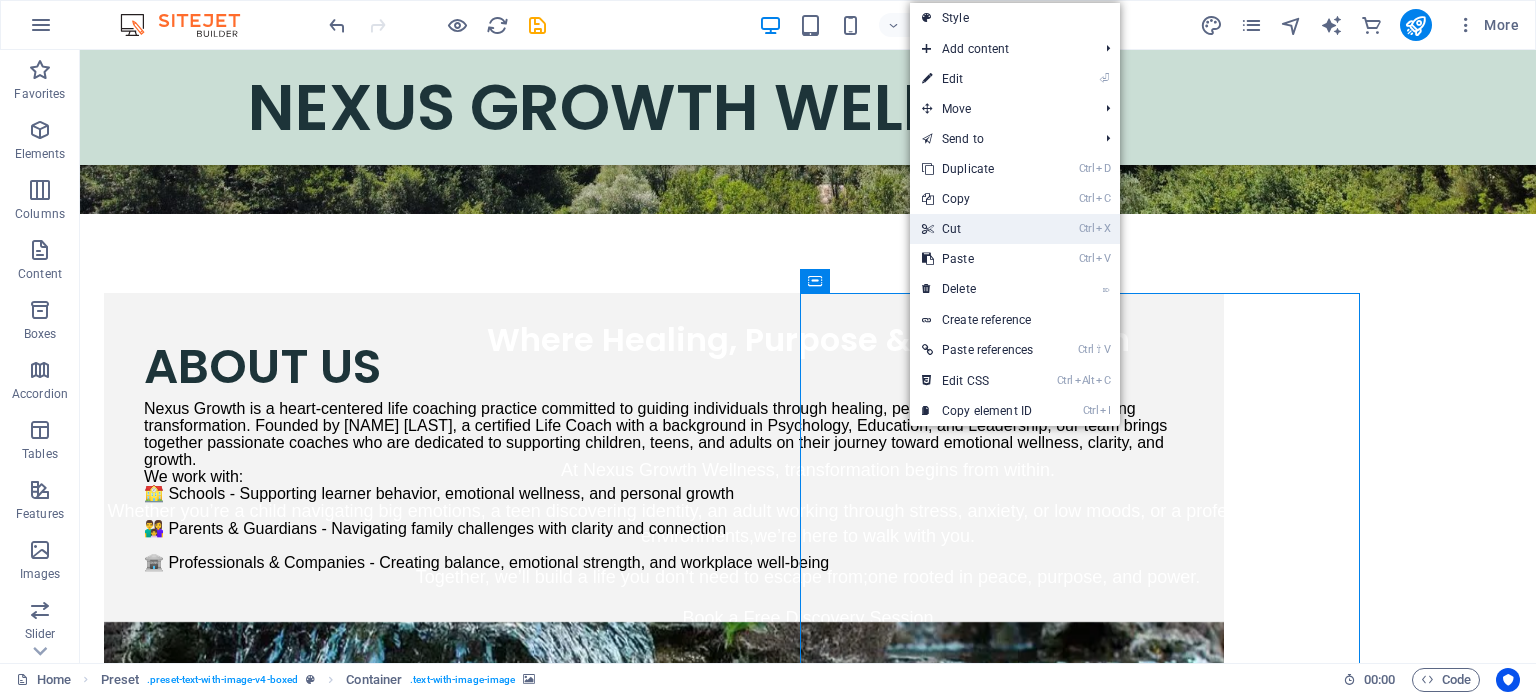 click on "Ctrl X  Cut" at bounding box center (977, 229) 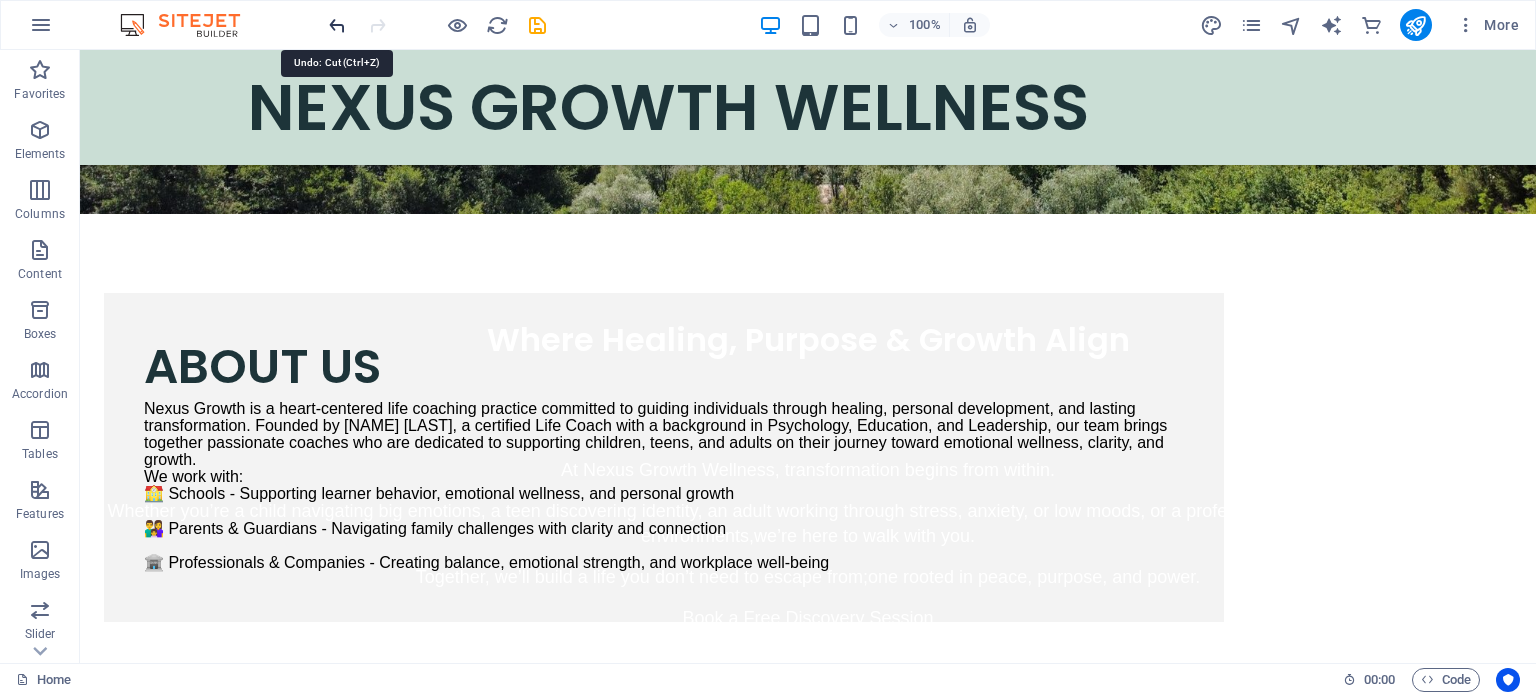 click at bounding box center [337, 25] 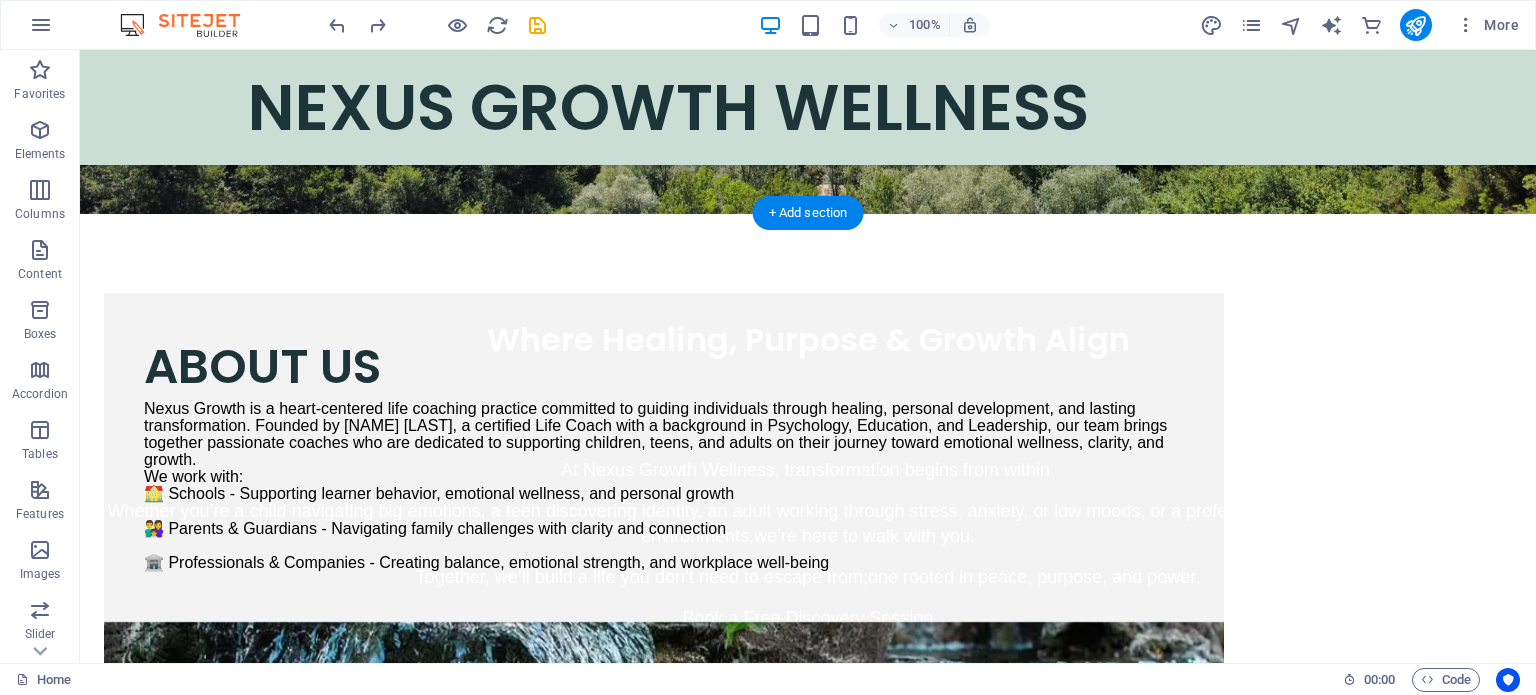 click at bounding box center (664, 838) 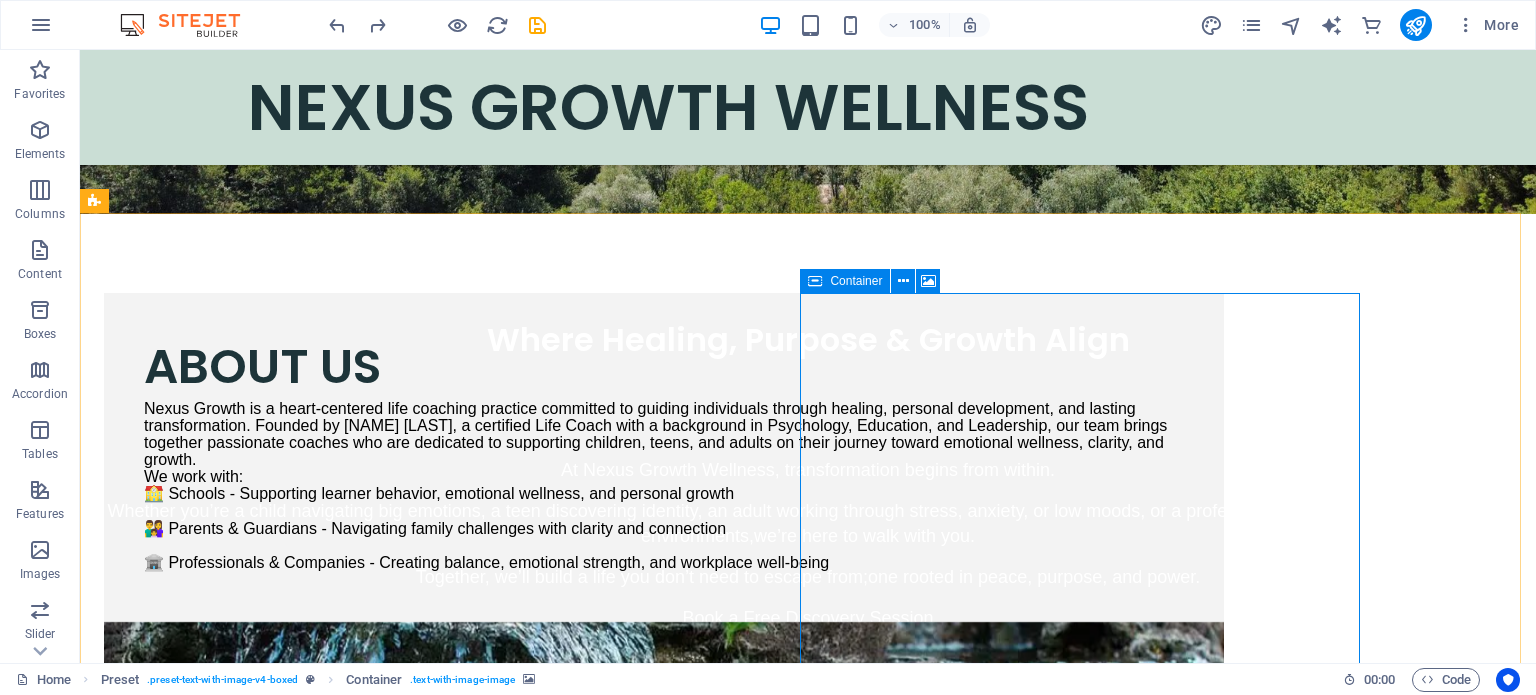 click on "Container" at bounding box center [856, 281] 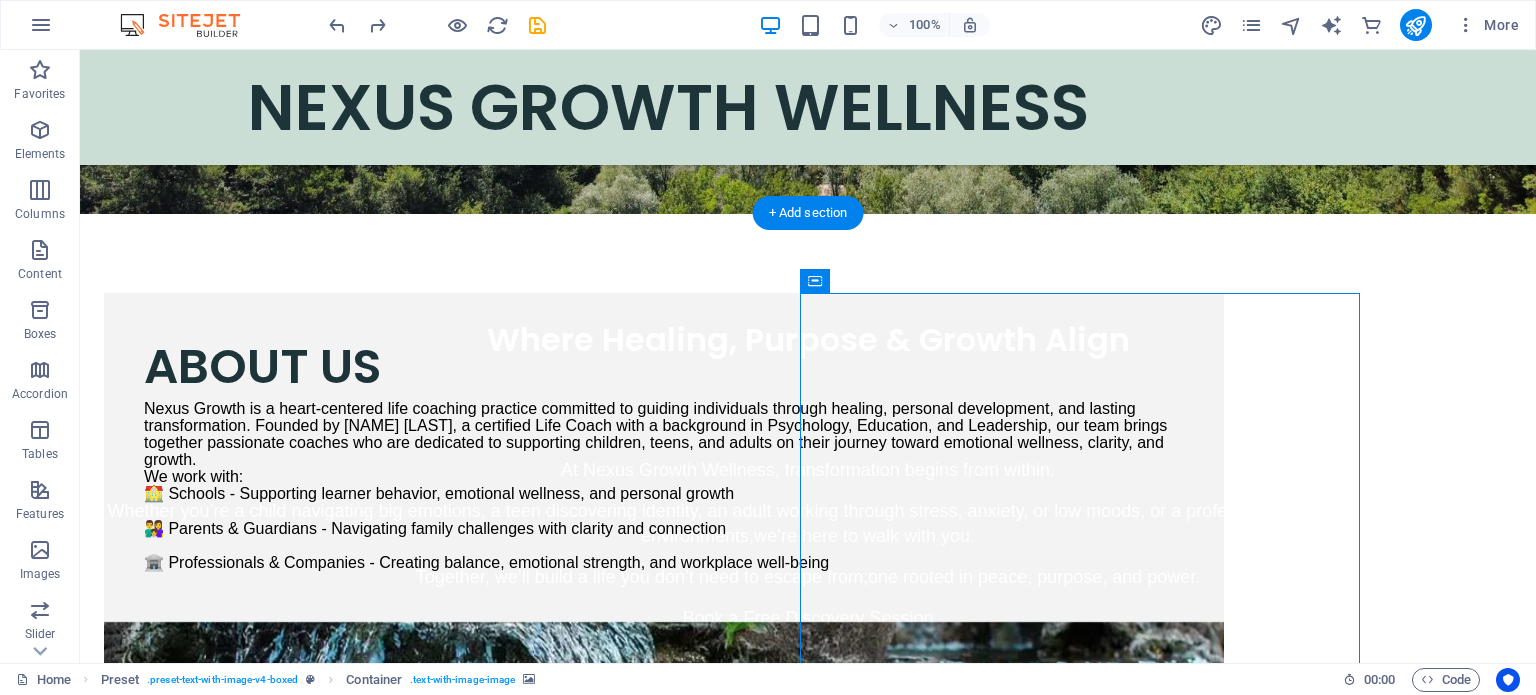 drag, startPoint x: 933, startPoint y: 329, endPoint x: 963, endPoint y: 279, distance: 58.30952 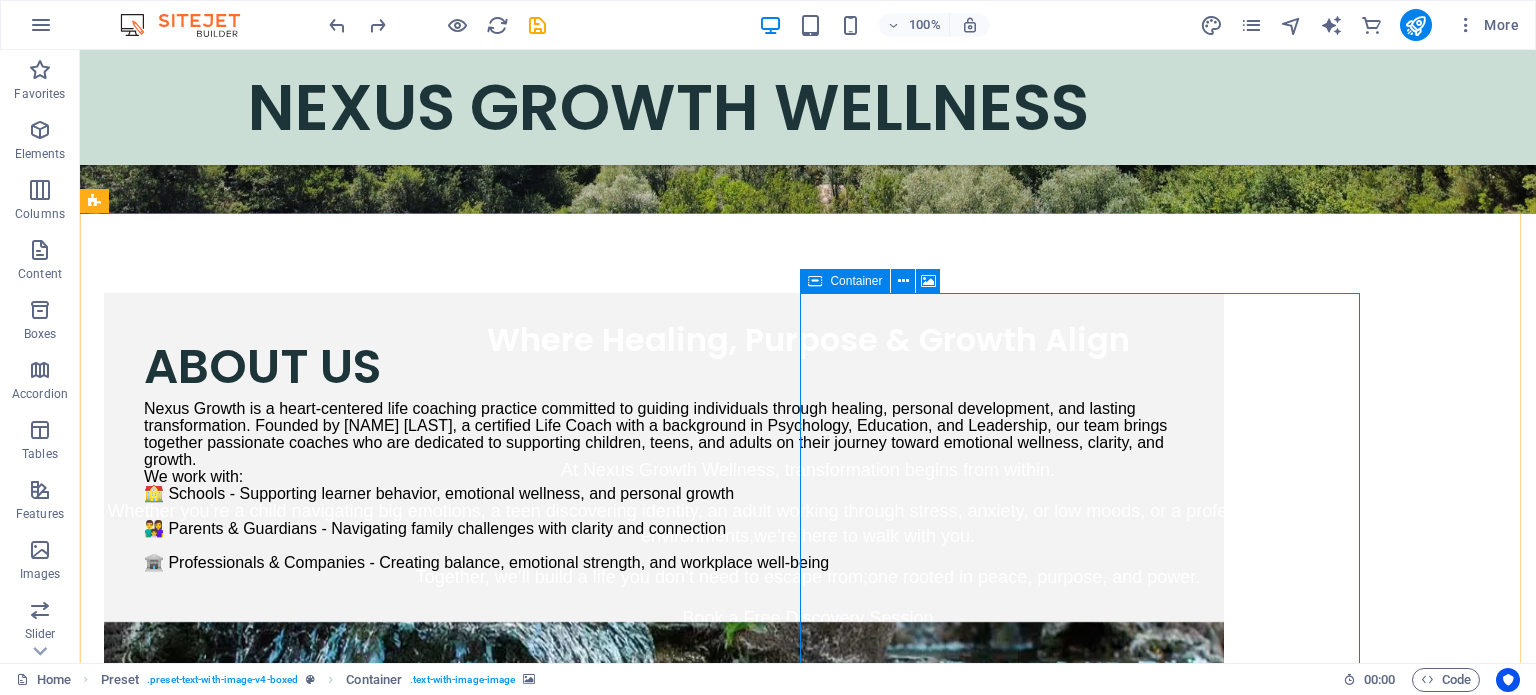 click at bounding box center [815, 281] 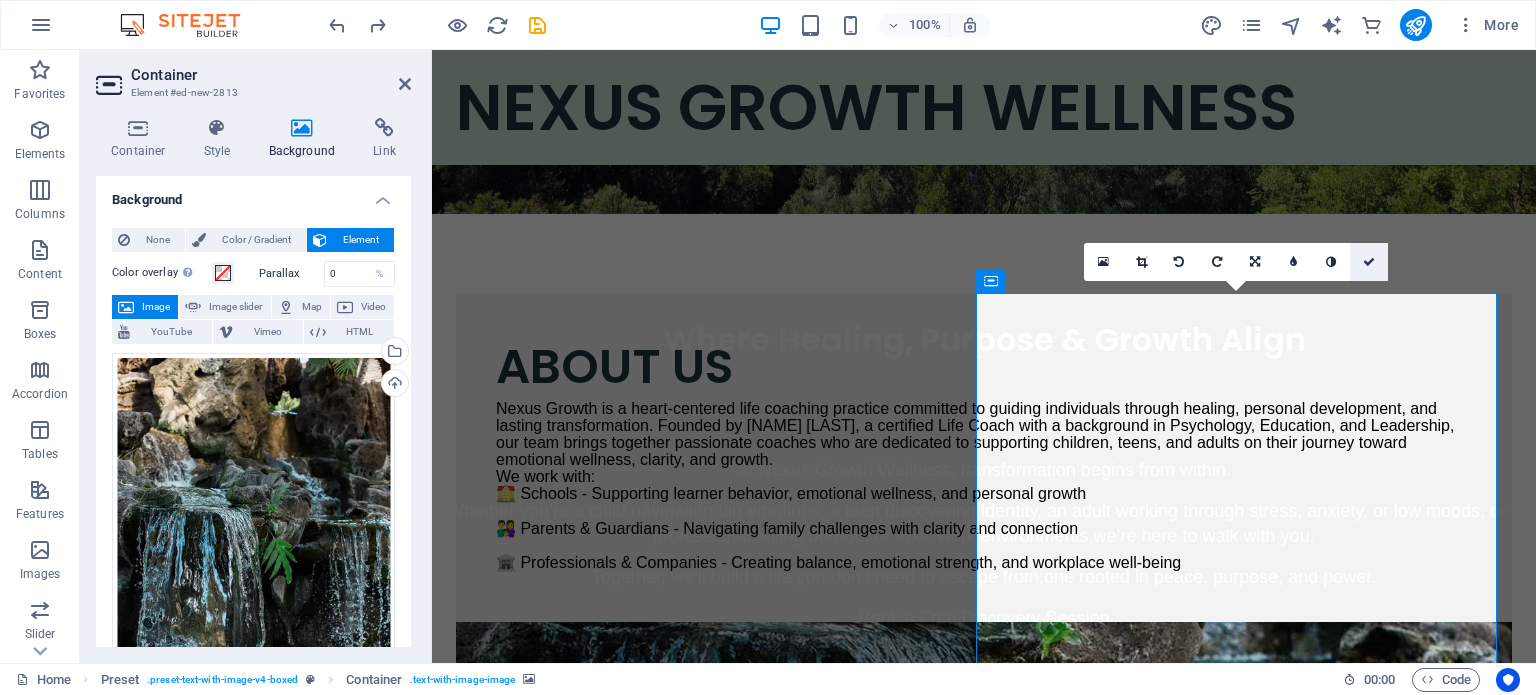 click at bounding box center (1369, 262) 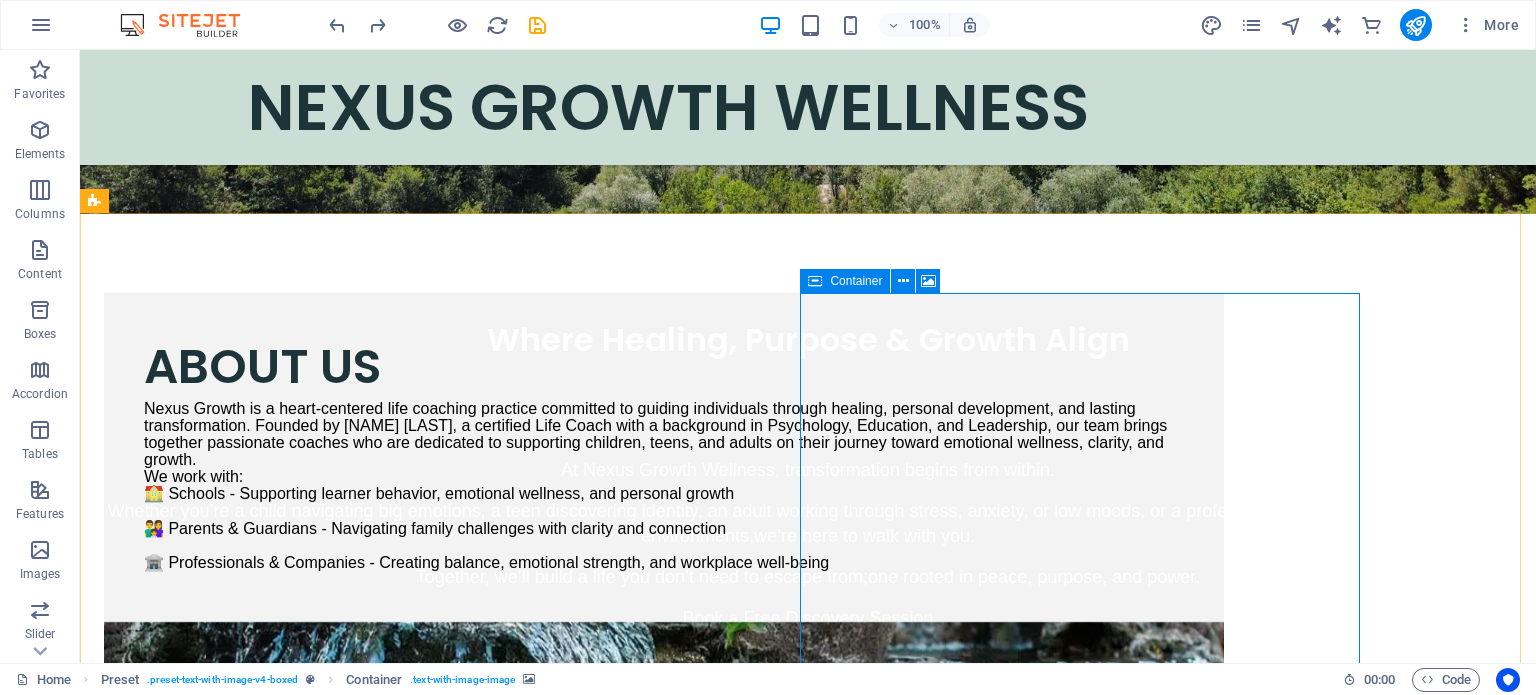 click on "Container" at bounding box center [856, 281] 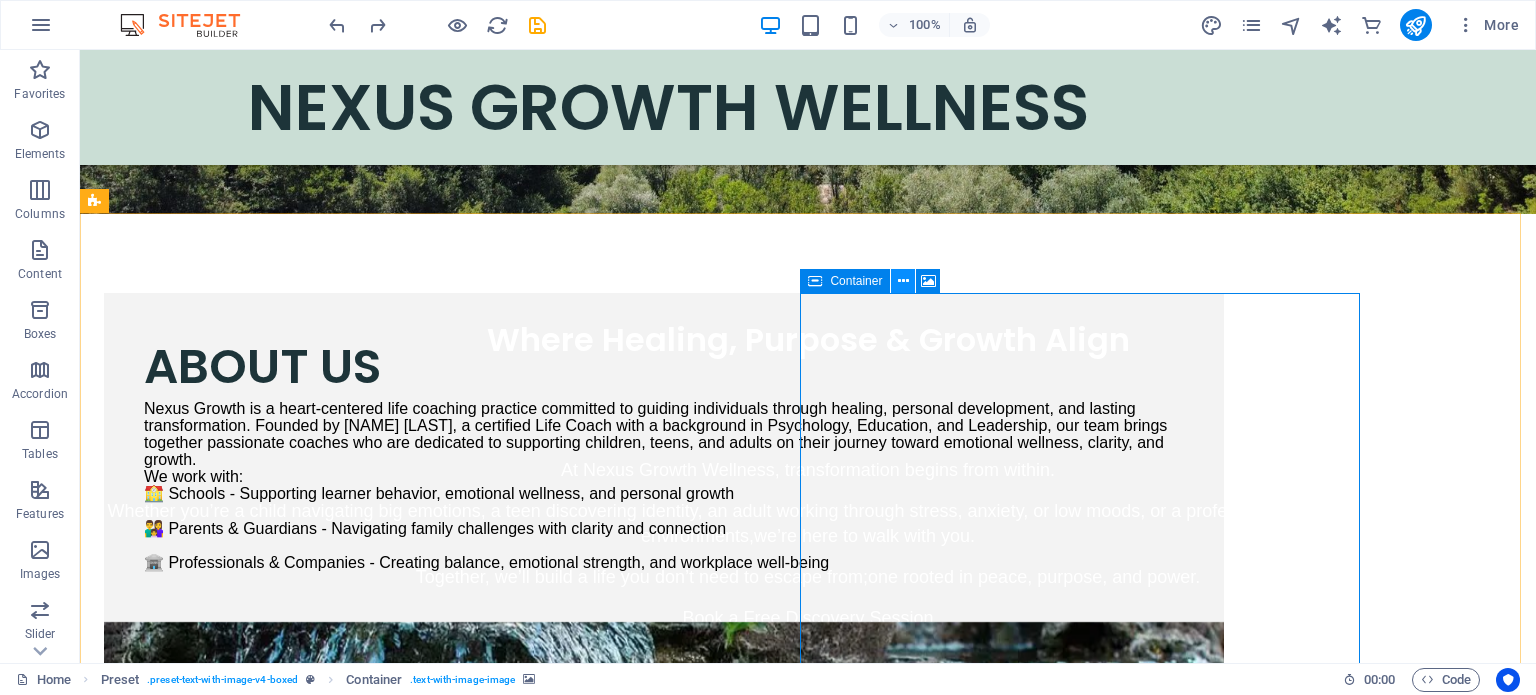 click at bounding box center (903, 281) 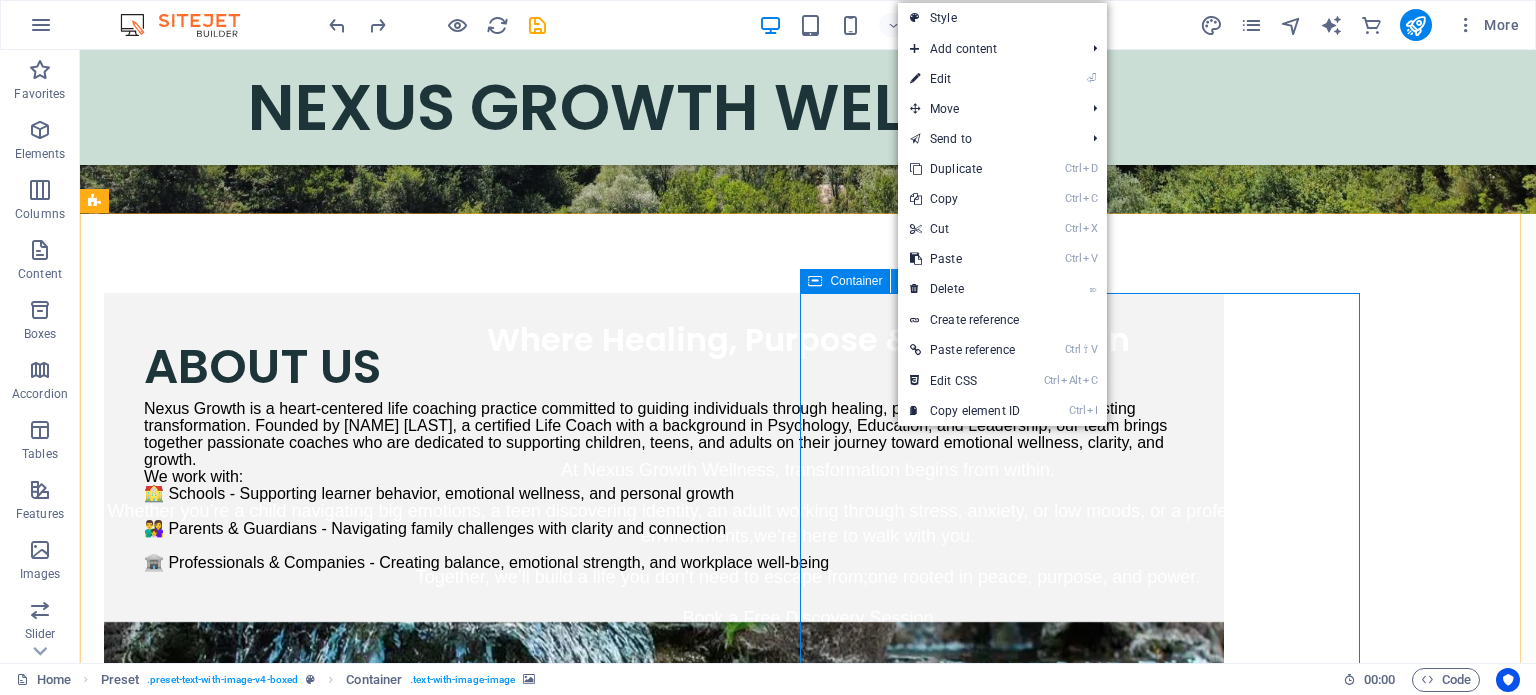 click at bounding box center [903, 281] 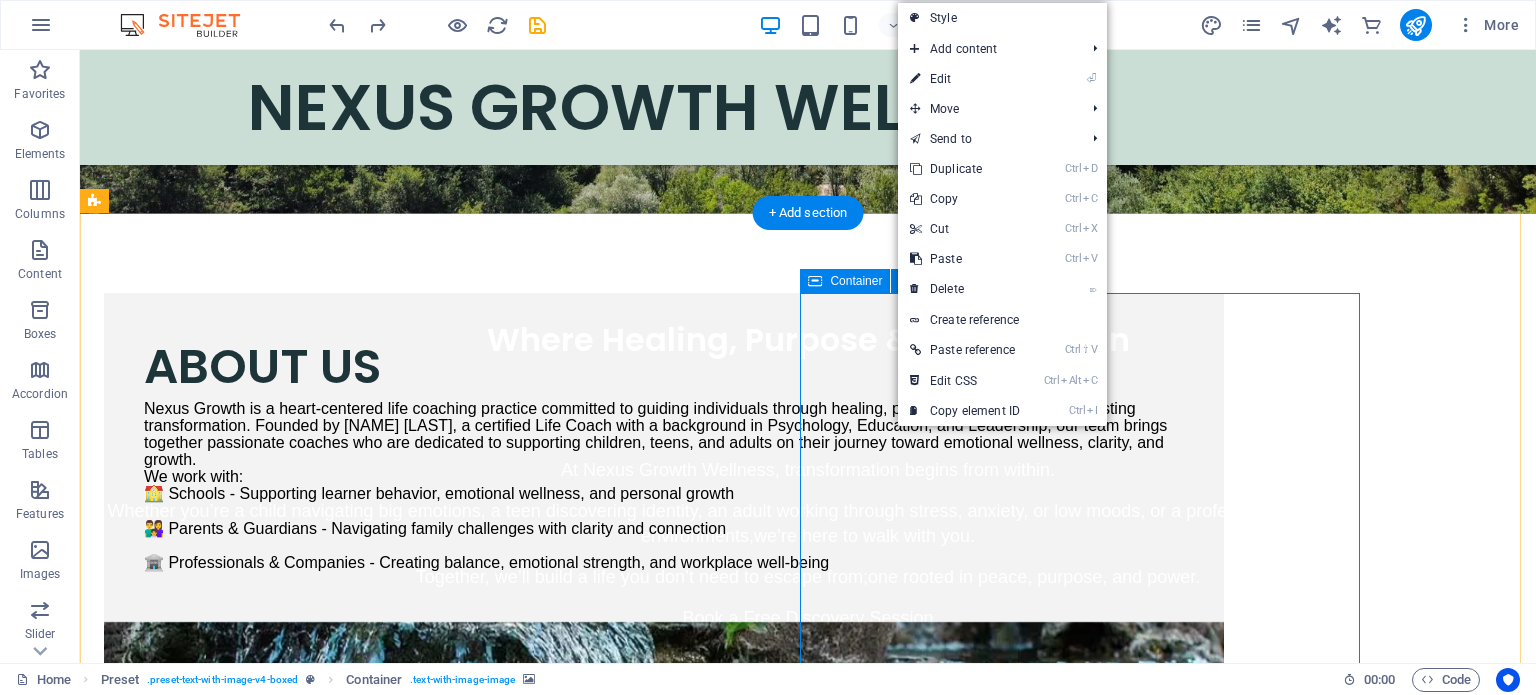 click on "Drop content here or  Add elements  Paste clipboard" at bounding box center (664, 1125) 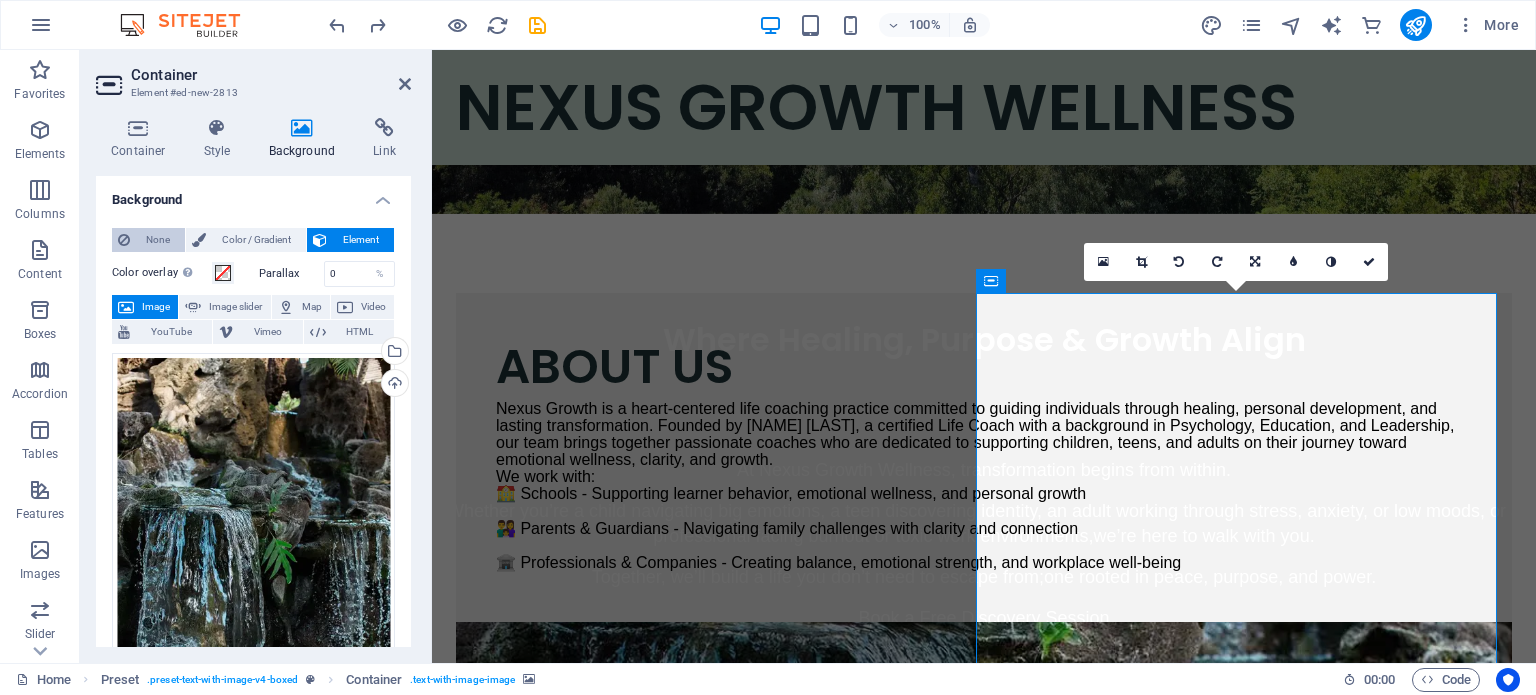 click on "None" at bounding box center [157, 240] 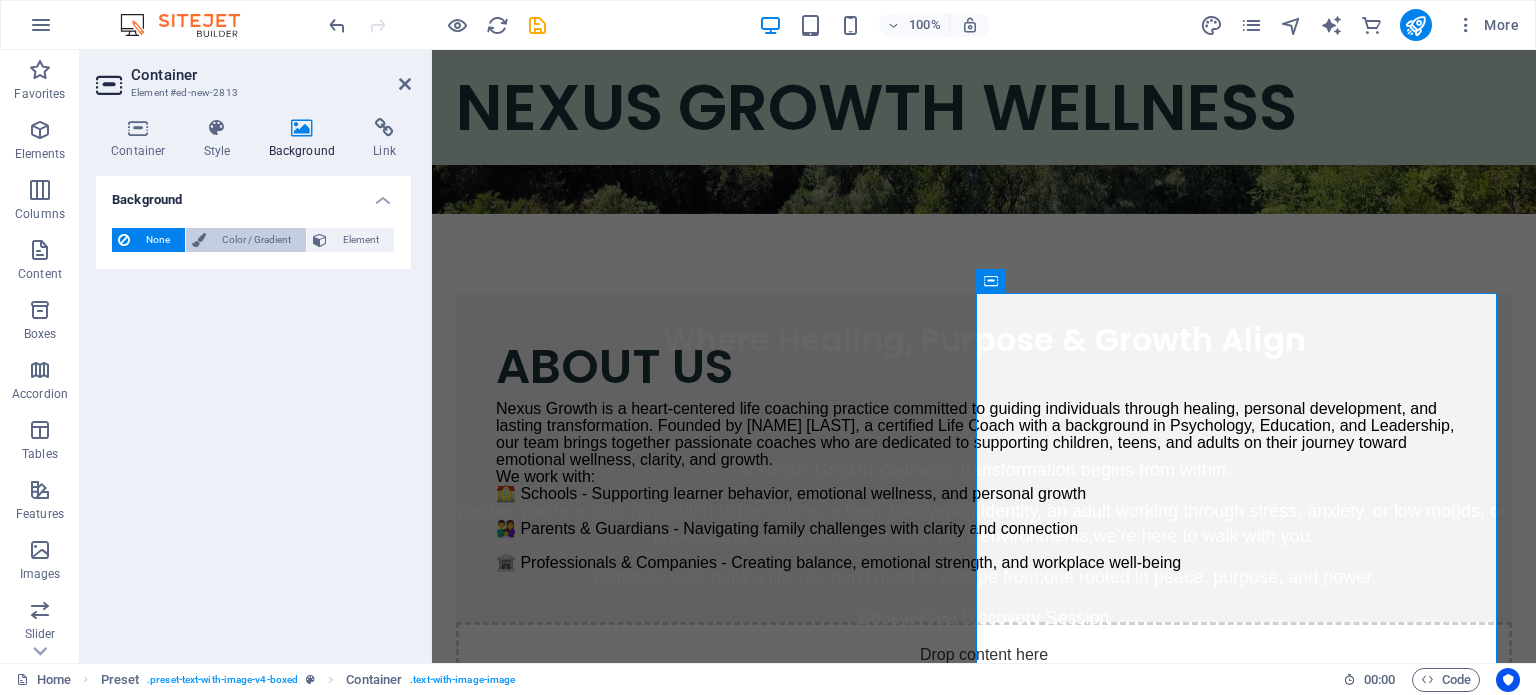 click on "Color / Gradient" at bounding box center (256, 240) 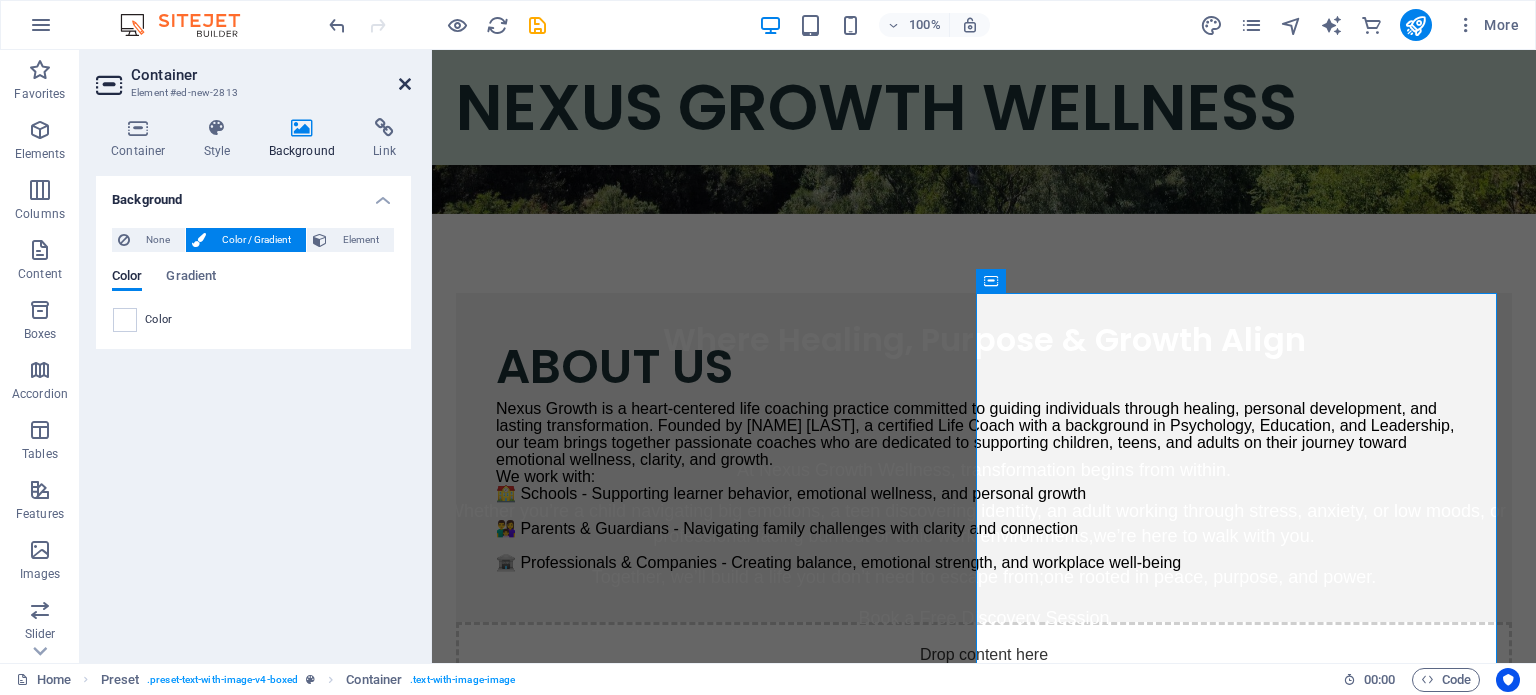 click at bounding box center [405, 84] 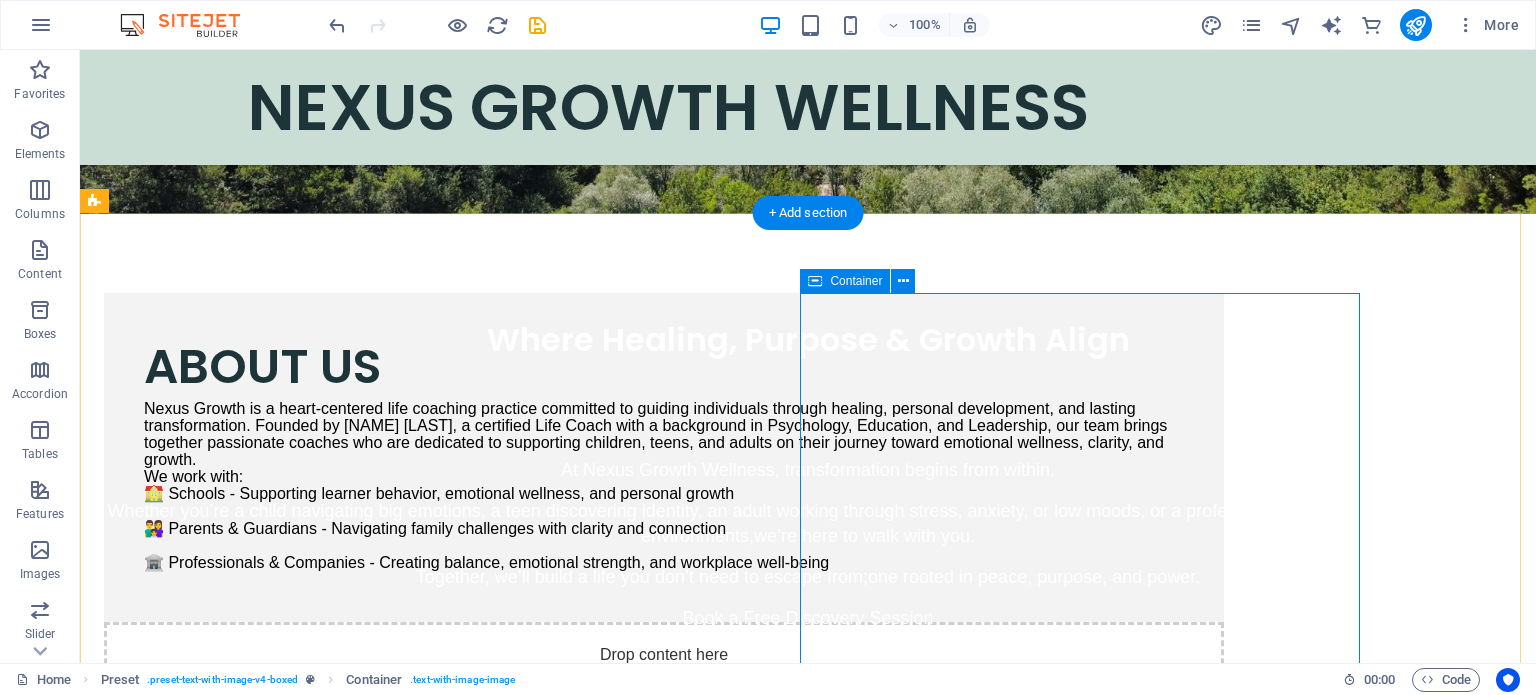 click on "Add elements" at bounding box center [605, 723] 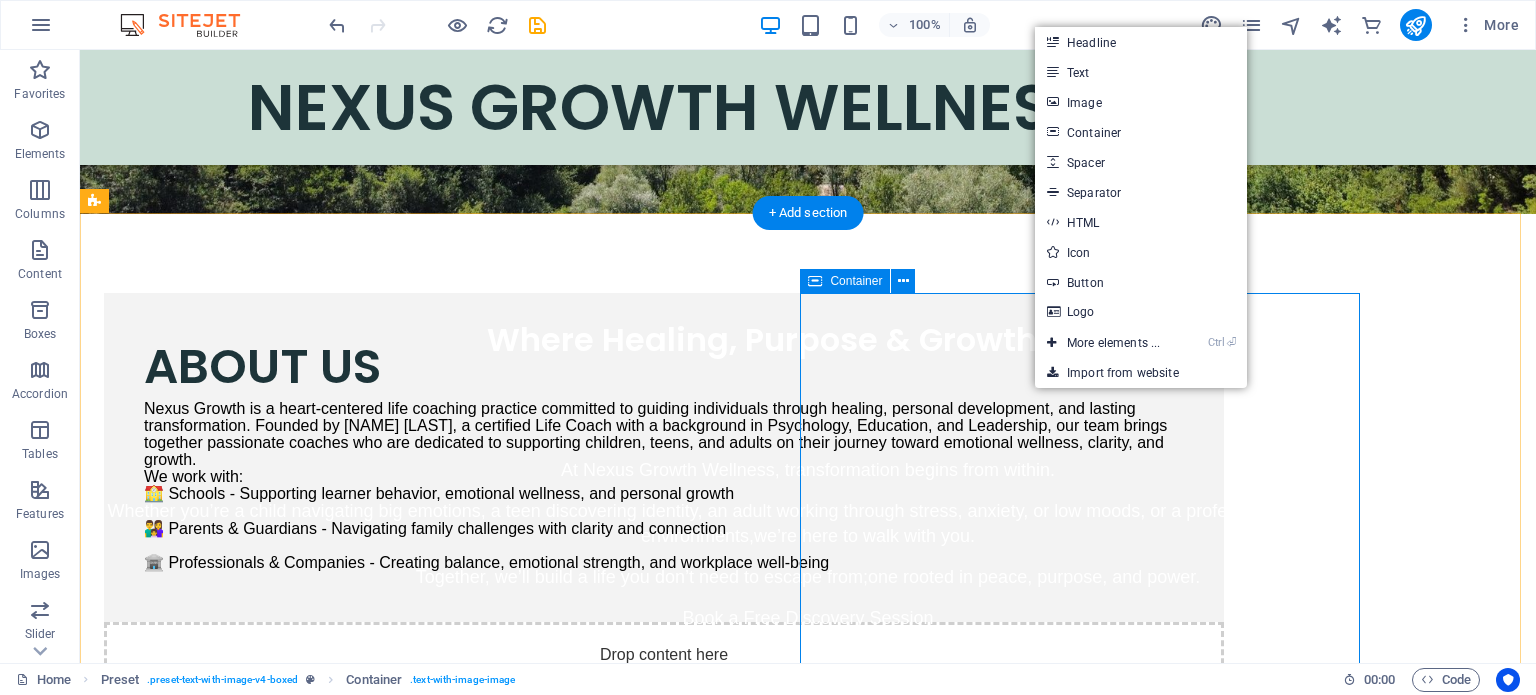 click on "Add elements" at bounding box center (605, 723) 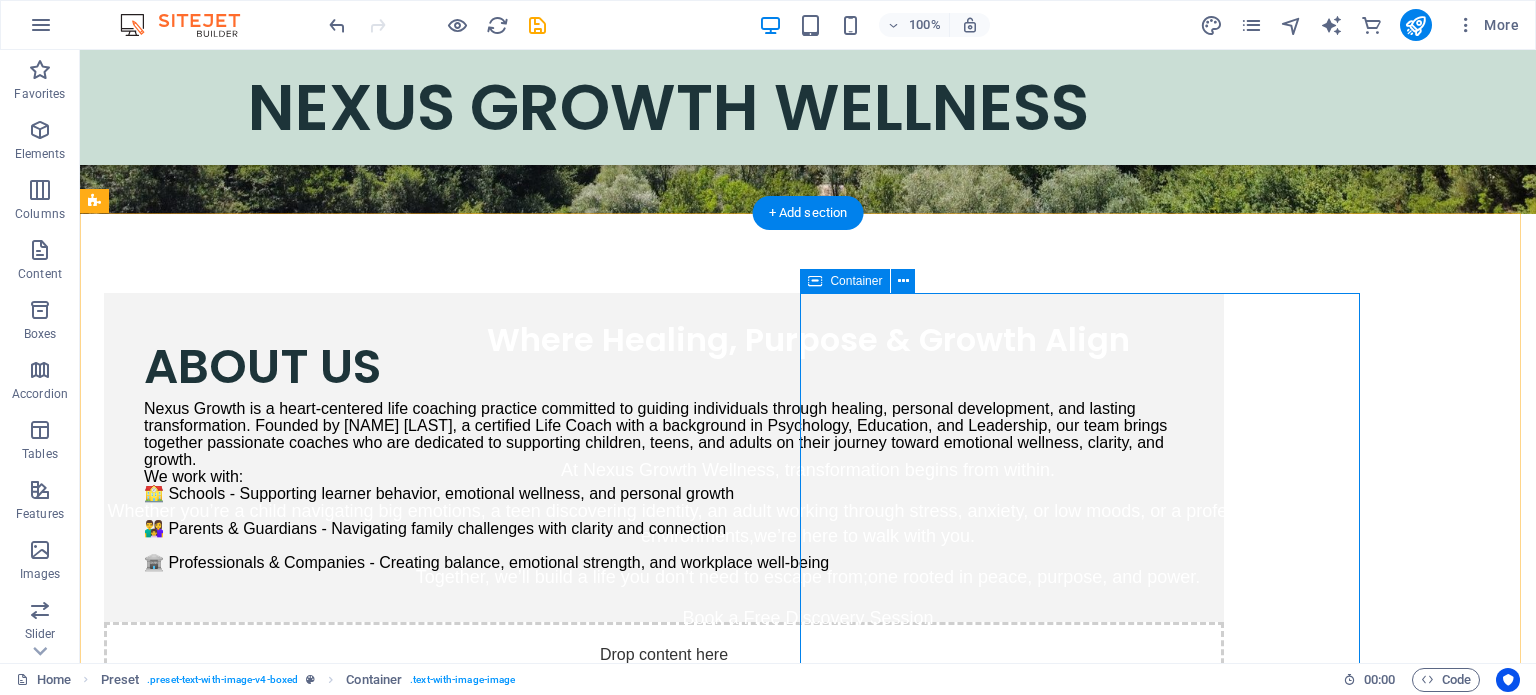 click on "Add elements" at bounding box center [605, 723] 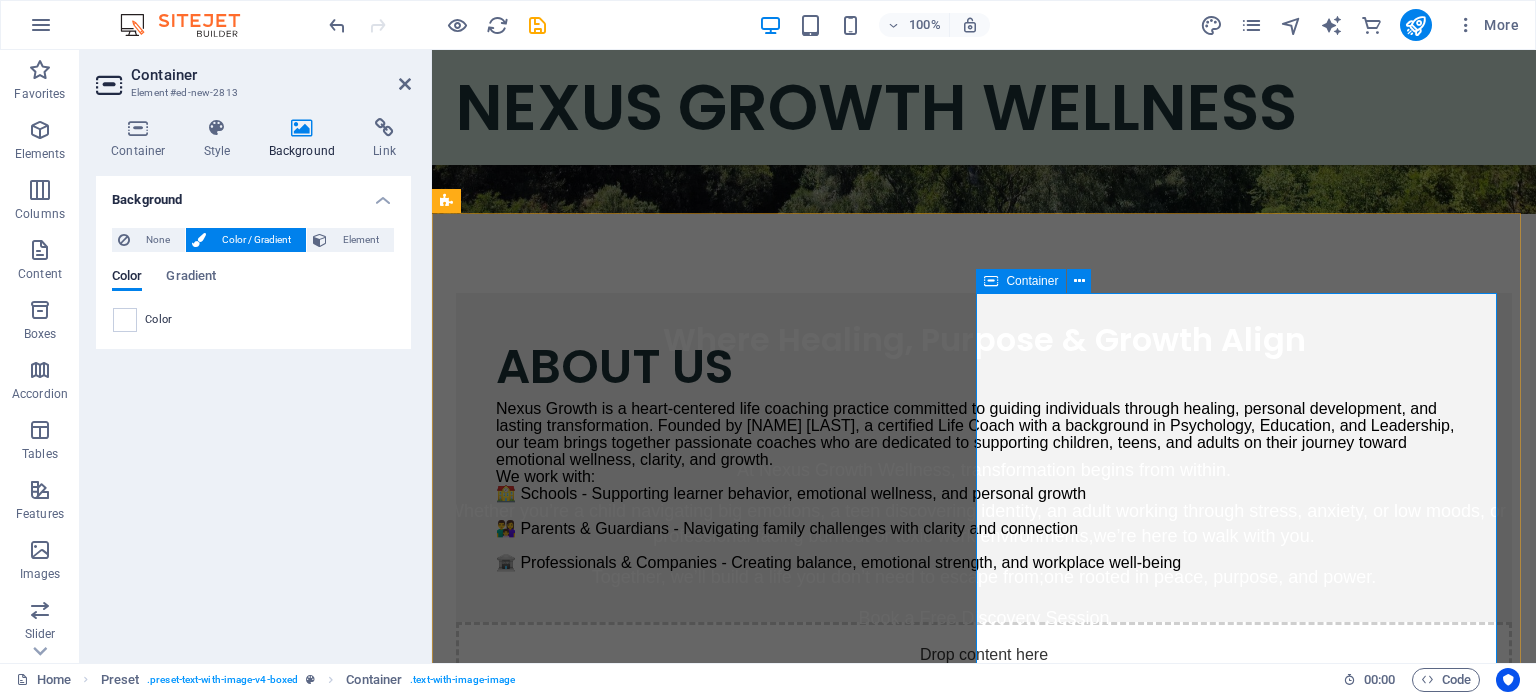 click on "Paste clipboard" at bounding box center [1038, 723] 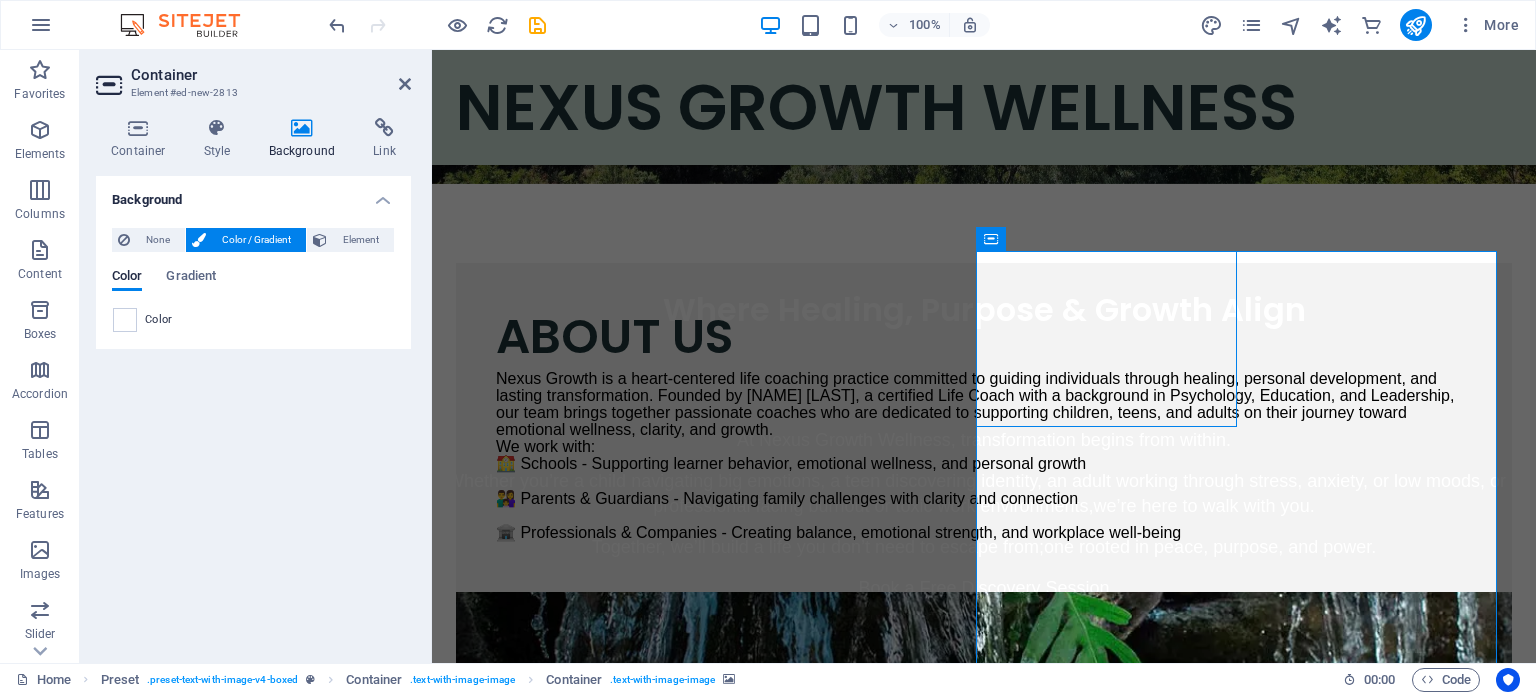scroll, scrollTop: 651, scrollLeft: 0, axis: vertical 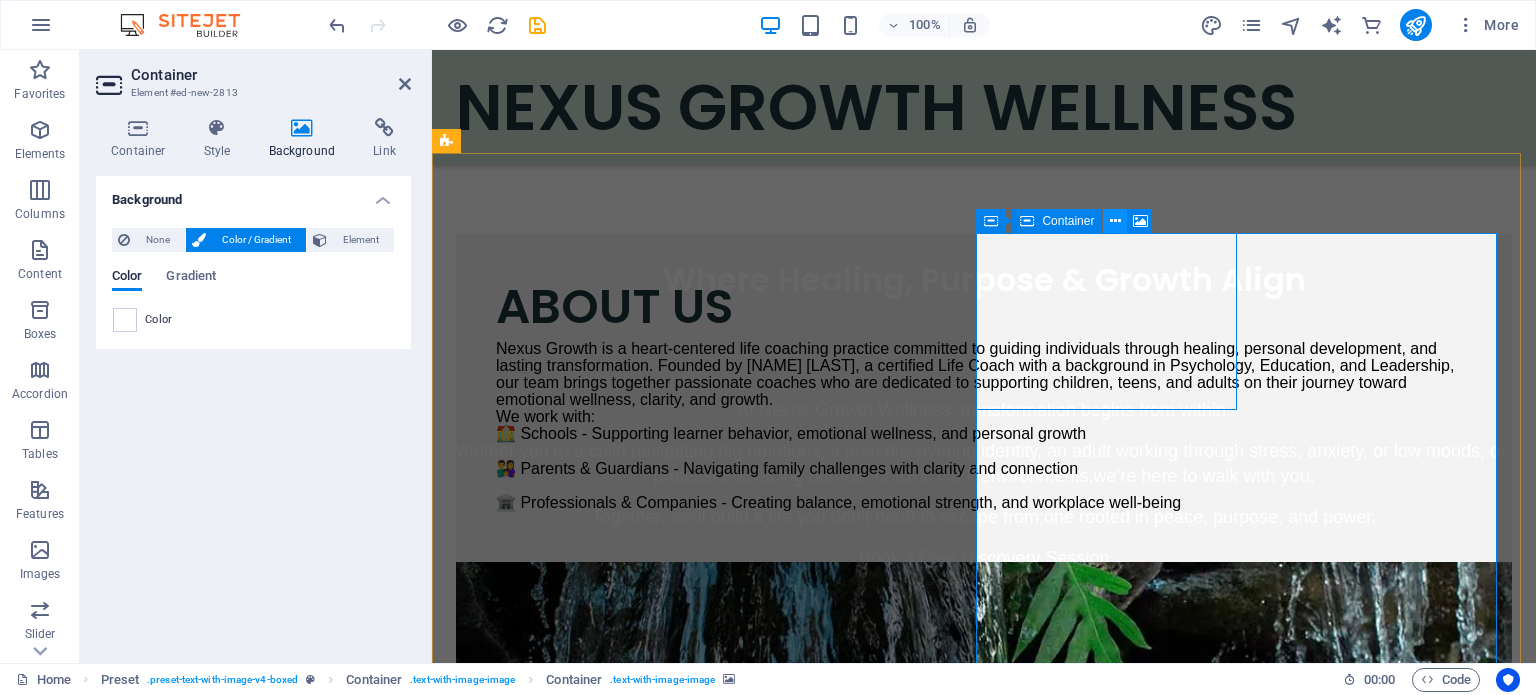 click at bounding box center (1115, 221) 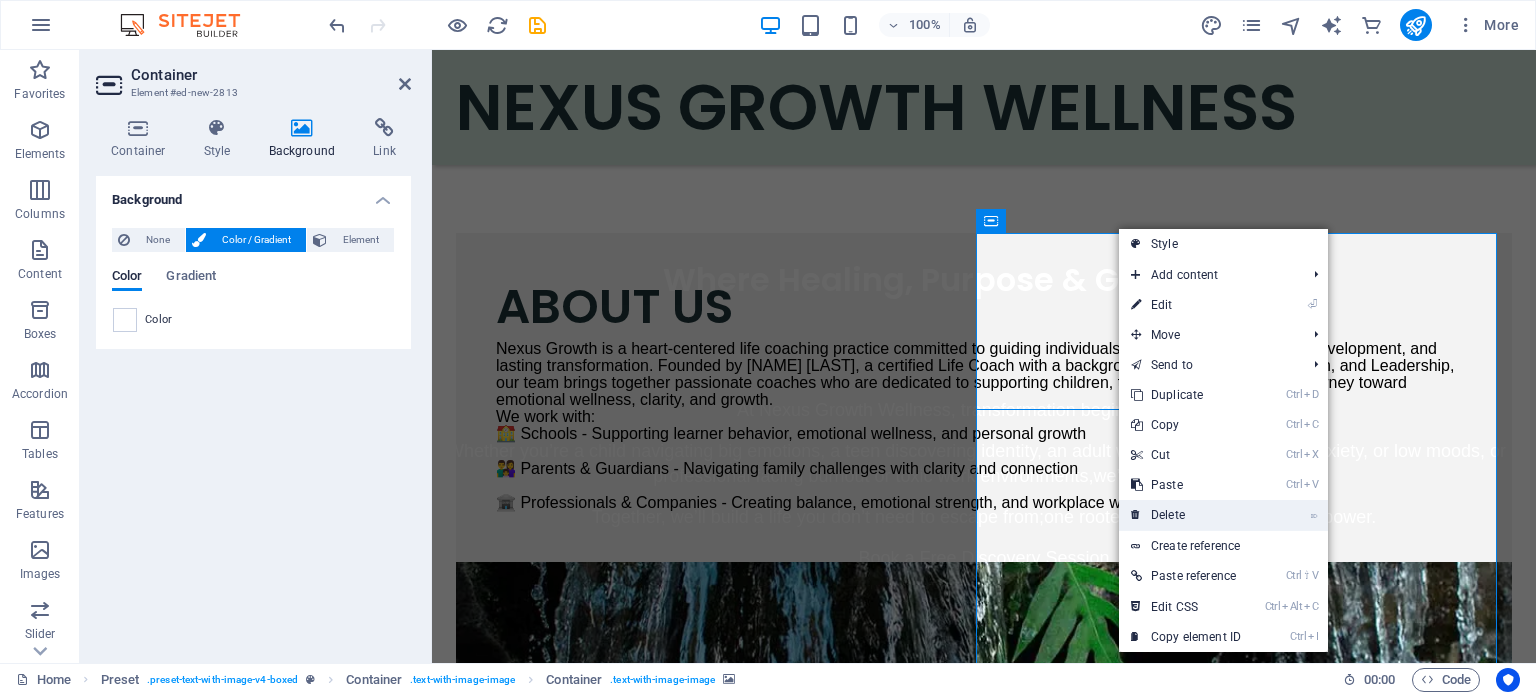 click on "⌦  Delete" at bounding box center [1186, 515] 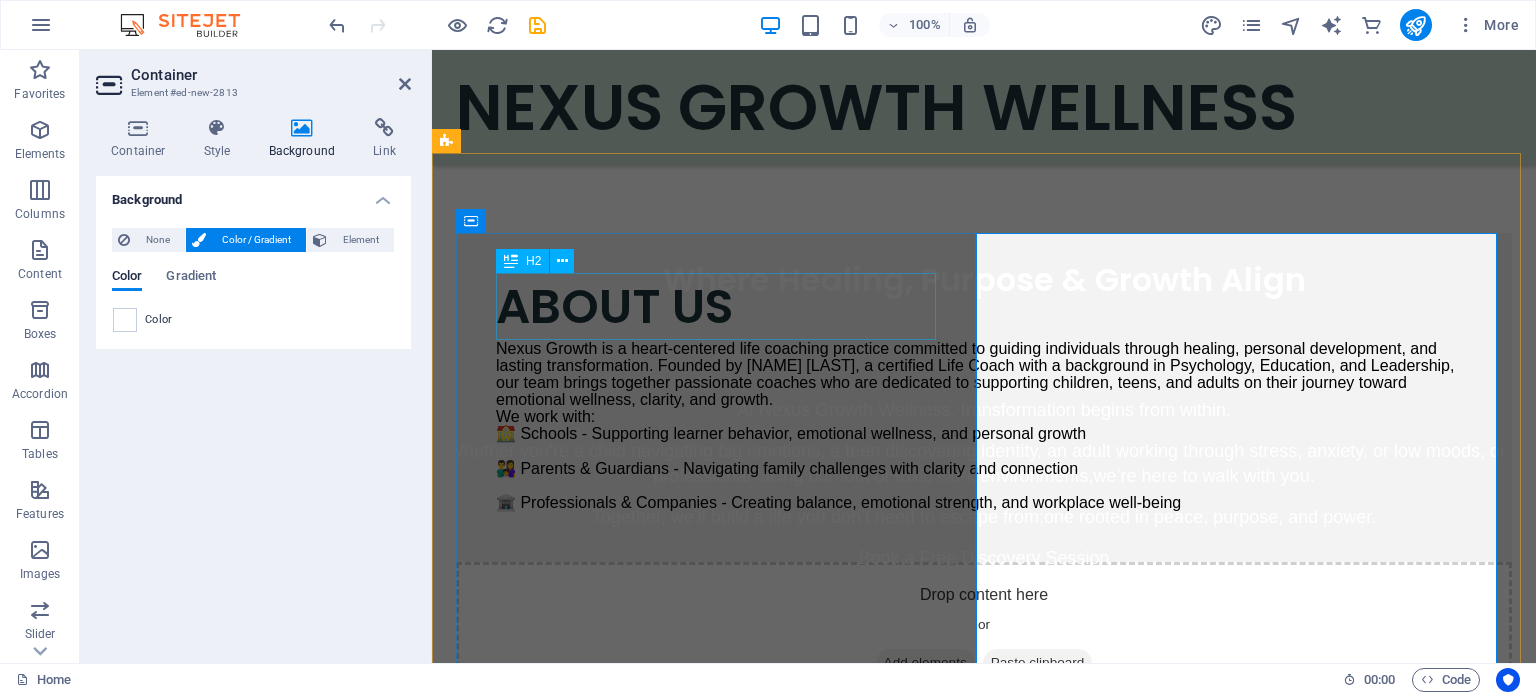 click on "ABOUT US" at bounding box center (984, 306) 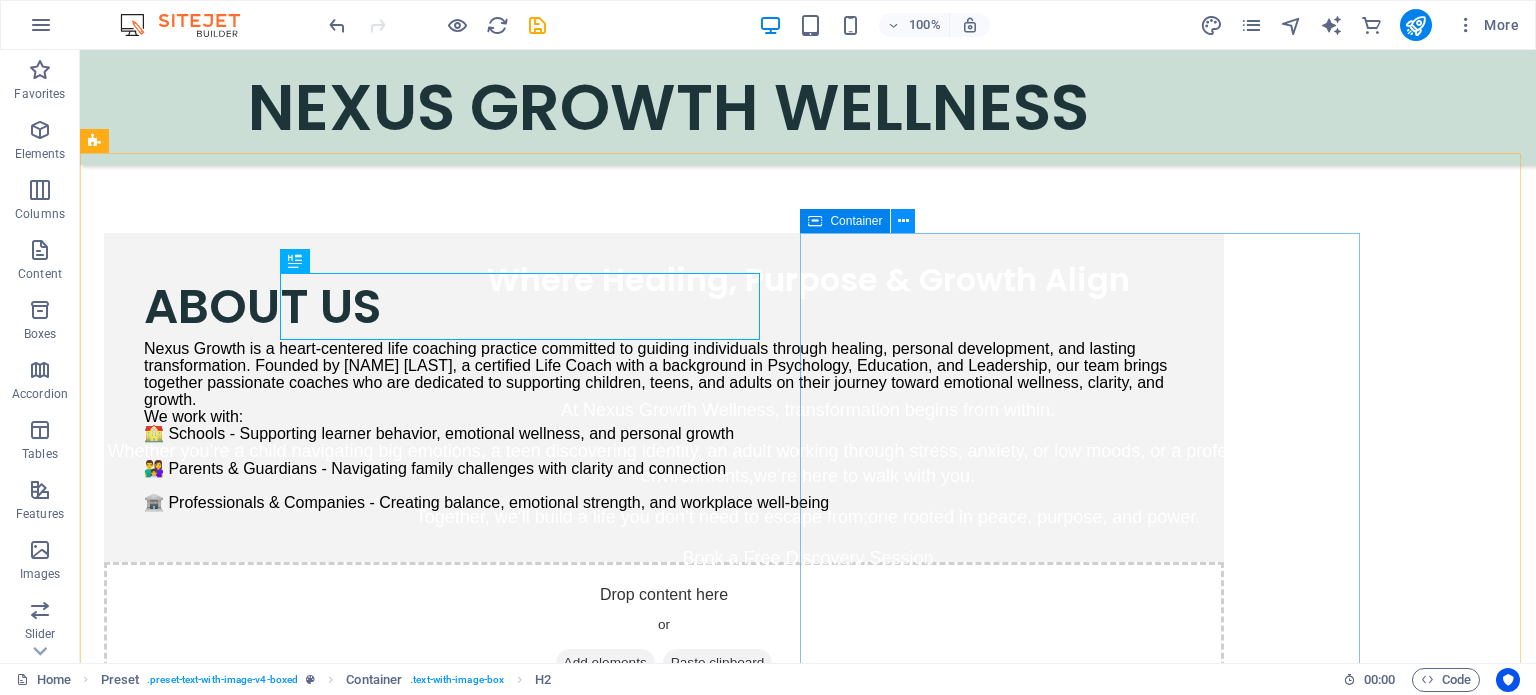 click at bounding box center (903, 221) 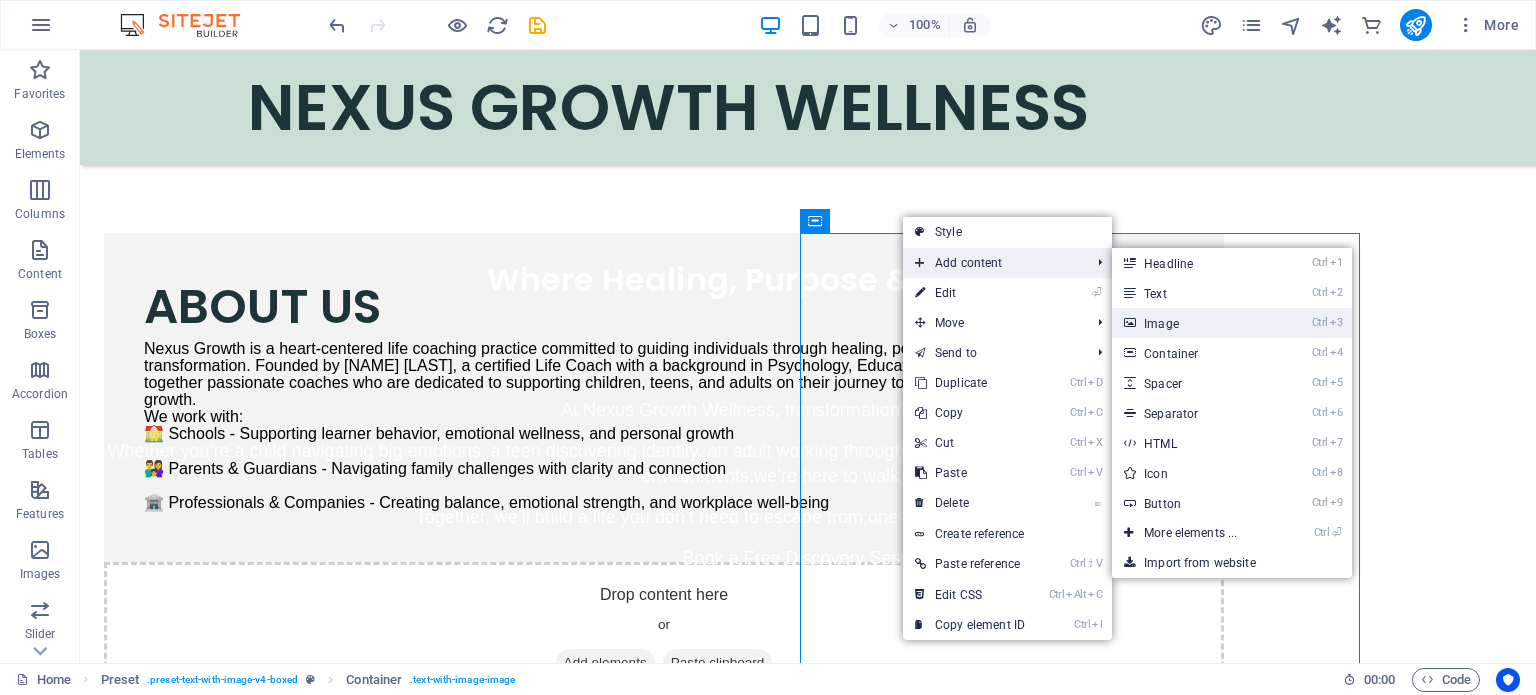 click on "Ctrl 3  Image" at bounding box center (1194, 323) 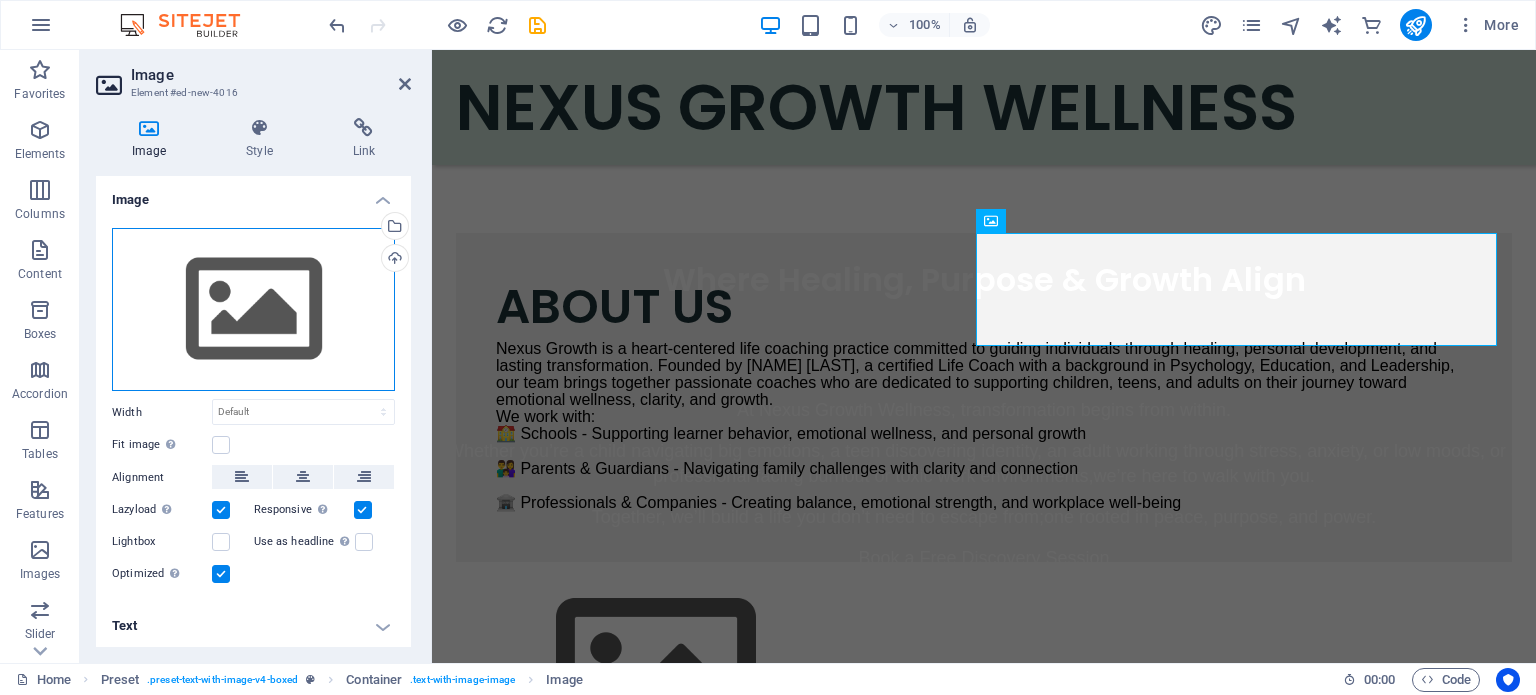 click on "Drag files here, click to choose files or select files from Files or our free stock photos & videos" at bounding box center (253, 310) 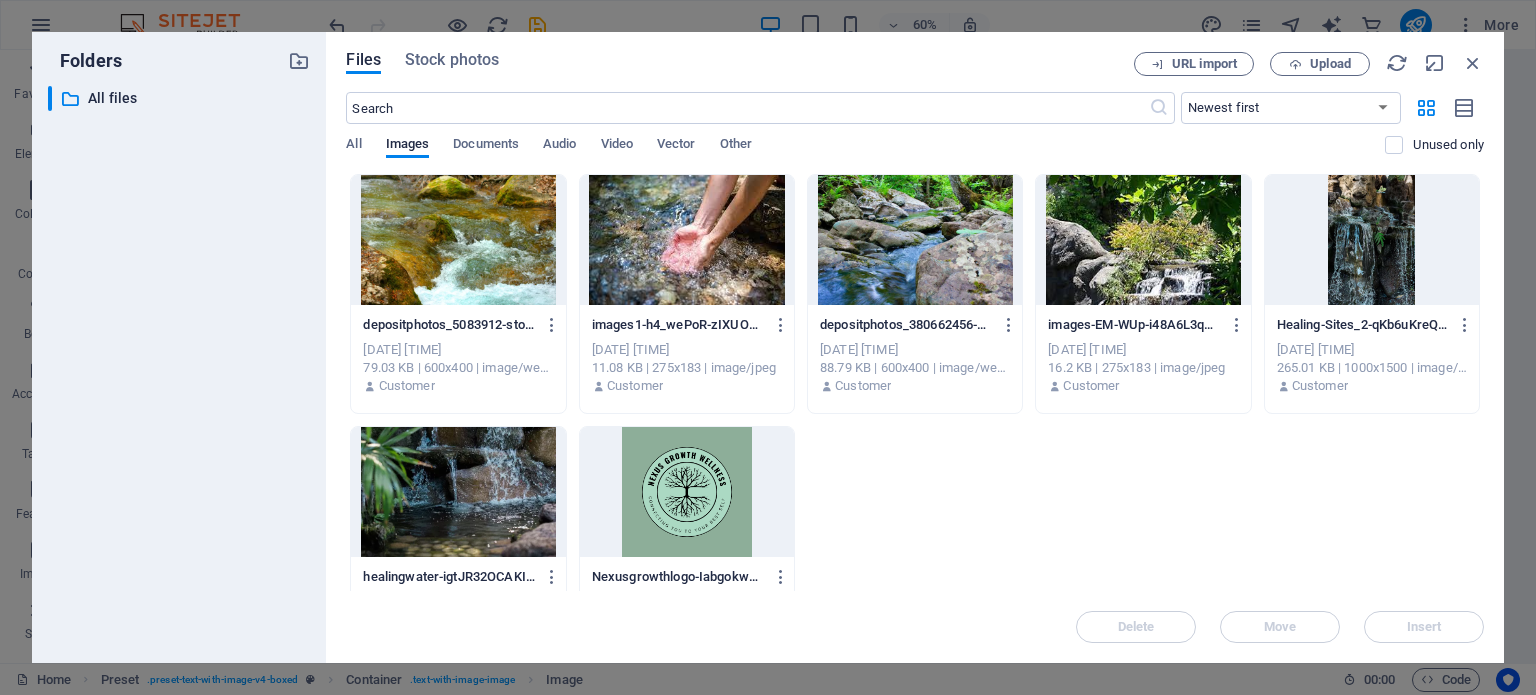 click at bounding box center (1372, 240) 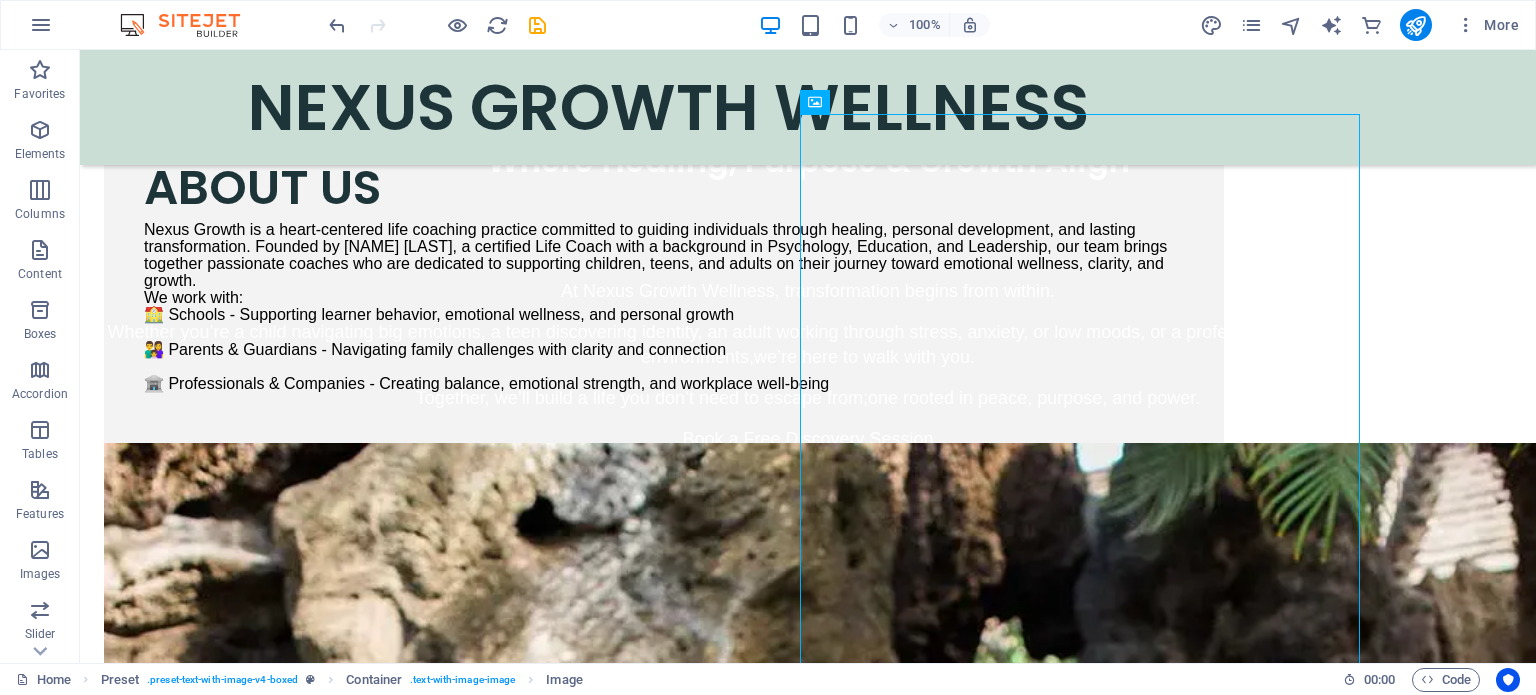 scroll, scrollTop: 687, scrollLeft: 0, axis: vertical 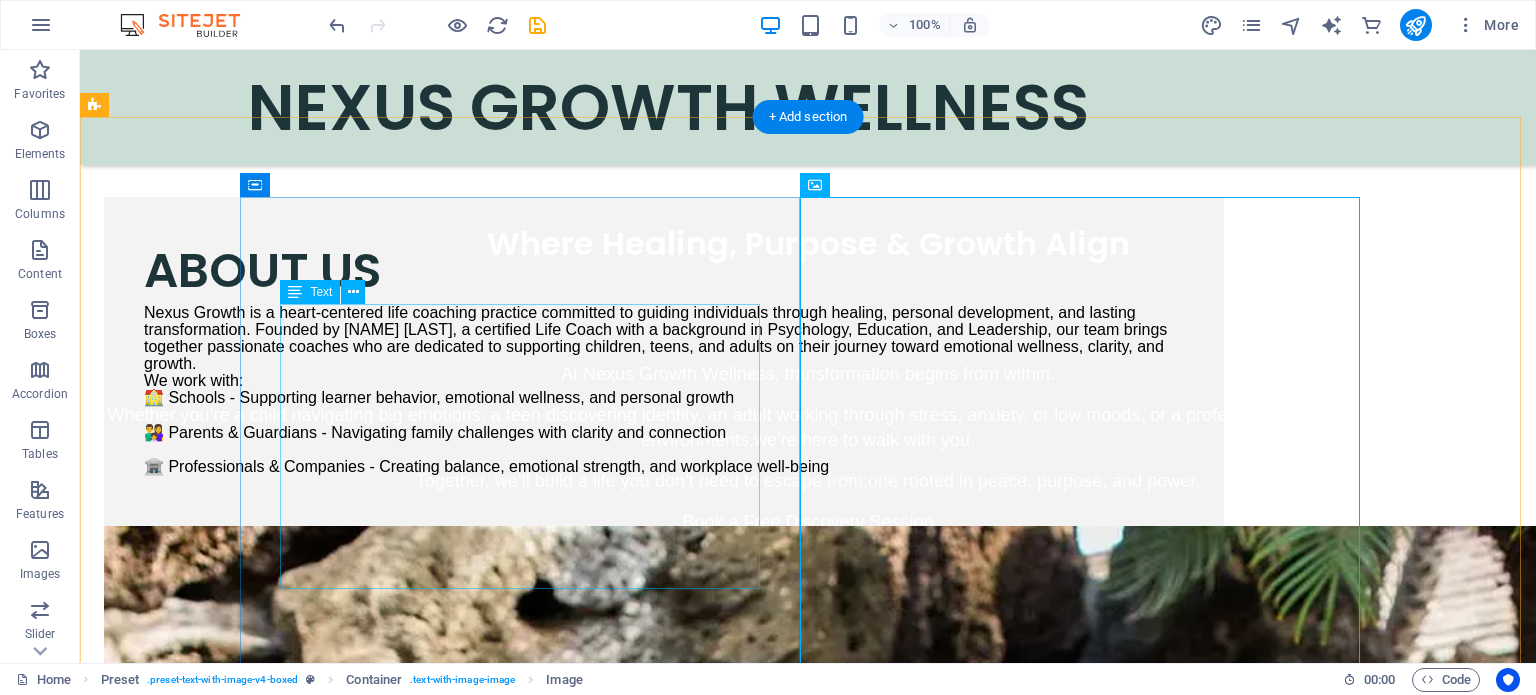 click on "Nexus Growth is a heart-centered life coaching practice committed to guiding individuals through healing, personal development, and lasting transformation. Founded by [NAME] [LAST], a certified Life Coach with a background in Psychology, Education, and Leadership, our team brings together passionate coaches who are dedicated to supporting children, teens, and adults on their journey toward emotional wellness, clarity, and growth. We work with: 🏫 Schools - Supporting learner behavior, emotional wellness, and personal growth 👨‍👩‍👧 Parents & Guardians - Navigating family challenges with clarity and connection 💼 Professionals & Companies - Creating balance, emotional strength, and workplace well-being" at bounding box center [664, 389] 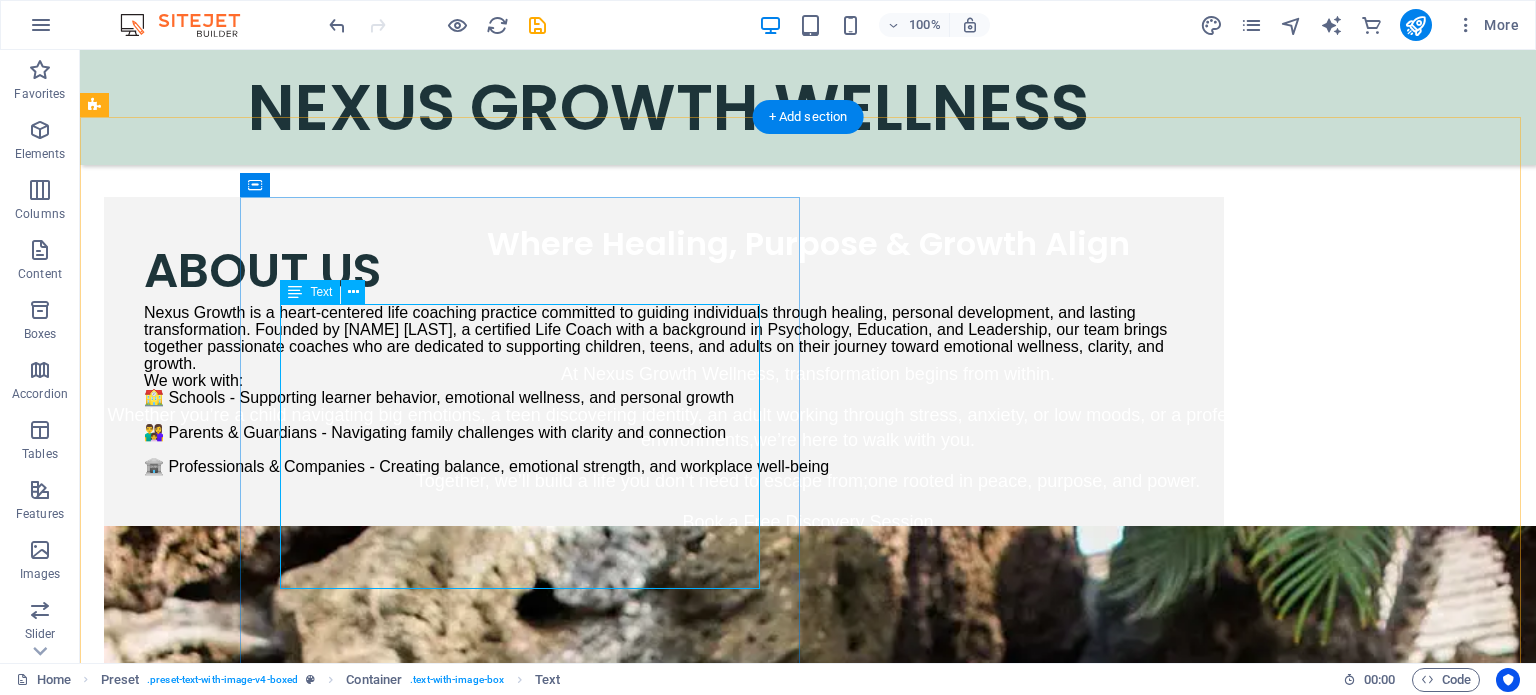 click on "Nexus Growth is a heart-centered life coaching practice committed to guiding individuals through healing, personal development, and lasting transformation. Founded by [NAME] [LAST], a certified Life Coach with a background in Psychology, Education, and Leadership, our team brings together passionate coaches who are dedicated to supporting children, teens, and adults on their journey toward emotional wellness, clarity, and growth. We work with: 🏫 Schools - Supporting learner behavior, emotional wellness, and personal growth 👨‍👩‍👧 Parents & Guardians - Navigating family challenges with clarity and connection 💼 Professionals & Companies - Creating balance, emotional strength, and workplace well-being" at bounding box center [664, 389] 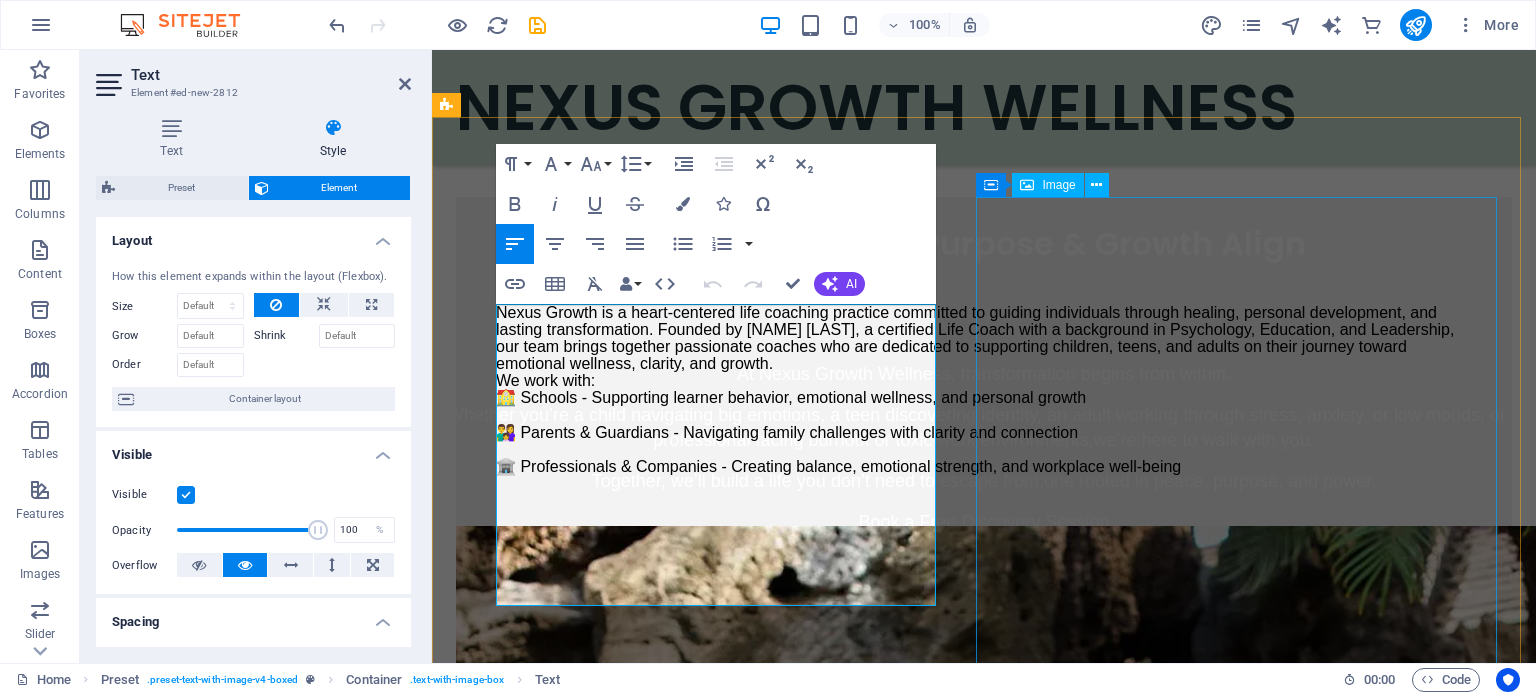 click at bounding box center [984, 1354] 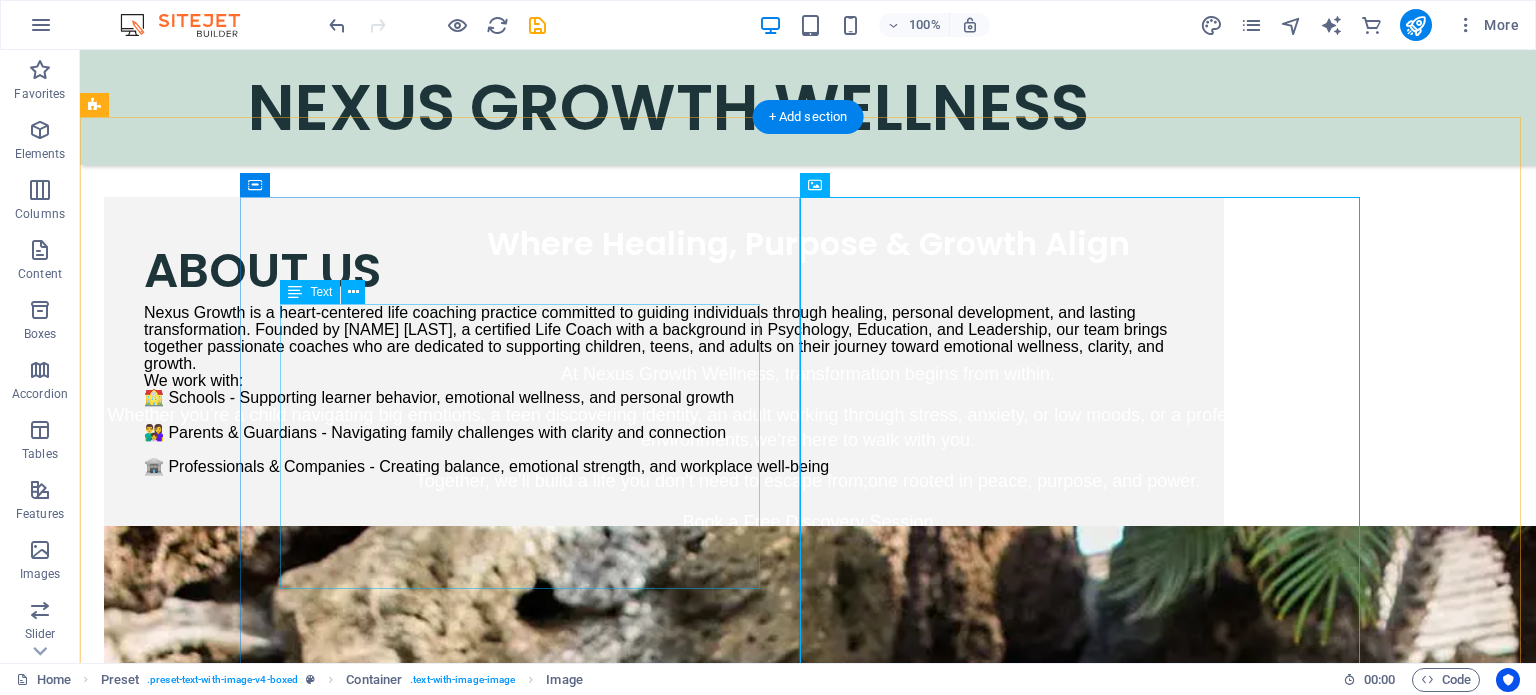 click on "Nexus Growth is a heart-centered life coaching practice committed to guiding individuals through healing, personal development, and lasting transformation. Founded by [NAME] [LAST], a certified Life Coach with a background in Psychology, Education, and Leadership, our team brings together passionate coaches who are dedicated to supporting children, teens, and adults on their journey toward emotional wellness, clarity, and growth. We work with: 🏫 Schools - Supporting learner behavior, emotional wellness, and personal growth 👨‍👩‍👧 Parents & Guardians - Navigating family challenges with clarity and connection 💼 Professionals & Companies - Creating balance, emotional strength, and workplace well-being" at bounding box center (664, 389) 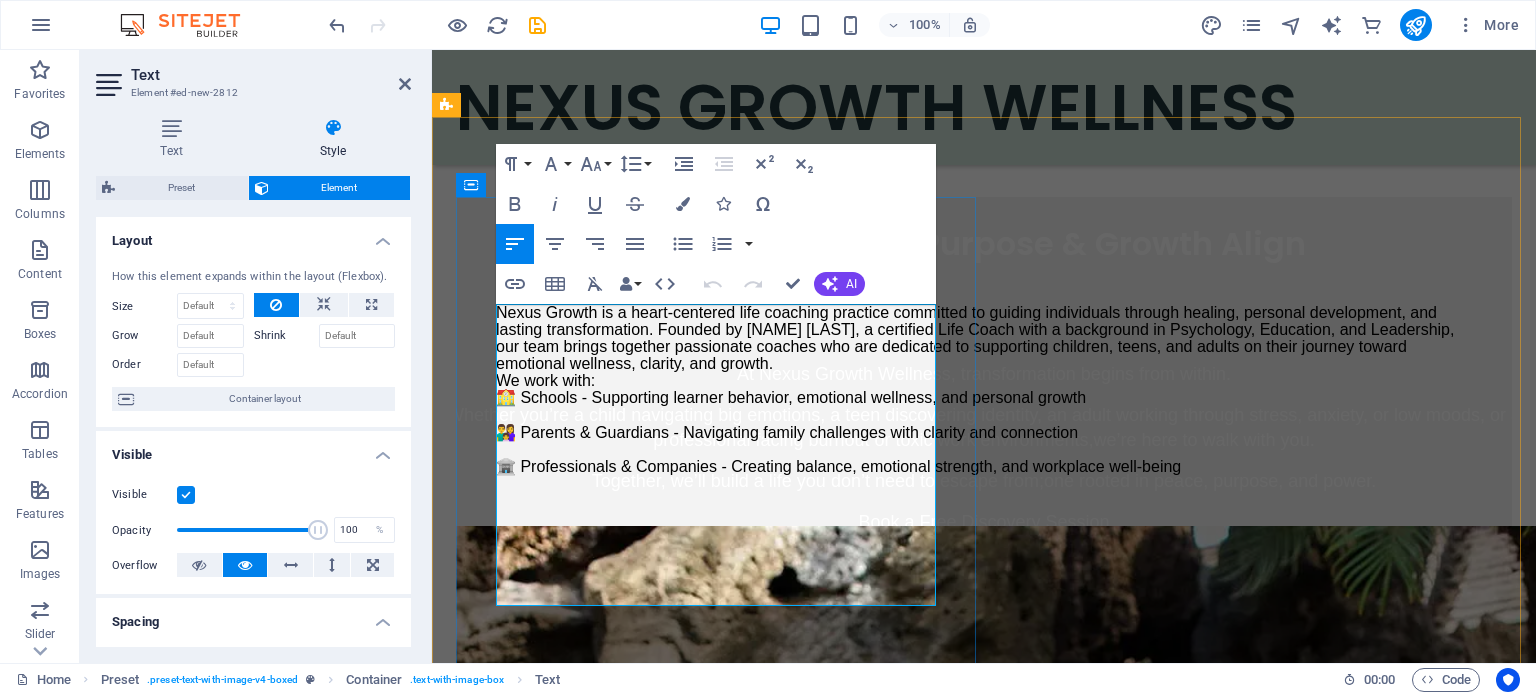 click on "Nexus Growth is a heart-centered life coaching practice committed to guiding individuals through healing, personal development, and lasting transformation. Founded by [NAME] [LAST], a certified Life Coach with a background in Psychology, Education, and Leadership, our team brings together passionate coaches who are dedicated to supporting children, teens, and adults on their journey toward emotional wellness, clarity, and growth. We work with: 🏫 Schools - Supporting learner behavior, emotional wellness, and personal growth 👨‍👩‍👧 Parents & Guardians - Navigating family challenges with clarity and connection 💼 Professionals & Companies - Creating balance, emotional strength, and workplace well-being" at bounding box center [975, 389] 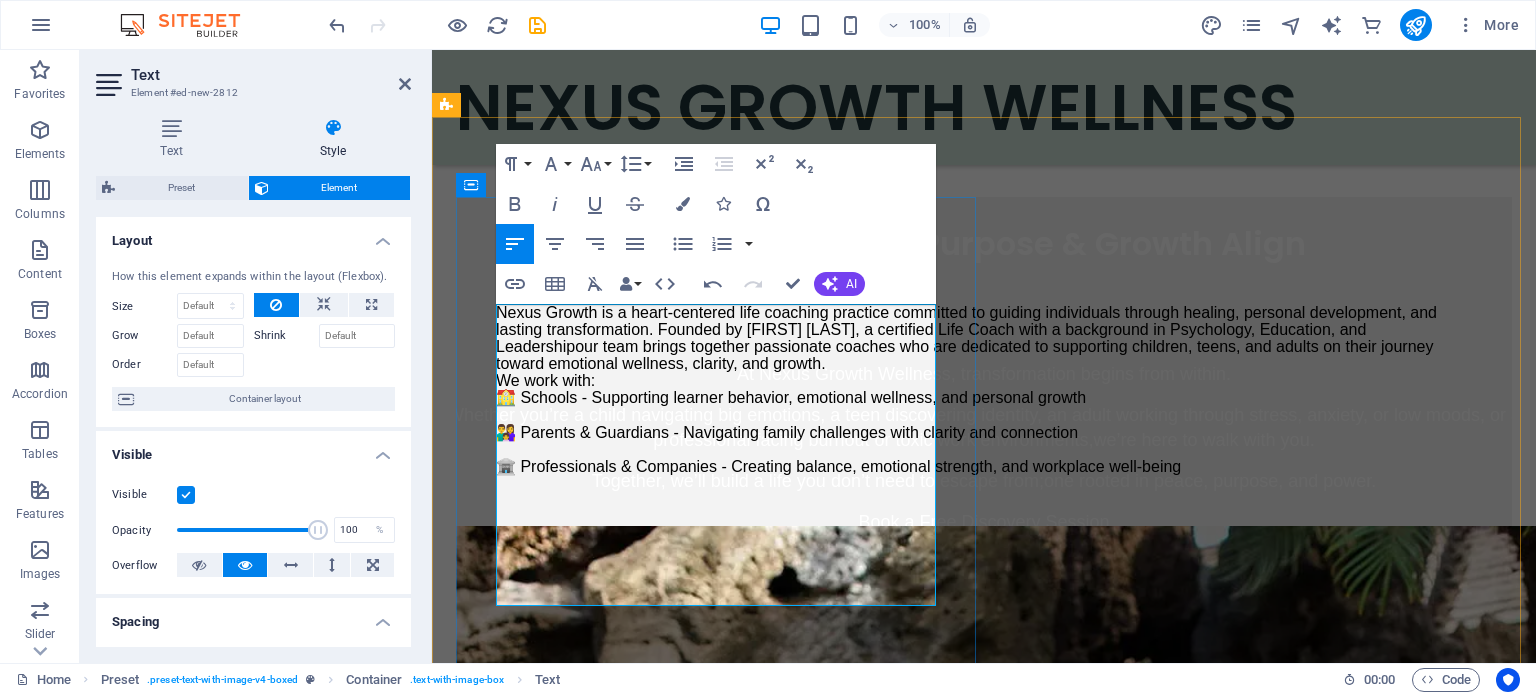type 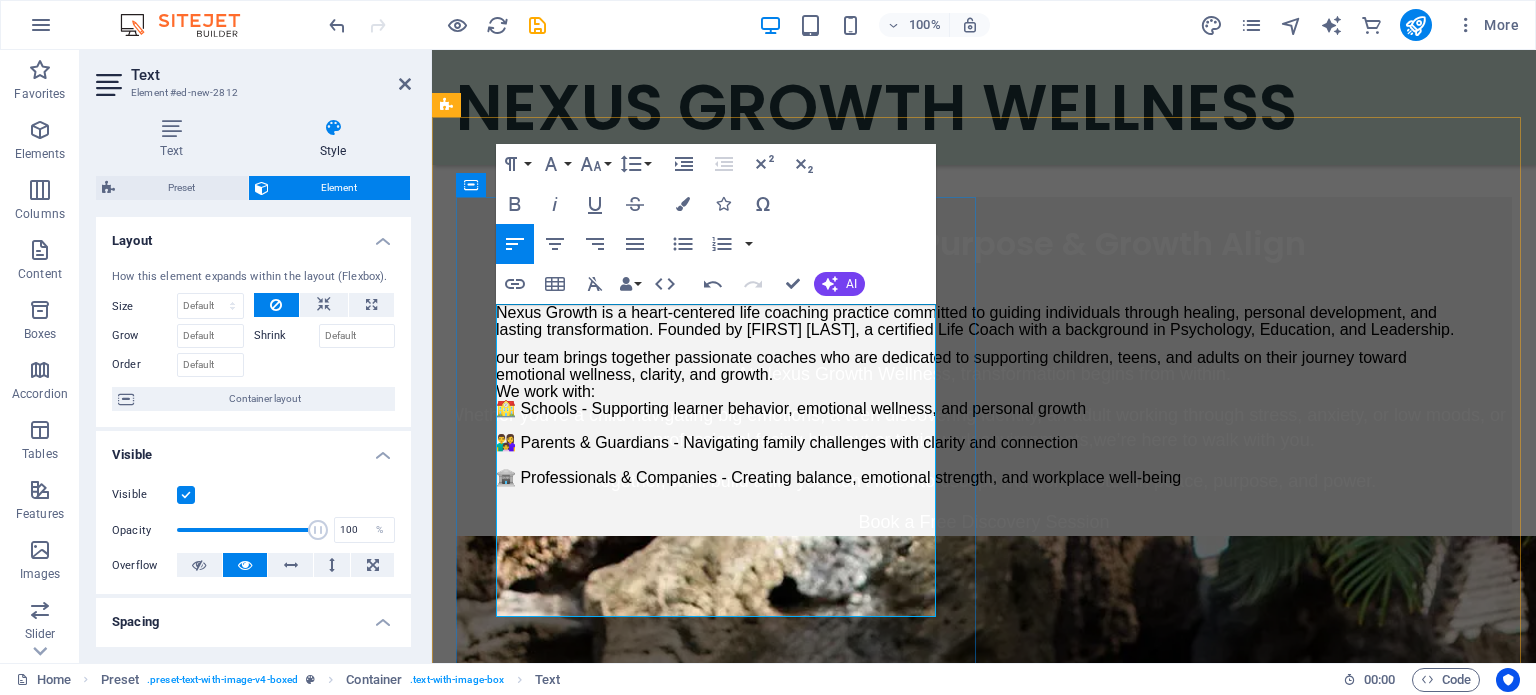 click on "our team brings together passionate coaches who are dedicated to supporting children, teens, and adults on their journey toward emotional wellness, clarity, and growth.   We work with:   🏫 Schools - Supporting learner behavior, emotional wellness, and personal growth   👨‍👩‍👧 Parents & Guardians - Navigating family challenges with clarity and connection   🏦 Professionals & Companies - Creating balance, emotional strength, and workplace well-being" at bounding box center (951, 417) 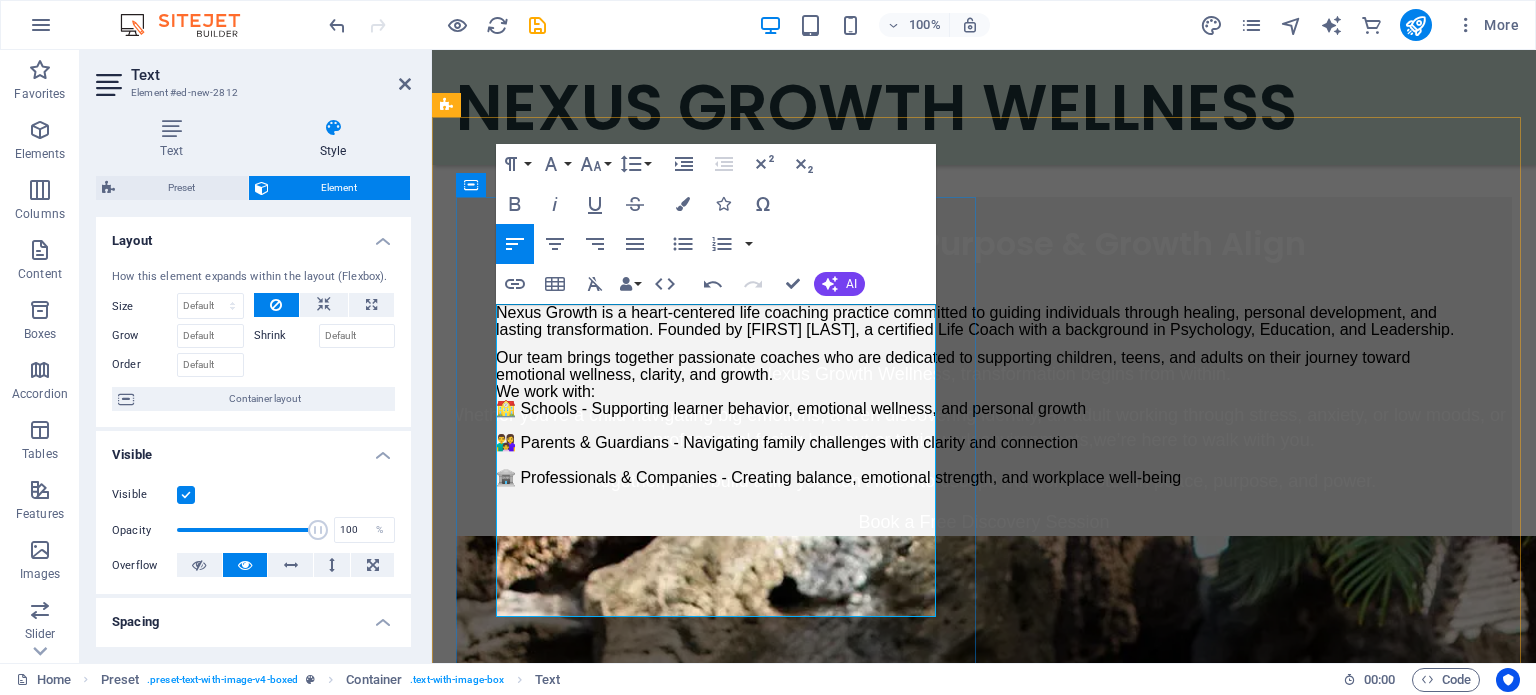 click on "Our team brings together passionate coaches who are dedicated to supporting children, teens, and adults on their journey toward emotional wellness, clarity, and growth. We work with: 🏫 Schools - Supporting learner behavior, emotional wellness, and personal growth 👨‍👩‍👧 Parents & Guardians - Navigating family challenges with clarity and connection 💼 Professionals & Companies - Creating balance, emotional strength, and workplace well-being" at bounding box center [984, 417] 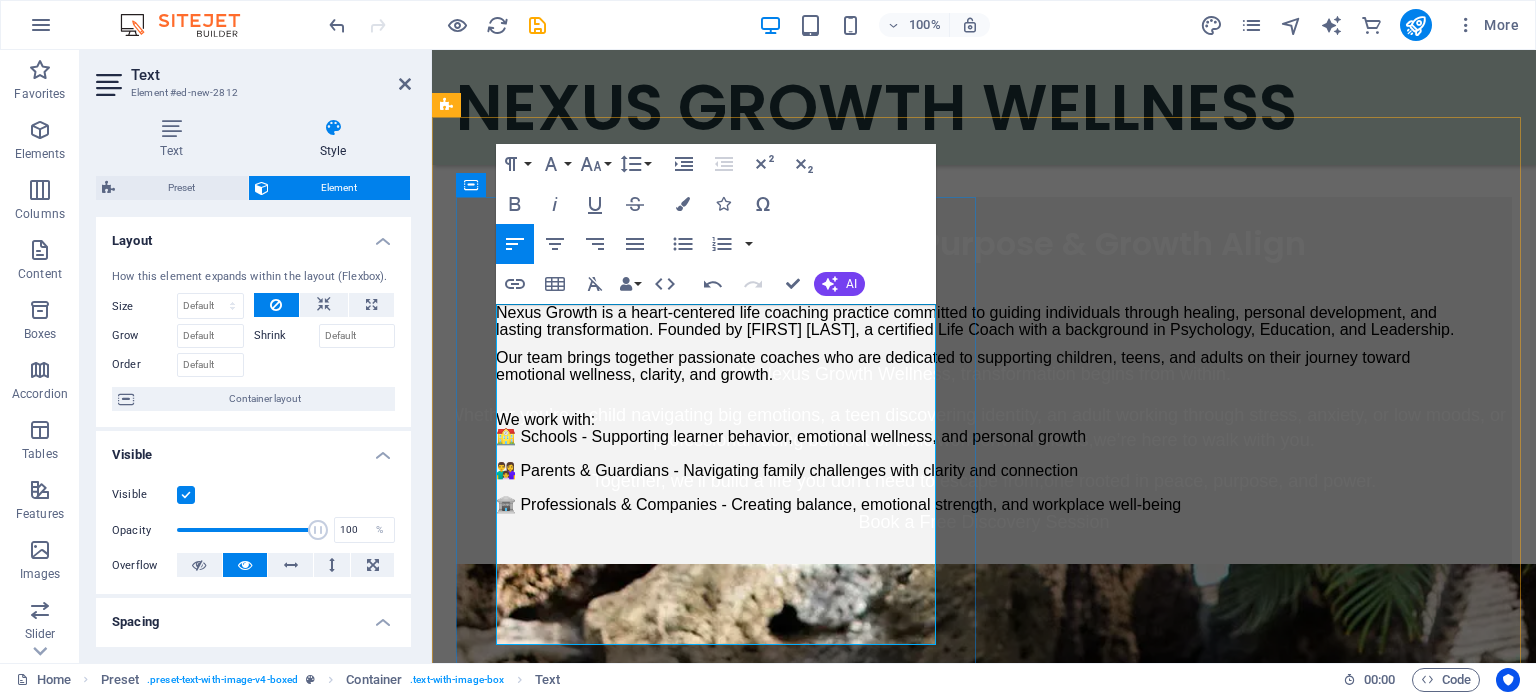 click on "Our team brings together passionate coaches who are dedicated to supporting children, teens, and adults on their journey toward emotional wellness, clarity, and growth." at bounding box center (953, 366) 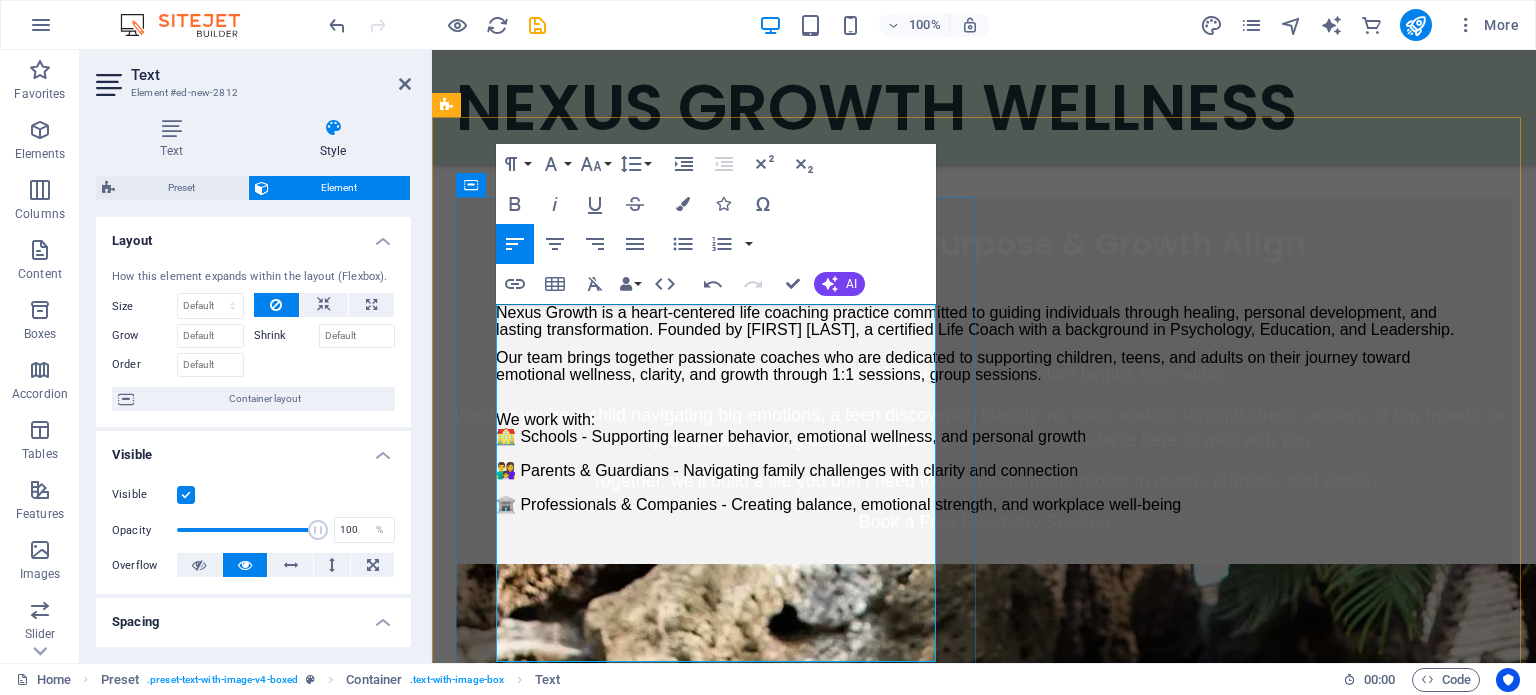 click on "Our team brings together passionate coaches who are dedicated to supporting children, teens, and adults on their journey toward emotional wellness, clarity, and growth through 1:1 sessions, group sessions." at bounding box center [953, 366] 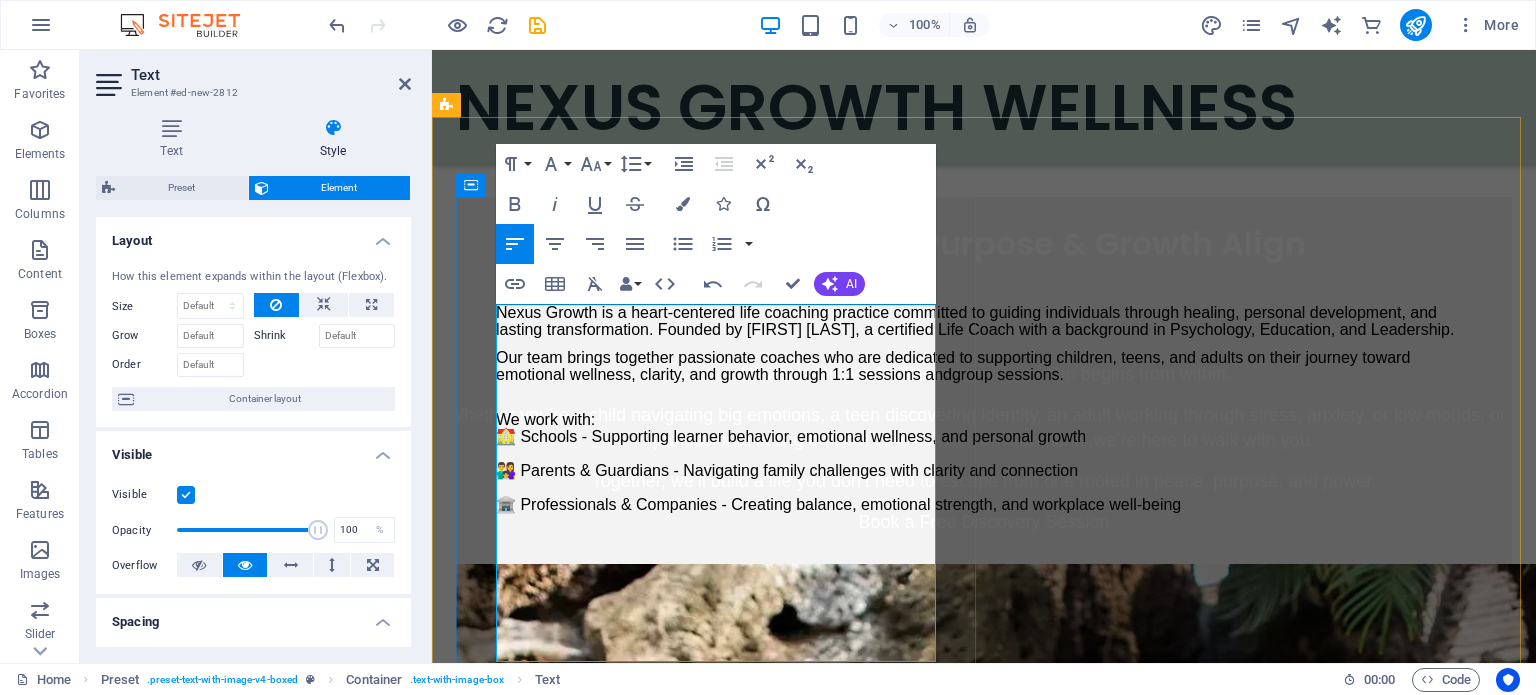 click on "We work with:   🏫 Schools - Supporting learner behavior, emotional wellness, and personal growth   👨‍👩‍👧 Parents & Guardians - Navigating family challenges with clarity and connection   🏦 Professionals & Companies - Creating balance, emotional strength, and workplace well-being" at bounding box center (838, 462) 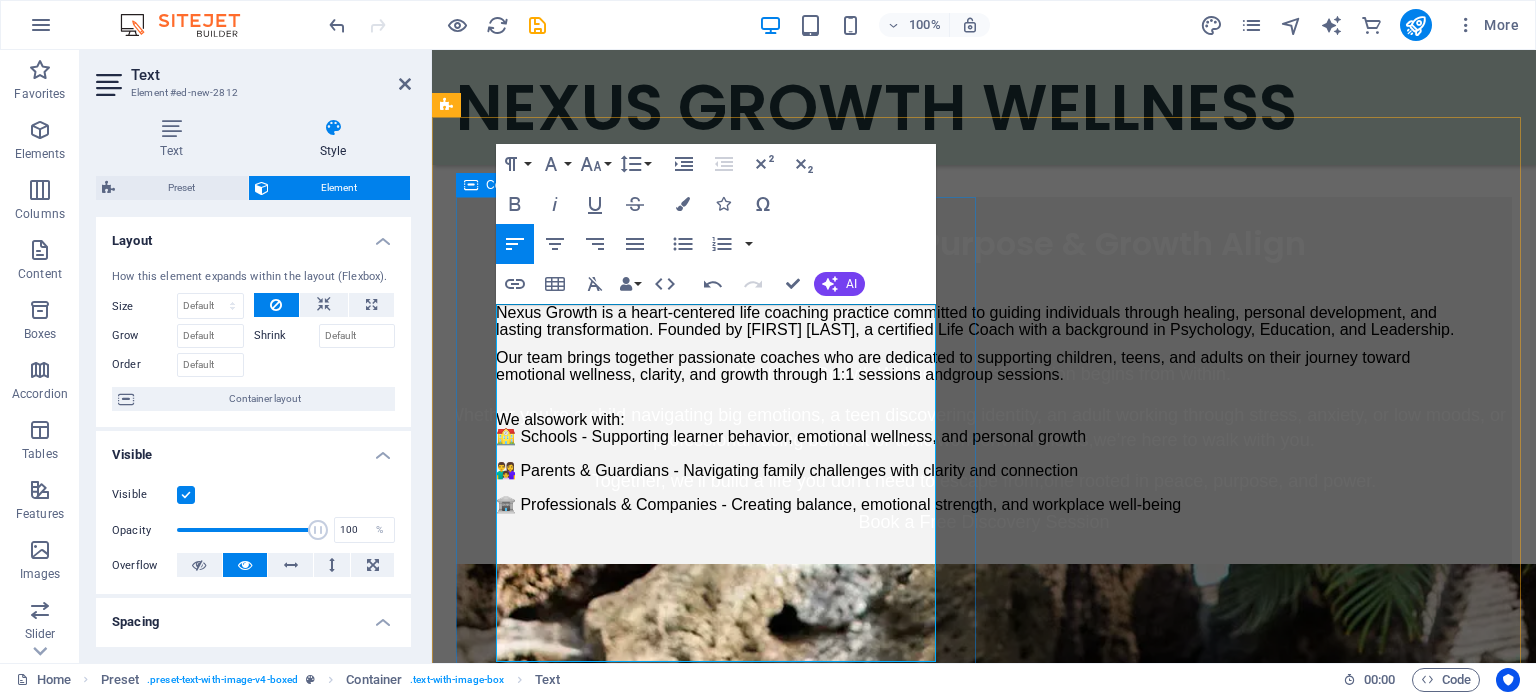 click on "ABOUT US Nexus Growth is a heart-centered life coaching practice committed to guiding individuals through healing, personal development, and lasting transformation. Founded by [NAME] [LASTNAME], a certified Life Coach with a background in Psychology, Education, and Leadership. Our team brings together passionate coaches who are dedicated to supporting children, teens, and adults on their journey toward emotional wellness, clarity, and growth through 1:1 sessions and  group sessions.   We also  work with:   🏫 Schools - Supporting learner behavior, emotional wellness, and personal growth   👨‍👩‍👧 Parents & Guardians - Navigating family challenges with clarity and connection   💼 Professionals & Companies - Creating balance, emotional strength, and workplace well-being" at bounding box center (984, 381) 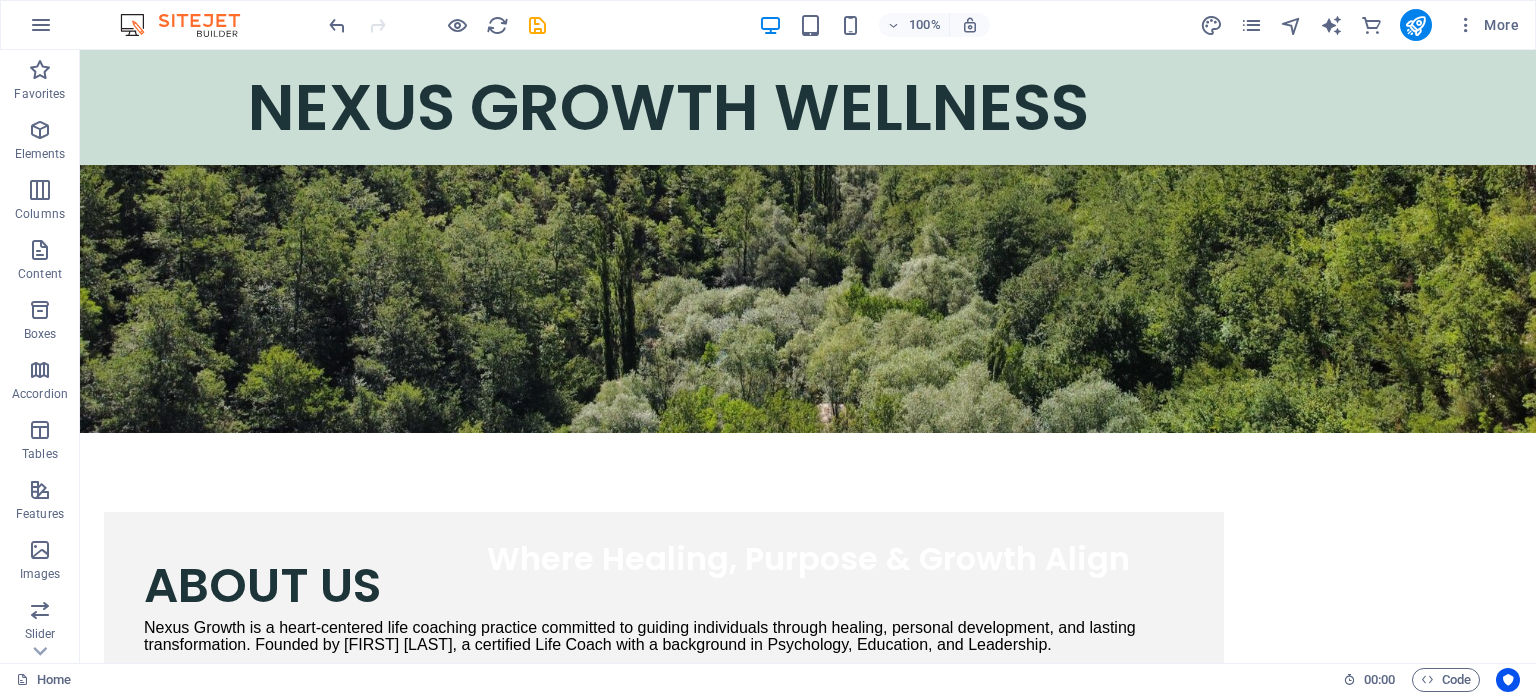 scroll, scrollTop: 0, scrollLeft: 0, axis: both 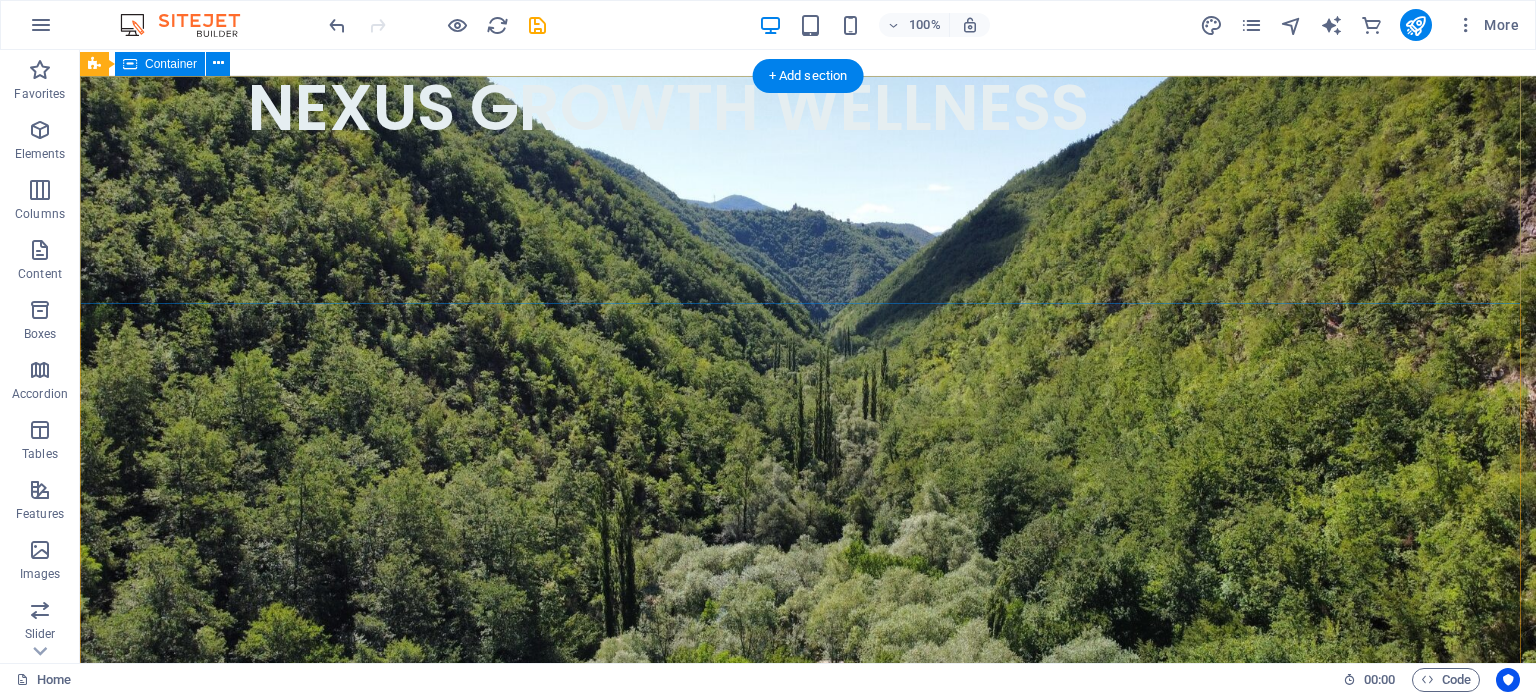 click on "Where Healing, Purpose & Growth Align" at bounding box center [808, 804] 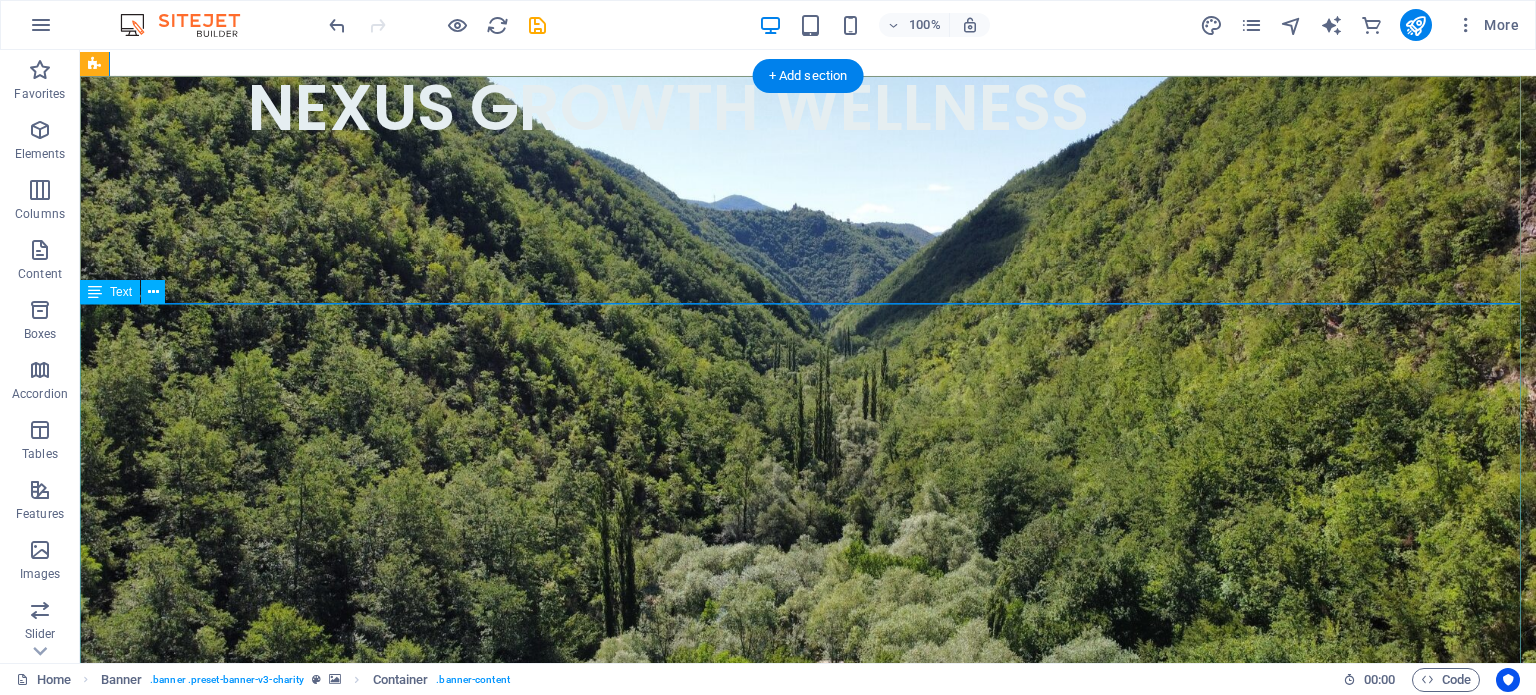 click on "At Nexus Growth Wellness, transformation begins from within. Whether you’re a child navigating big emotions, a teen discovering identity, an adult working through stress, anxiety, or low moods, or a professional facing burnout or toxic work environments,we’re here to walk with you. Together, we’ll build a life you don’t need to escape from;one rooted in peace, purpose, and power. Book a Free Discovery Session" at bounding box center [808, 1041] 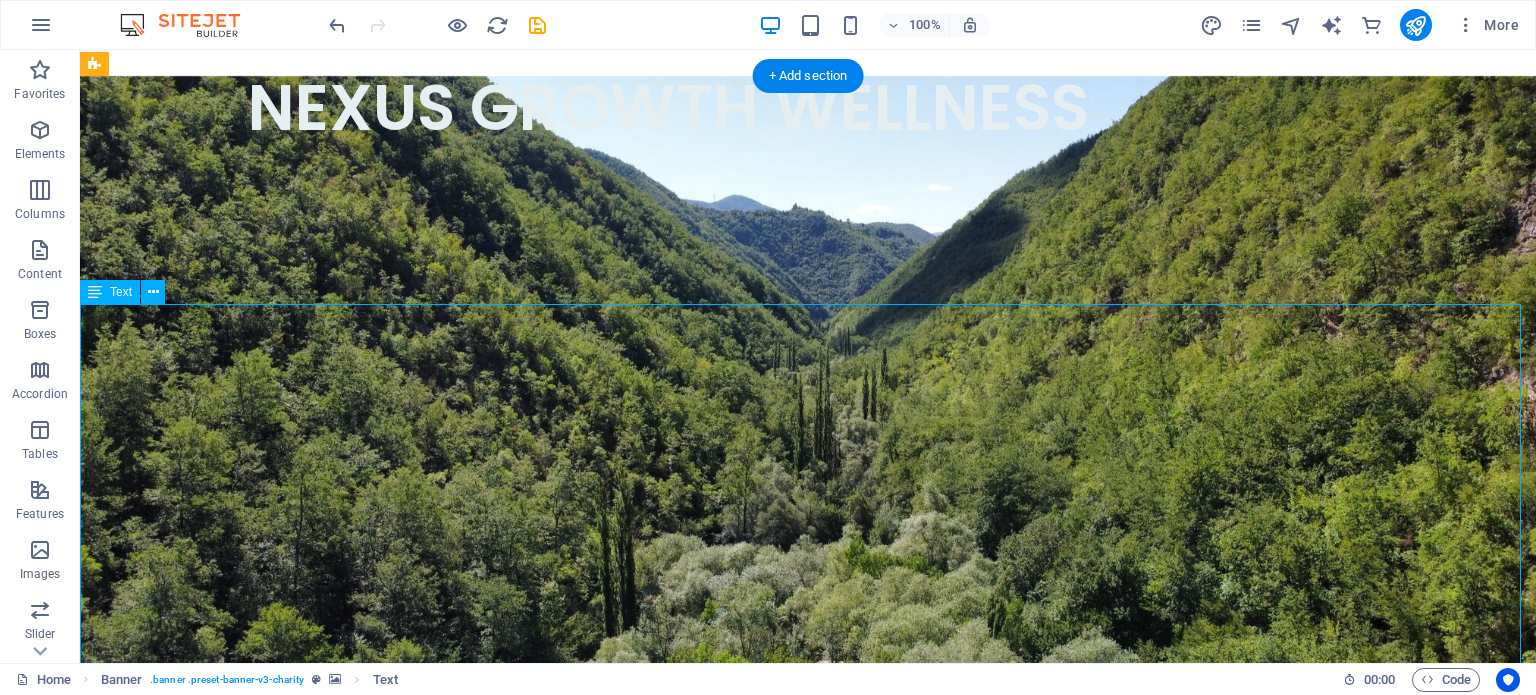 click on "At Nexus Growth Wellness, transformation begins from within. Whether you’re a child navigating big emotions, a teen discovering identity, an adult working through stress, anxiety, or low moods, or a professional facing burnout or toxic work environments,we’re here to walk with you. Together, we’ll build a life you don’t need to escape from;one rooted in peace, purpose, and power. Book a Free Discovery Session" at bounding box center [808, 1041] 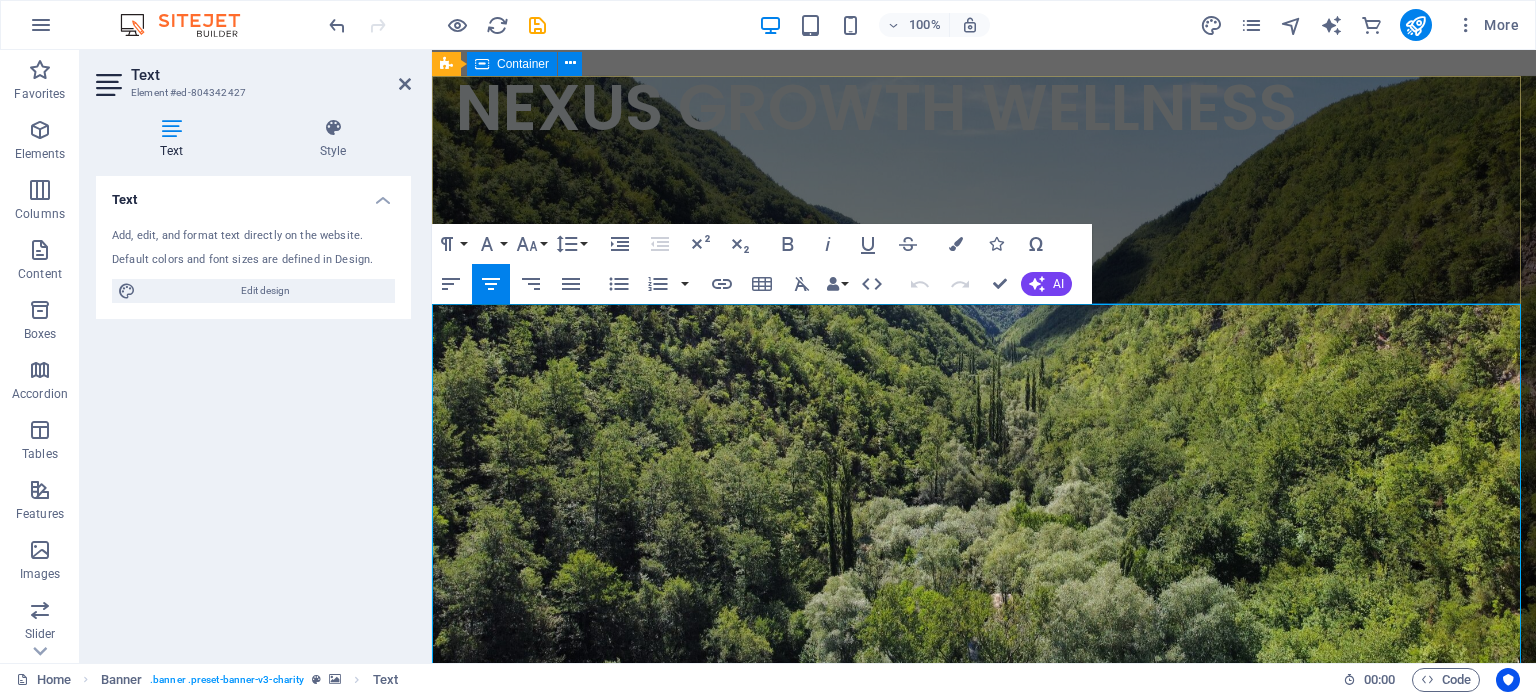 click on "Where Healing, Purpose & Growth Align" at bounding box center [984, 804] 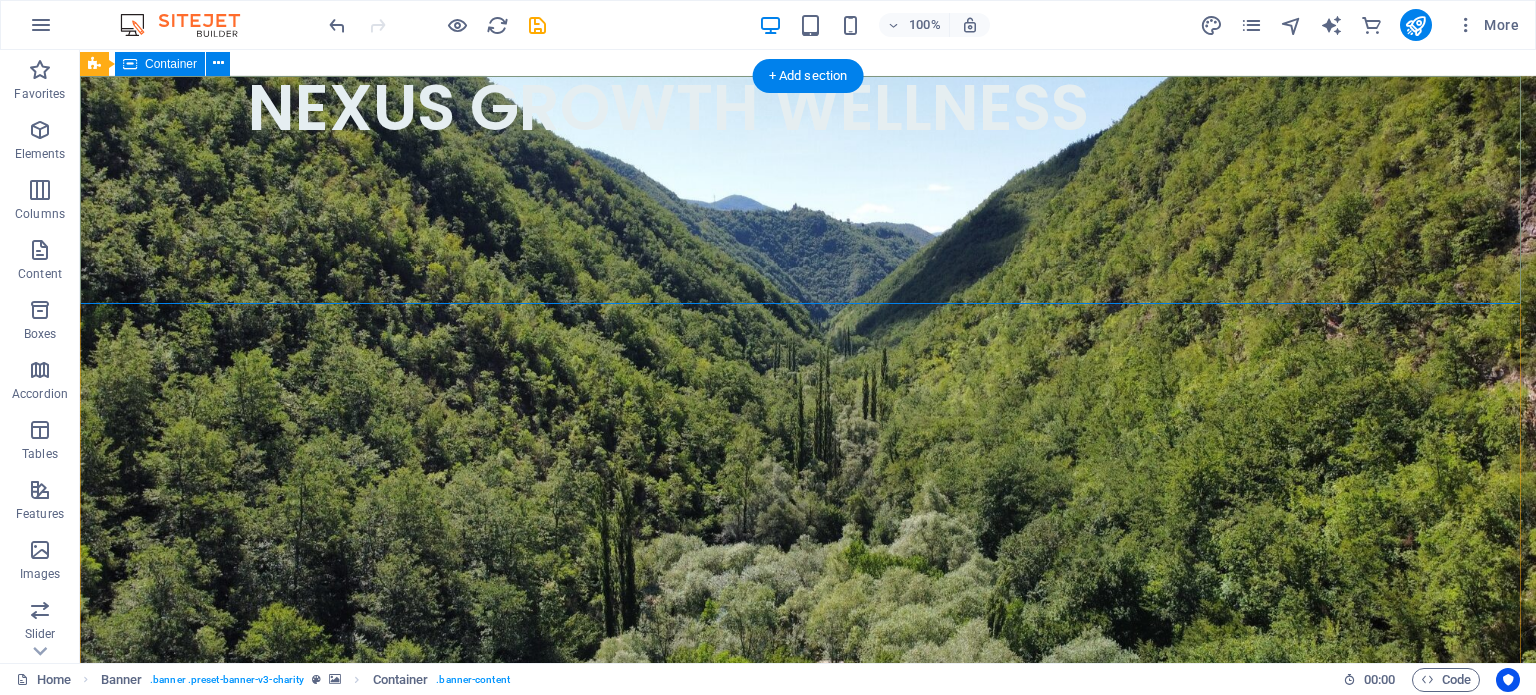click on "Where Healing, Purpose & Growth Align" at bounding box center [808, 804] 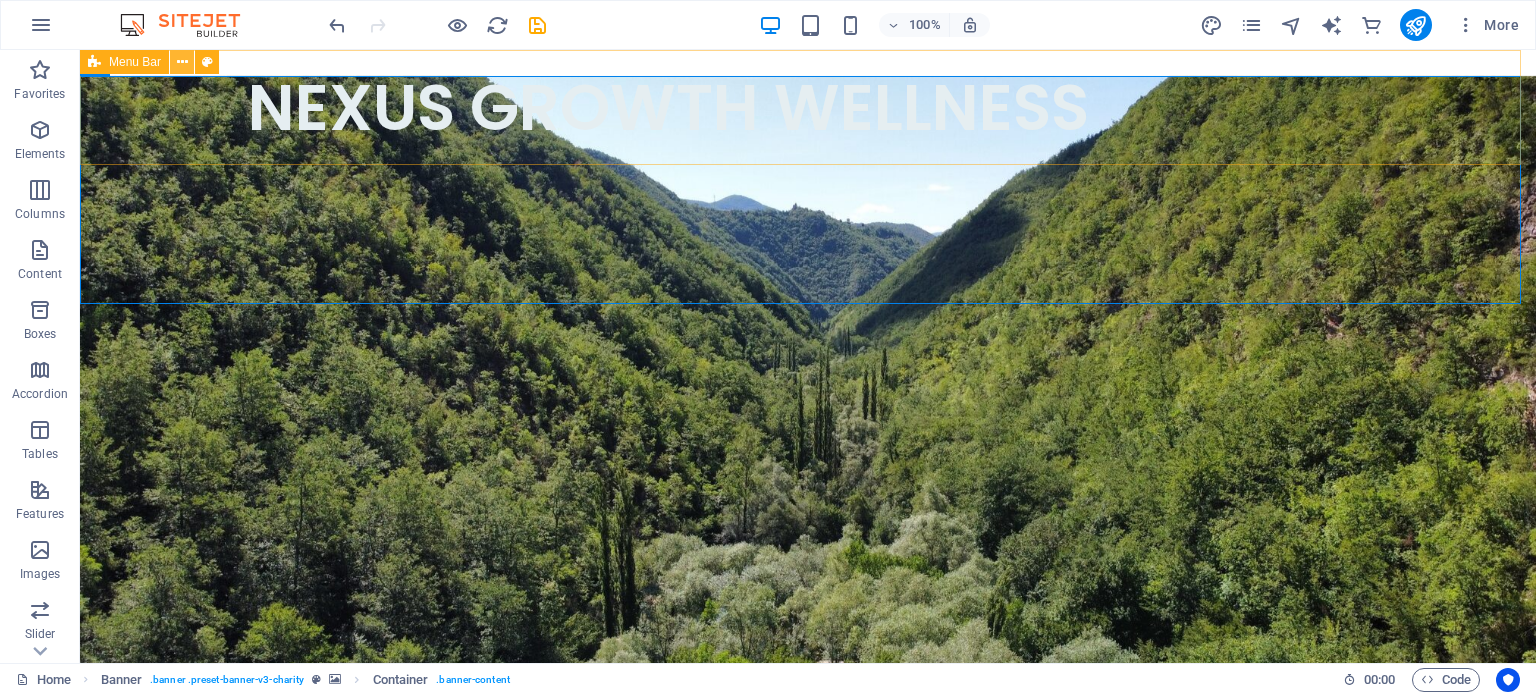 click at bounding box center [182, 62] 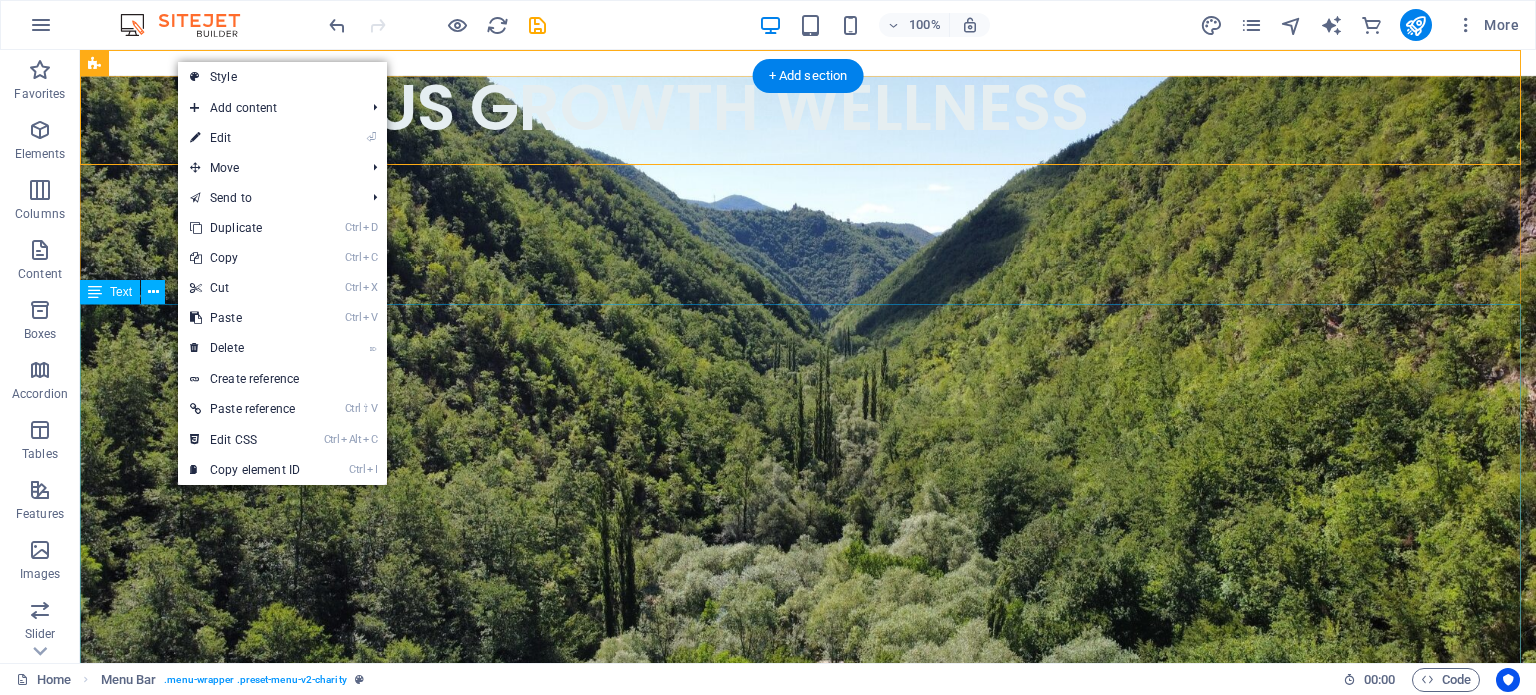 click on "At Nexus Growth Wellness, transformation begins from within. Whether you’re a child navigating big emotions, a teen discovering identity, an adult working through stress, anxiety, or low moods, or a professional facing burnout or toxic work environments,we’re here to walk with you. Together, we’ll build a life you don’t need to escape from;one rooted in peace, purpose, and power. Book a Free Discovery Session" at bounding box center [808, 1041] 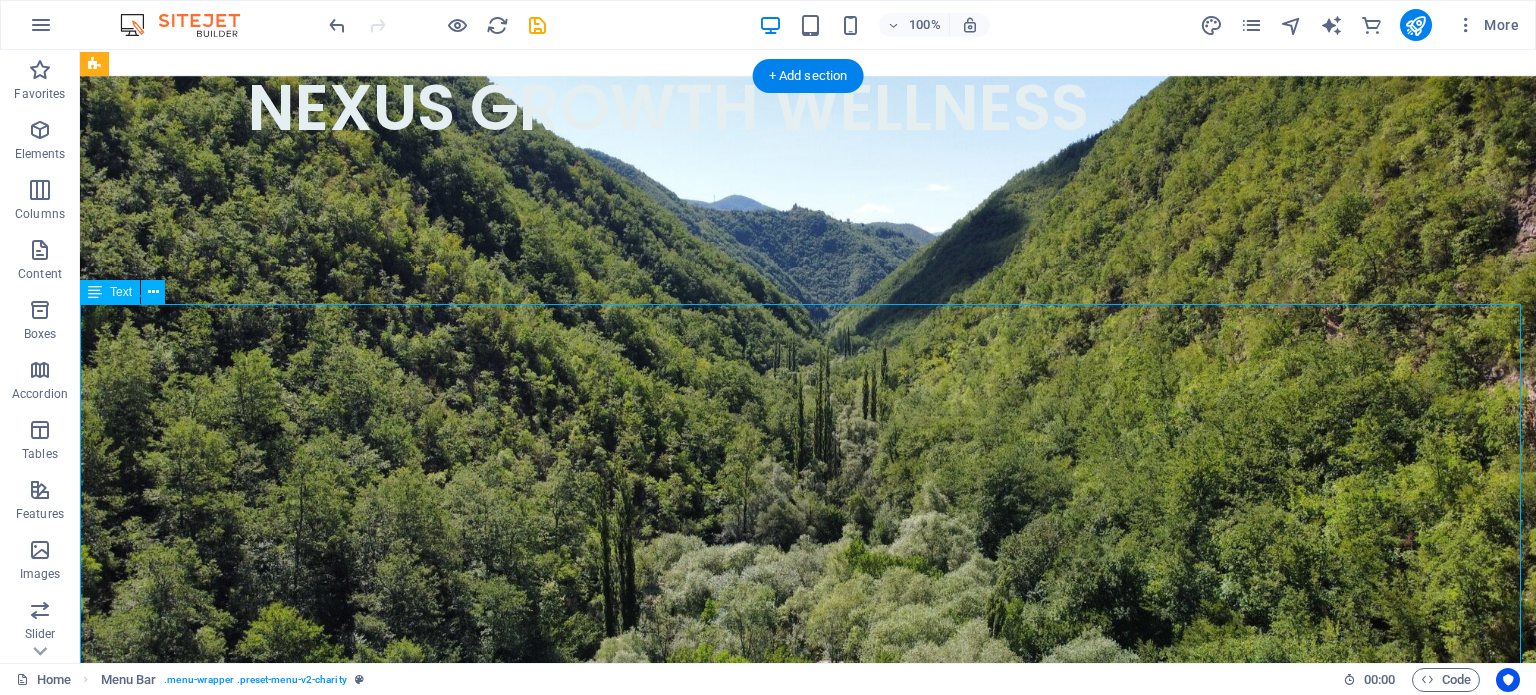 click on "At Nexus Growth Wellness, transformation begins from within. Whether you’re a child navigating big emotions, a teen discovering identity, an adult working through stress, anxiety, or low moods, or a professional facing burnout or toxic work environments,we’re here to walk with you. Together, we’ll build a life you don’t need to escape from;one rooted in peace, purpose, and power. Book a Free Discovery Session" at bounding box center (808, 1041) 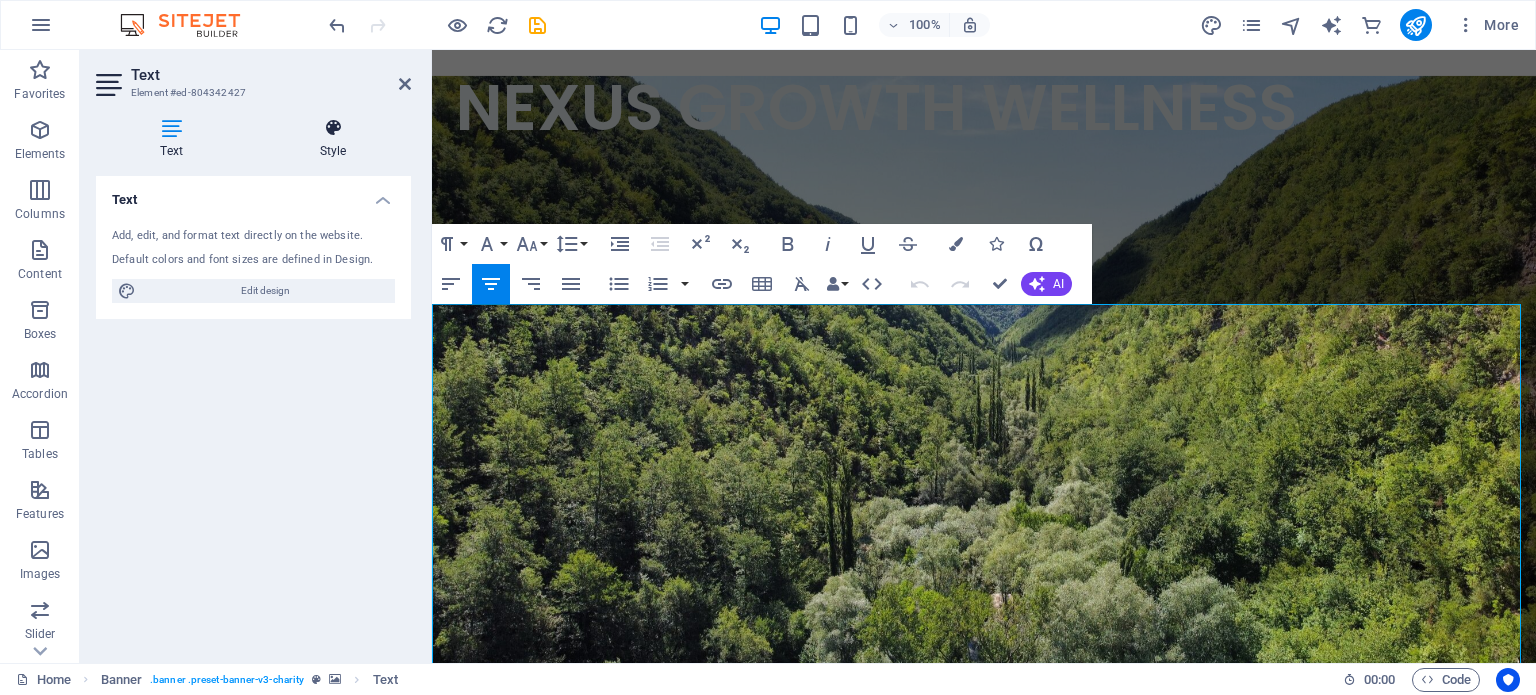 click at bounding box center (333, 128) 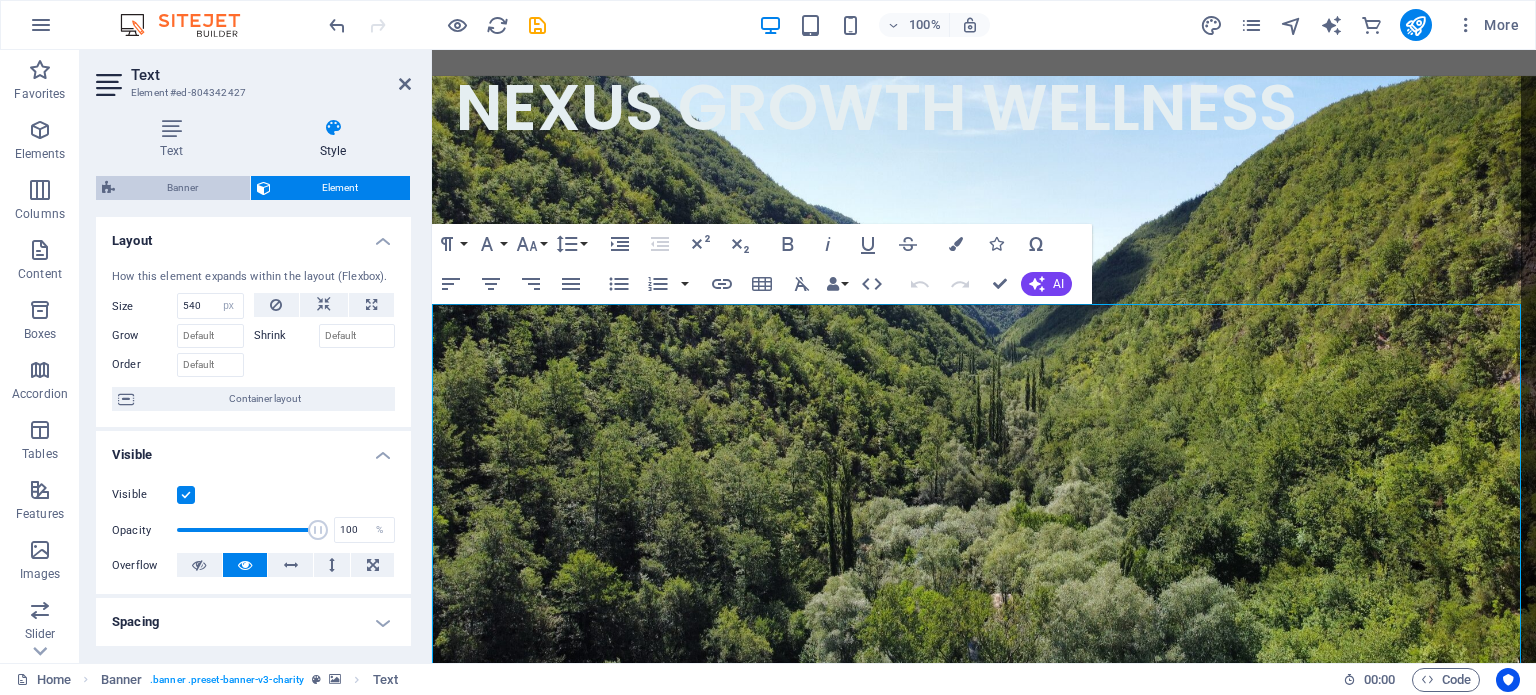 click on "Banner" at bounding box center [182, 188] 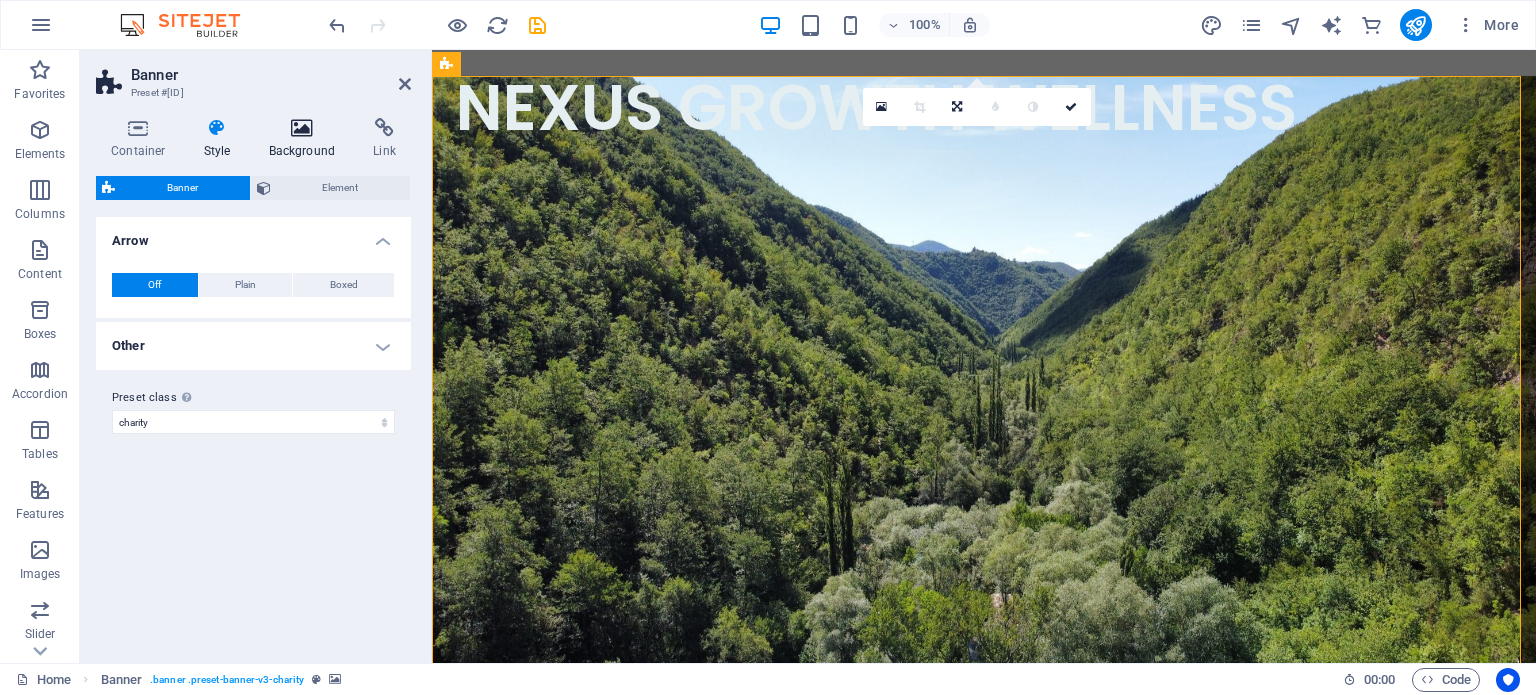 click on "Background" at bounding box center [306, 139] 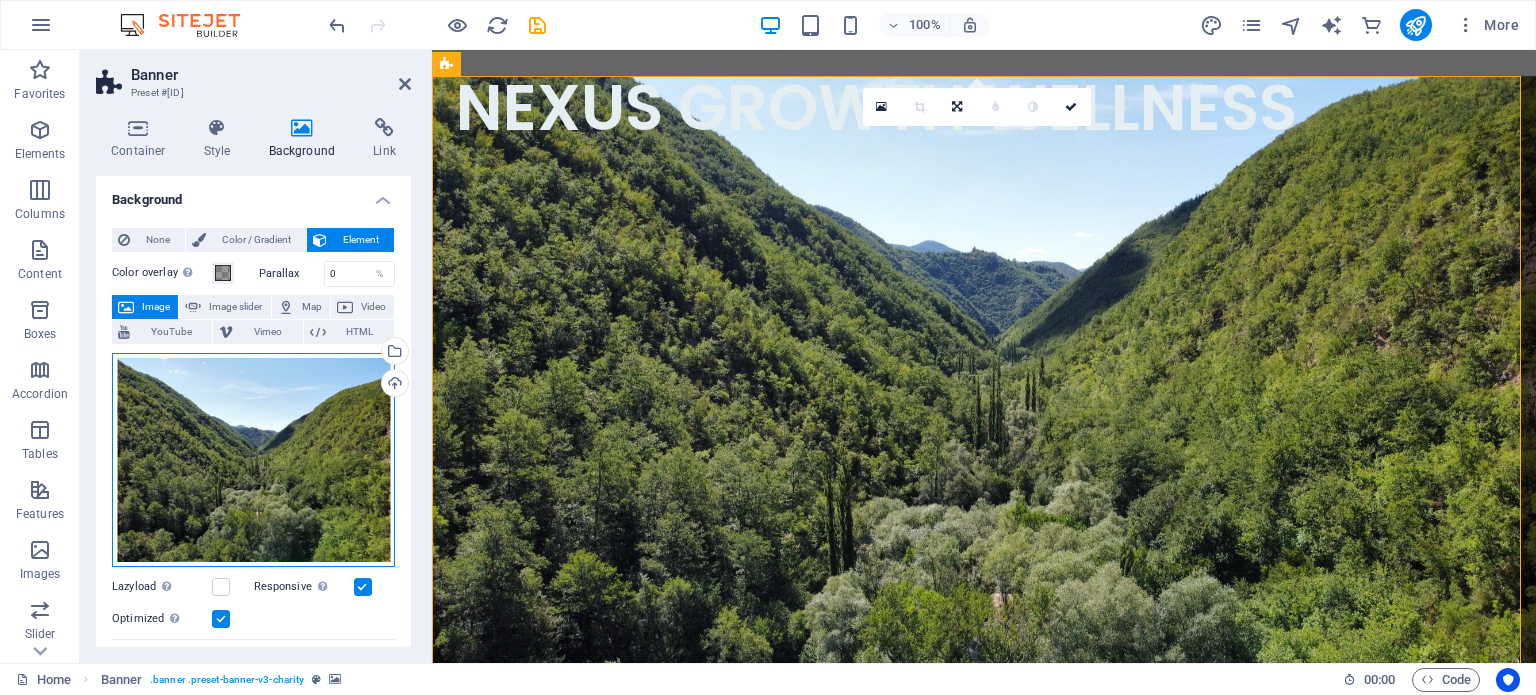 click on "Drag files here, click to choose files or select files from Files or our free stock photos & videos" at bounding box center (253, 460) 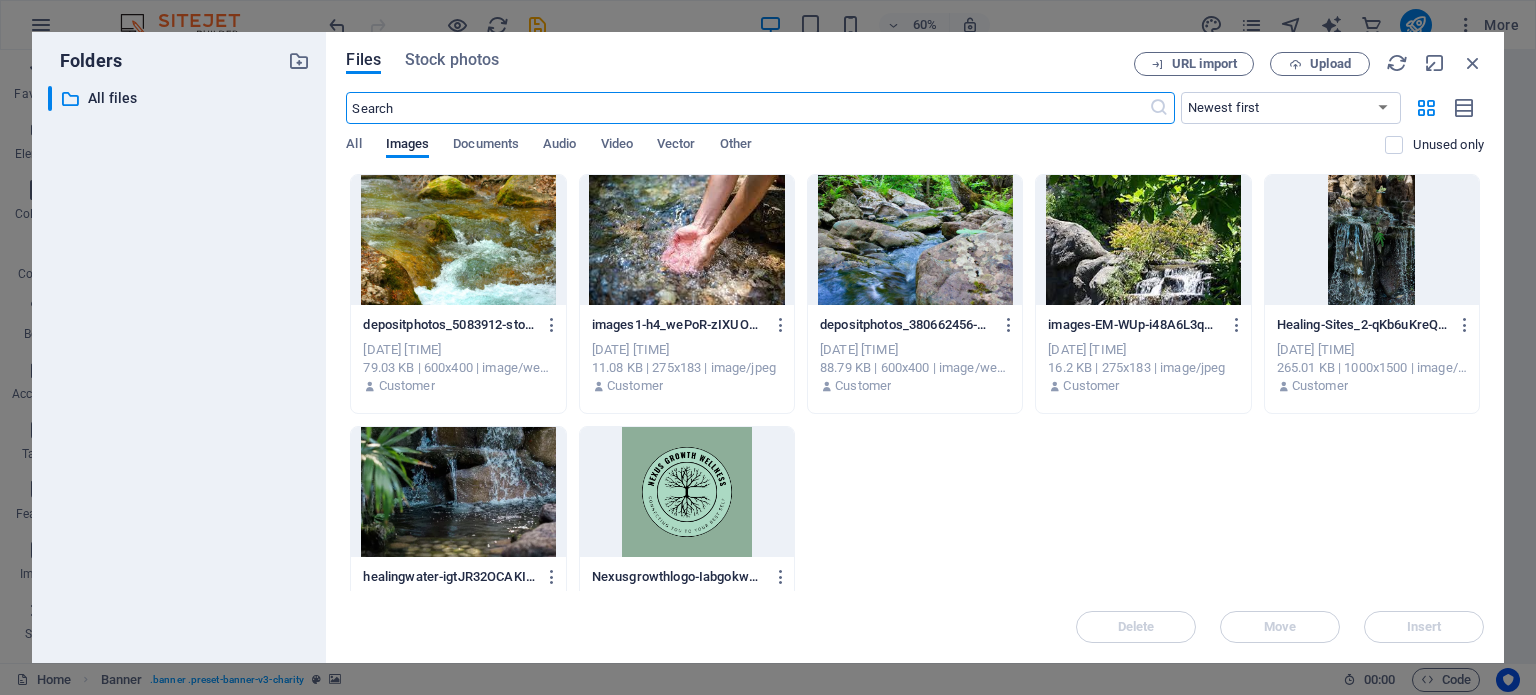 click at bounding box center (1143, 240) 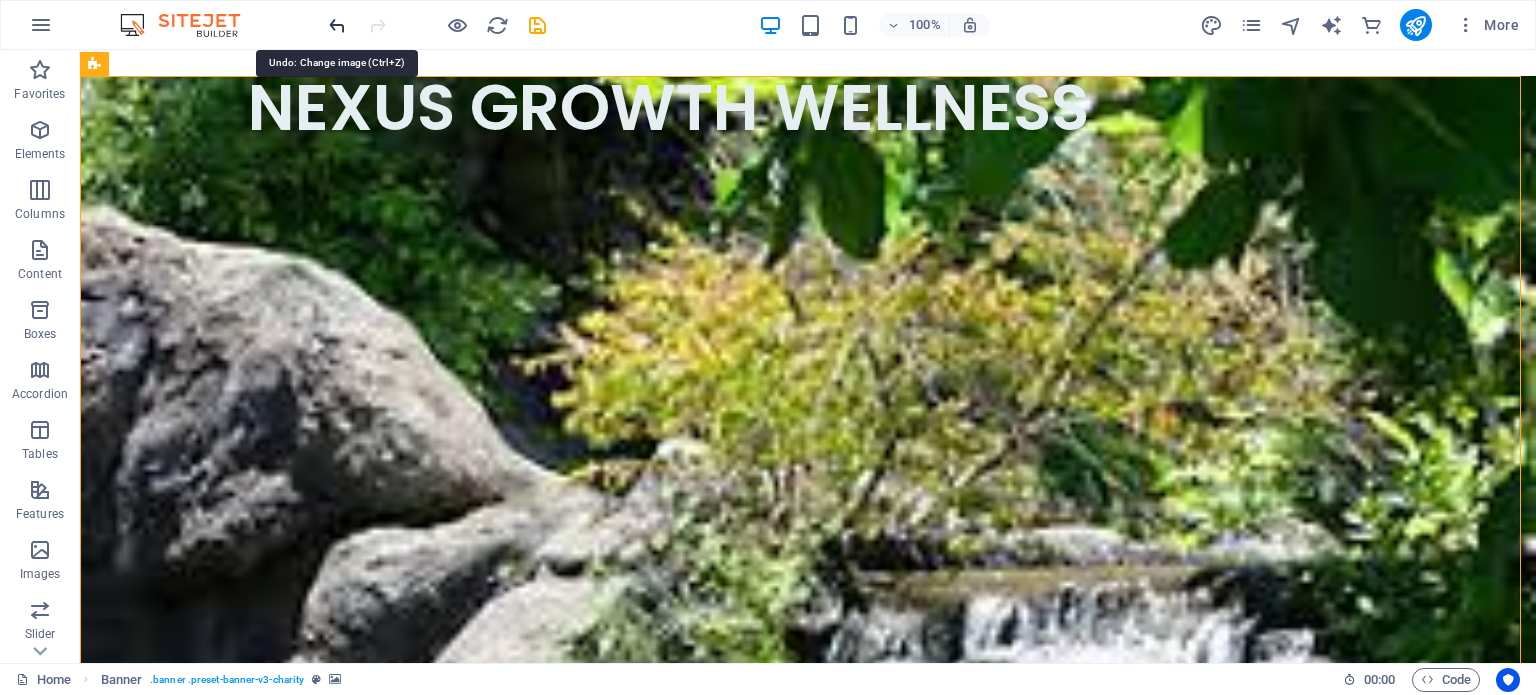 click at bounding box center [337, 25] 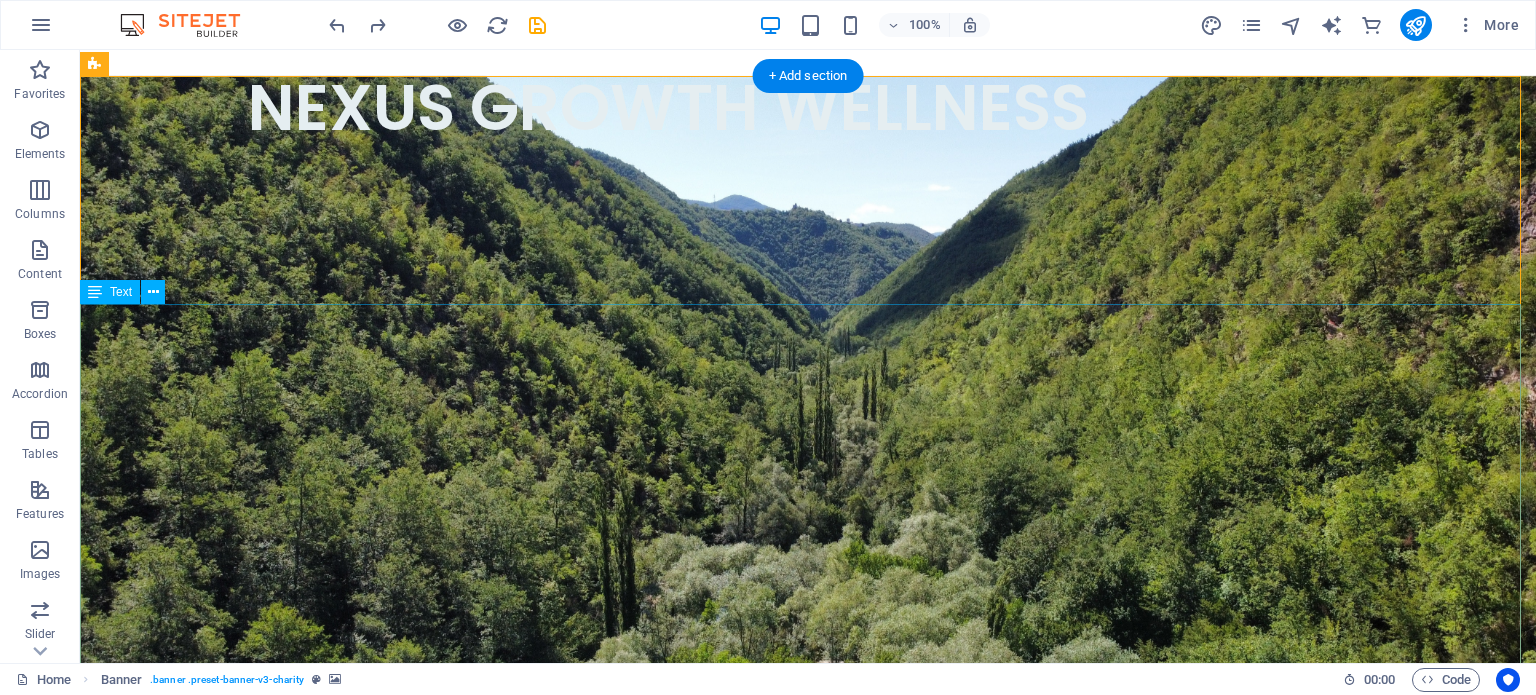 drag, startPoint x: 422, startPoint y: 79, endPoint x: 398, endPoint y: 407, distance: 328.87686 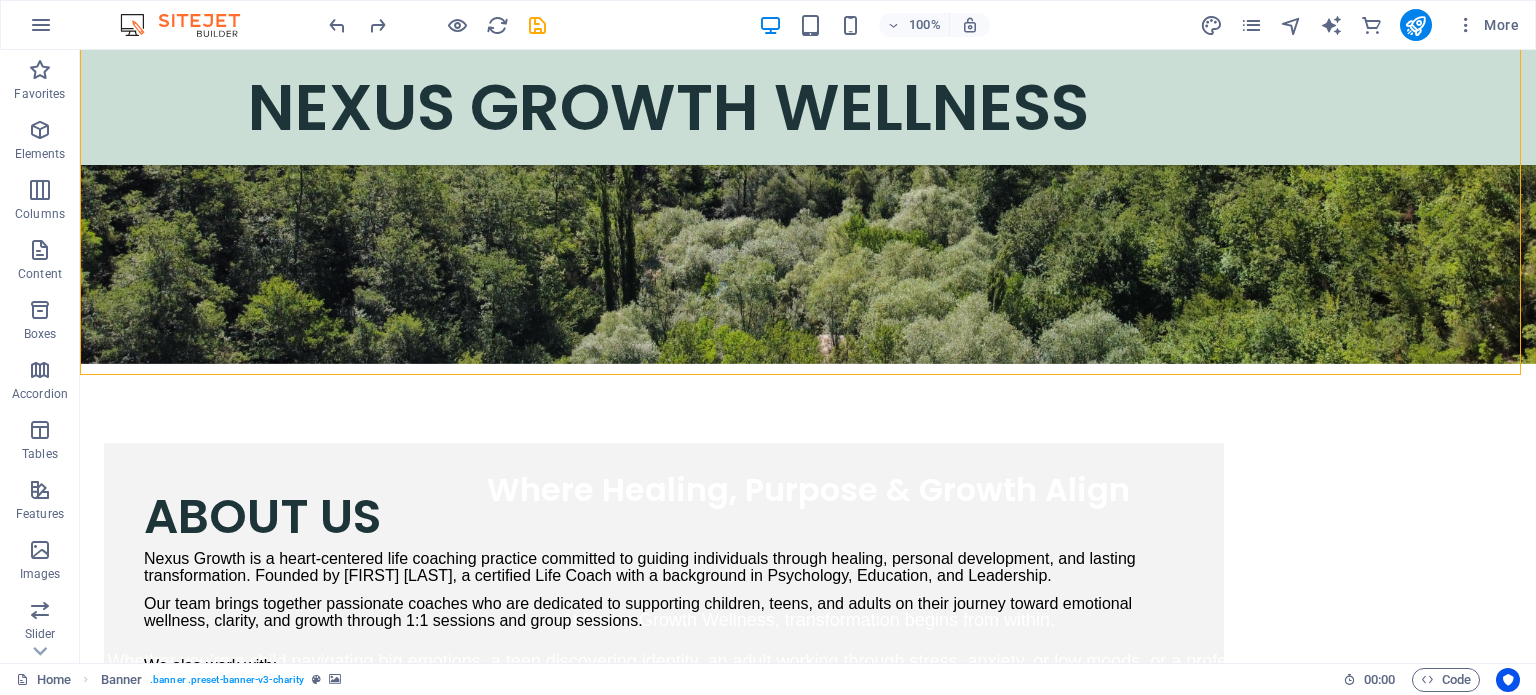 scroll, scrollTop: 429, scrollLeft: 0, axis: vertical 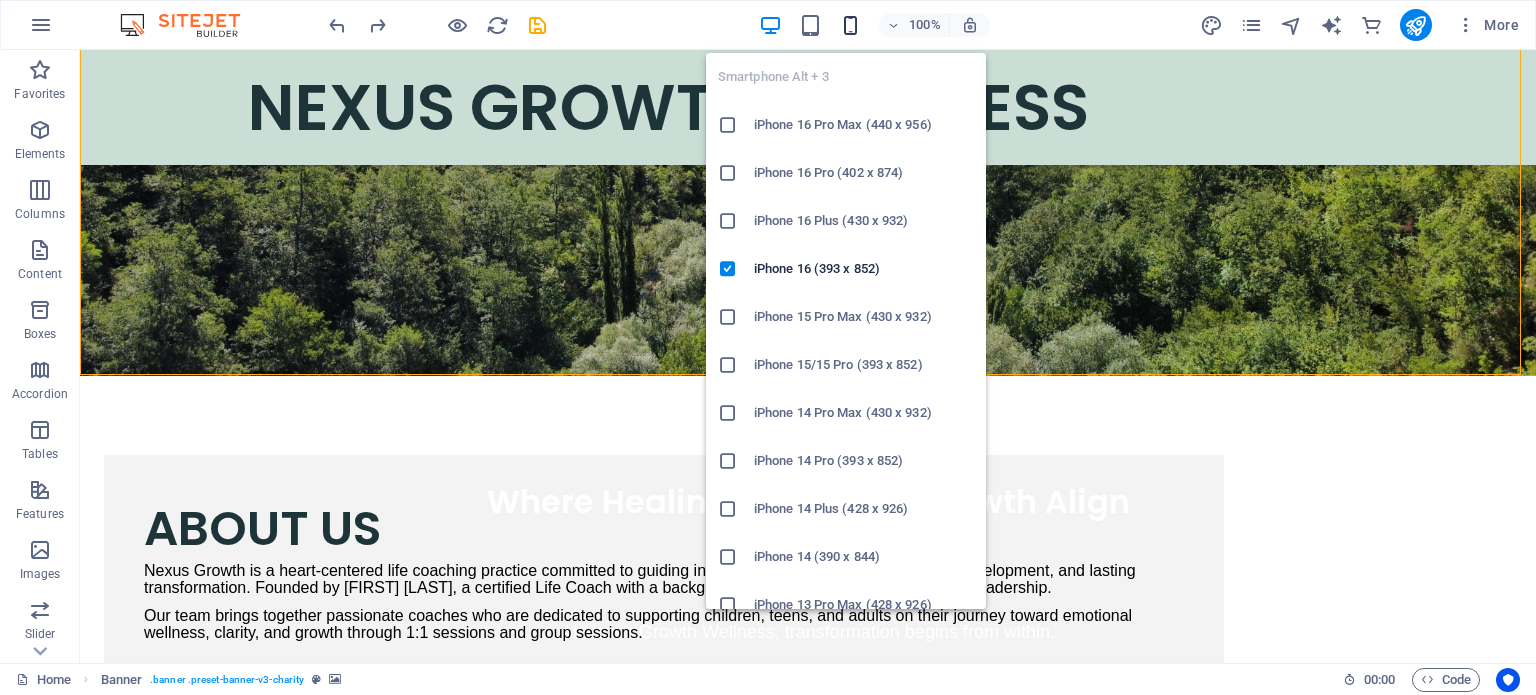 click at bounding box center (850, 25) 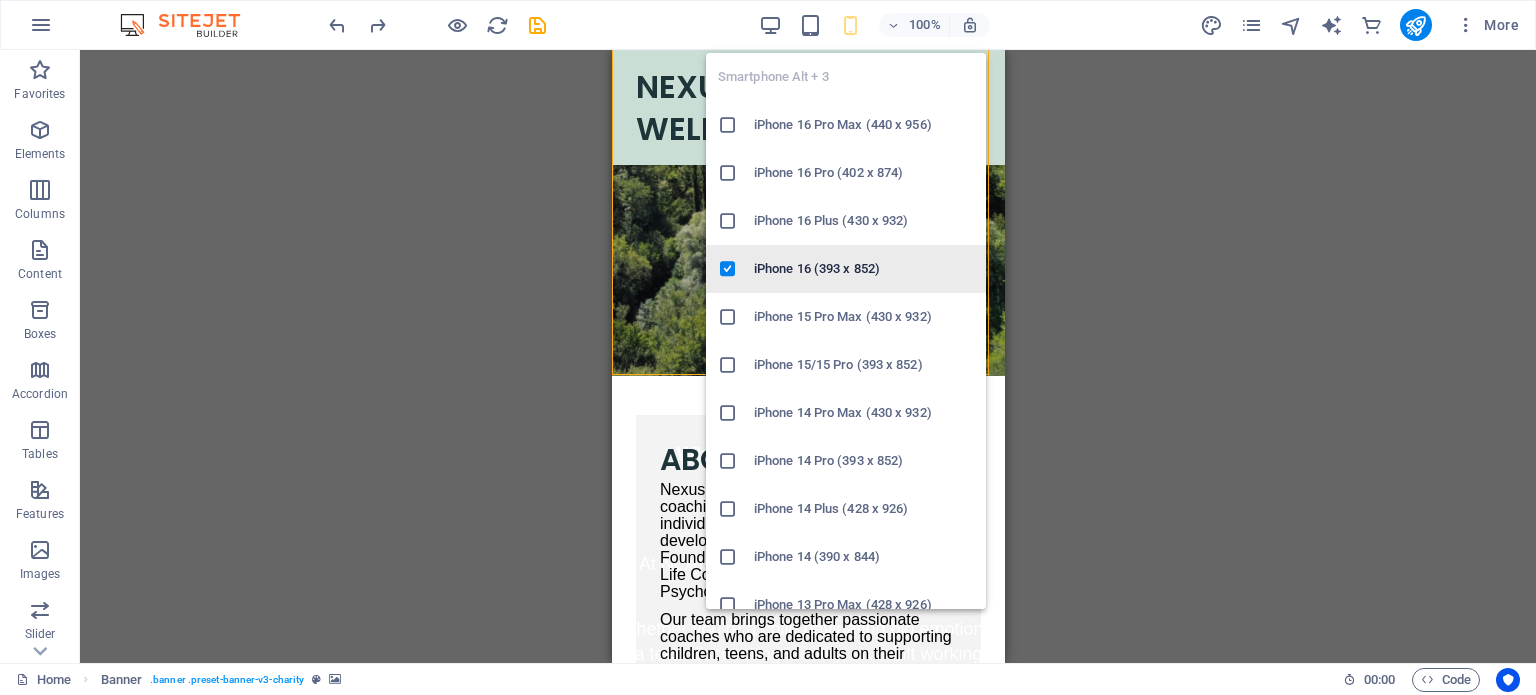 click on "iPhone 16 (393 x 852)" at bounding box center (864, 269) 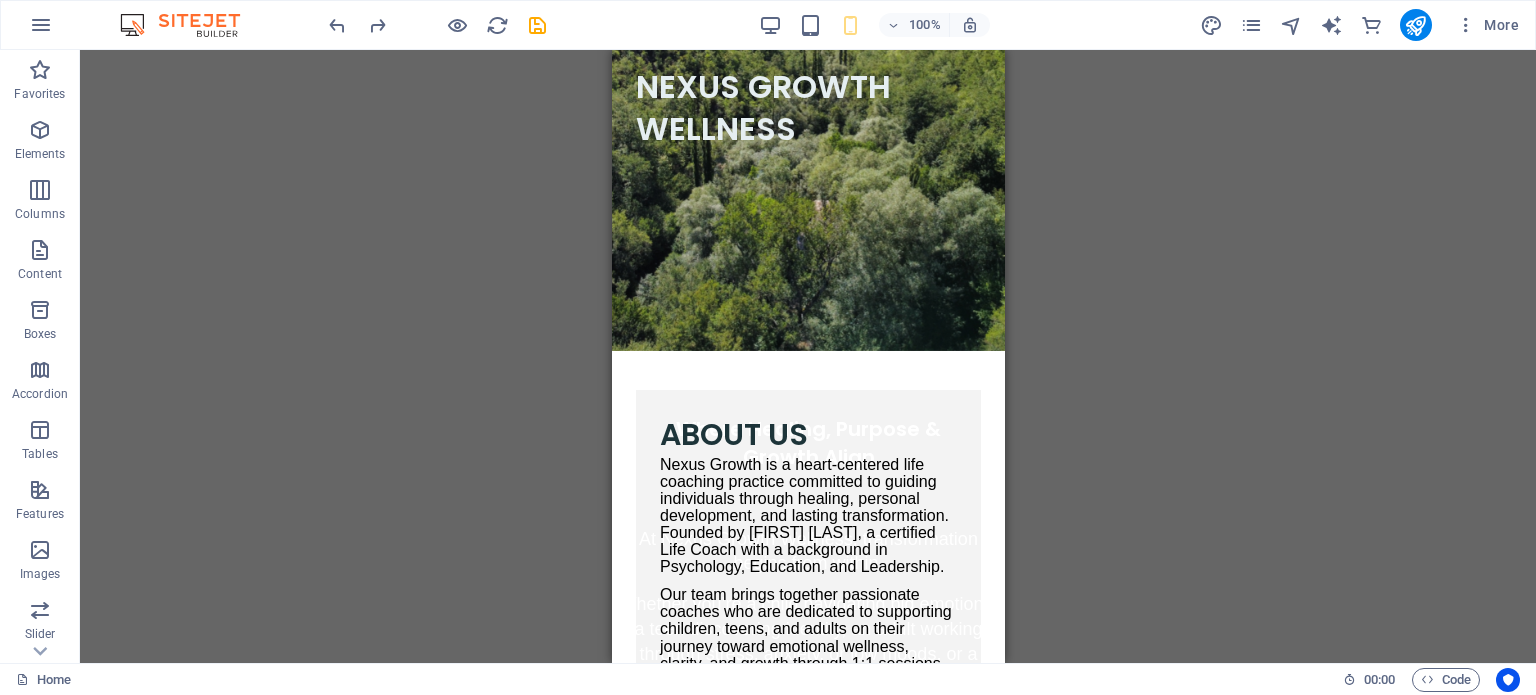 scroll, scrollTop: 0, scrollLeft: 0, axis: both 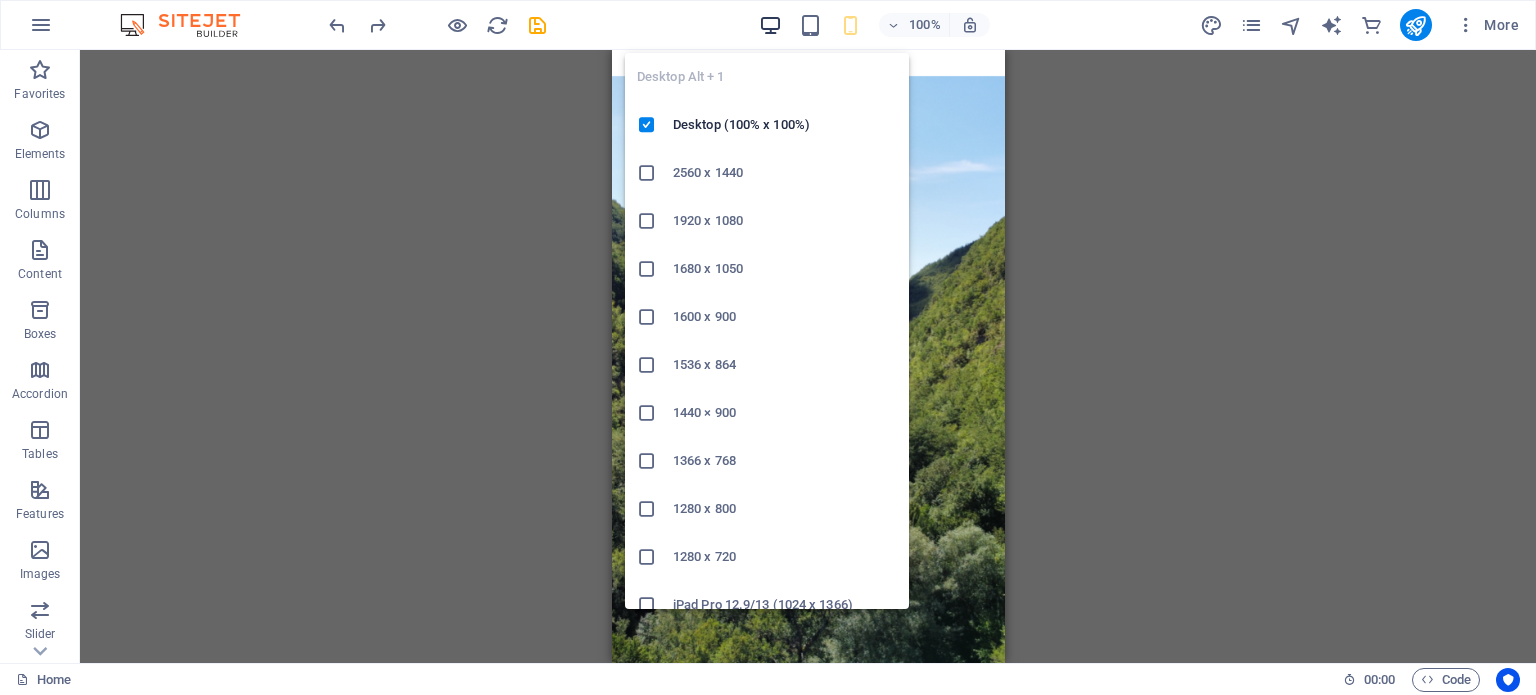 click at bounding box center [770, 25] 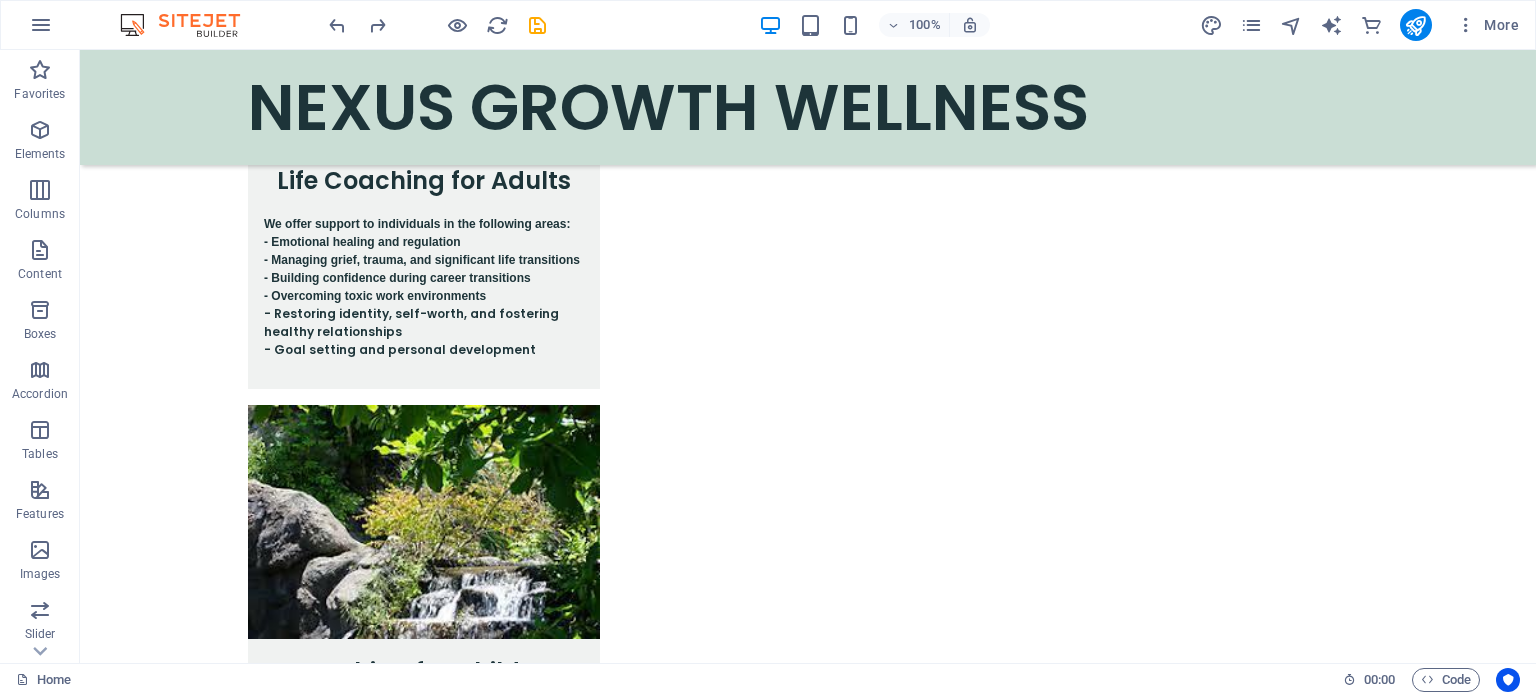 scroll, scrollTop: 4004, scrollLeft: 0, axis: vertical 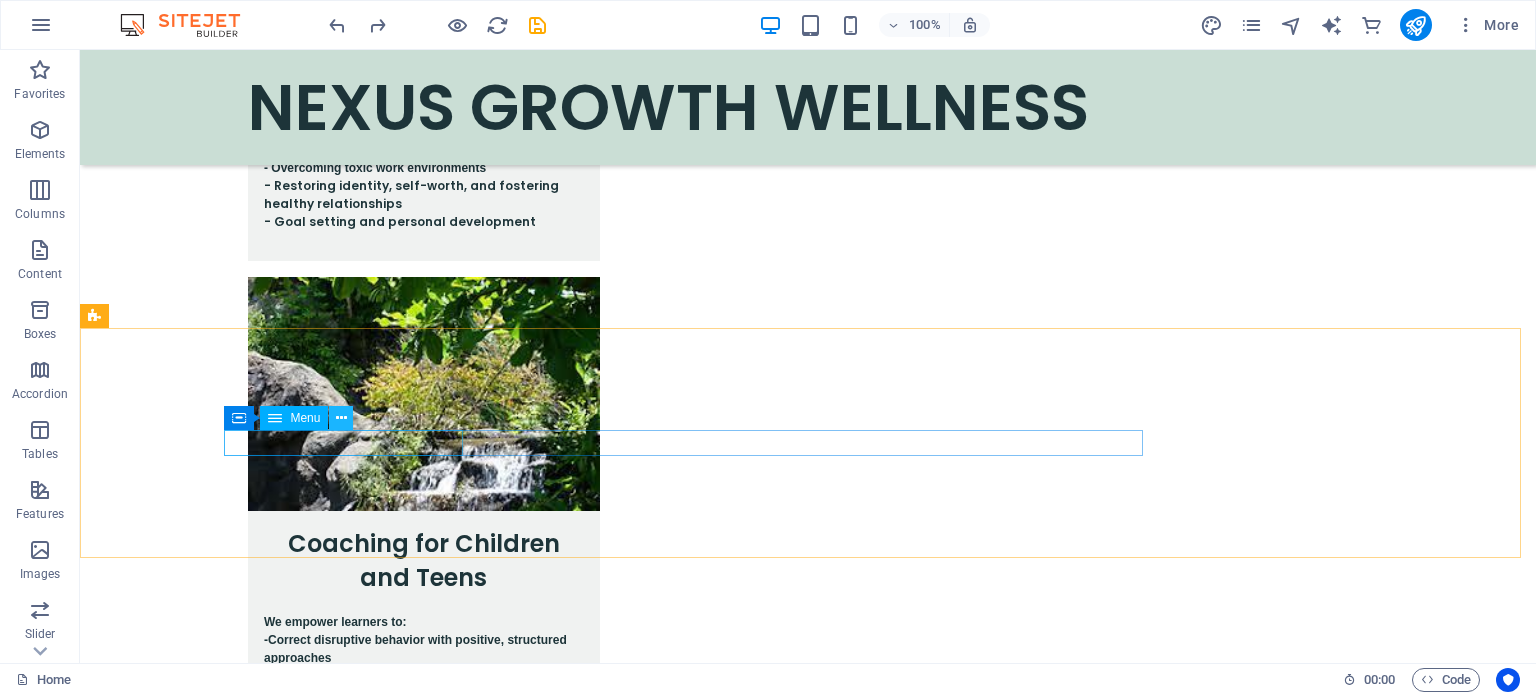 click at bounding box center [341, 418] 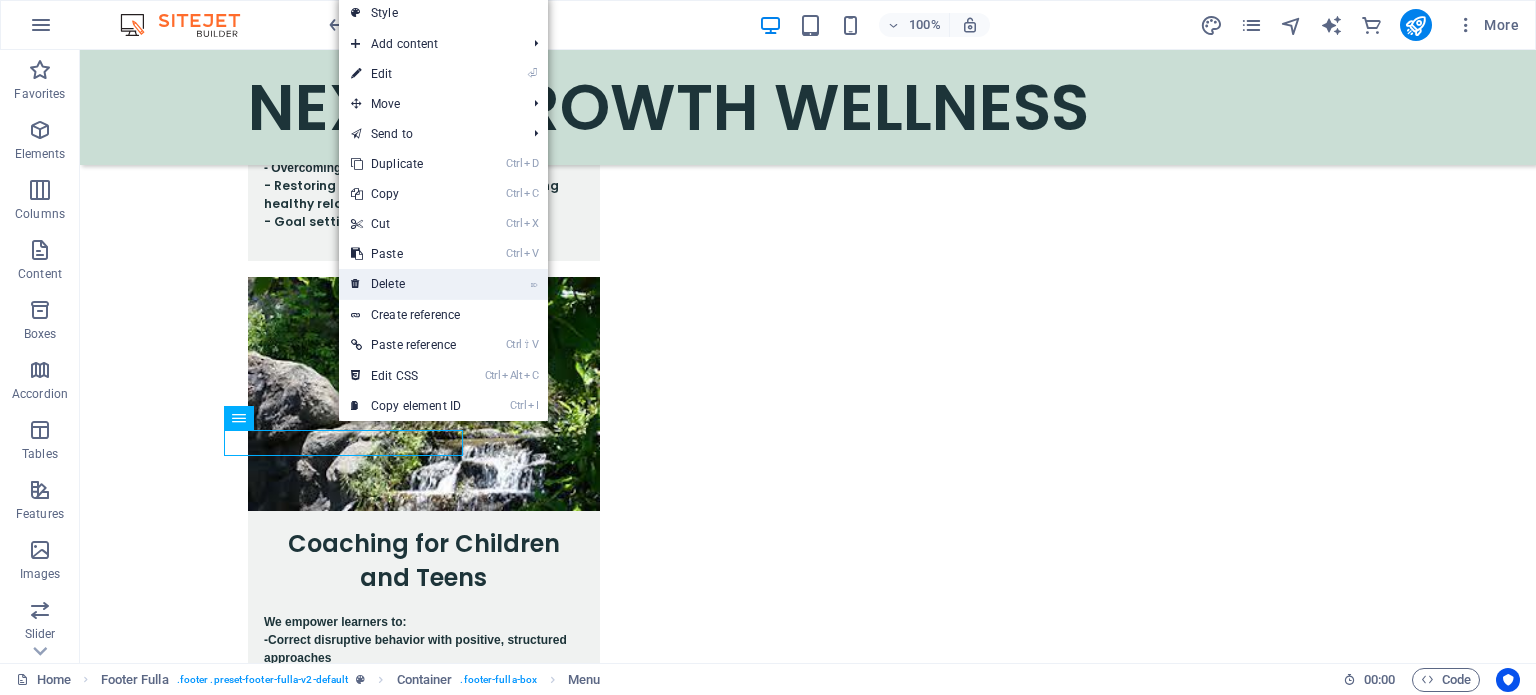 click on "⌦  Delete" at bounding box center [406, 284] 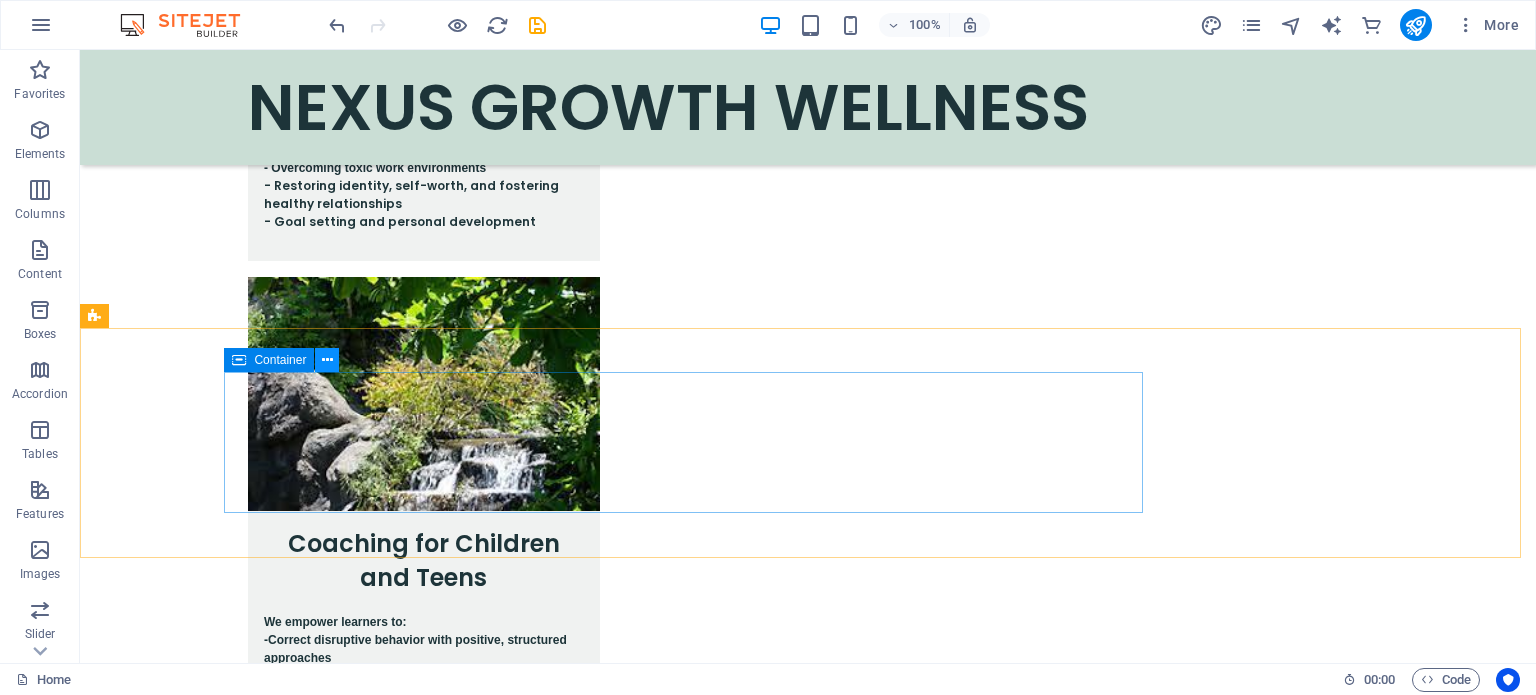 click at bounding box center [327, 360] 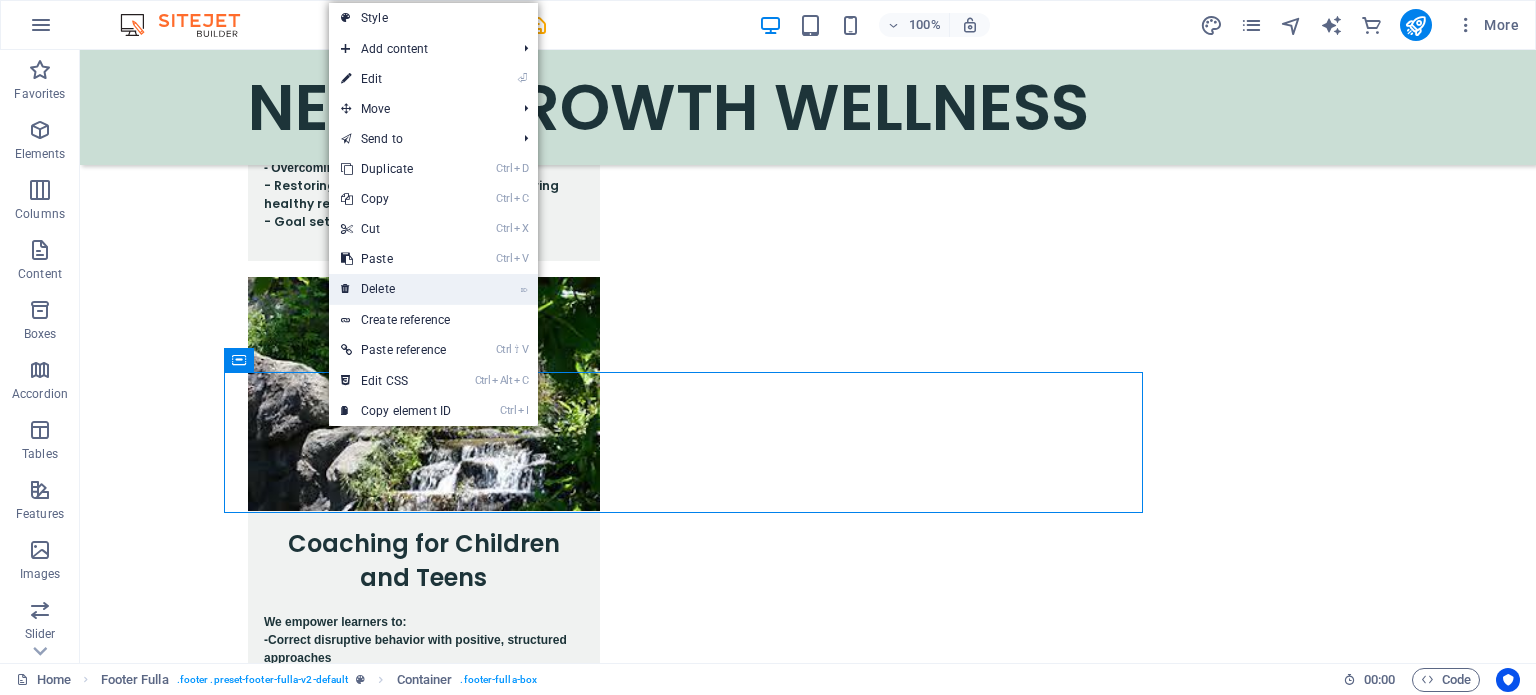 click on "⌦  Delete" at bounding box center (396, 289) 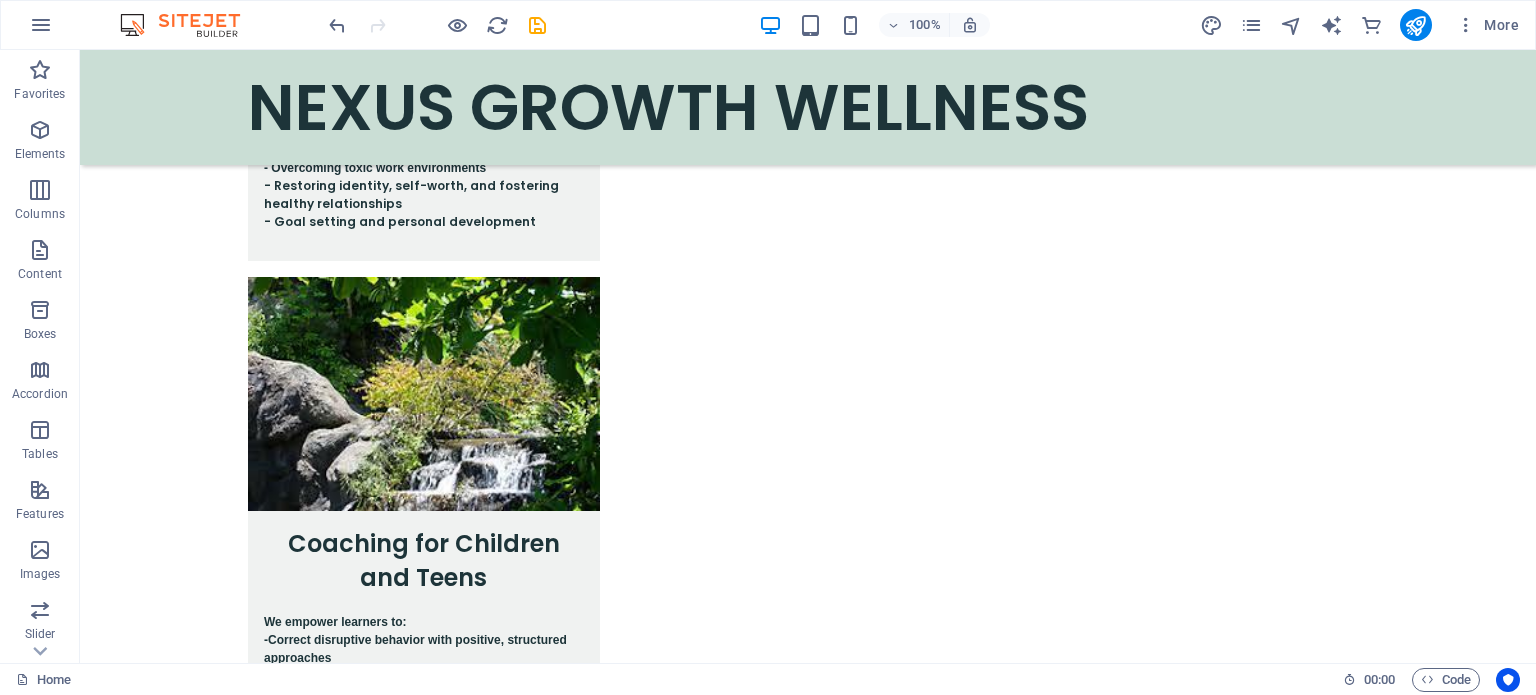 click on "NEXUS GROWTH WELLNESS
Where Healing, Purpose & Growth Align At Nexus Growth Wellness, transformation begins from within. Whether you’re a child navigating big emotions, a teen discovering identity, an adult working through stress, anxiety, or low moods, or a professional facing burnout or toxic work environments,we’re here to walk with you. Together, we’ll build a life you don’t need to escape from;one rooted in peace, purpose, and power. Book a Free Discovery Session ABOUT US Nexus Growth is a heart-centered life coaching practice committed to guiding individuals through healing, personal development, and lasting transformation. Founded by [NAME] [LAST], a certified Life Coach with a background in Psychology, Education, and Leadership. Our team brings together passionate coaches who are dedicated to supporting children, teens, and adults on their journey toward emotional wellness, clarity, and growth through 1:1 sessions and group sessions. We also work with: New text element" at bounding box center (808, 375) 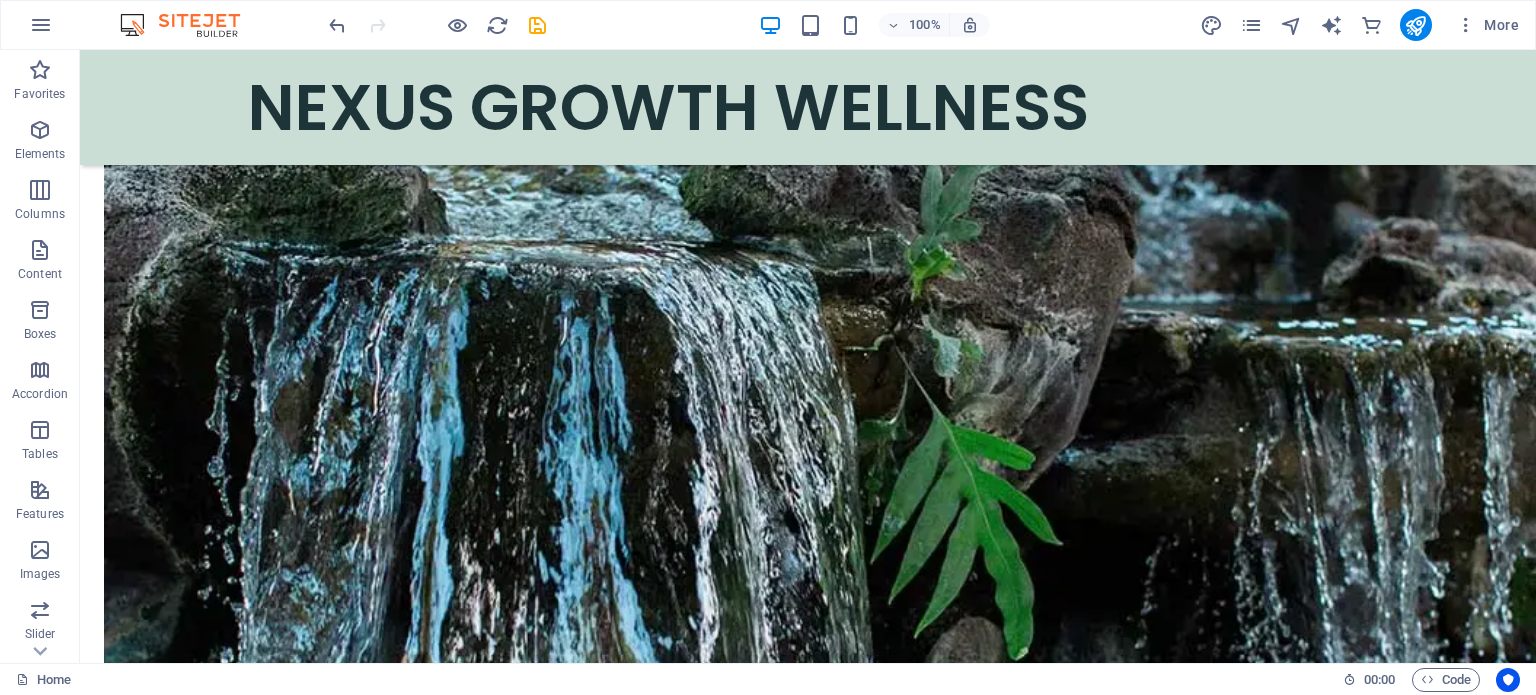 scroll, scrollTop: 1905, scrollLeft: 0, axis: vertical 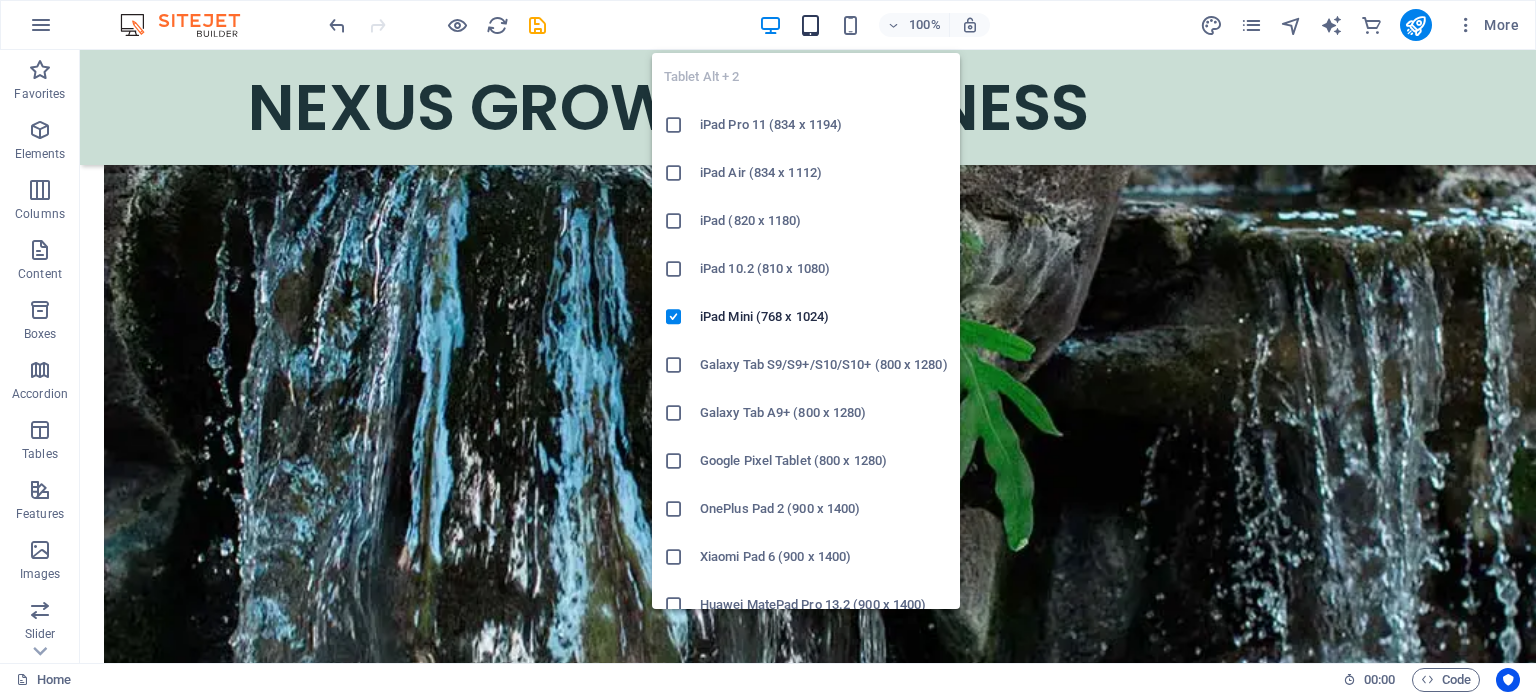 click at bounding box center (810, 25) 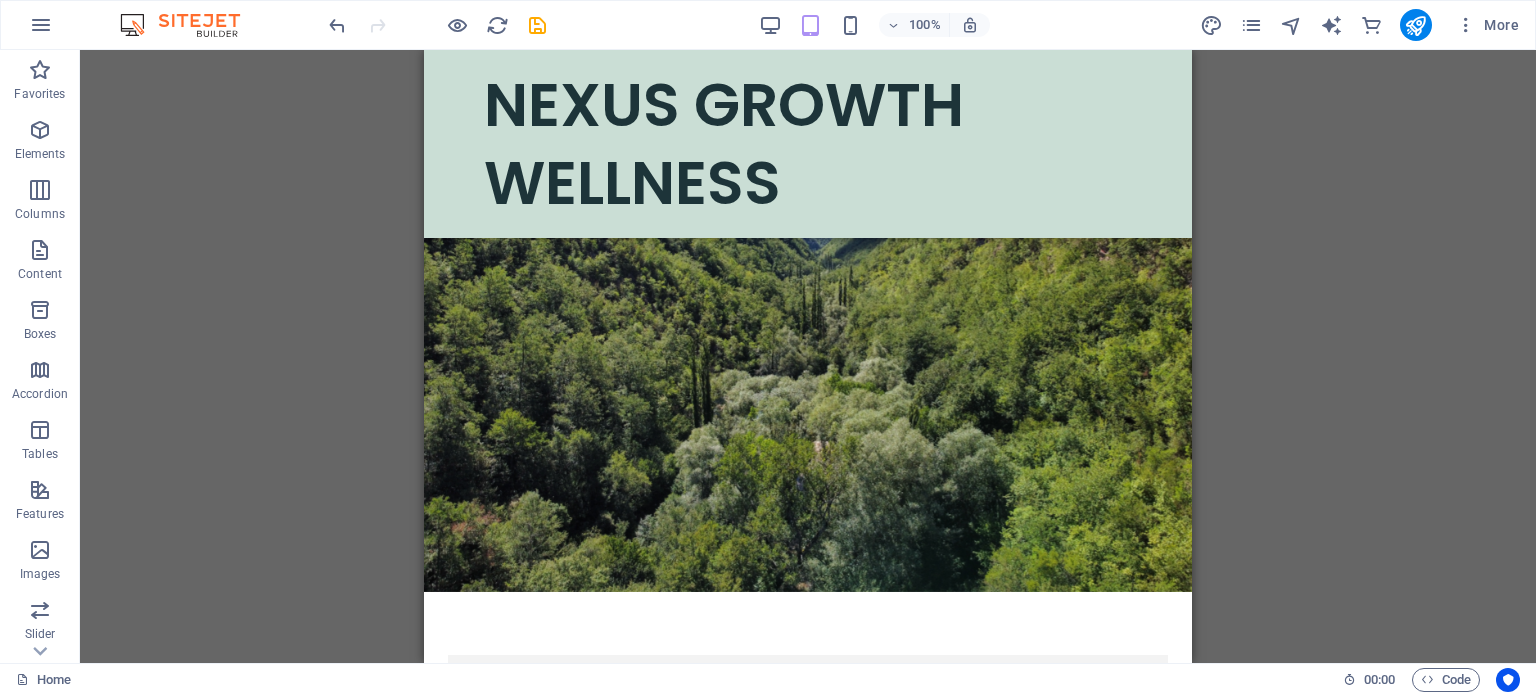 scroll, scrollTop: 0, scrollLeft: 0, axis: both 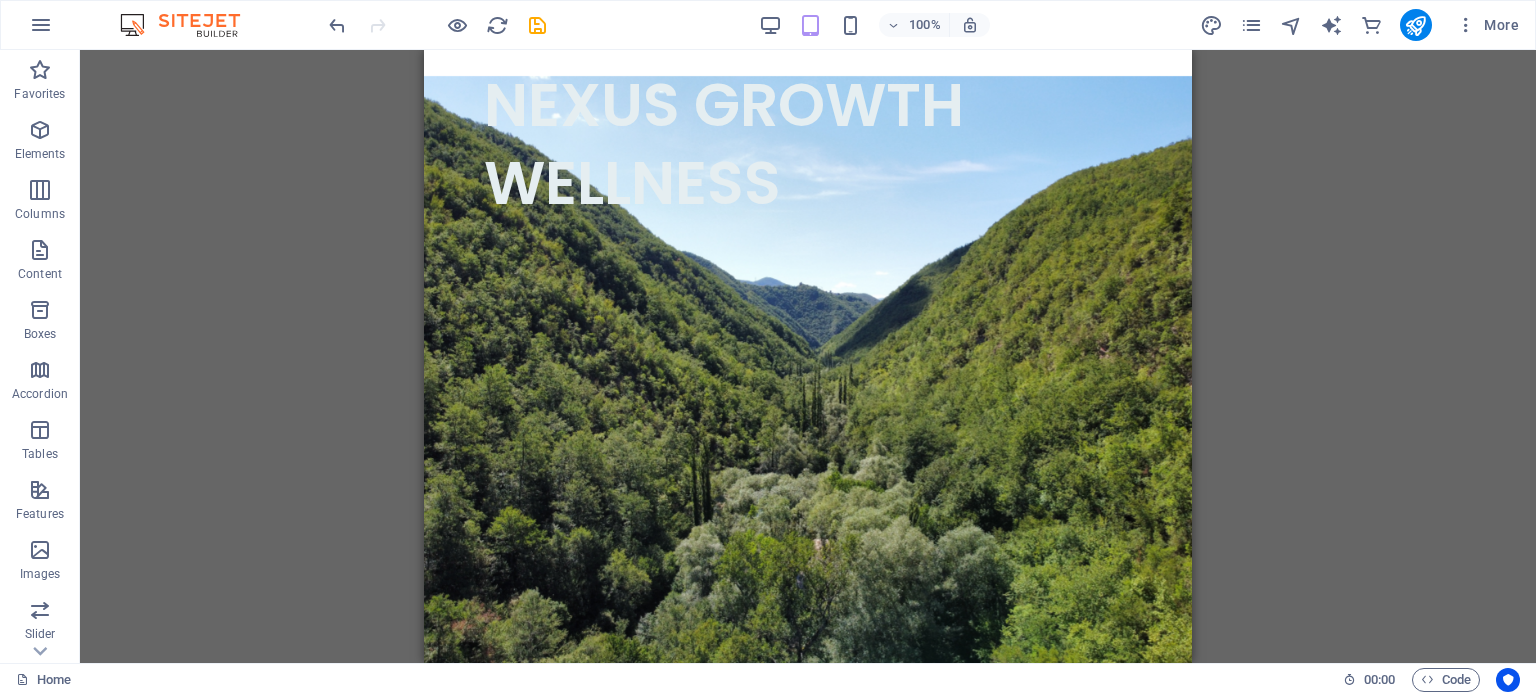 drag, startPoint x: 1182, startPoint y: 148, endPoint x: 1642, endPoint y: 98, distance: 462.7094 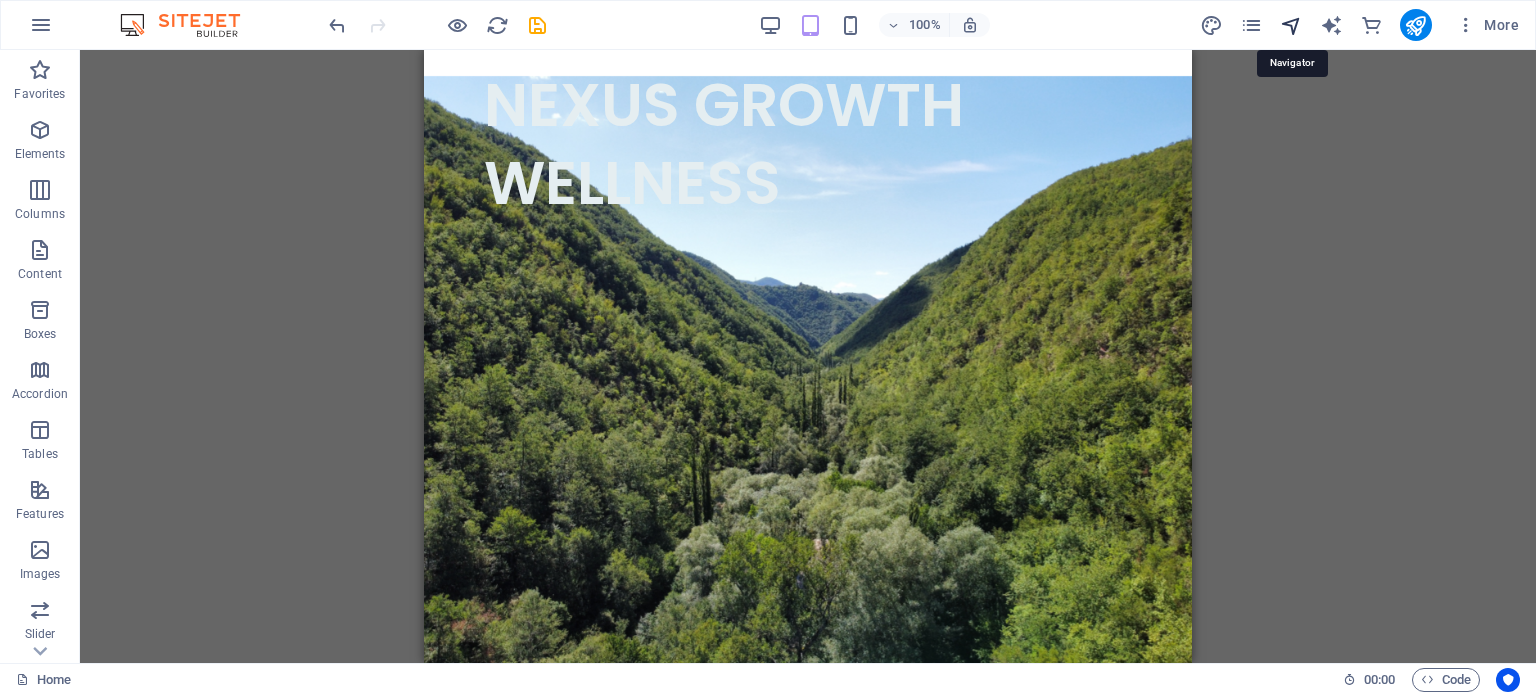 click at bounding box center (1291, 25) 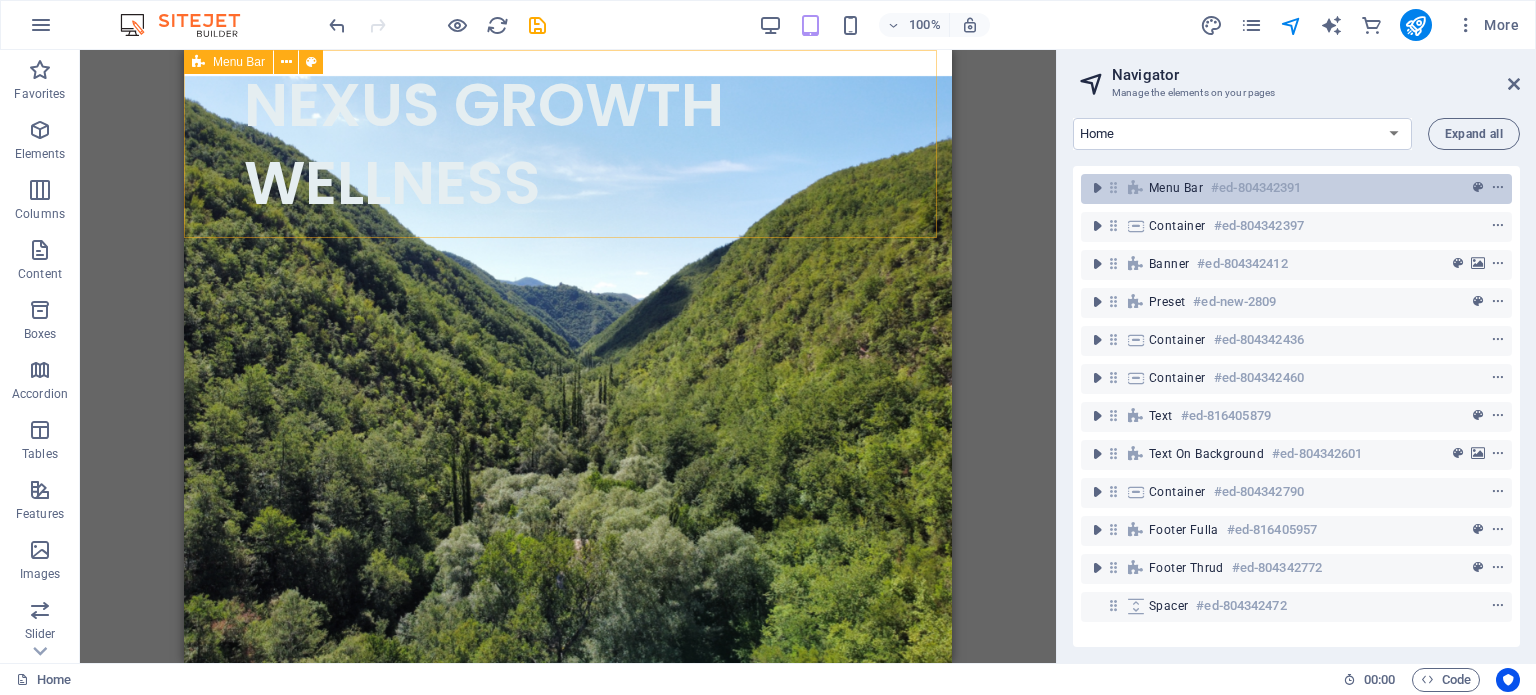 click on "Menu Bar #ed-804342391" at bounding box center [1296, 189] 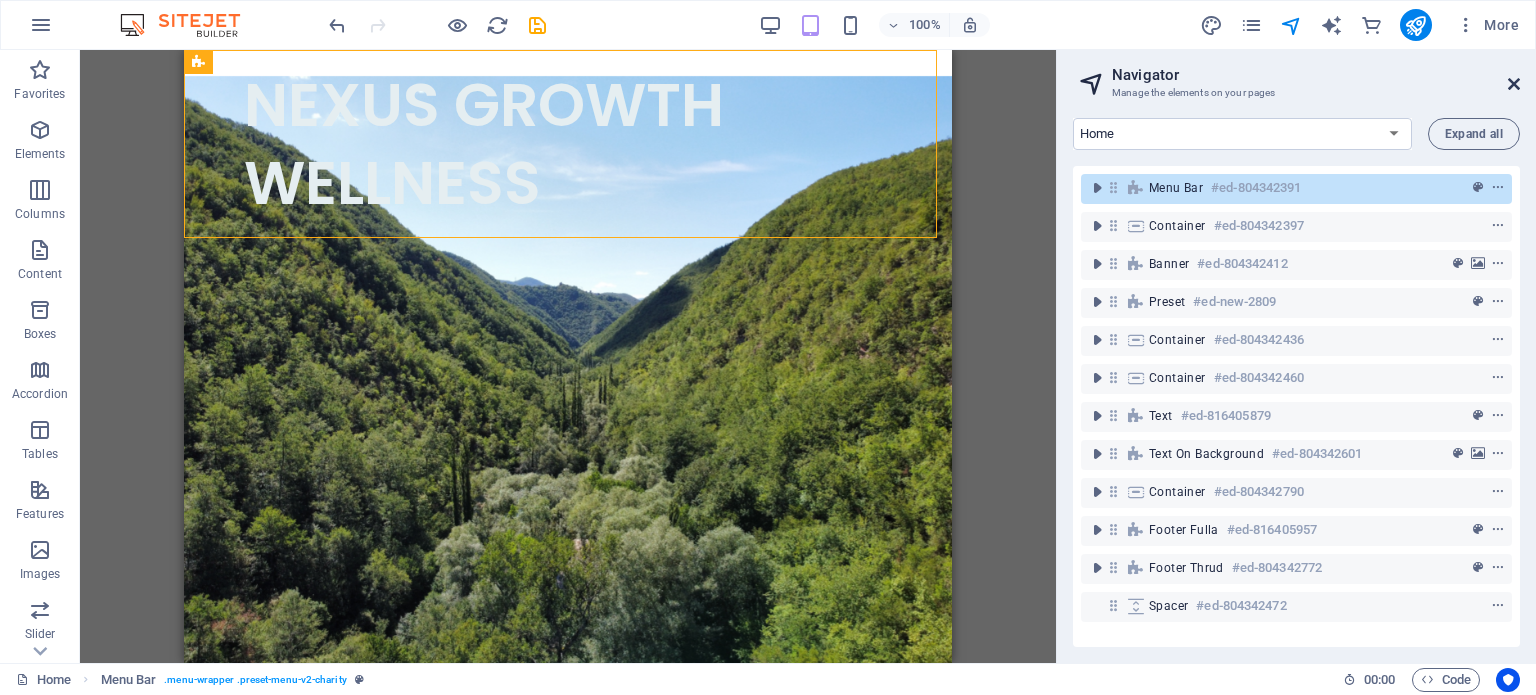 click at bounding box center [1514, 84] 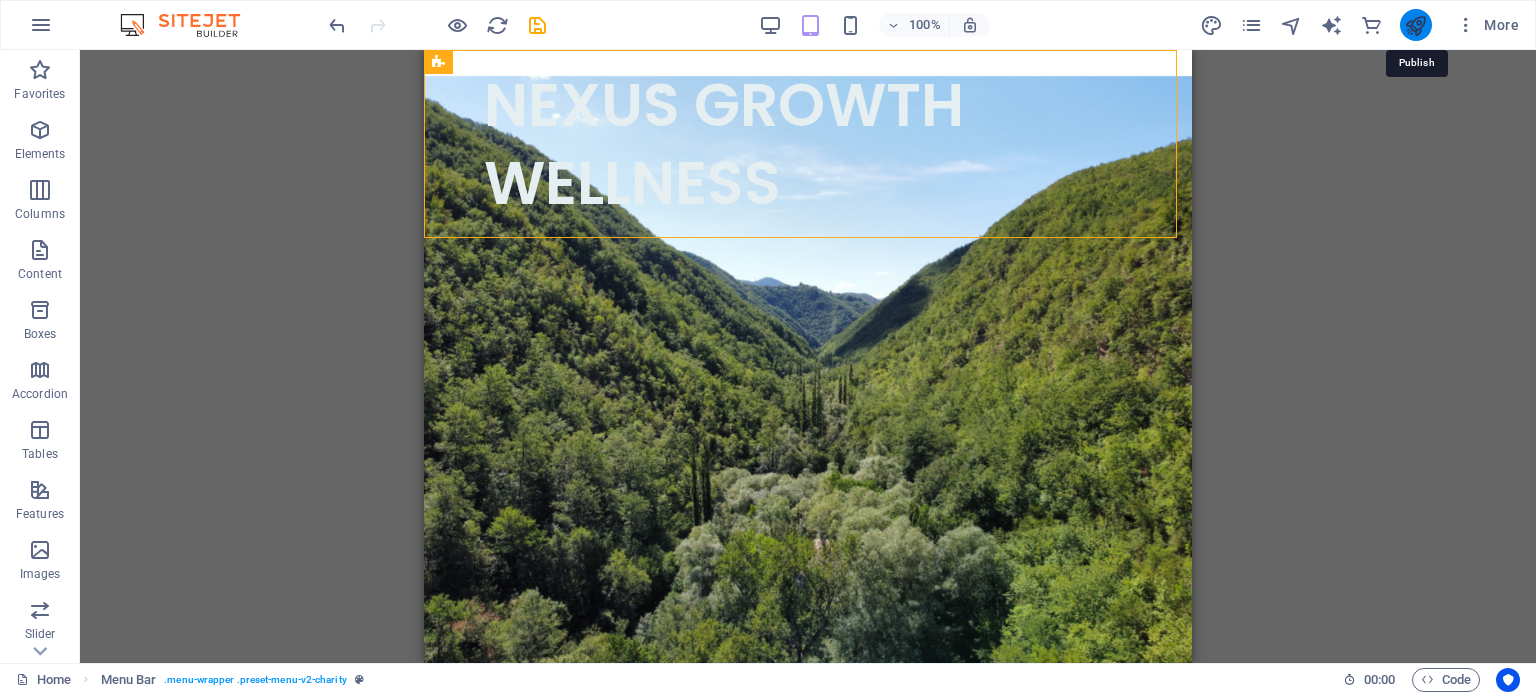click at bounding box center (1415, 25) 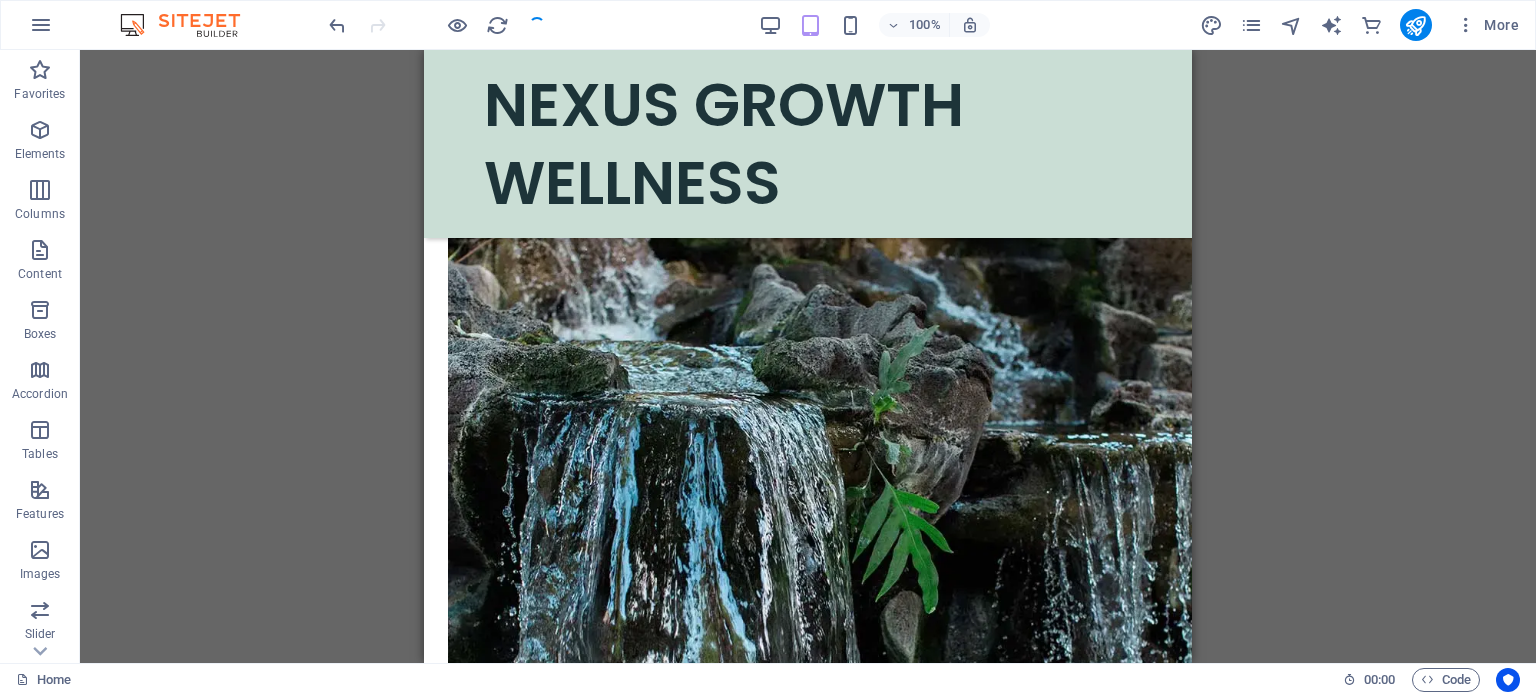 scroll, scrollTop: 0, scrollLeft: 0, axis: both 